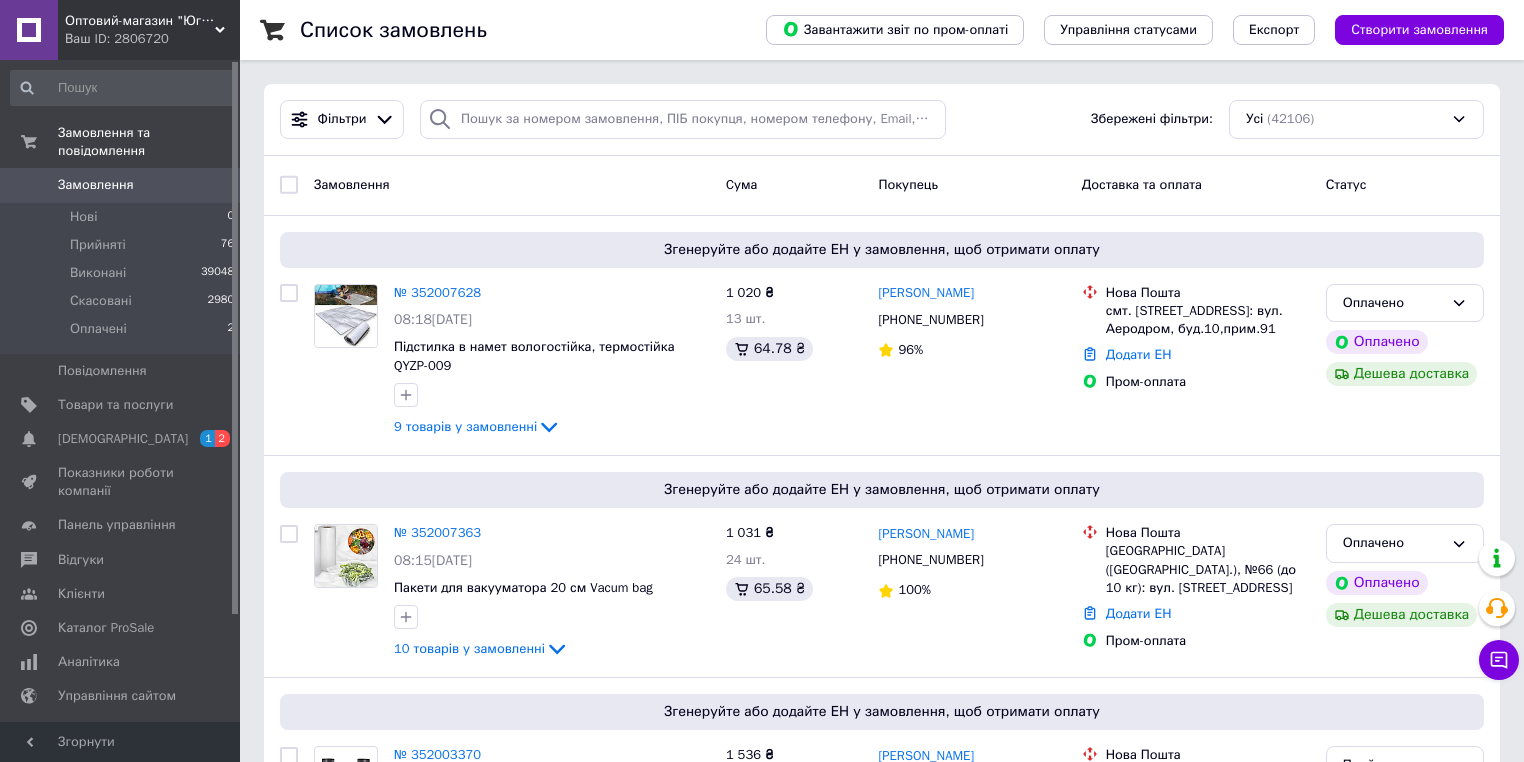 scroll, scrollTop: 0, scrollLeft: 0, axis: both 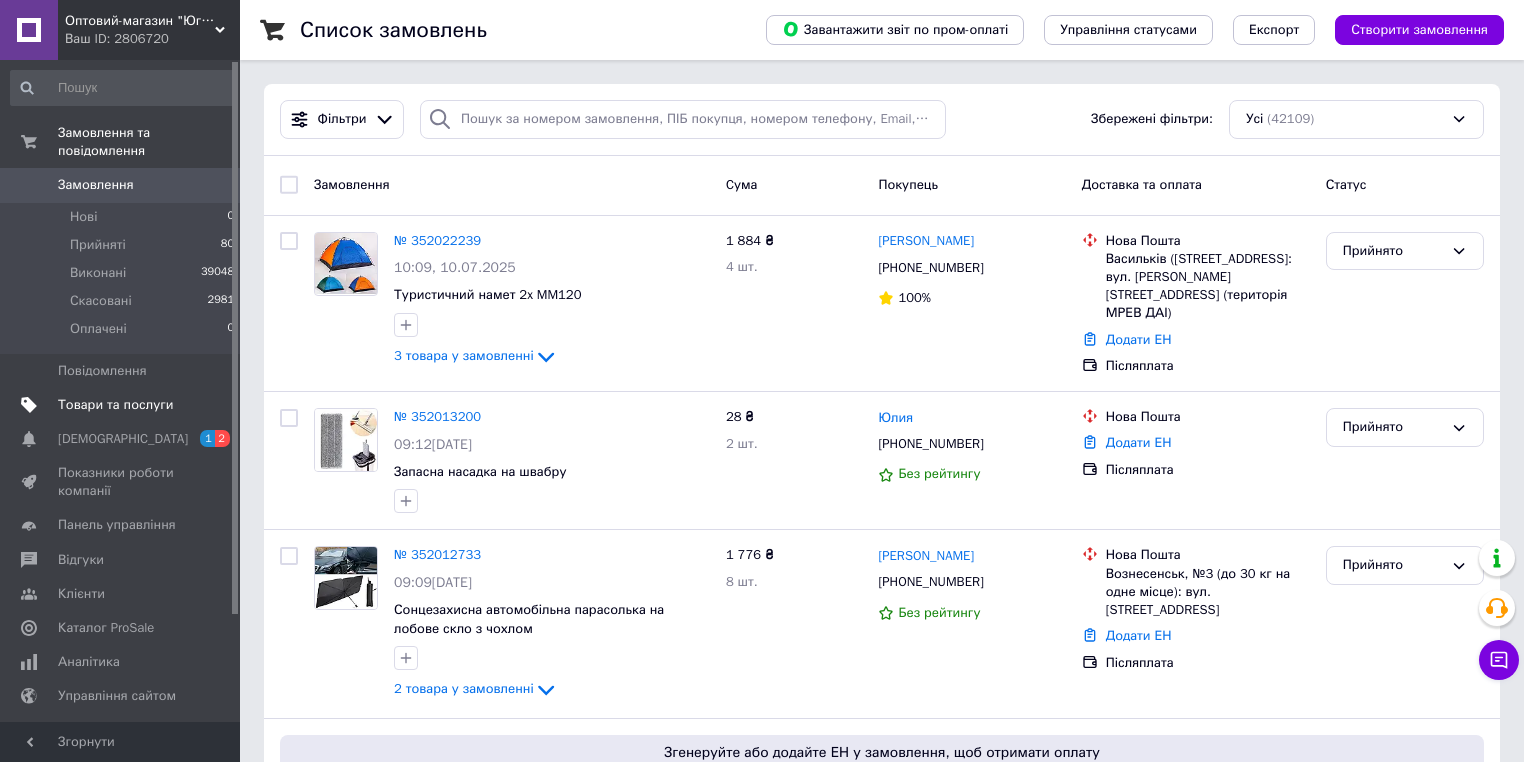 click on "Товари та послуги" at bounding box center (115, 405) 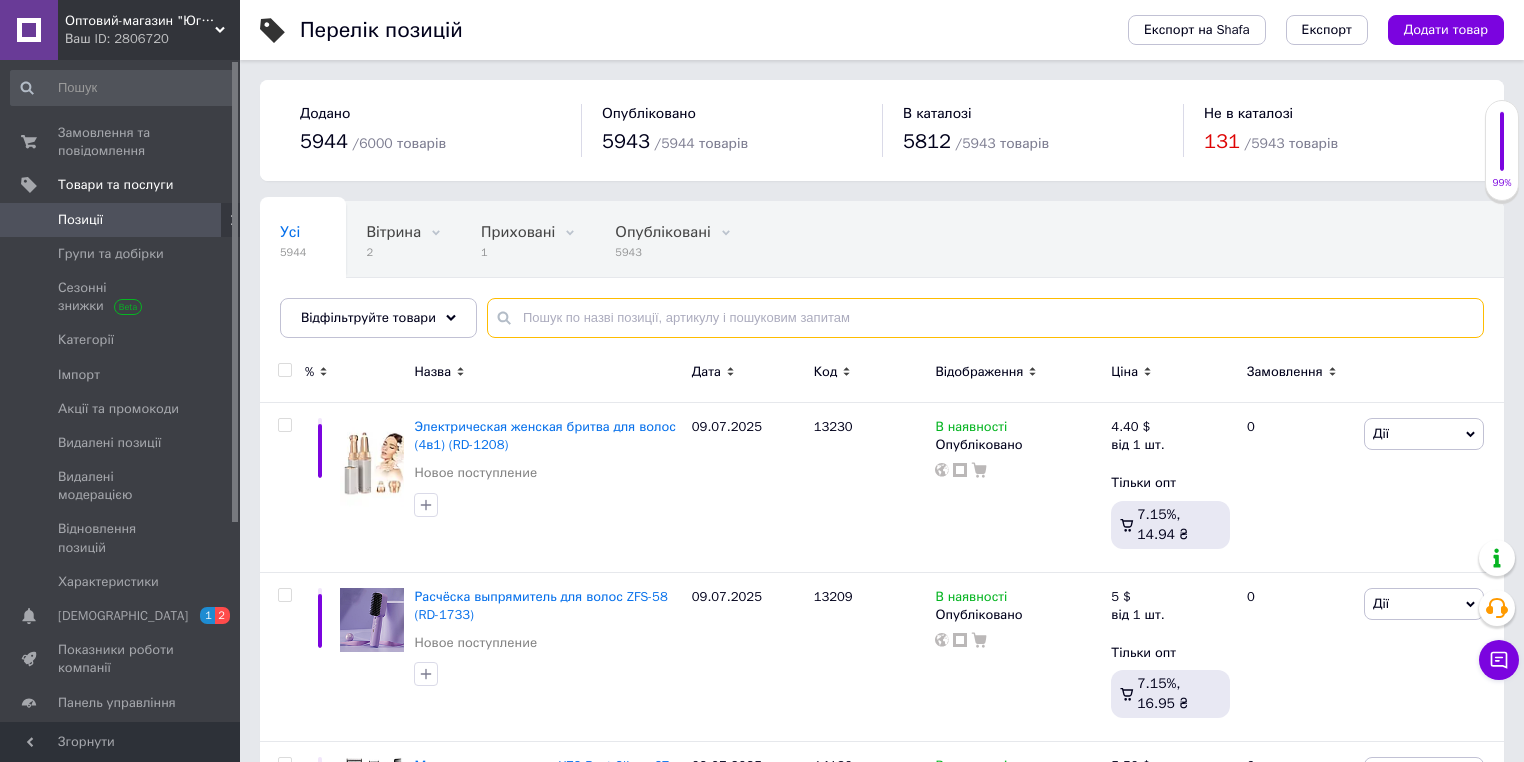 click at bounding box center [985, 318] 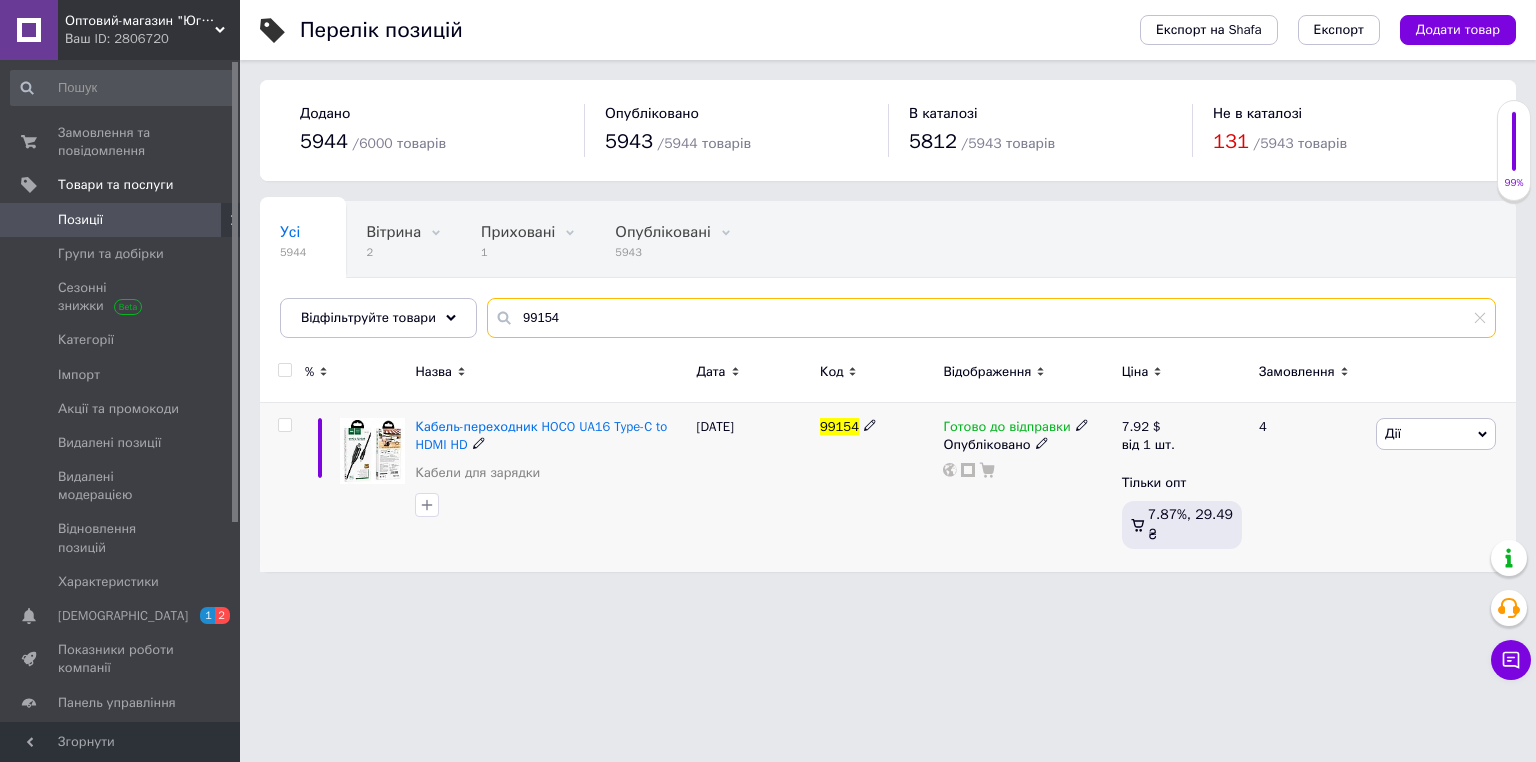 type on "99154" 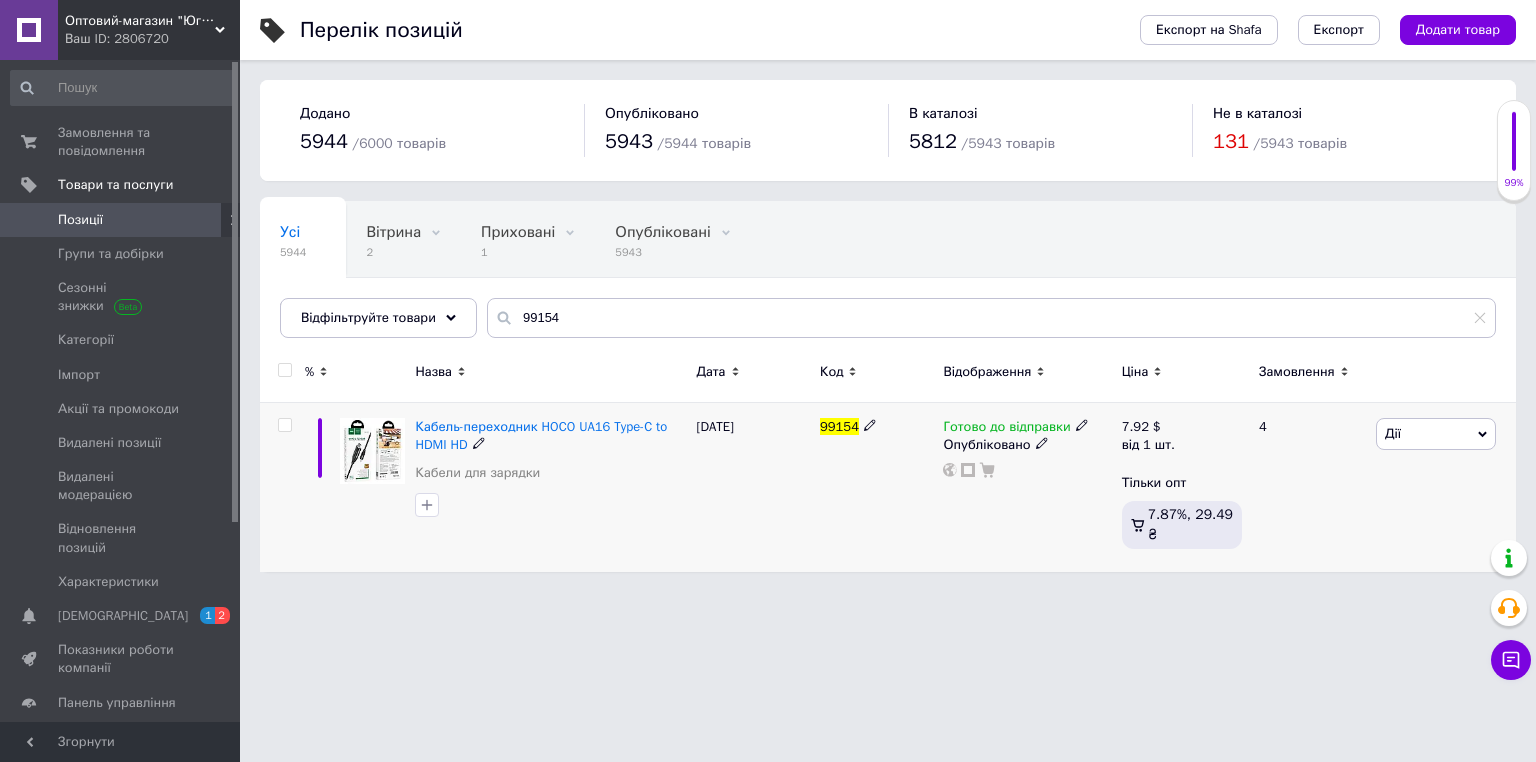 click 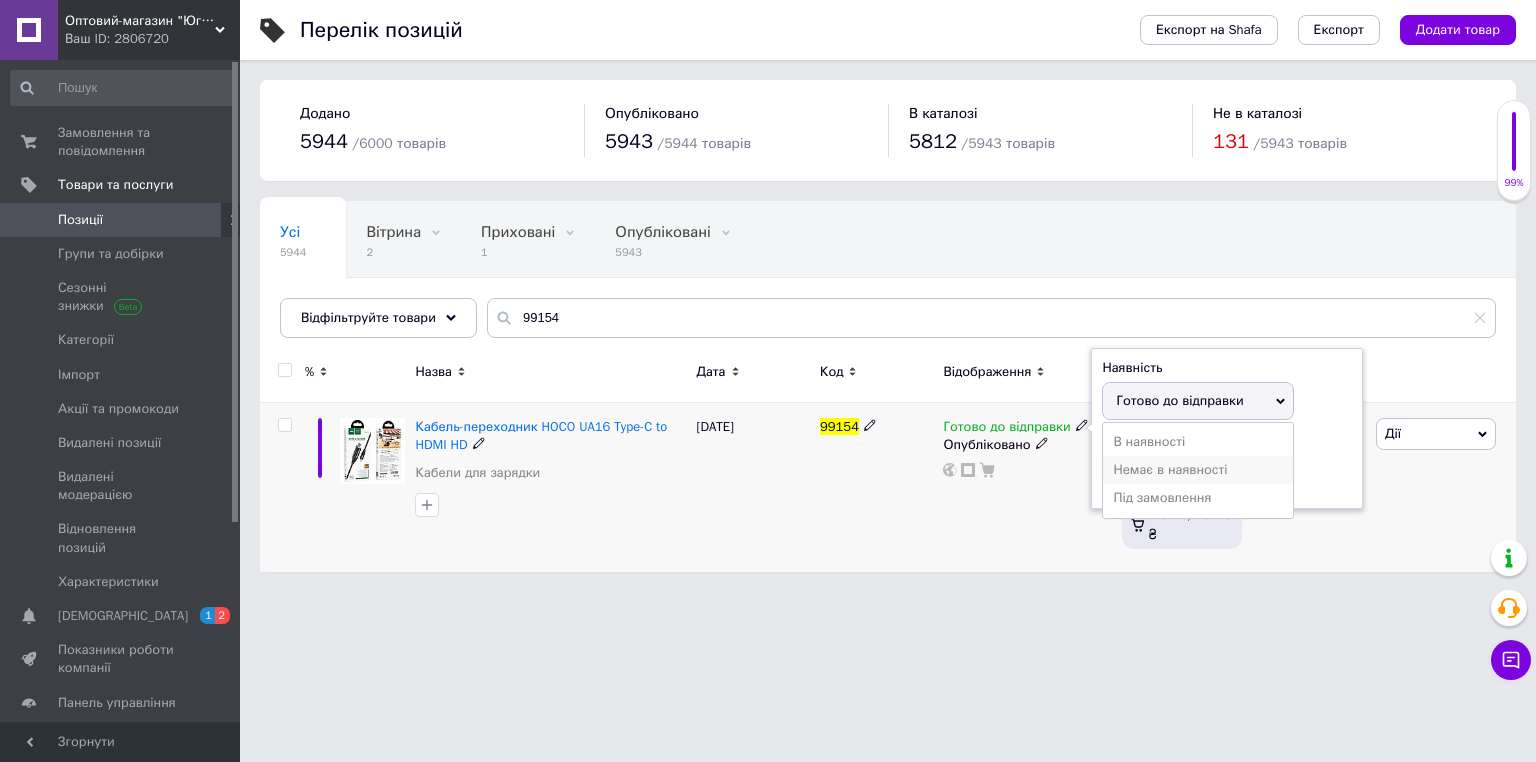 click on "Немає в наявності" at bounding box center [1198, 470] 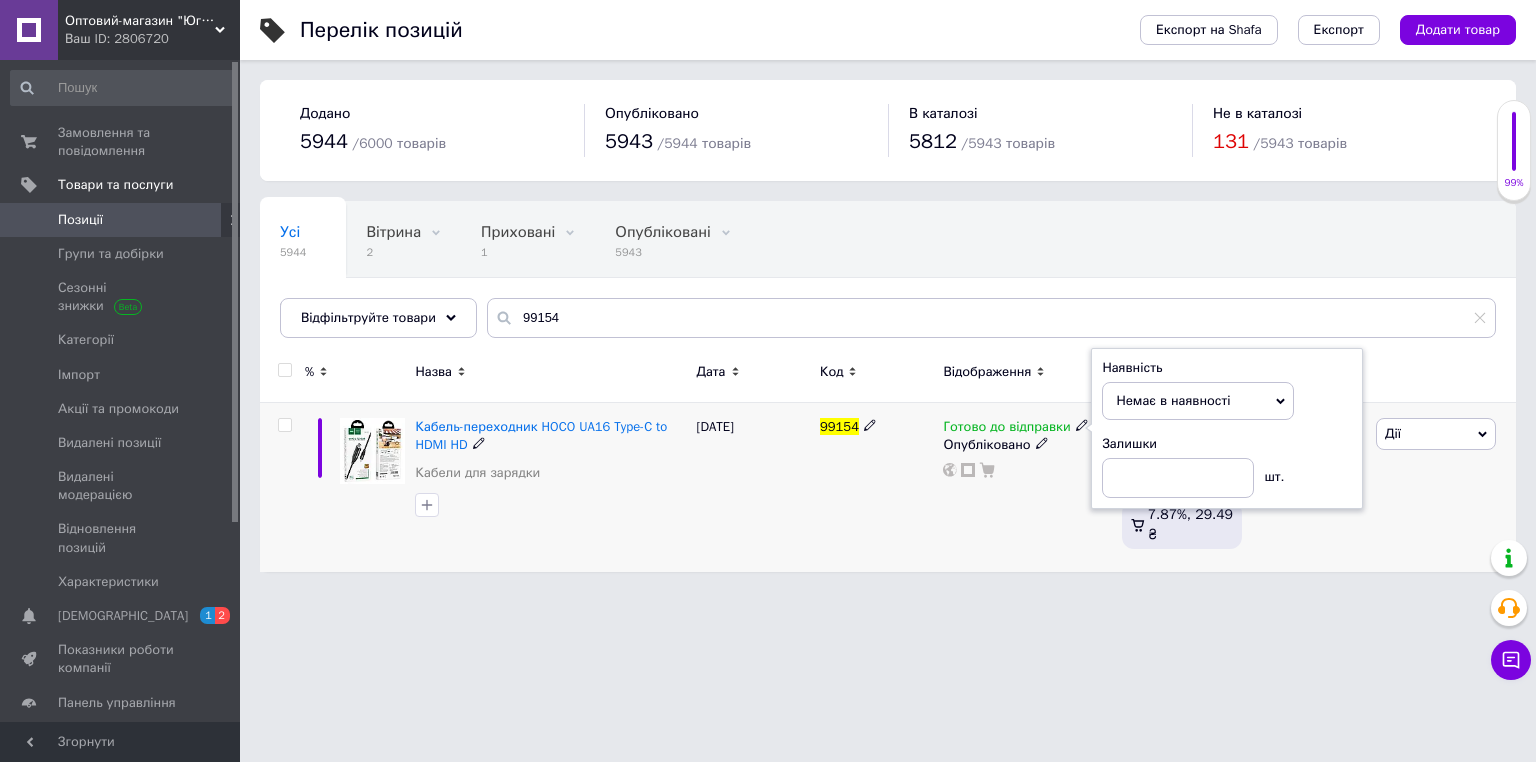 click on "Перелік позицій Експорт на Shafa Експорт Додати товар Додано 5944   / 6000   товарів Опубліковано 5943   / 5944   товарів В каталозі 5812   / 5943   товарів Не в каталозі 131   / 5943   товарів Усі 5944 Вітрина 2 Видалити Редагувати Приховані 1 Видалити Редагувати Опубліковані 5943 Видалити Редагувати Зі знижкою 0 Видалити Редагувати Ok Відфільтровано...  Зберегти Нічого не знайдено Можливо, помилка у слові  або немає відповідностей за вашим запитом. Усі 5944 Вітрина 2 Приховані 1 Опубліковані 5943 Зі знижкою 0 Відфільтруйте товари 99154 % Назва Дата Код Відображення Ціна Замовлення 25.02.2025 99154 шт." at bounding box center [888, 296] 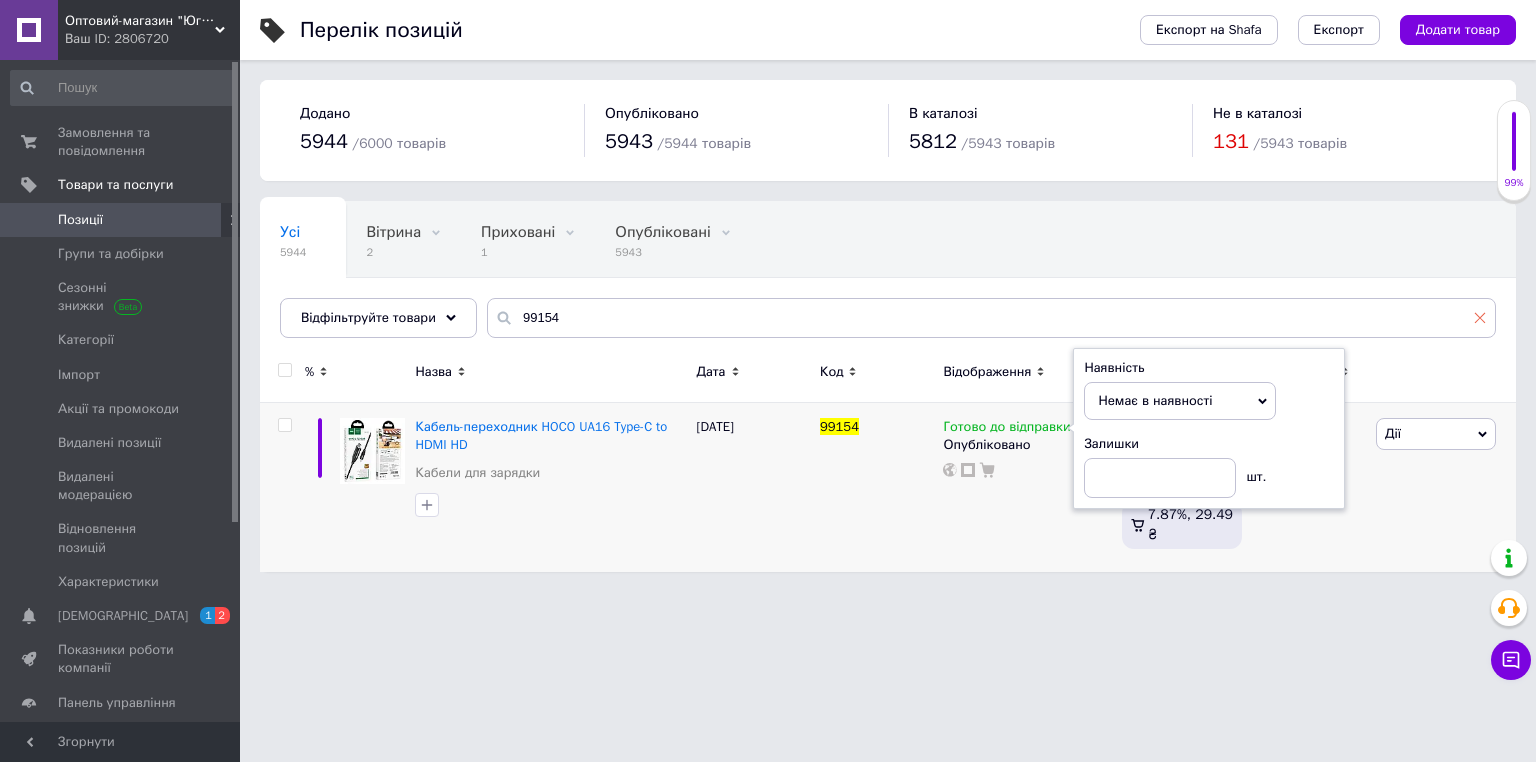 click 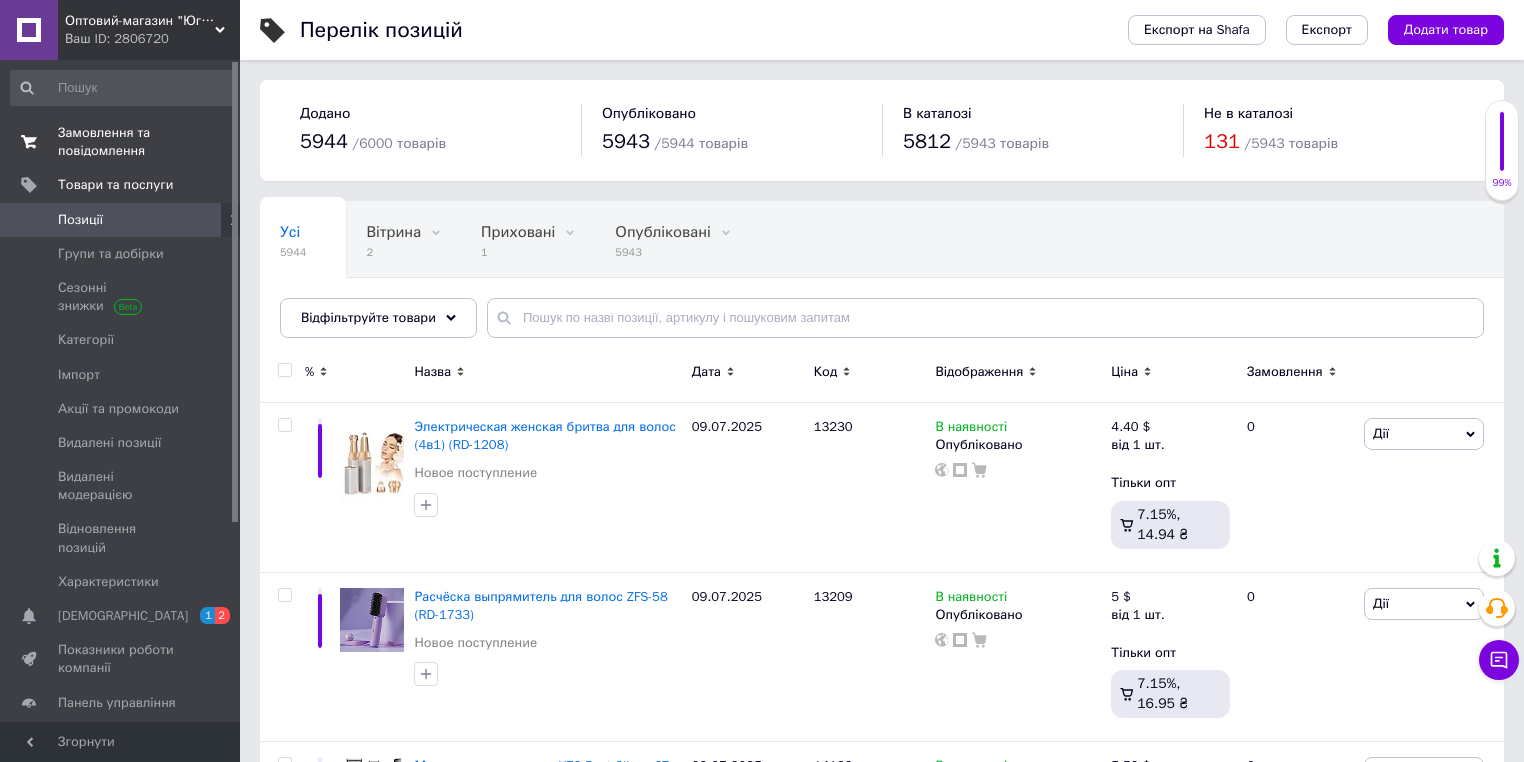 click on "Замовлення та повідомлення" at bounding box center [121, 142] 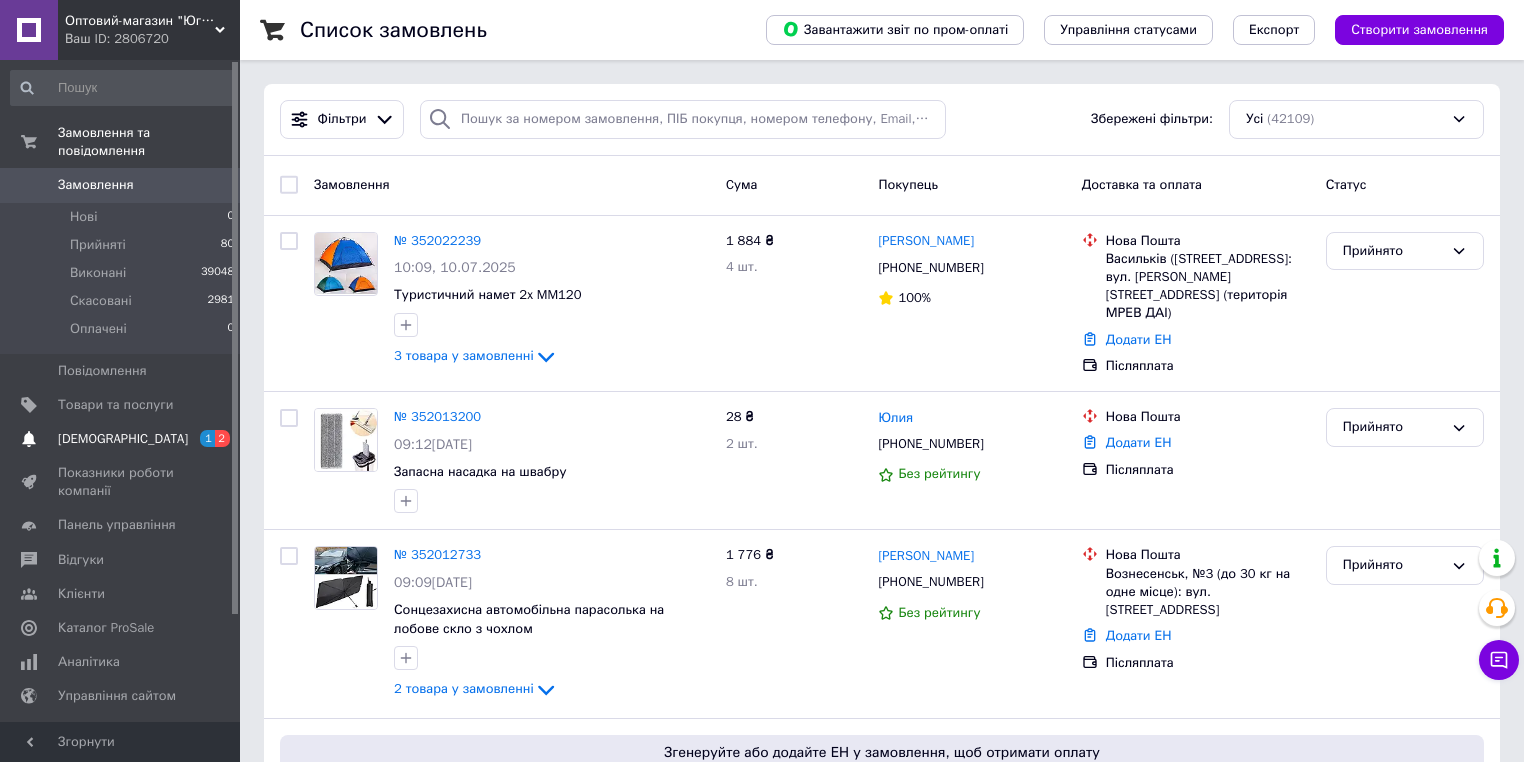 click on "[DEMOGRAPHIC_DATA]" at bounding box center [123, 439] 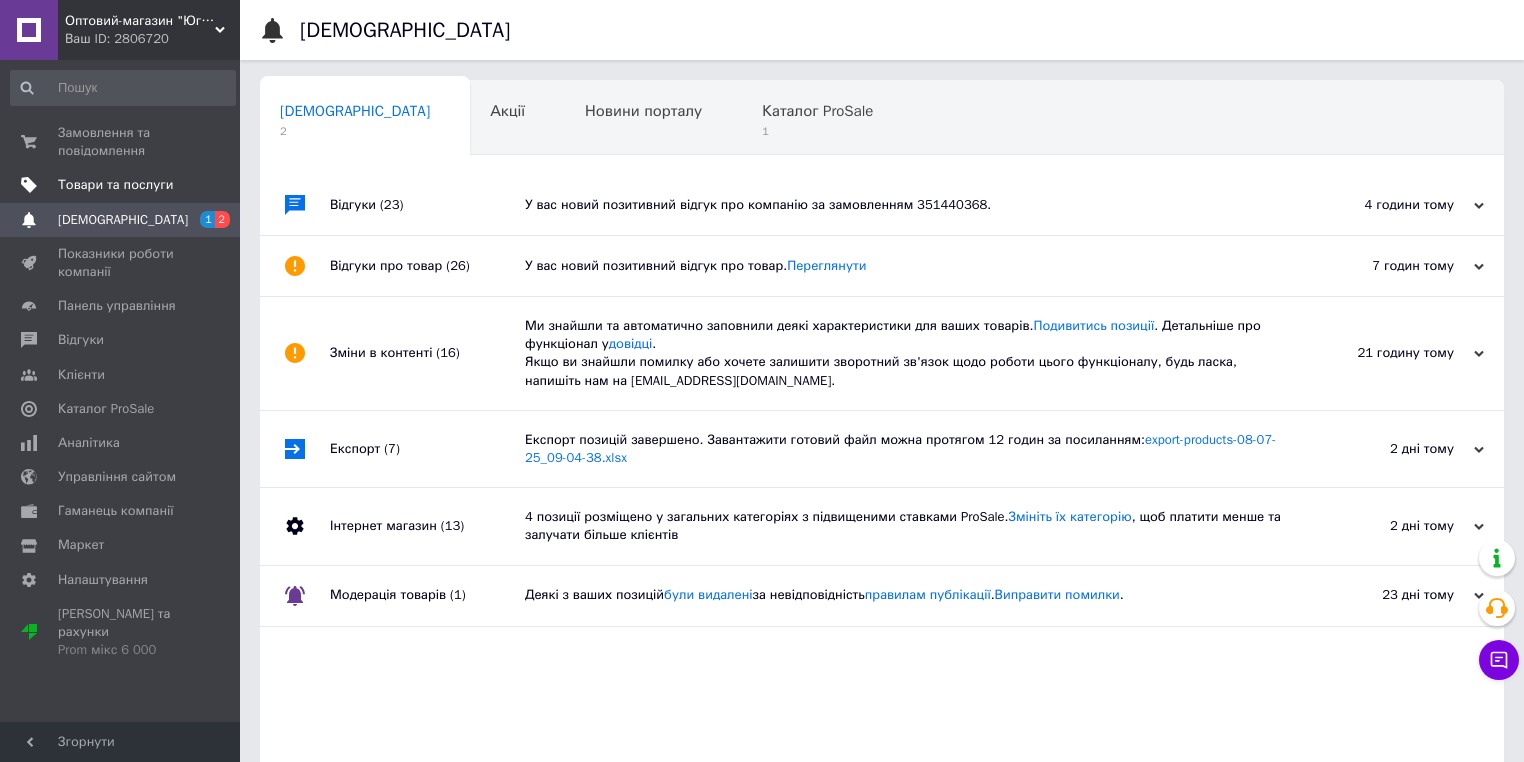 click on "Товари та послуги" at bounding box center [115, 185] 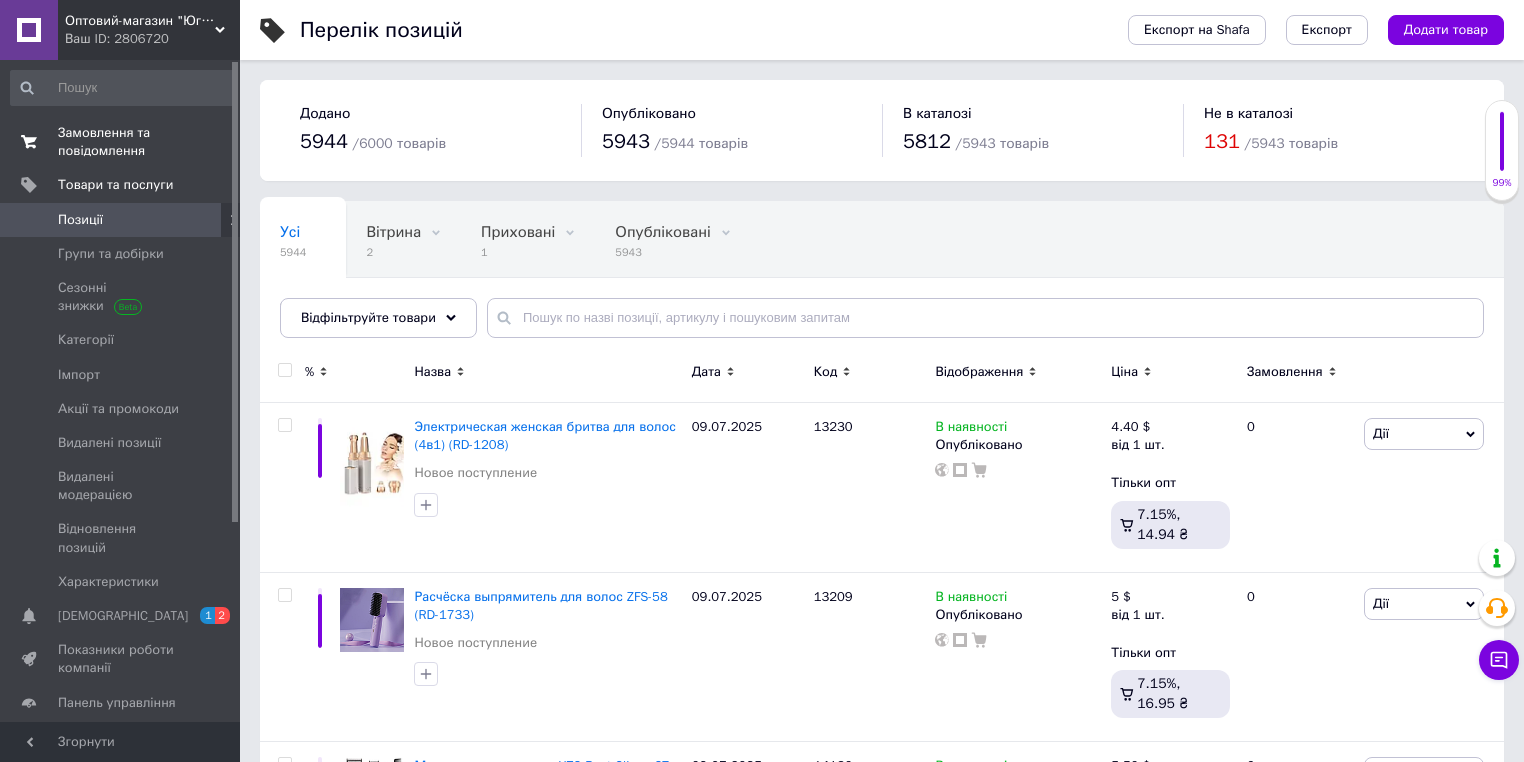click on "Замовлення та повідомлення" at bounding box center [121, 142] 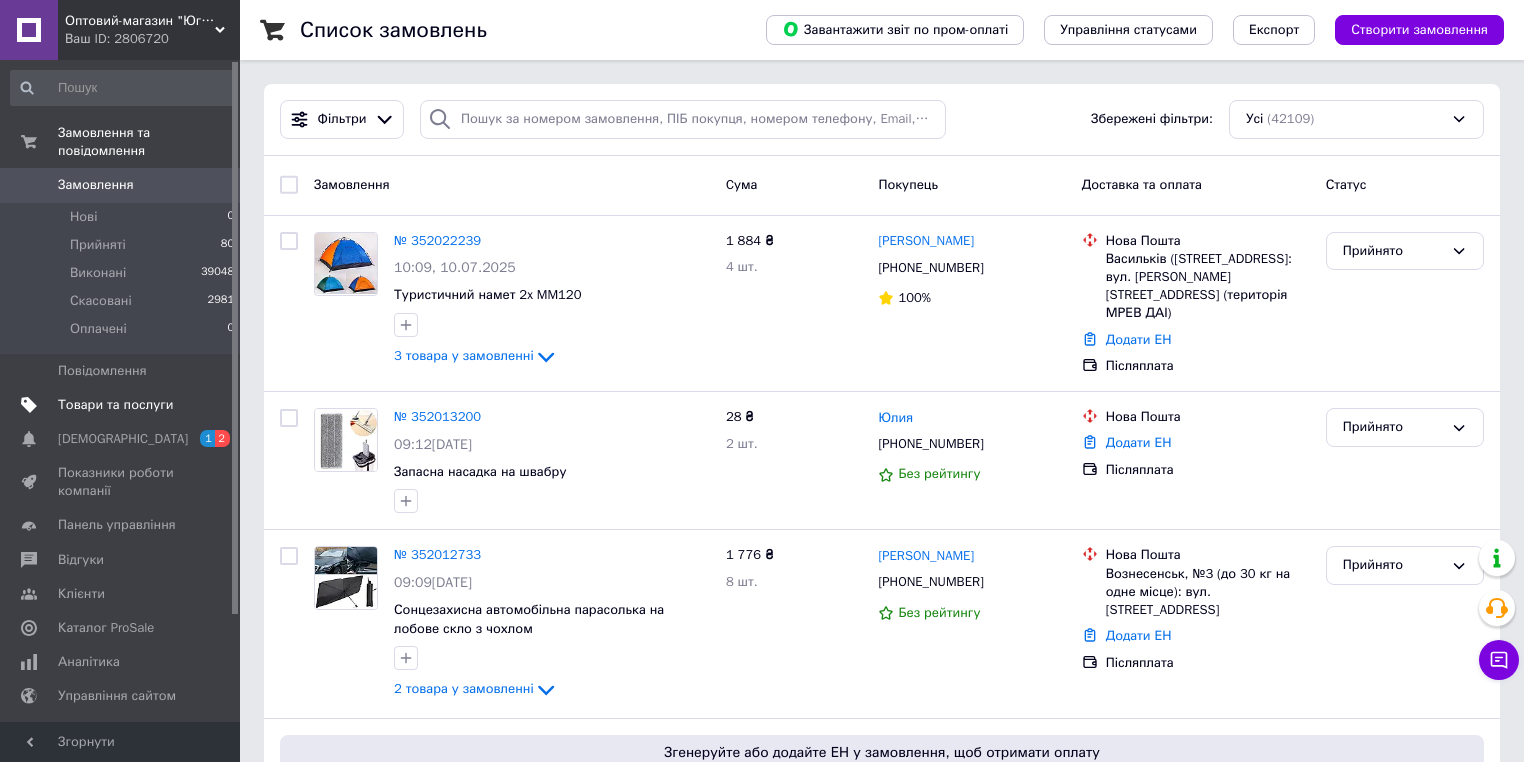 click on "Товари та послуги" at bounding box center [115, 405] 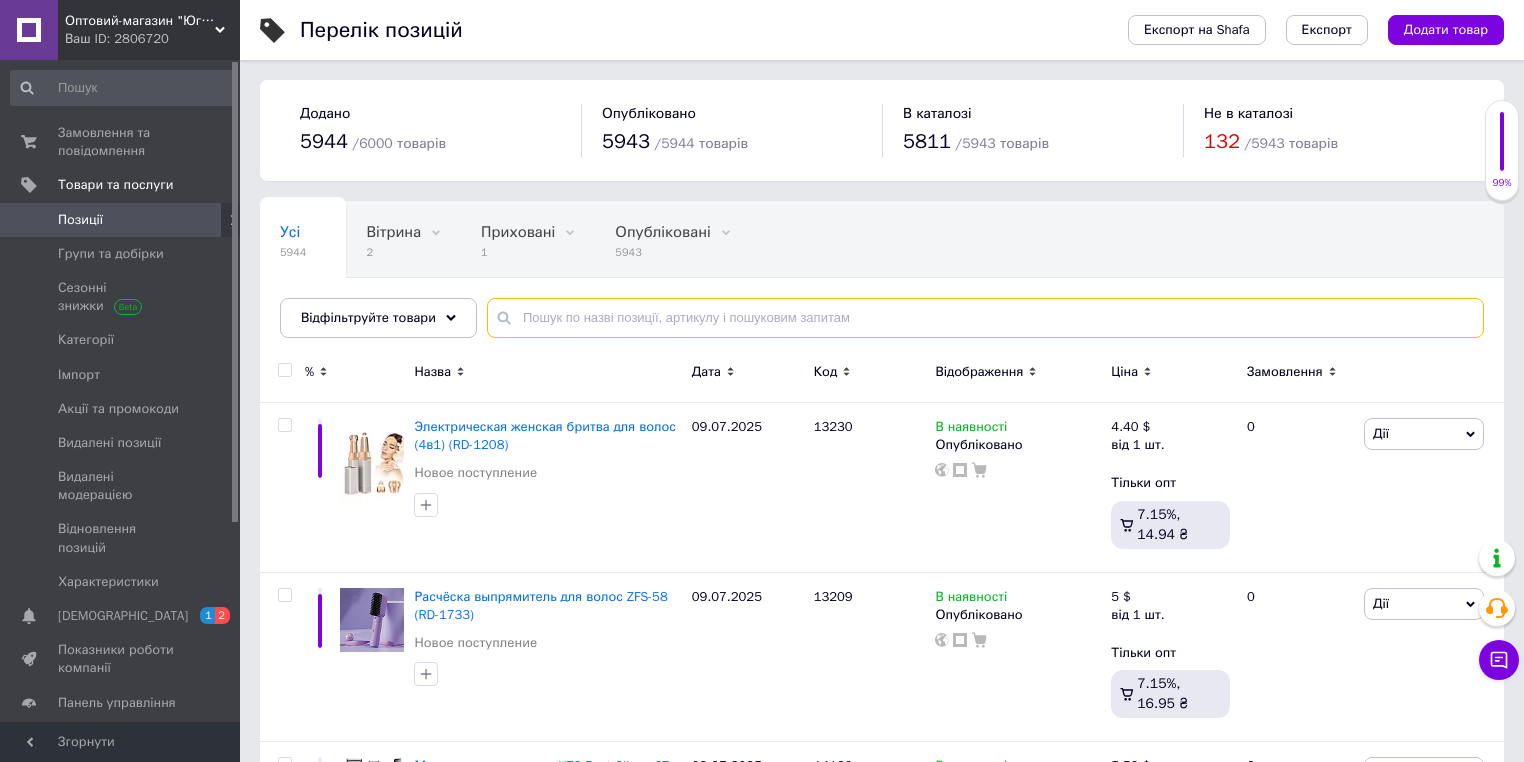 click at bounding box center (985, 318) 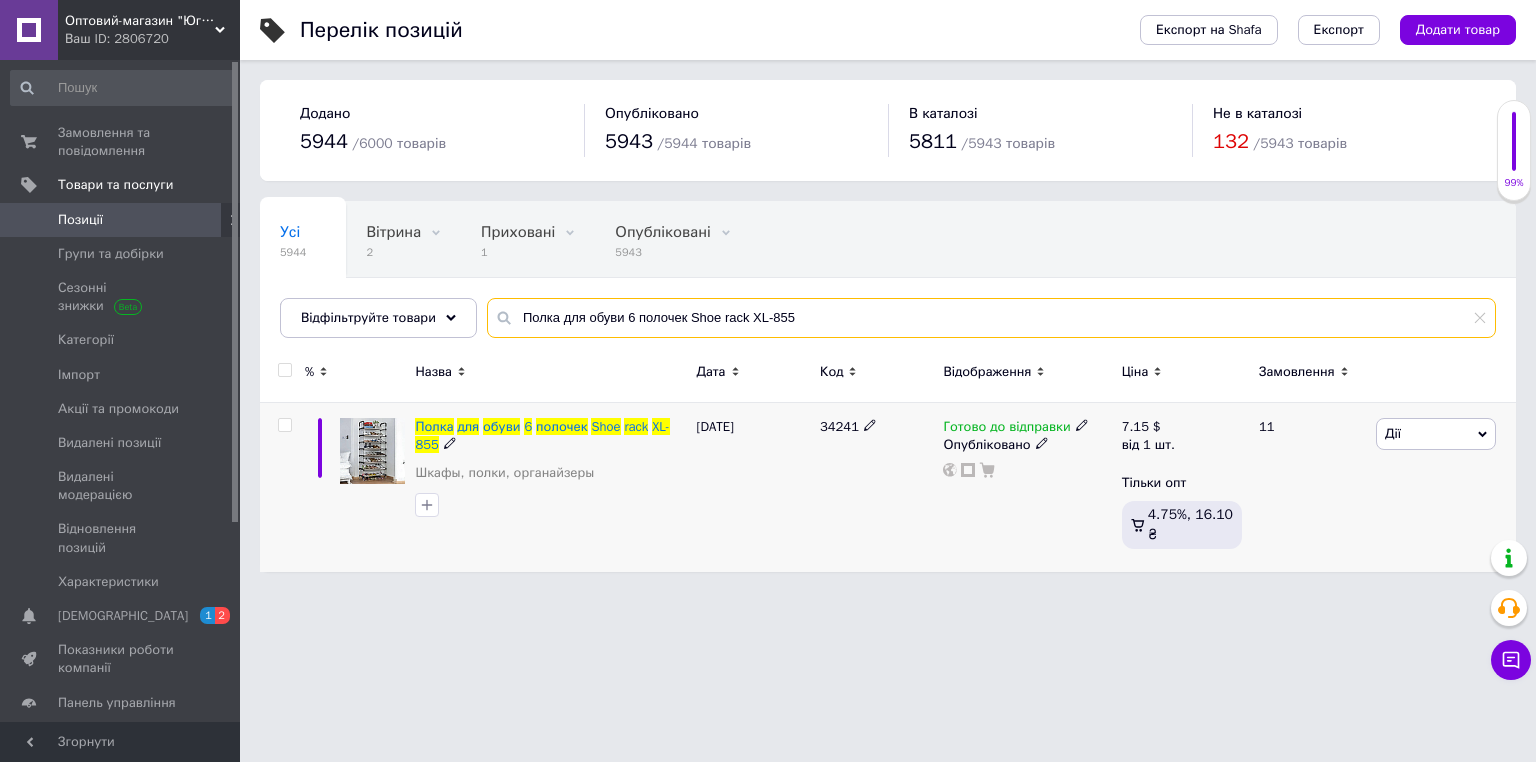 type on "Полка для обуви 6 полочек Shoe rack XL-855" 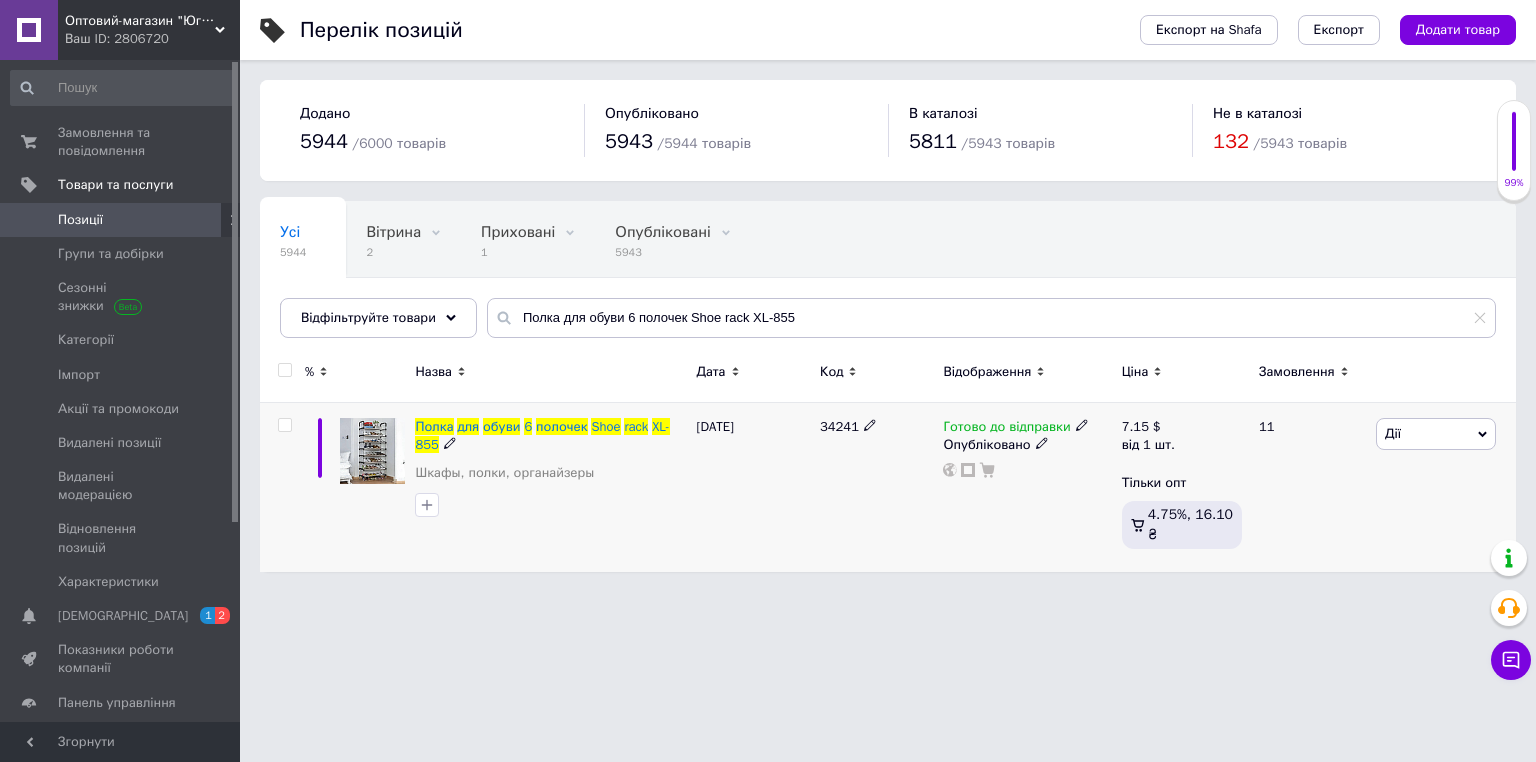 click 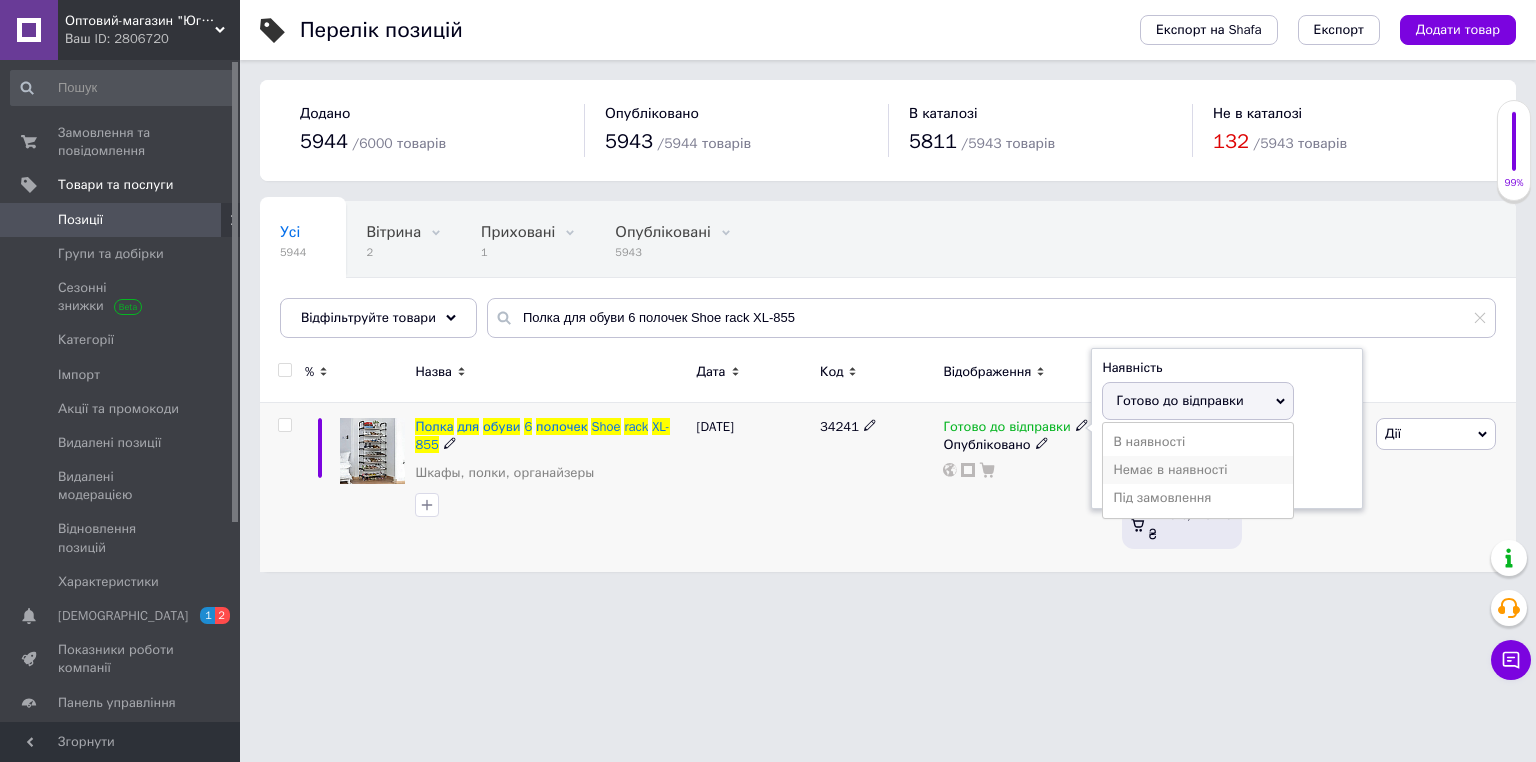 click on "Немає в наявності" at bounding box center (1198, 470) 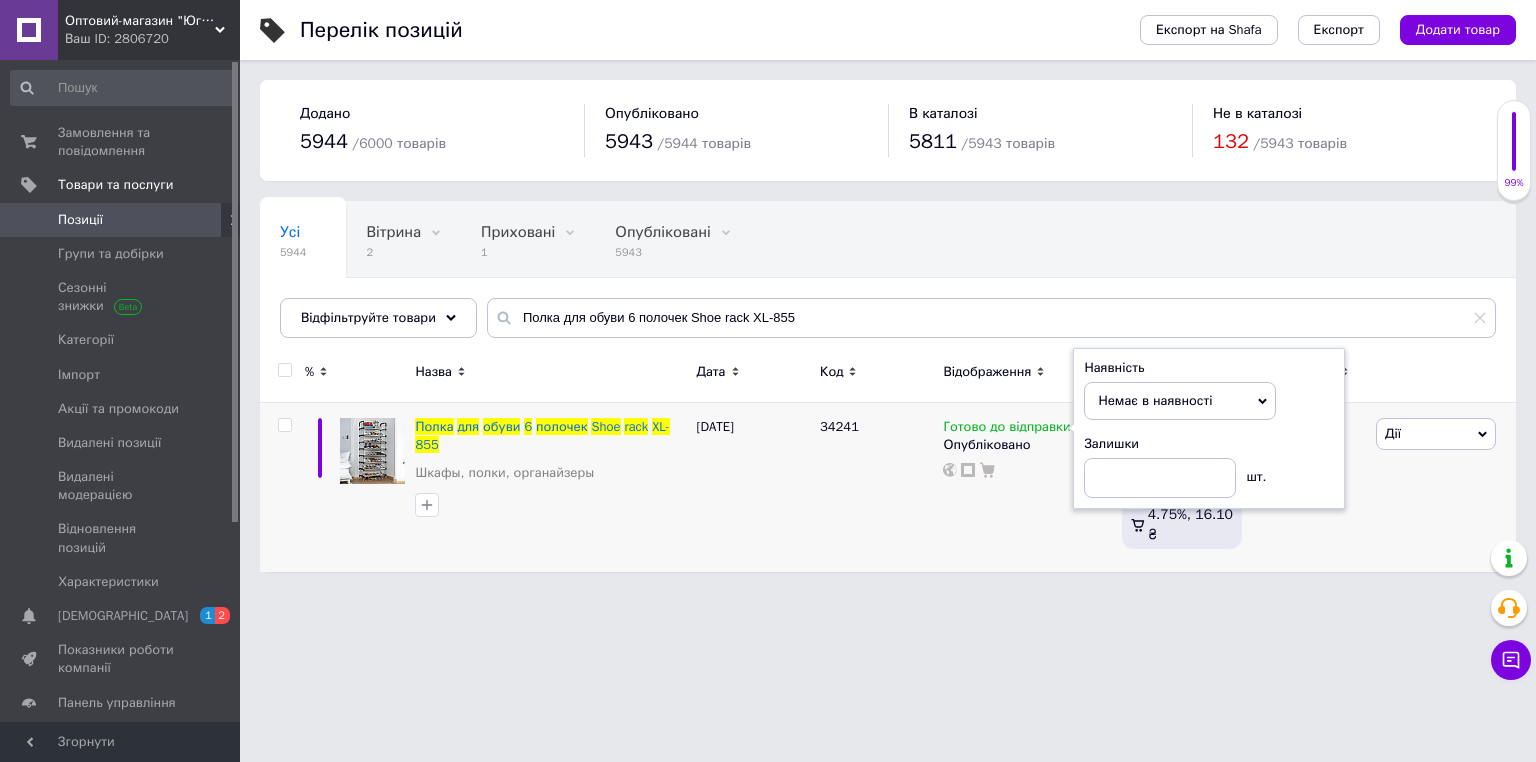 click on "Оптовий-магазин "Юг-Опт" Ваш ID: 2806720 Сайт Оптовий-магазин "Юг-Опт" Кабінет покупця Перевірити стан системи Сторінка на порталі Интернет-магазин  "Спектрик" Інтернет-магазин mj-line Довідка Вийти Замовлення та повідомлення 0 0 Товари та послуги Позиції Групи та добірки Сезонні знижки Категорії Імпорт Акції та промокоди Видалені позиції Видалені модерацією Відновлення позицій Характеристики Сповіщення 1 2 Показники роботи компанії Панель управління Відгуки Клієнти Каталог ProSale Аналітика Управління сайтом   /" at bounding box center [768, 296] 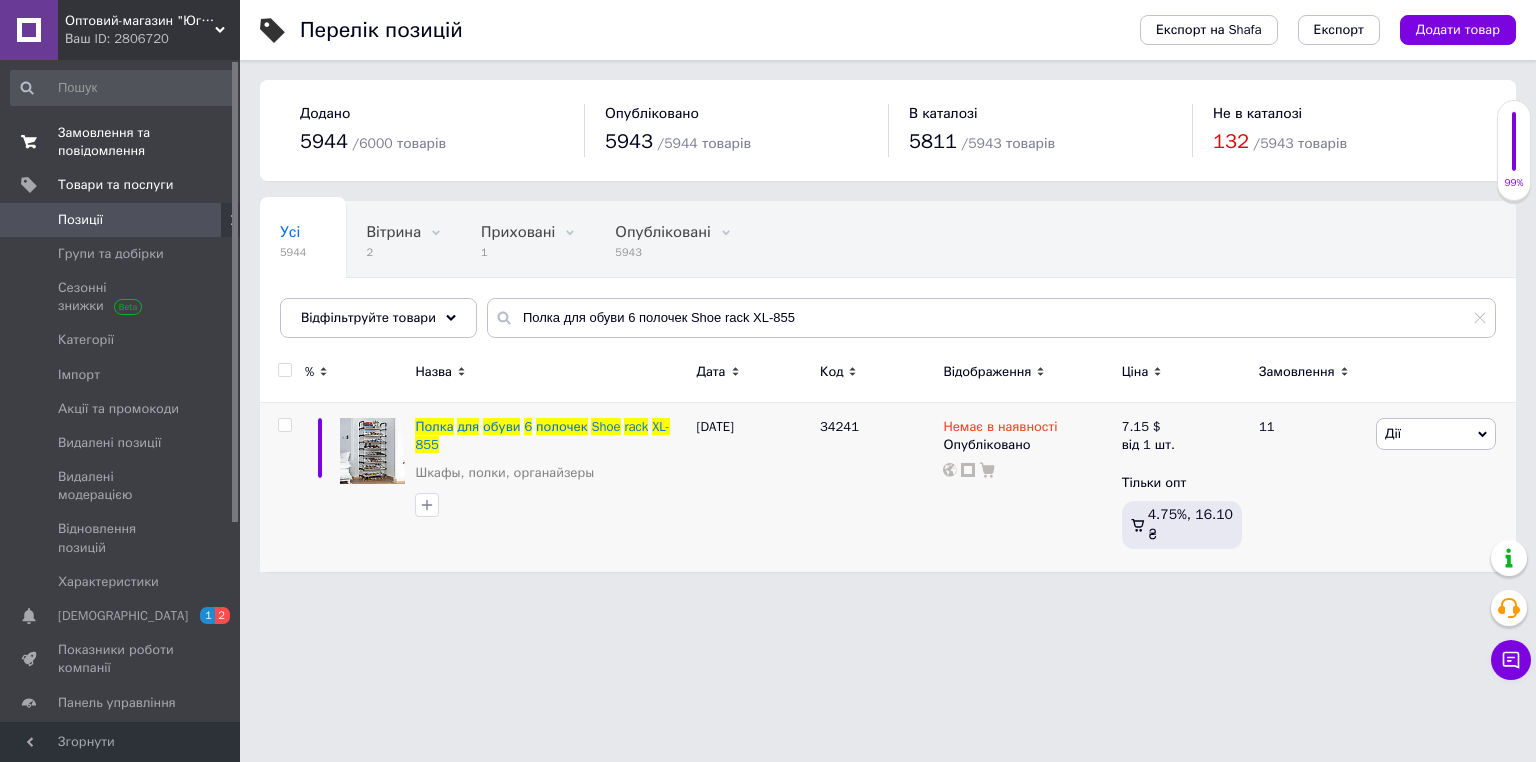 click on "Замовлення та повідомлення" at bounding box center [121, 142] 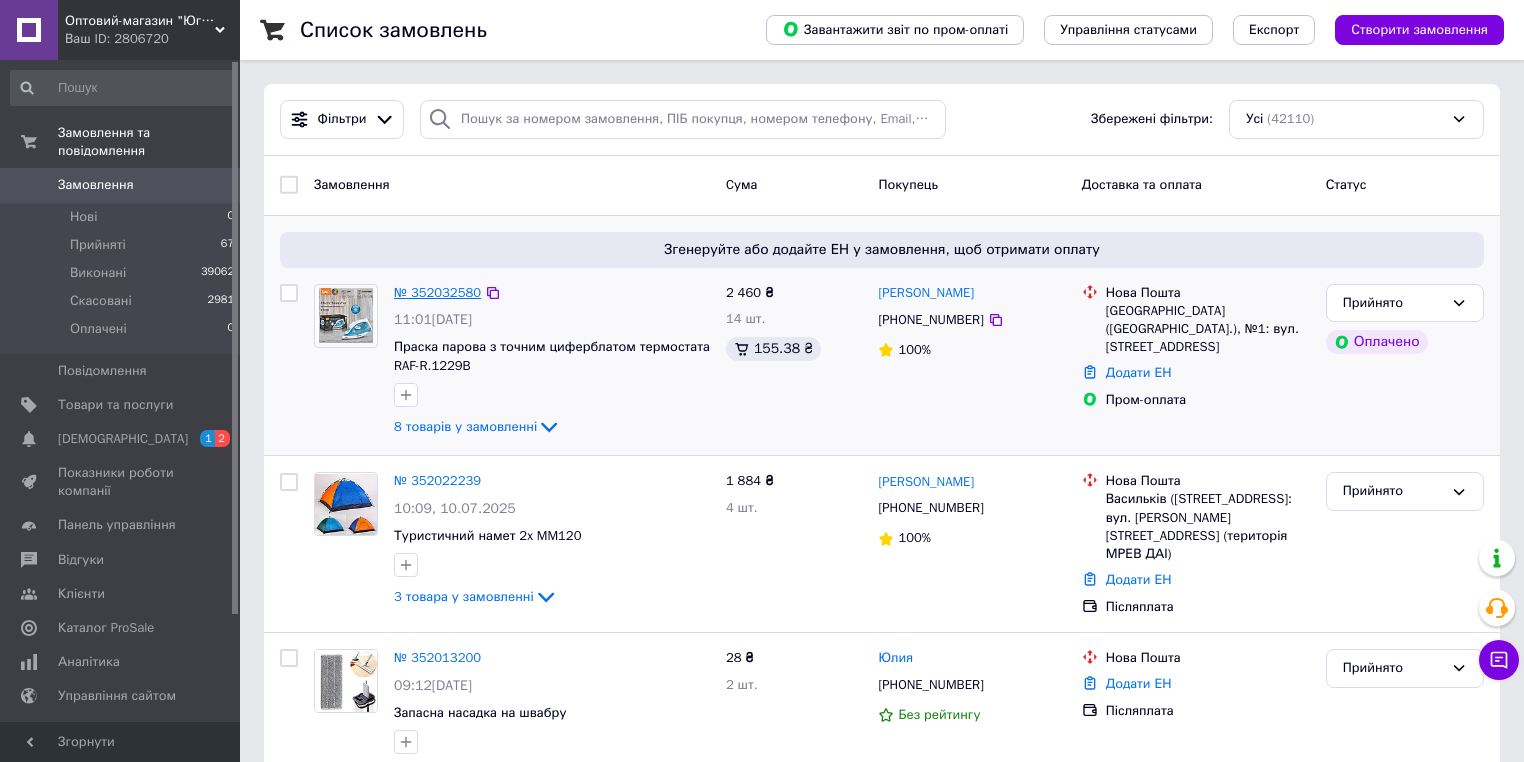 click on "№ 352032580" at bounding box center [437, 292] 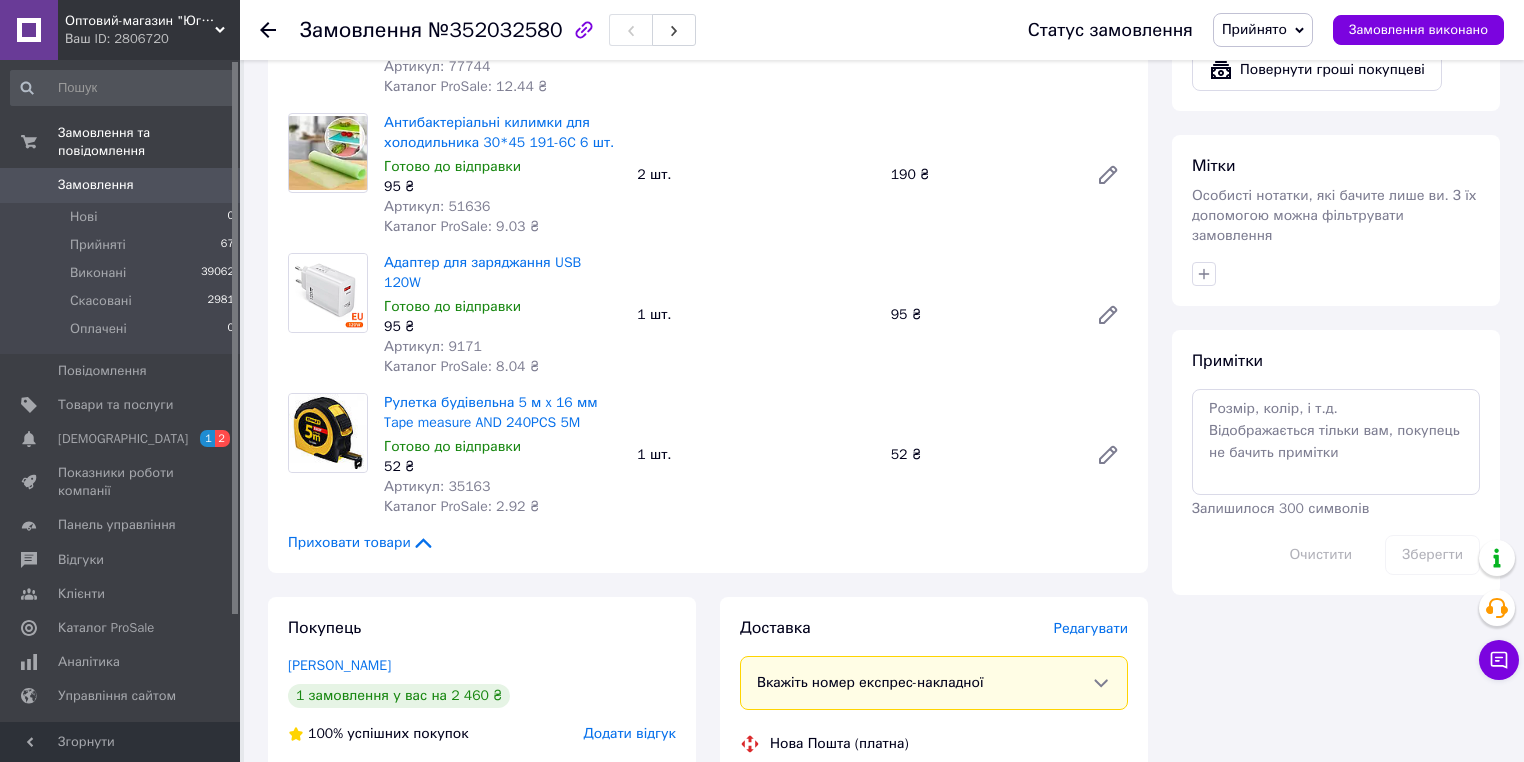 scroll, scrollTop: 960, scrollLeft: 0, axis: vertical 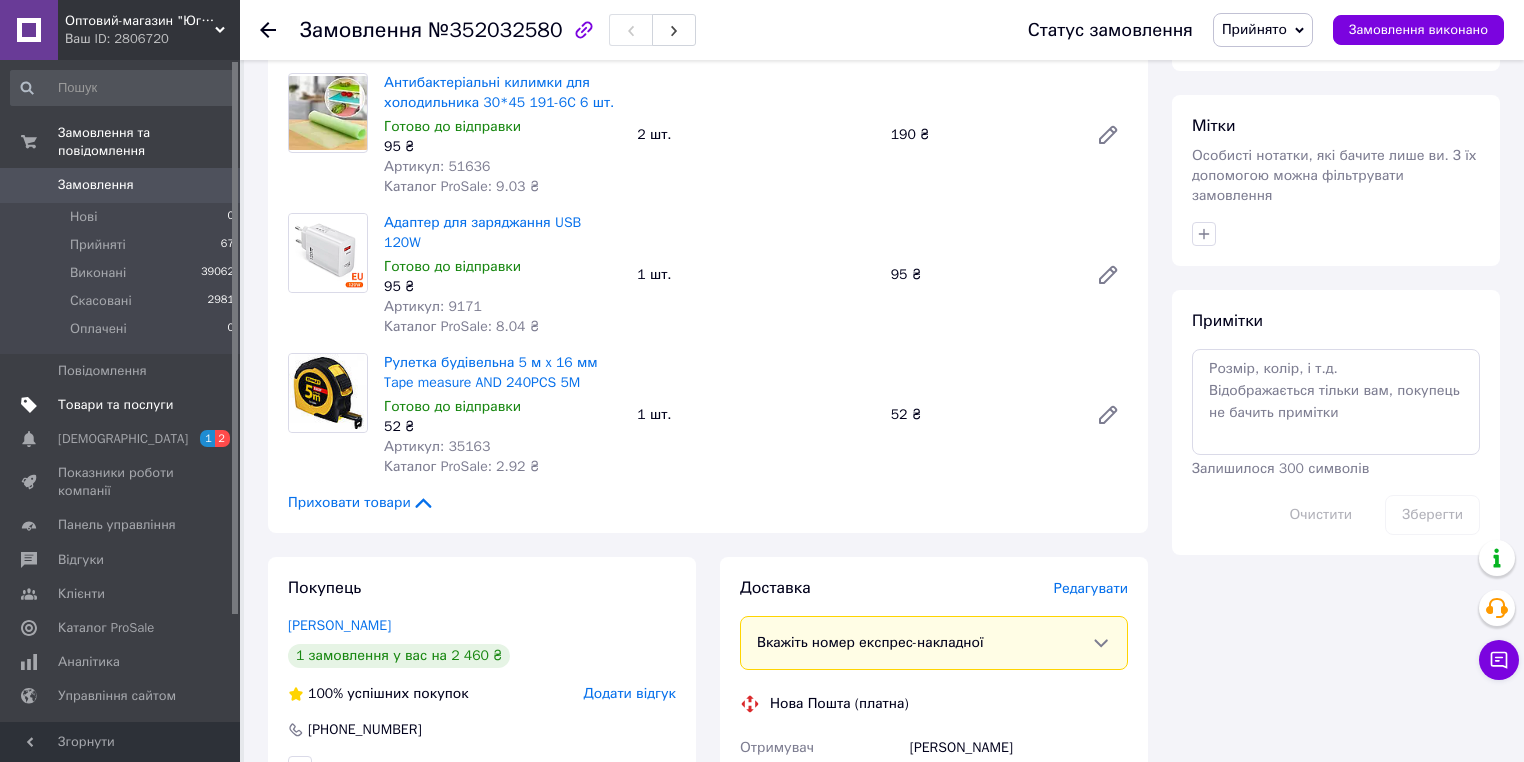 click on "Товари та послуги" at bounding box center (115, 405) 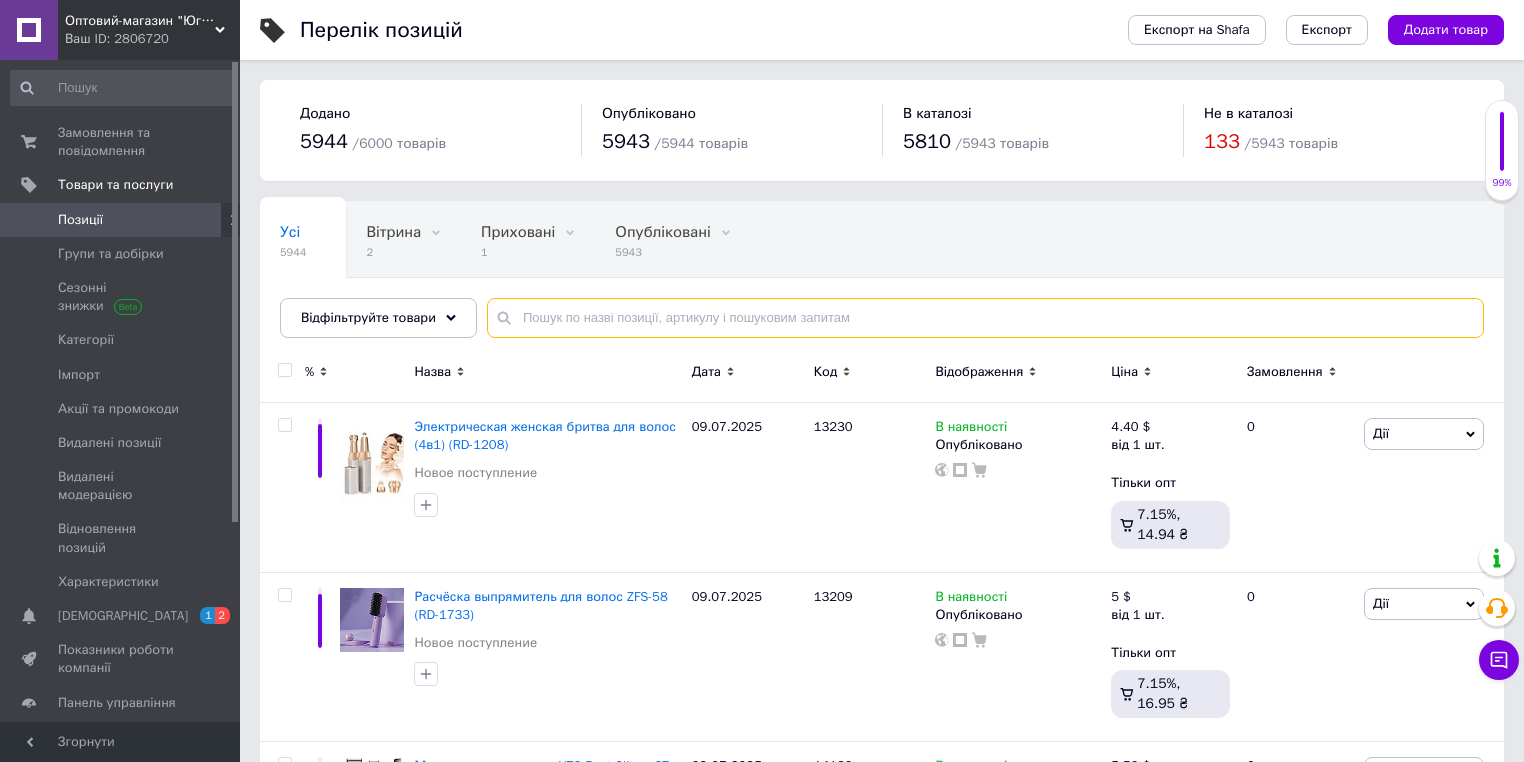 click at bounding box center (985, 318) 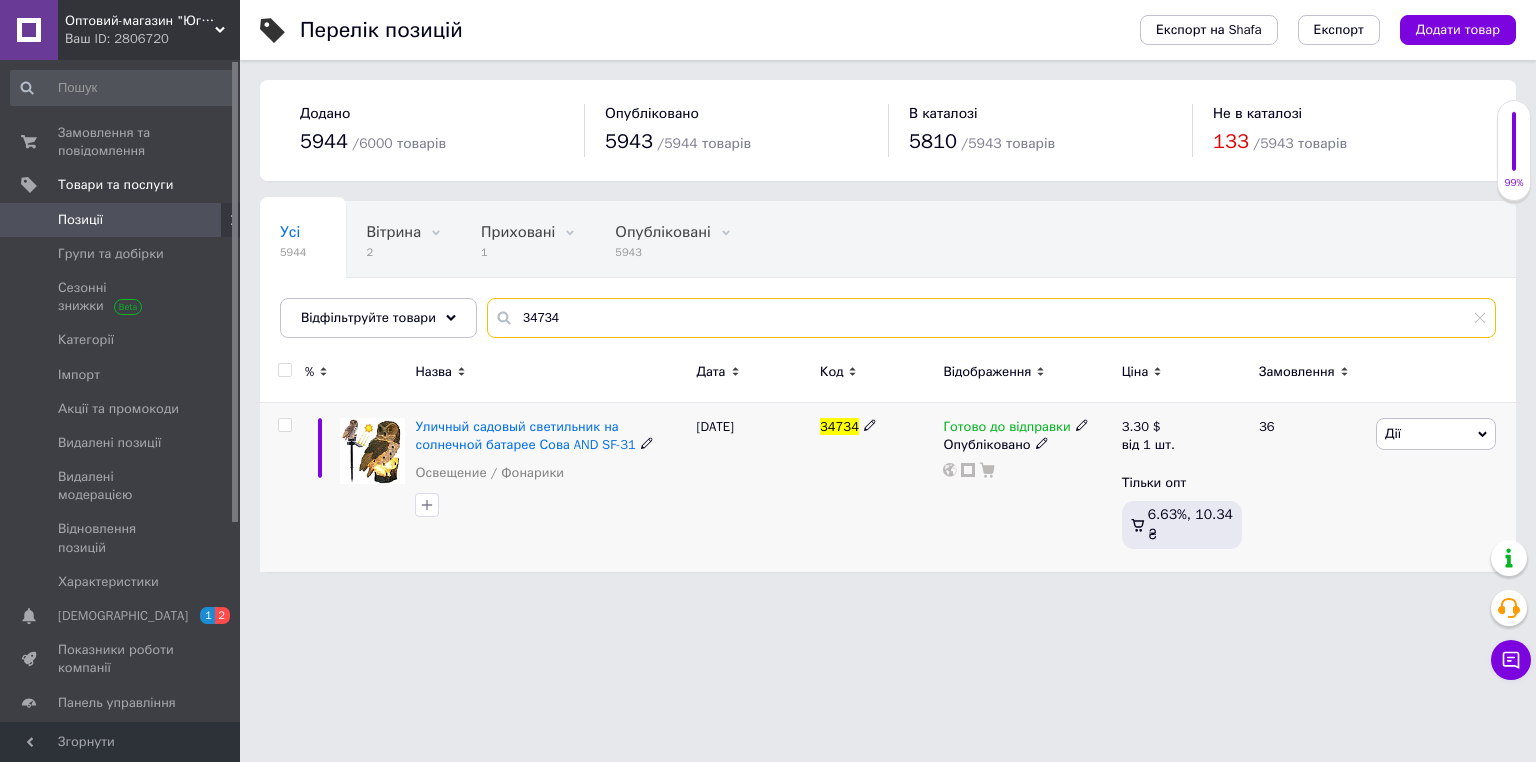 type on "34734" 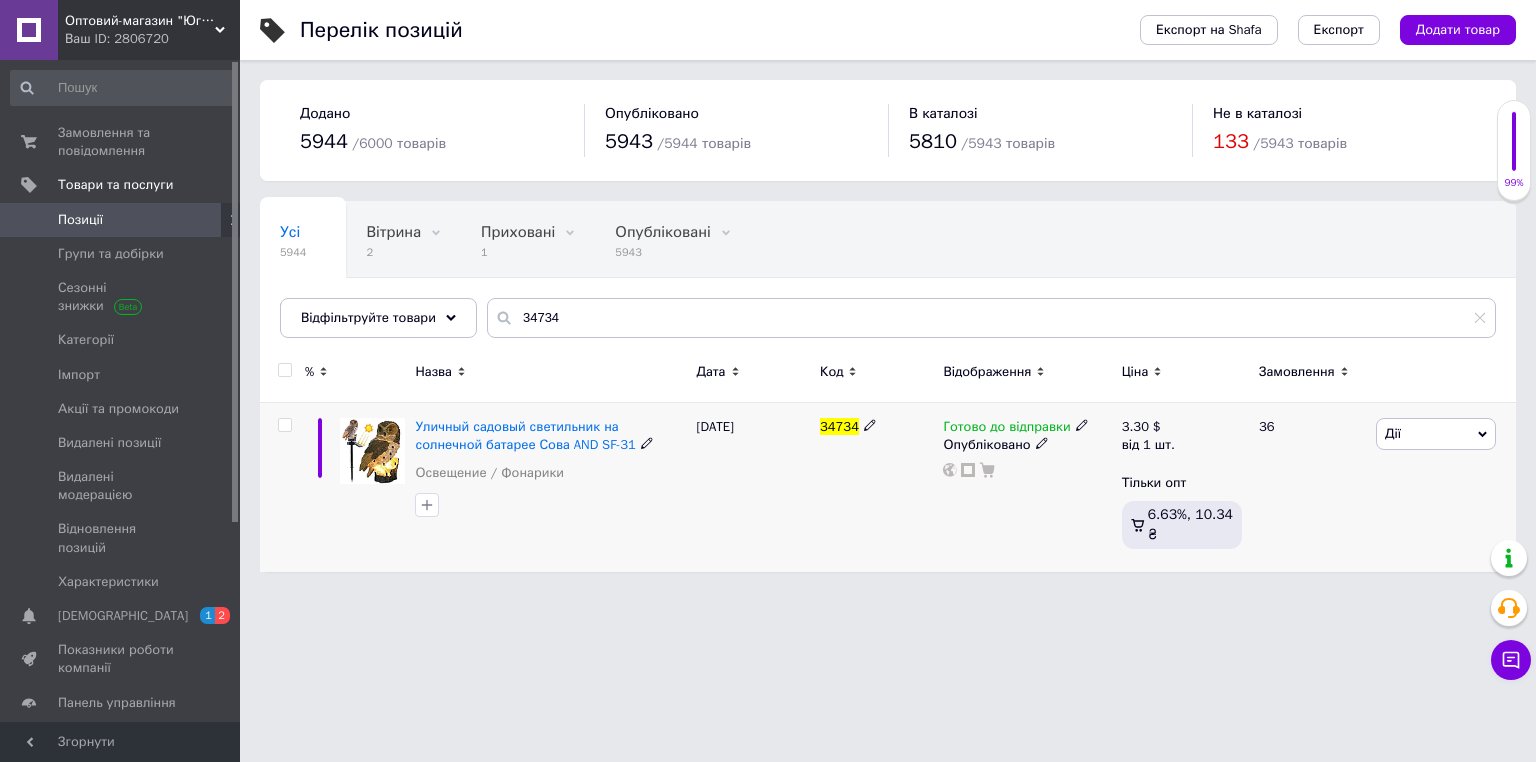 click at bounding box center [1082, 424] 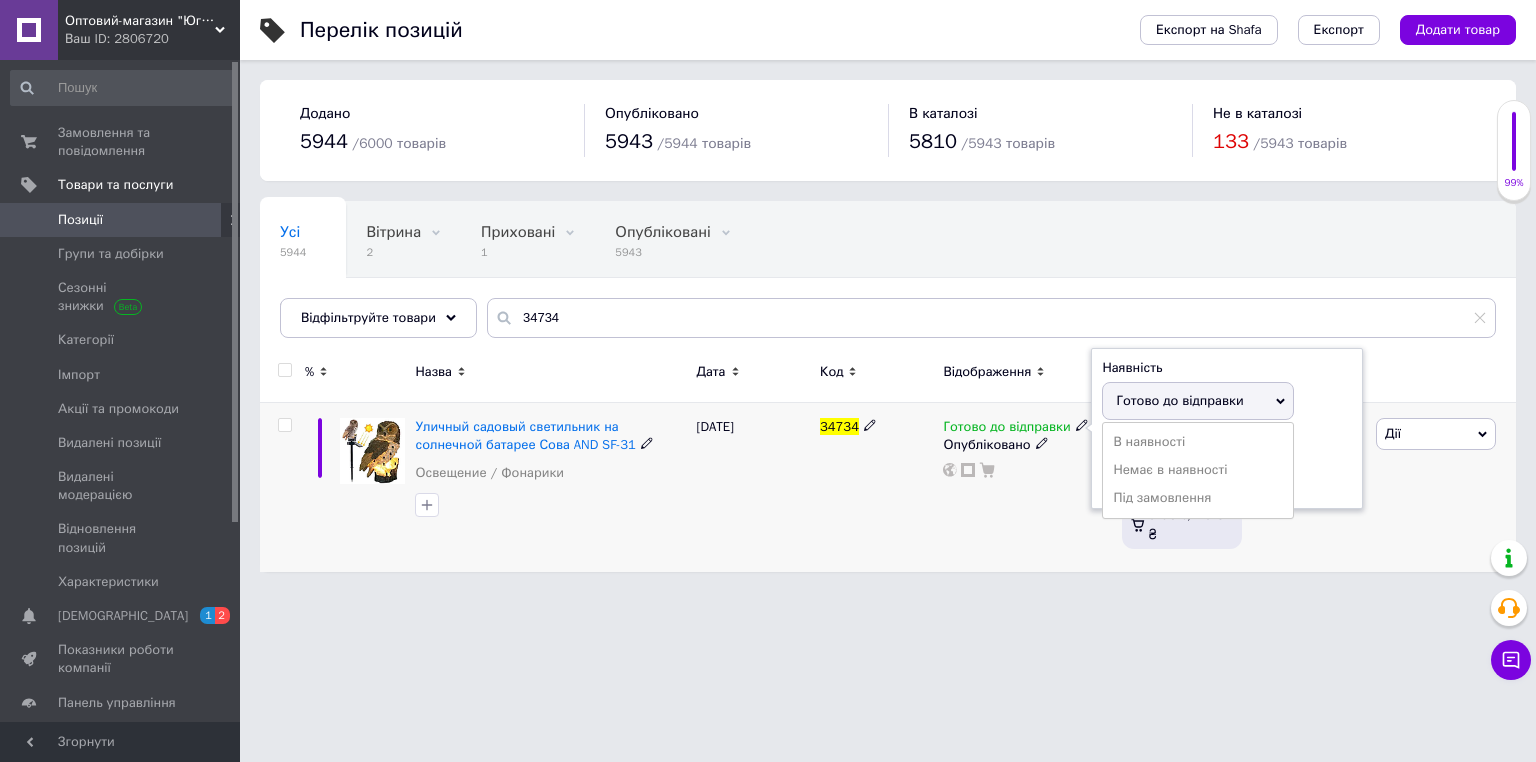 click on "Немає в наявності" at bounding box center [1198, 470] 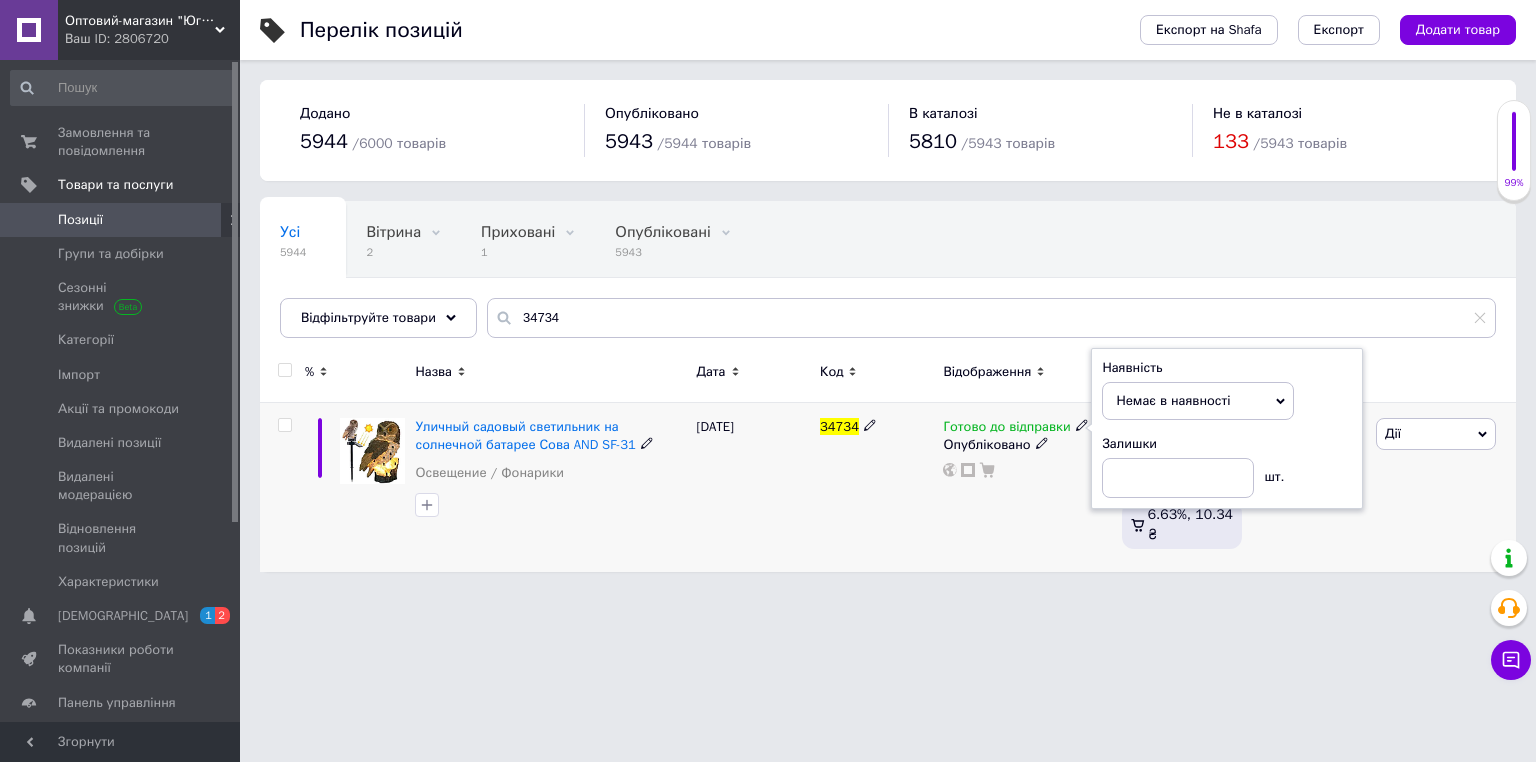 click on "34734" at bounding box center (876, 487) 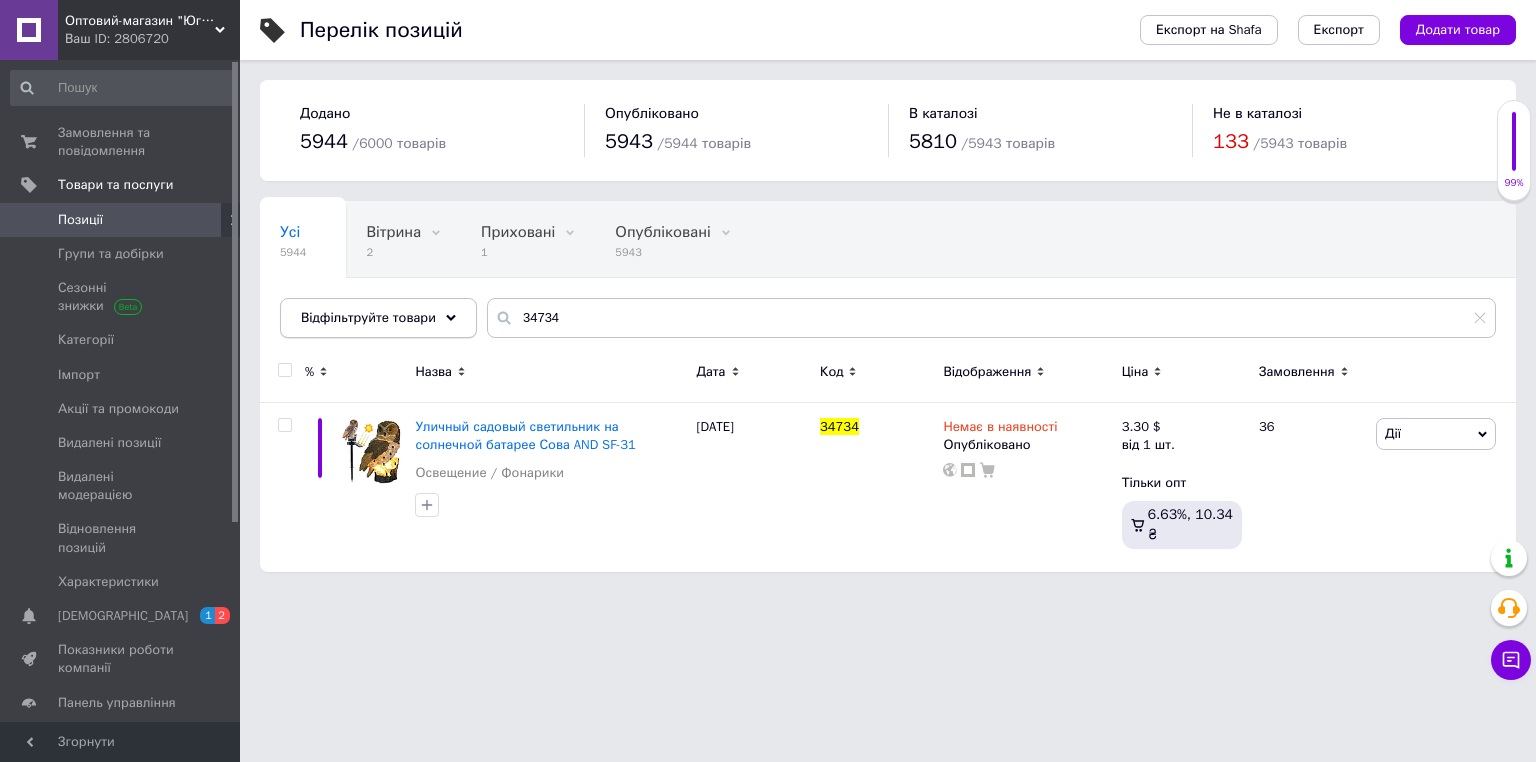 click on "Відфільтруйте товари" at bounding box center [368, 317] 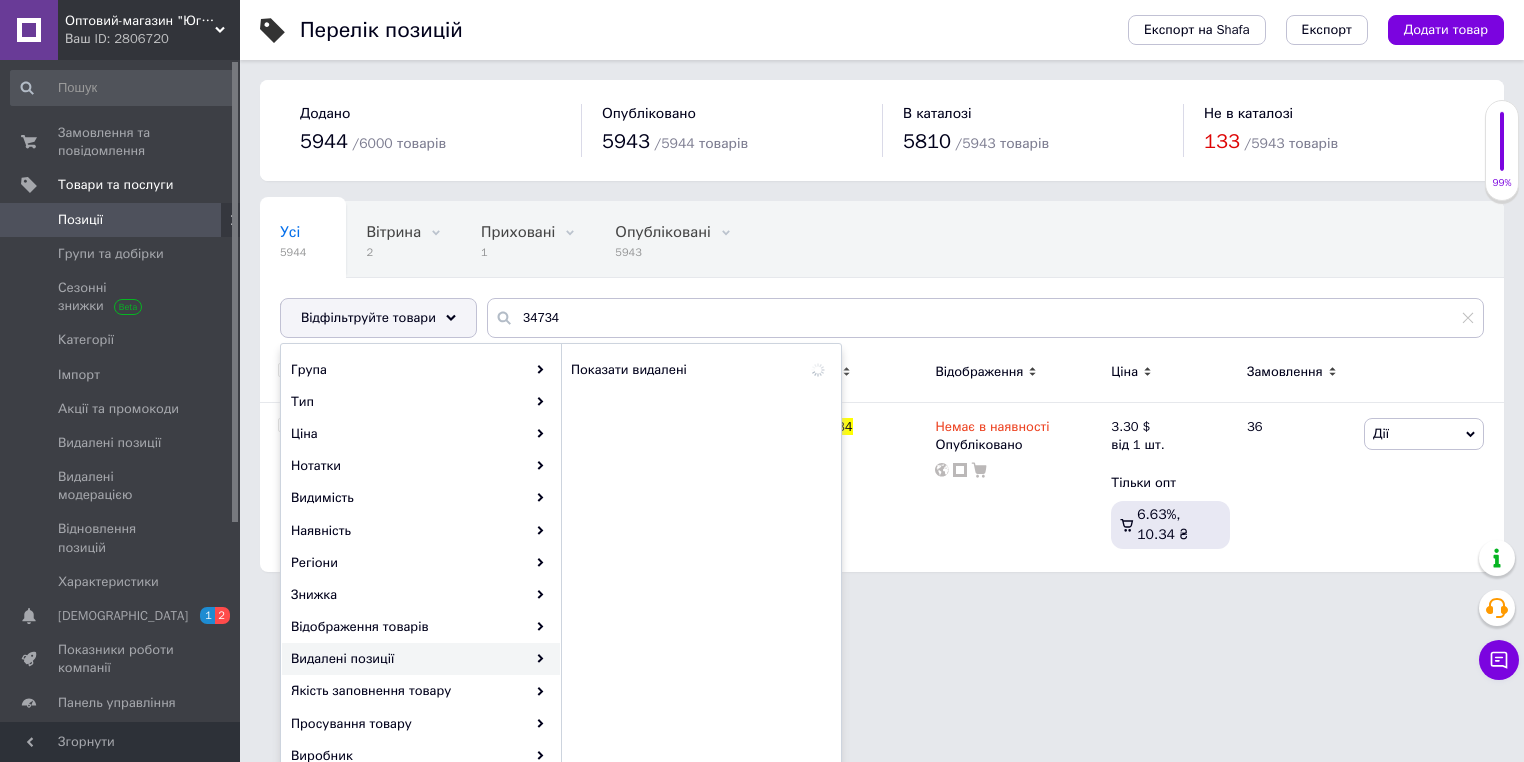 click on "Видалені позиції" at bounding box center [421, 659] 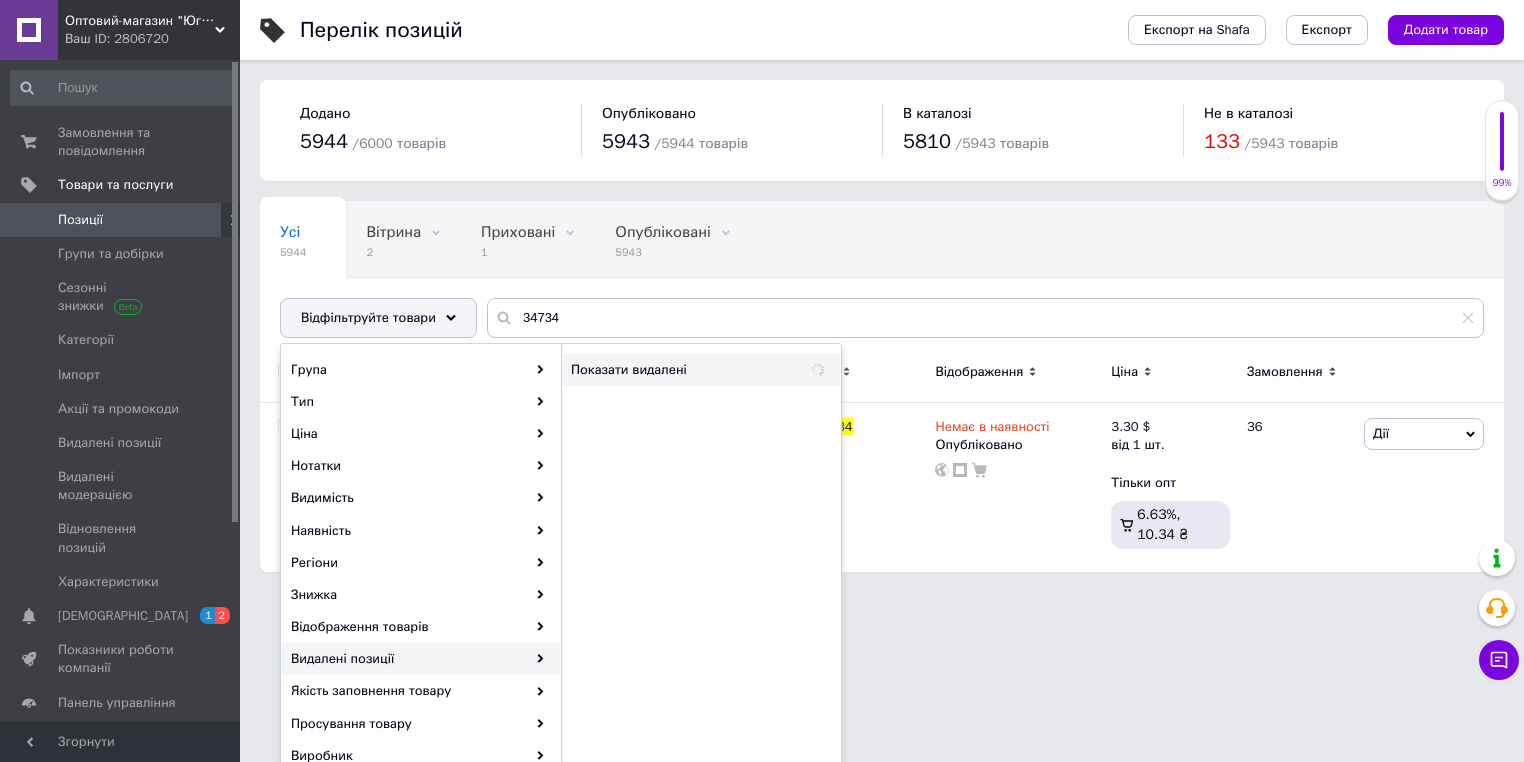 click on "Показати видалені" at bounding box center (675, 370) 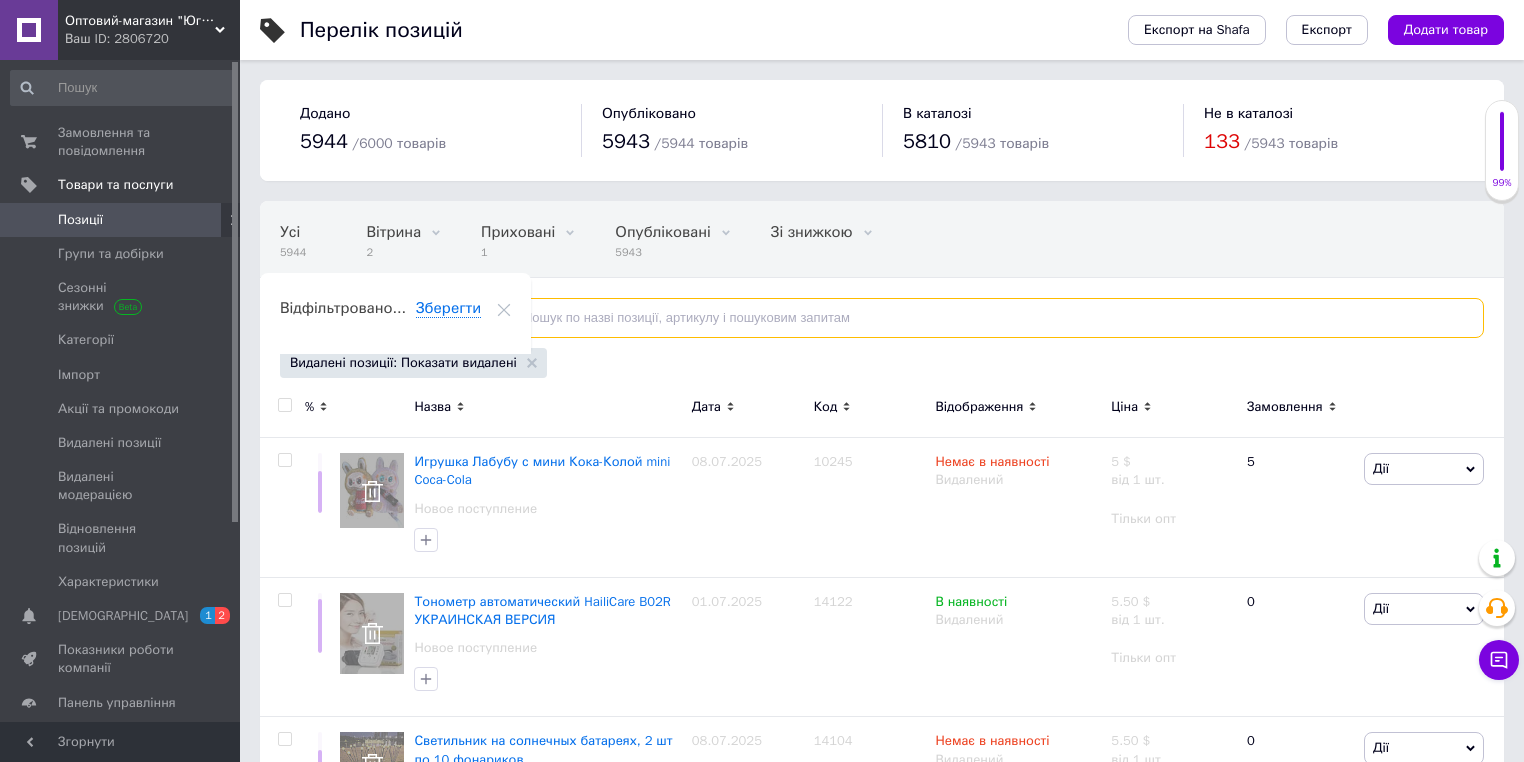 click at bounding box center (985, 318) 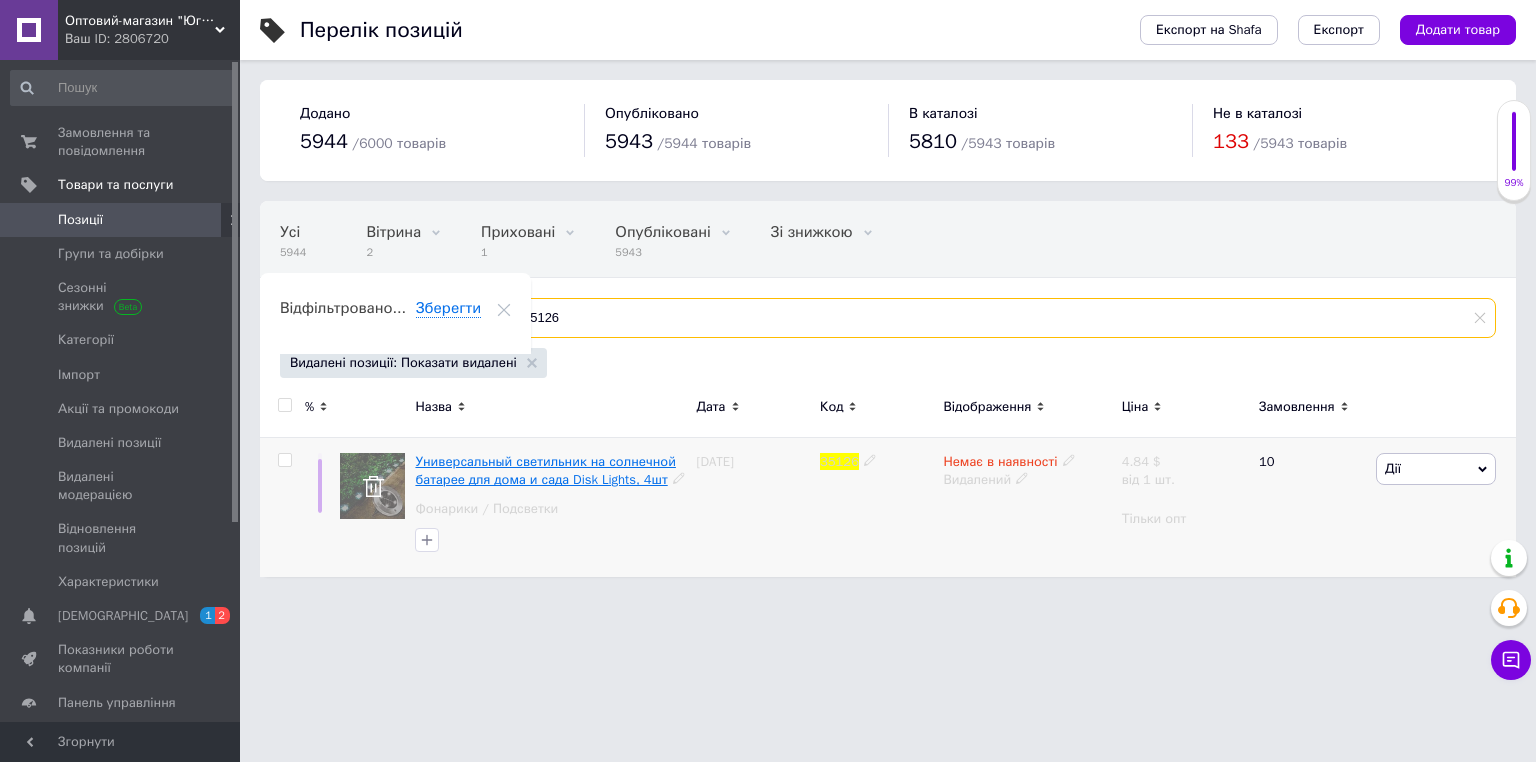 type on "35126" 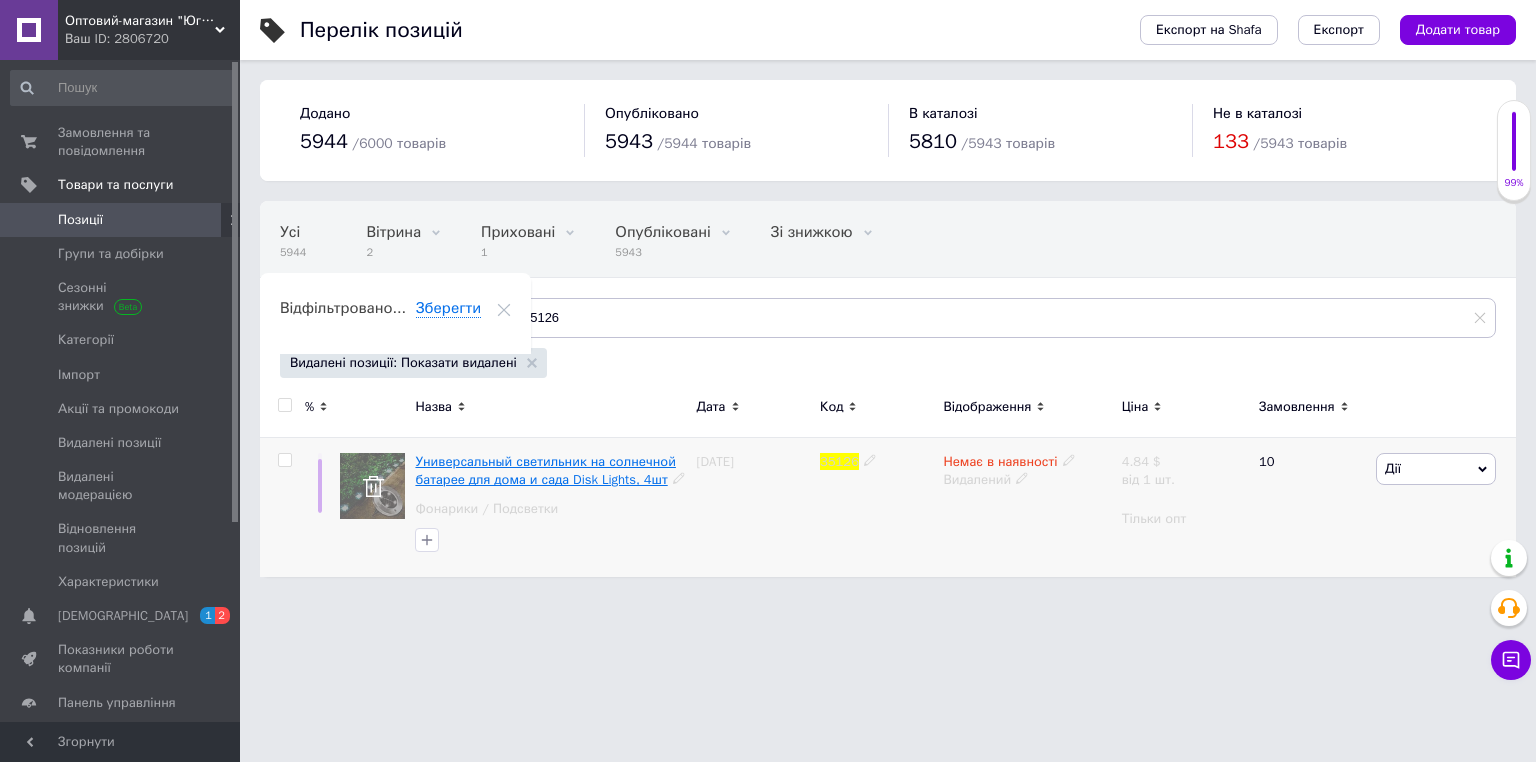 click on "Универсальный светильник на солнечной батарее для дома и сада Disk Lights, 4шт" at bounding box center (545, 470) 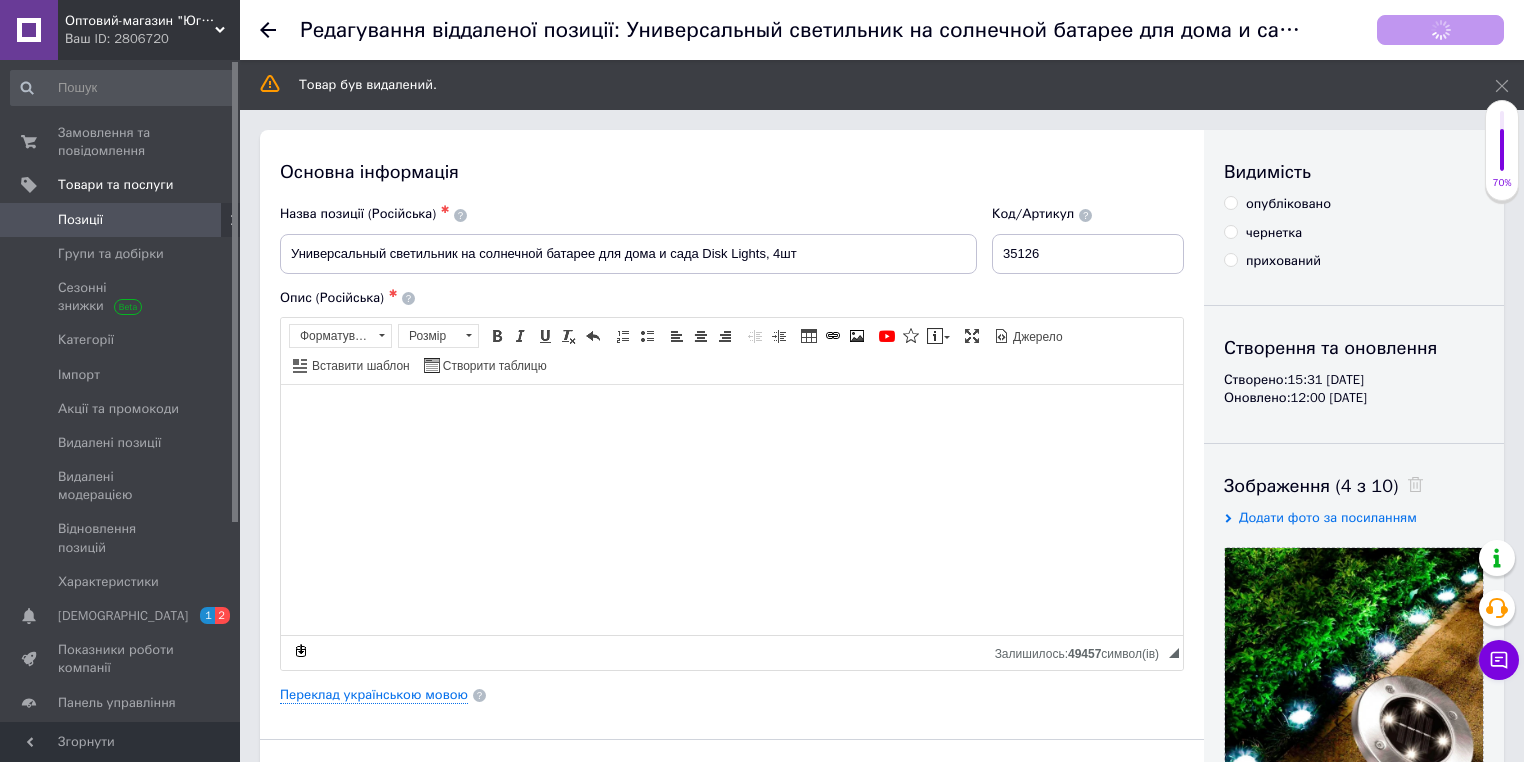 click on "опубліковано" at bounding box center (1288, 204) 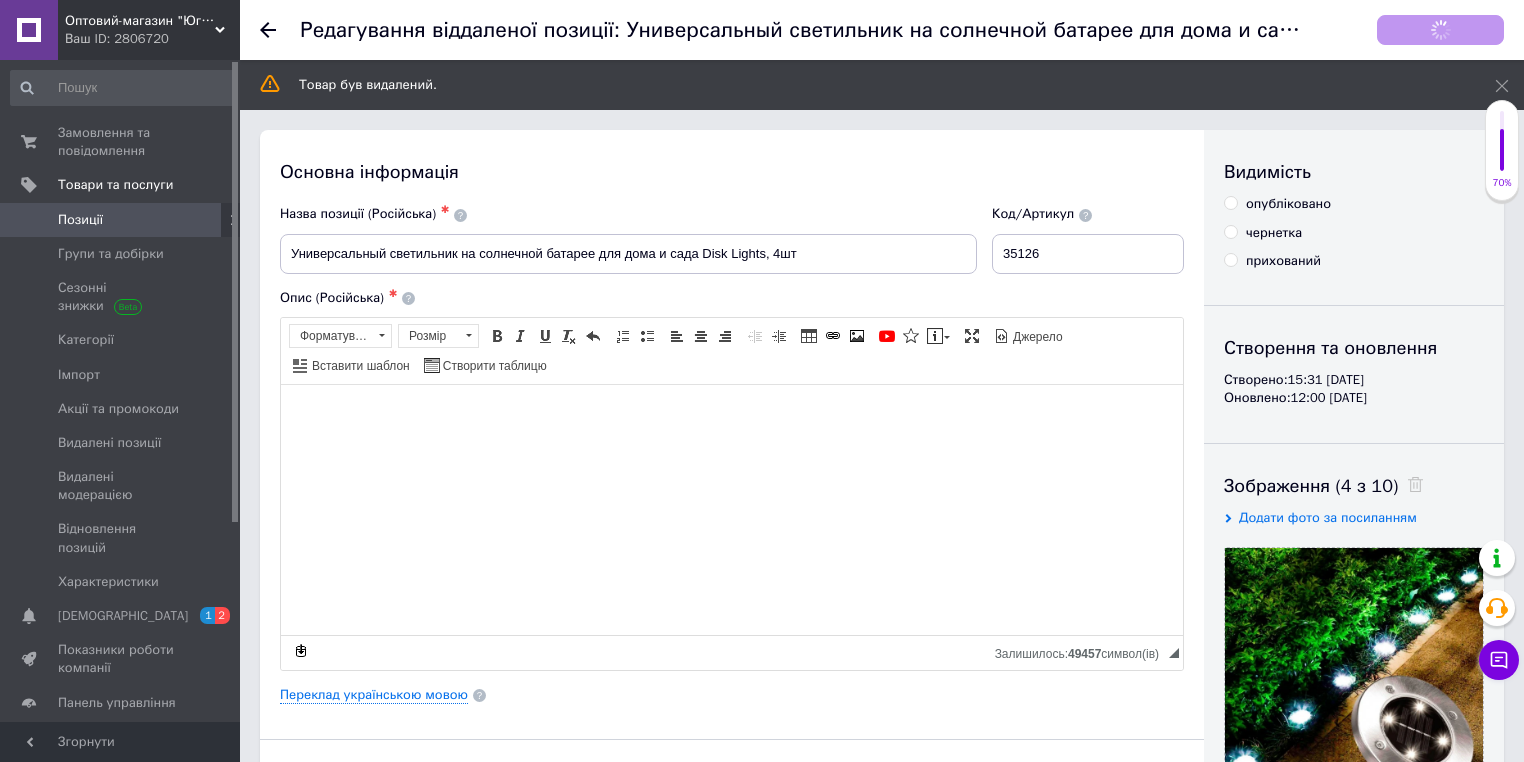 click on "опубліковано" at bounding box center [1230, 202] 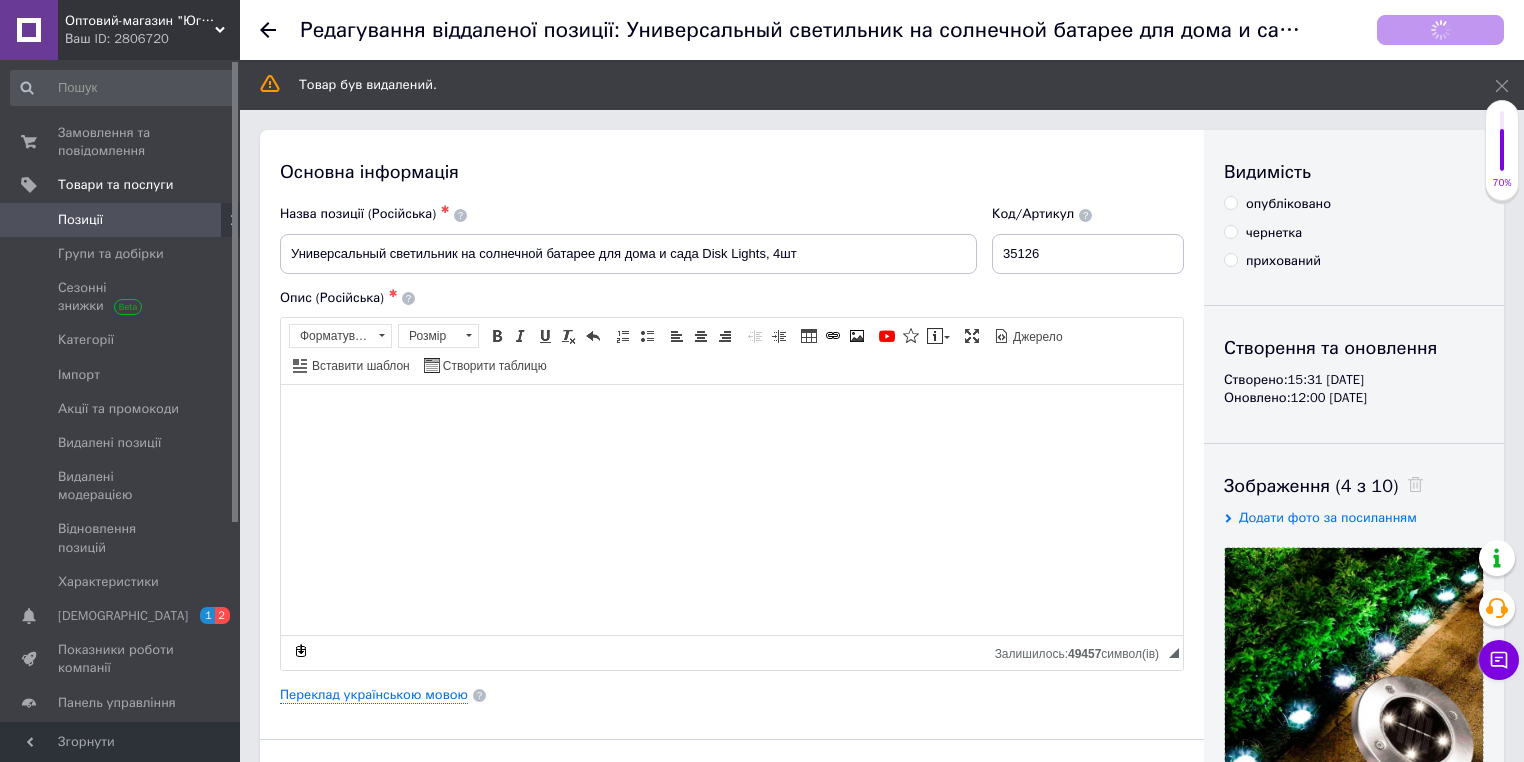 radio on "true" 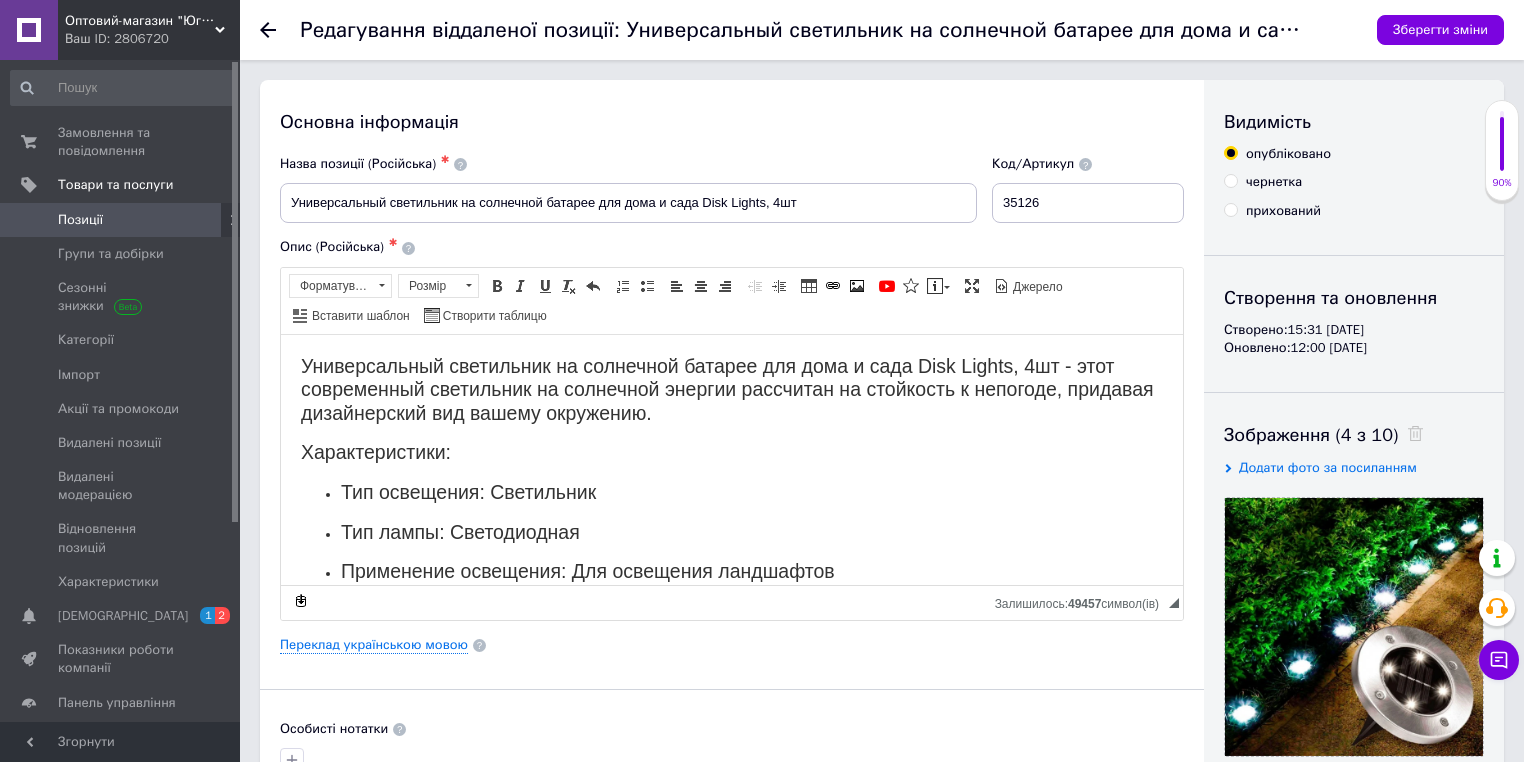 scroll, scrollTop: 0, scrollLeft: 0, axis: both 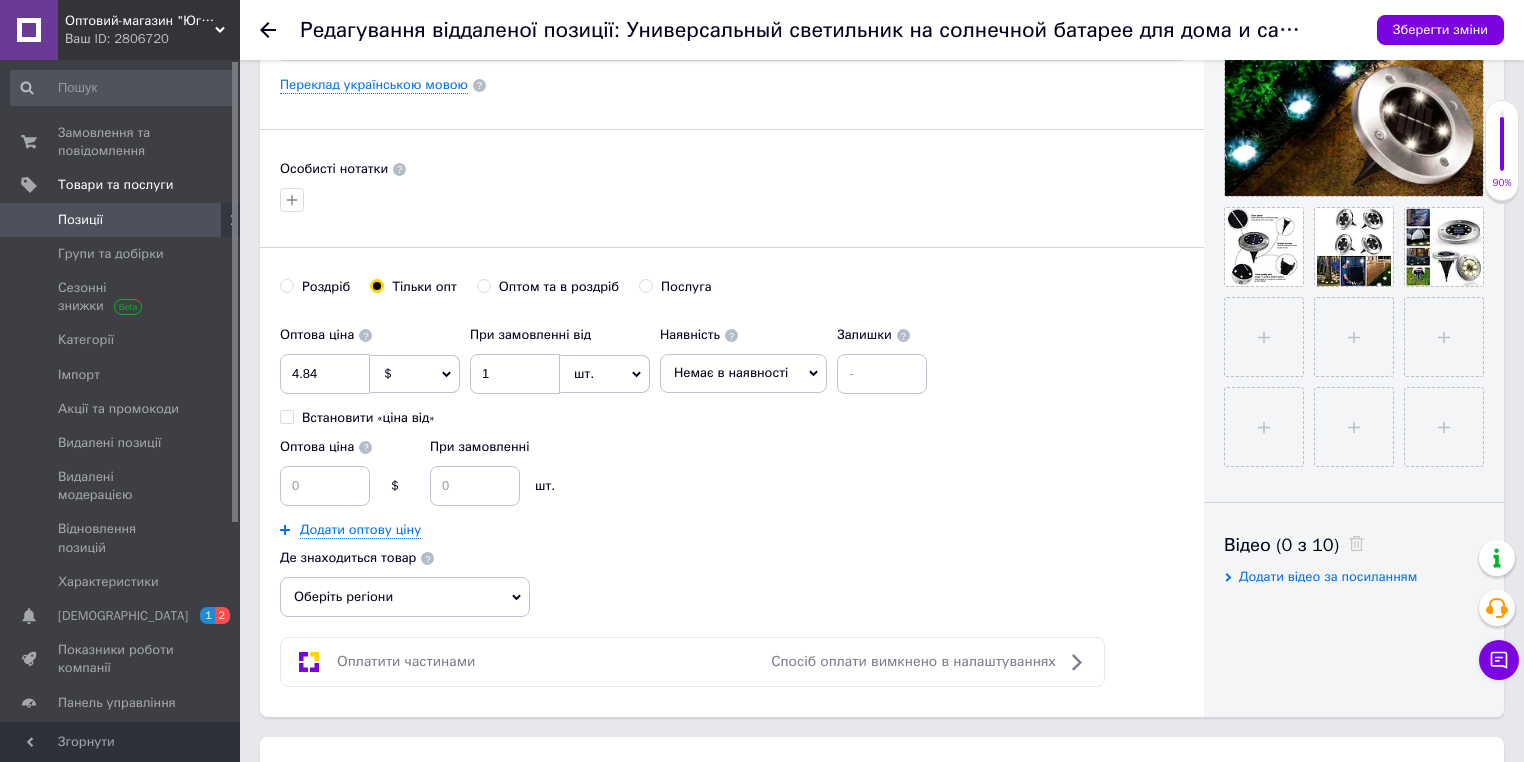 click on "Немає в наявності" at bounding box center (731, 372) 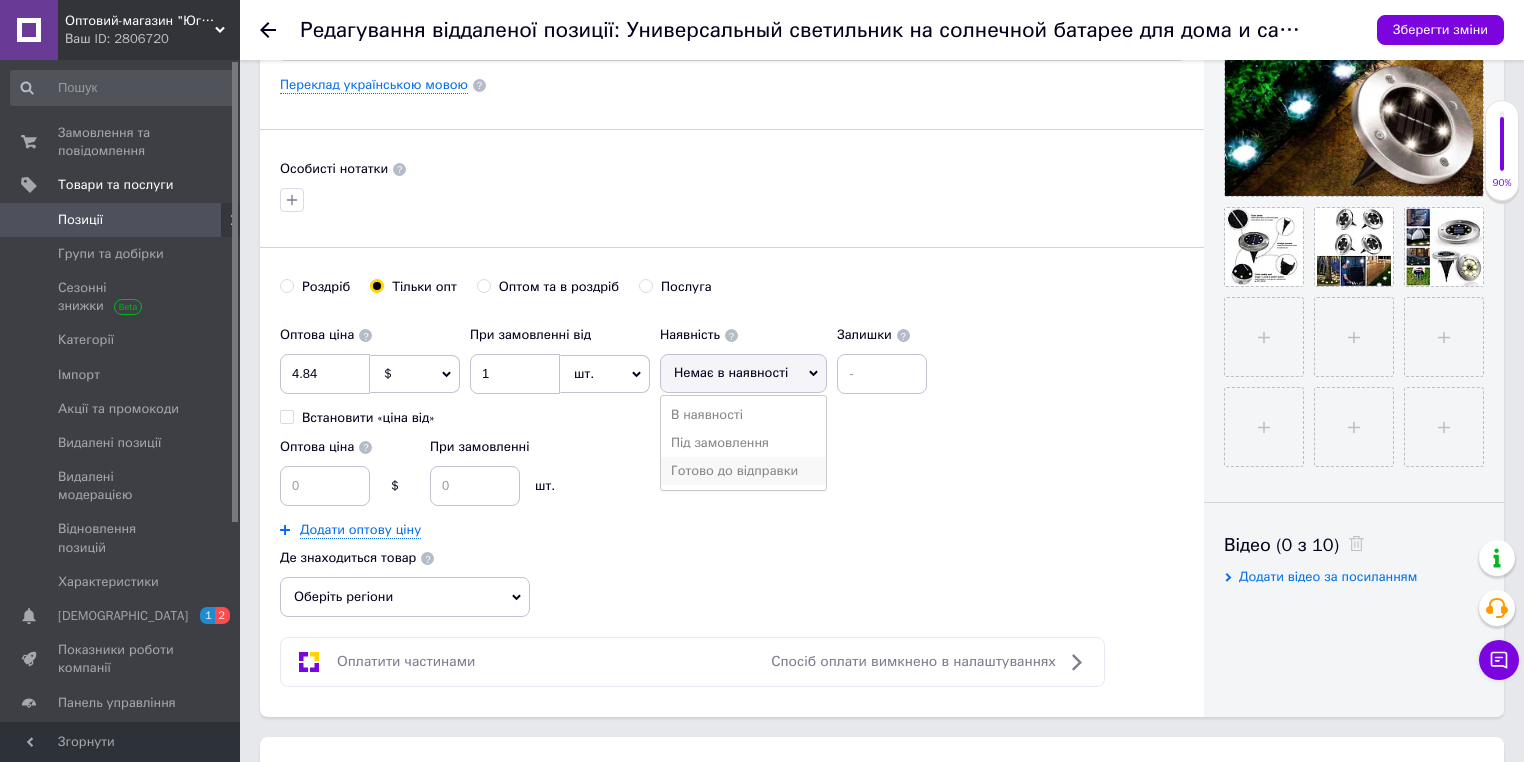 click on "Готово до відправки" at bounding box center [743, 471] 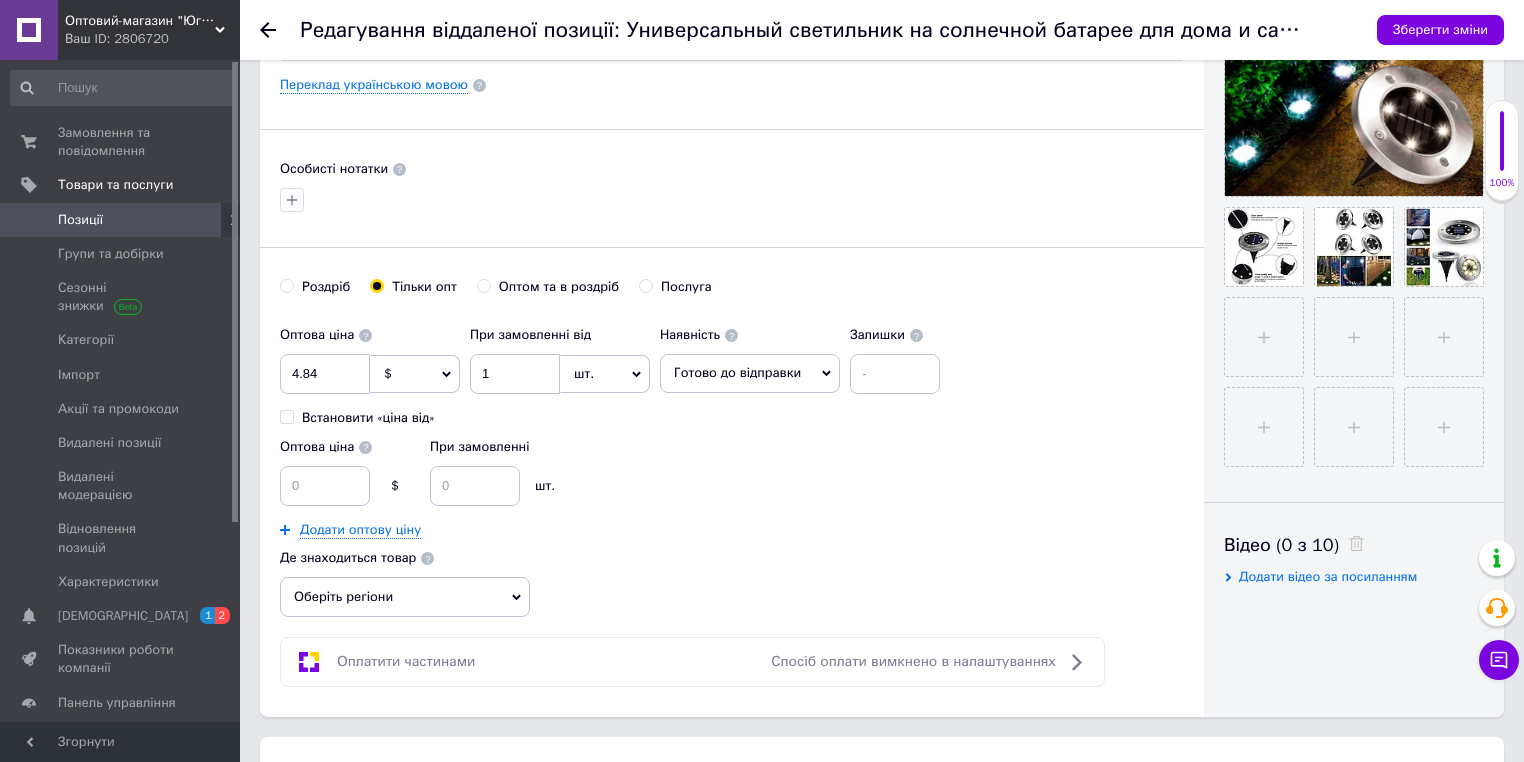 click on "Оптова ціна $ При замовленні шт." at bounding box center [615, 467] 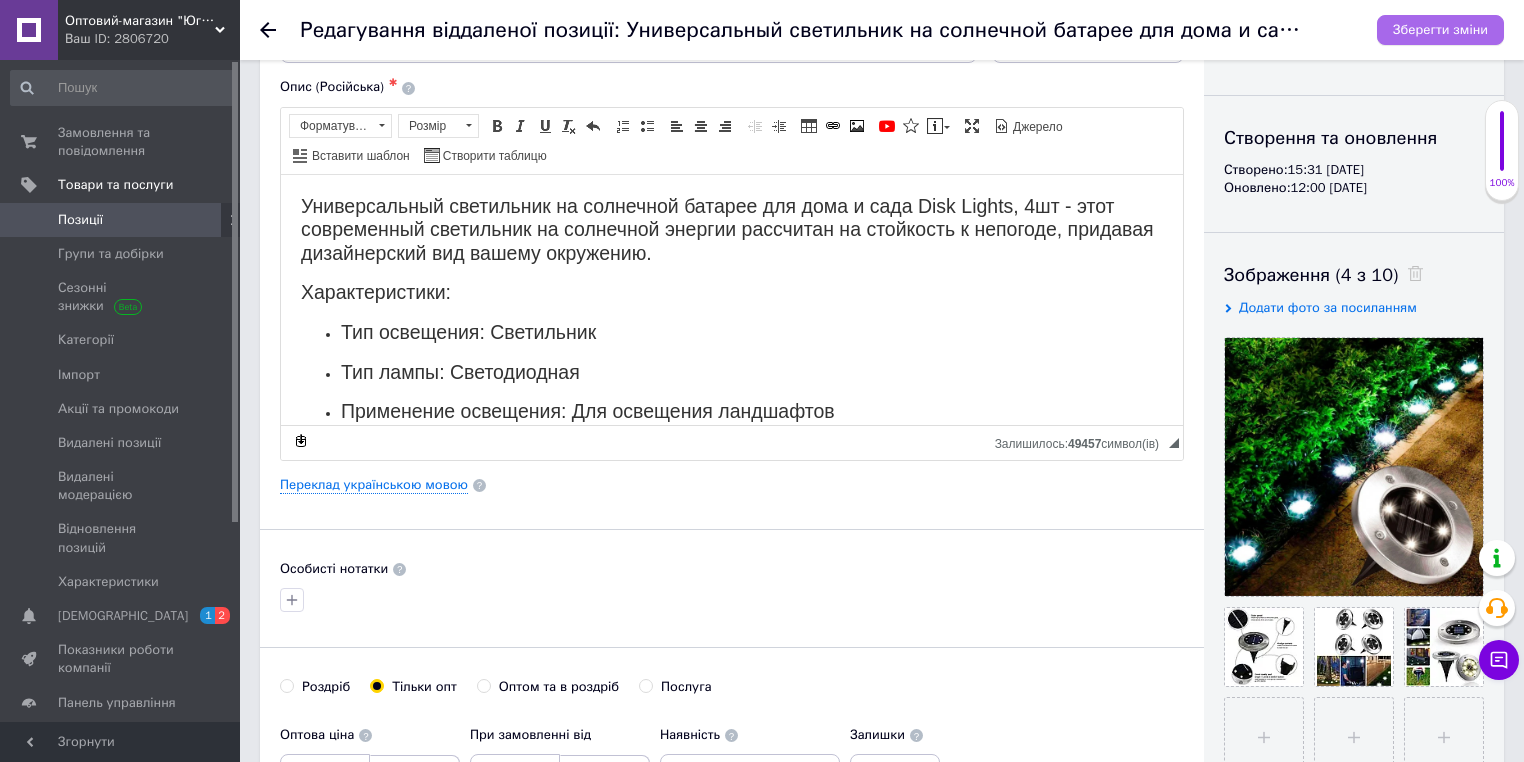 click on "Зберегти зміни" at bounding box center [1440, 29] 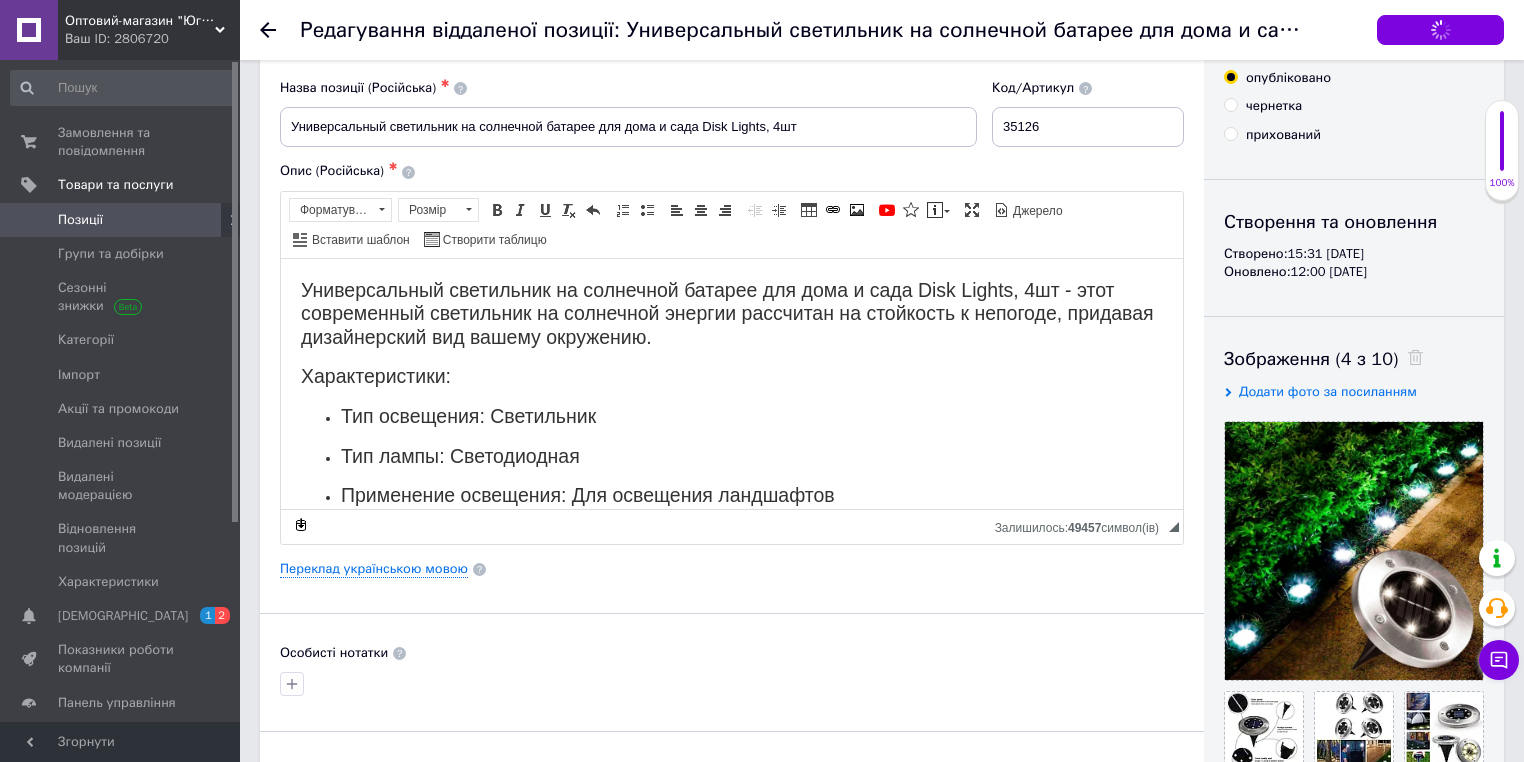 scroll, scrollTop: 0, scrollLeft: 0, axis: both 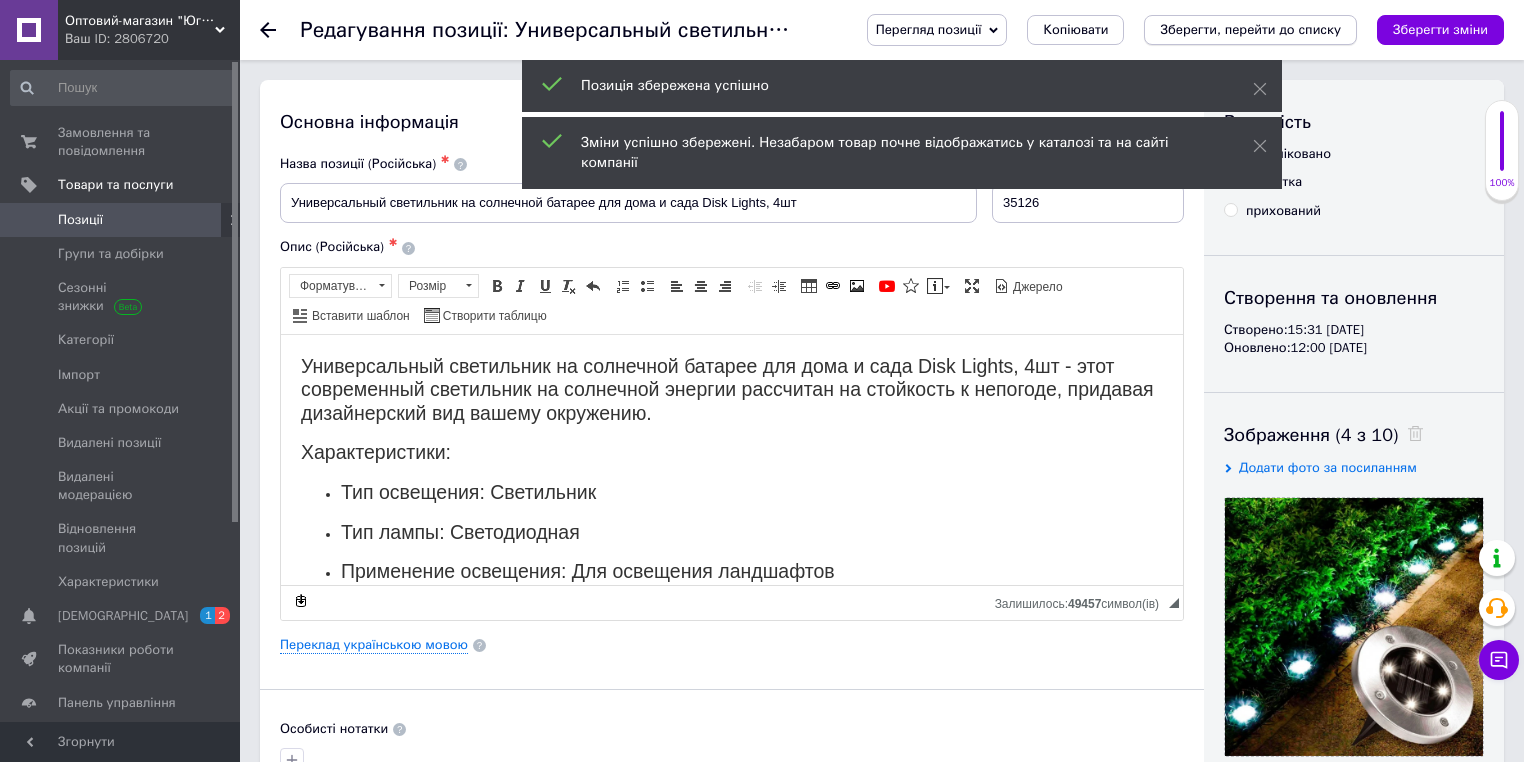 click on "Зберегти, перейти до списку" at bounding box center [1250, 29] 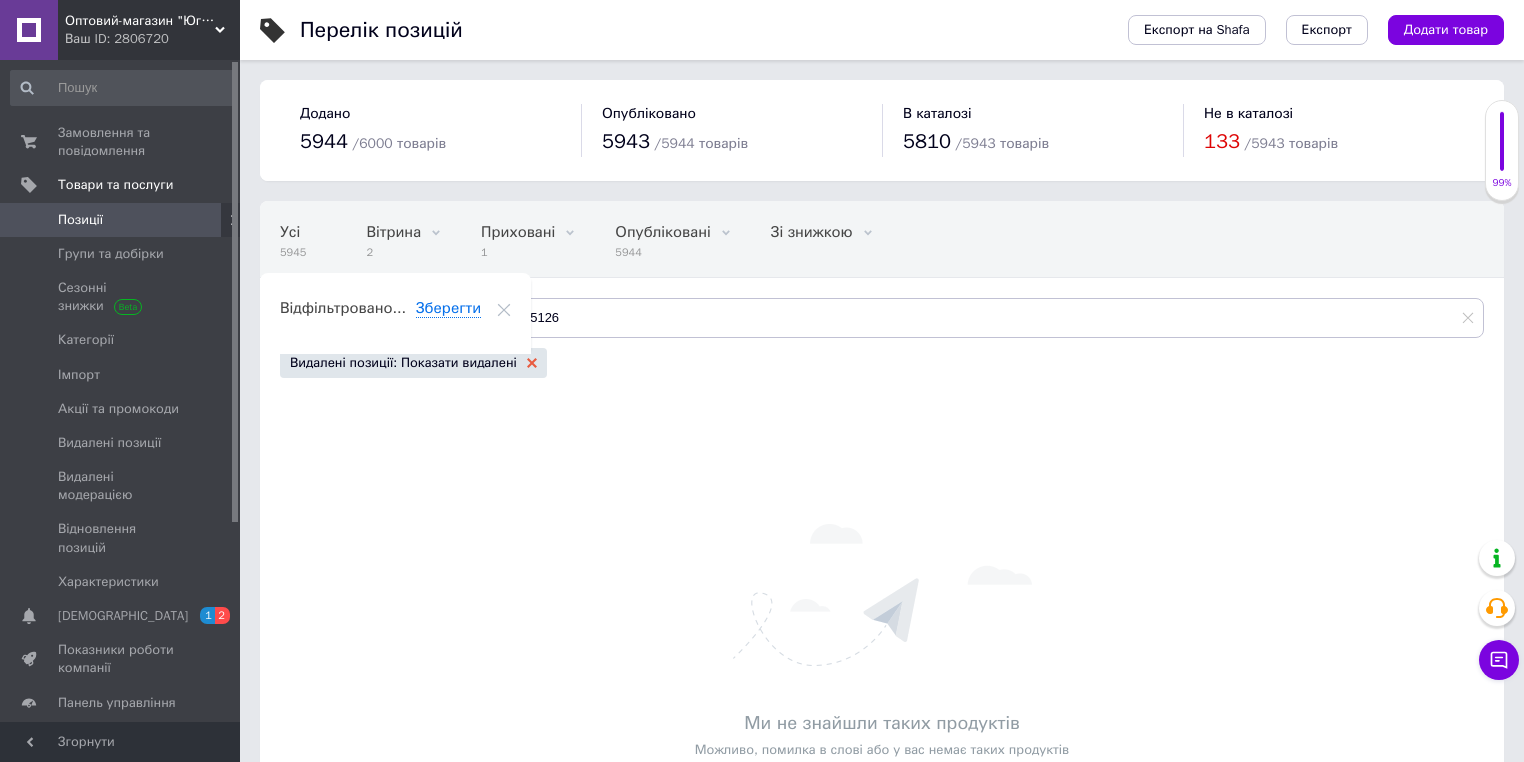 click 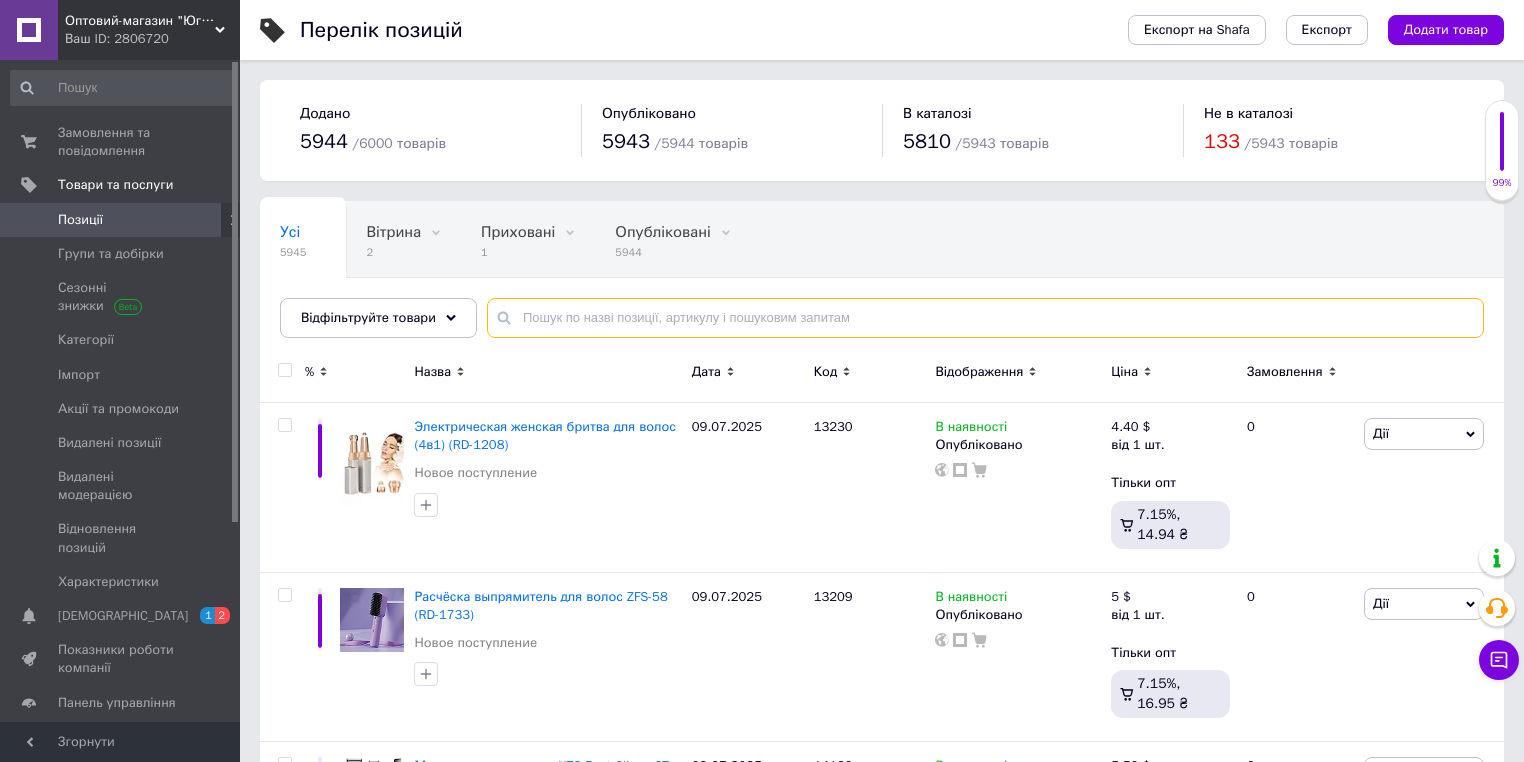 click at bounding box center [985, 318] 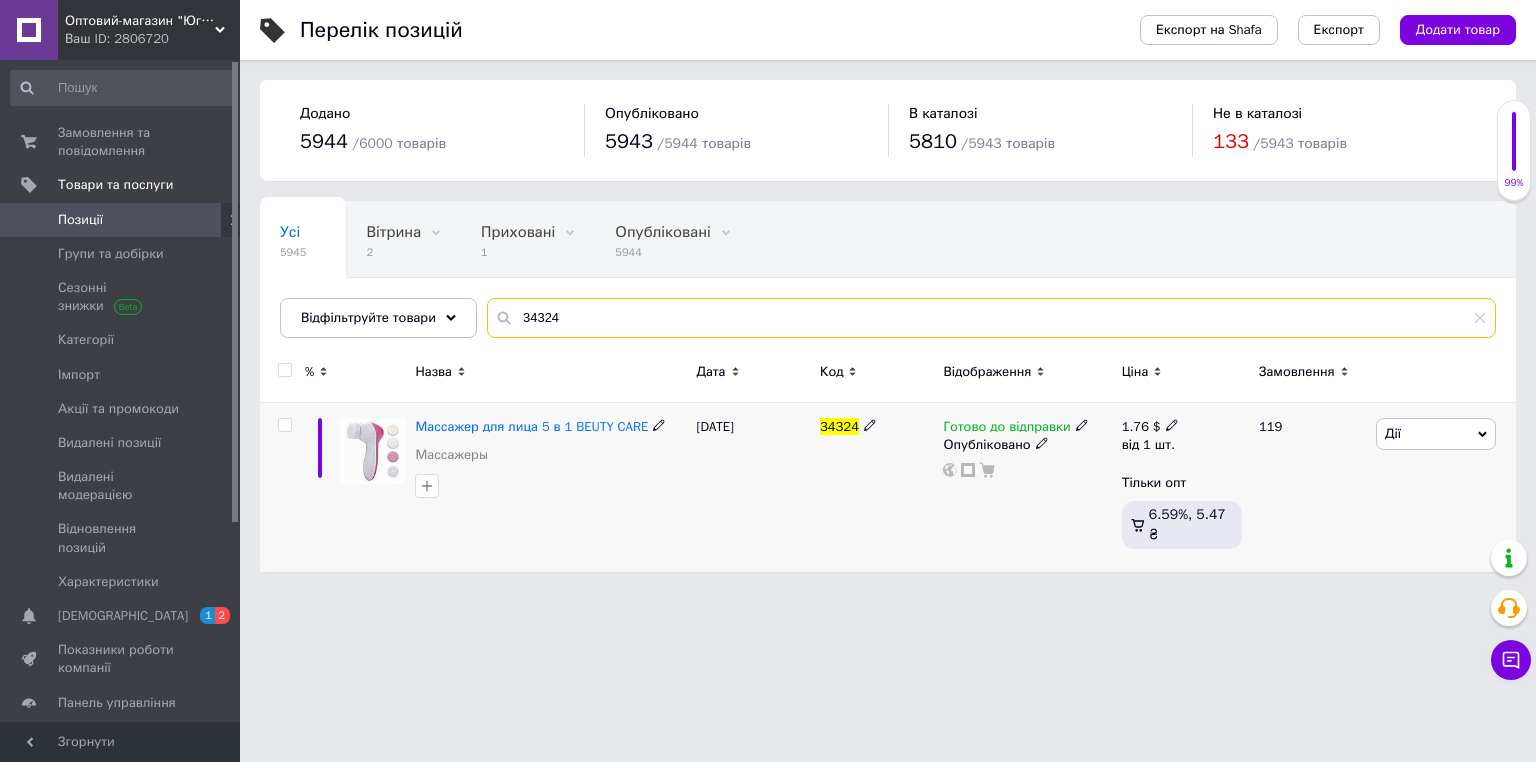 type on "34324" 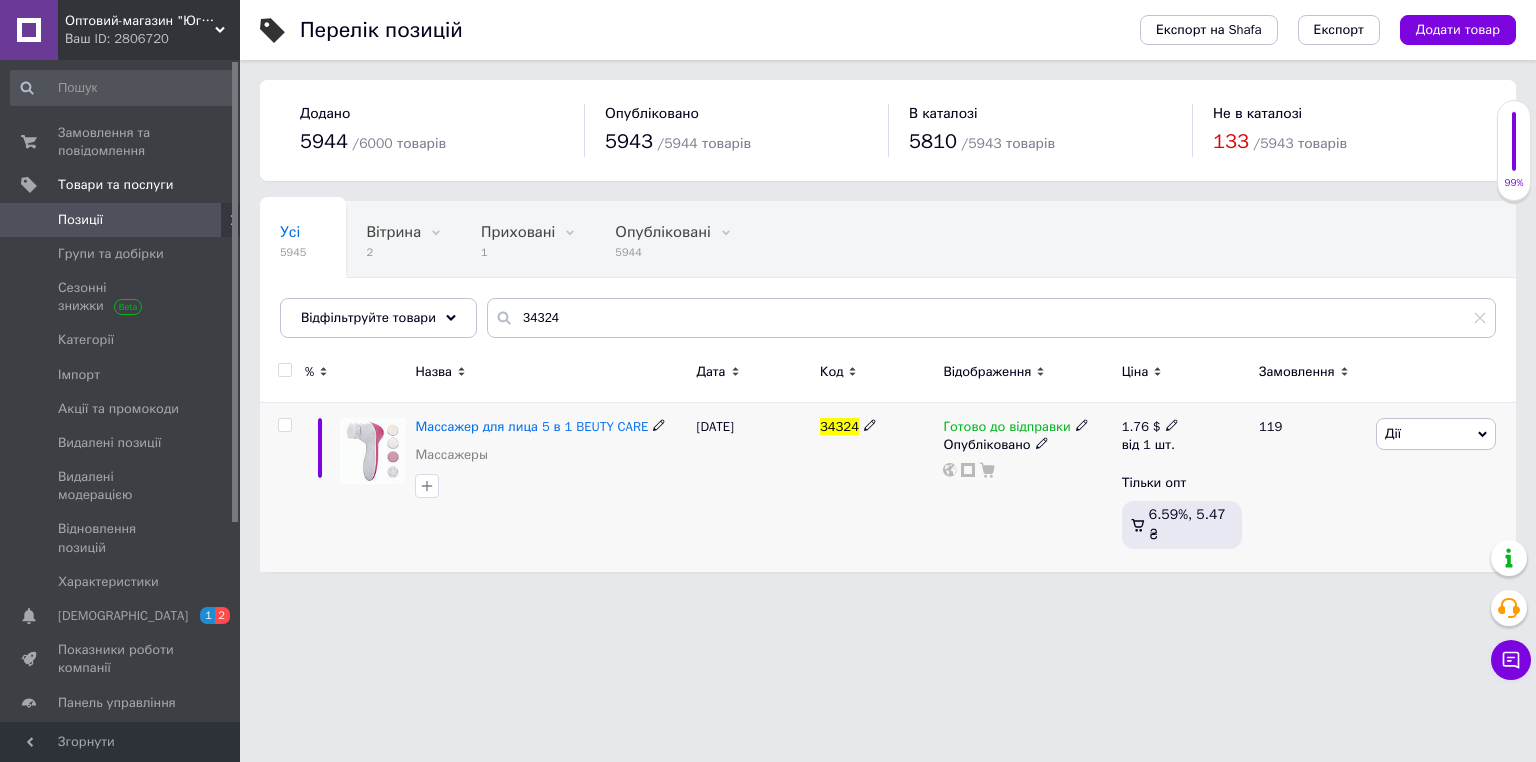 drag, startPoint x: 1157, startPoint y: 420, endPoint x: 1184, endPoint y: 419, distance: 27.018513 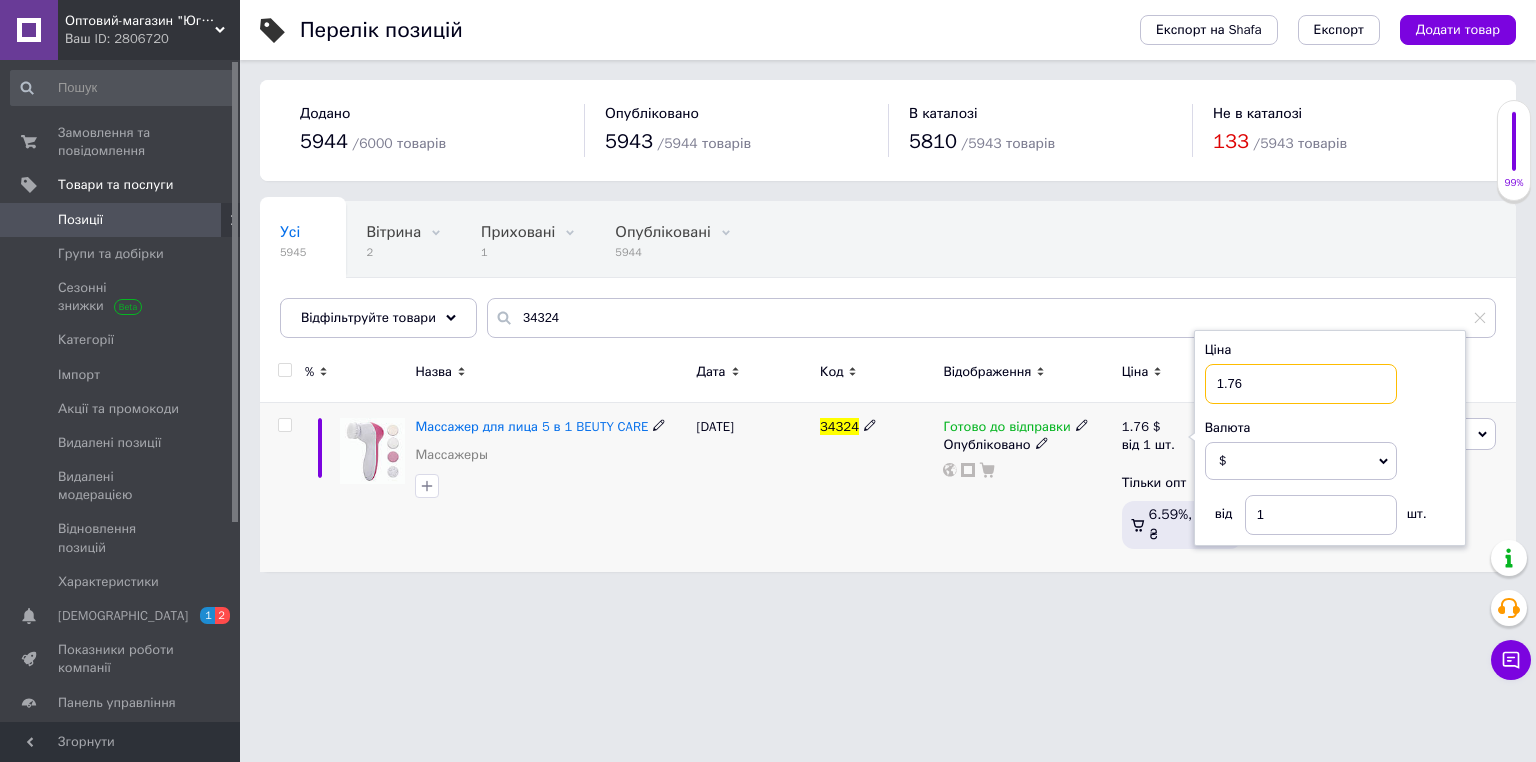 click on "1.76" at bounding box center (1301, 384) 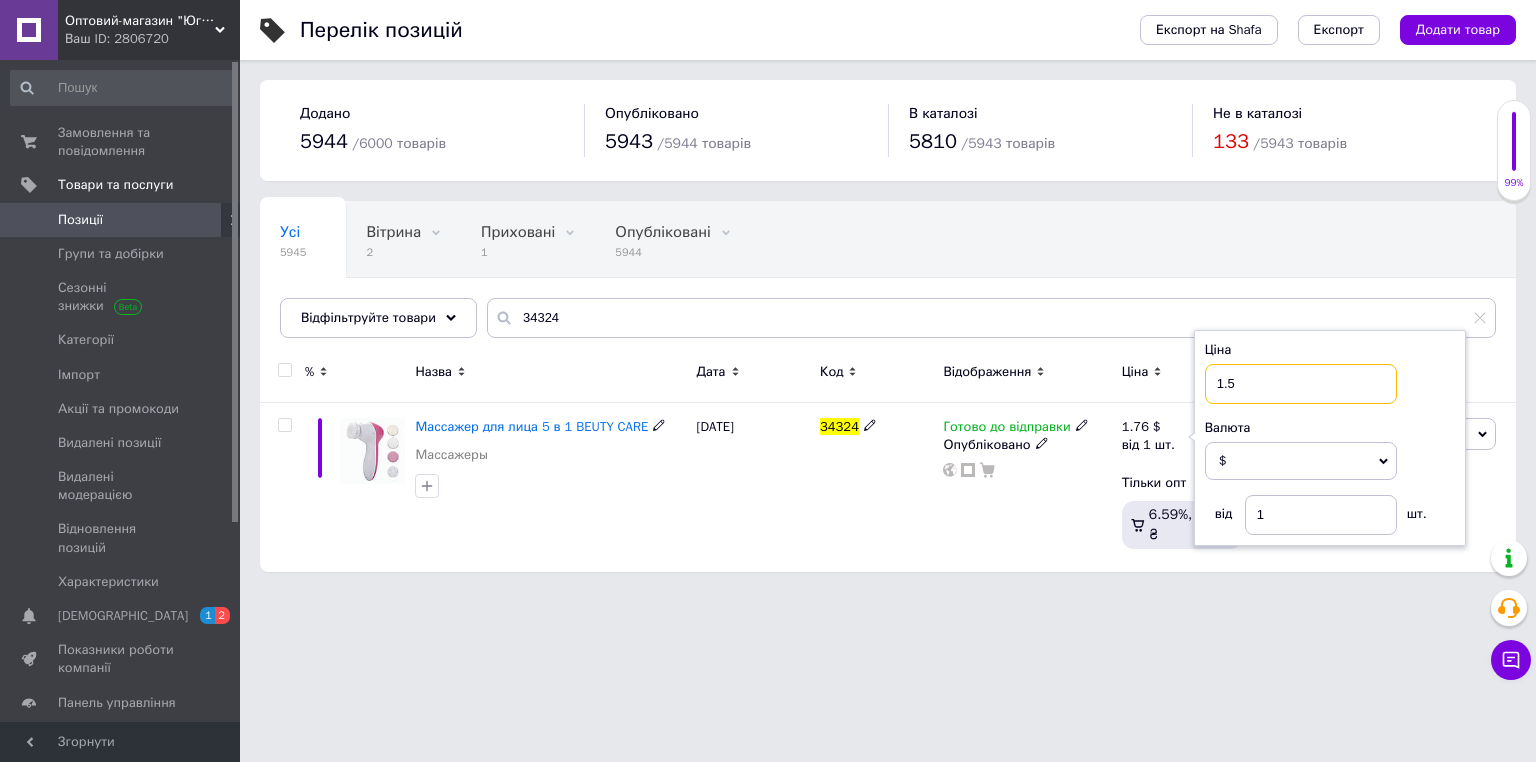 type on "1.5" 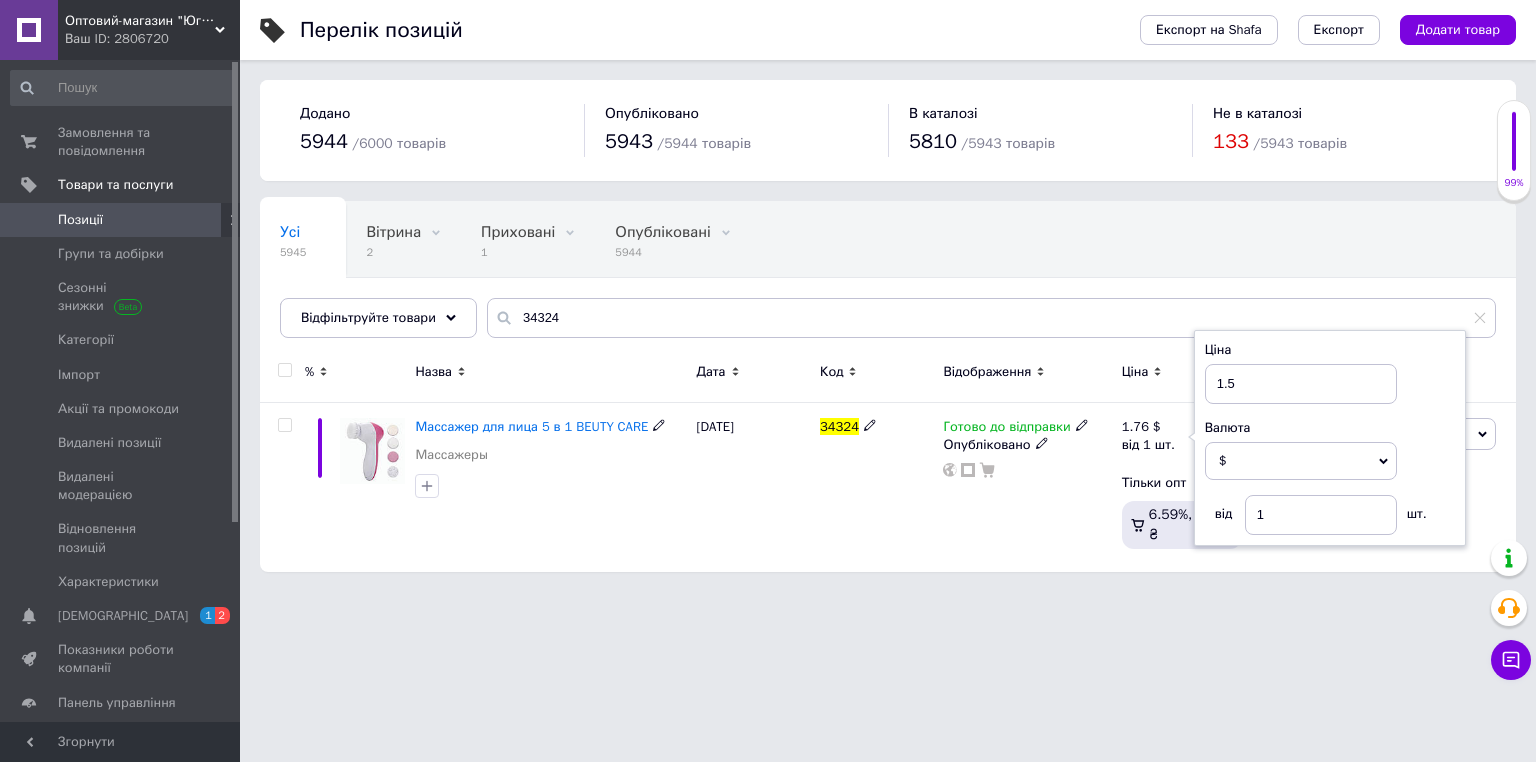 click on "Оптовий-магазин "Юг-Опт" Ваш ID: 2806720 Сайт Оптовий-магазин "Юг-Опт" Кабінет покупця Перевірити стан системи Сторінка на порталі Интернет-магазин  "Спектрик" Інтернет-магазин mj-line Довідка Вийти Замовлення та повідомлення 0 0 Товари та послуги Позиції Групи та добірки Сезонні знижки Категорії Імпорт Акції та промокоди Видалені позиції Видалені модерацією Відновлення позицій Характеристики Сповіщення 1 2 Показники роботи компанії Панель управління Відгуки Клієнти Каталог ProSale Аналітика Управління сайтом   /" at bounding box center (768, 296) 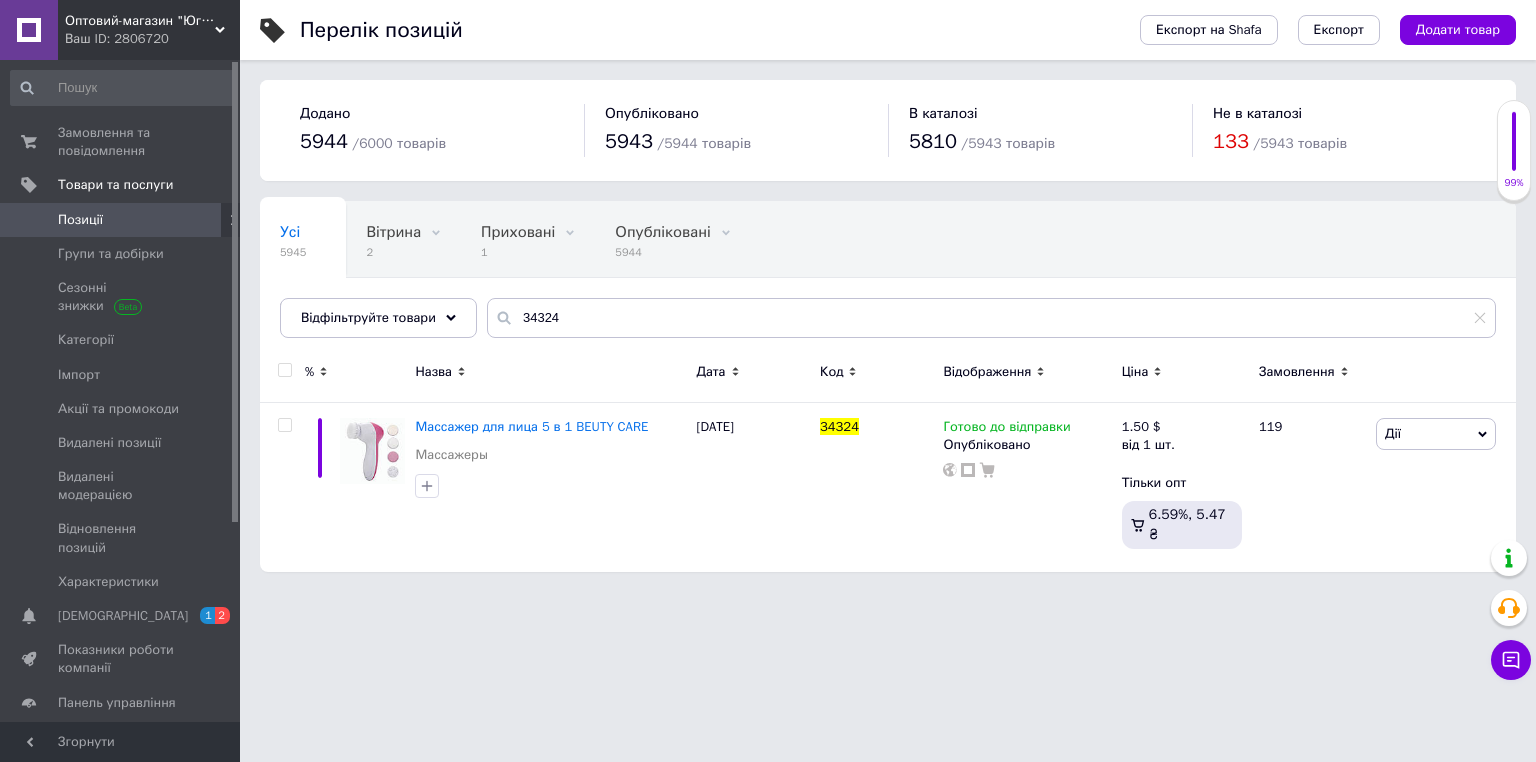 click on "Перелік позицій" at bounding box center [700, 30] 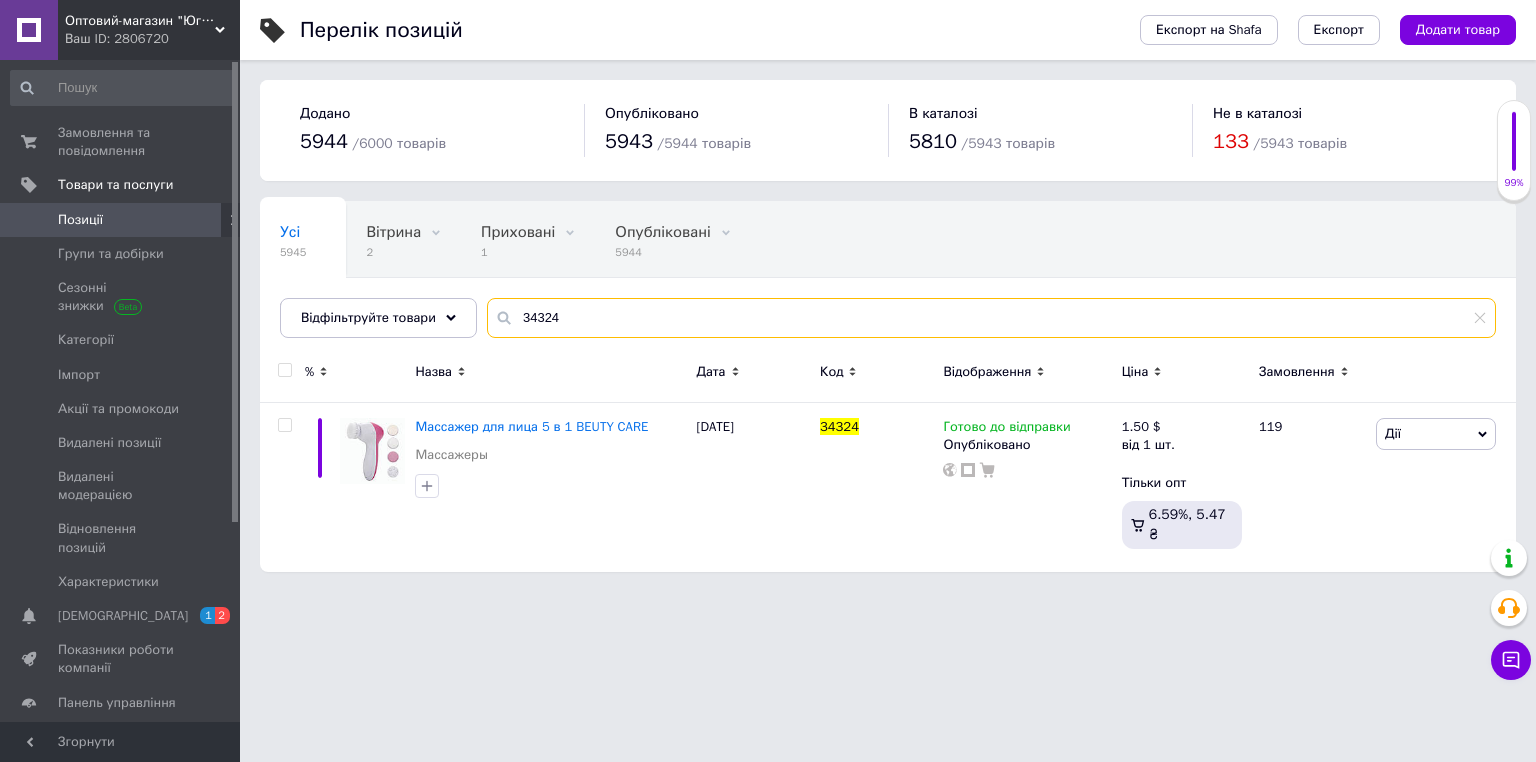 click on "34324" at bounding box center [991, 318] 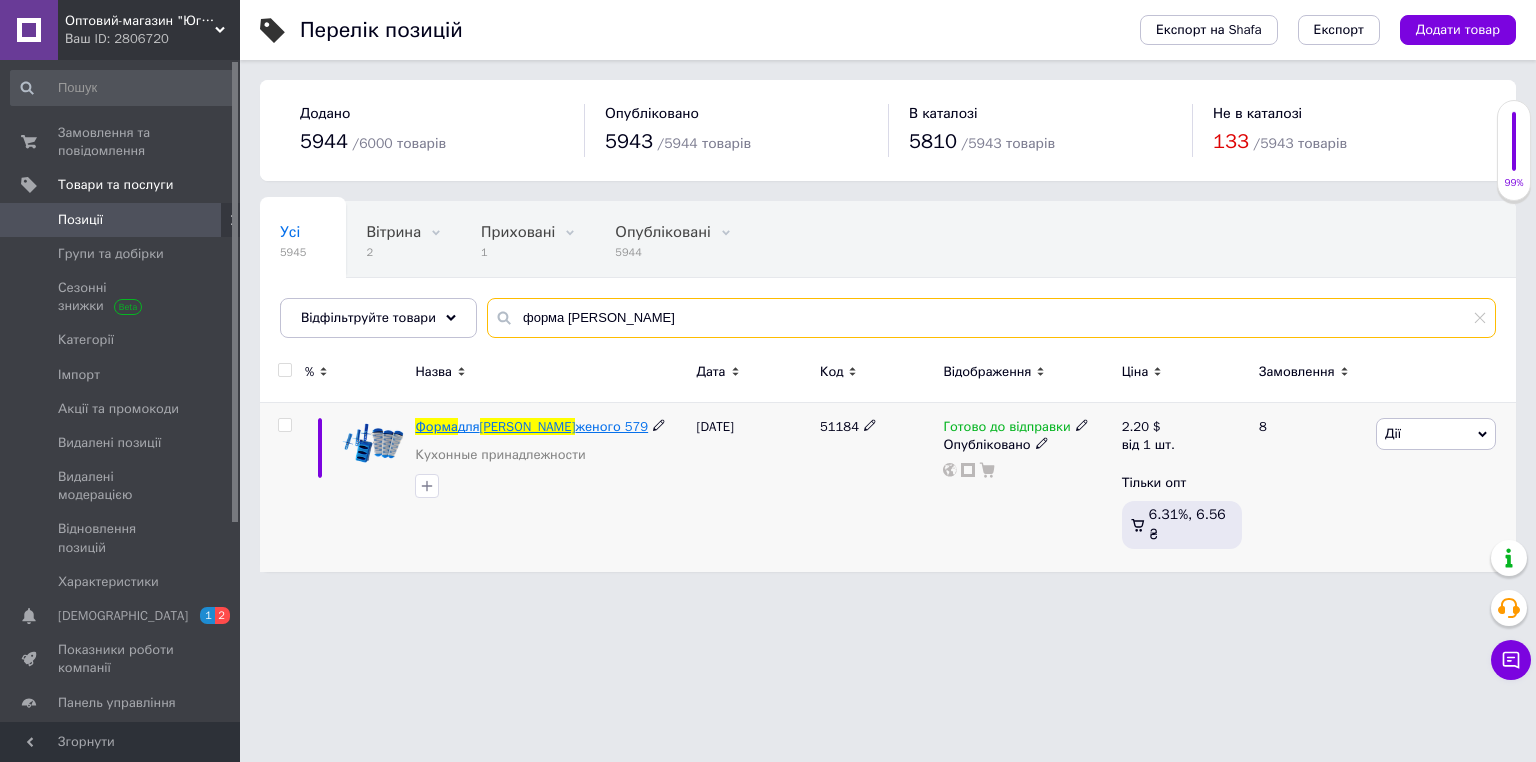 type on "форма моро" 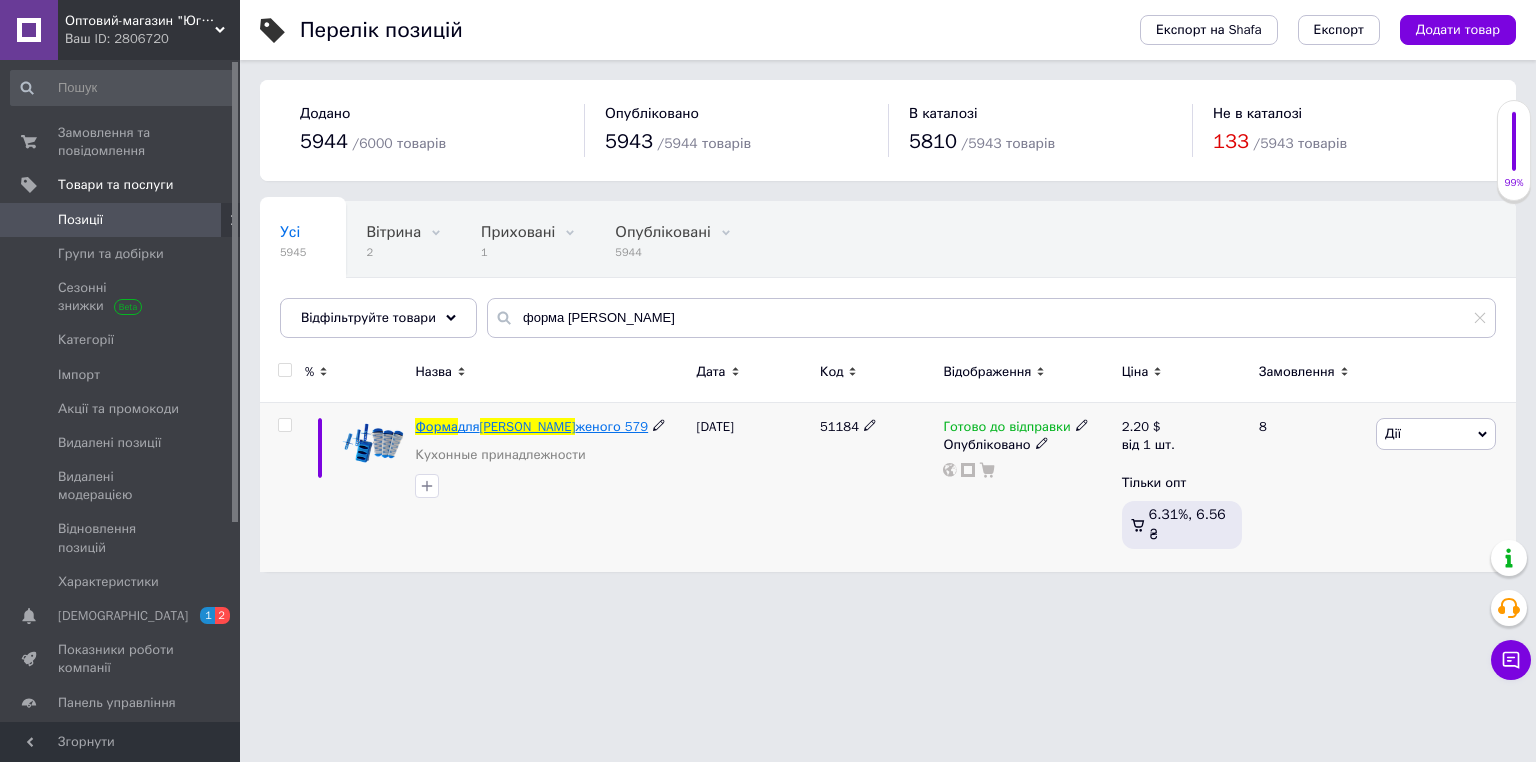 click on "женого 579" at bounding box center [611, 426] 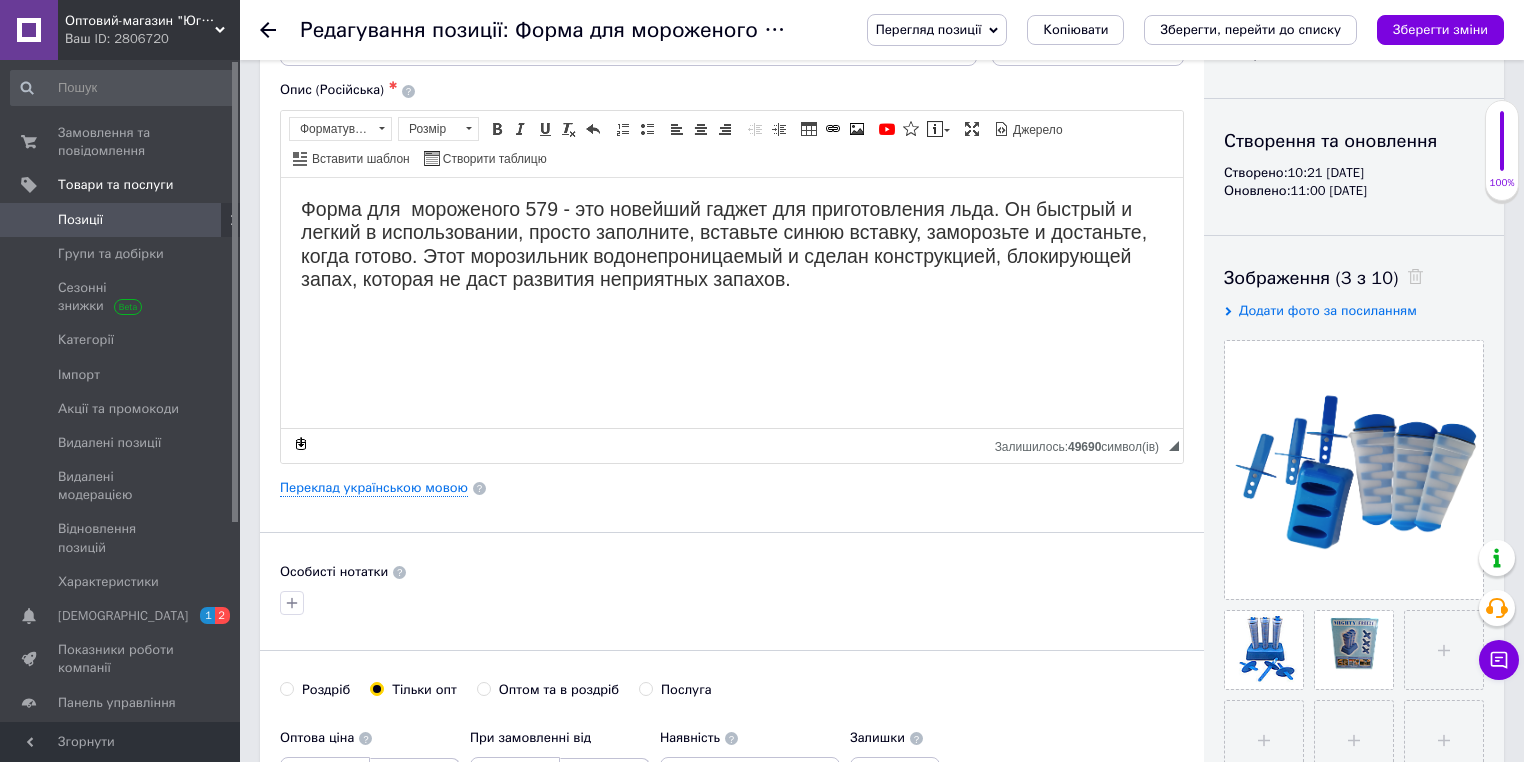 scroll, scrollTop: 320, scrollLeft: 0, axis: vertical 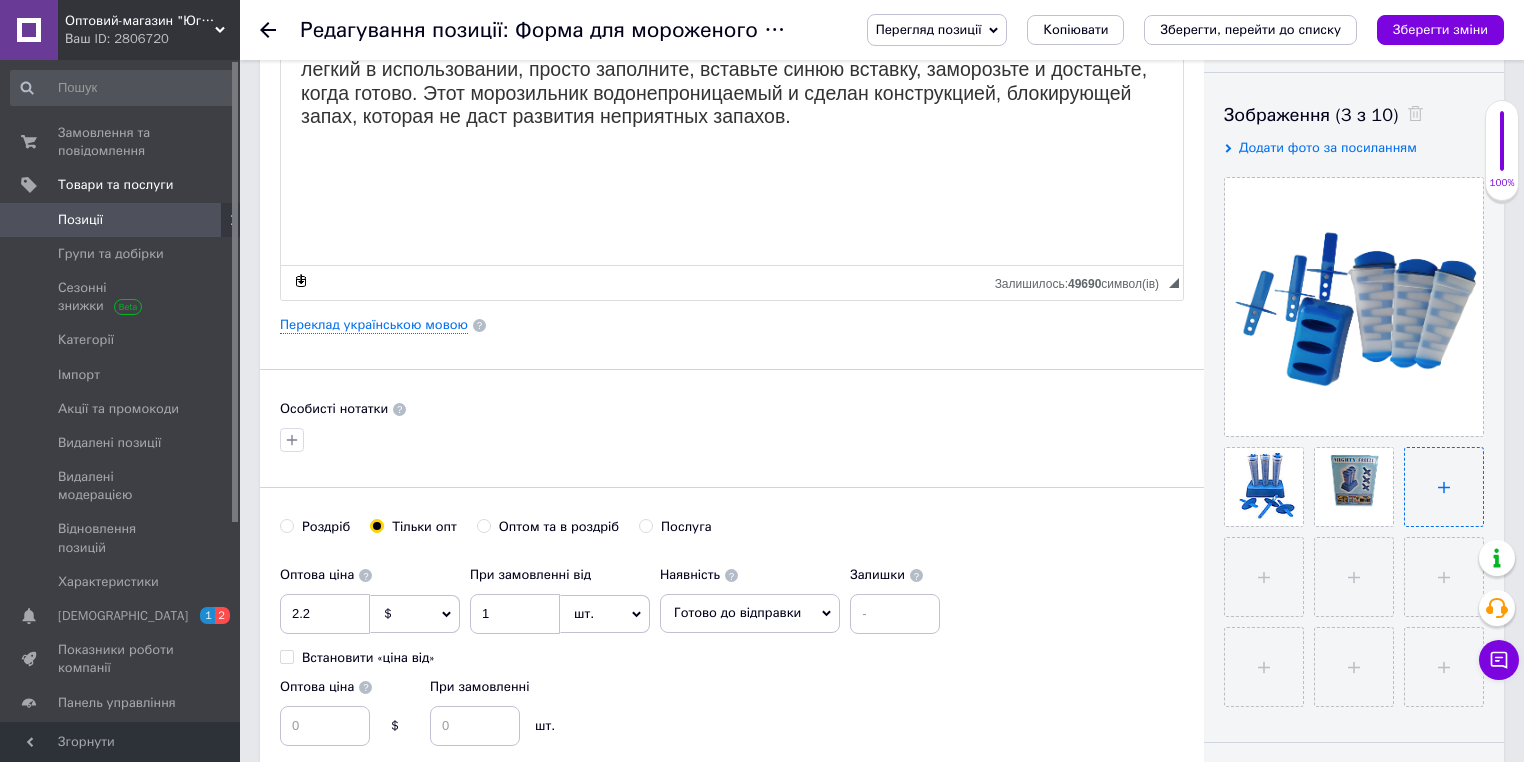 click at bounding box center [1444, 487] 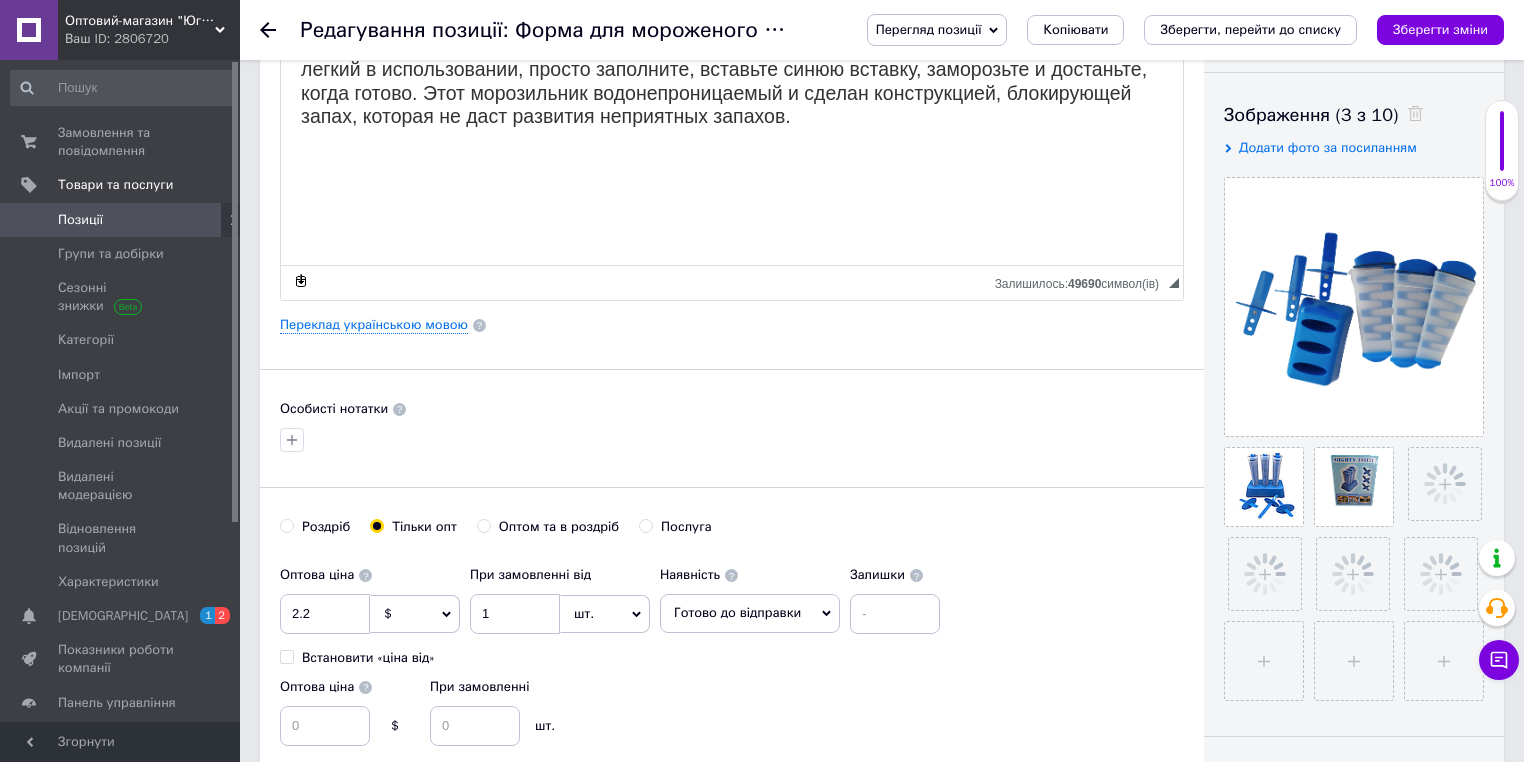 click on "Особисті нотатки" at bounding box center (732, 409) 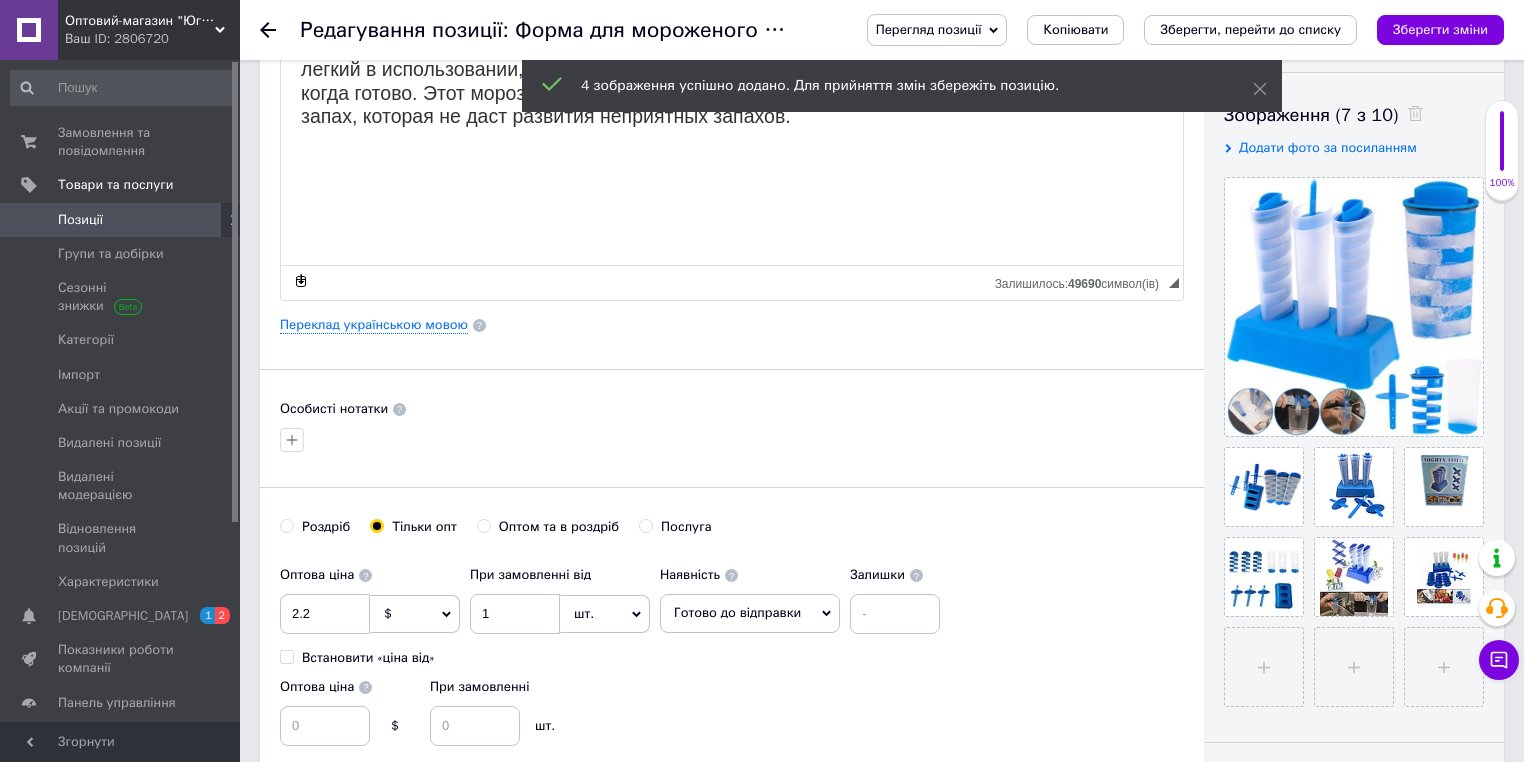 click on "Основна інформація Назва позиції (Російська) ✱ Форма для  мороженого 579 Код/Артикул 51184 Опис (Російська) ✱ Форма для  мороженого 579 - это новейший гаджет для приготовления льда. Он быстрый и легкий в использовании, просто заполните, вставьте синюю вставку, заморозьте и достаньте, когда готово. Этот морозильник водонепроницаемый и сделан конструкцией, блокирующей запах, которая не даст развития неприятных запахов.
Розширений текстовий редактор, 97269DE7-CCD3-40ED-A8FD-384EB5005E44 Панель інструментів редактора Форматування Форматування Розмір Розмір   Жирний   Курсив $" at bounding box center [732, 358] 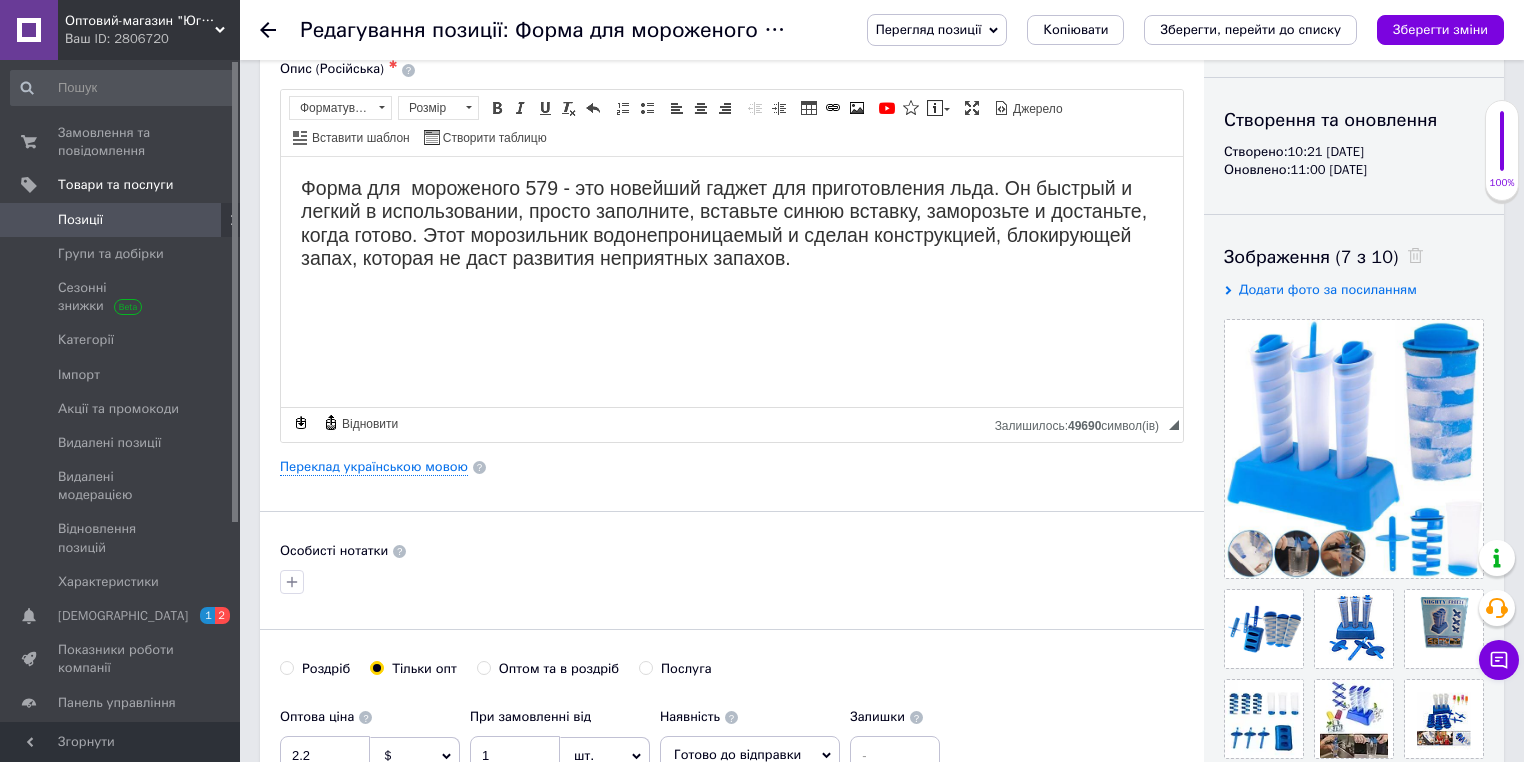 scroll, scrollTop: 0, scrollLeft: 0, axis: both 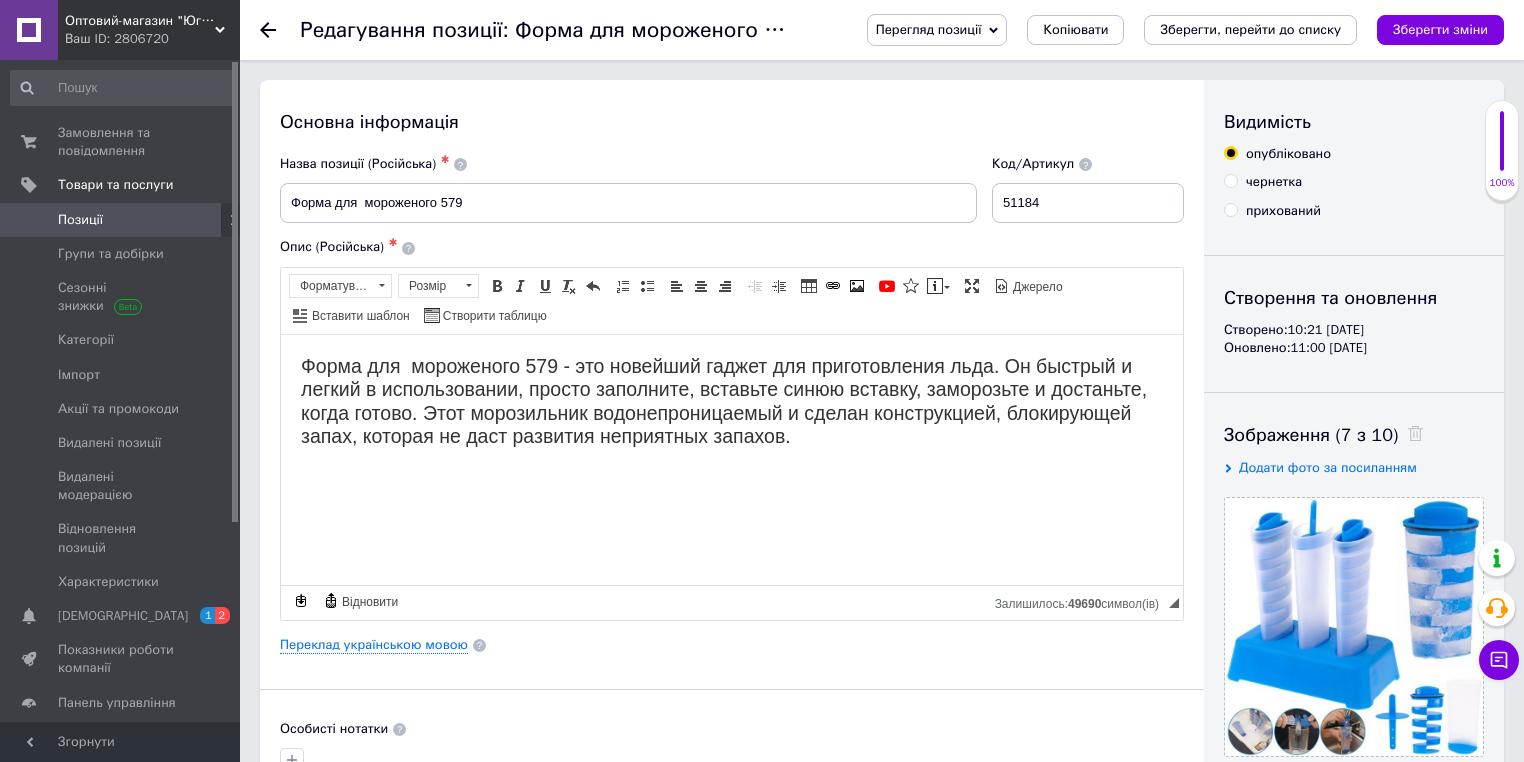 click on "Основна інформація" at bounding box center [732, 122] 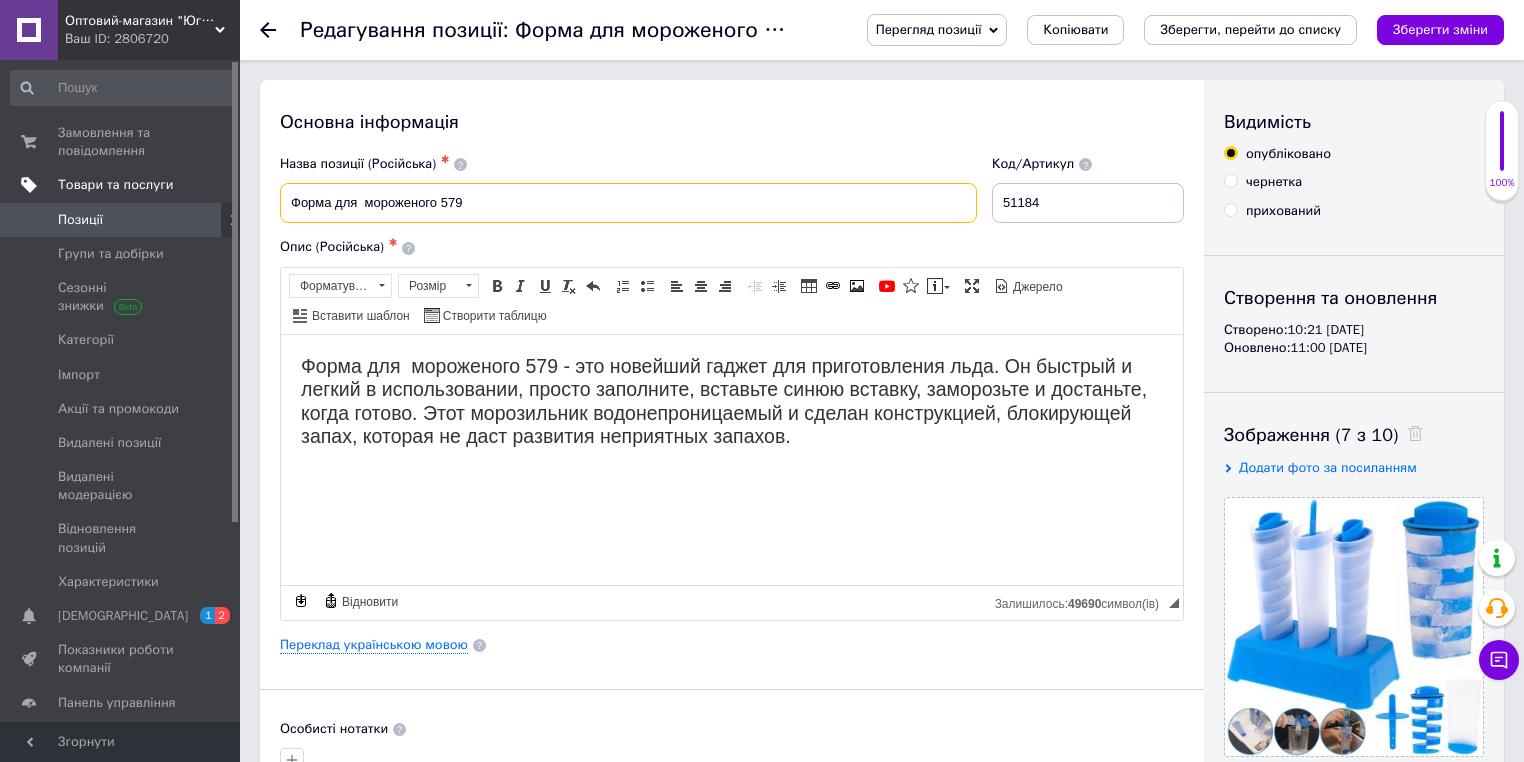 drag, startPoint x: 409, startPoint y: 197, endPoint x: 199, endPoint y: 197, distance: 210 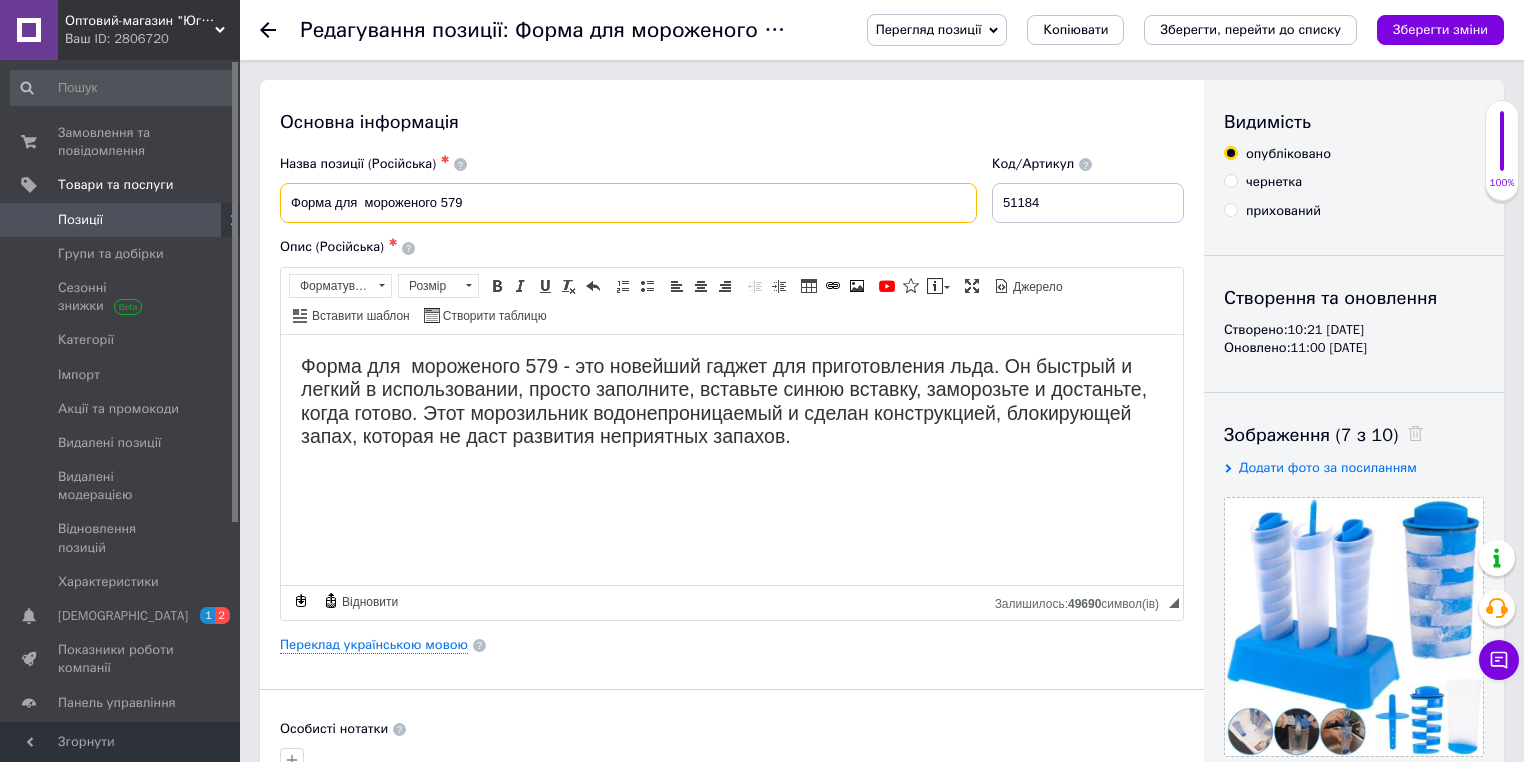 paste on "форма для мороженого mighty freeze" 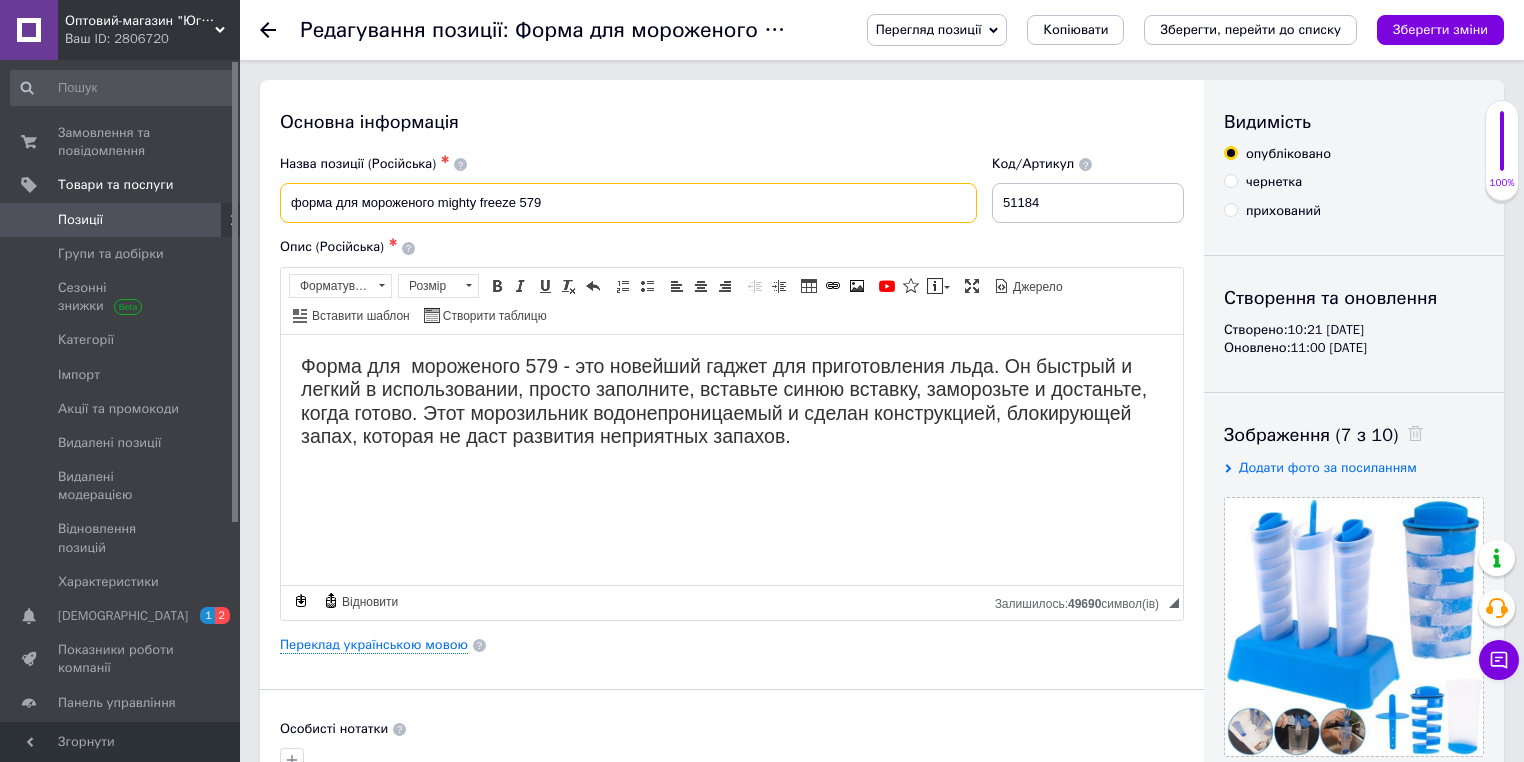 click on "форма для мороженого mighty freeze 579" at bounding box center [628, 203] 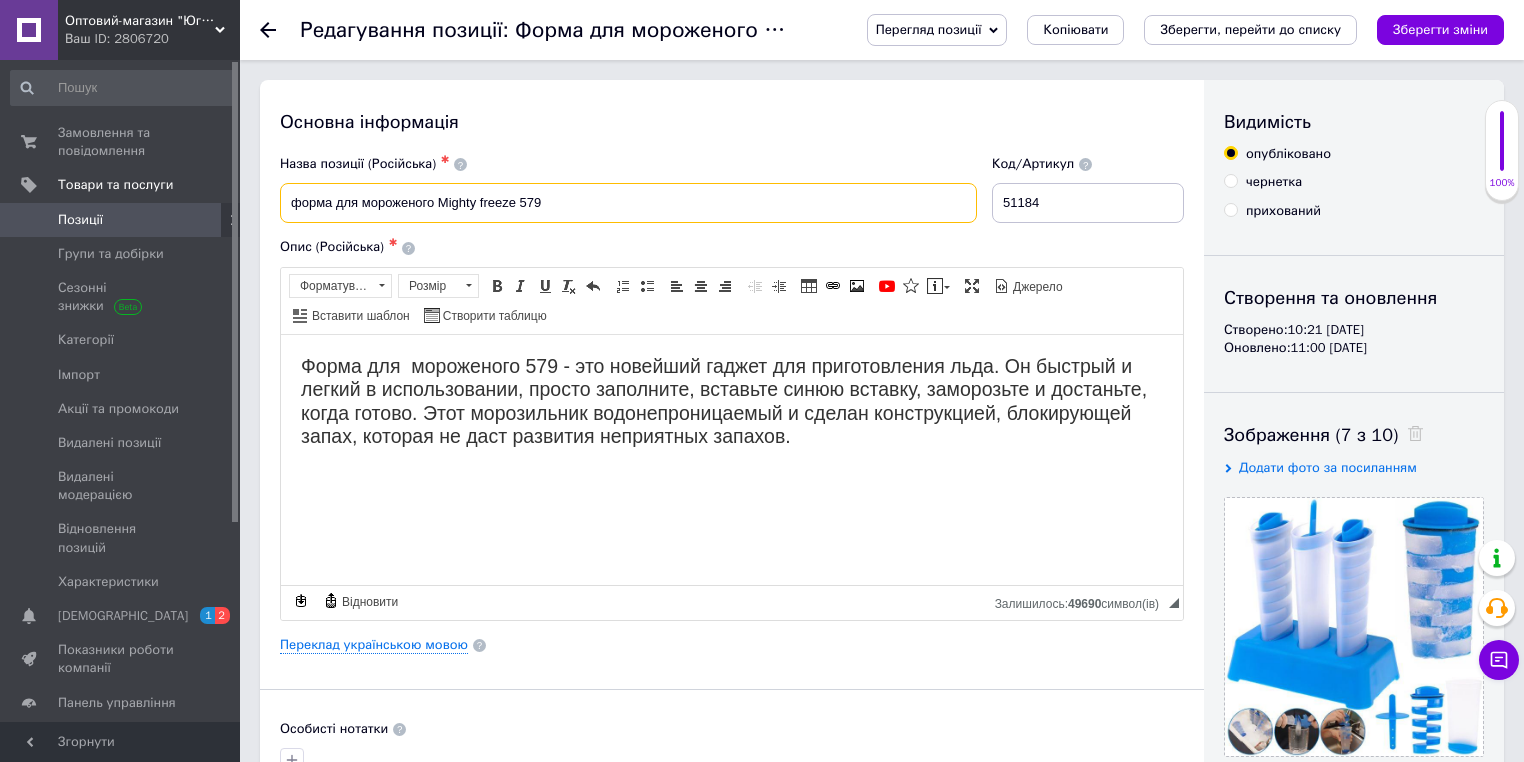 click on "форма для мороженого Mighty freeze 579" at bounding box center [628, 203] 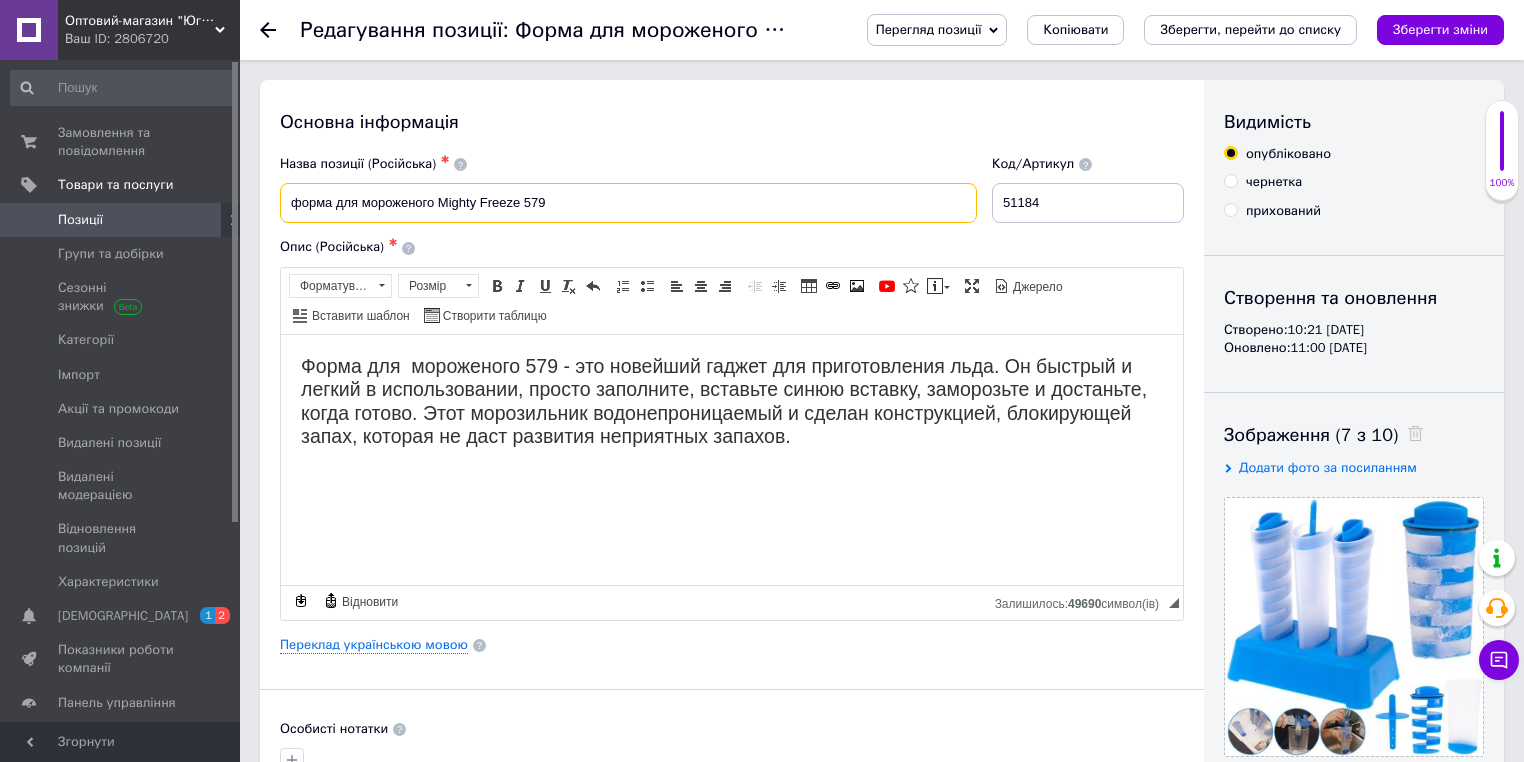 type on "форма для мороженого Mighty Freeze 579" 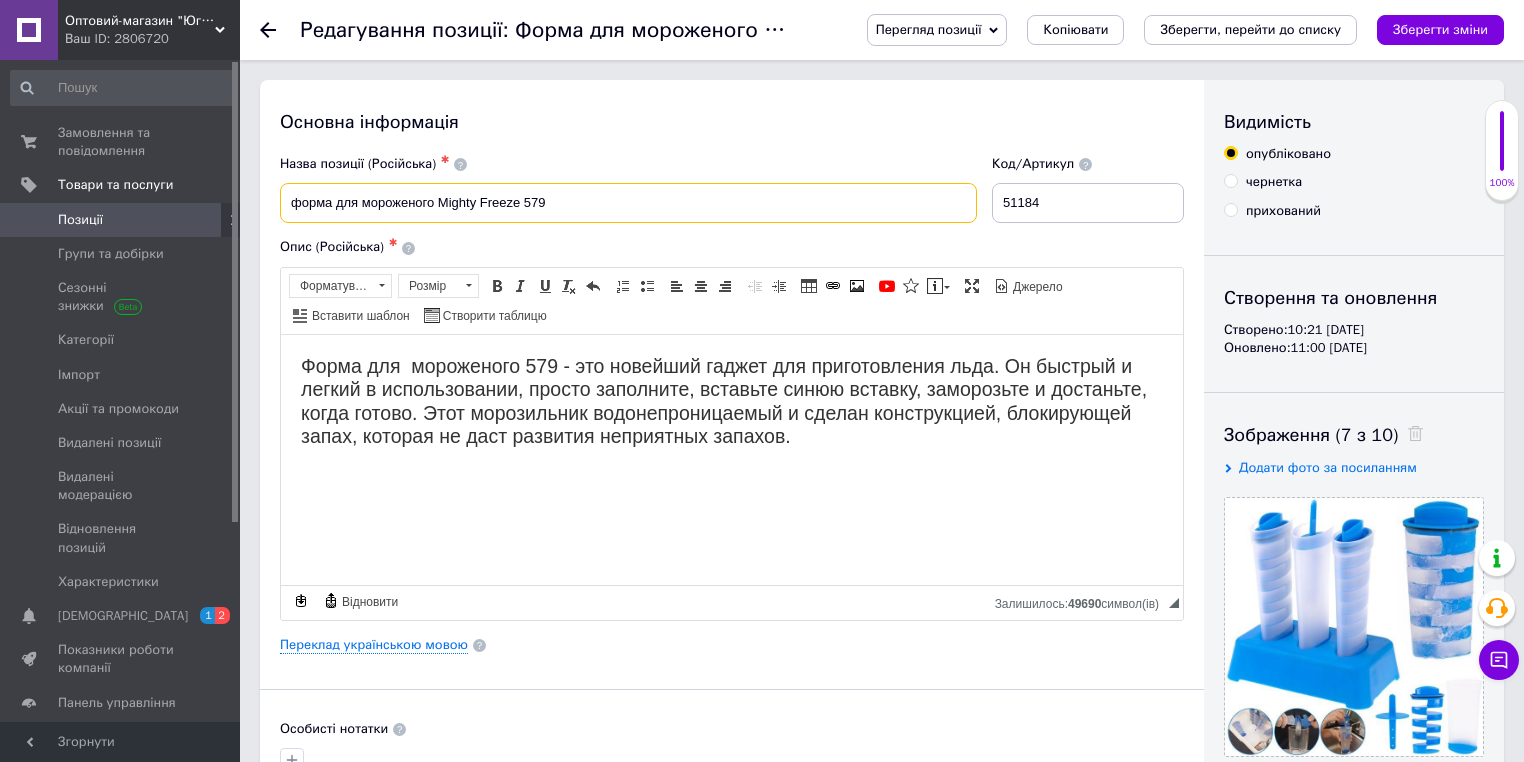 click on "форма для мороженого Mighty Freeze 579" at bounding box center [628, 203] 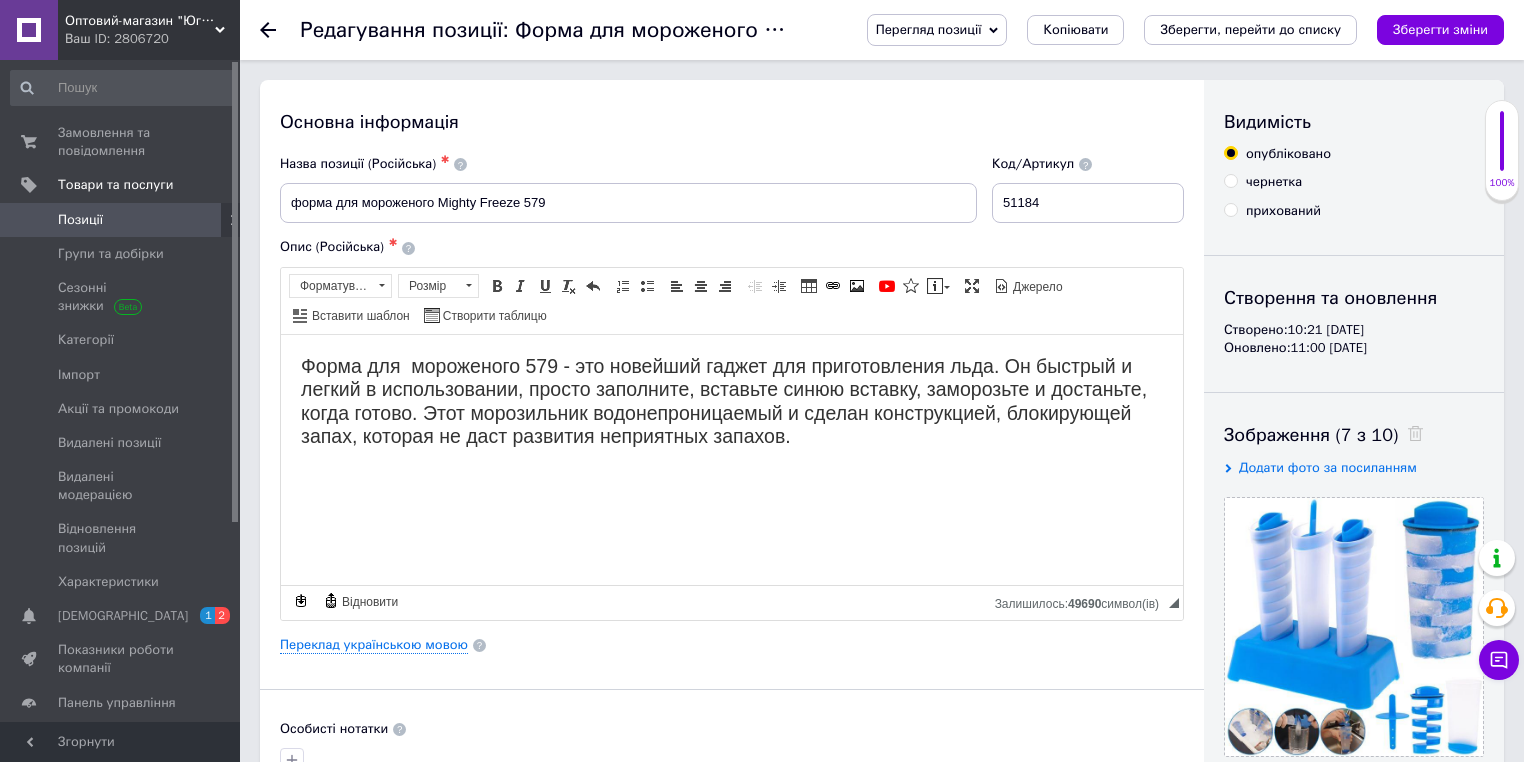 click on "Основна інформація Назва позиції (Російська) ✱ форма для мороженого Mighty Freeze 579 Код/Артикул 51184 Опис (Російська) ✱ Форма для  мороженого 579 - это новейший гаджет для приготовления льда. Он быстрый и легкий в использовании, просто заполните, вставьте синюю вставку, заморозьте и достаньте, когда готово. Этот морозильник водонепроницаемый и сделан конструкцией, блокирующей запах, которая не даст развития неприятных запахов.
Розширений текстовий редактор, 97269DE7-CCD3-40ED-A8FD-384EB5005E44 Панель інструментів редактора Форматування Форматування Розмір Розмір   Жирний   $" at bounding box center (732, 678) 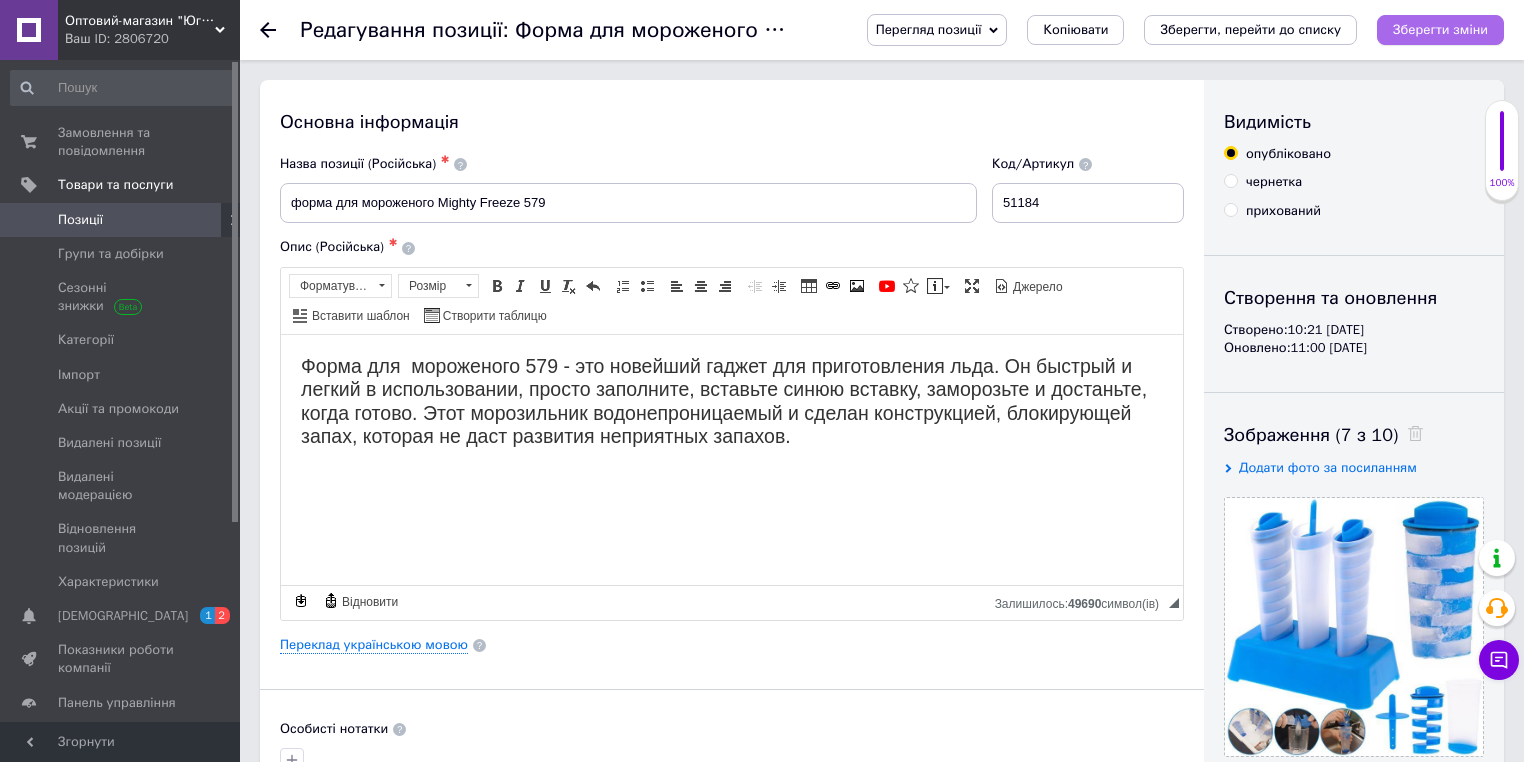 click on "Зберегти зміни" at bounding box center [1440, 29] 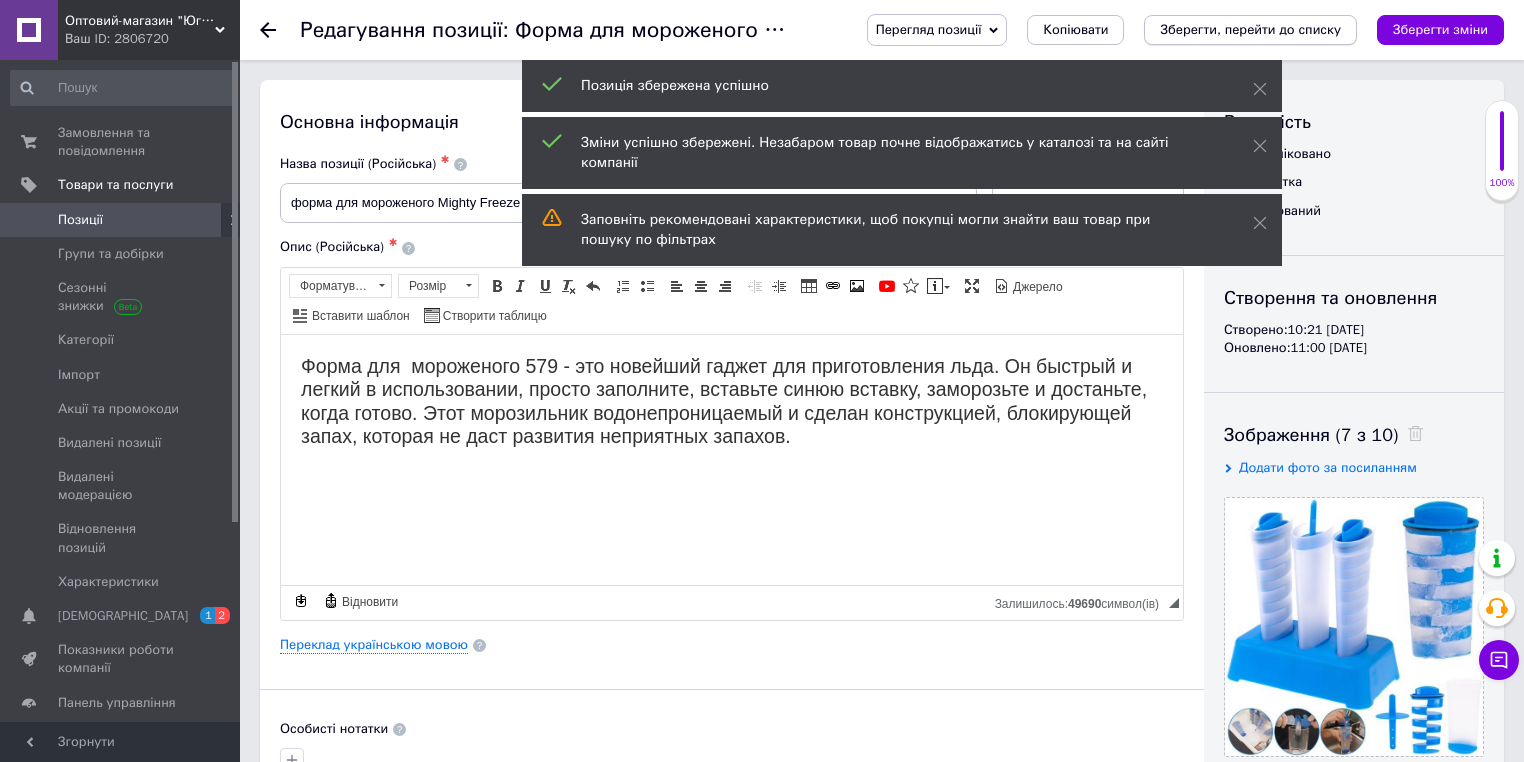 click on "Зберегти, перейти до списку" at bounding box center (1250, 29) 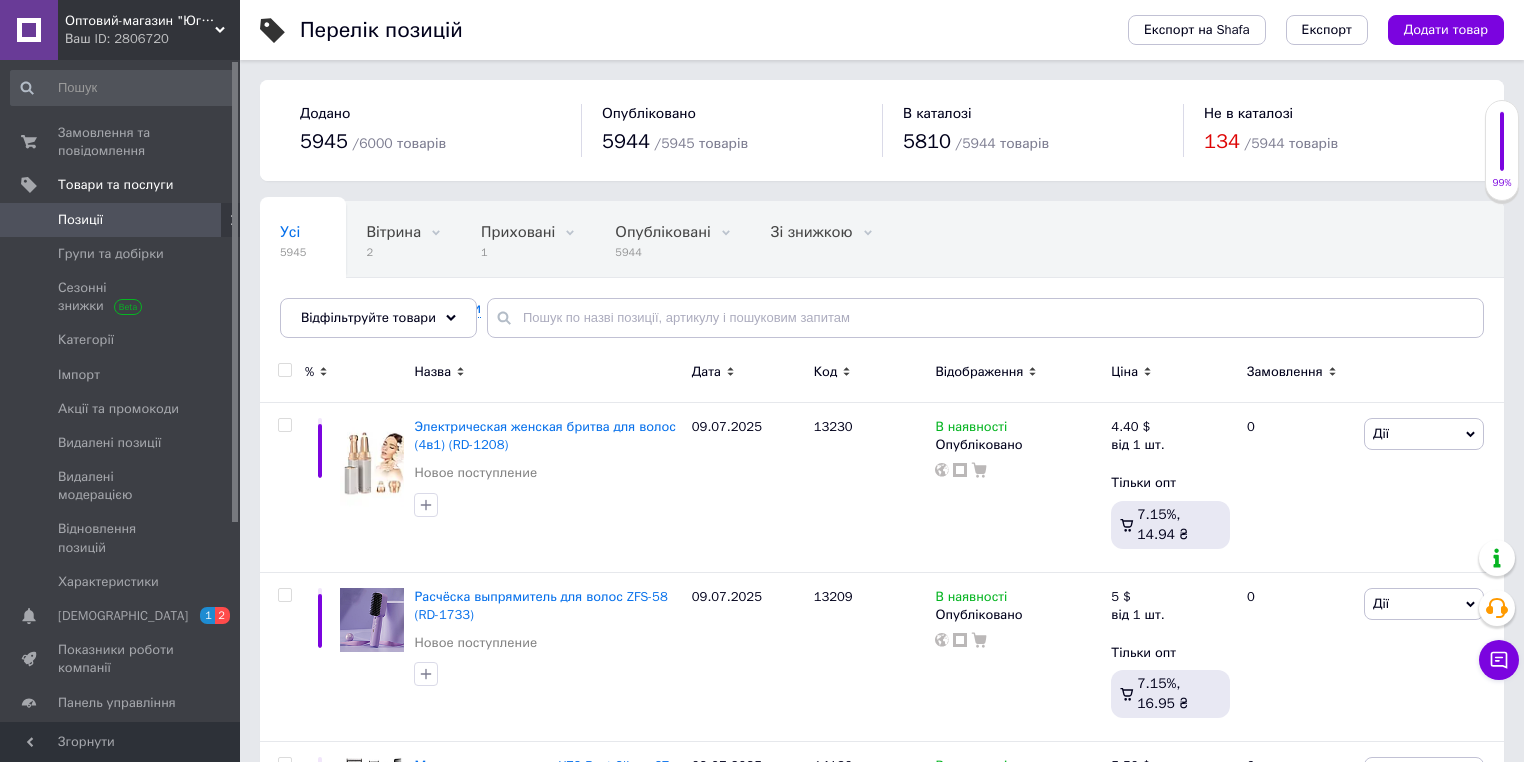 click on "Перелік позицій" at bounding box center (694, 30) 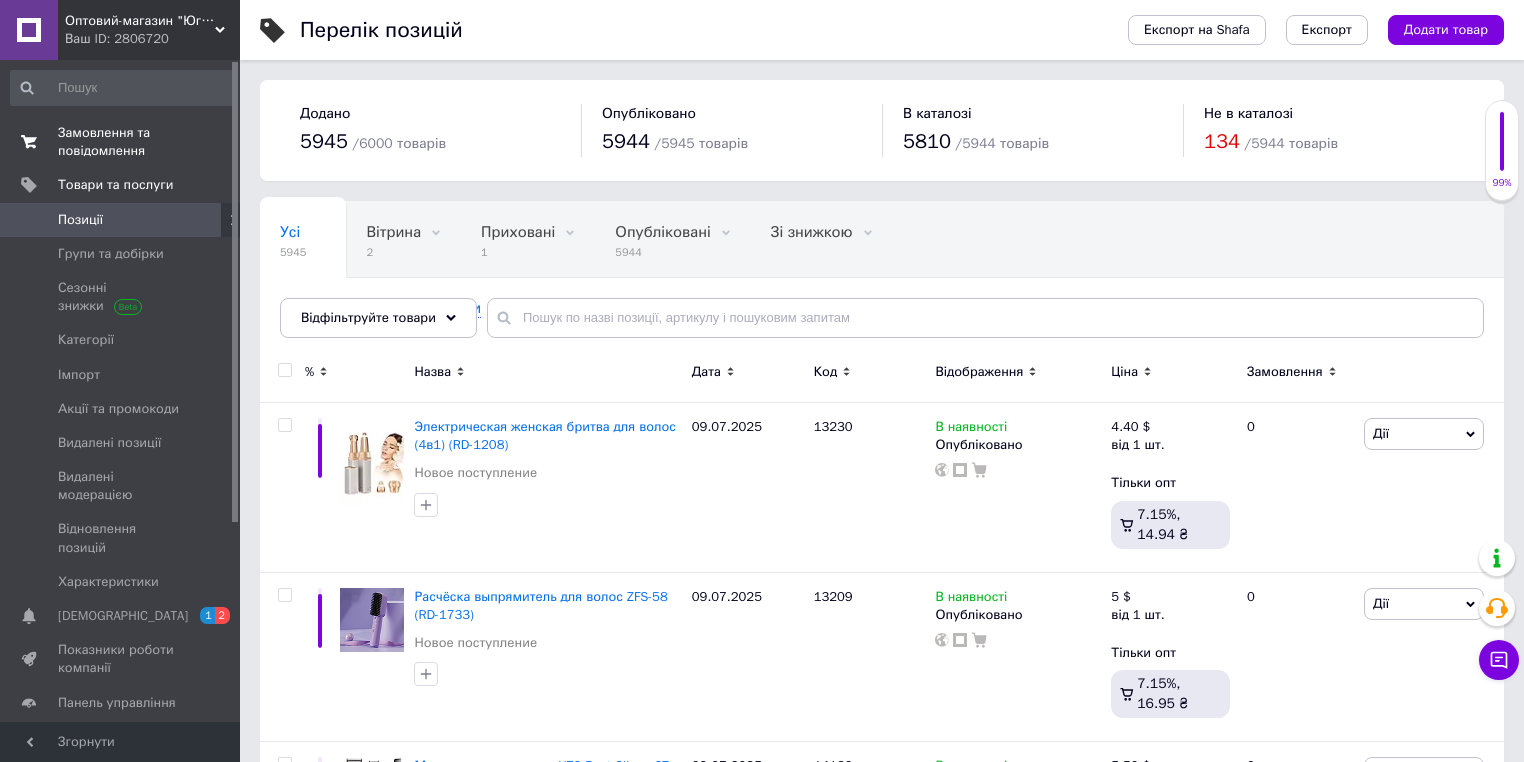 click on "Замовлення та повідомлення" at bounding box center (121, 142) 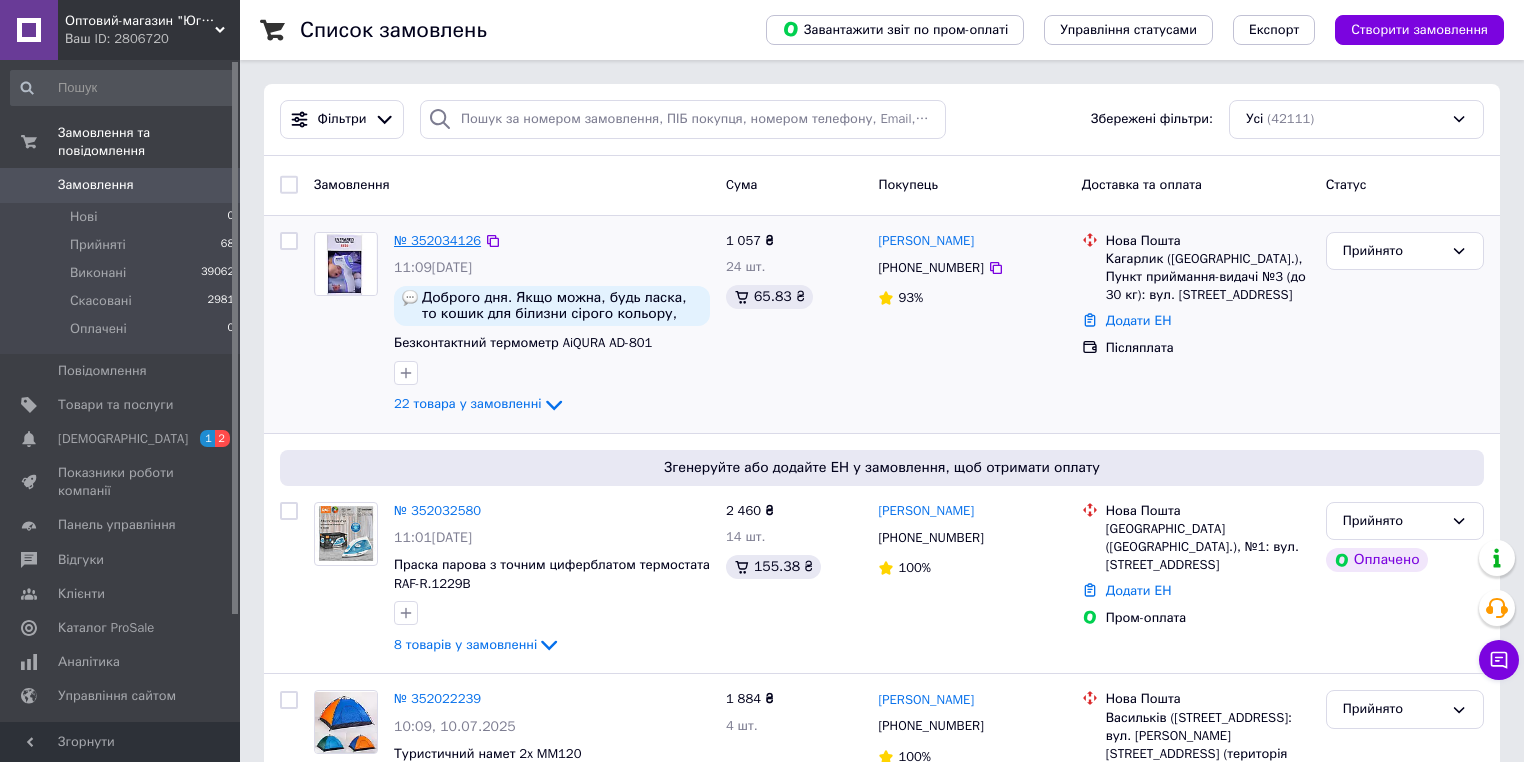 click on "№ 352034126" at bounding box center (437, 240) 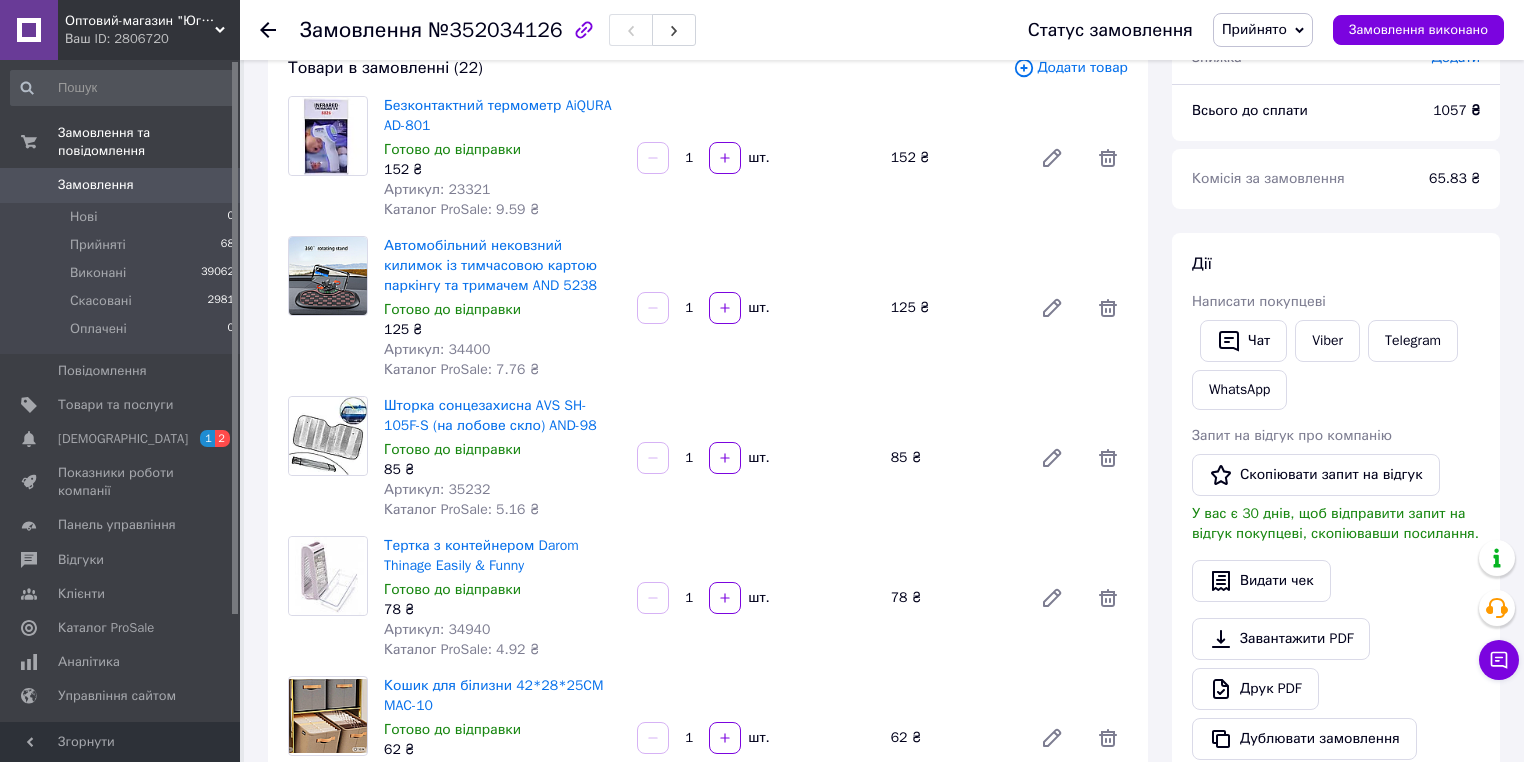 scroll, scrollTop: 0, scrollLeft: 0, axis: both 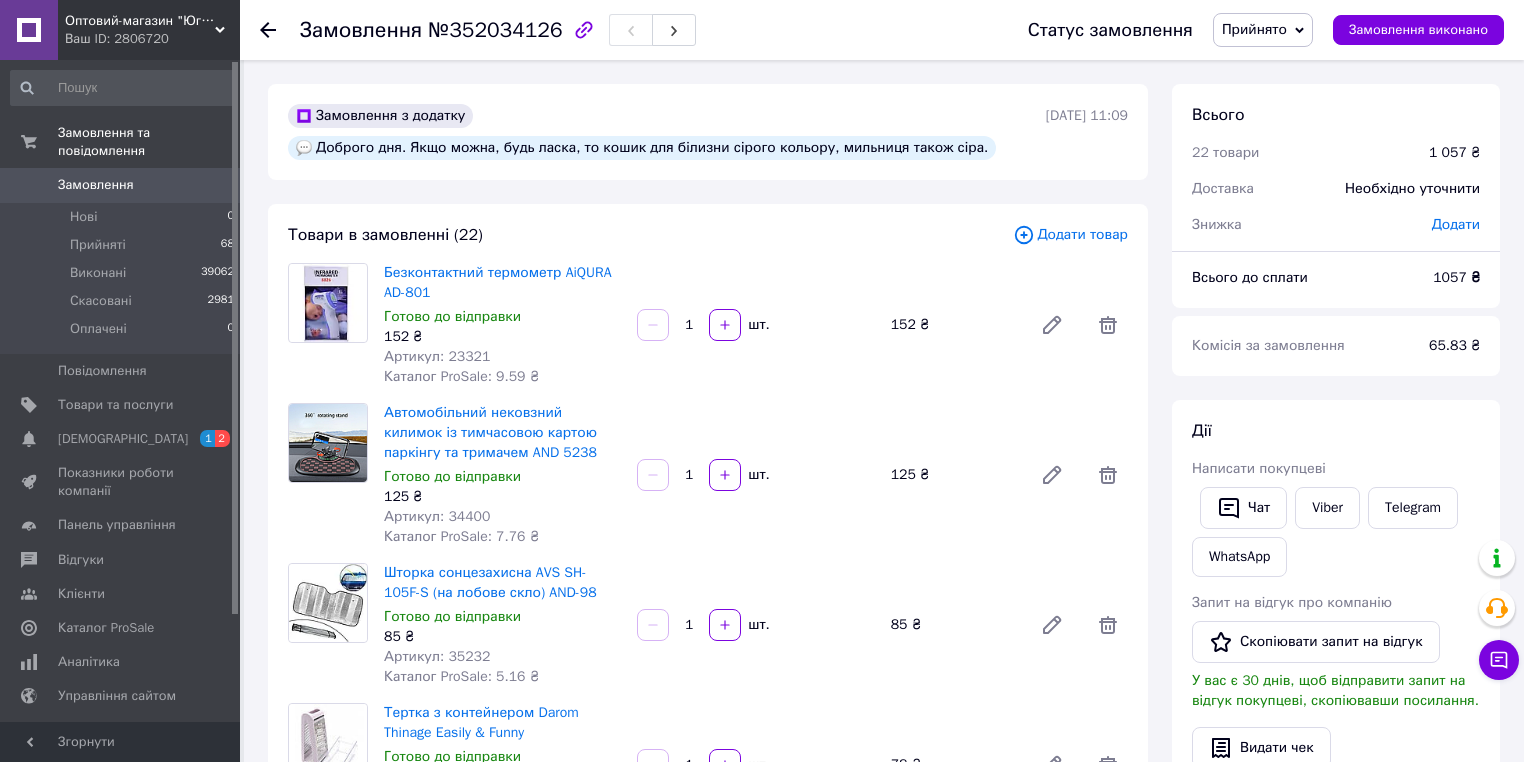 click 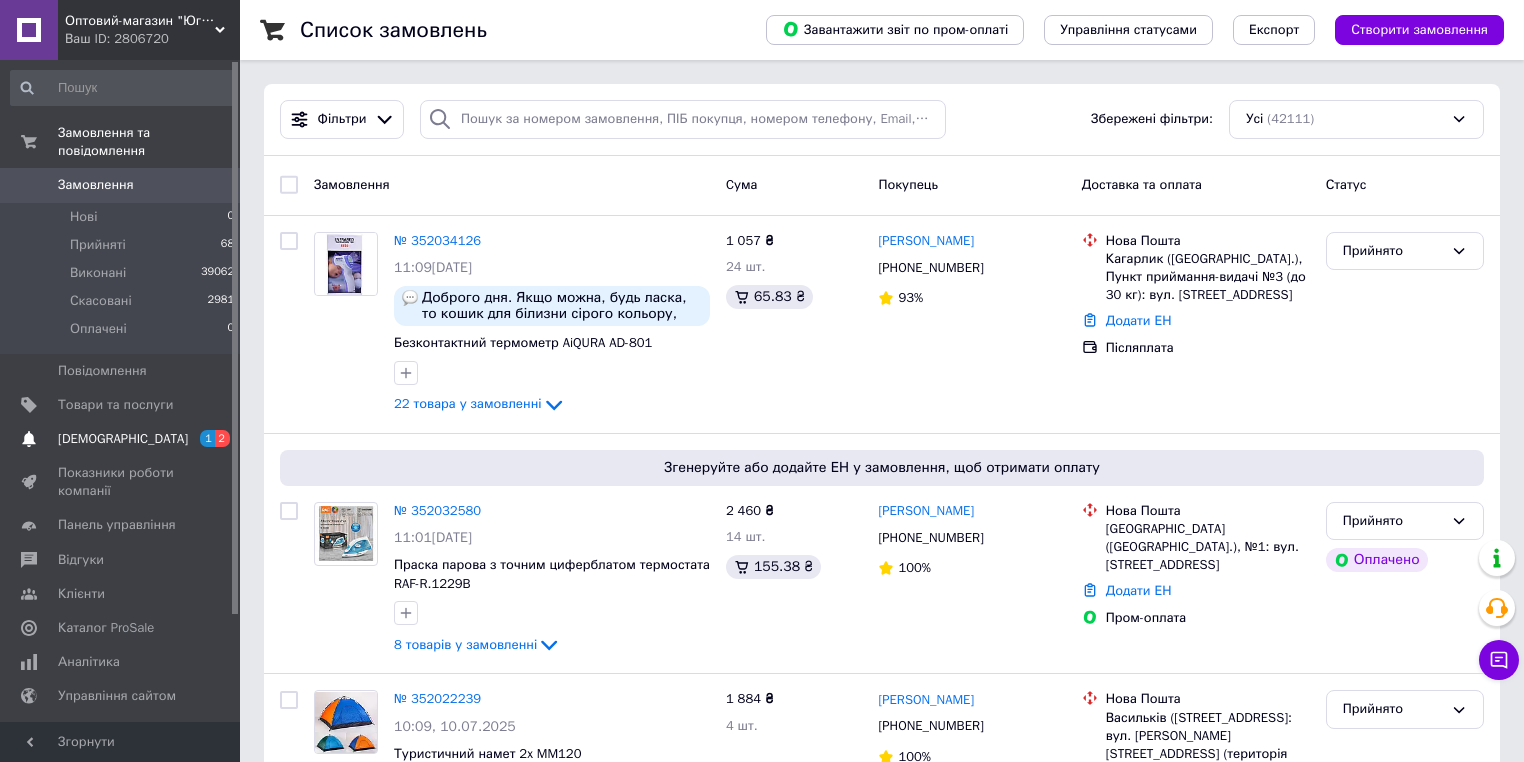 click on "[DEMOGRAPHIC_DATA]" at bounding box center [121, 439] 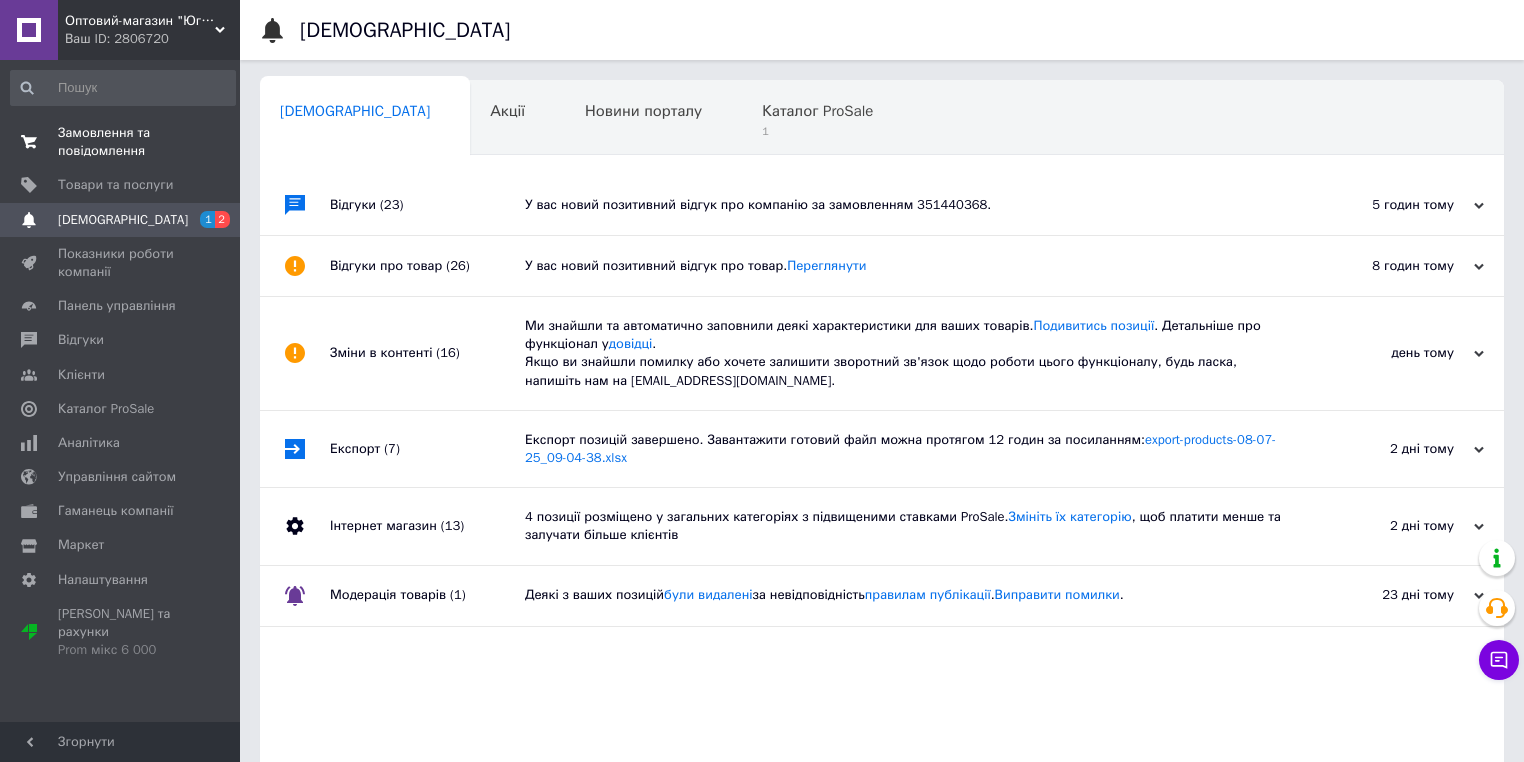 click on "Замовлення та повідомлення" at bounding box center [121, 142] 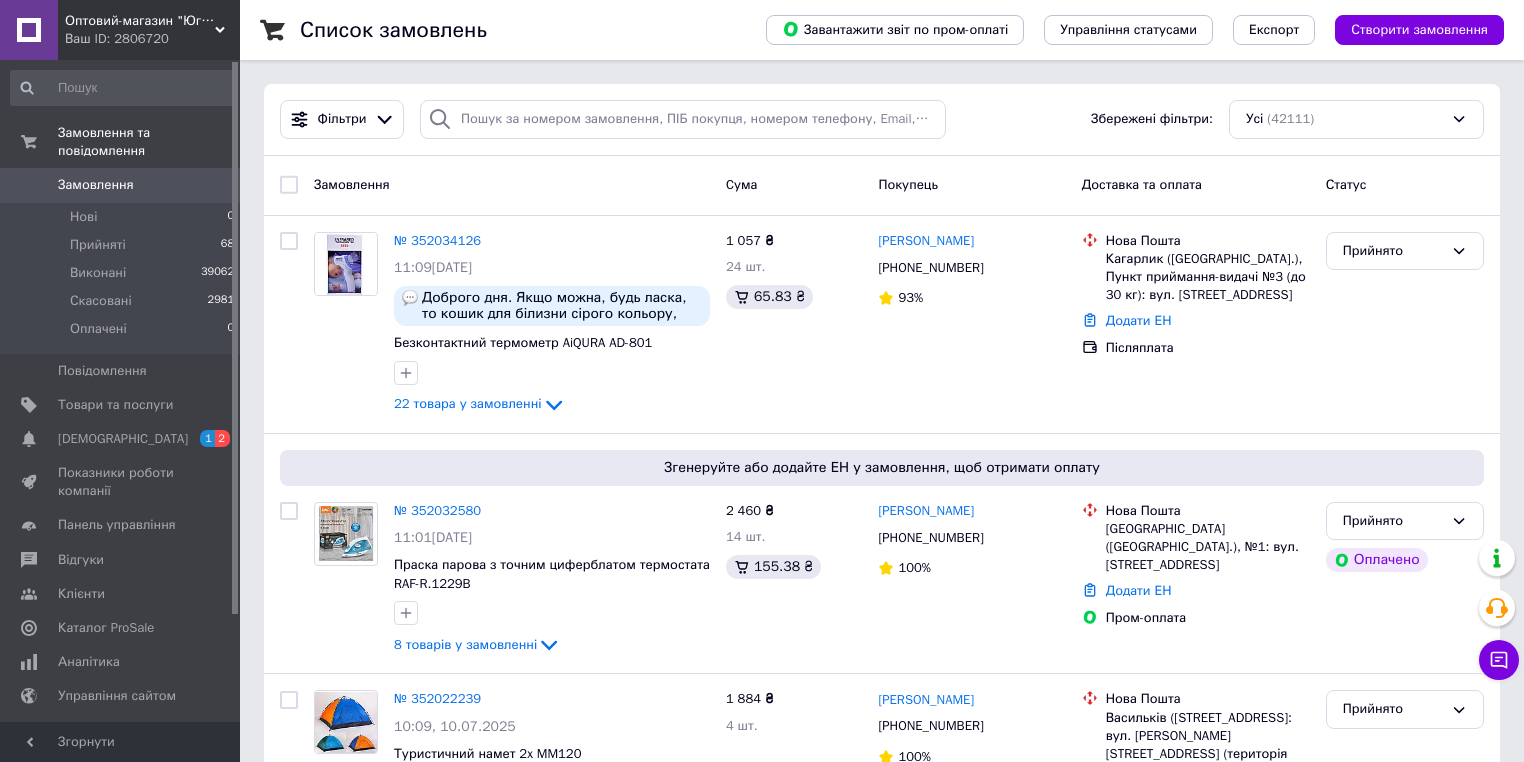 drag, startPoint x: 646, startPoint y: 43, endPoint x: 556, endPoint y: 174, distance: 158.93709 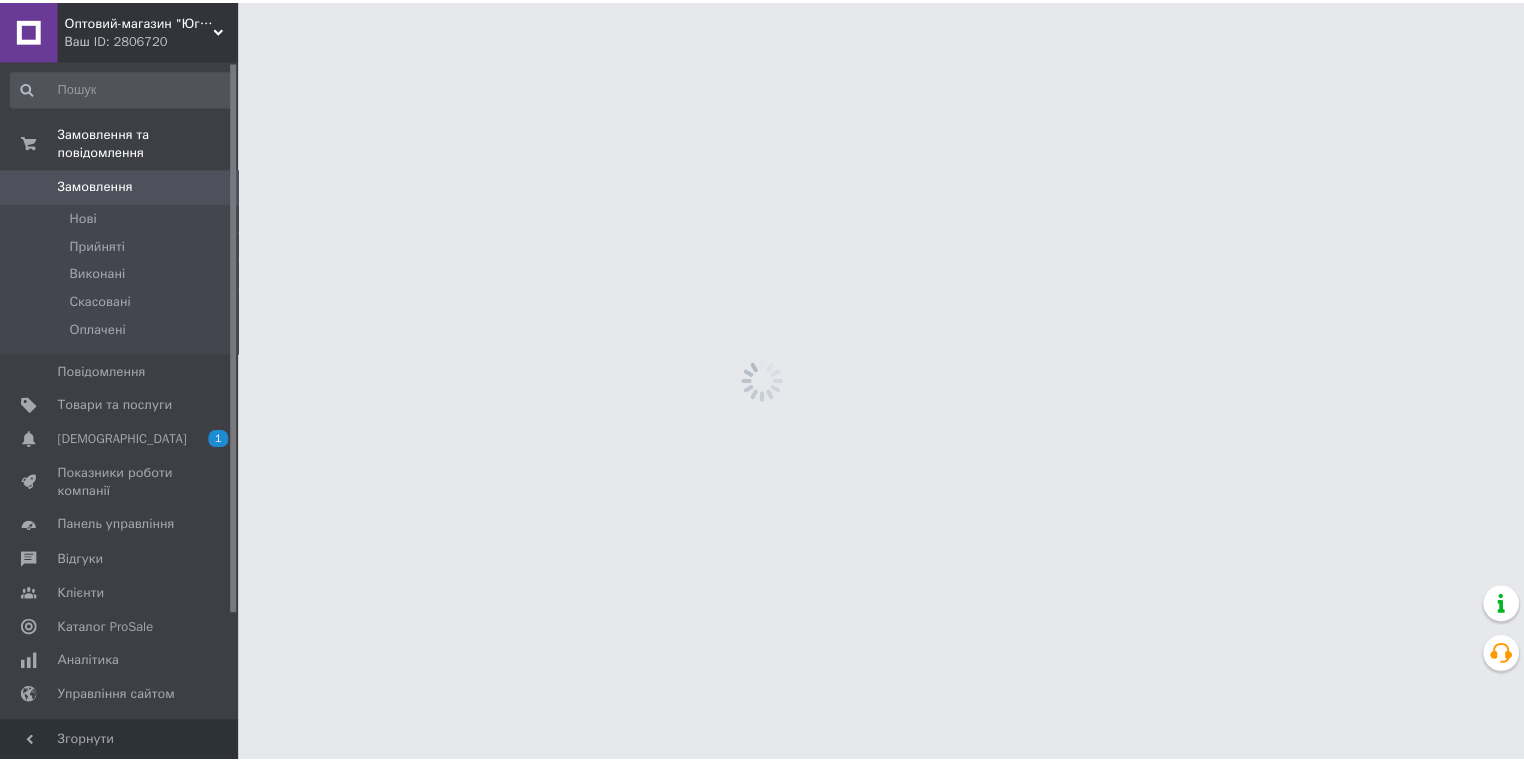 scroll, scrollTop: 0, scrollLeft: 0, axis: both 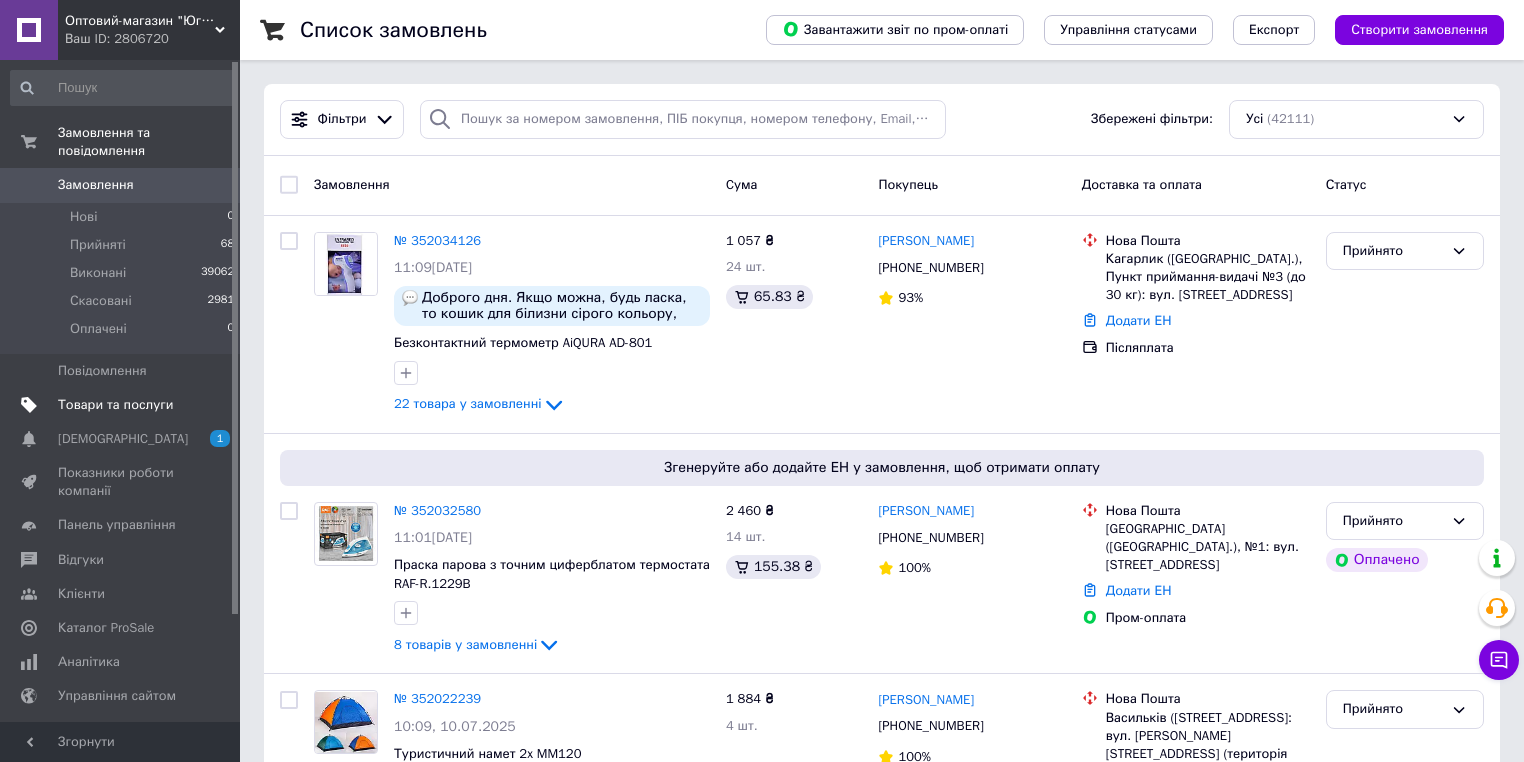 click on "Товари та послуги" at bounding box center [115, 405] 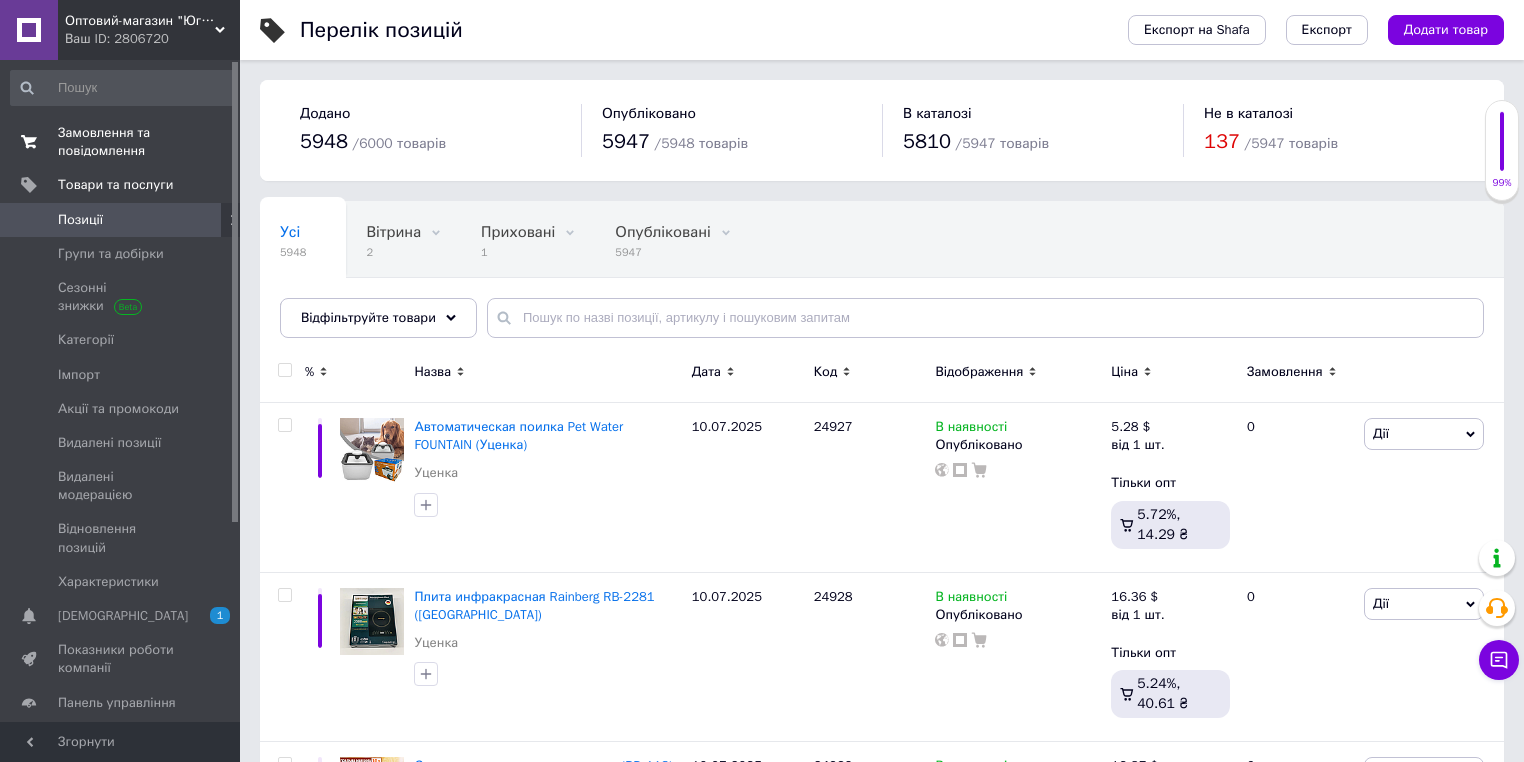click on "Замовлення та повідомлення" at bounding box center (121, 142) 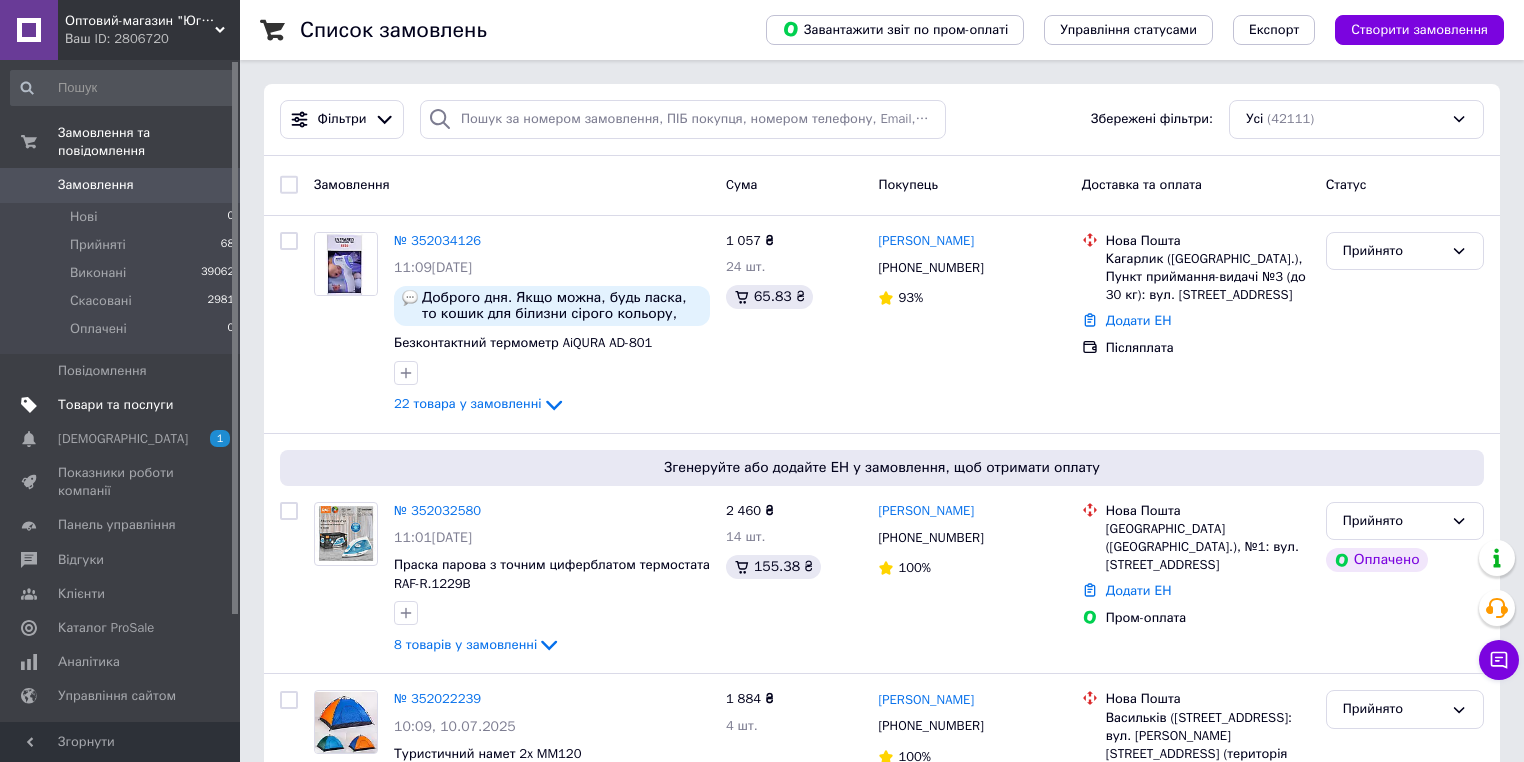 click on "Товари та послуги" at bounding box center (115, 405) 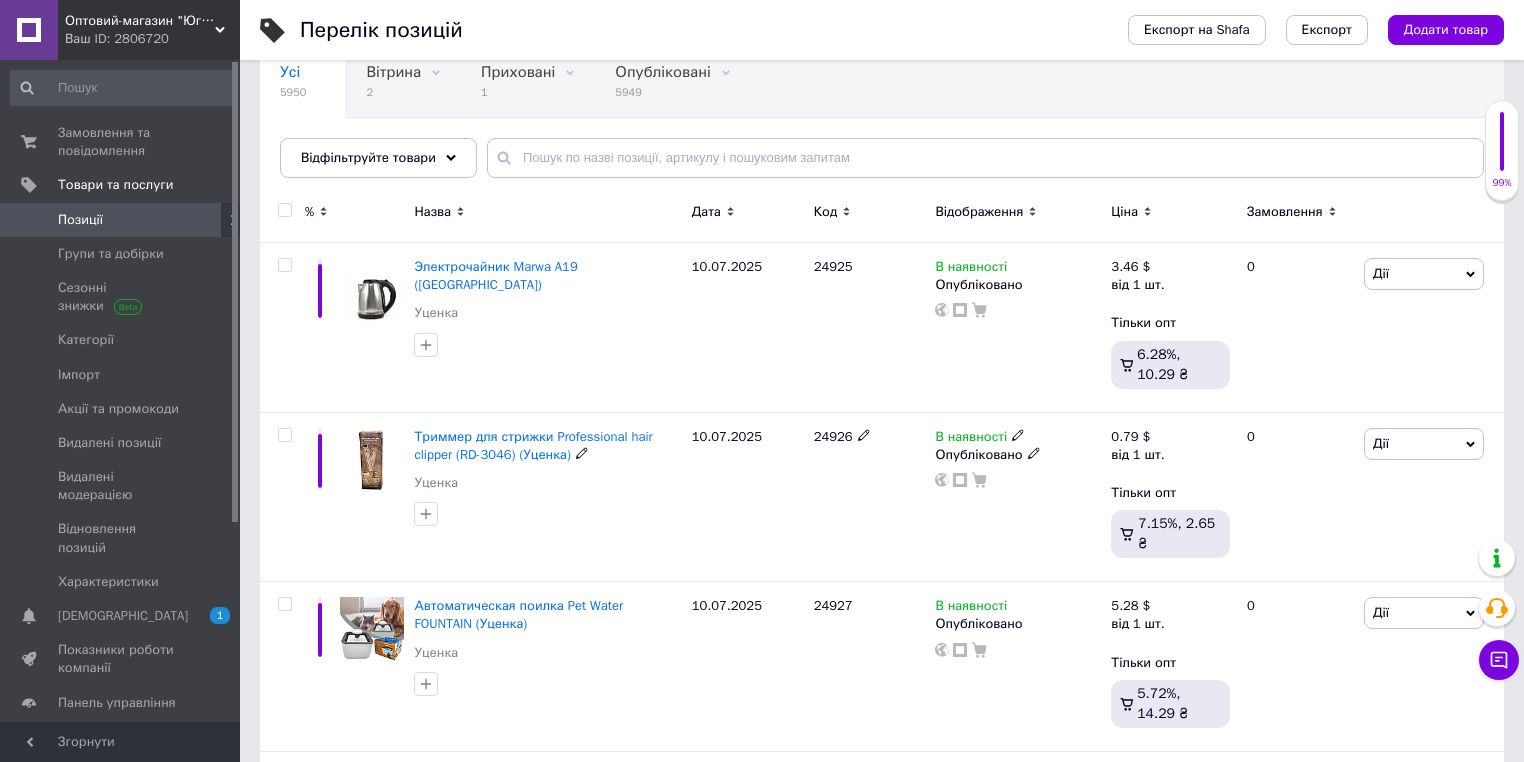 scroll, scrollTop: 0, scrollLeft: 0, axis: both 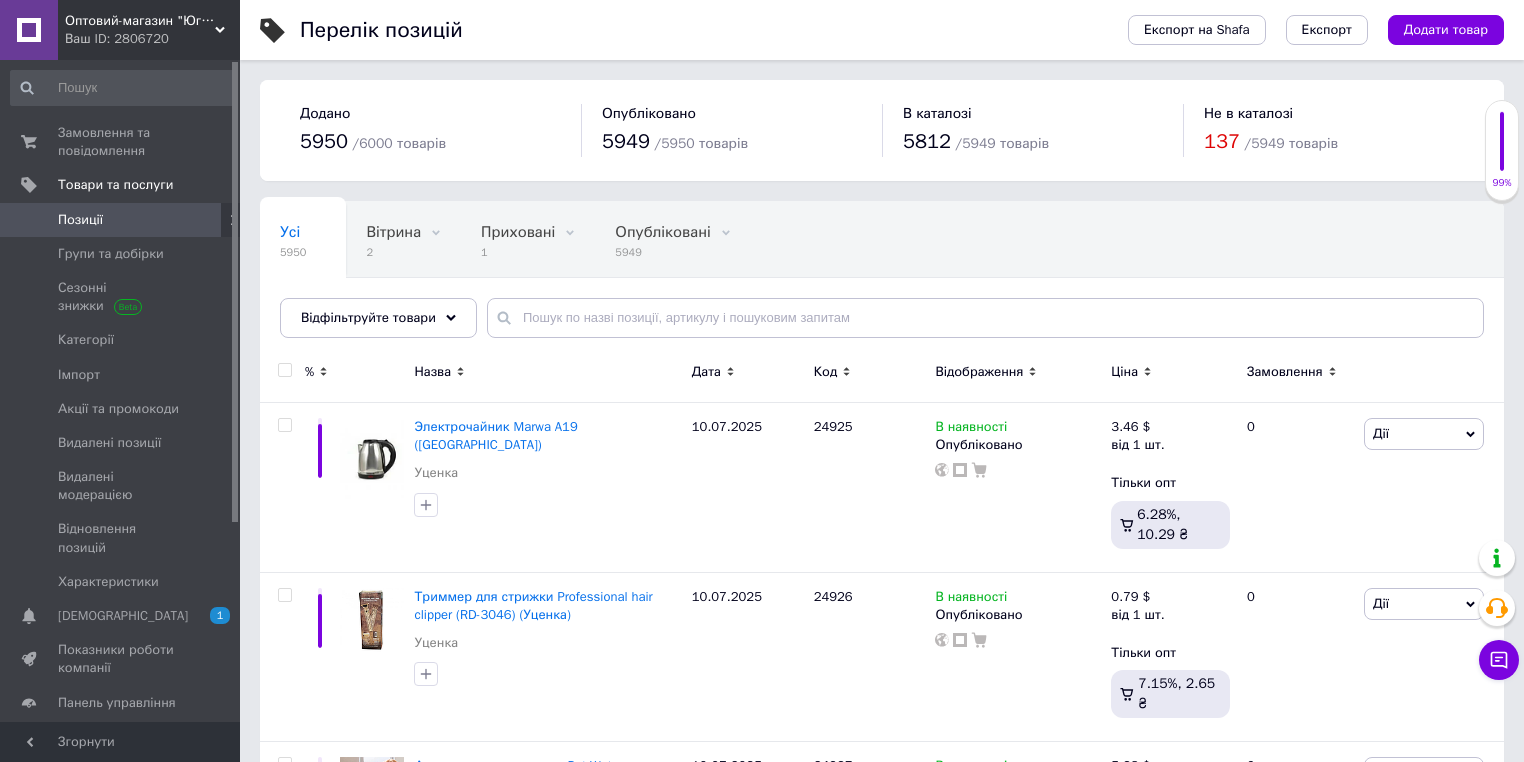click on "Замовлення та повідомлення" at bounding box center [121, 142] 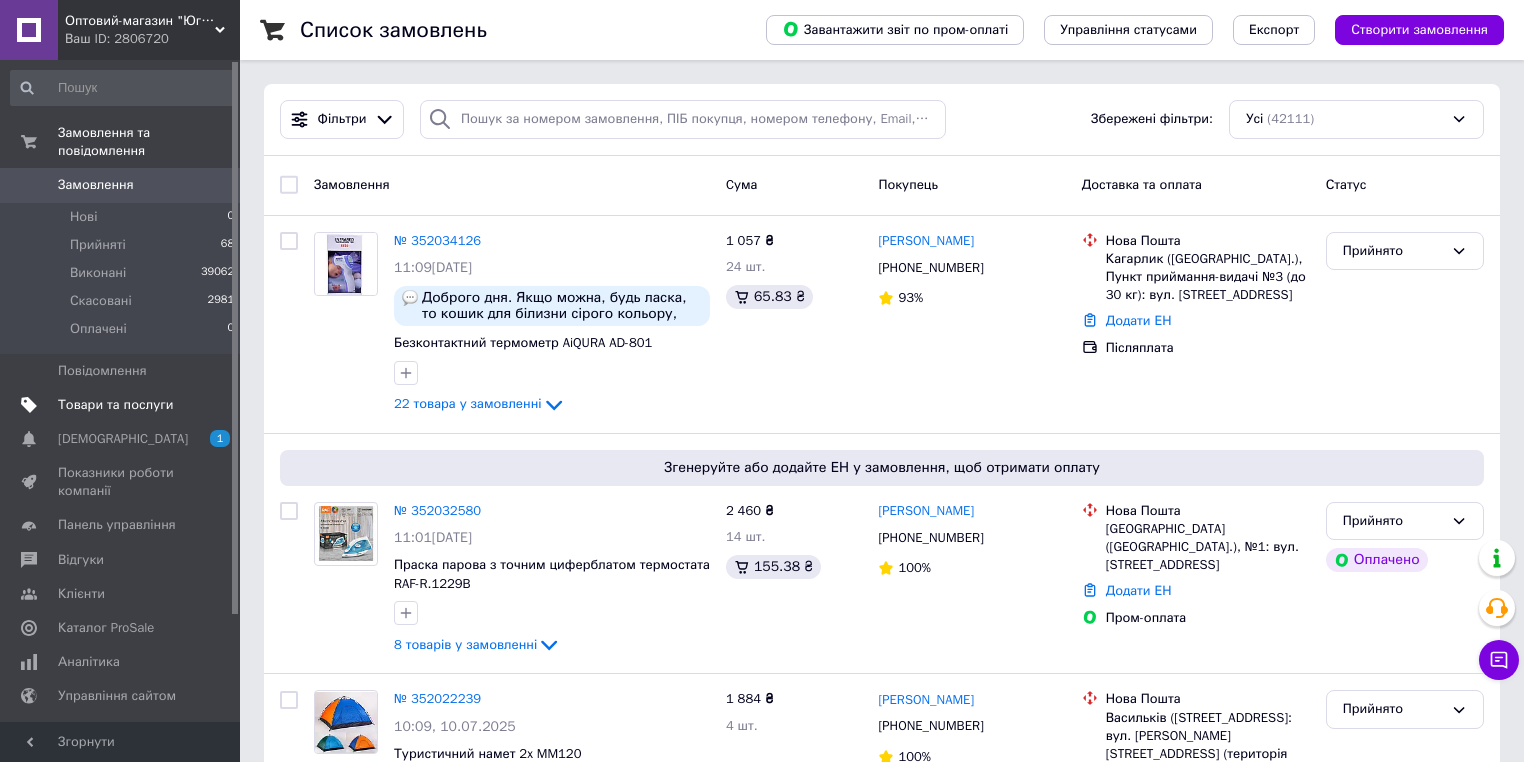 click on "Товари та послуги" at bounding box center (115, 405) 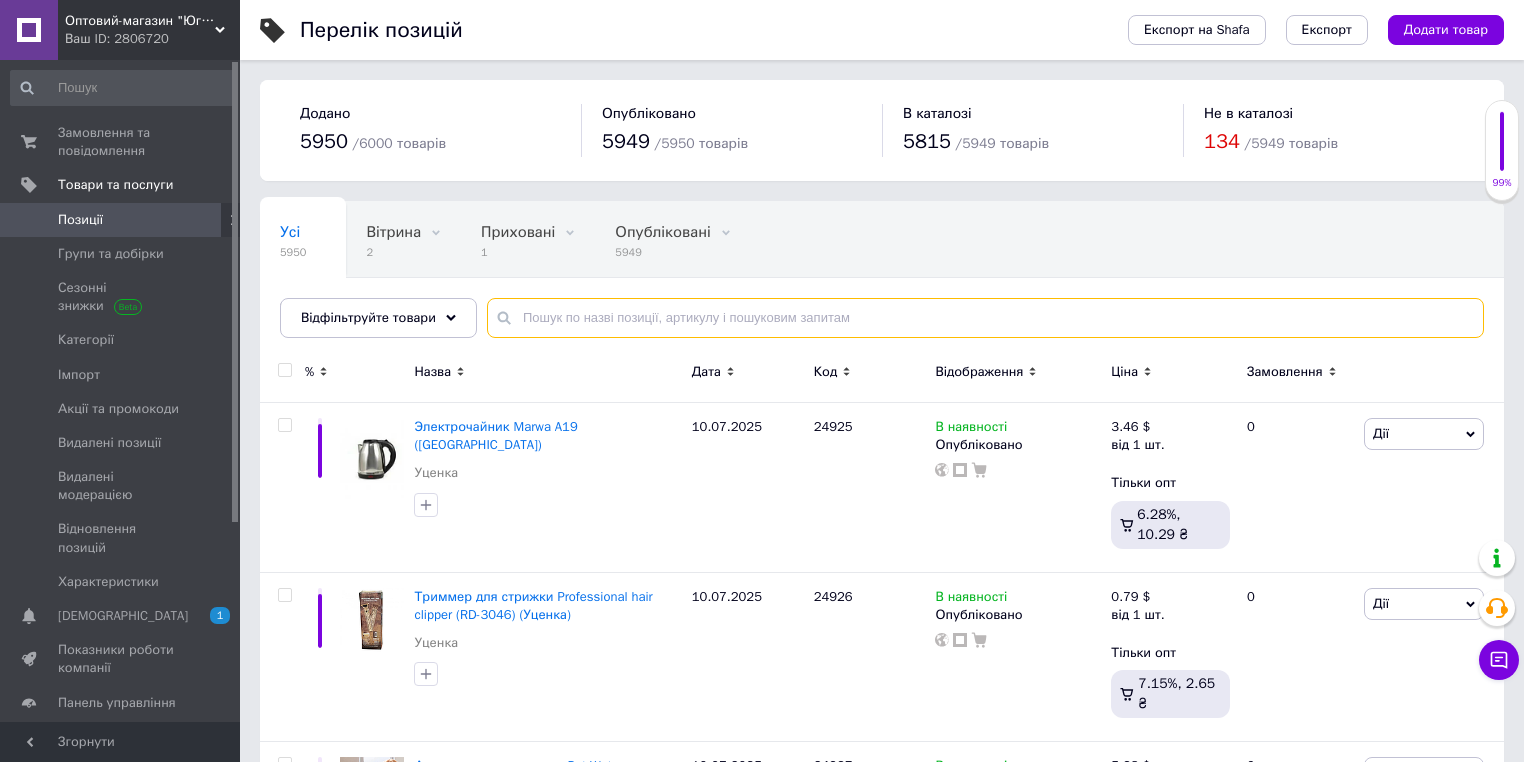 click at bounding box center (985, 318) 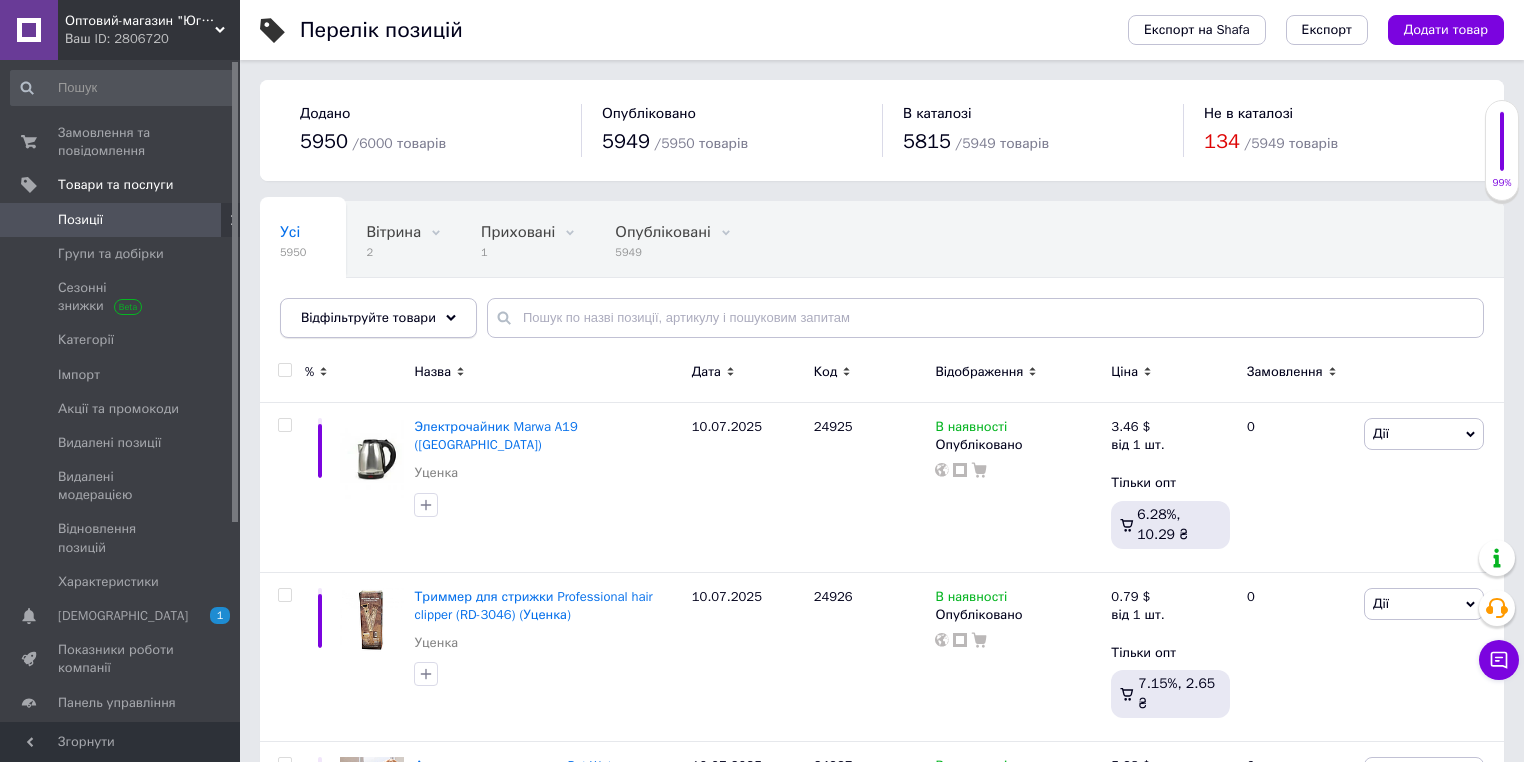 click on "Відфільтруйте товари" at bounding box center (378, 318) 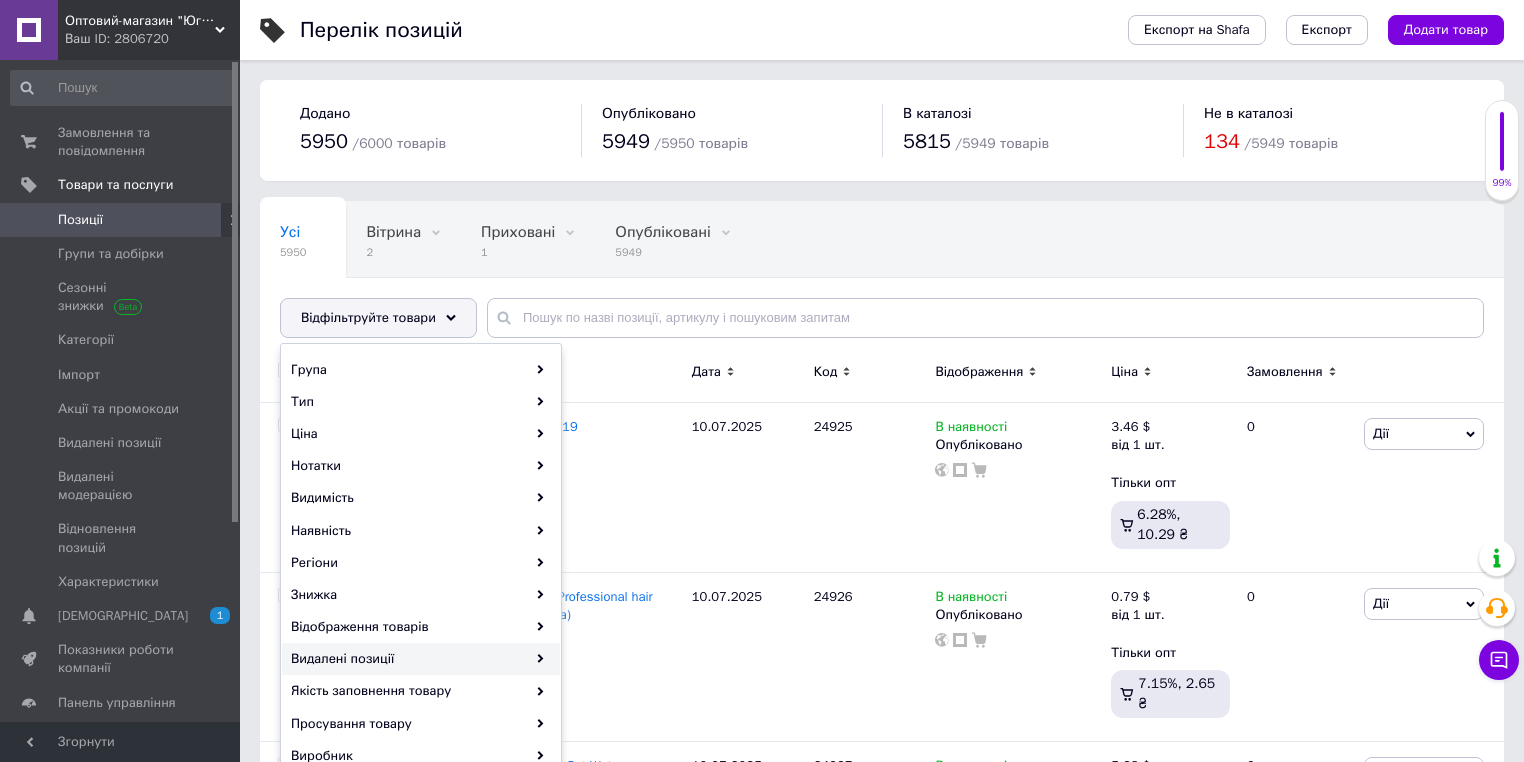 click on "Видалені позиції" at bounding box center [421, 659] 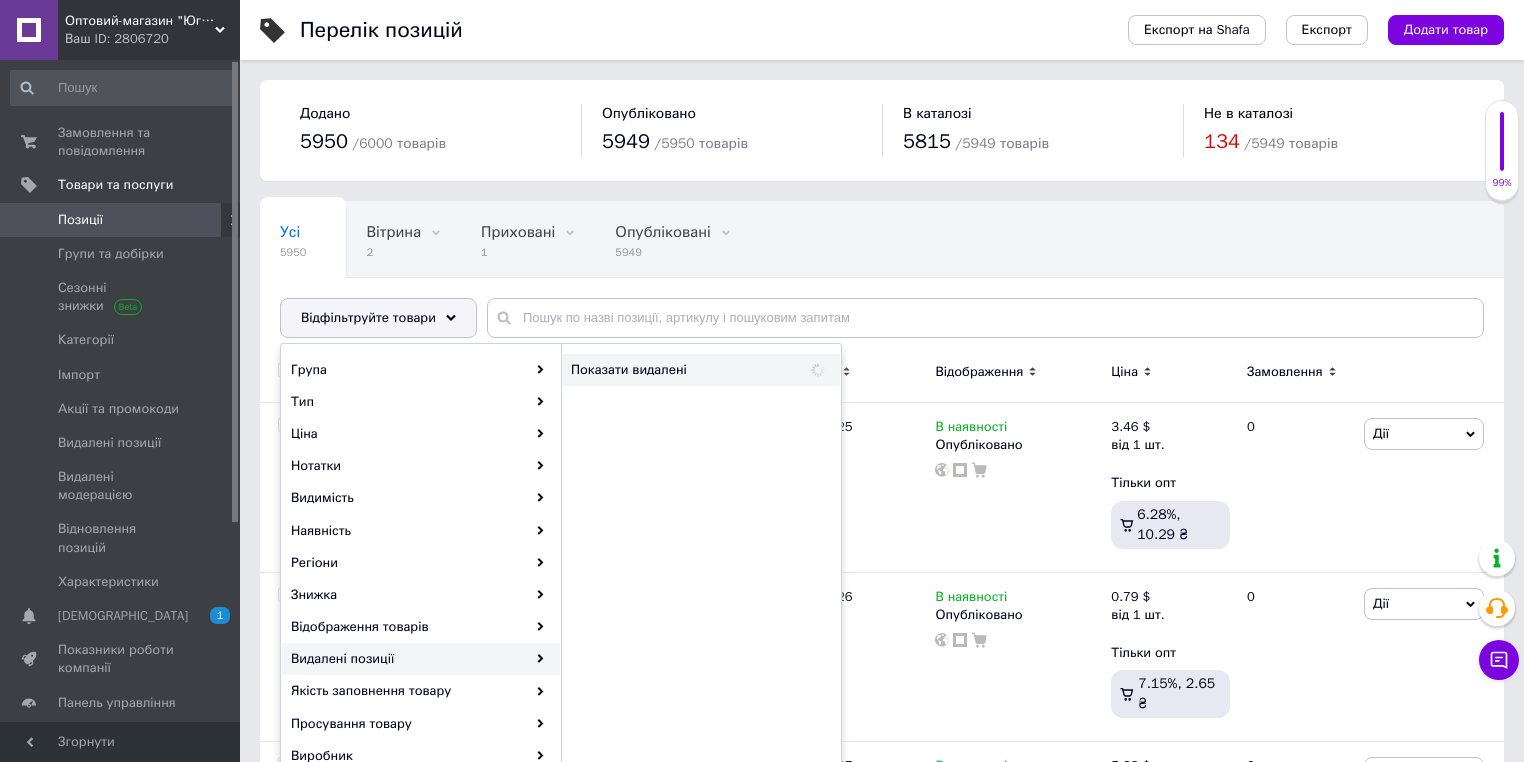 click on "Показати видалені" at bounding box center [675, 370] 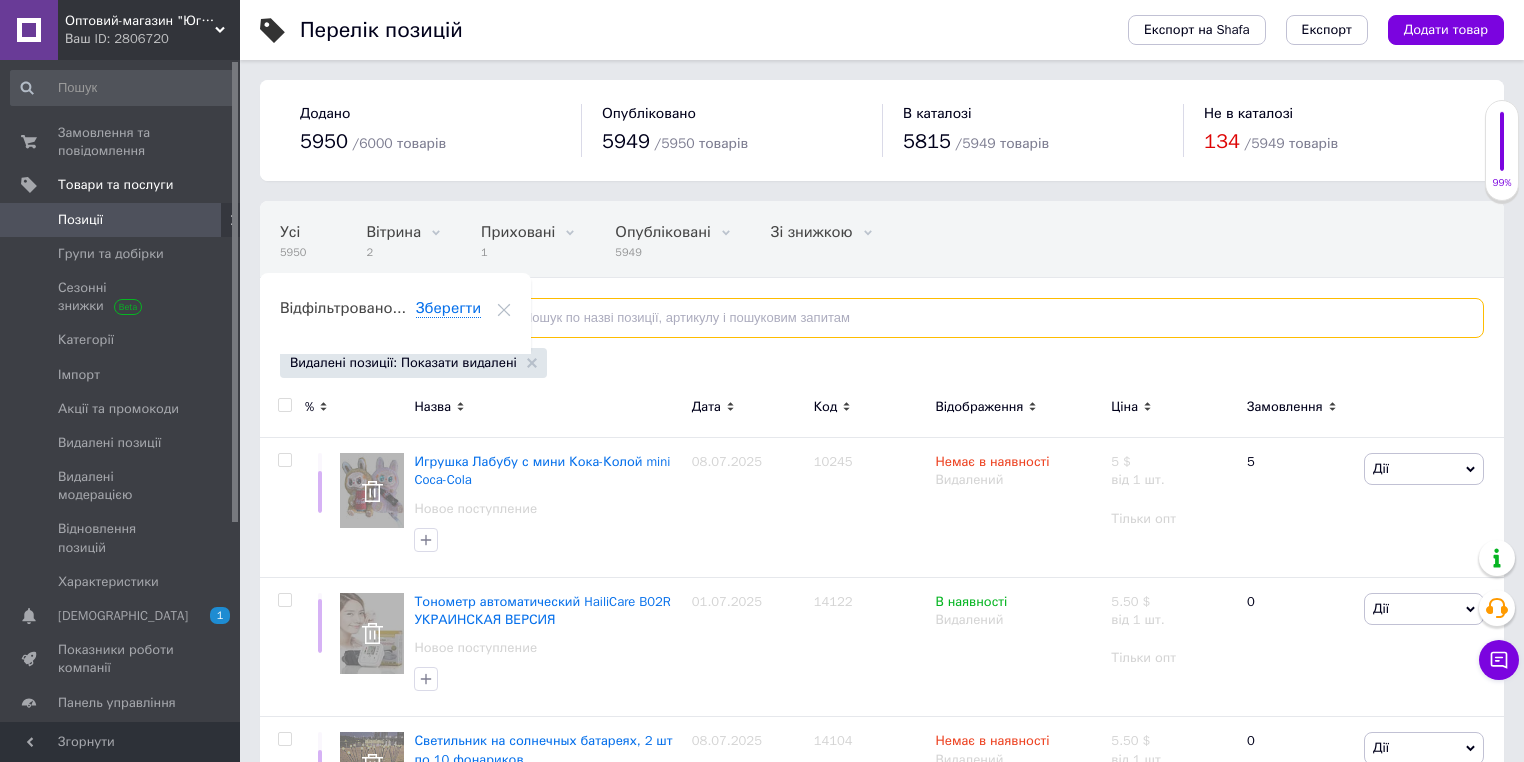 click at bounding box center (985, 318) 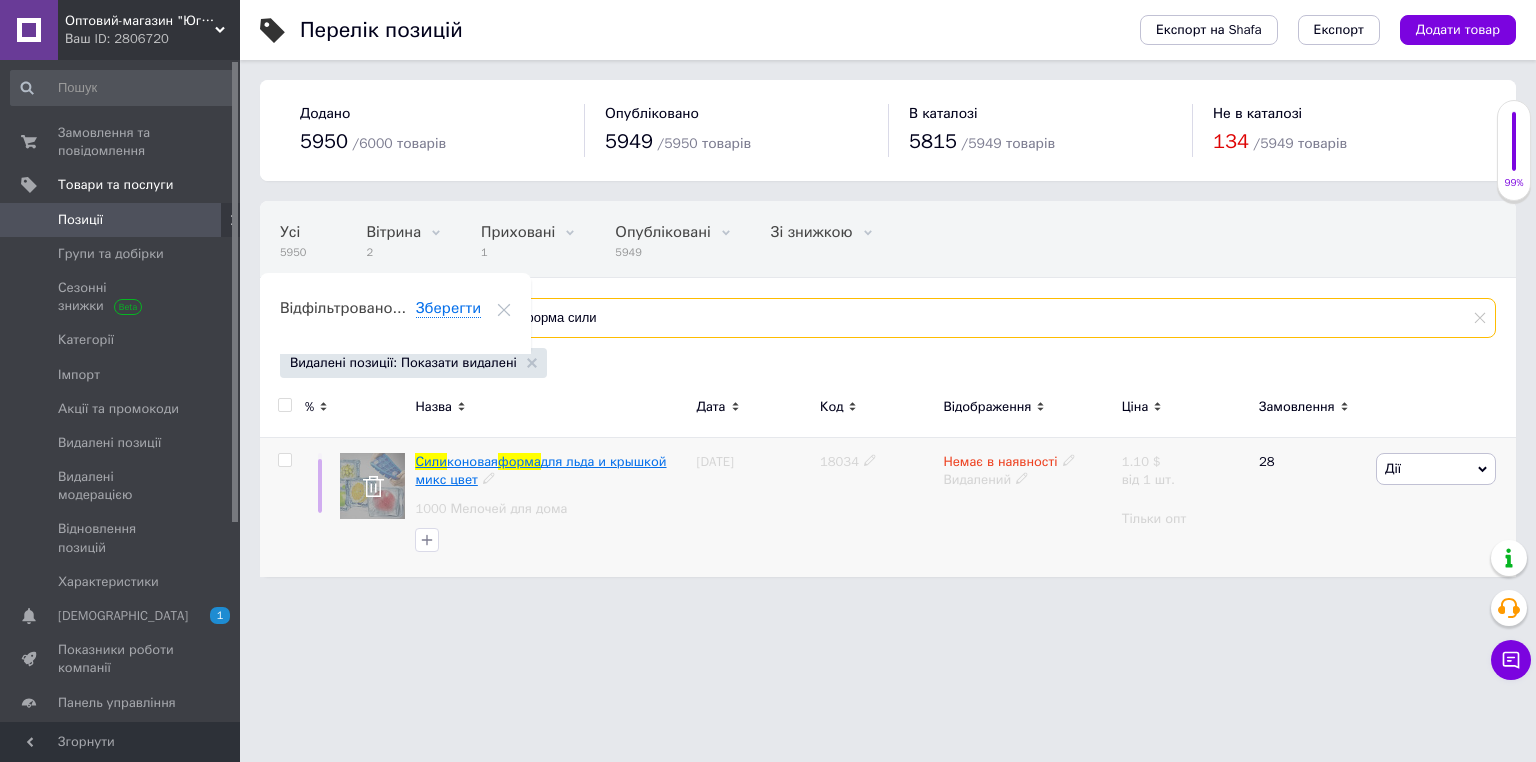 type on "форма сили" 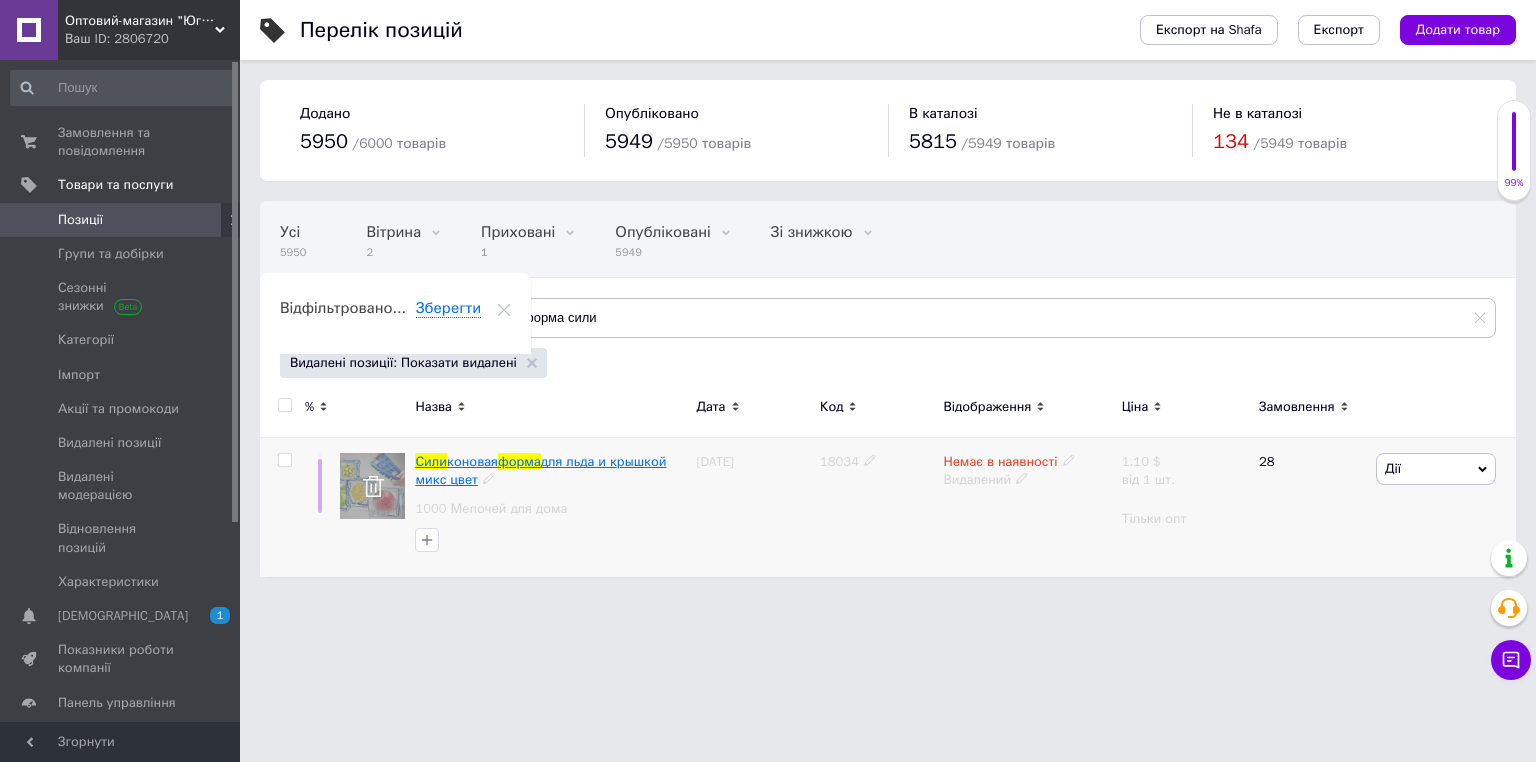 click on "для льда  и крышкой микс цвет" at bounding box center (540, 470) 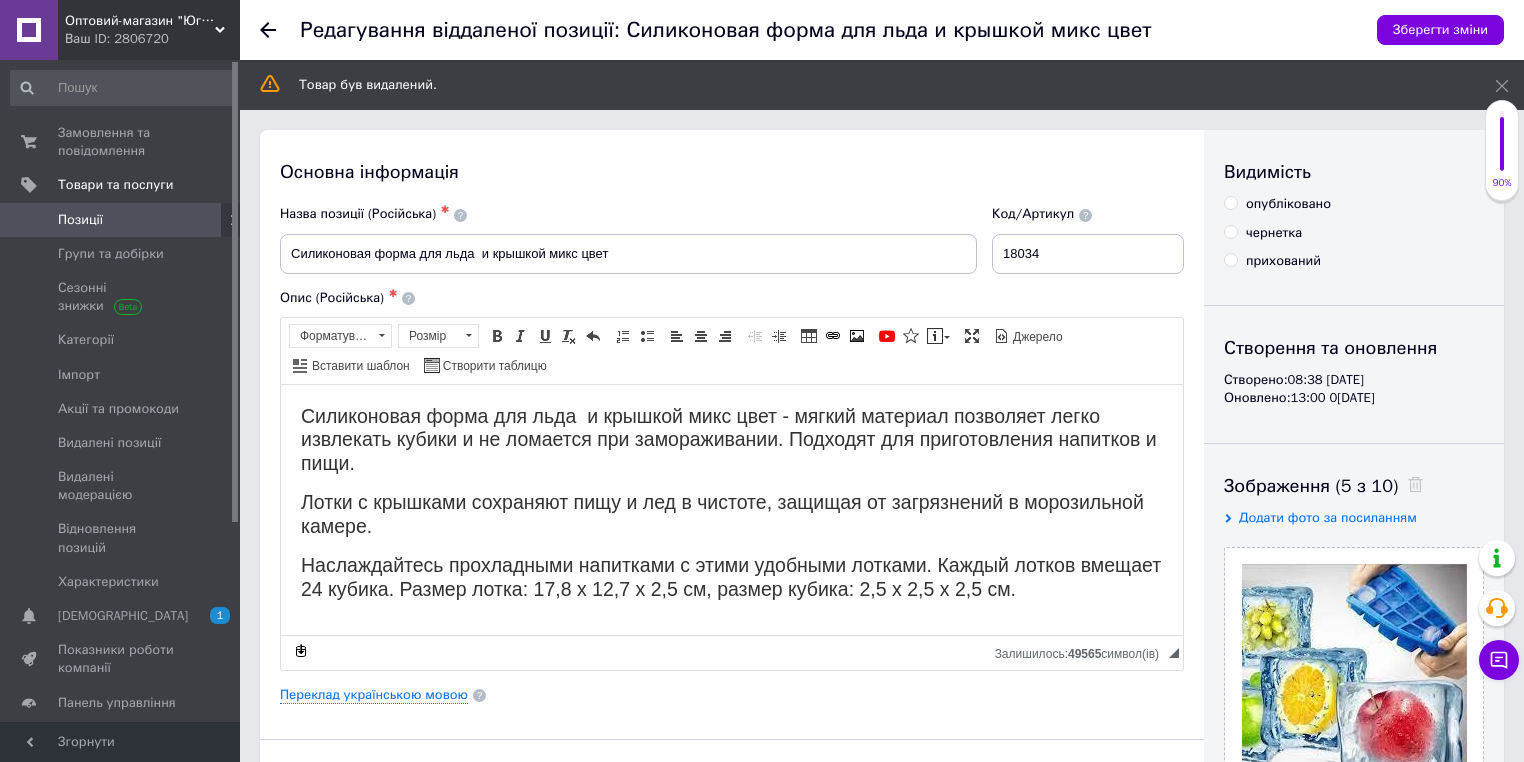 scroll, scrollTop: 0, scrollLeft: 0, axis: both 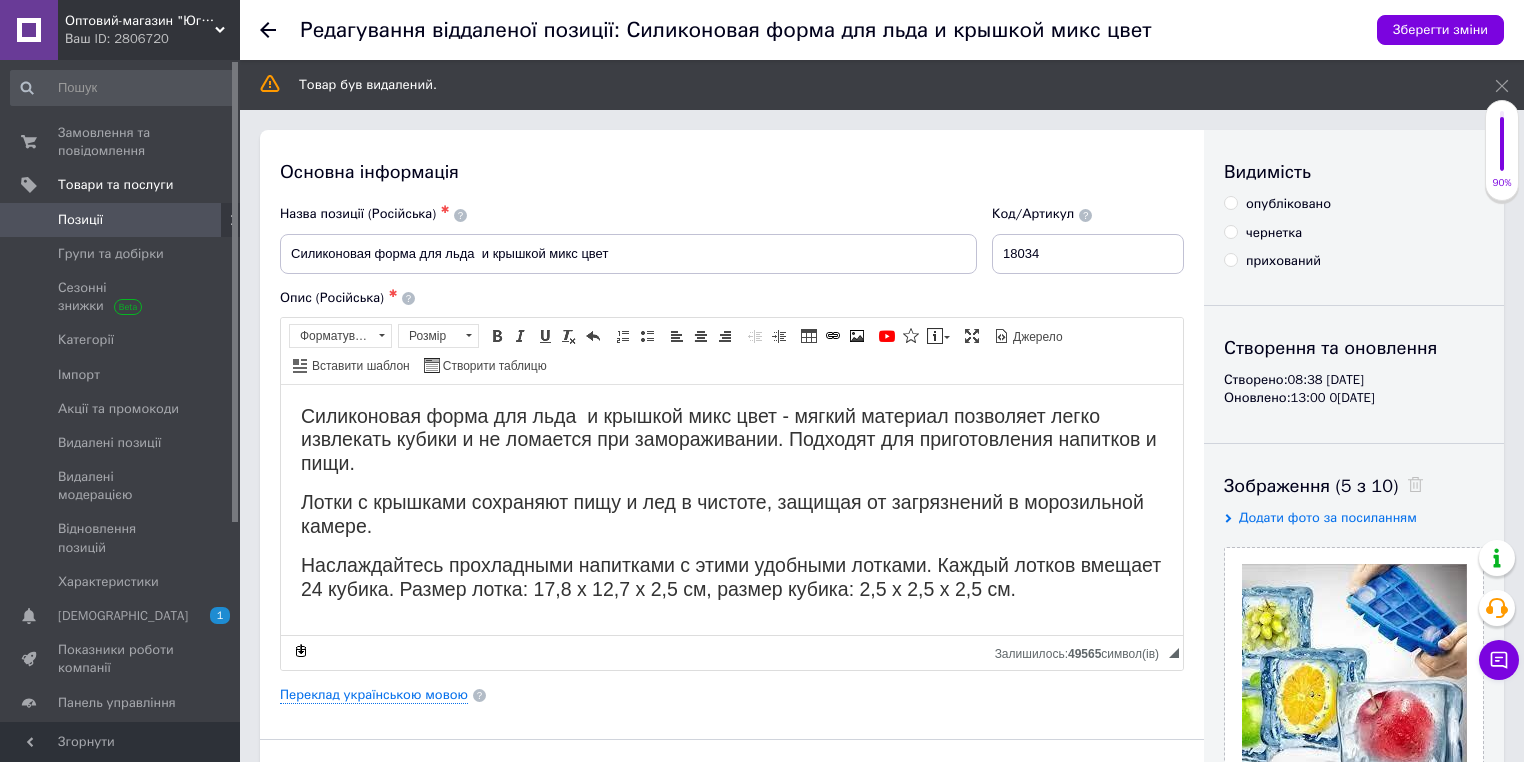 radio on "true" 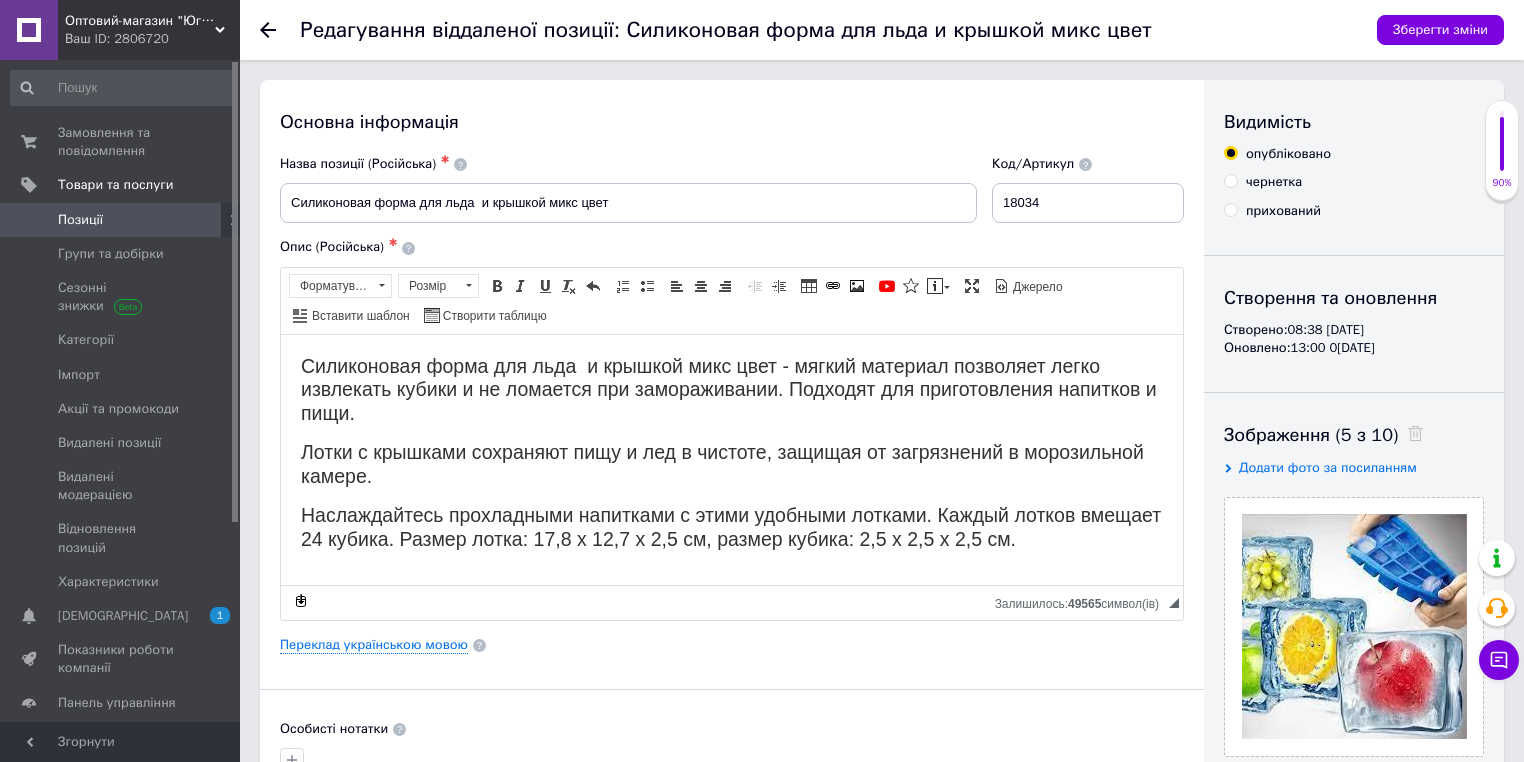 click on "Основна інформація" at bounding box center [732, 122] 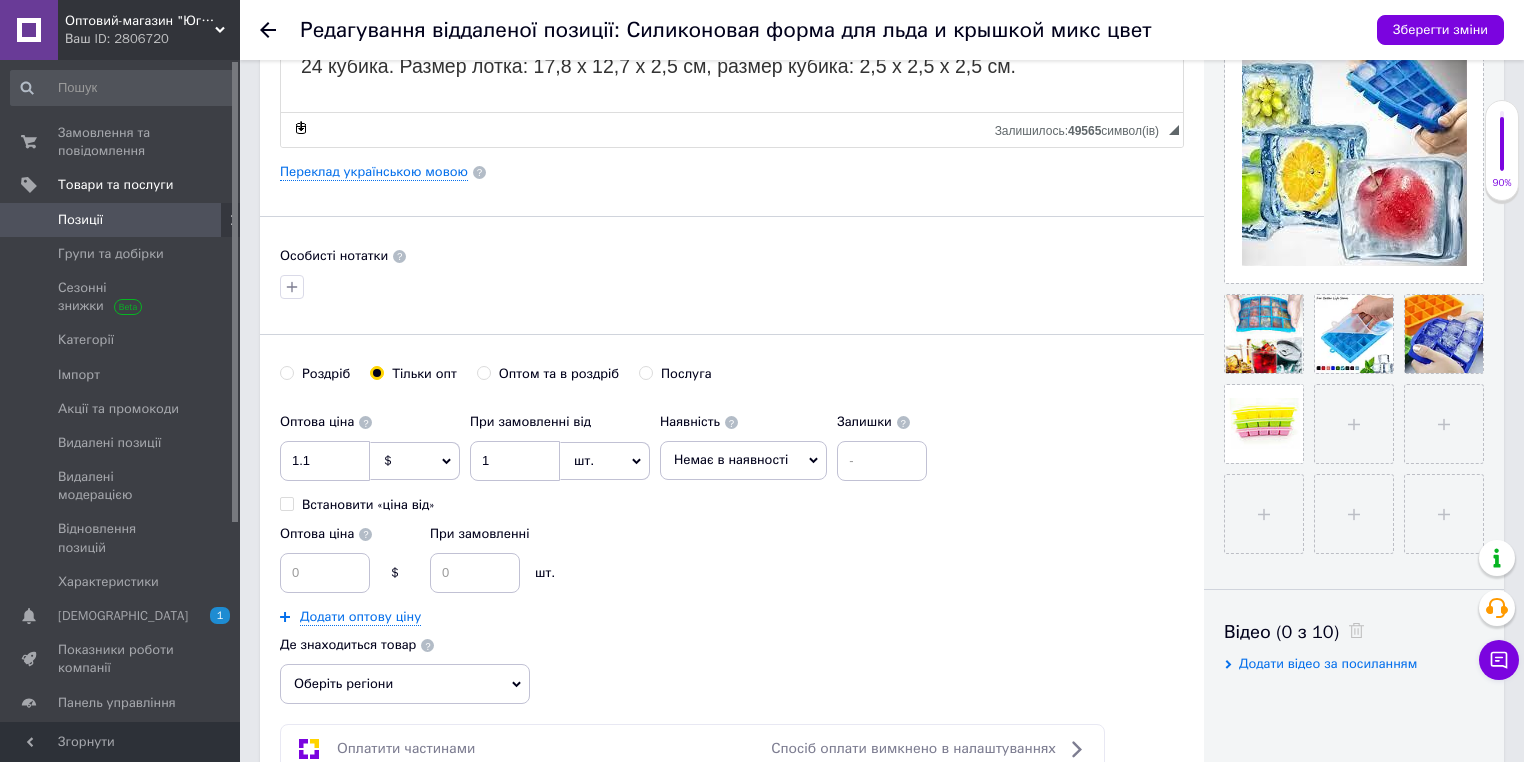 scroll, scrollTop: 480, scrollLeft: 0, axis: vertical 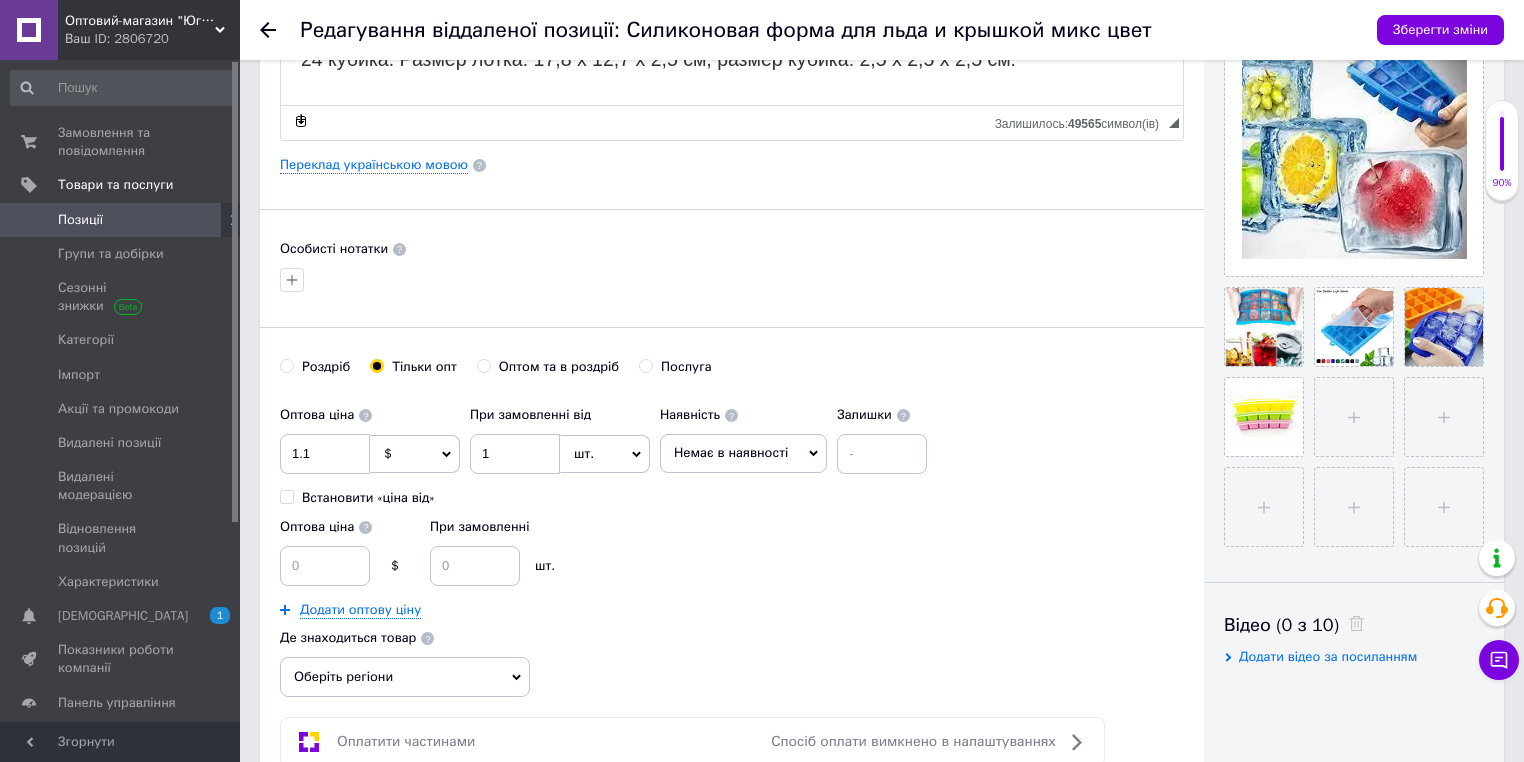 click on "Немає в наявності" at bounding box center (731, 452) 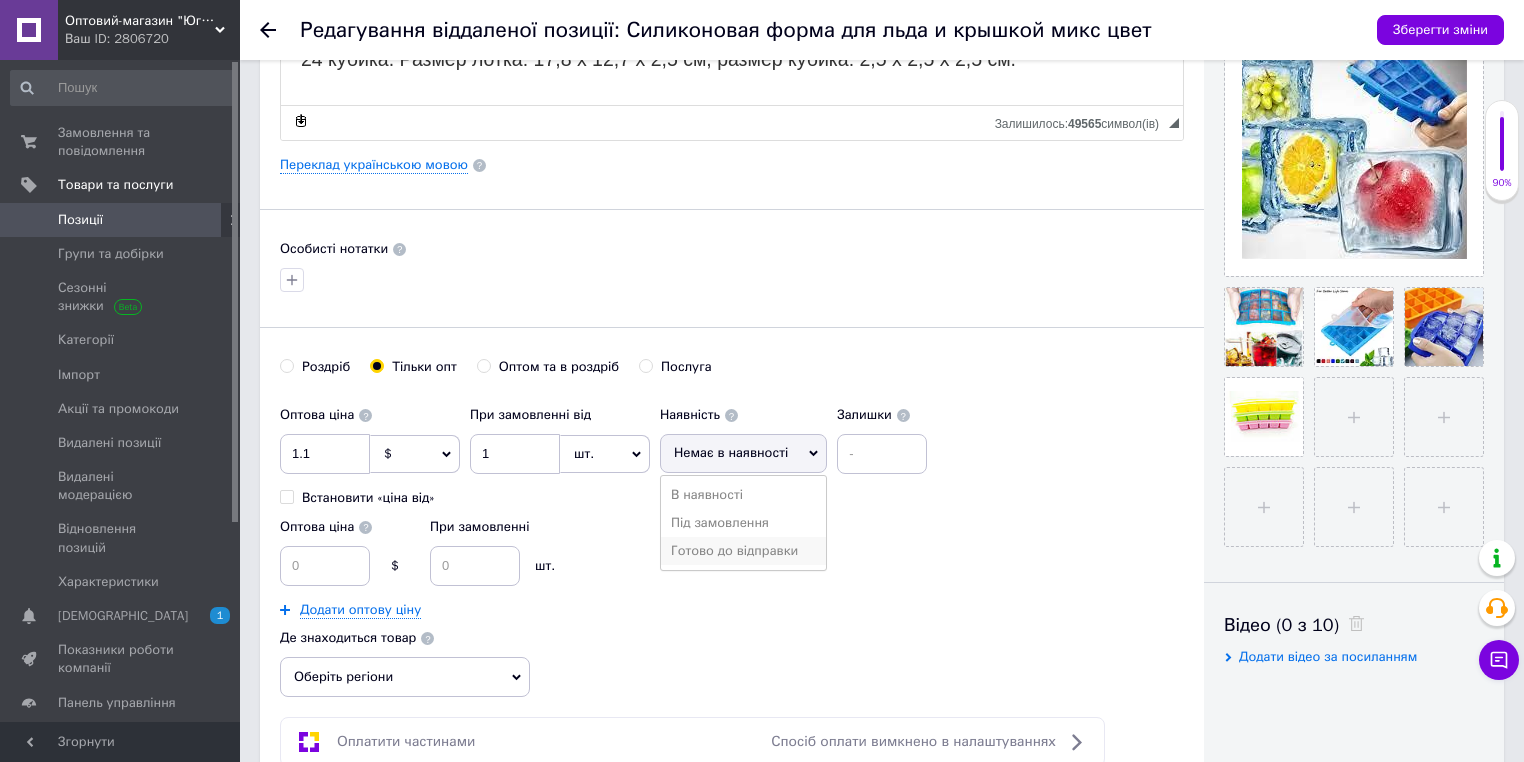 click on "Готово до відправки" at bounding box center [743, 551] 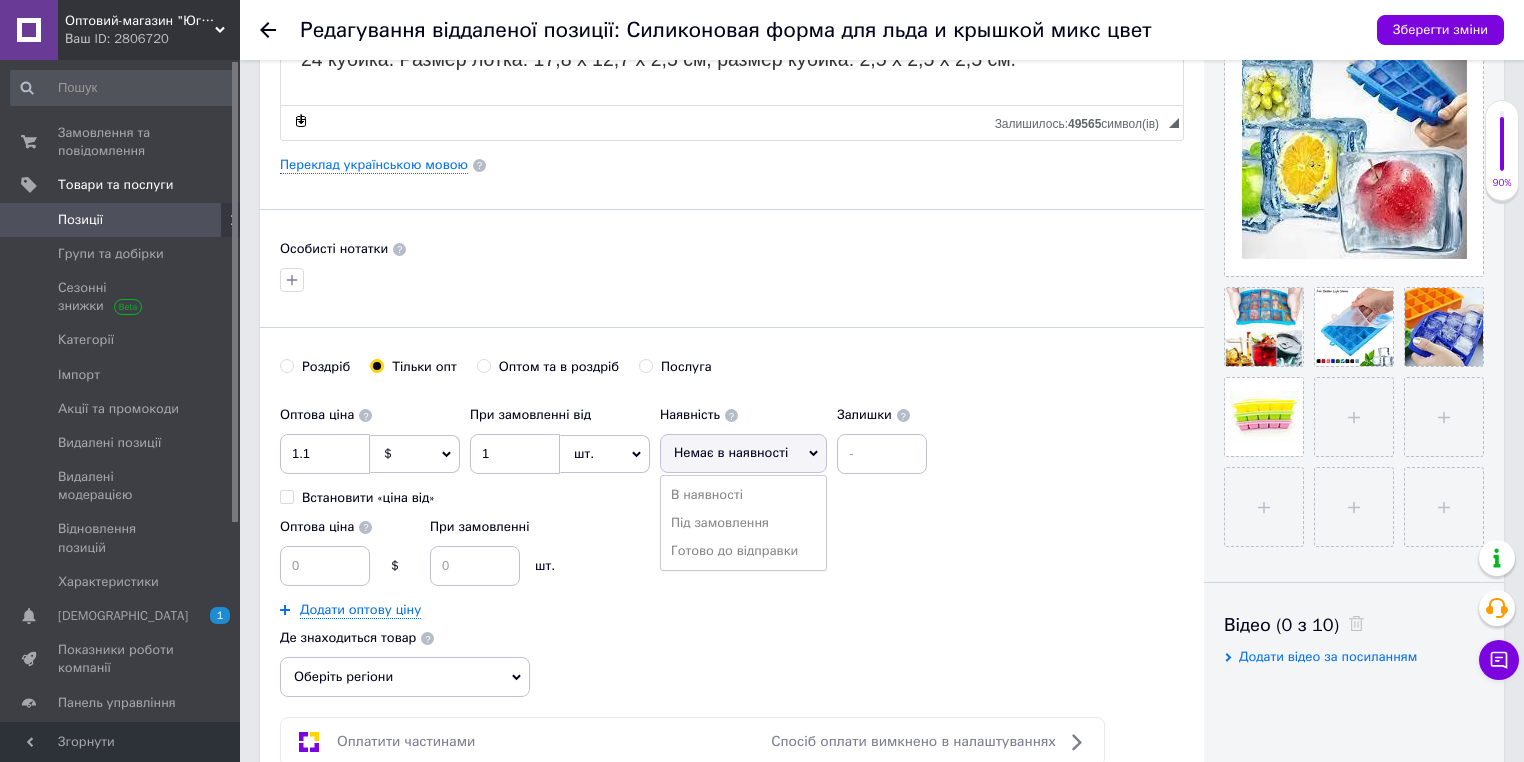 drag, startPoint x: 698, startPoint y: 544, endPoint x: 675, endPoint y: 552, distance: 24.351591 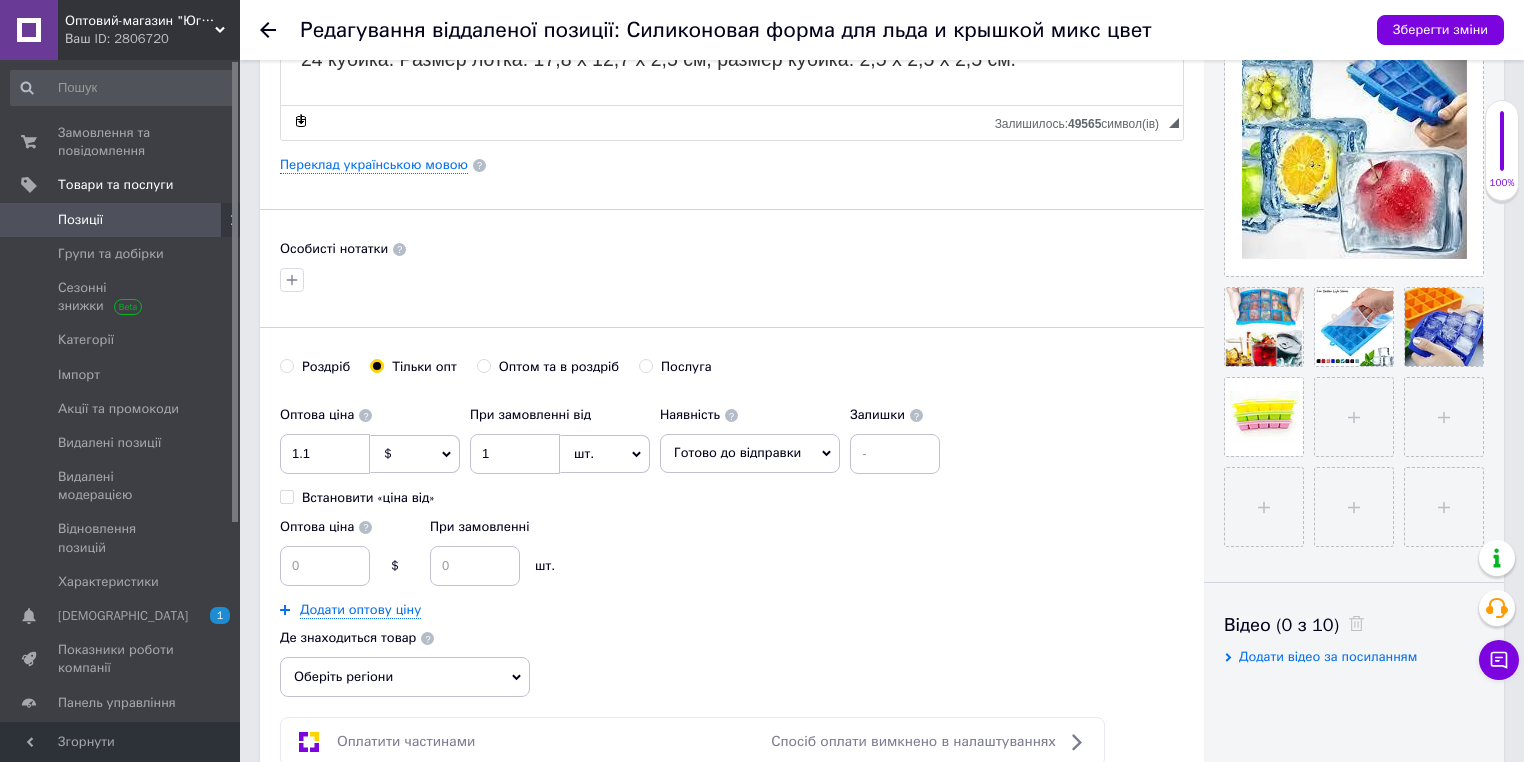 click on "Оптова ціна $ При замовленні шт." at bounding box center [615, 547] 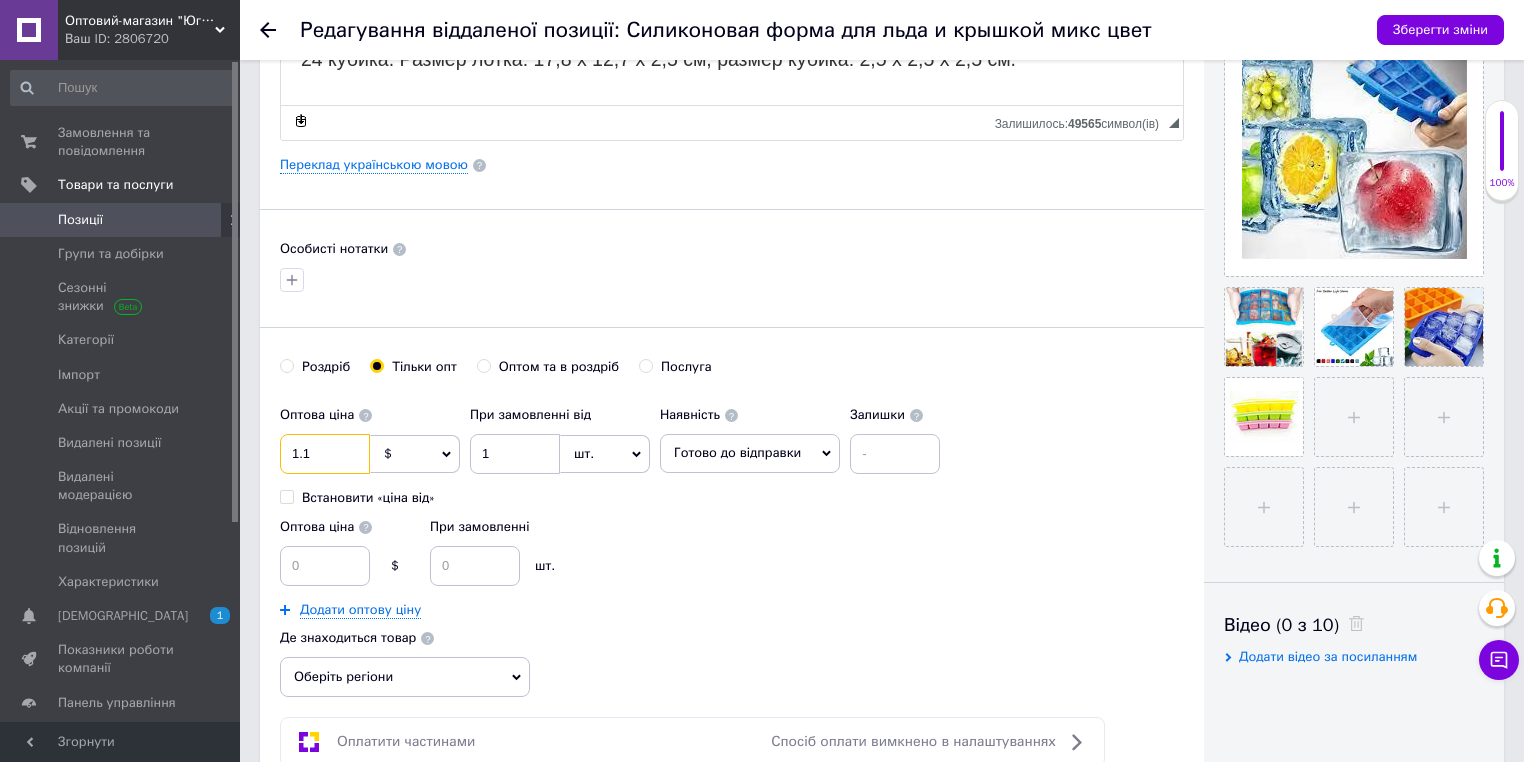 click on "1.1" at bounding box center (325, 454) 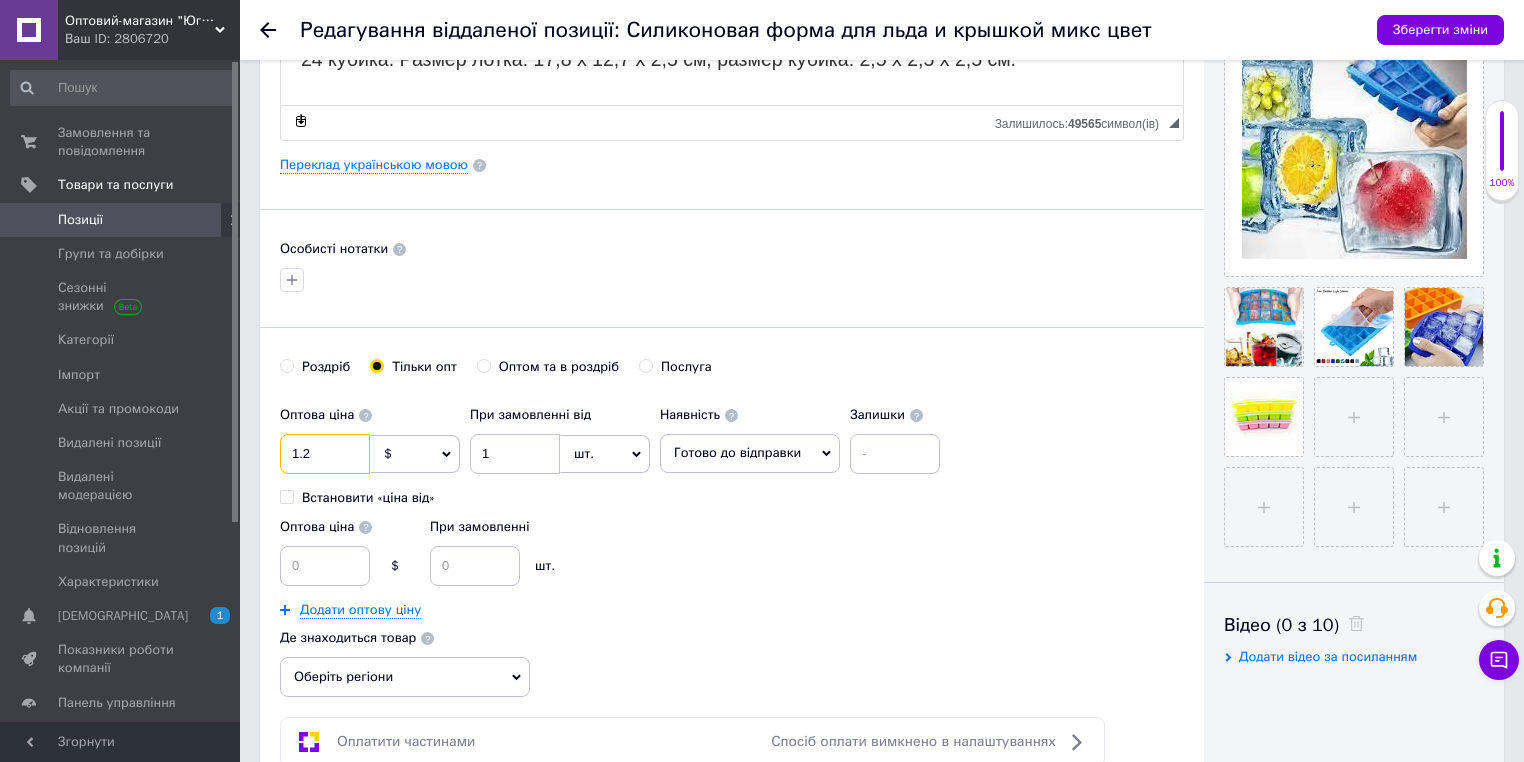 type on "1.2" 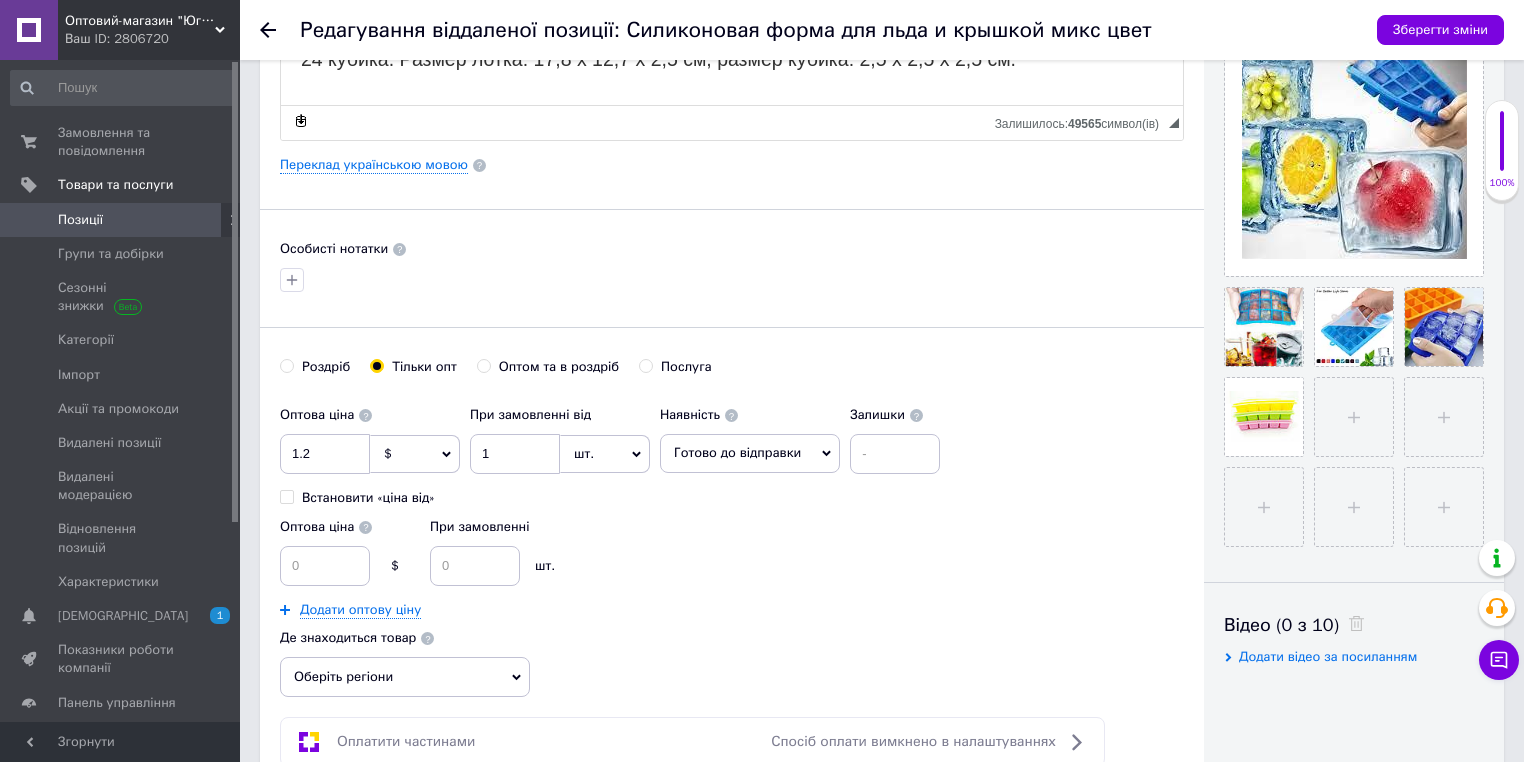 click on "Додати оптову ціну" at bounding box center [615, 610] 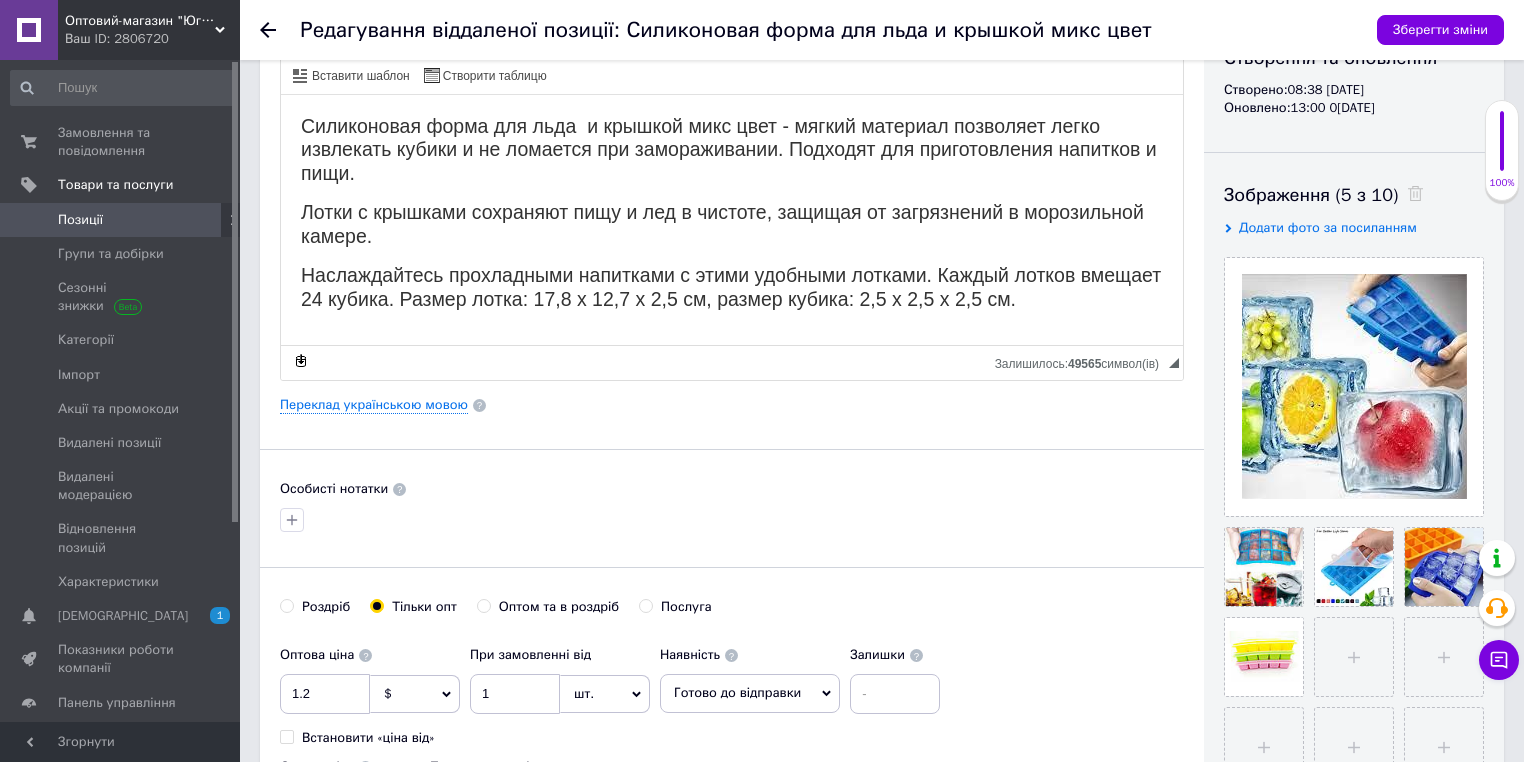 click on "Зберегти зміни" at bounding box center (1440, 29) 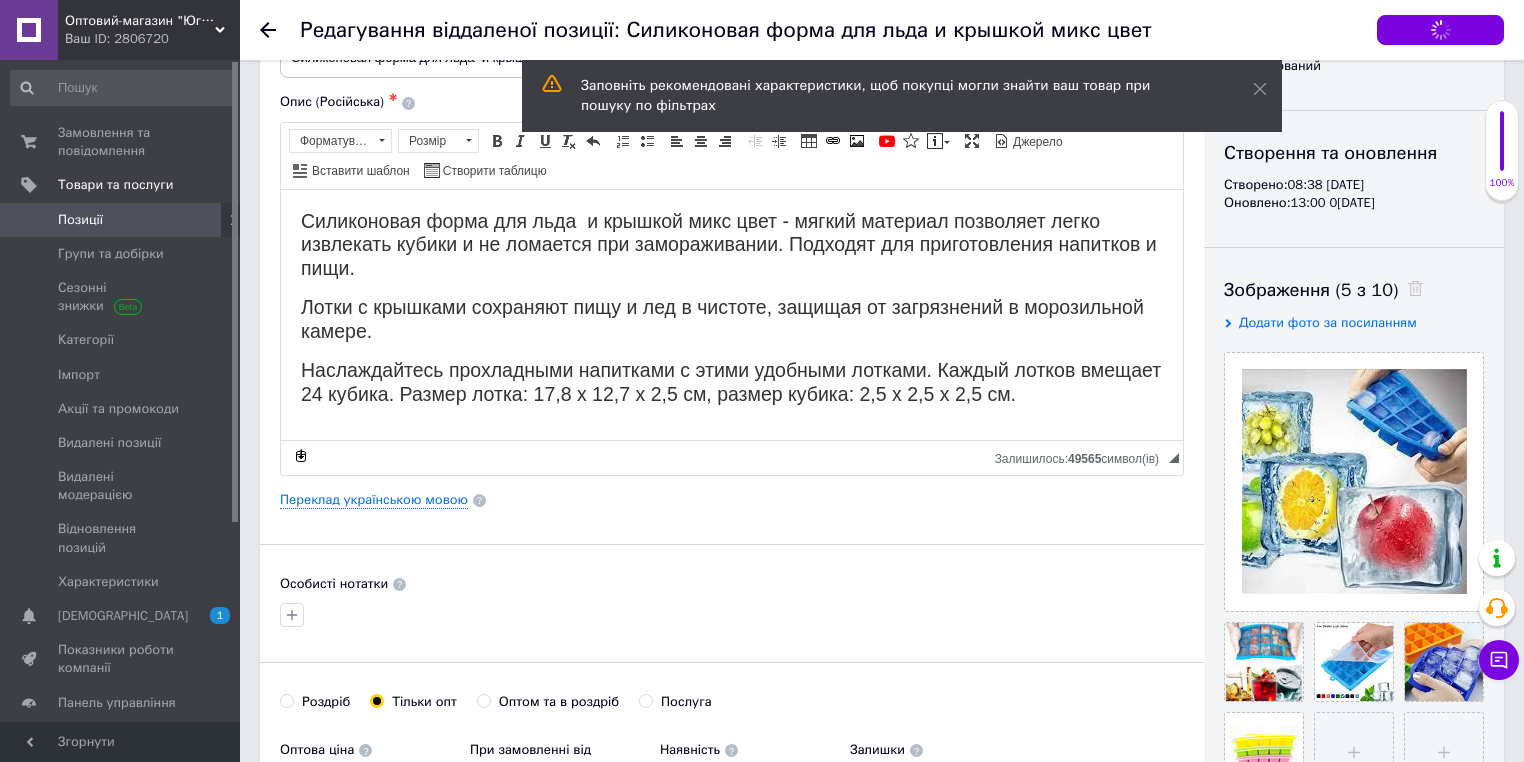scroll, scrollTop: 0, scrollLeft: 0, axis: both 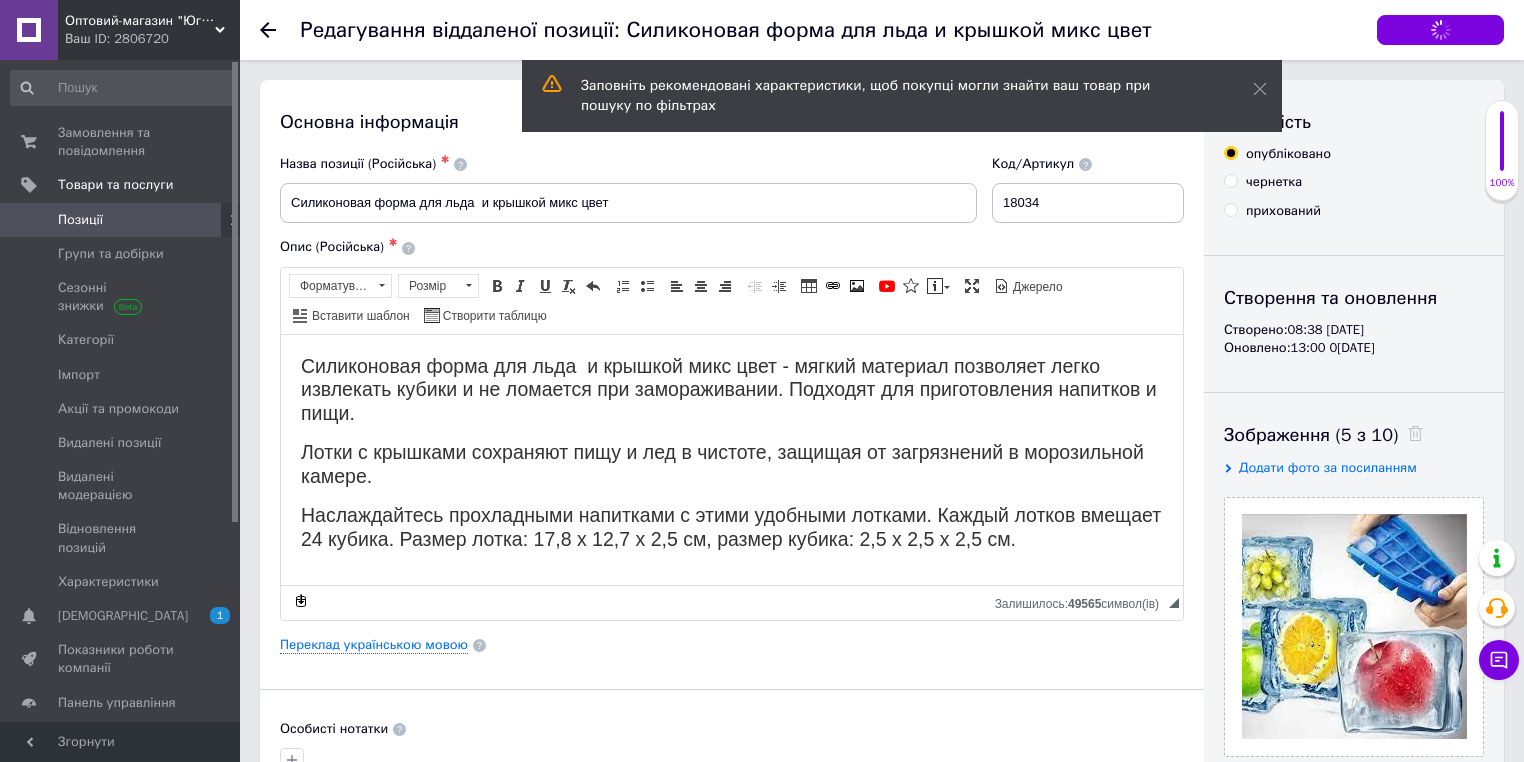 click on "Оптовий-магазин "Юг-Опт" Ваш ID: 2806720 Сайт Оптовий-магазин "Юг-Опт" Кабінет покупця Перевірити стан системи Сторінка на порталі Интернет-магазин  "Спектрик" Інтернет-магазин mj-line Довідка Вийти Замовлення та повідомлення 0 0 Товари та послуги Позиції Групи та добірки Сезонні знижки Категорії Імпорт Акції та промокоди Видалені позиції Видалені модерацією Відновлення позицій Характеристики Сповіщення 1 0 Показники роботи компанії Панель управління Відгуки Клієнти Каталог ProSale Аналітика Управління сайтом ✱ 18034" at bounding box center (762, 1537) 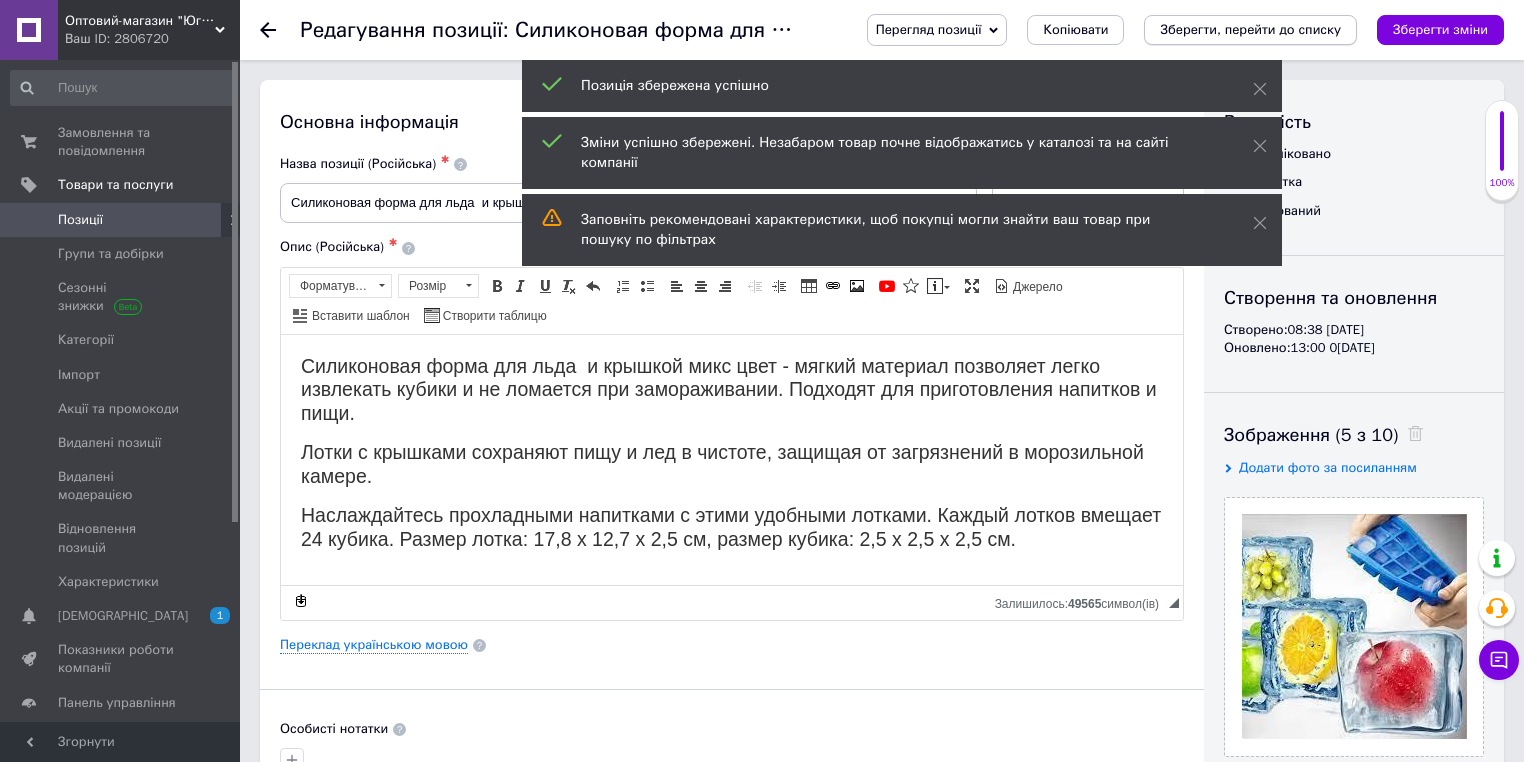 click on "Зберегти, перейти до списку" at bounding box center (1250, 30) 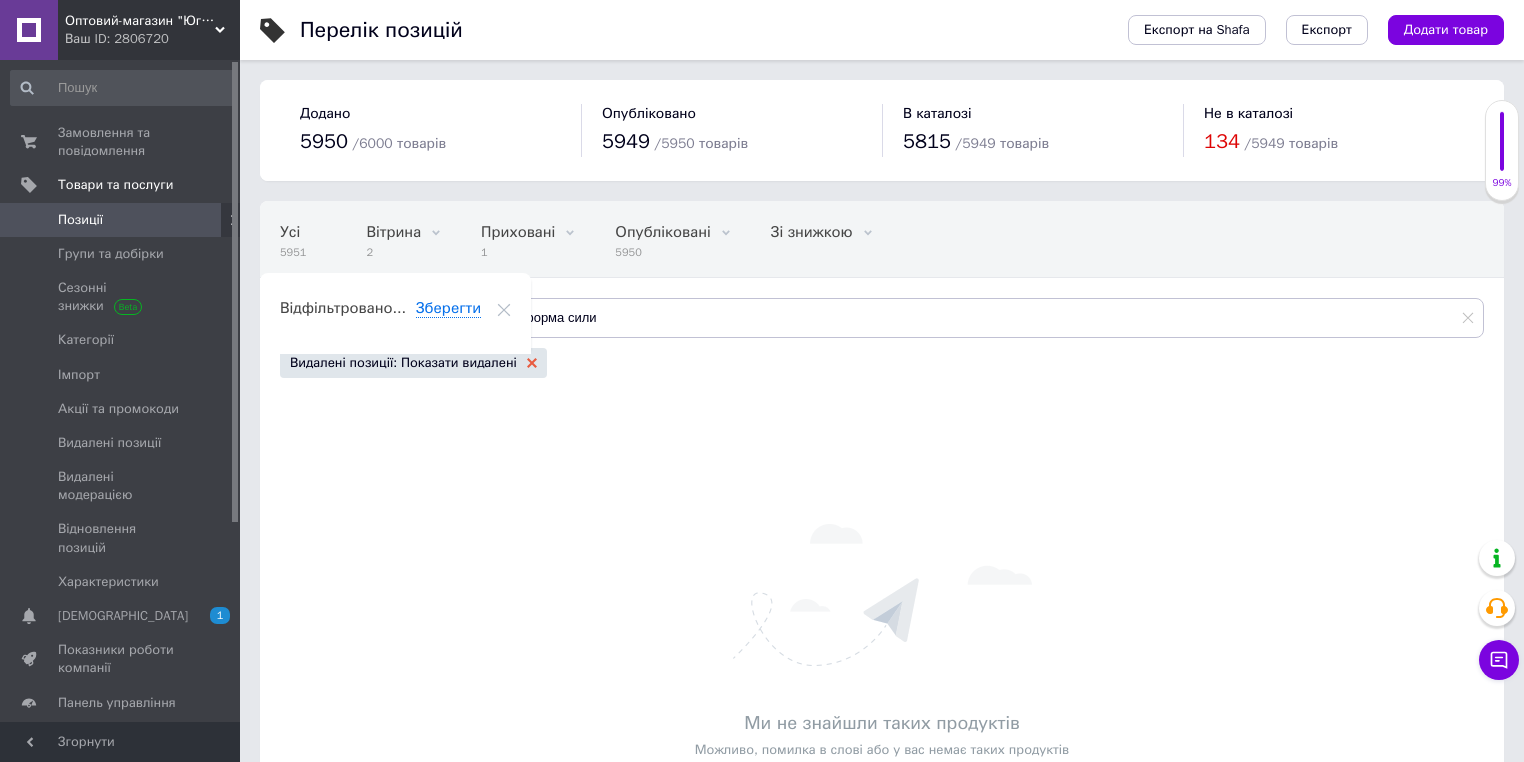 click 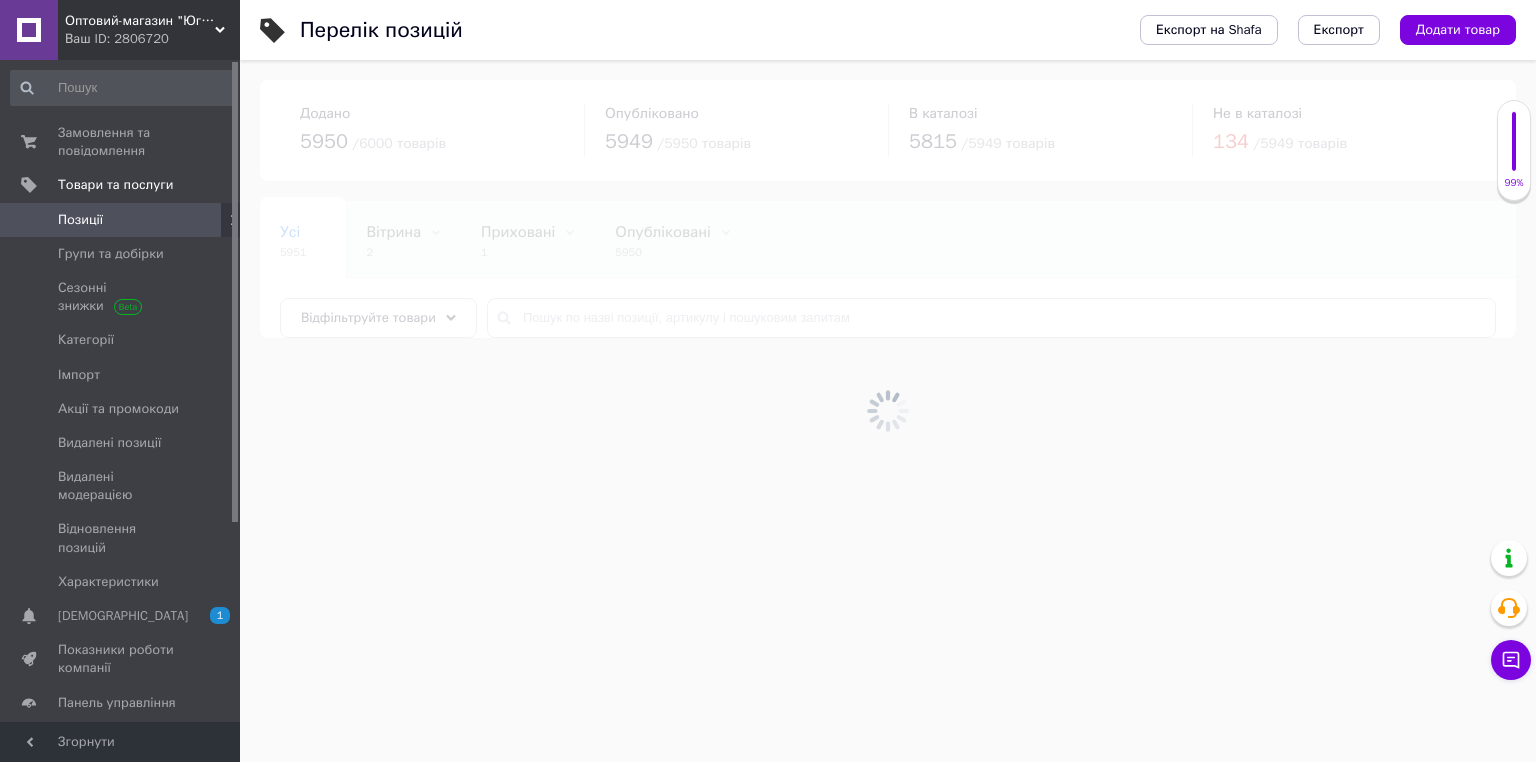 click at bounding box center (888, 411) 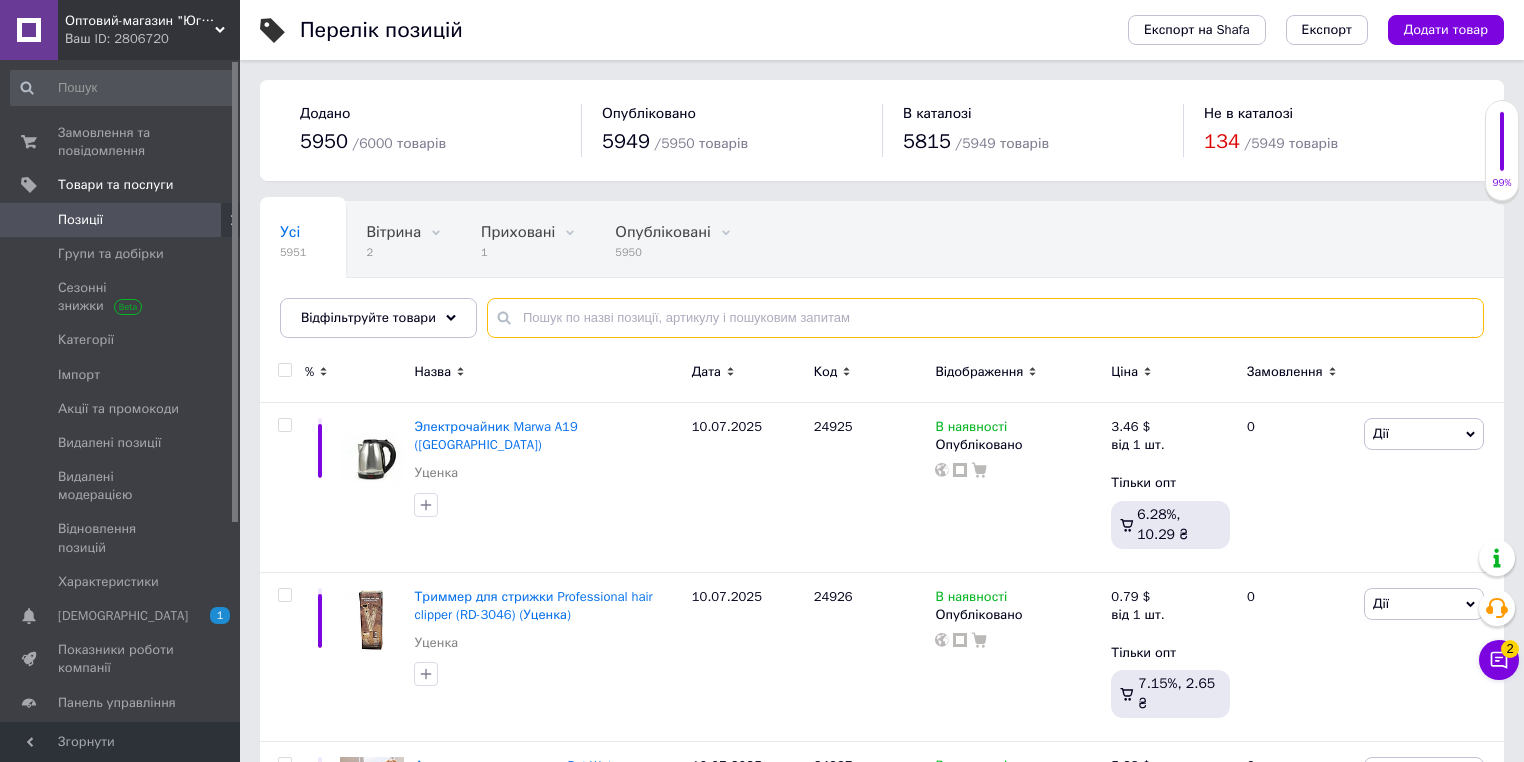 click at bounding box center [985, 318] 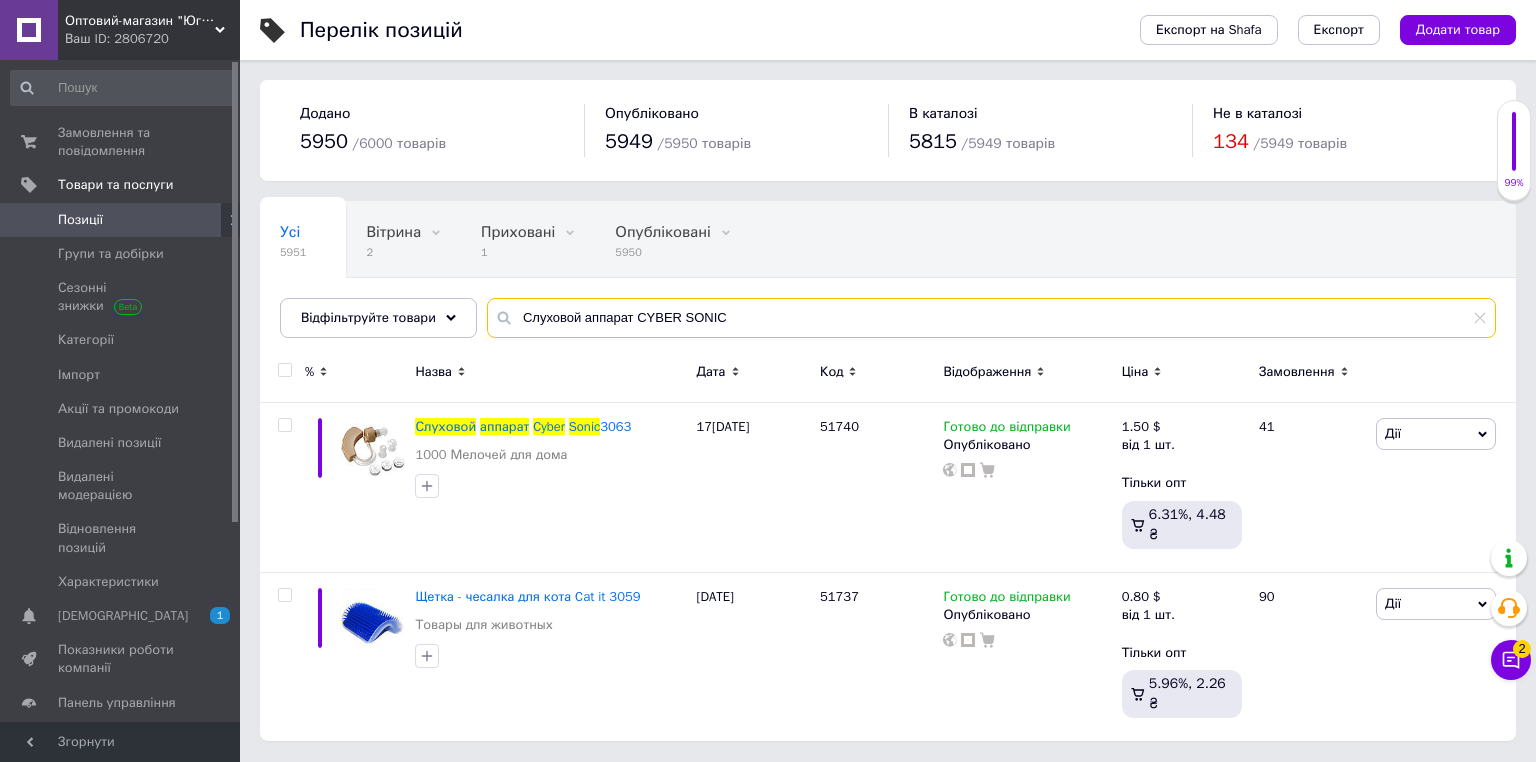 click on "Слуховой аппарат CYBER SONIC" at bounding box center (991, 318) 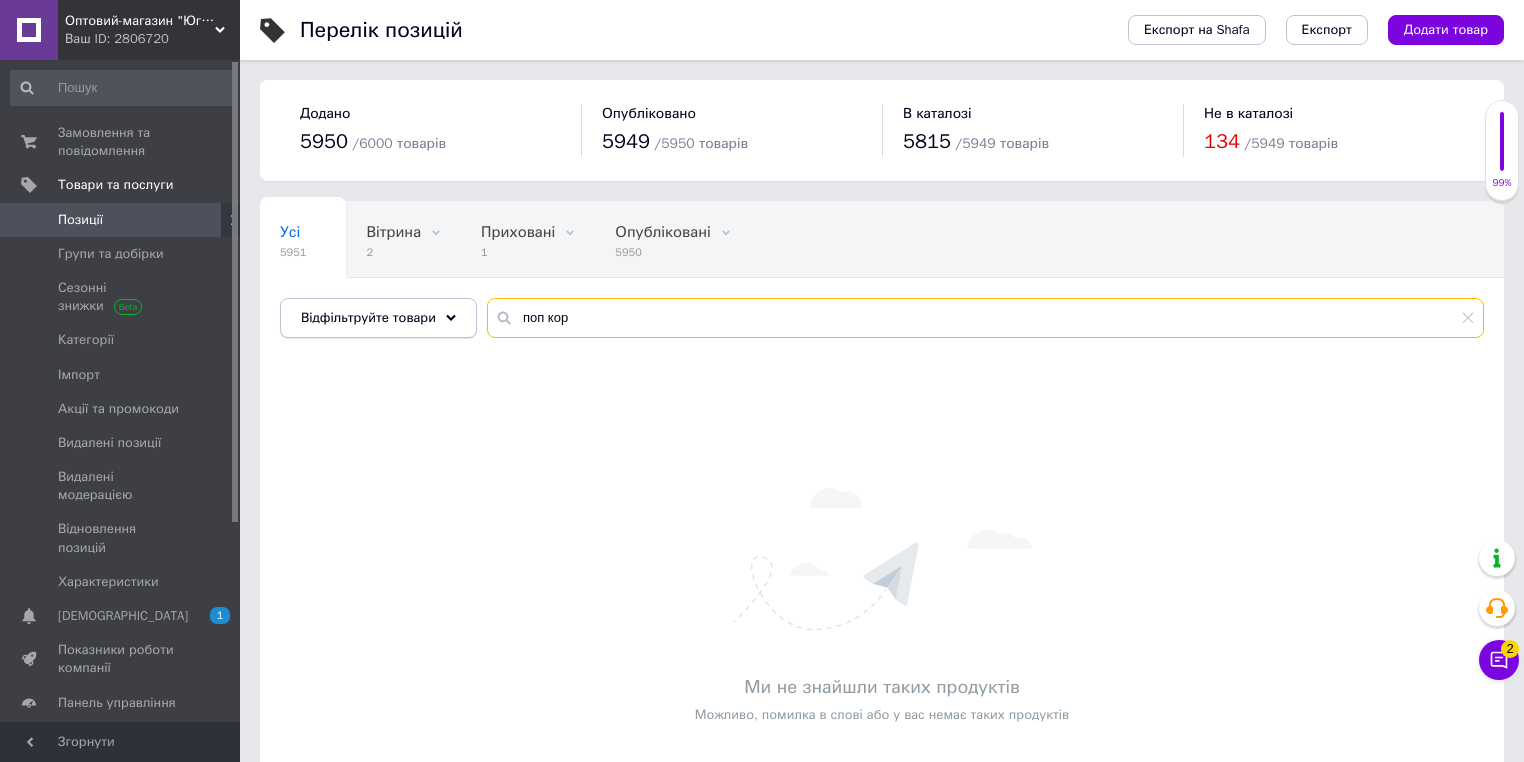 type on "поп кор" 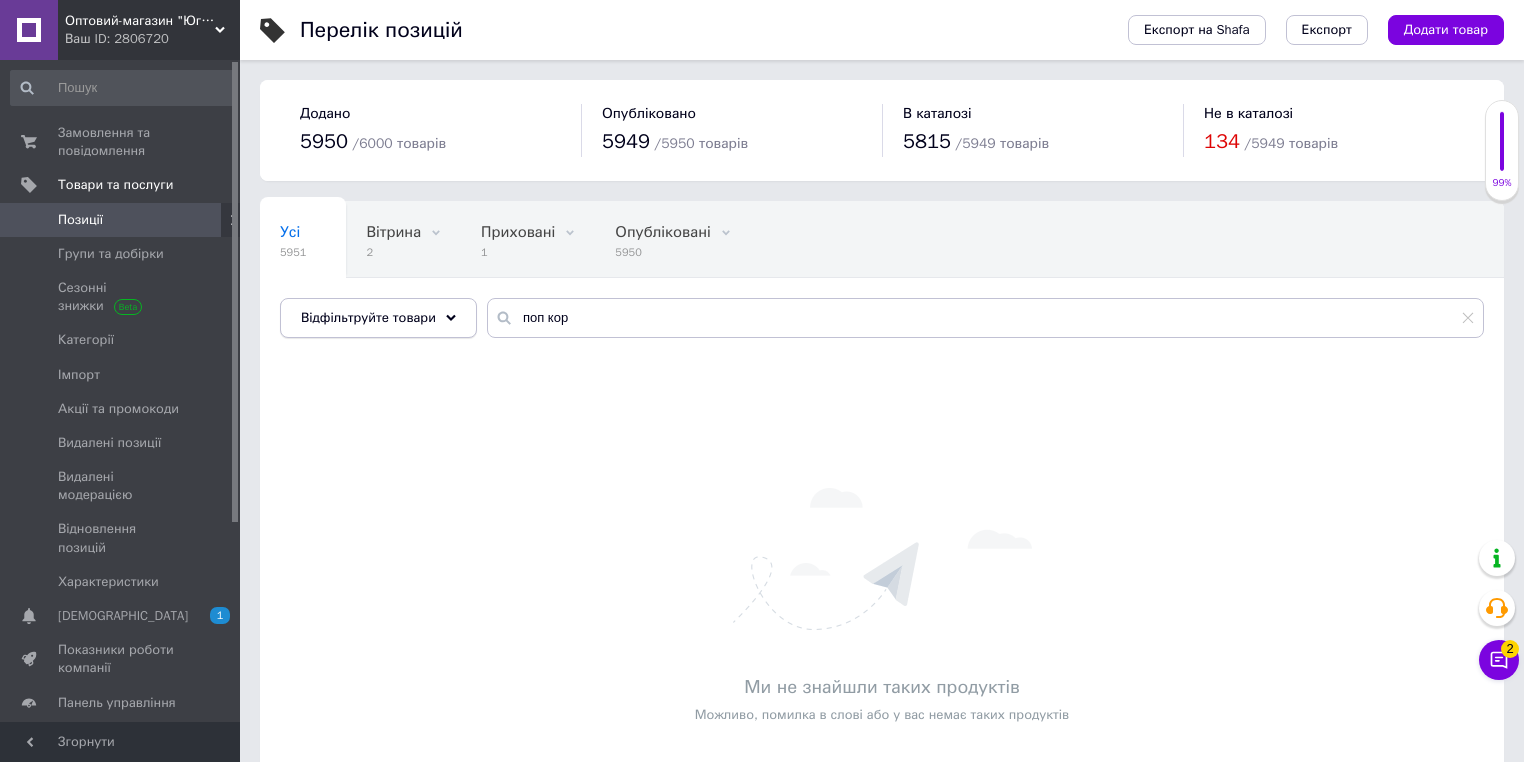 click 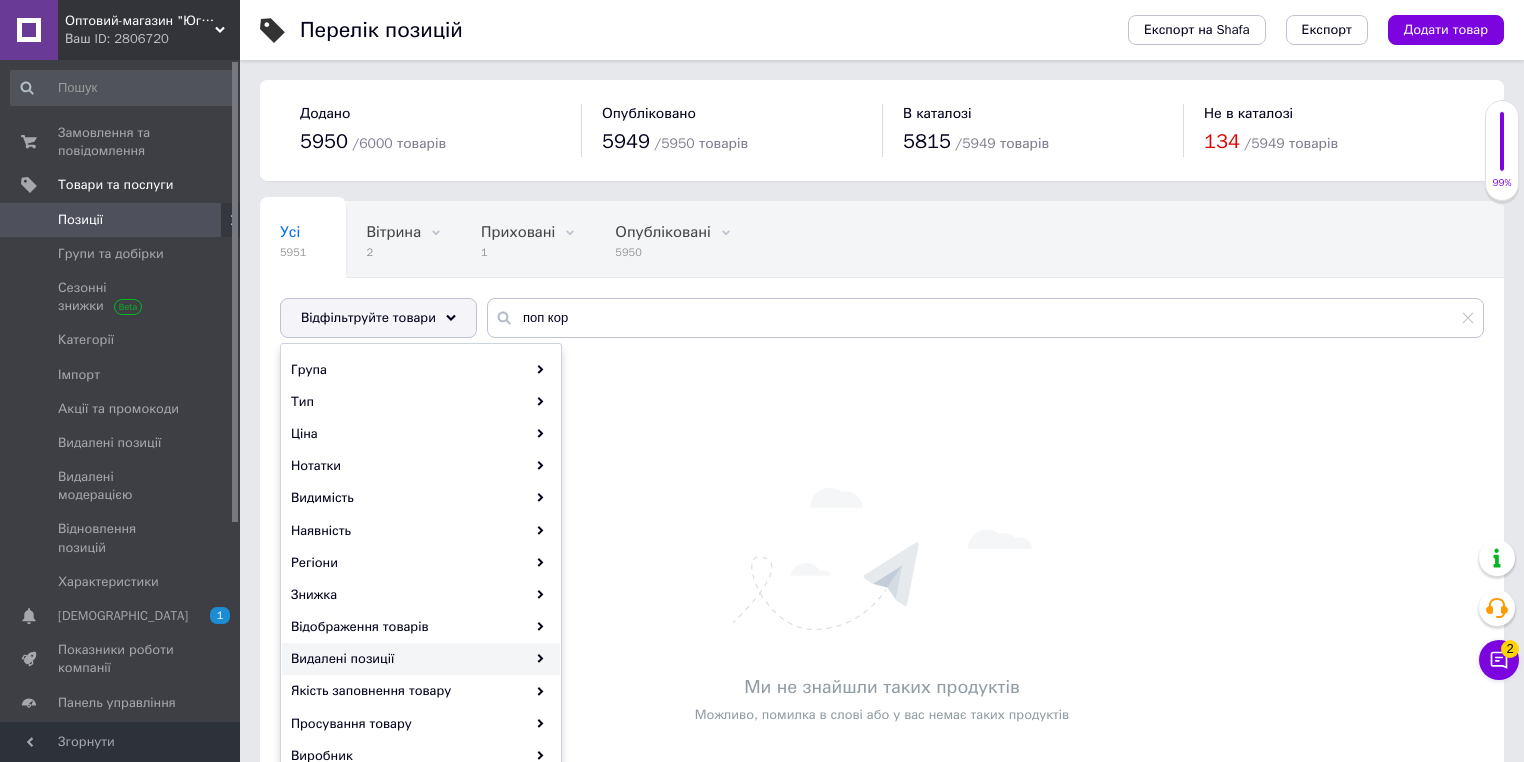click on "Видалені позиції" at bounding box center [421, 659] 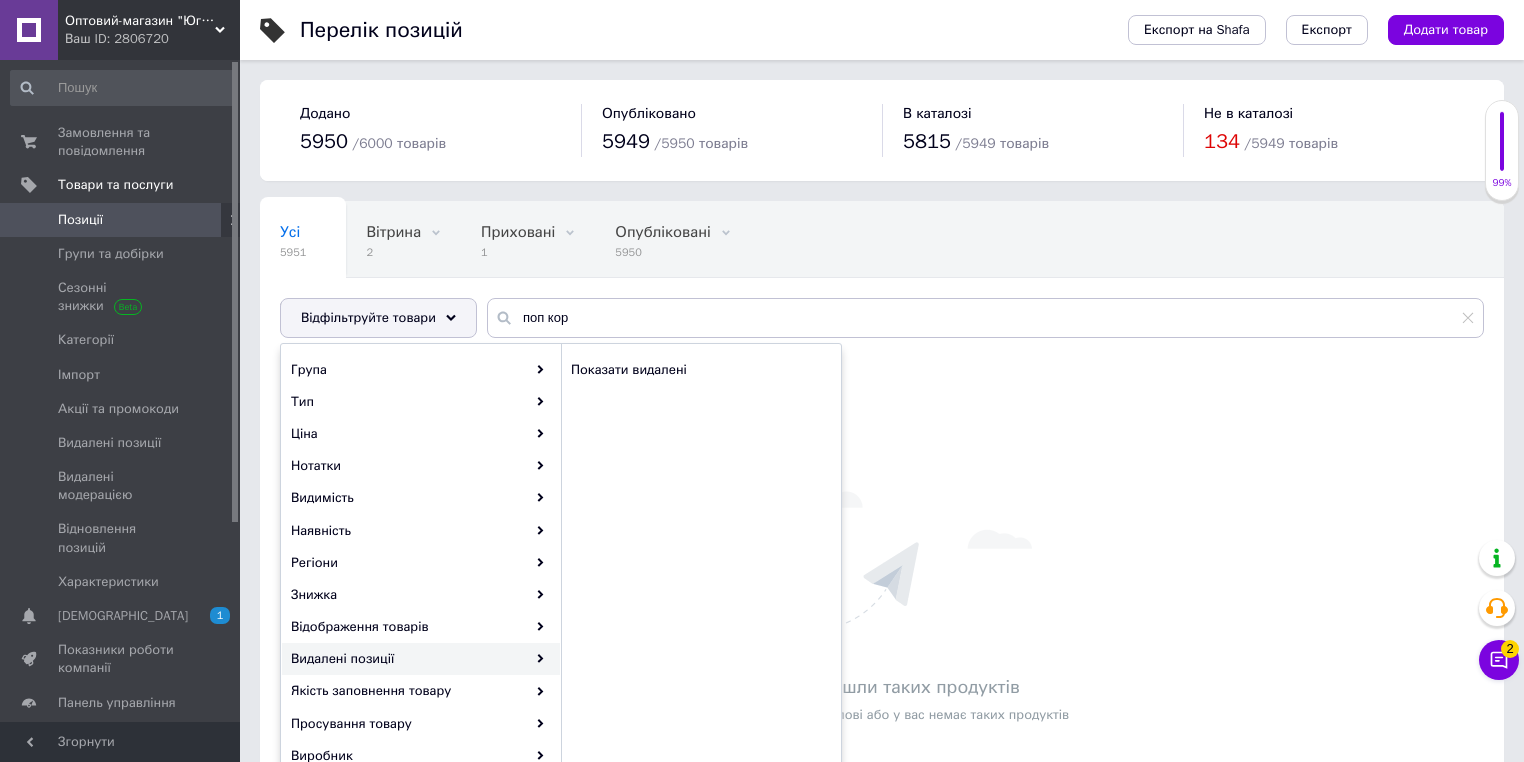 click 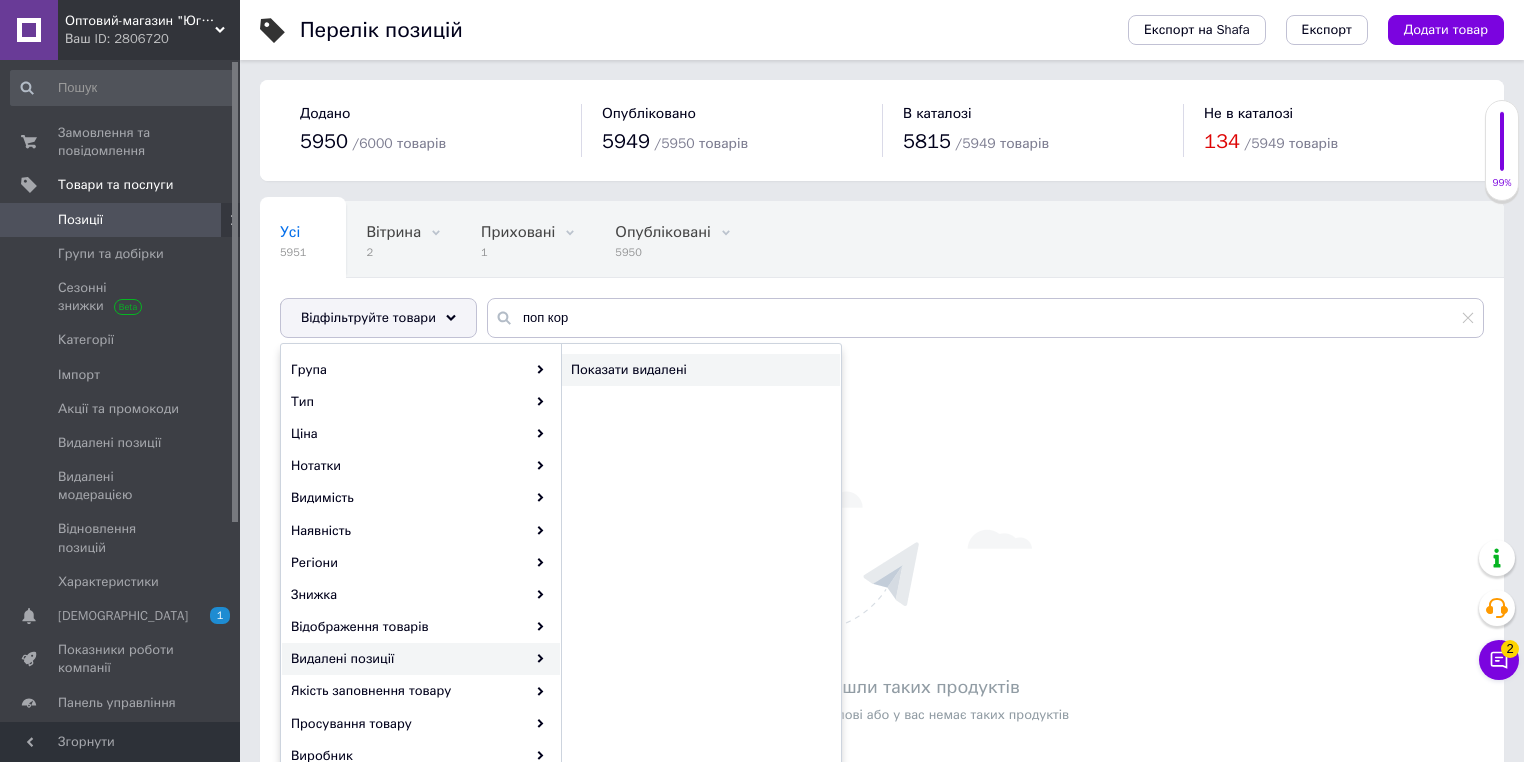 click on "Показати видалені" at bounding box center (688, 370) 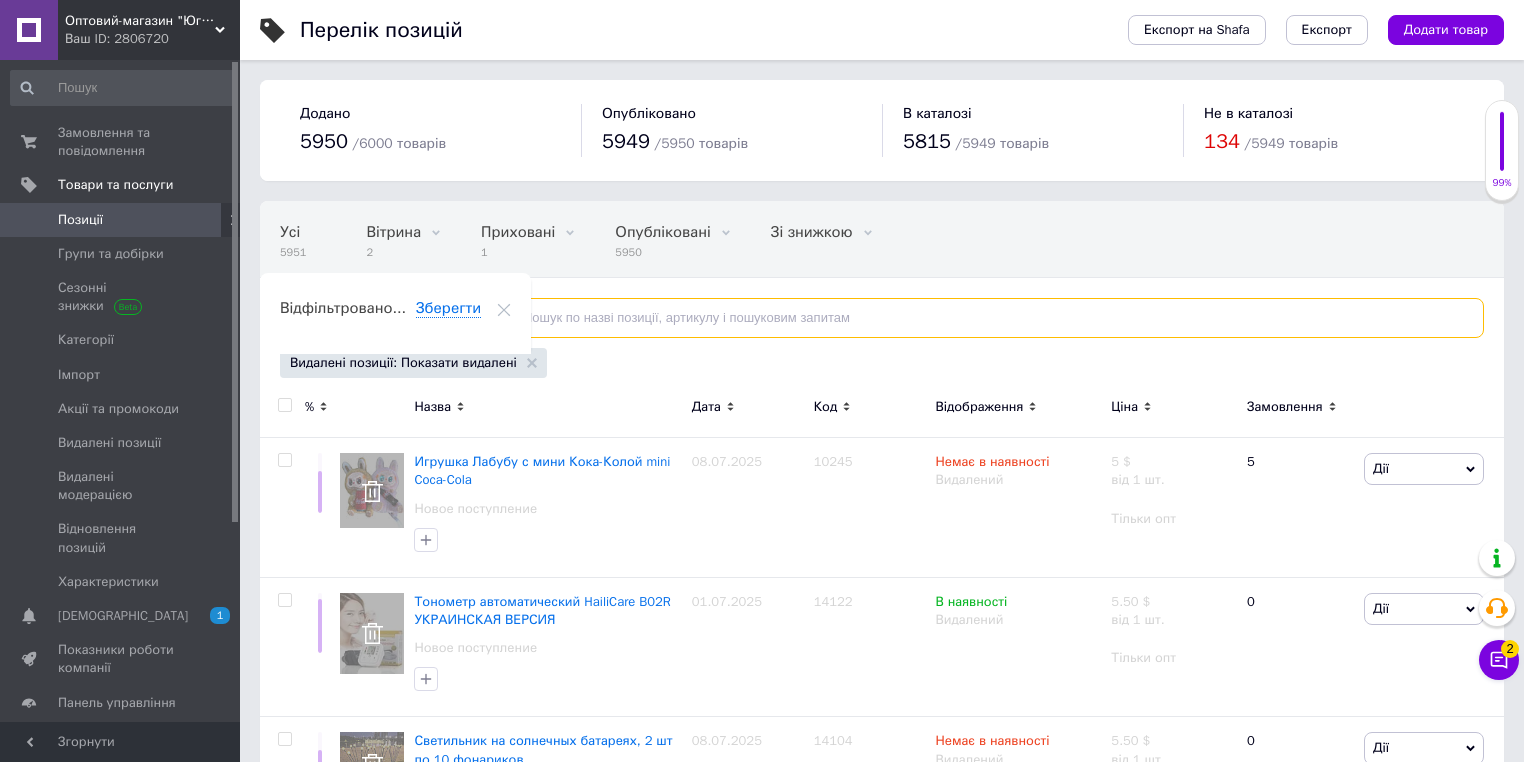 click at bounding box center (985, 318) 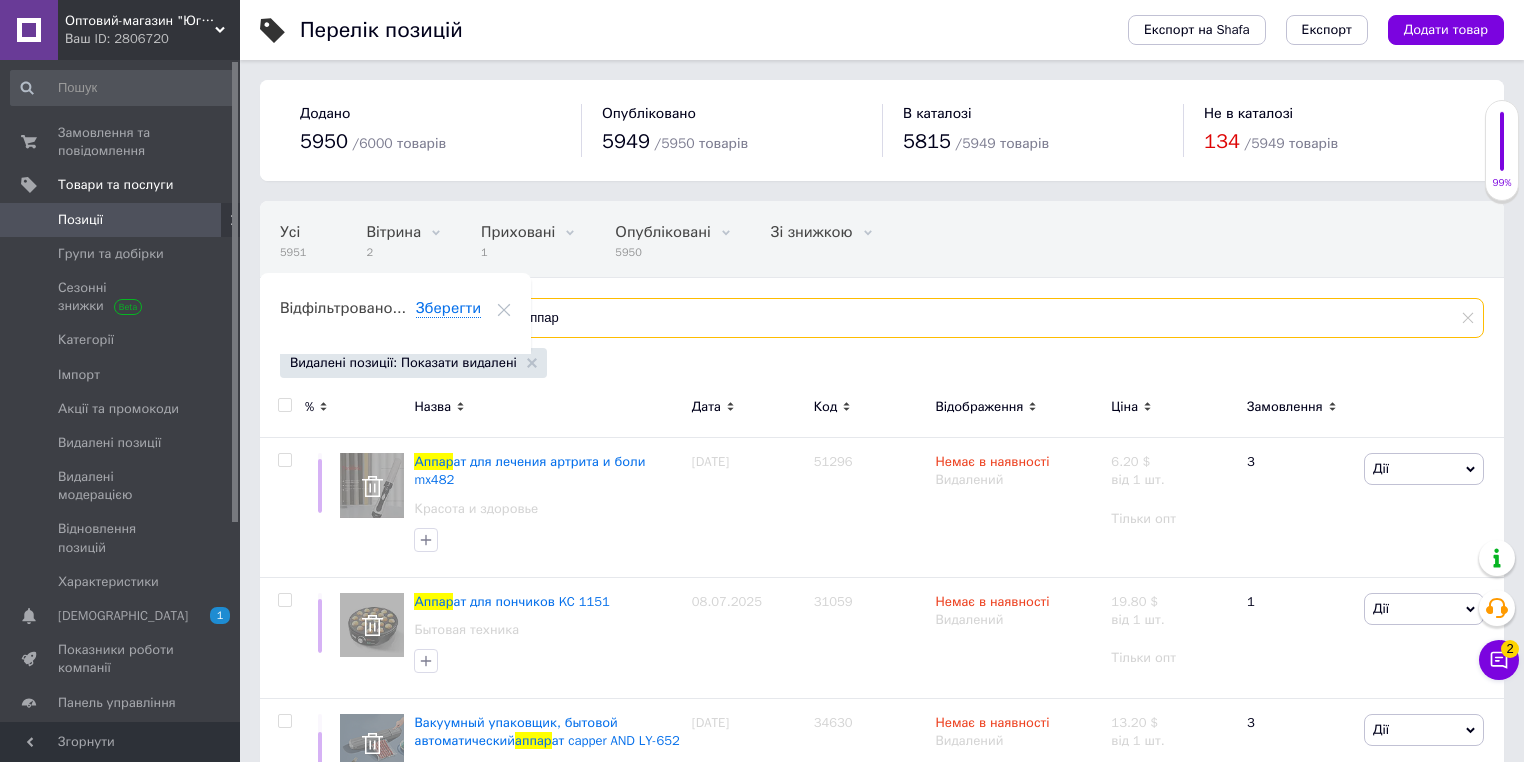 click on "аппар" at bounding box center (985, 318) 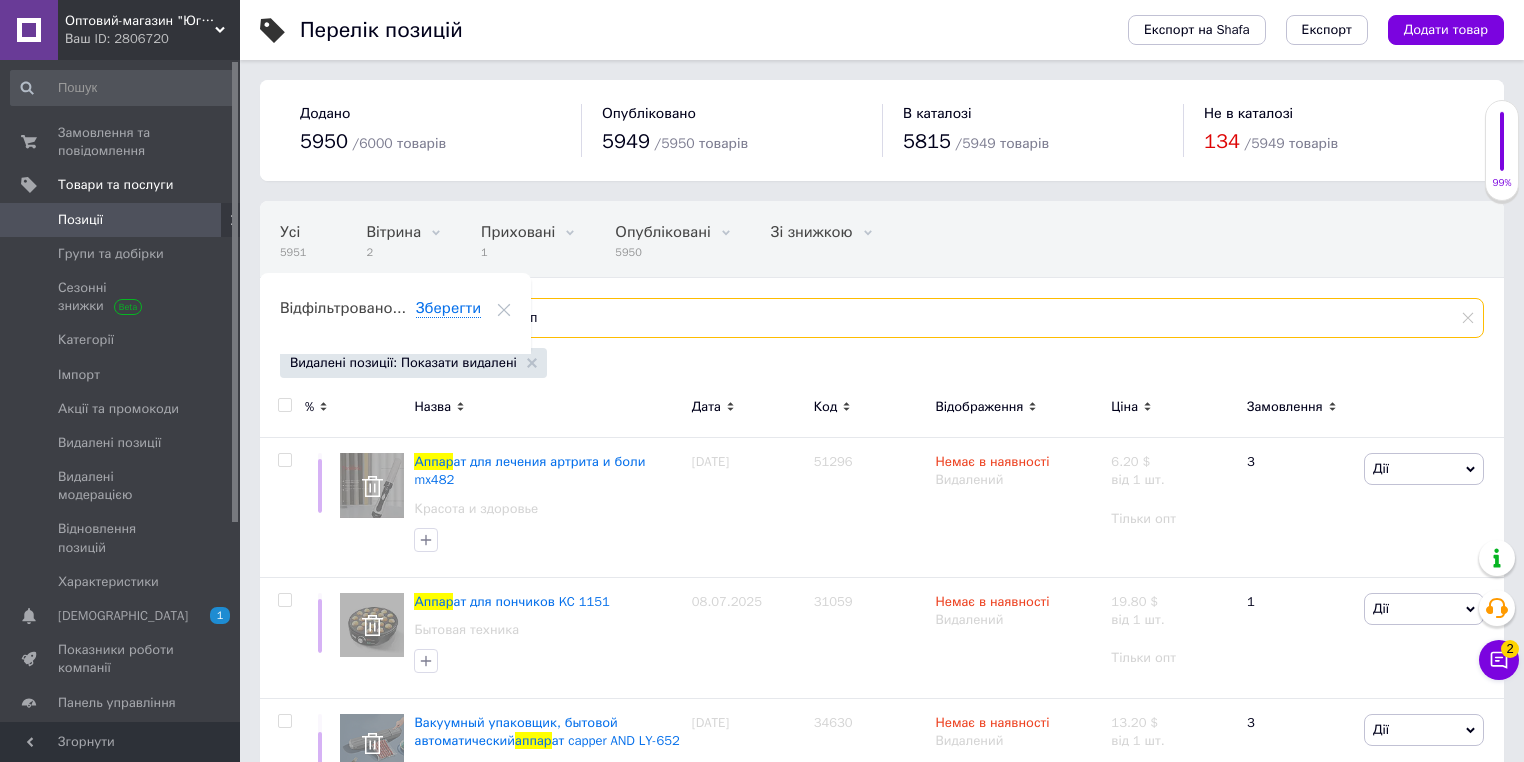 type on "а" 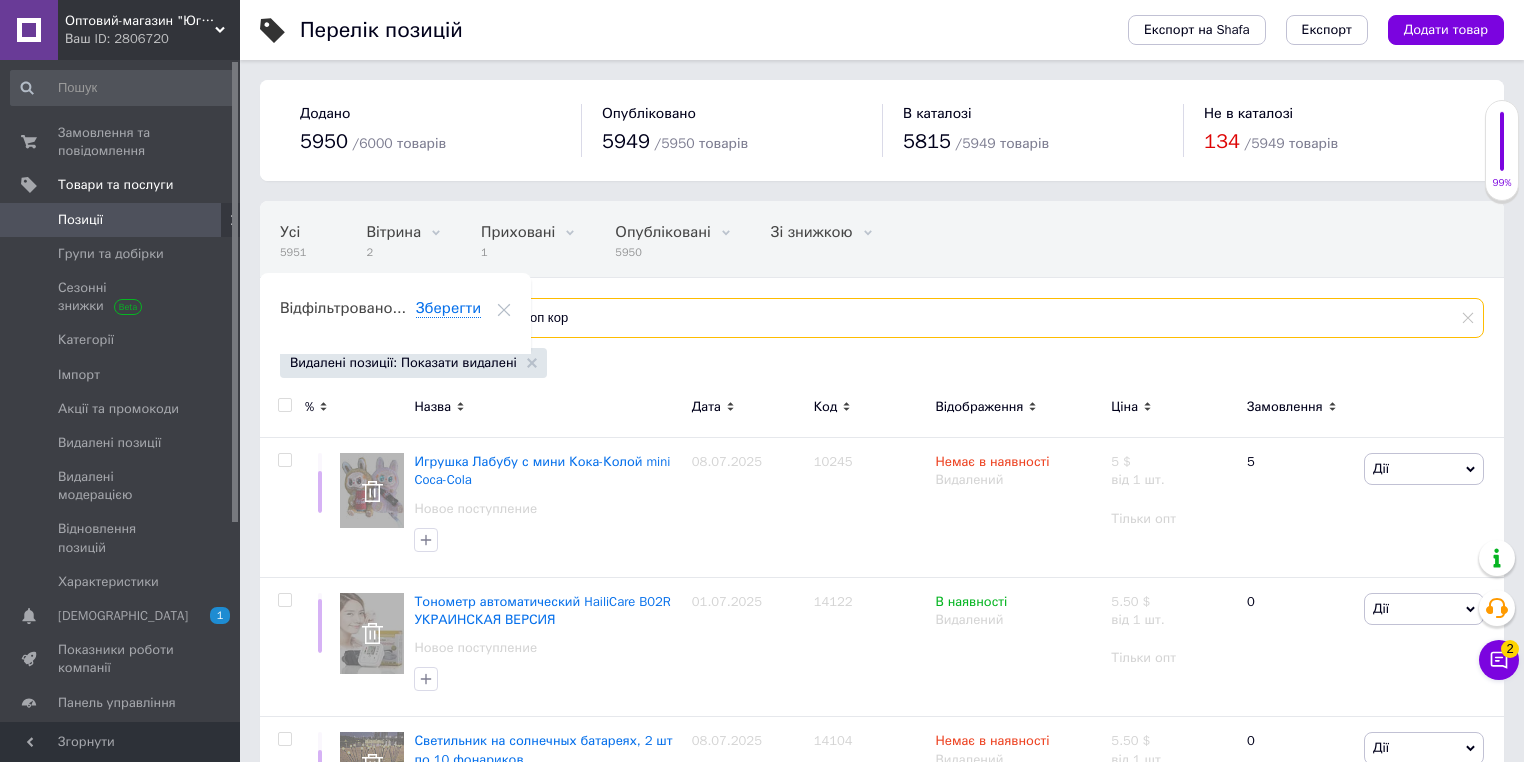scroll, scrollTop: 80, scrollLeft: 0, axis: vertical 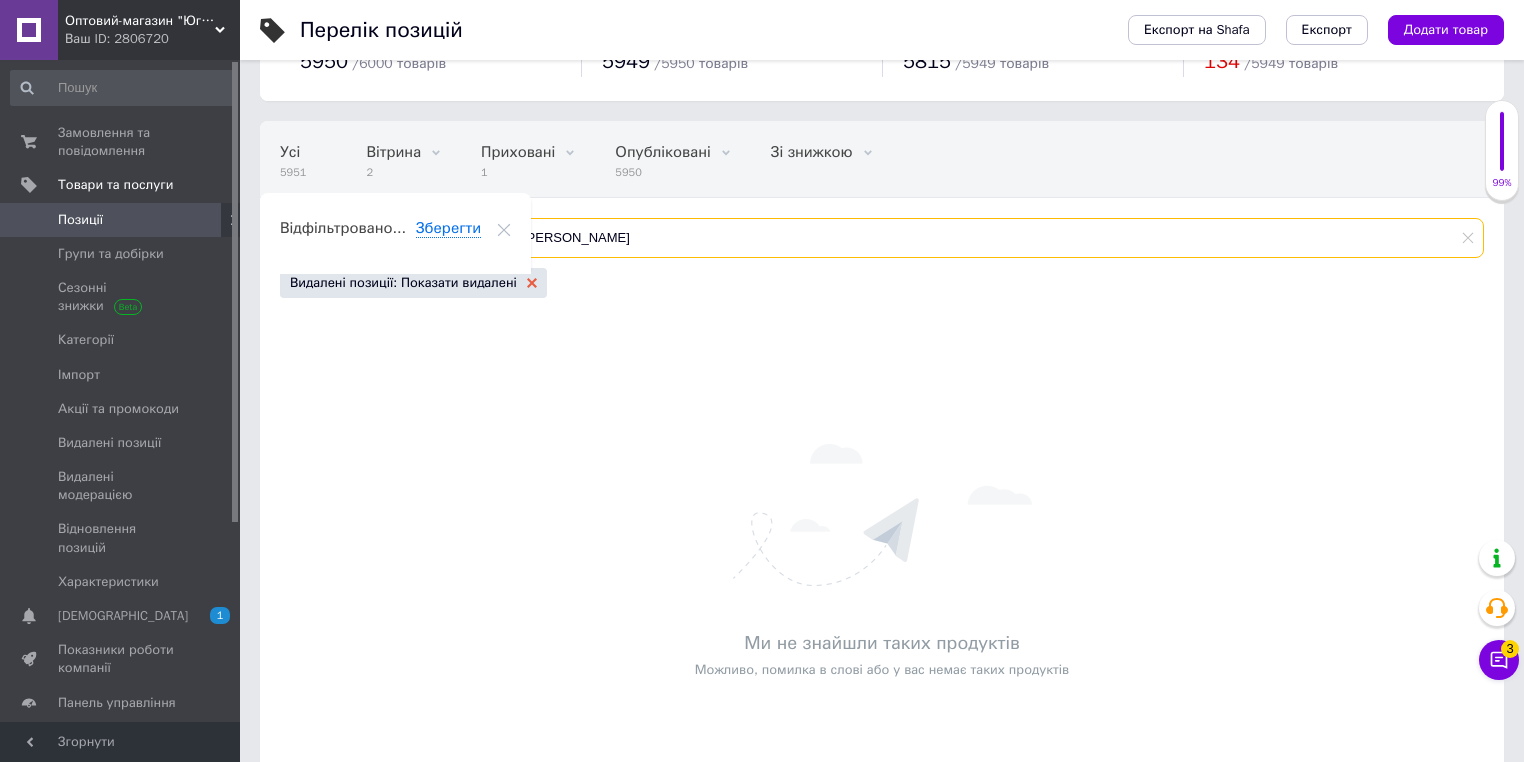 type on "[PERSON_NAME]" 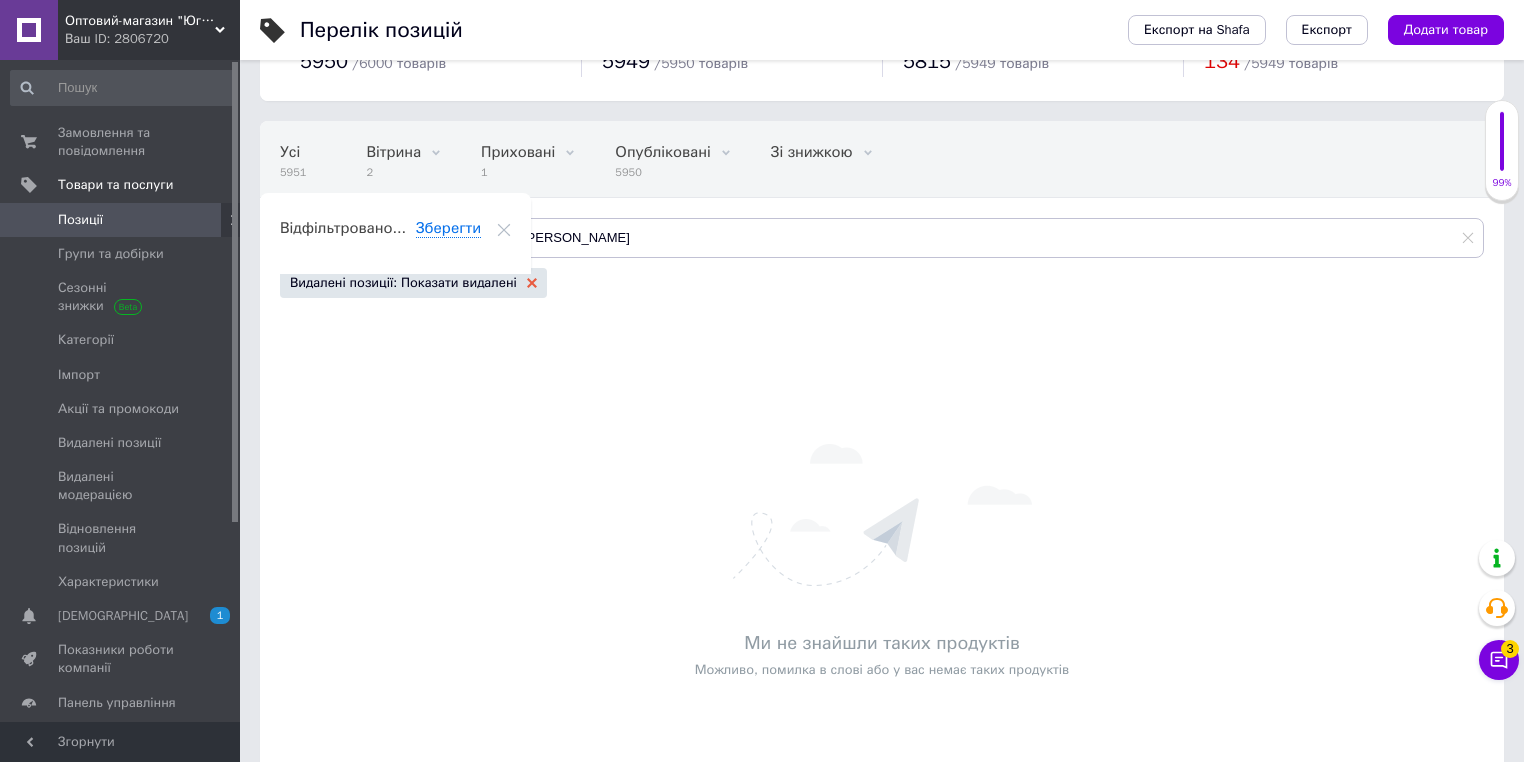 click 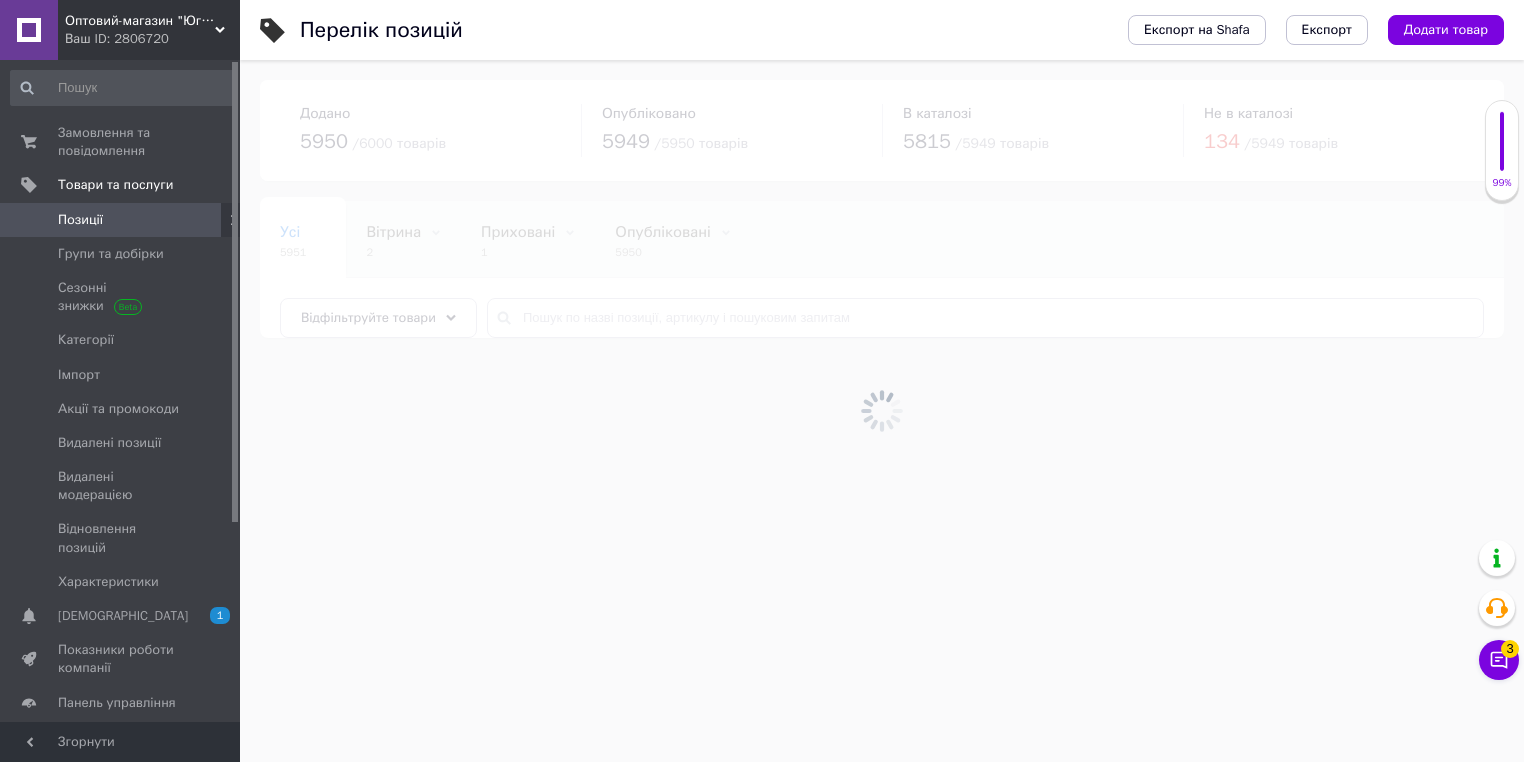 scroll, scrollTop: 0, scrollLeft: 0, axis: both 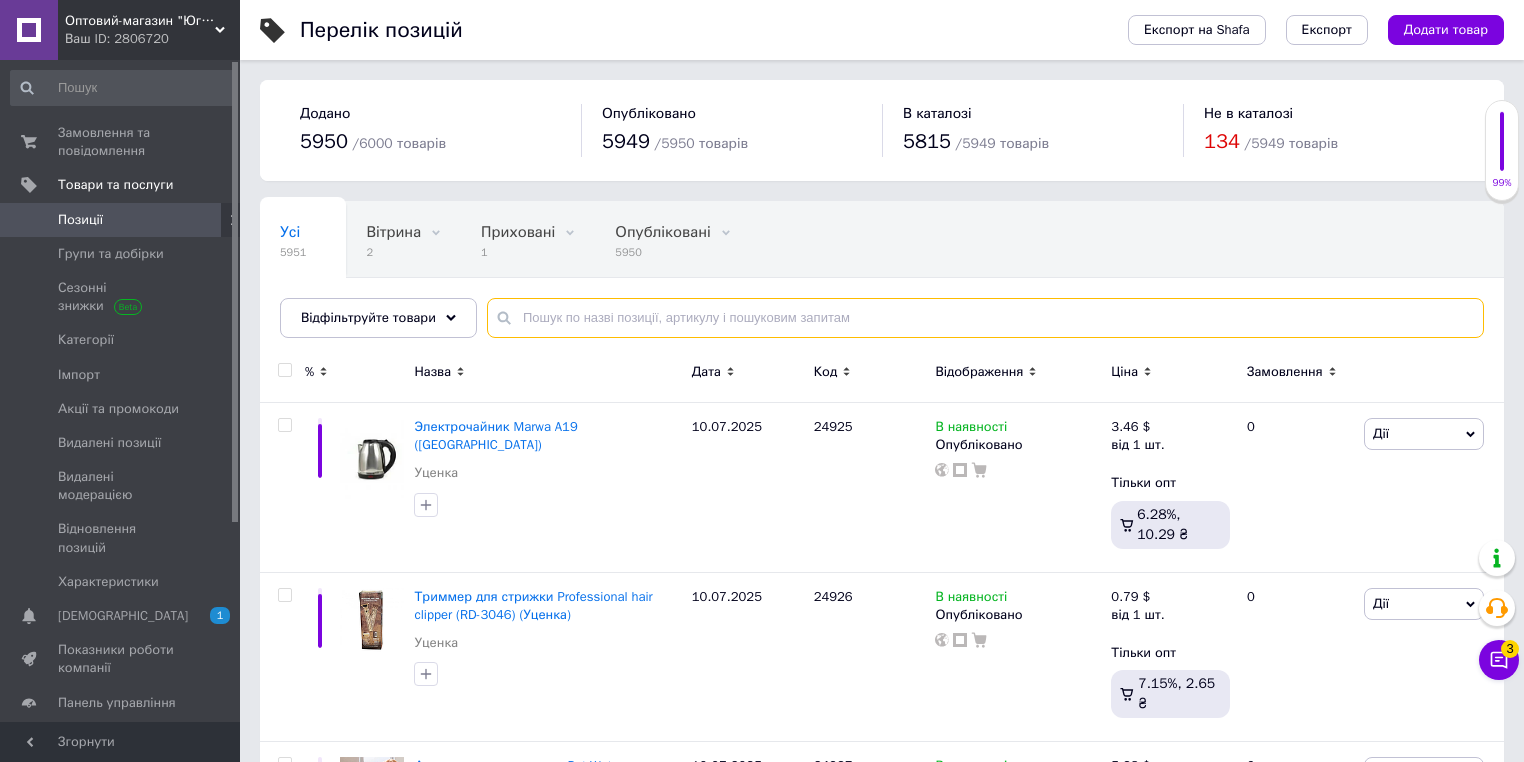 click at bounding box center (985, 318) 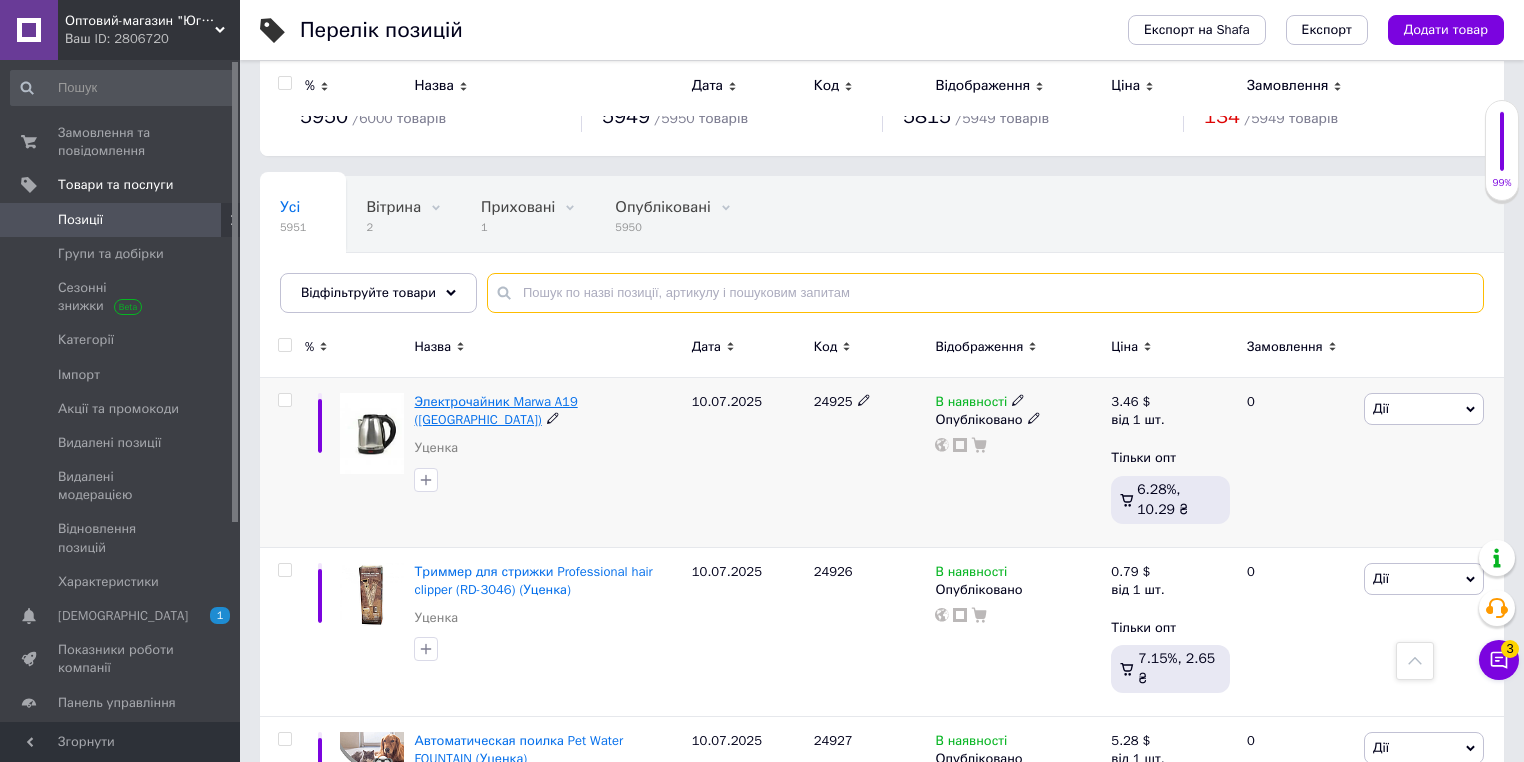 scroll, scrollTop: 0, scrollLeft: 0, axis: both 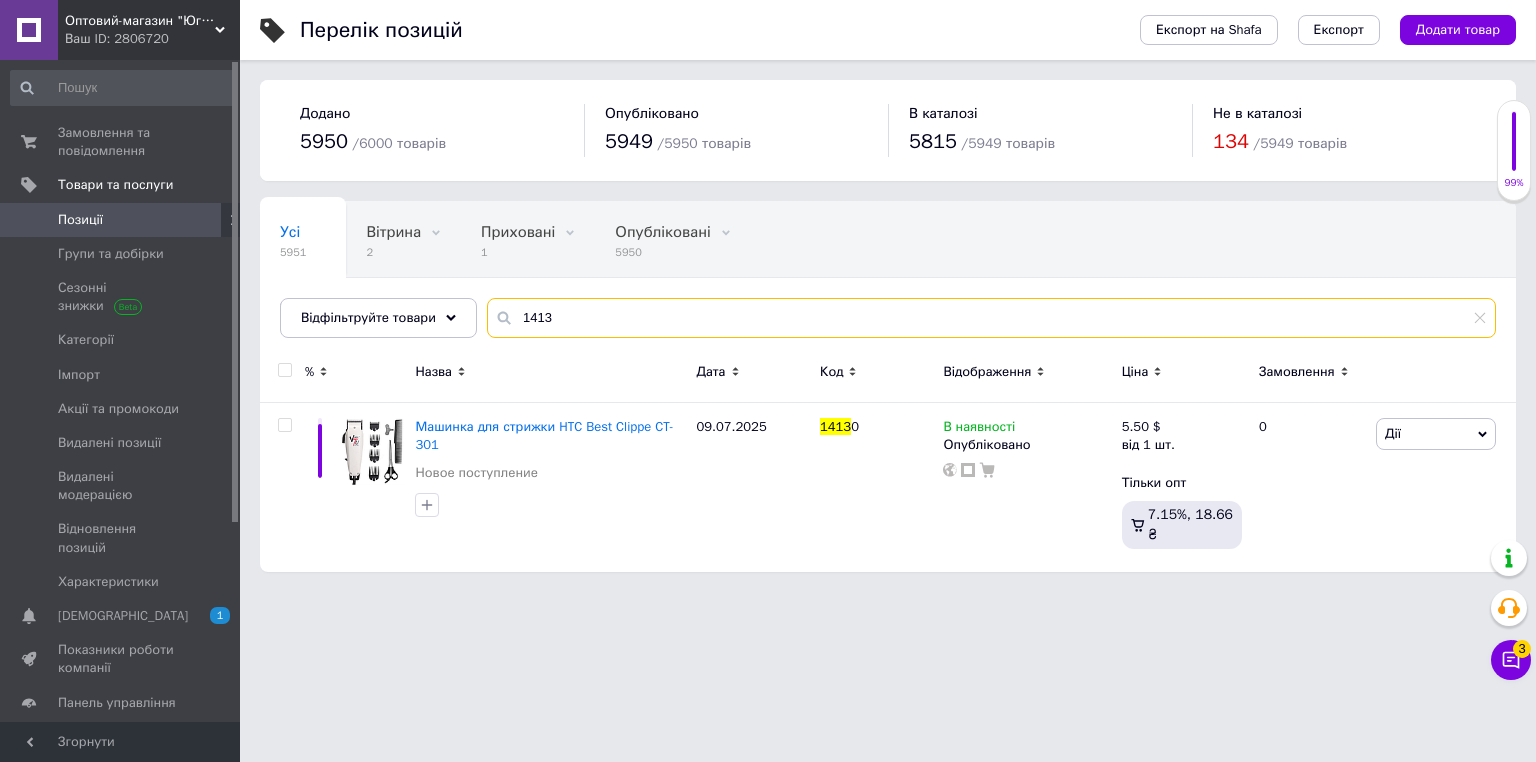 type on "1413" 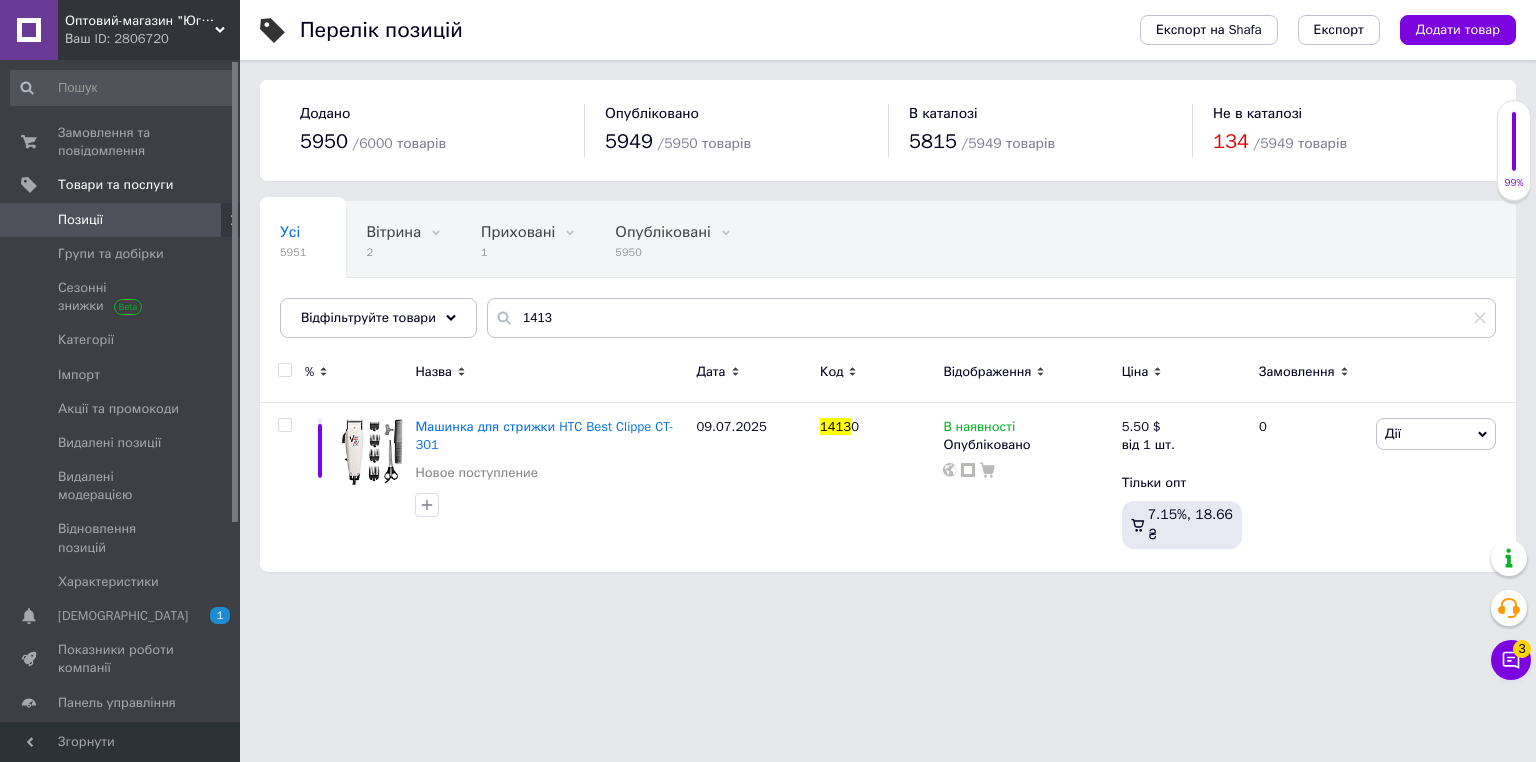 click 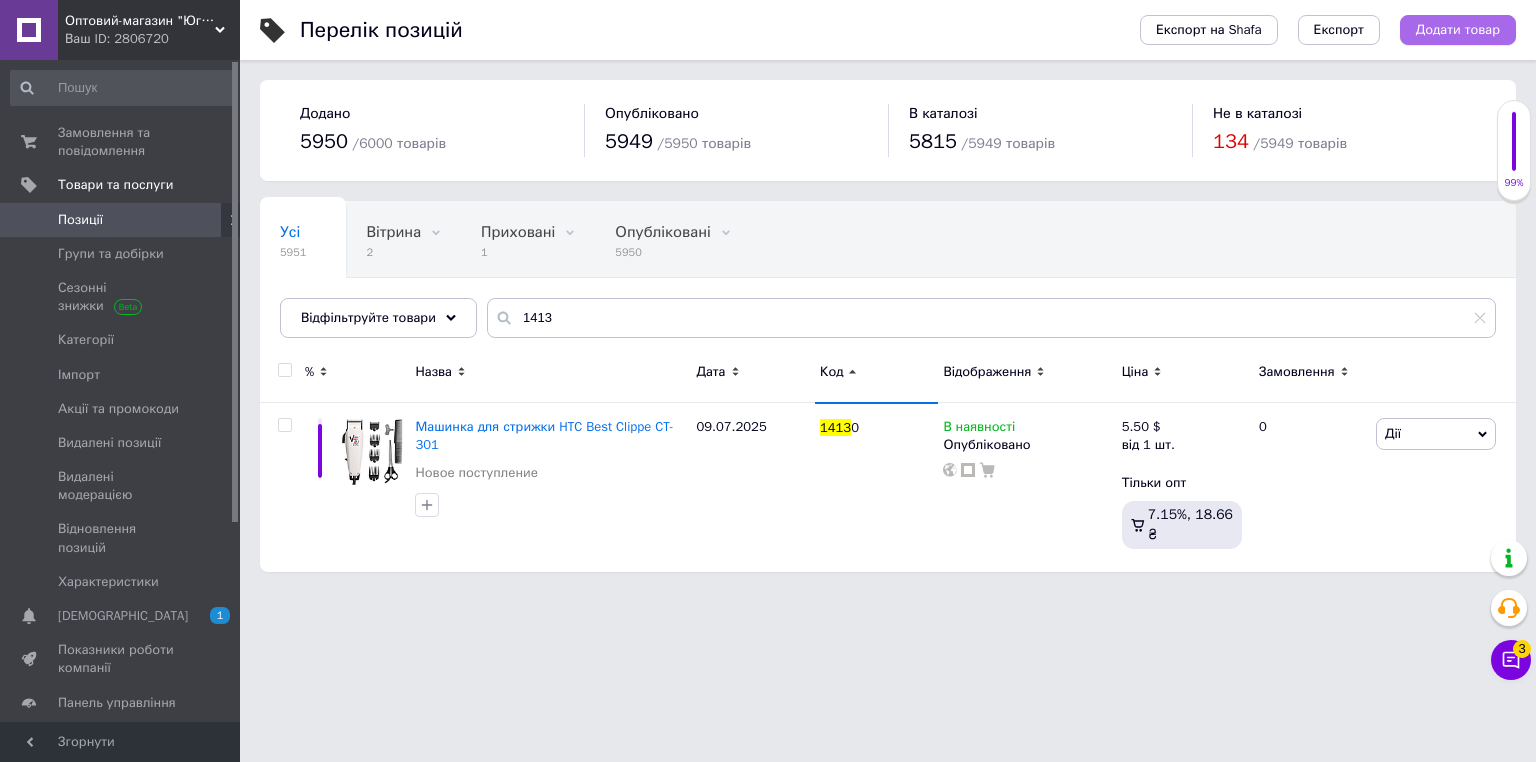 click on "Додати товар" at bounding box center [1458, 30] 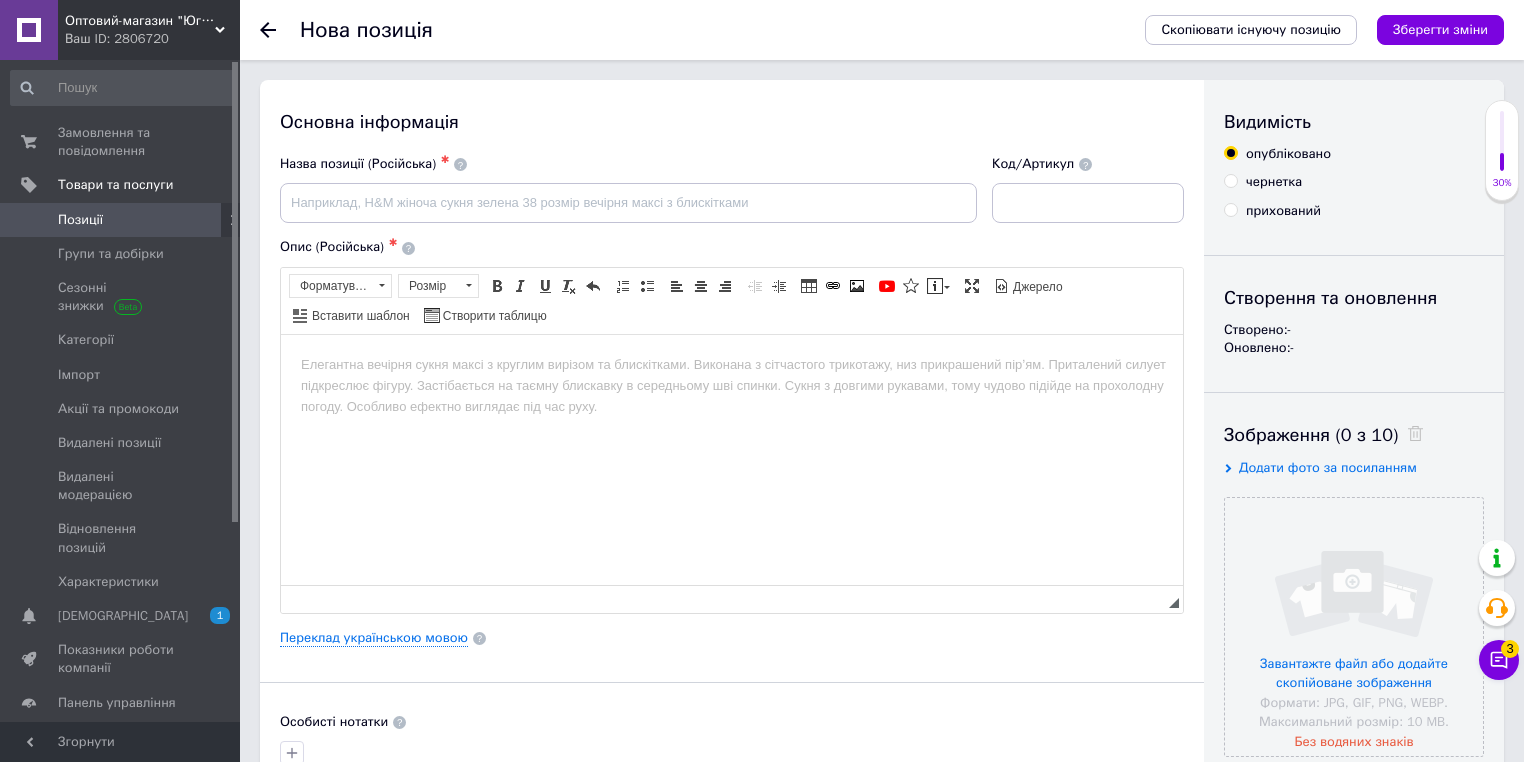 scroll, scrollTop: 0, scrollLeft: 0, axis: both 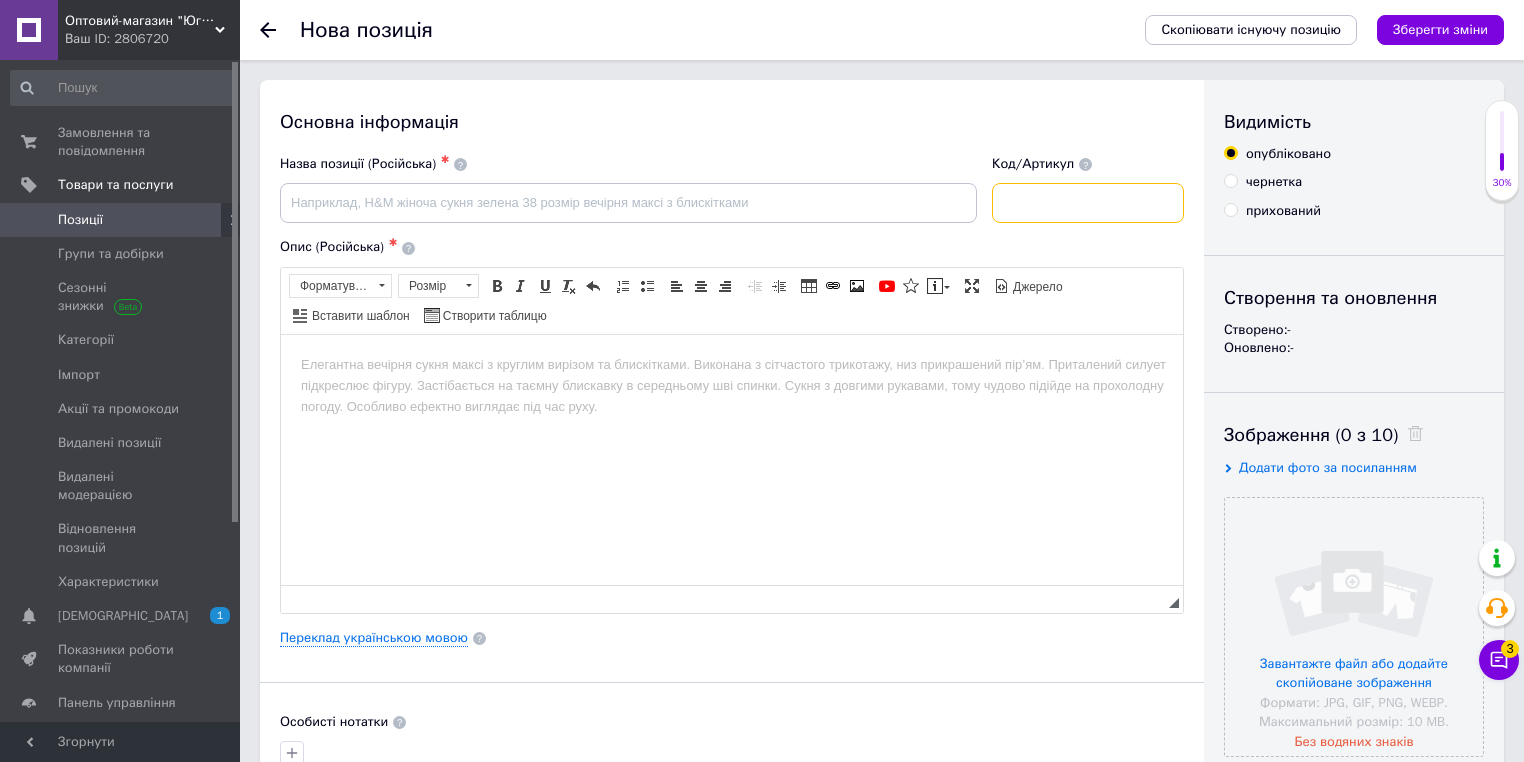 click at bounding box center (1088, 203) 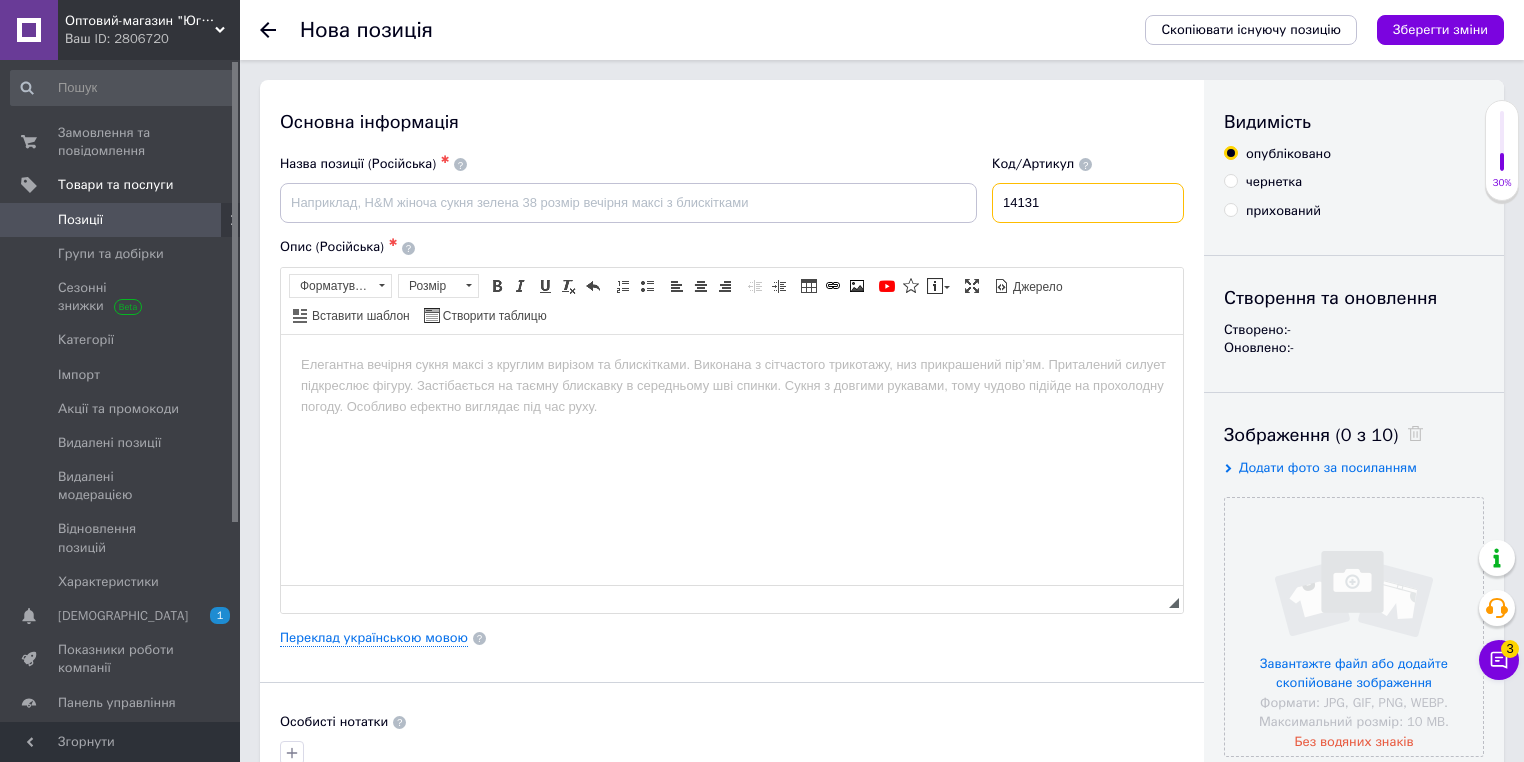 type on "14131" 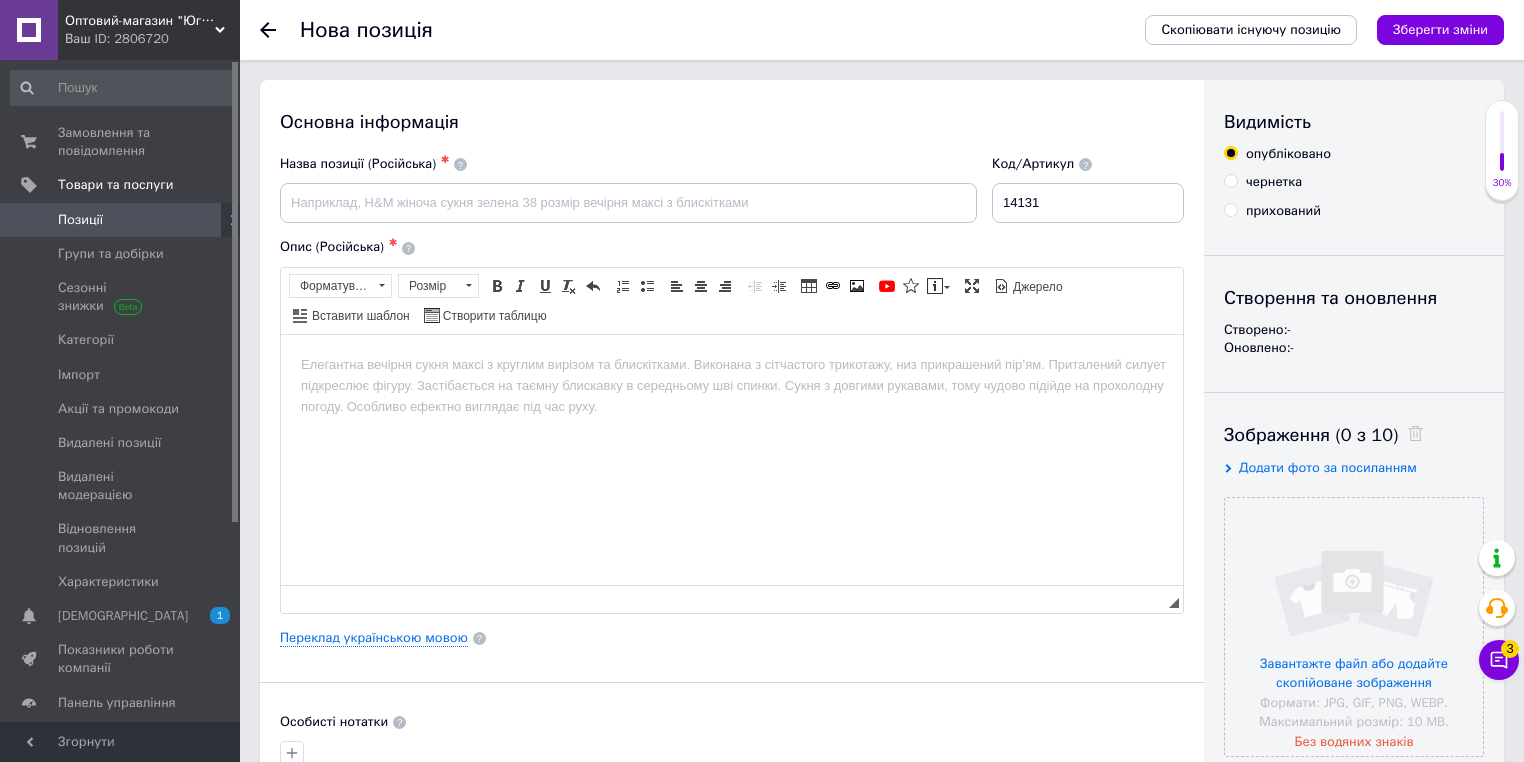 drag, startPoint x: 833, startPoint y: 135, endPoint x: 852, endPoint y: 136, distance: 19.026299 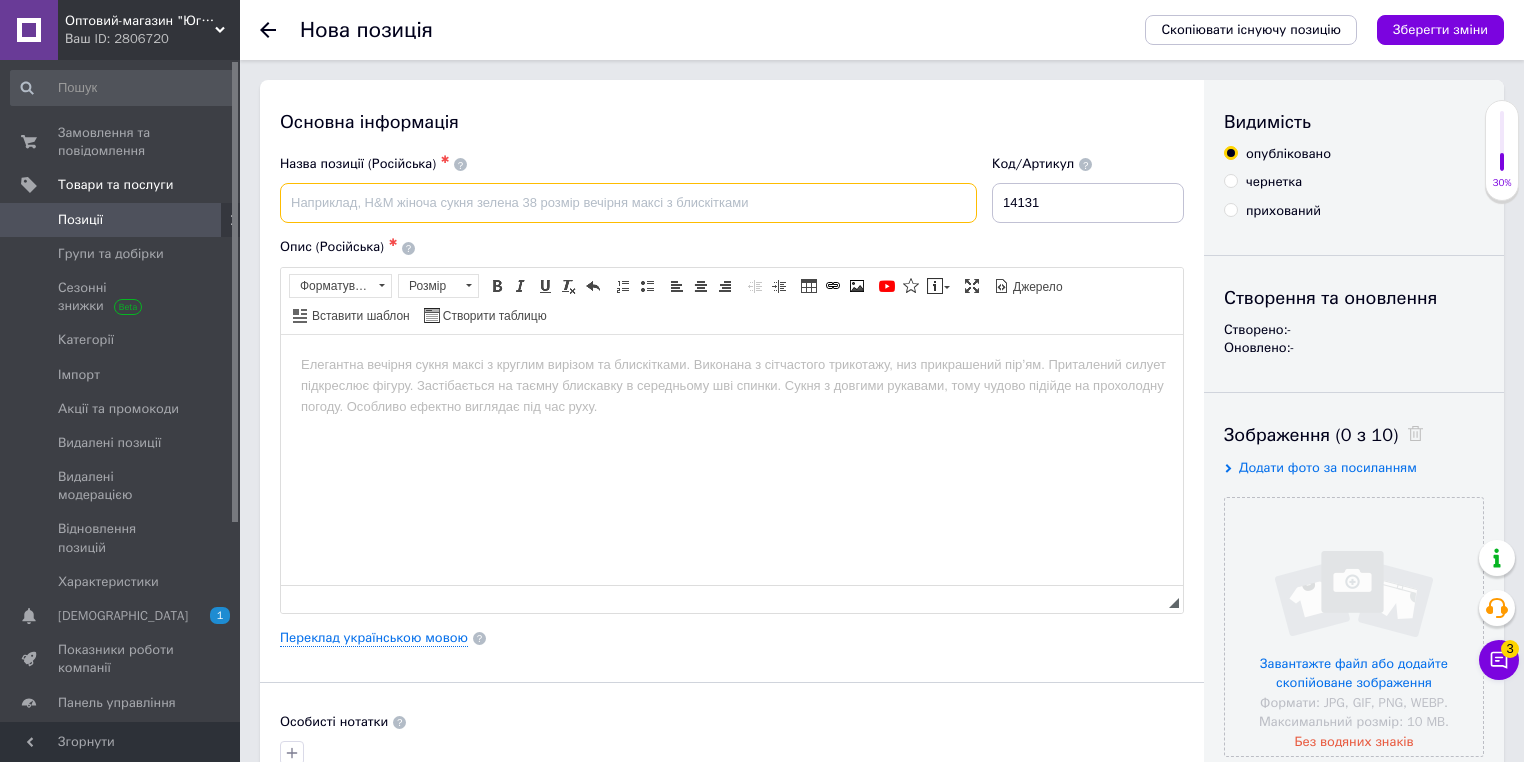 click at bounding box center [628, 203] 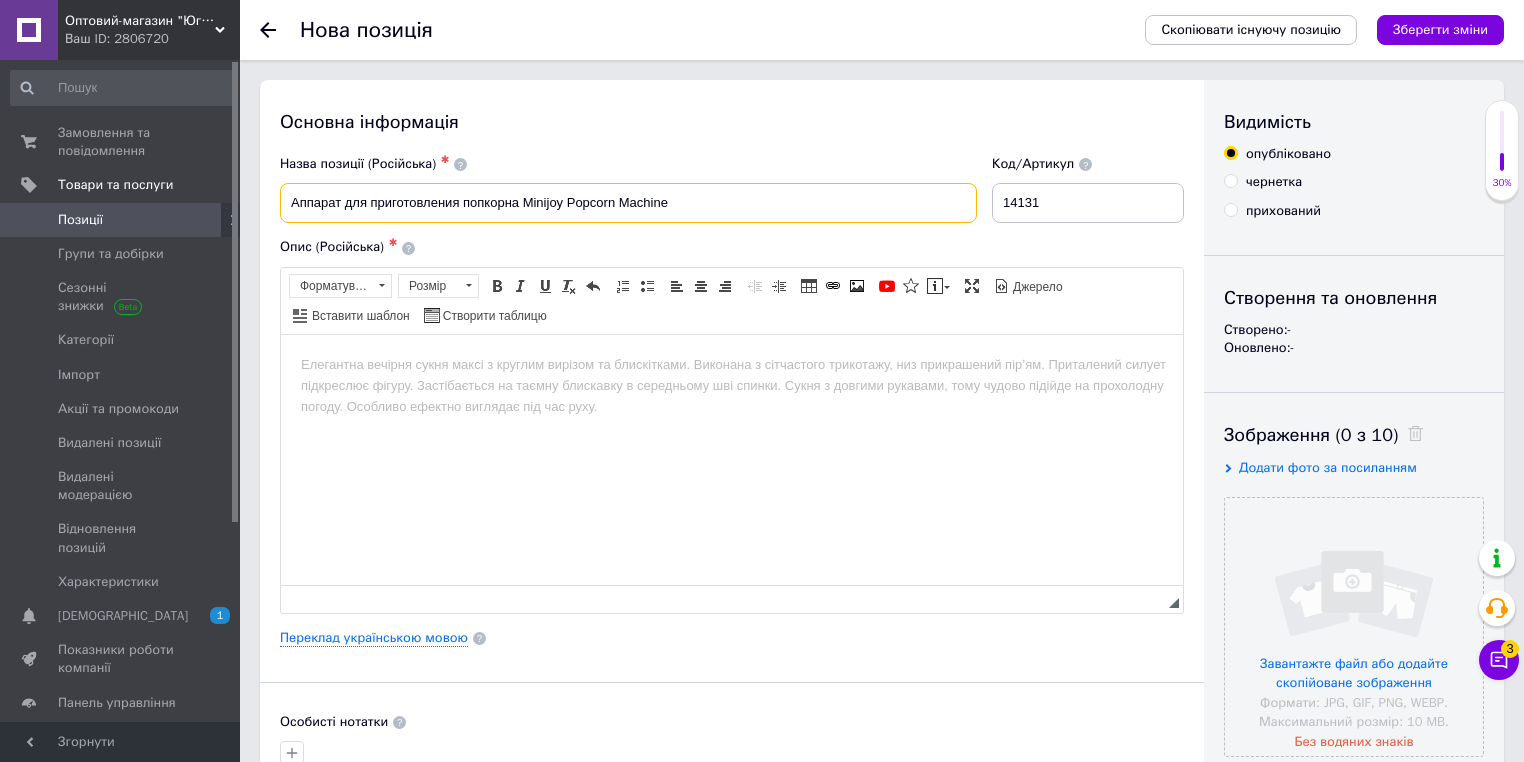 click on "Аппарат для приготовления попкорна Minijoy Popcorn Machine" at bounding box center [628, 203] 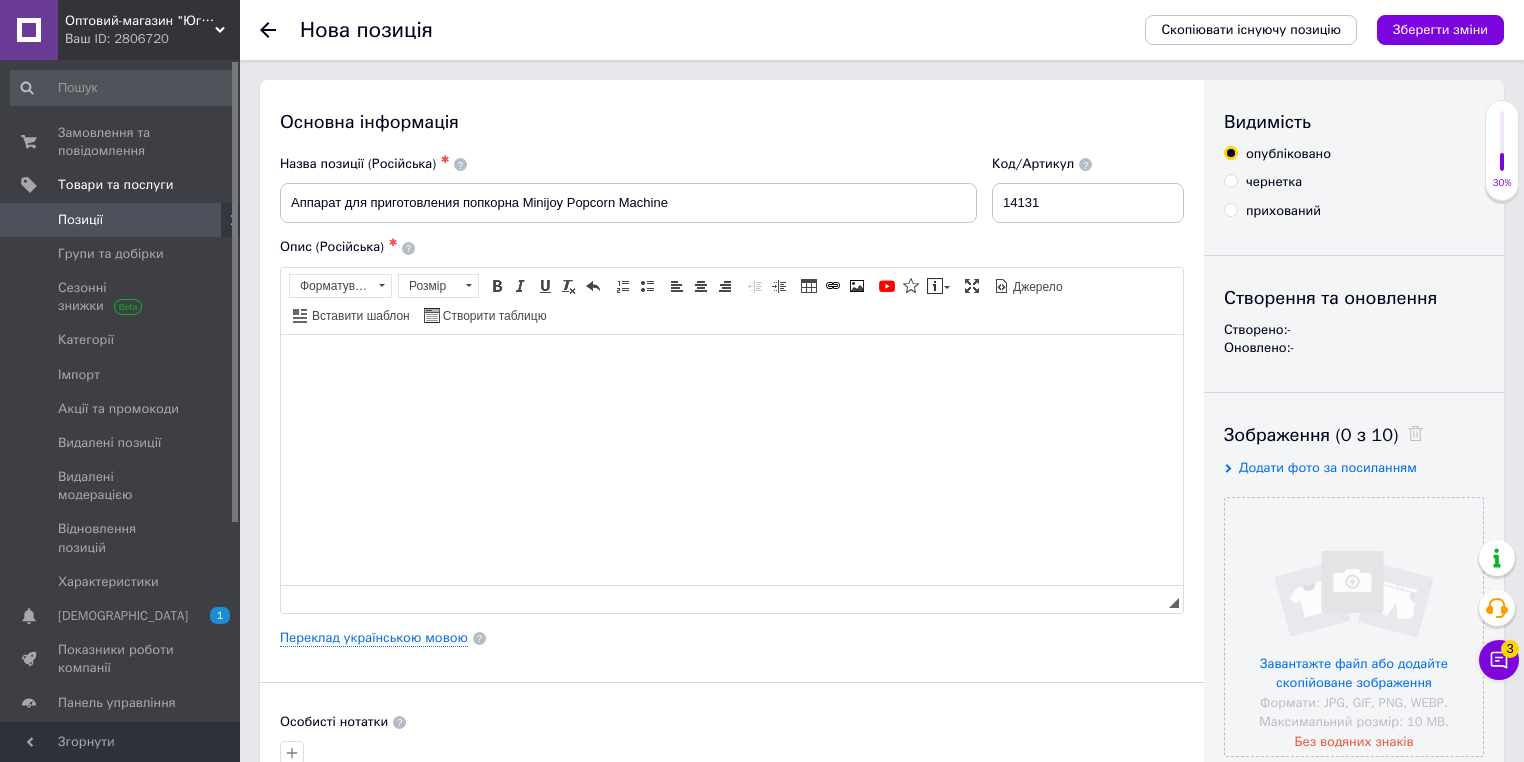 click at bounding box center [732, 364] 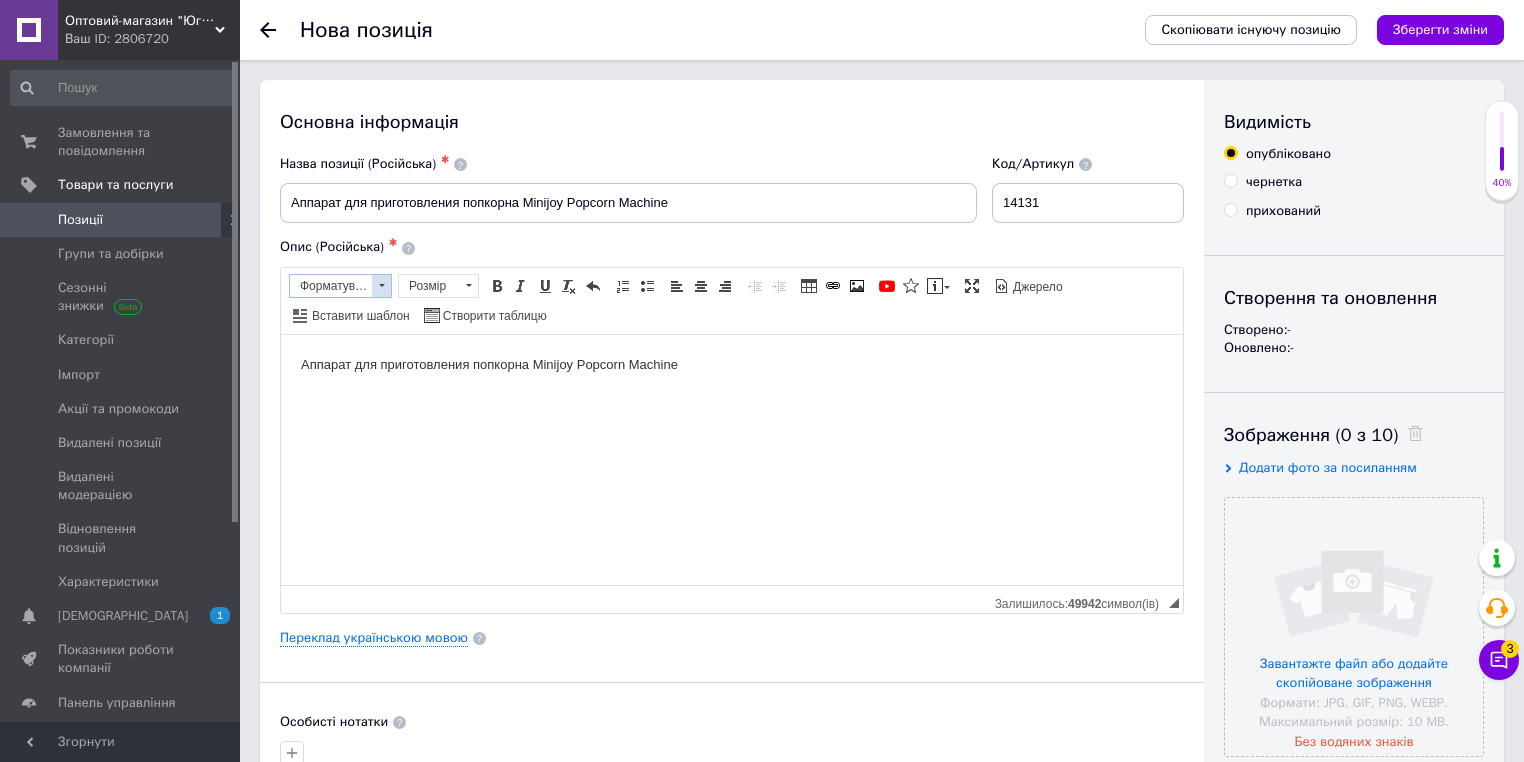 click at bounding box center [381, 286] 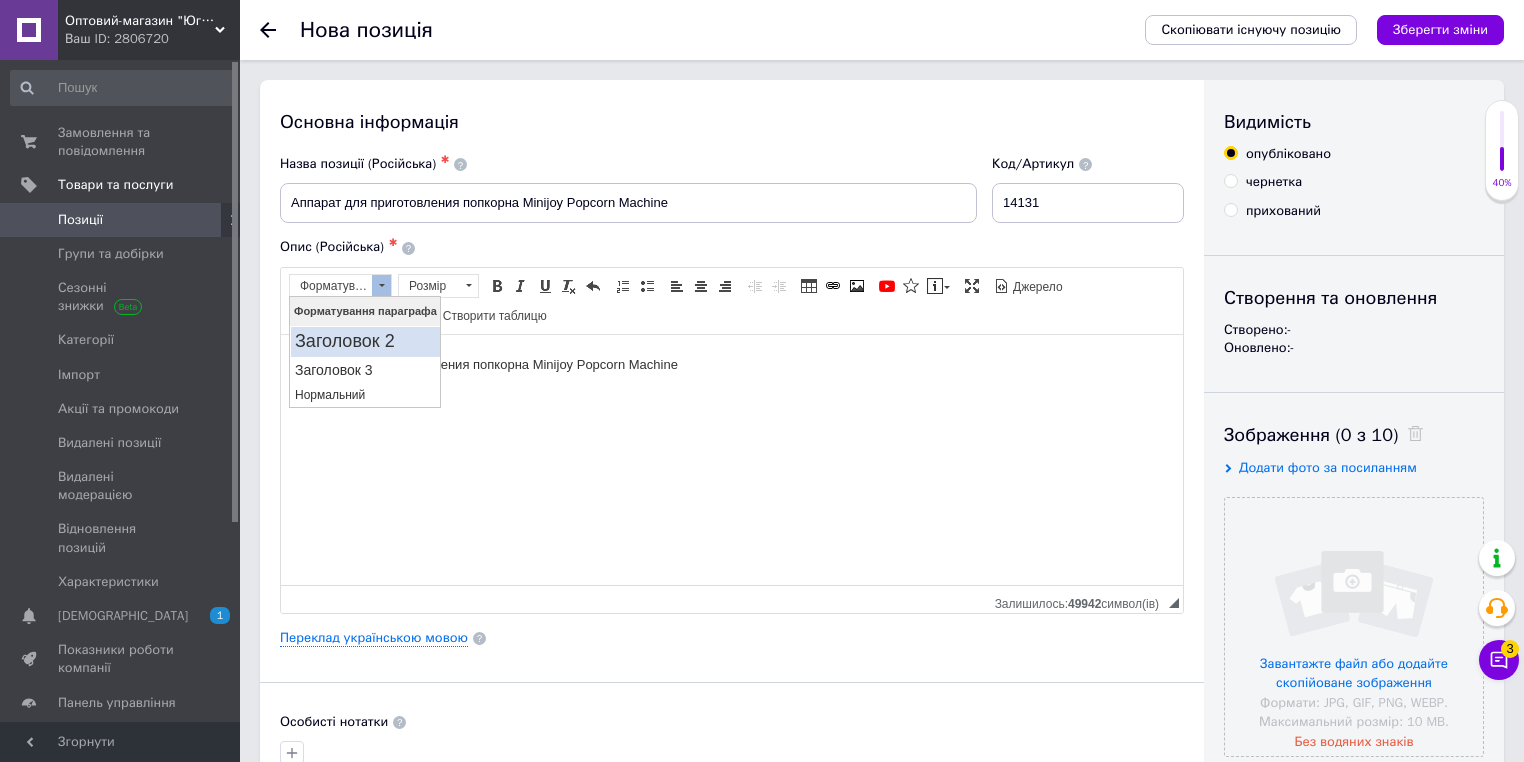 scroll, scrollTop: 0, scrollLeft: 0, axis: both 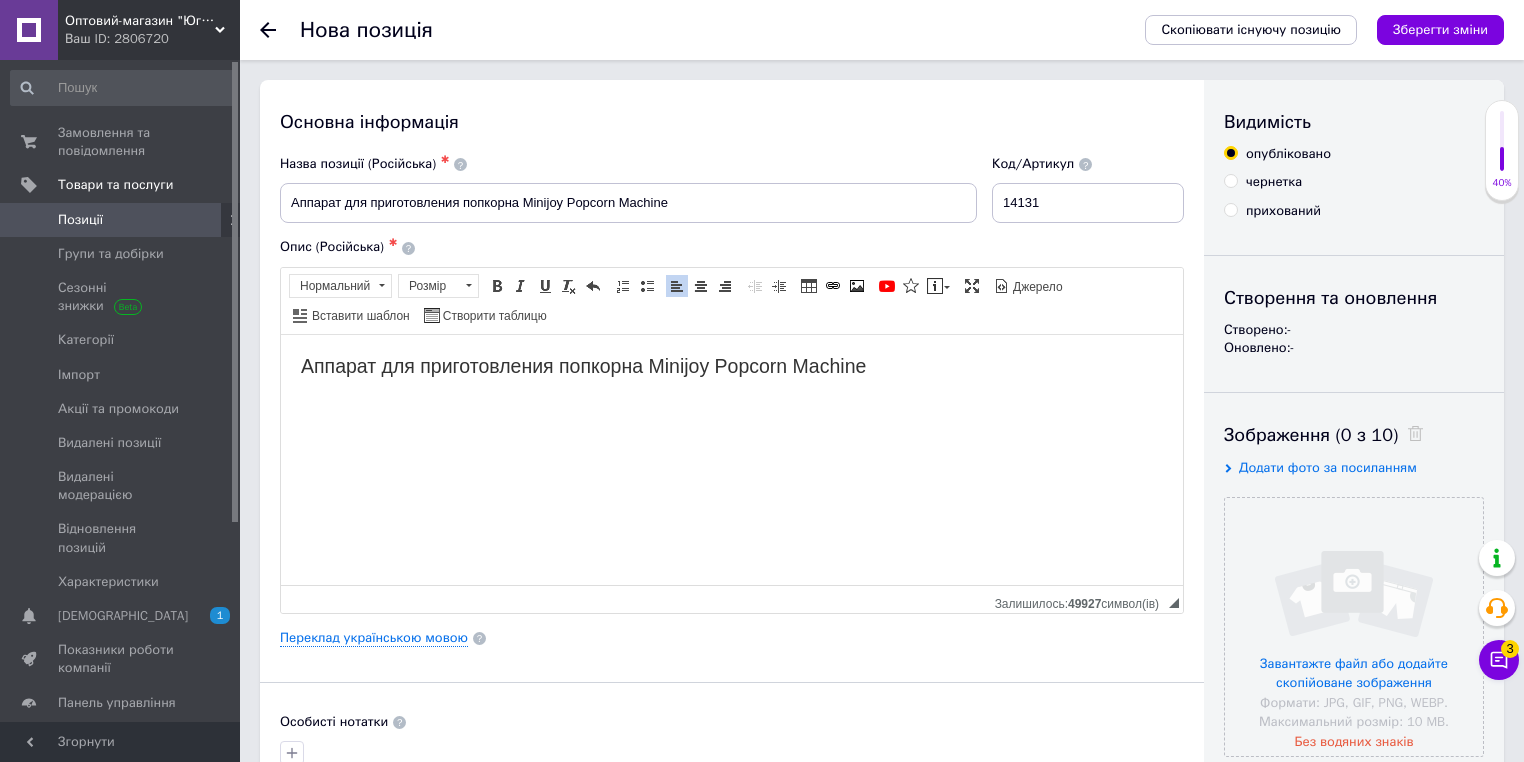 drag, startPoint x: 664, startPoint y: 119, endPoint x: 689, endPoint y: 133, distance: 28.653097 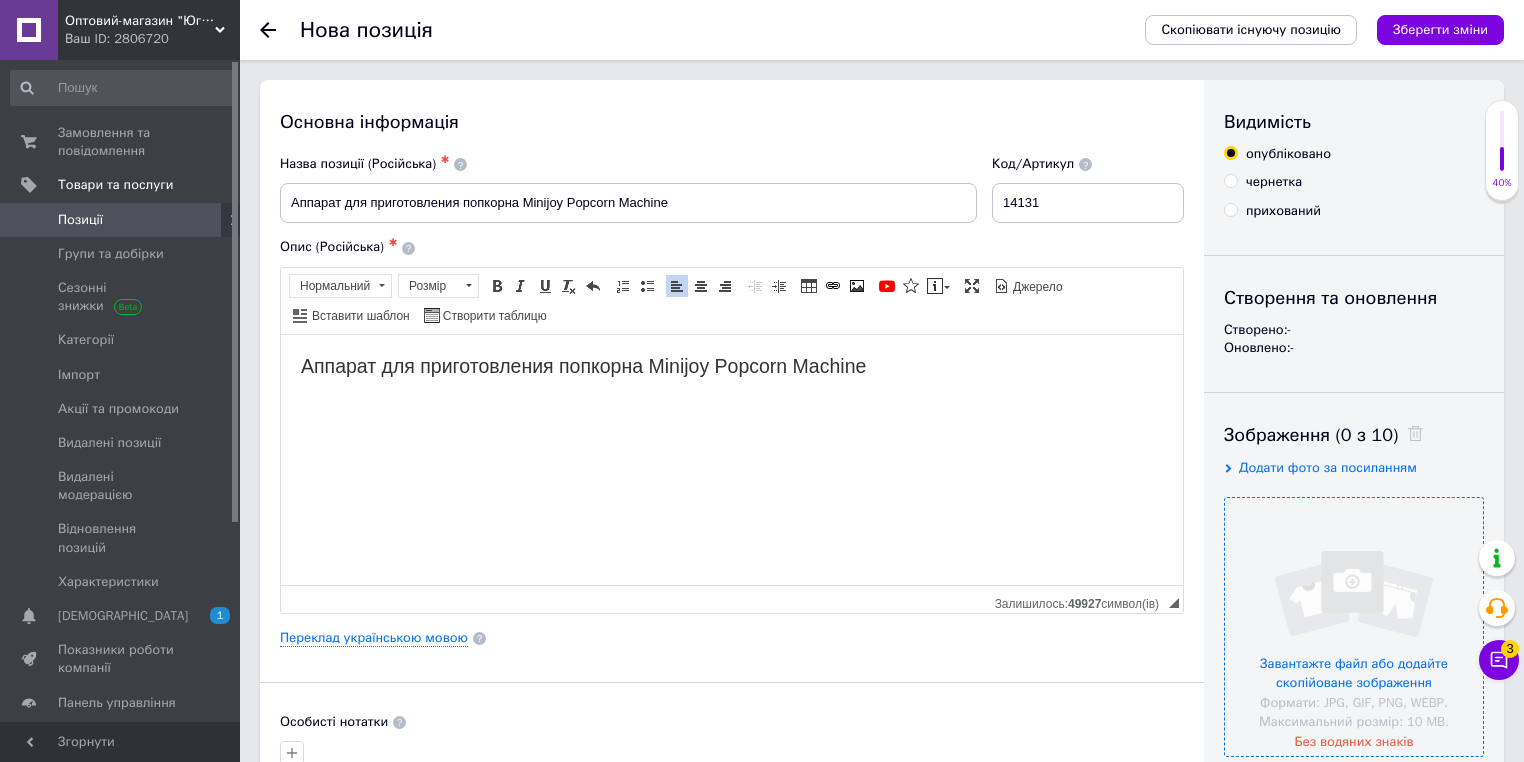 click at bounding box center (1354, 627) 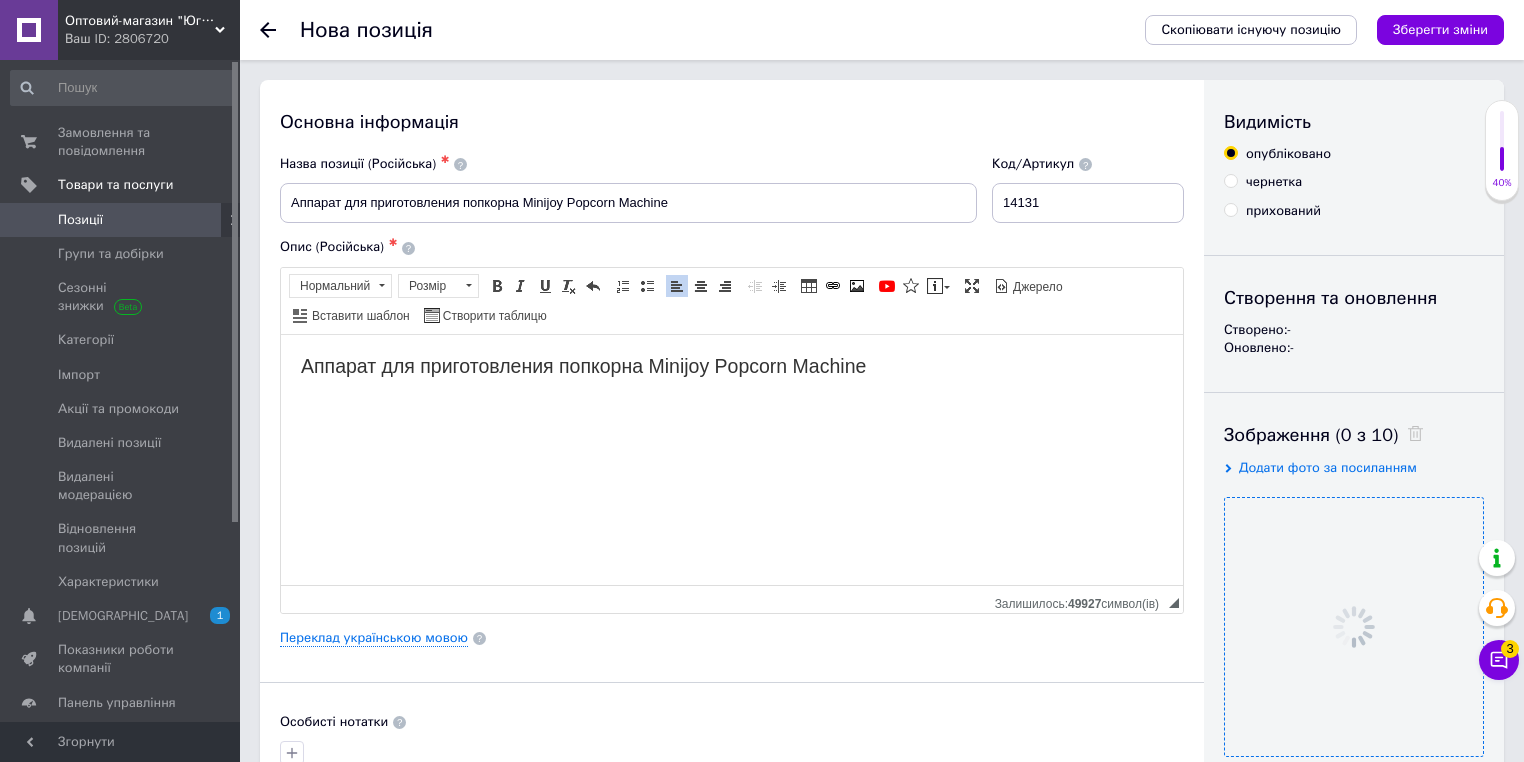 click on "Основна інформація" at bounding box center (732, 122) 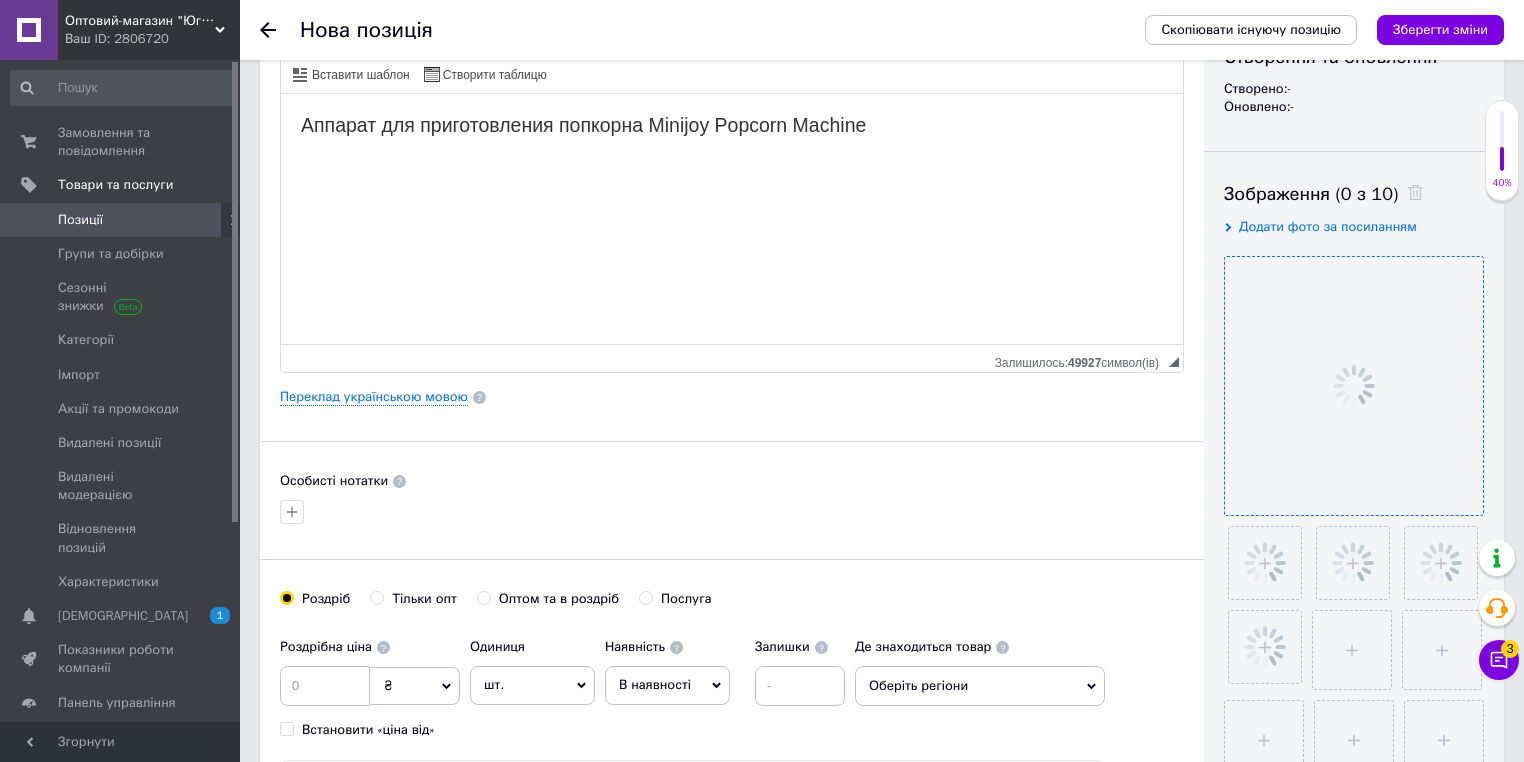 scroll, scrollTop: 320, scrollLeft: 0, axis: vertical 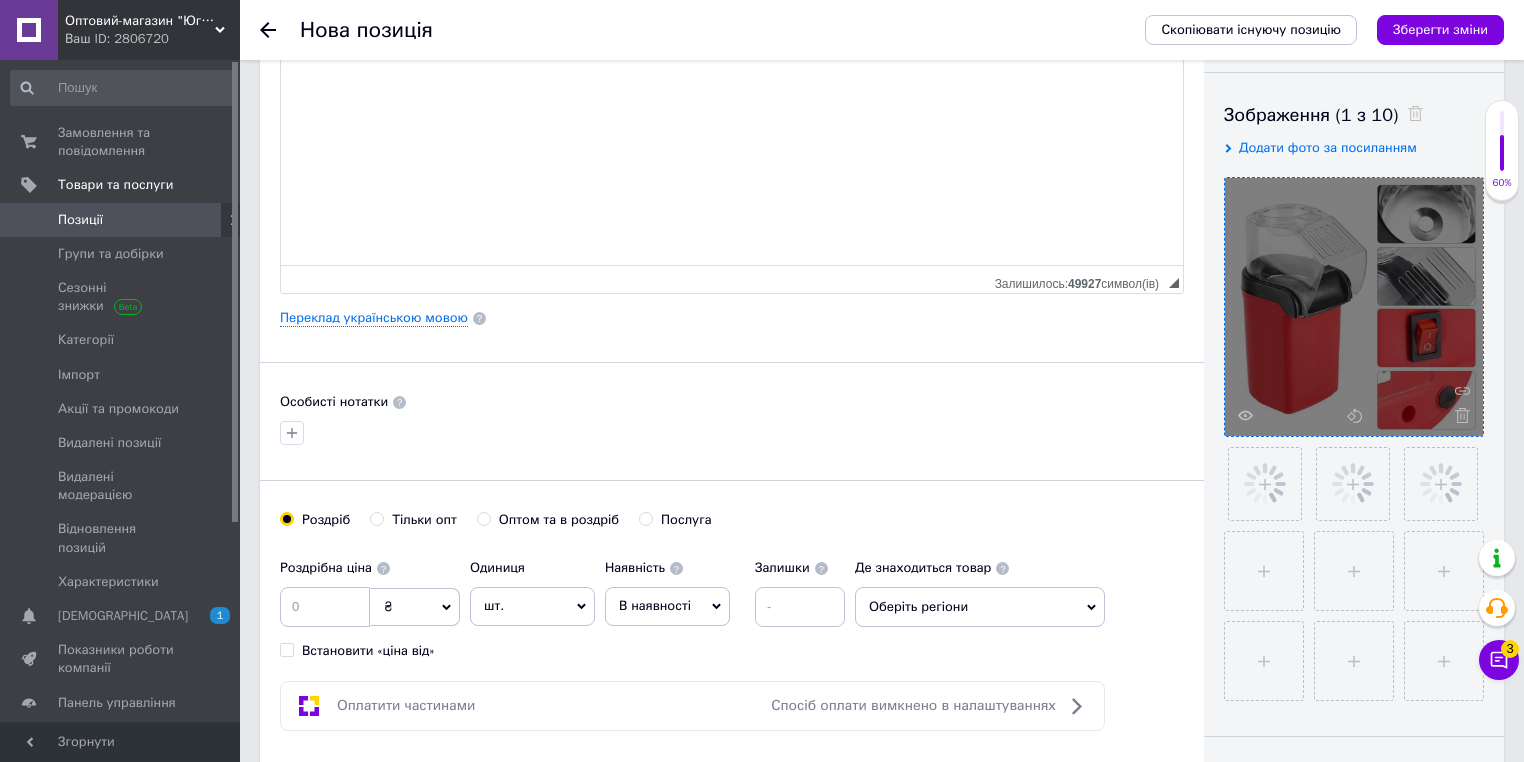 click on "Тільки опт" at bounding box center (424, 520) 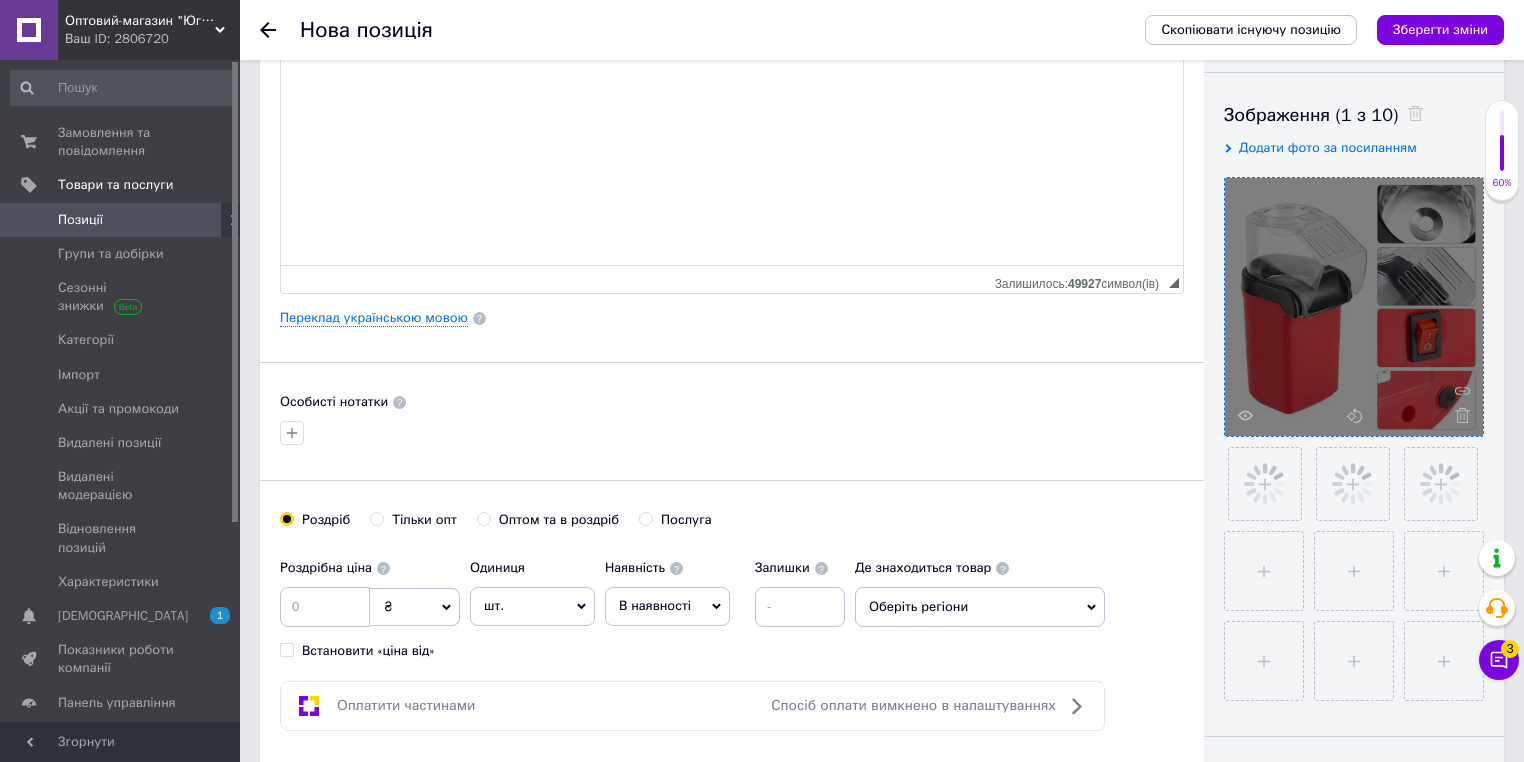 click on "Тільки опт" at bounding box center [376, 518] 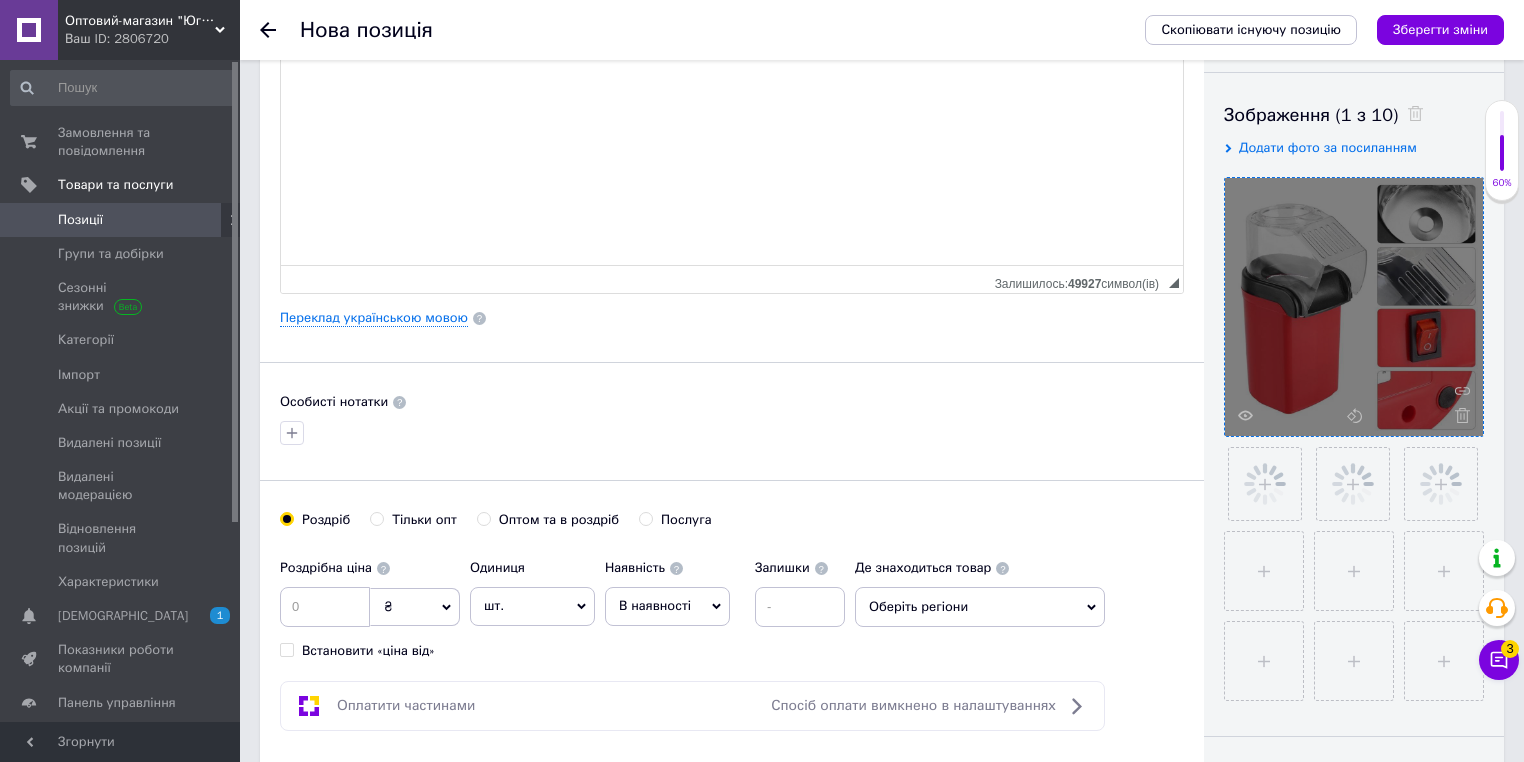 radio on "true" 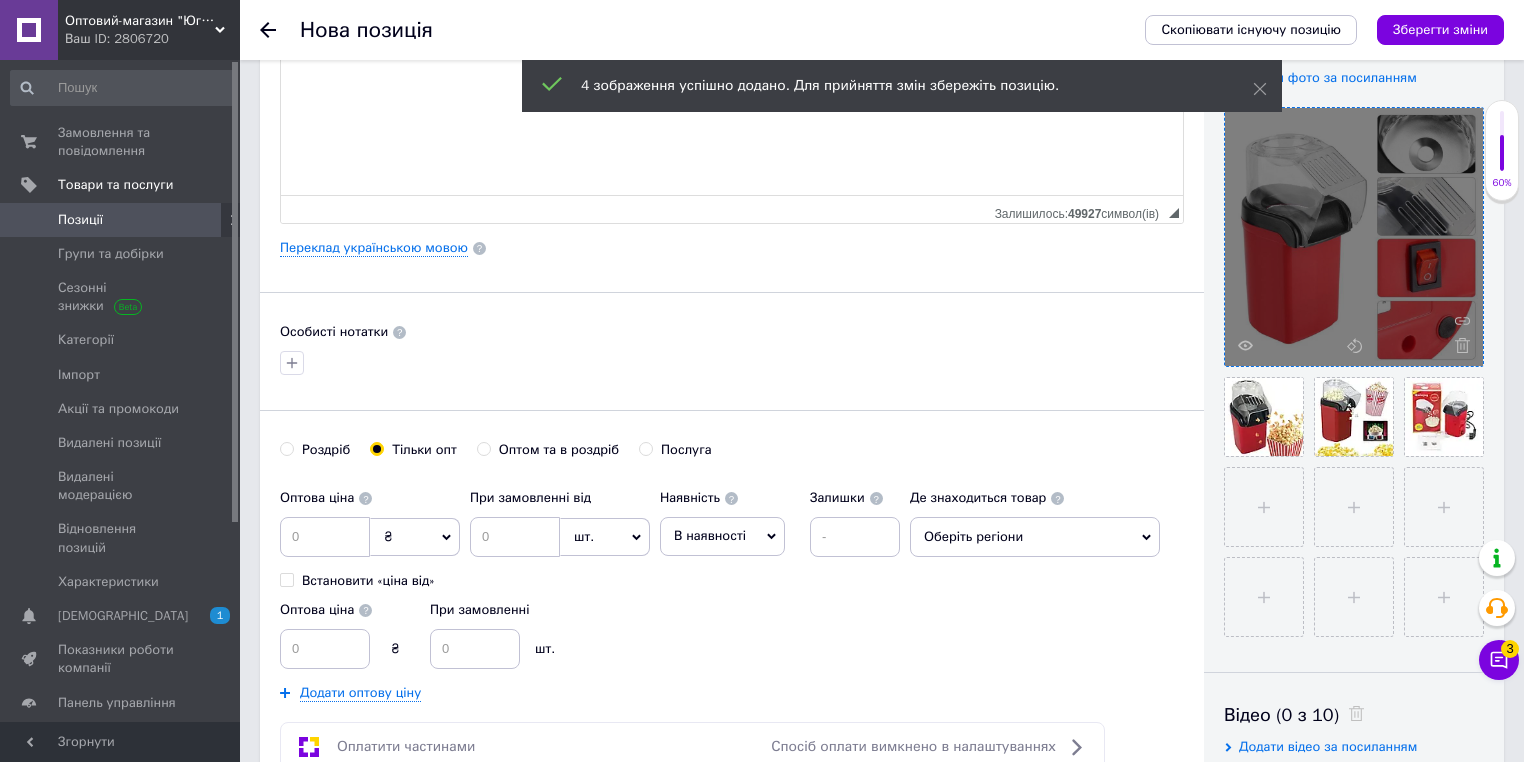 scroll, scrollTop: 400, scrollLeft: 0, axis: vertical 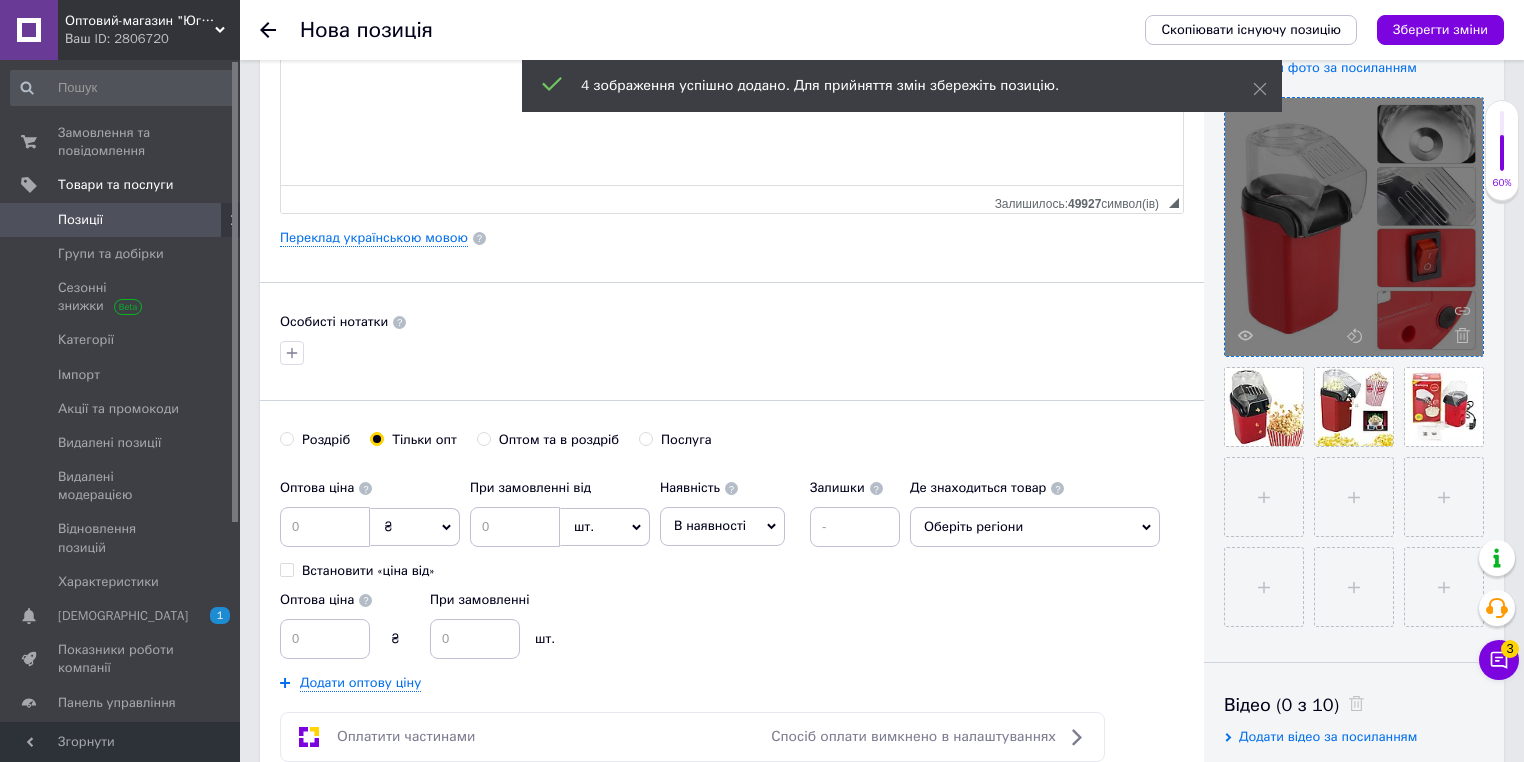 click on "₴" at bounding box center [388, 526] 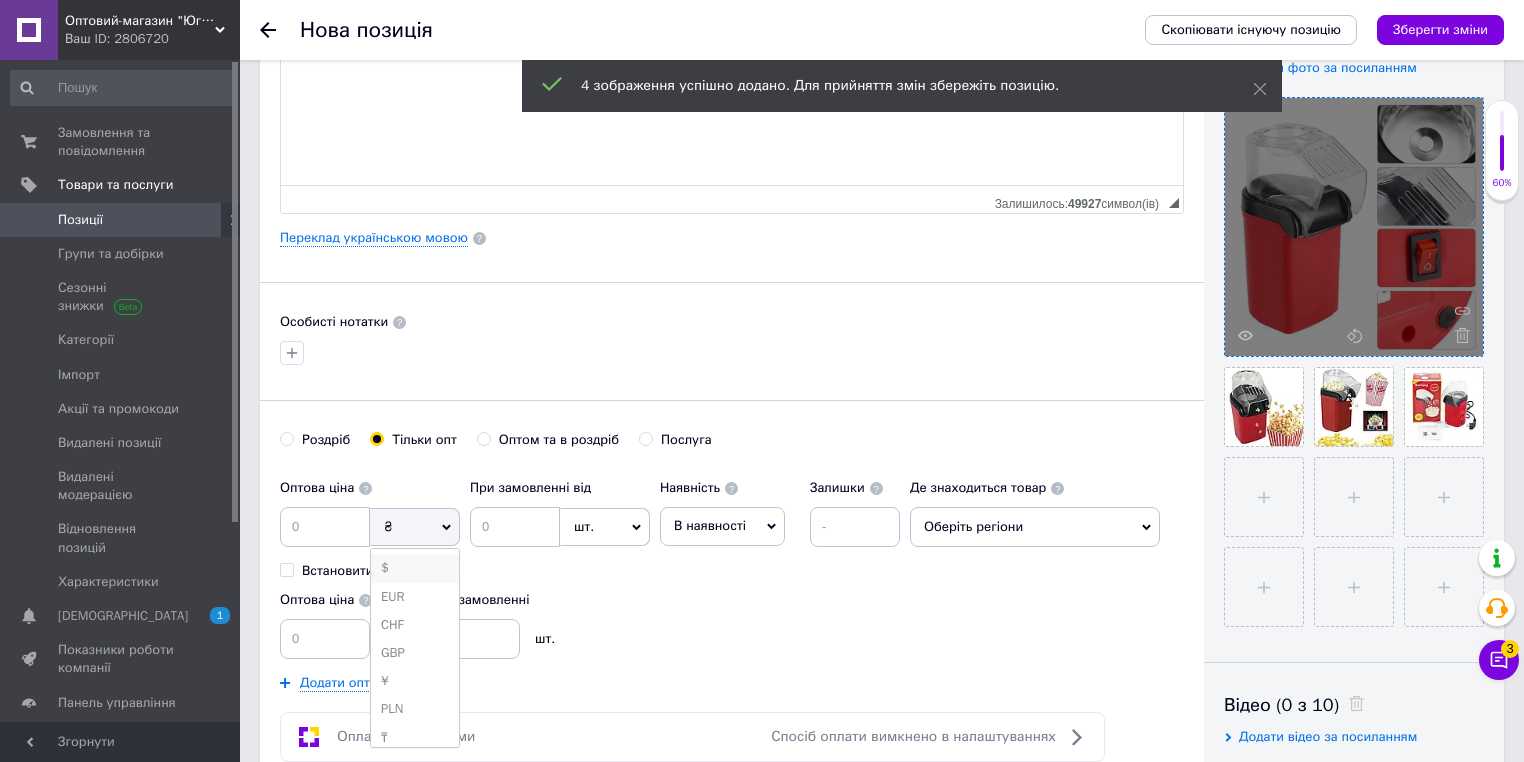 click on "$" at bounding box center (415, 568) 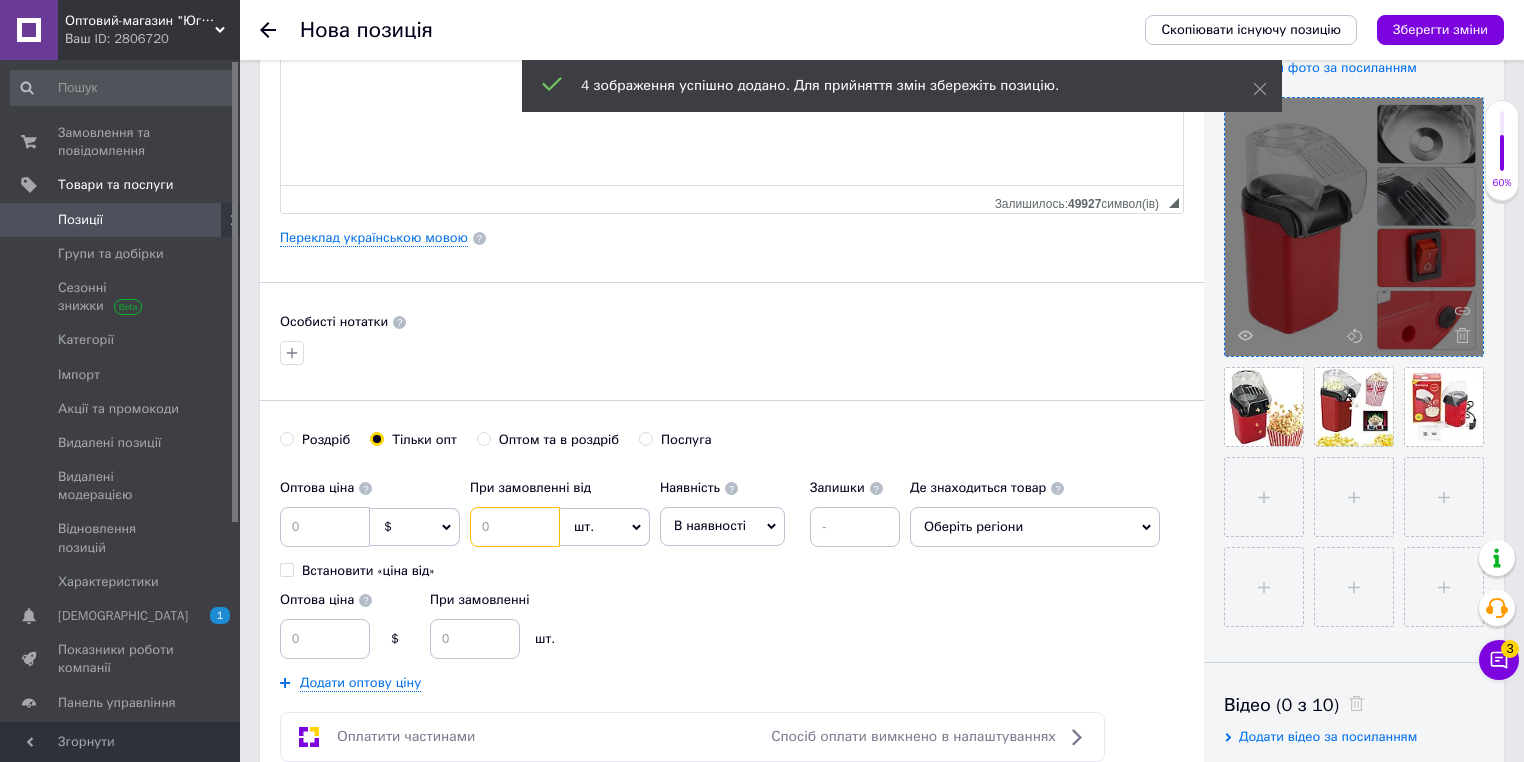 click at bounding box center (515, 527) 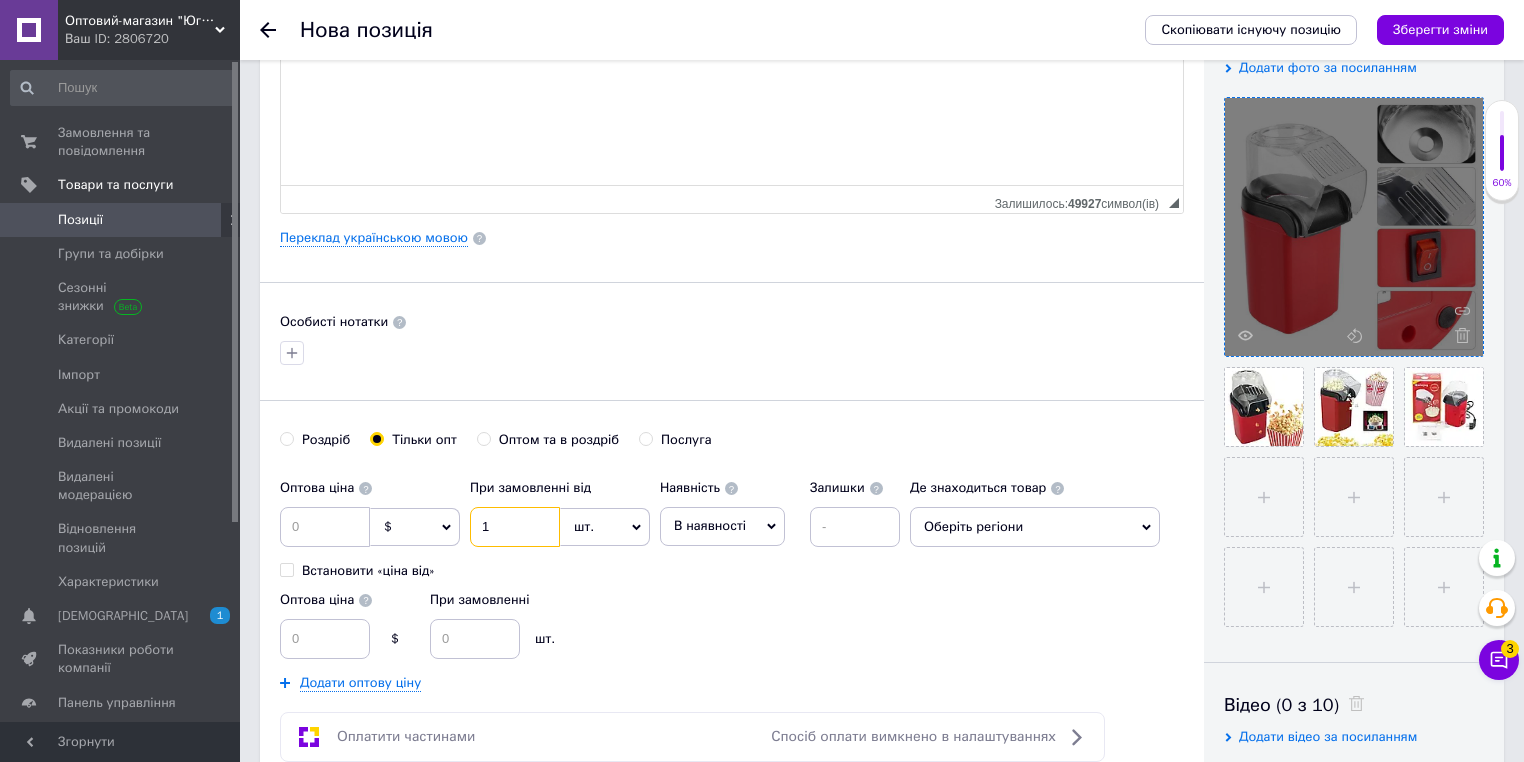 type on "1" 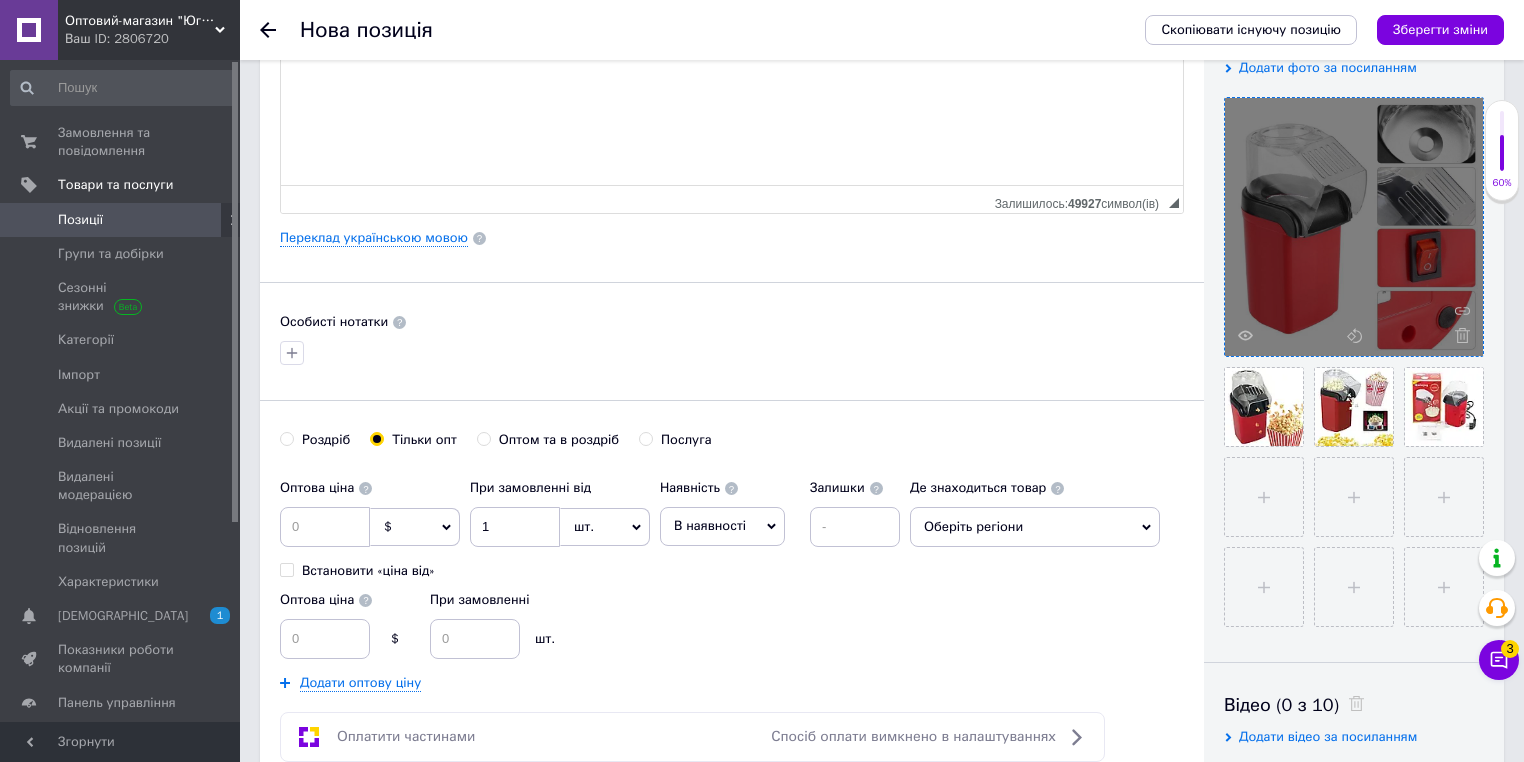 click on "Оптова ціна $ При замовленні шт." at bounding box center [595, 620] 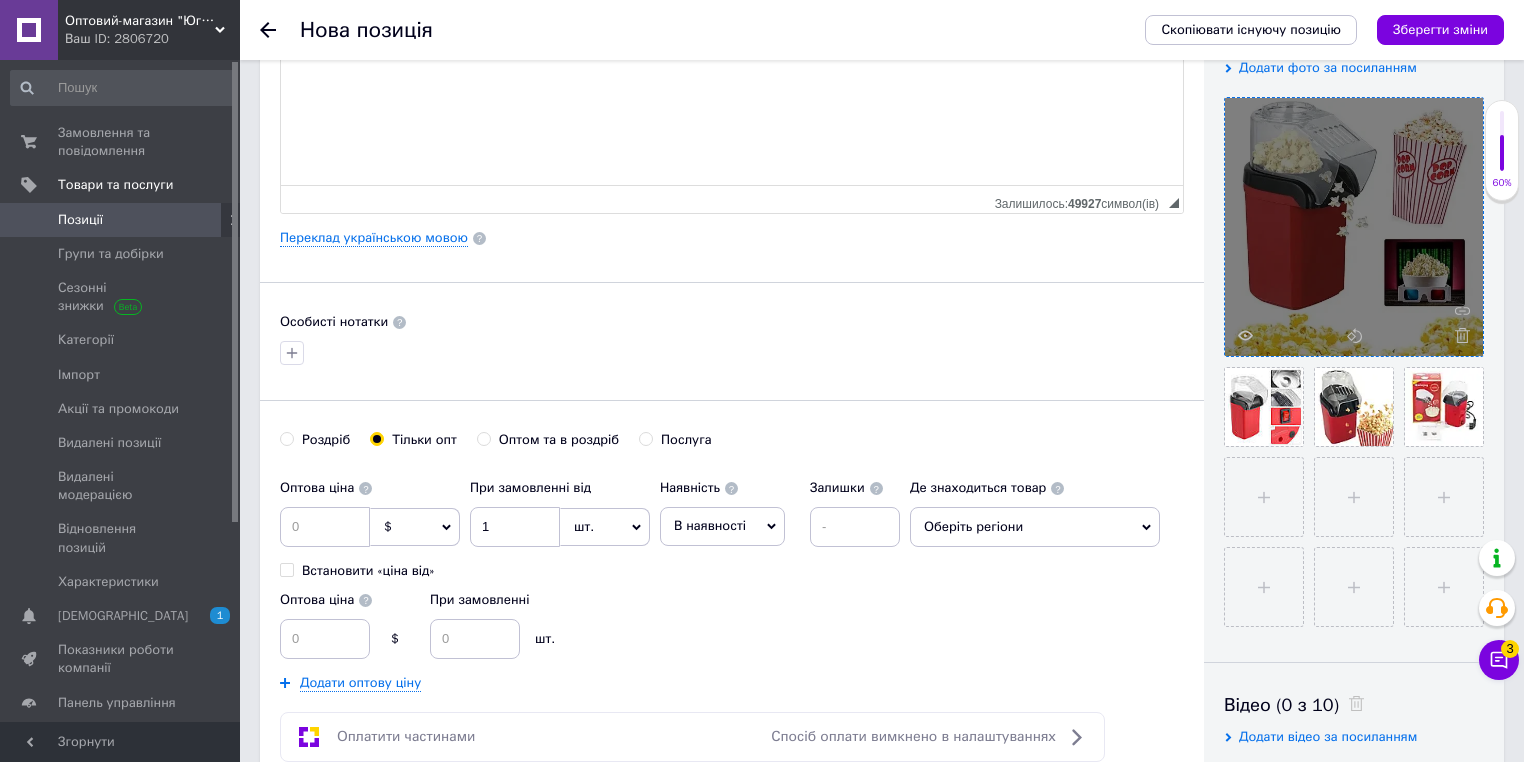 click on "Основна інформація Назва позиції (Російська) ✱ Аппарат для приготовления попкорна Minijoy Popcorn Machine Код/Артикул 14131 Опис (Російська) ✱ Аппарат для приготовления попкорна Minijoy Popcorn Machine
Розширений текстовий редактор, C575DE9C-DE0F-4B91-B9F3-57CB1BF1FBB2 Панель інструментів редактора Форматування Нормальний Розмір Розмір   Жирний  Сполучення клавіш Ctrl+B   Курсив  Сполучення клавіш Ctrl+I   Підкреслений  Сполучення клавіш Ctrl+U   Видалити форматування   Повернути  Сполучення клавіш Ctrl+Z   Вставити/видалити нумерований список     По лівому краю   По центру         $" at bounding box center [732, 238] 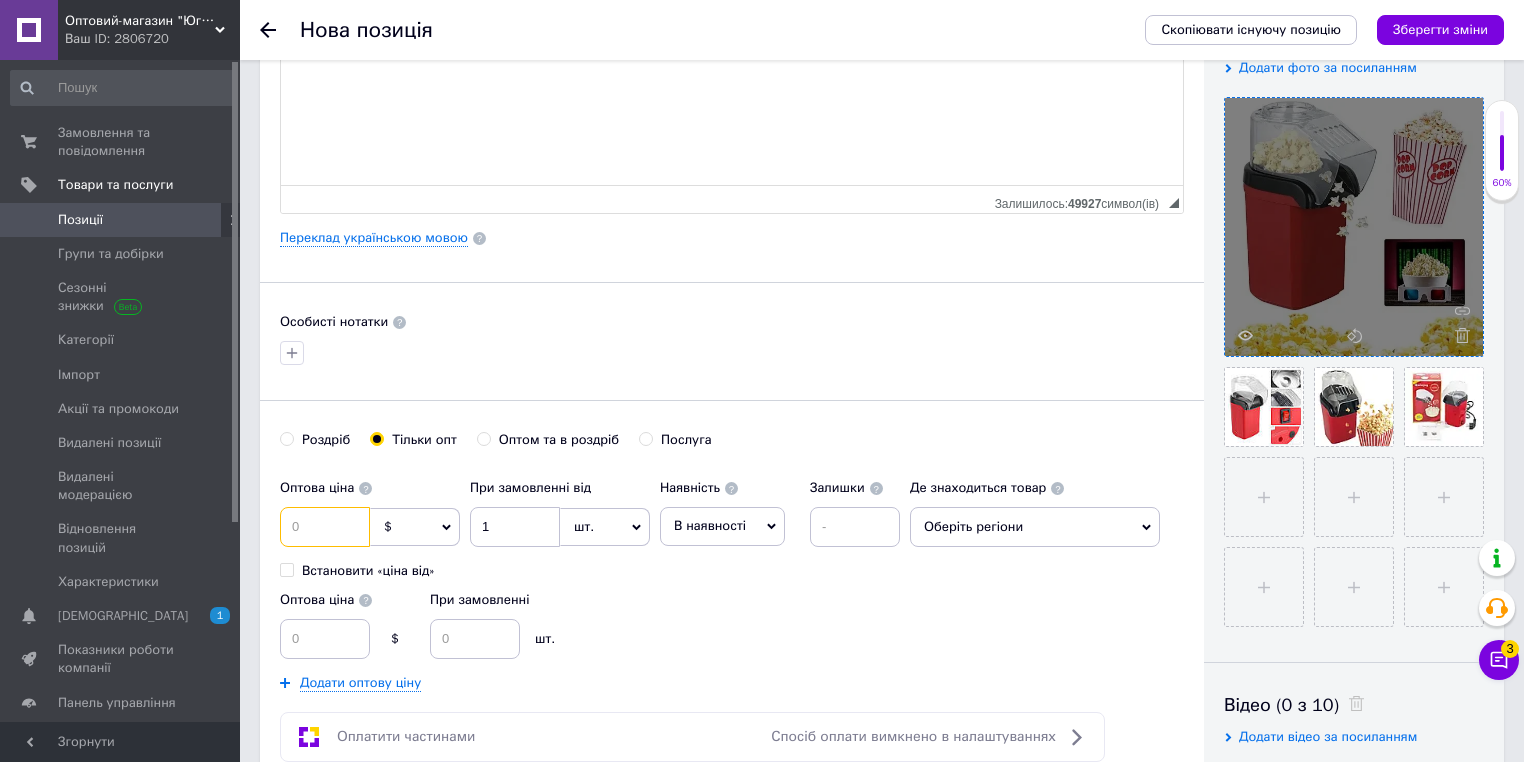 click at bounding box center [325, 527] 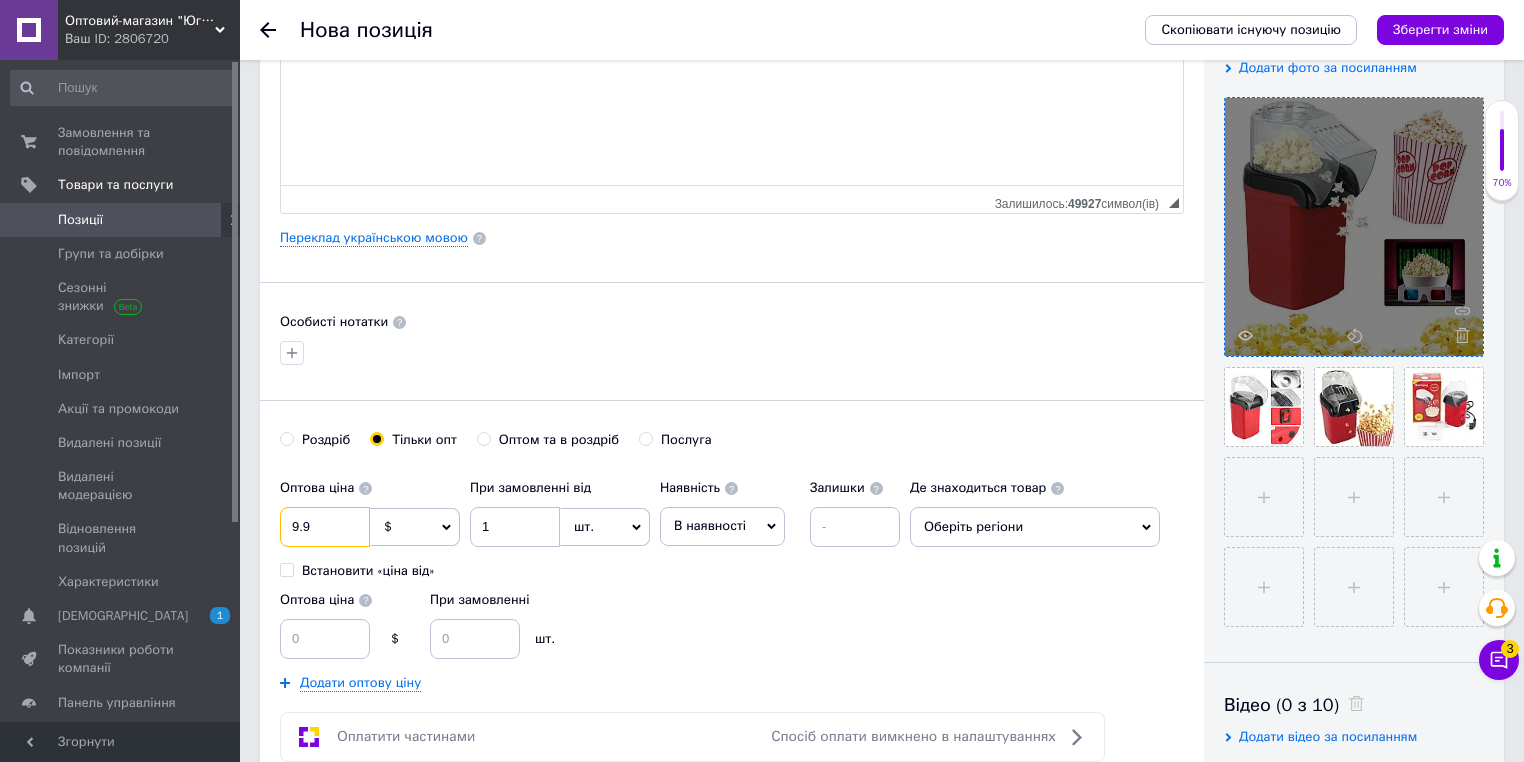 click on "9.9" at bounding box center (325, 527) 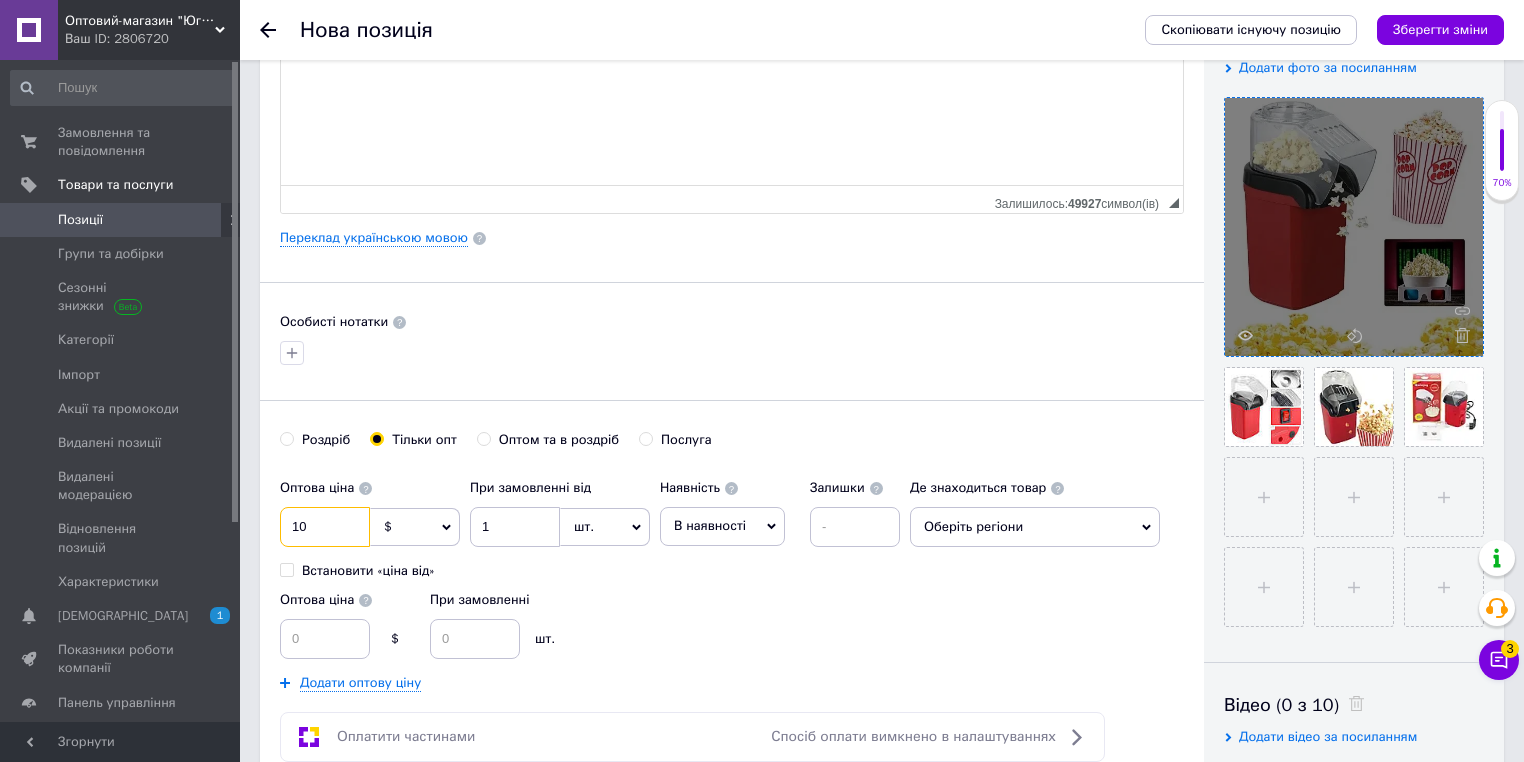 type on "10" 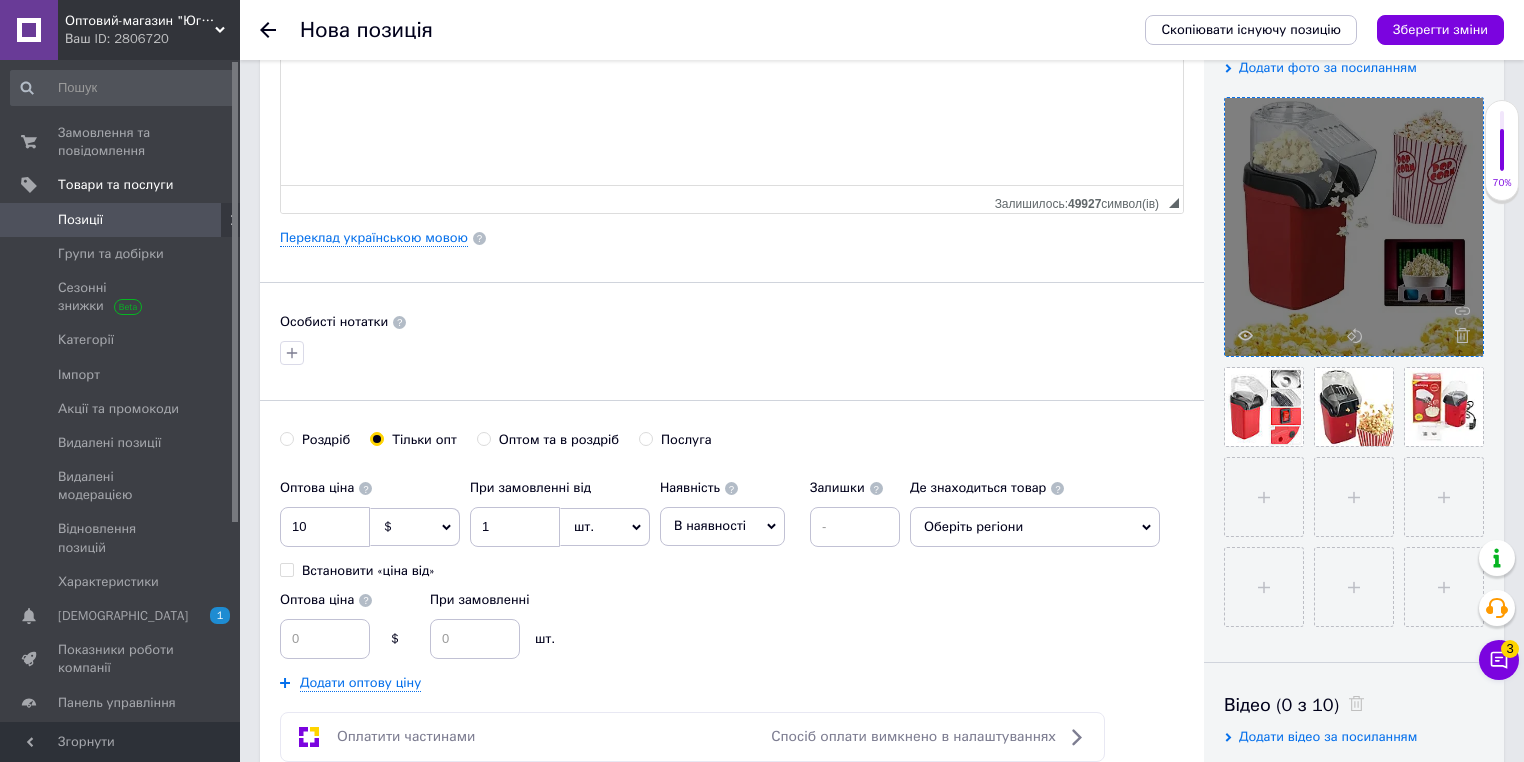 click on "Особисті нотатки" at bounding box center (732, 322) 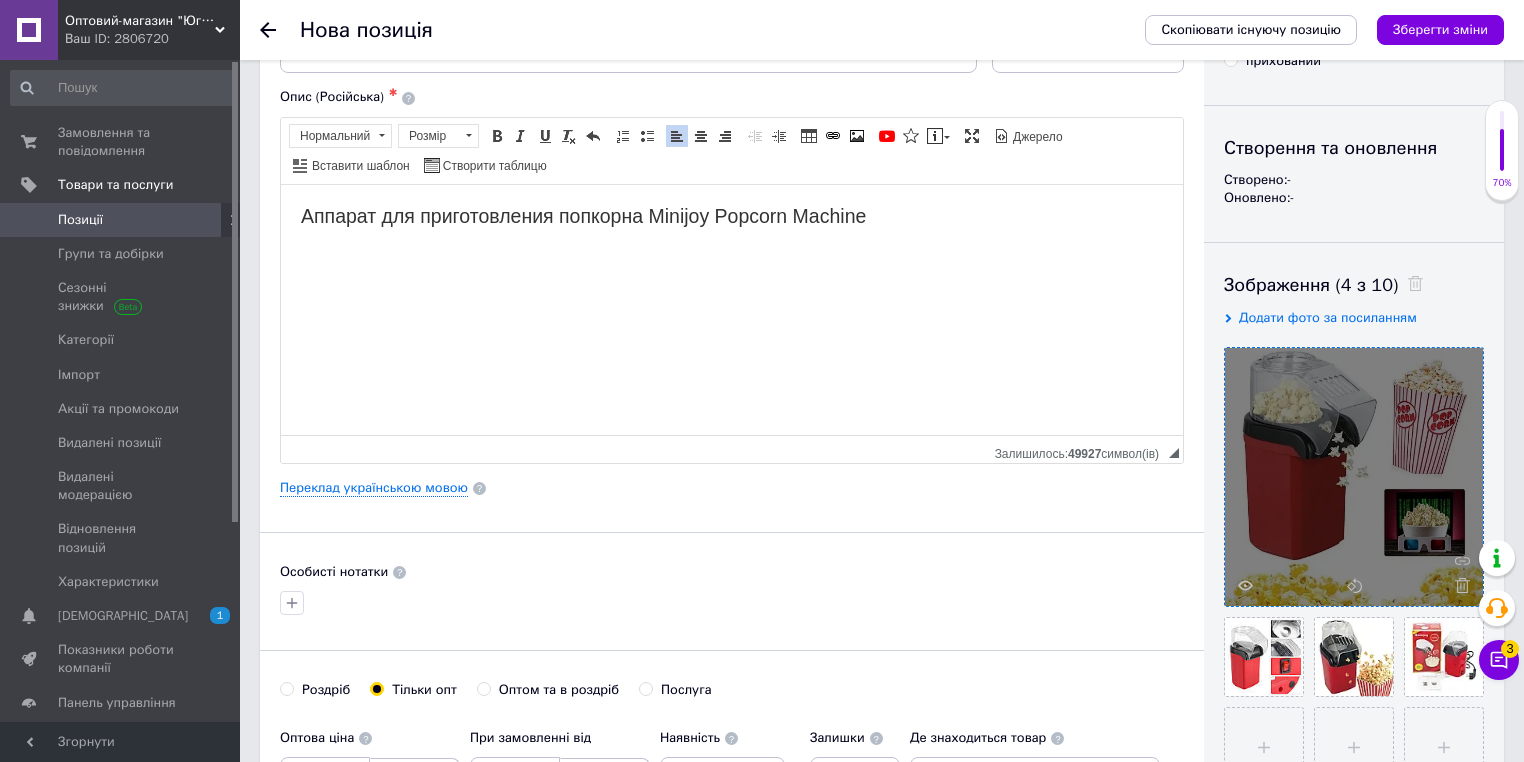 scroll, scrollTop: 0, scrollLeft: 0, axis: both 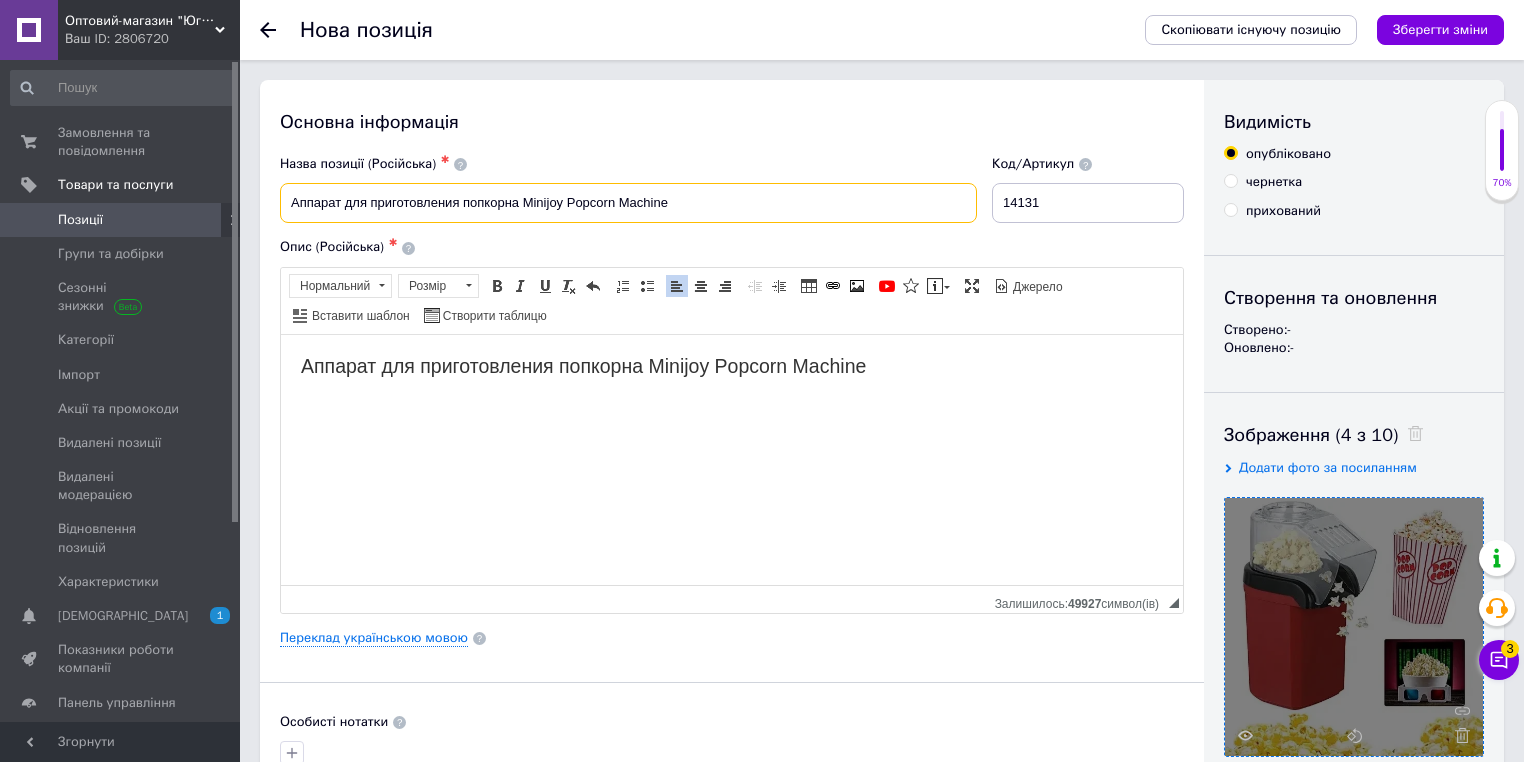 drag, startPoint x: 516, startPoint y: 204, endPoint x: 253, endPoint y: 202, distance: 263.0076 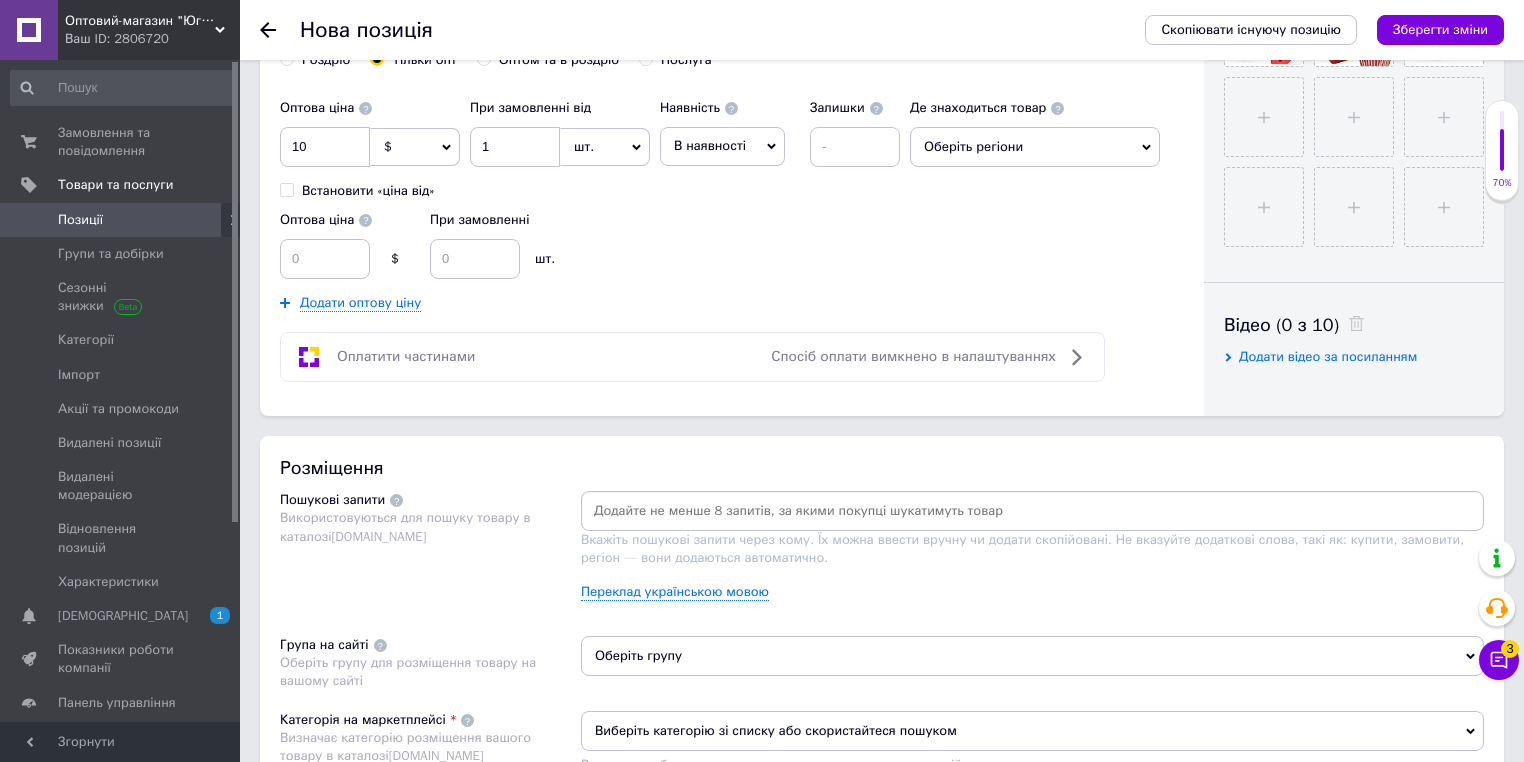 scroll, scrollTop: 800, scrollLeft: 0, axis: vertical 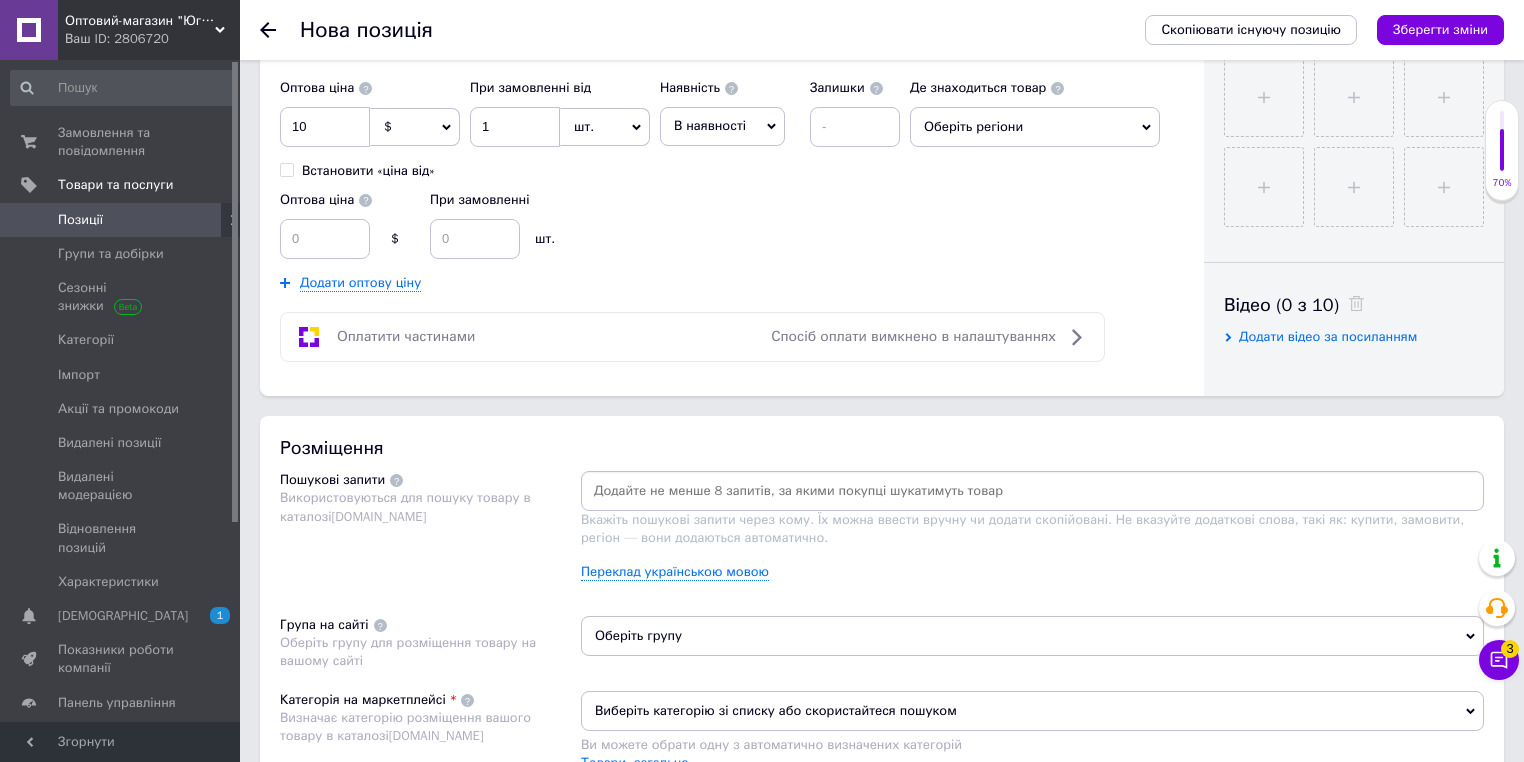 click at bounding box center [1032, 491] 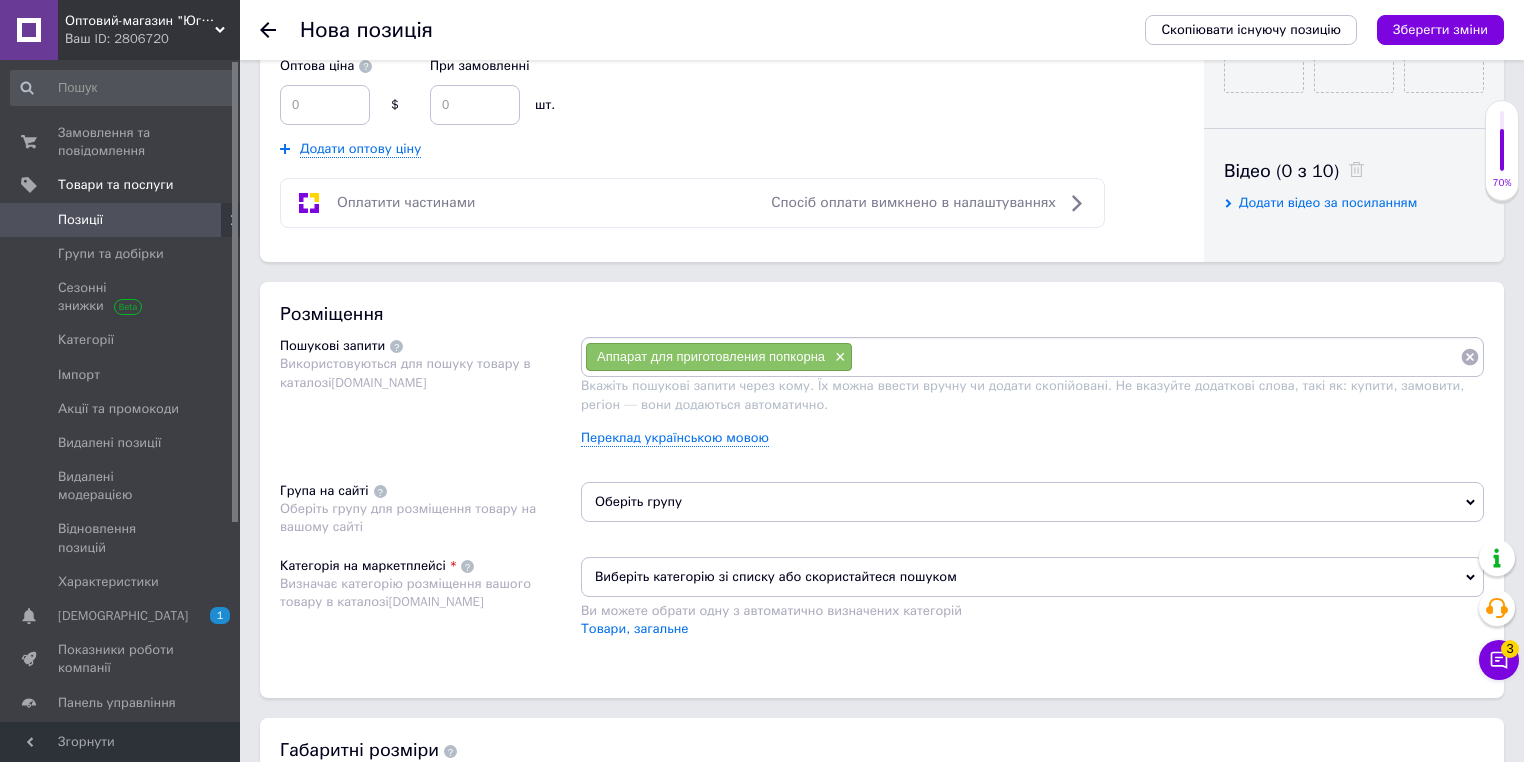 scroll, scrollTop: 960, scrollLeft: 0, axis: vertical 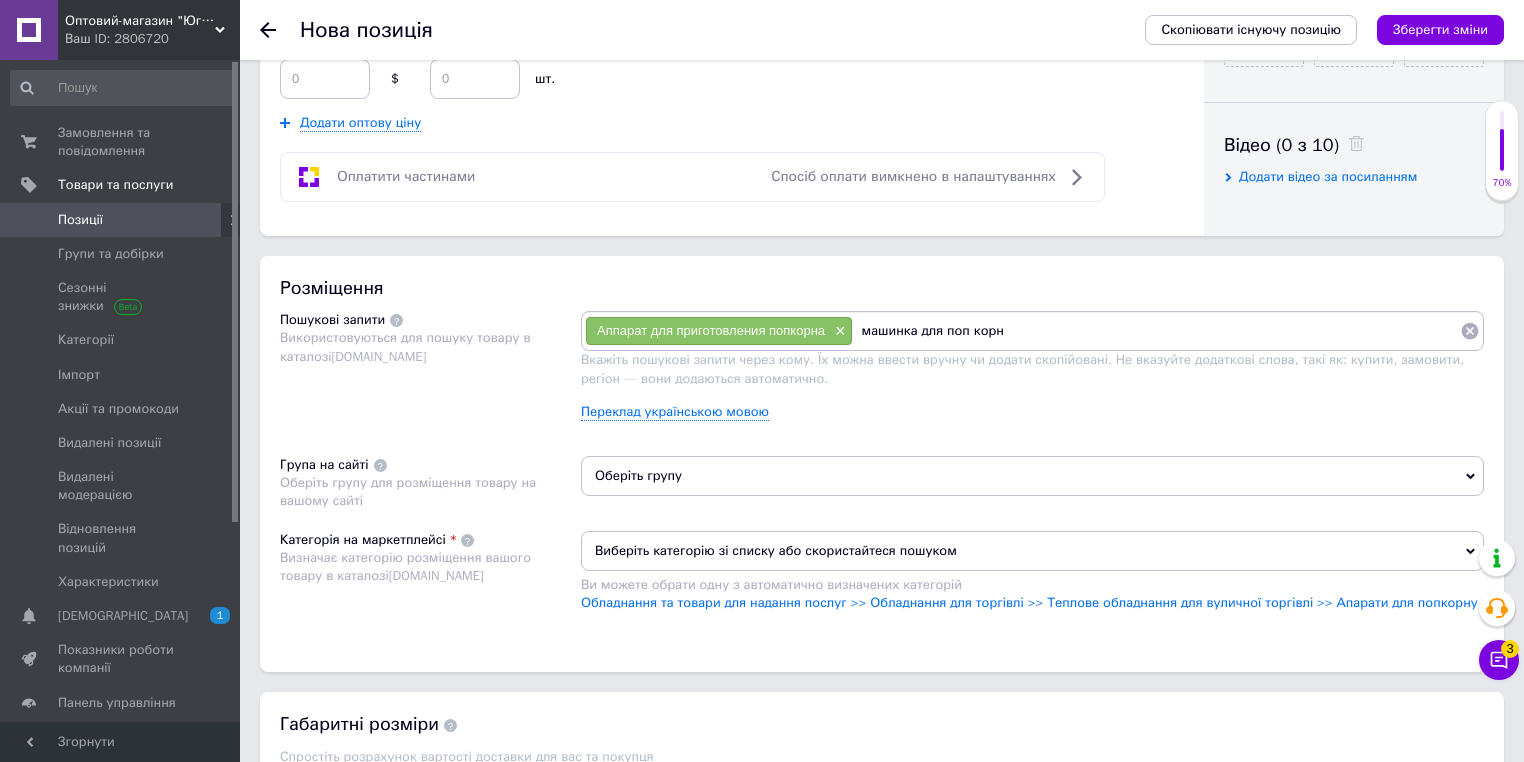 type on "машинка для поп корна" 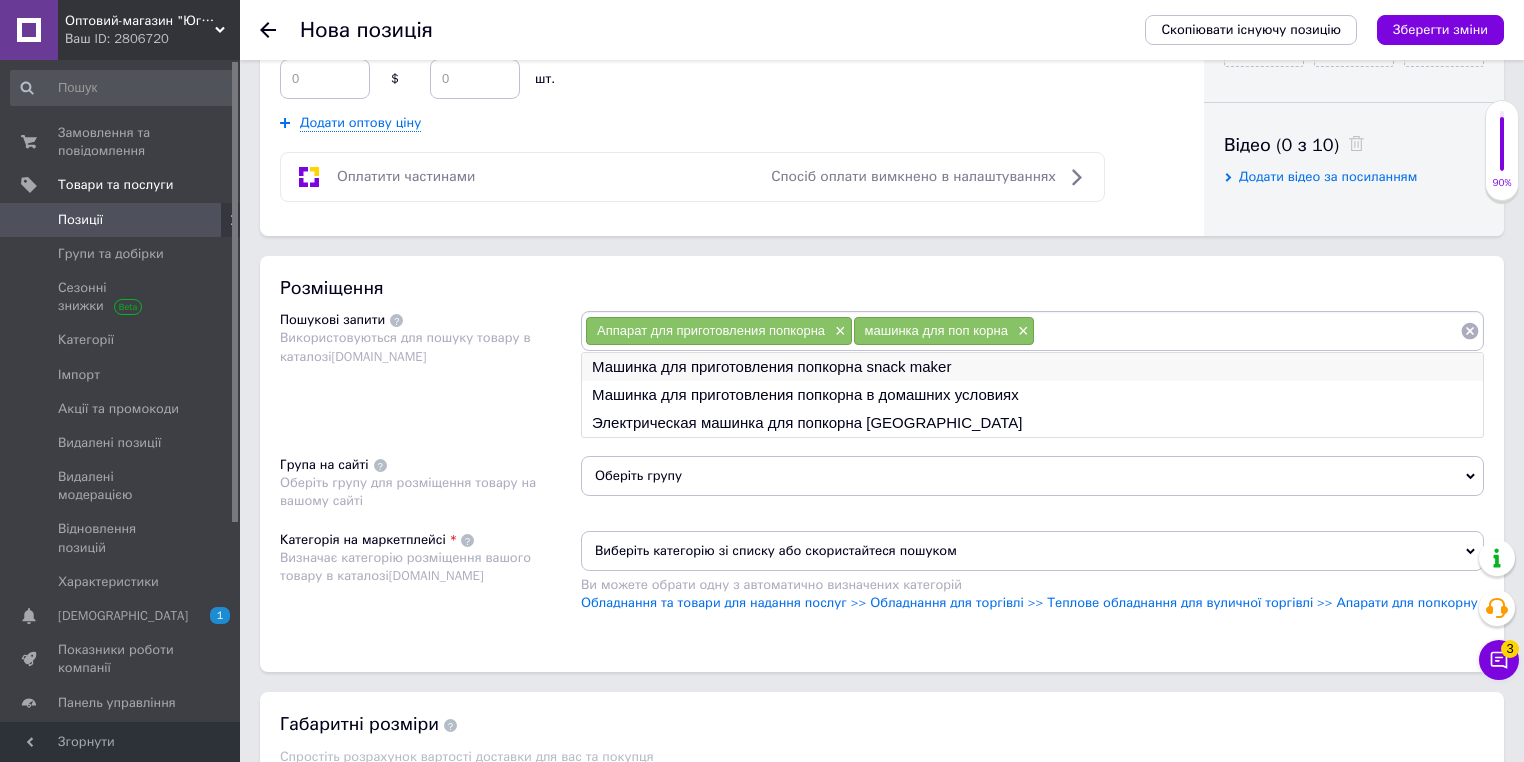 click on "Машинка для приготовления попкорна snack maker" at bounding box center (1032, 367) 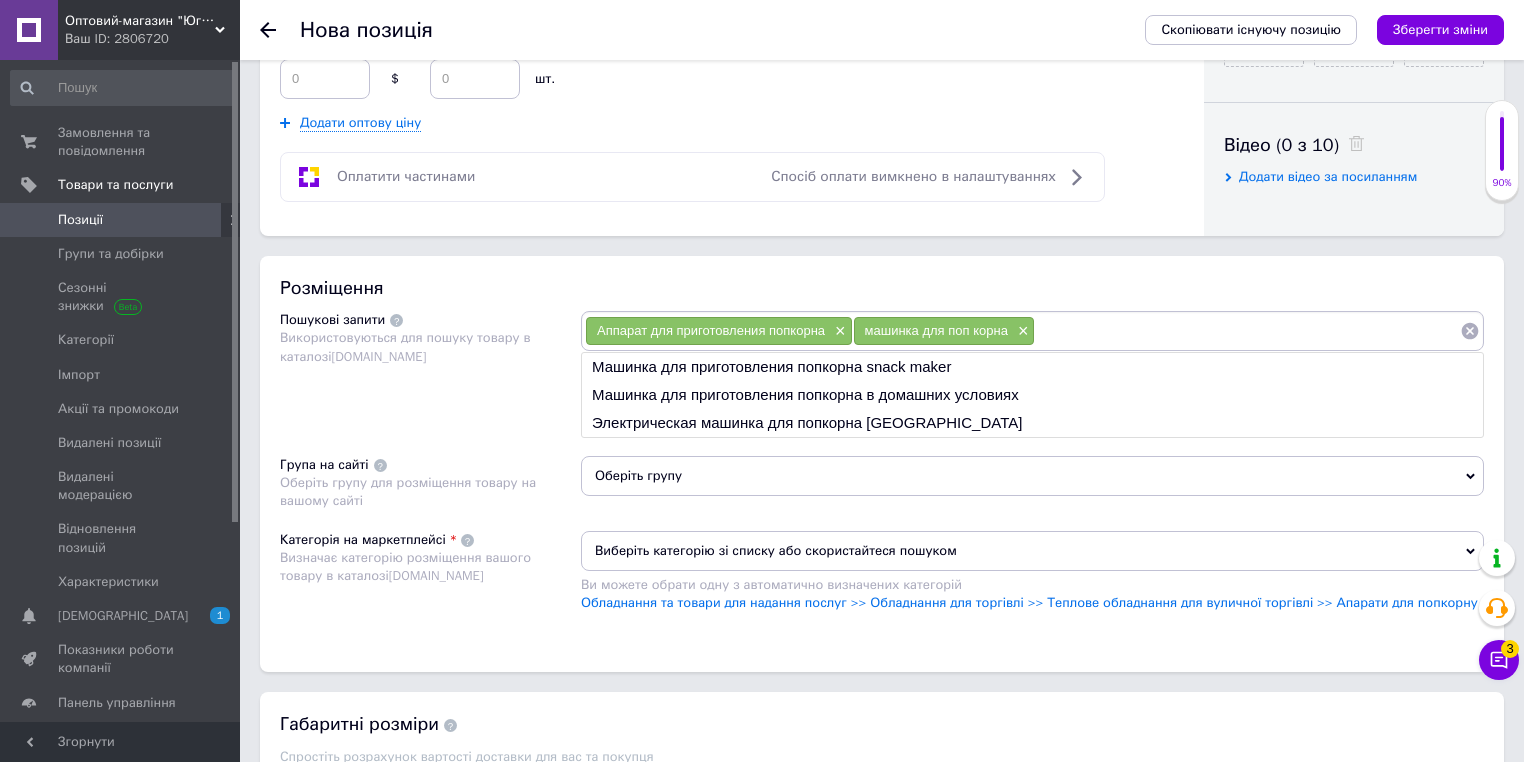 type 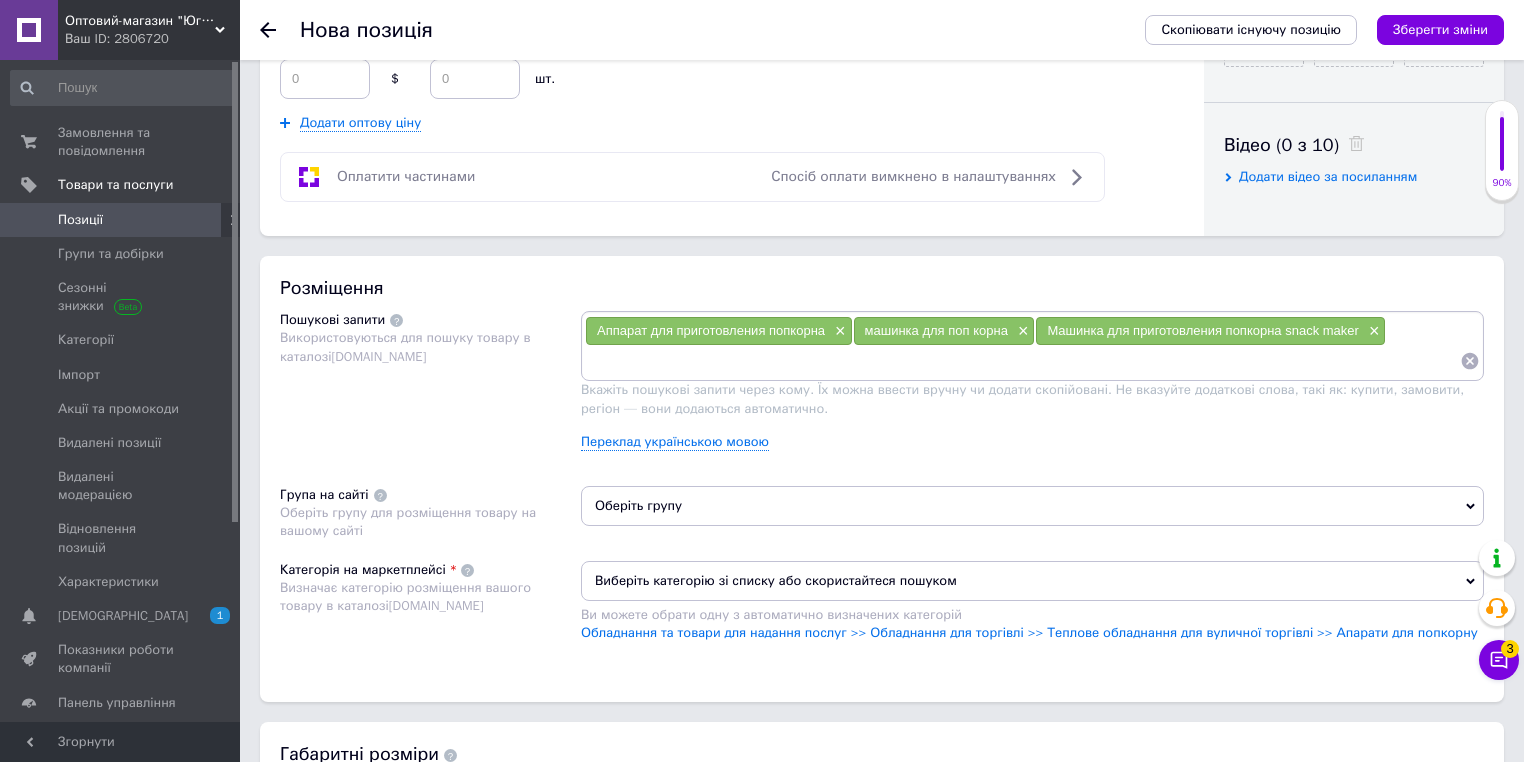 click on "Оберіть групу" at bounding box center (1032, 506) 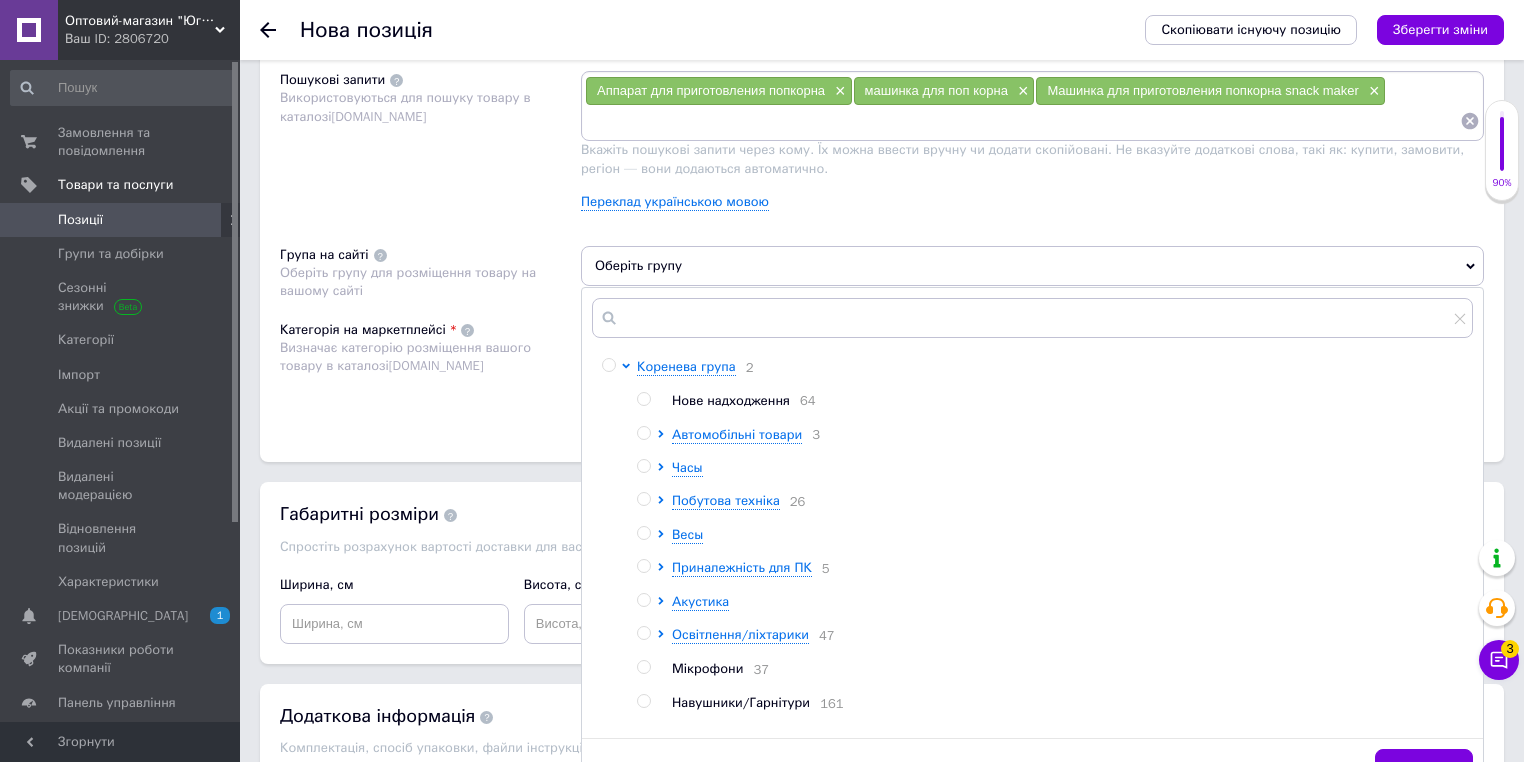 scroll, scrollTop: 1280, scrollLeft: 0, axis: vertical 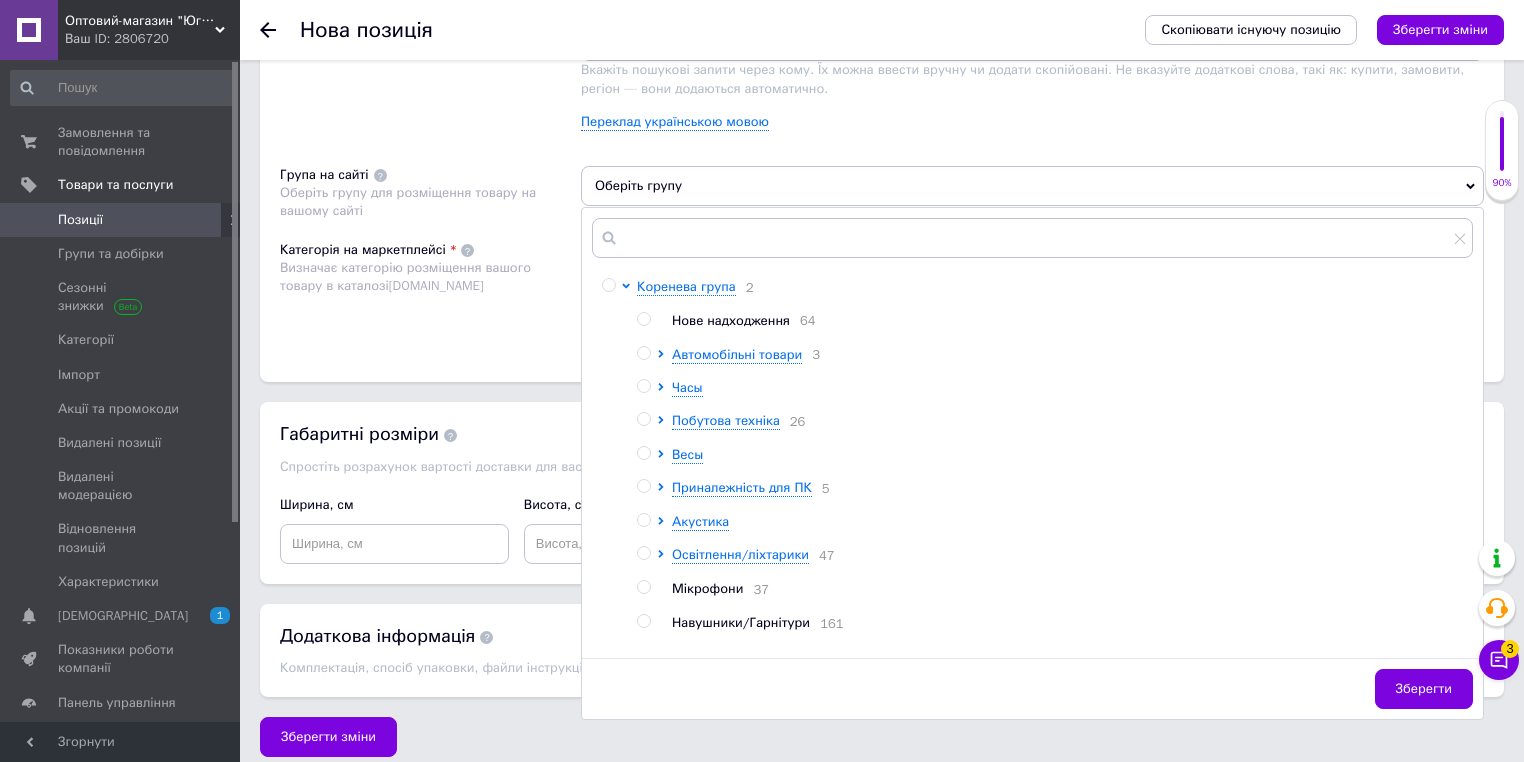 click on "Нове надходження" at bounding box center (731, 320) 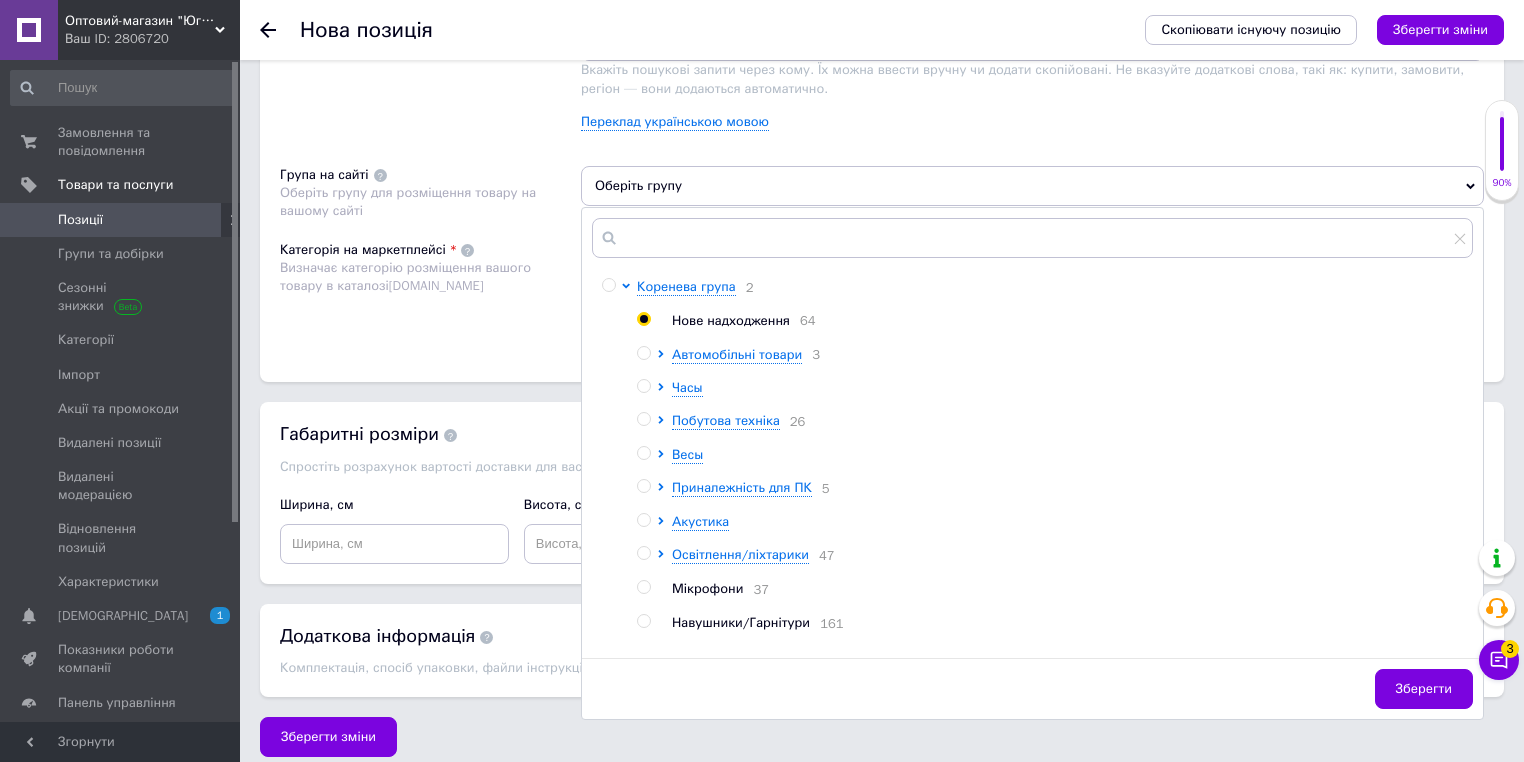 radio on "true" 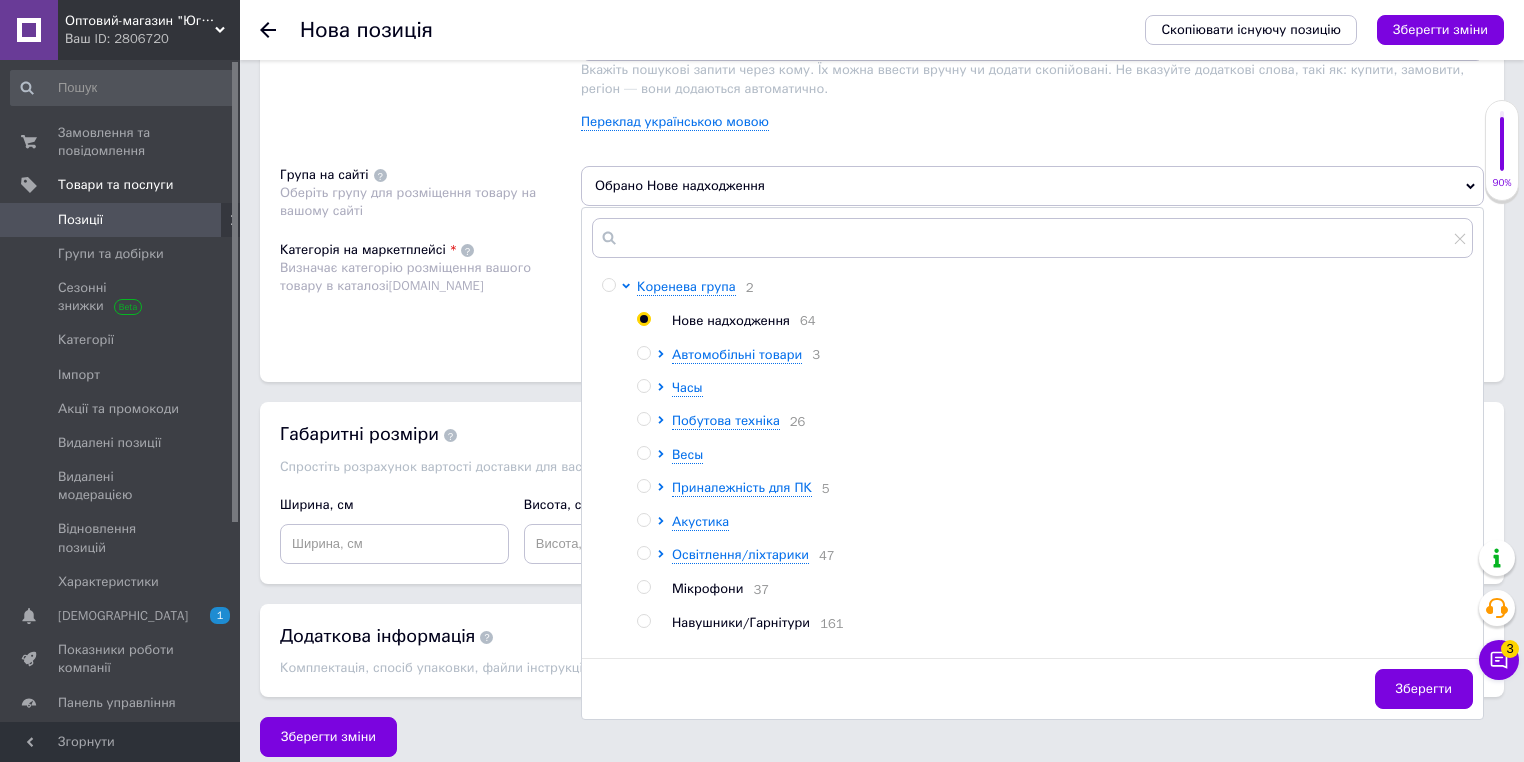 drag, startPoint x: 536, startPoint y: 320, endPoint x: 560, endPoint y: 320, distance: 24 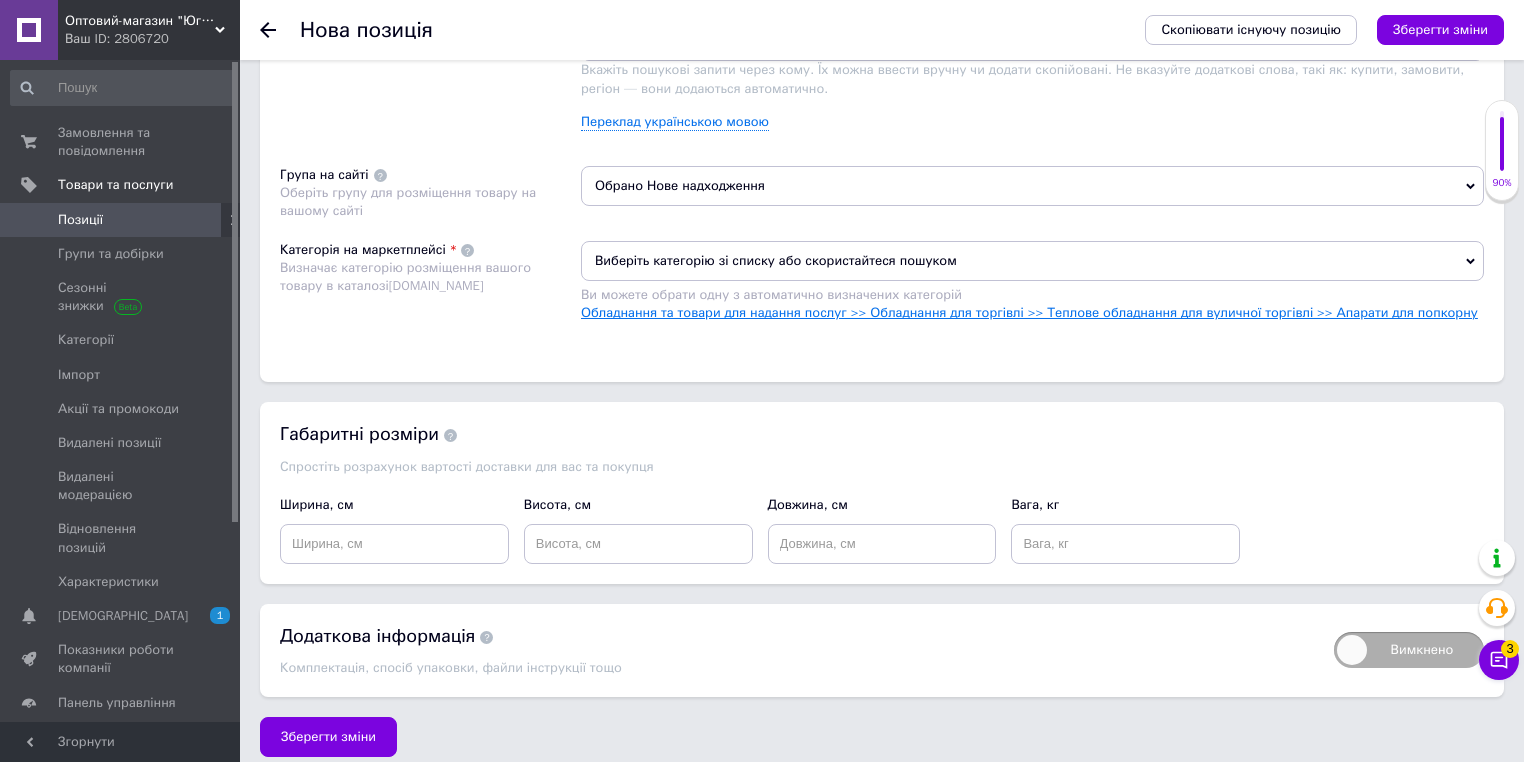 click on "Обладнання та товари для надання послуг >> Обладнання для торгівлі >> Теплове обладнання для вуличної торгівлі >> Апарати для попкорну" at bounding box center (1029, 312) 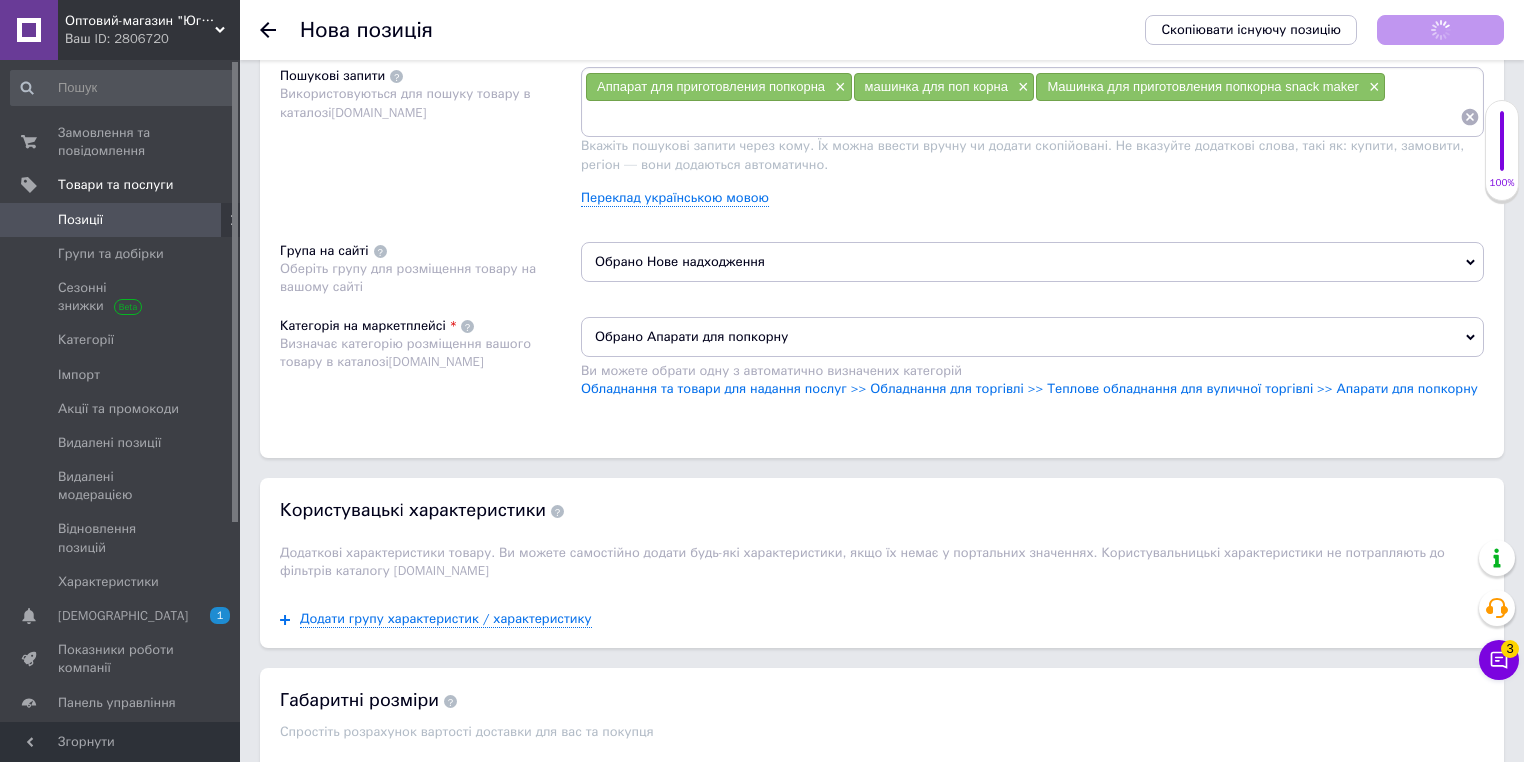 scroll, scrollTop: 1200, scrollLeft: 0, axis: vertical 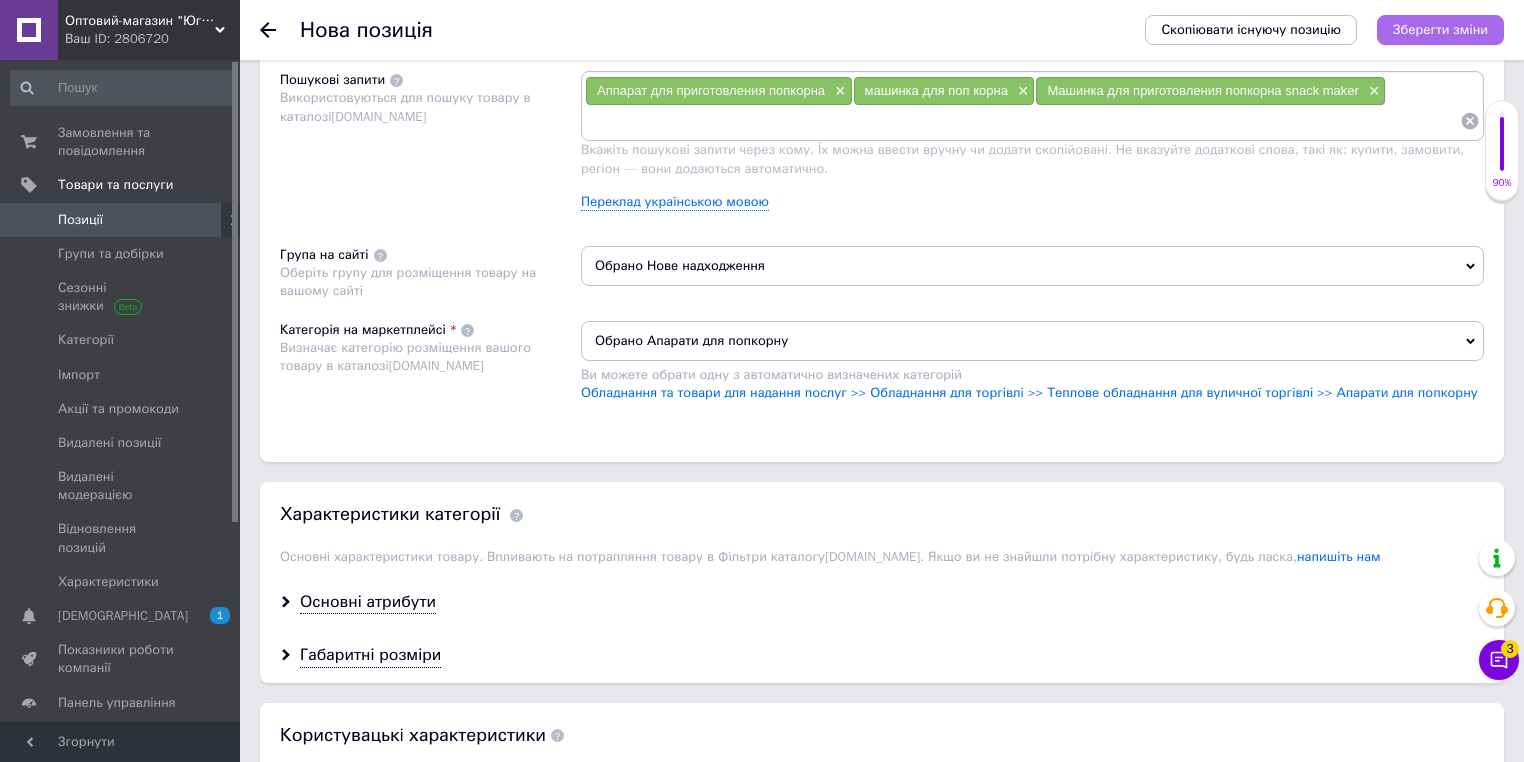 click on "Зберегти зміни" at bounding box center (1440, 29) 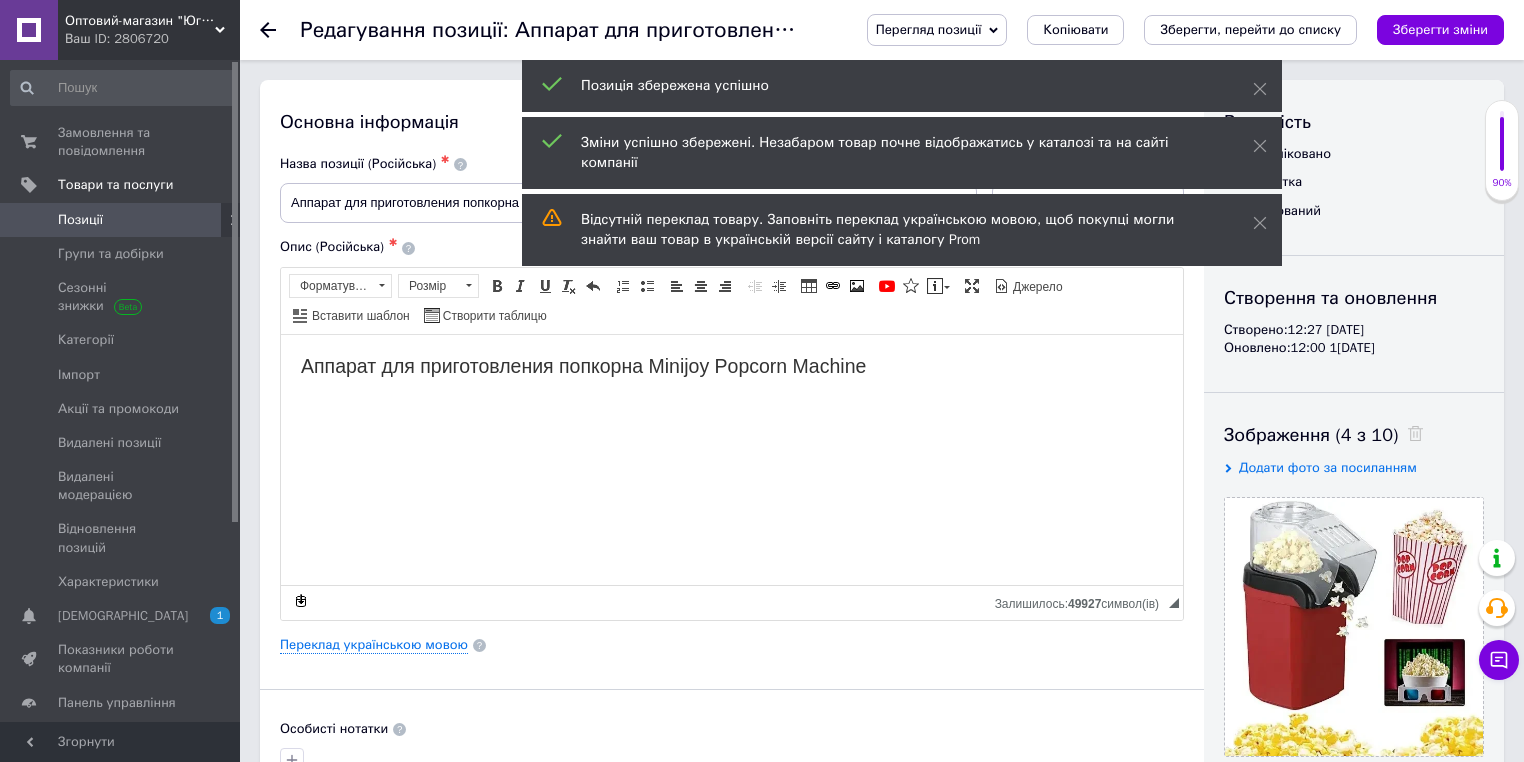 scroll, scrollTop: 0, scrollLeft: 0, axis: both 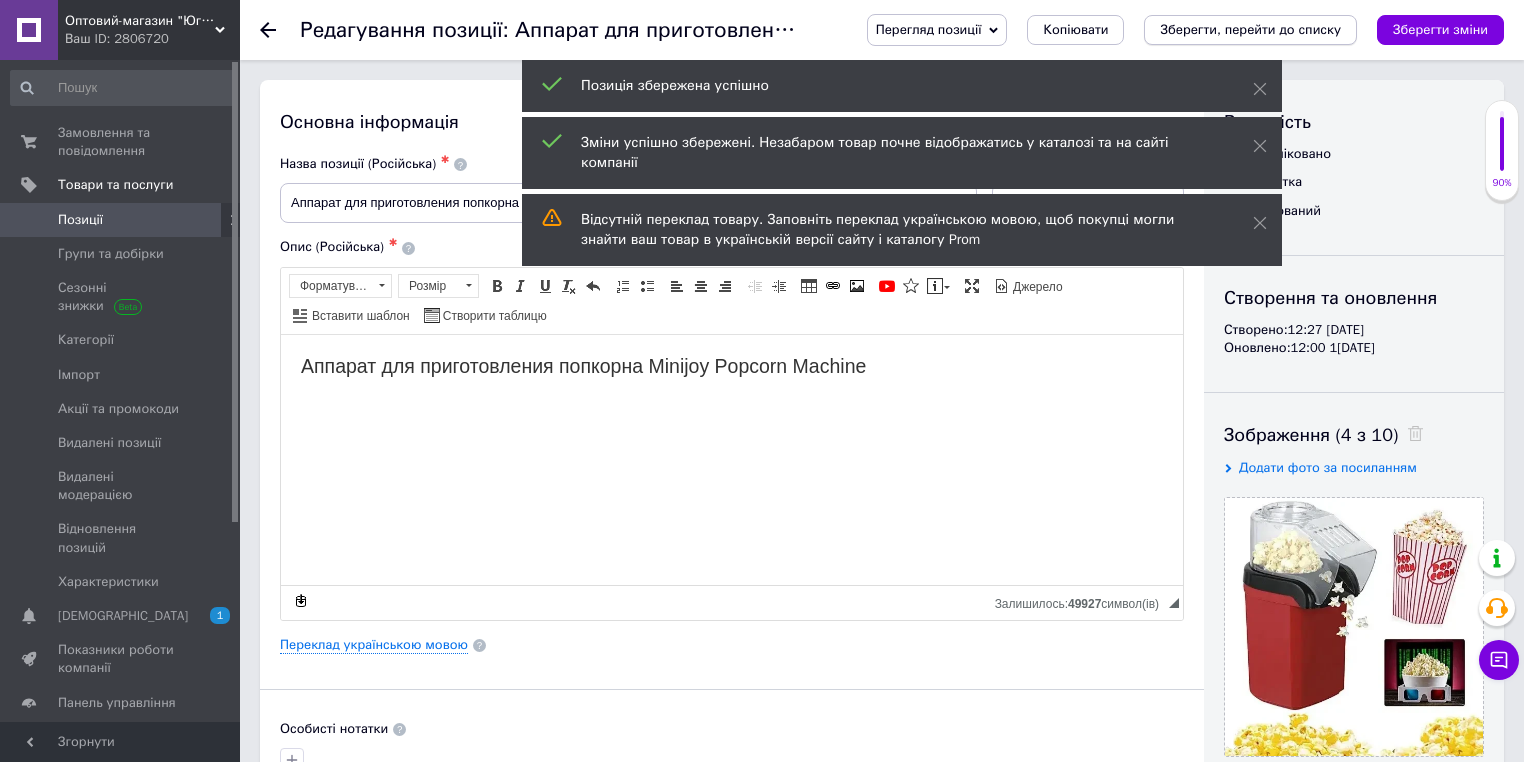 click on "Зберегти, перейти до списку" at bounding box center [1250, 29] 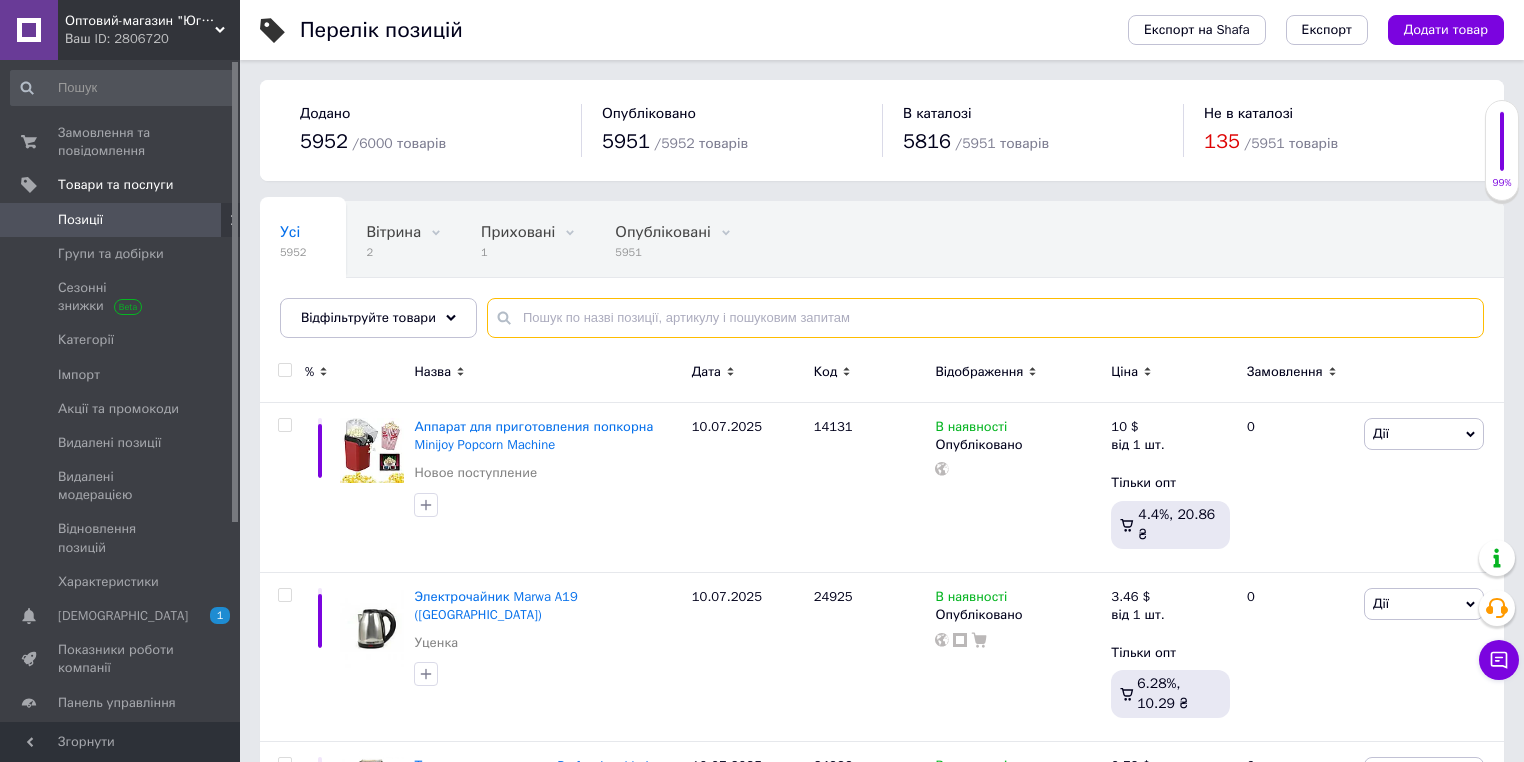 click at bounding box center [985, 318] 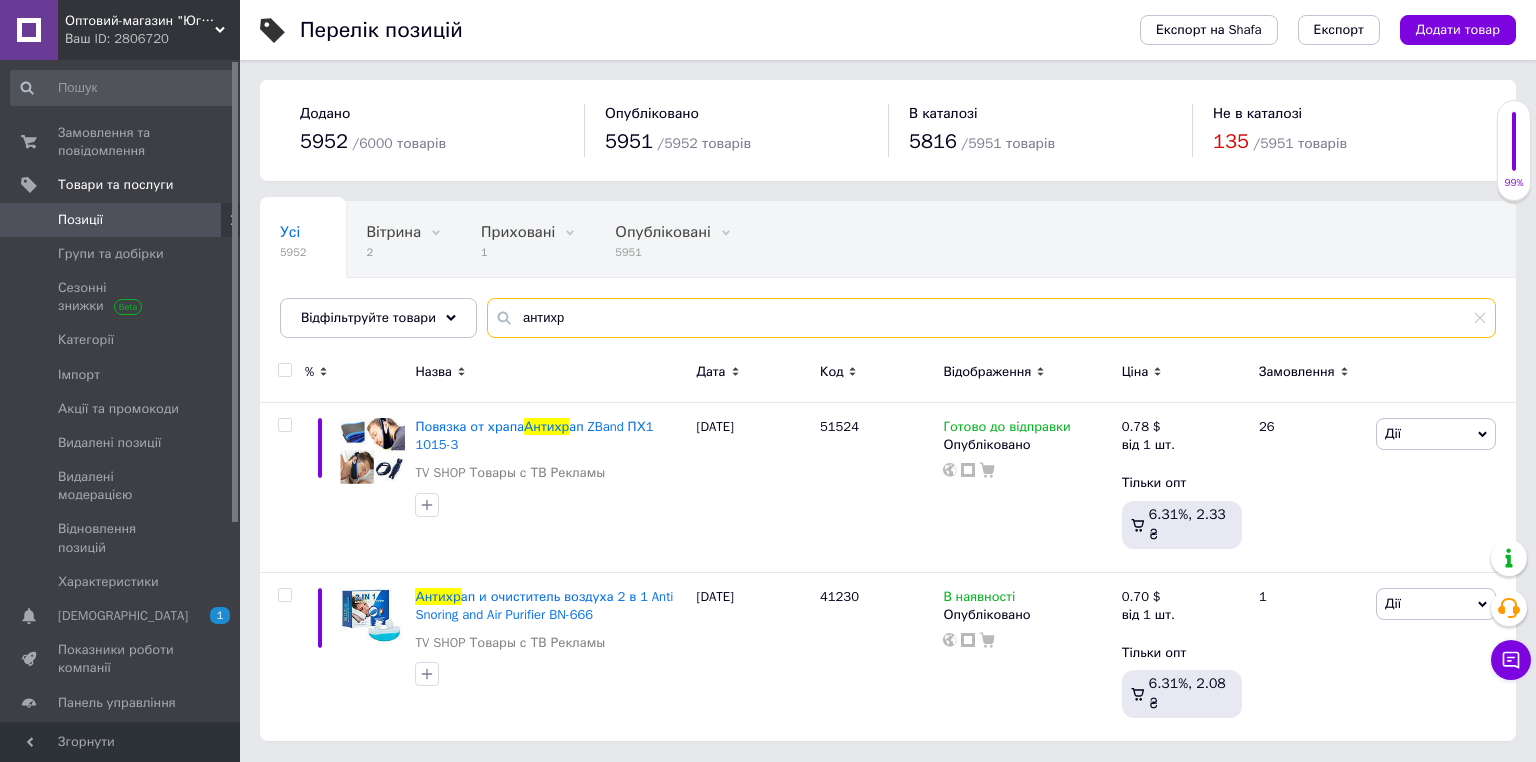 click on "антихр" at bounding box center [991, 318] 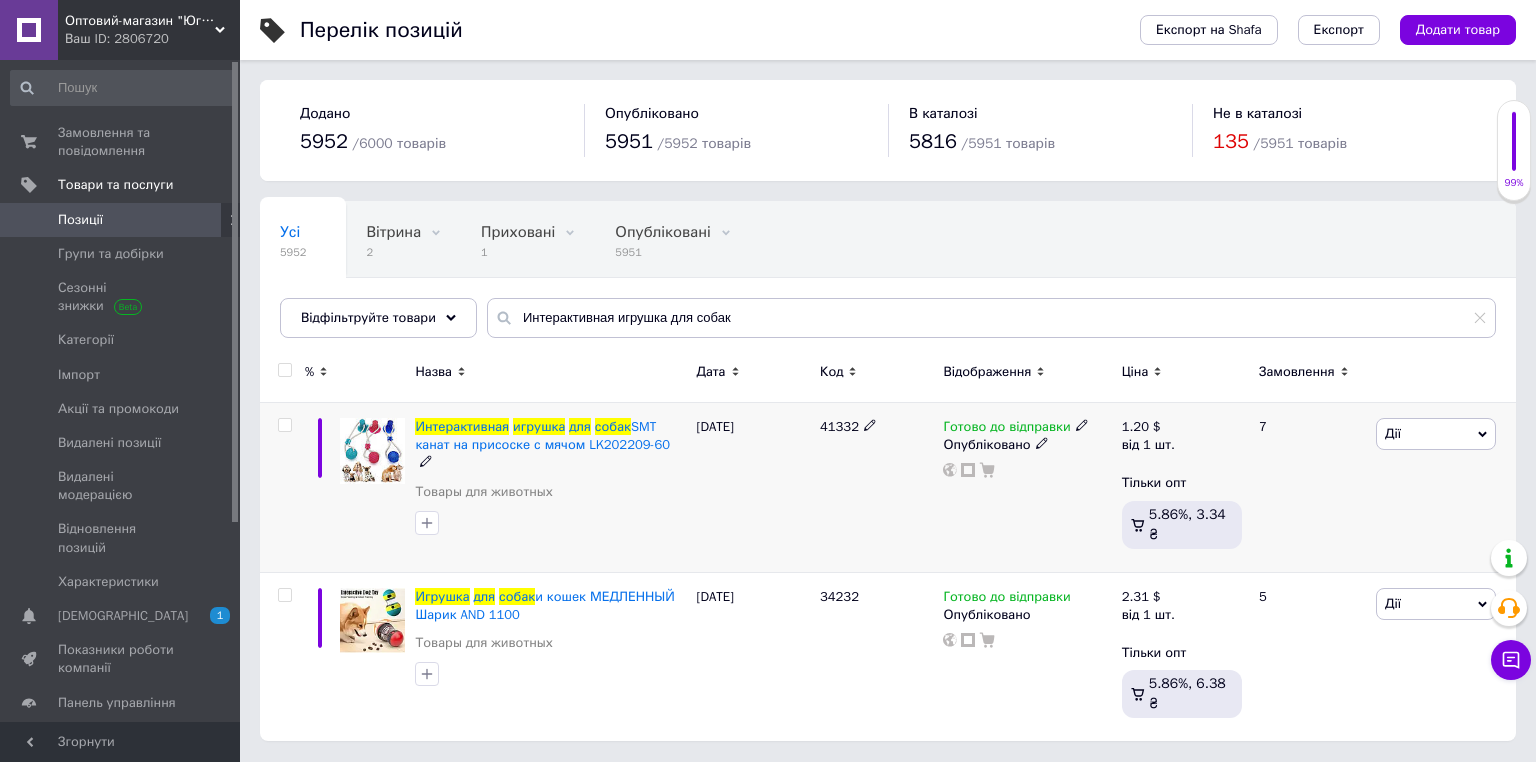 click on "41332" at bounding box center (839, 426) 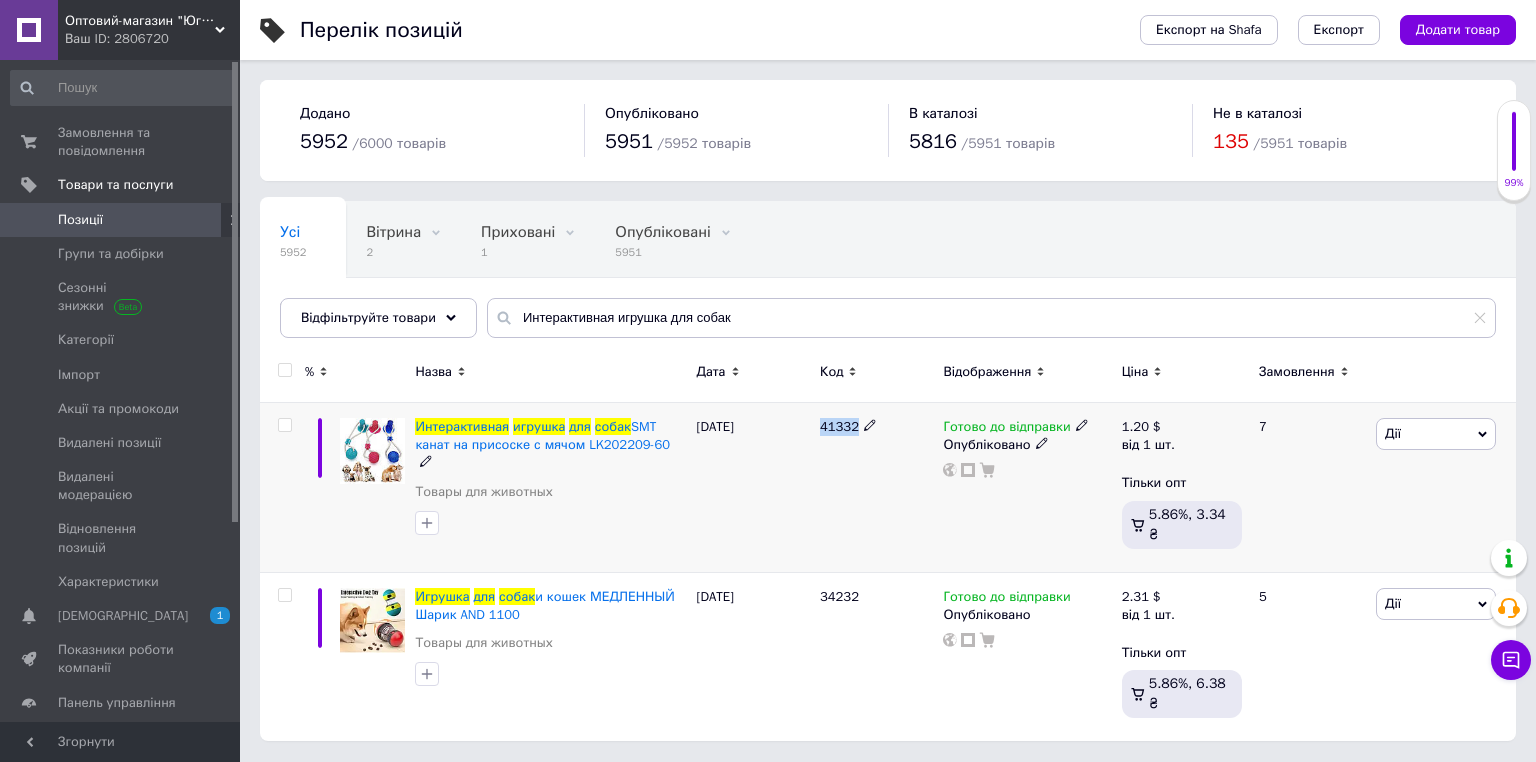 click on "41332" at bounding box center (839, 426) 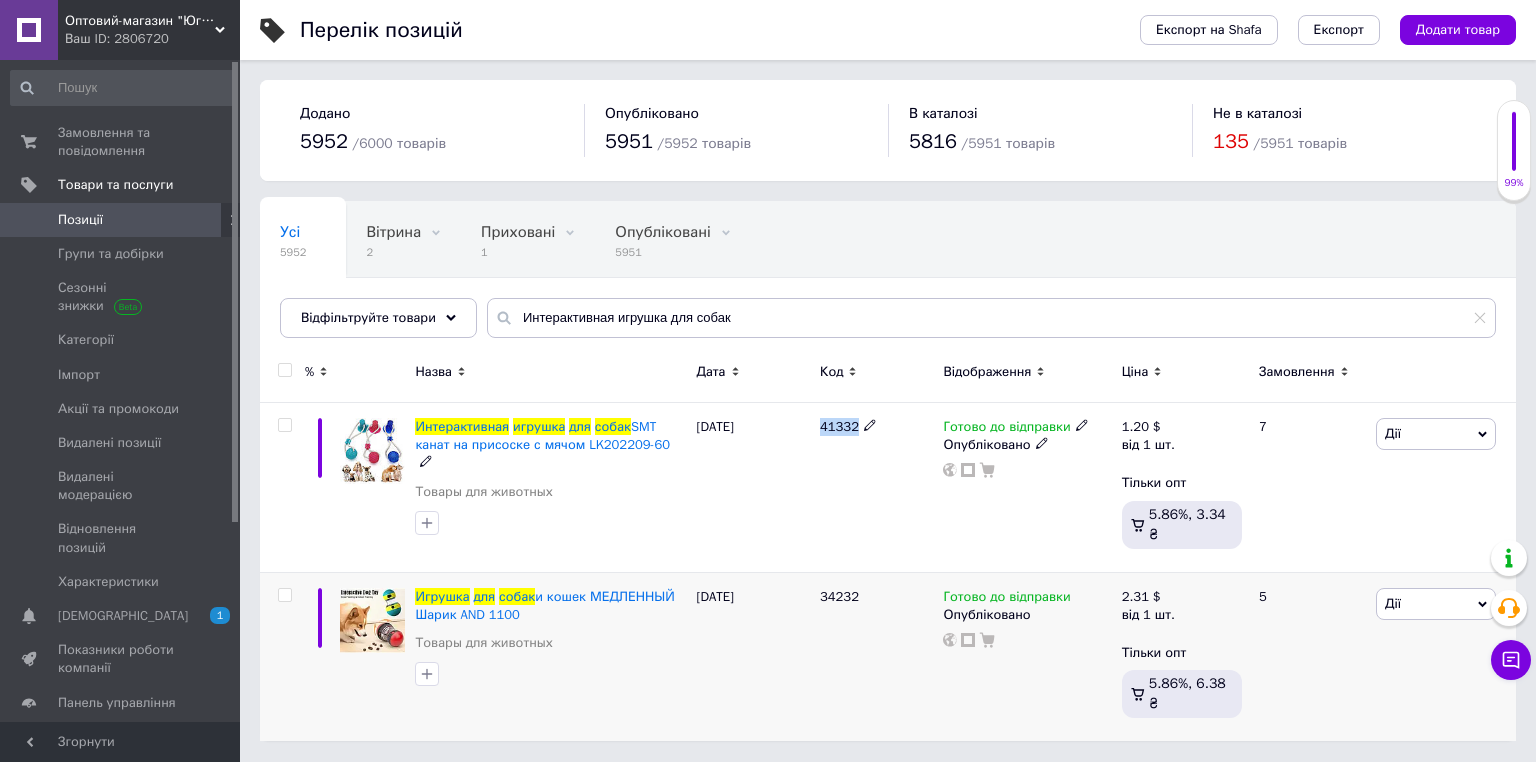 copy on "41332" 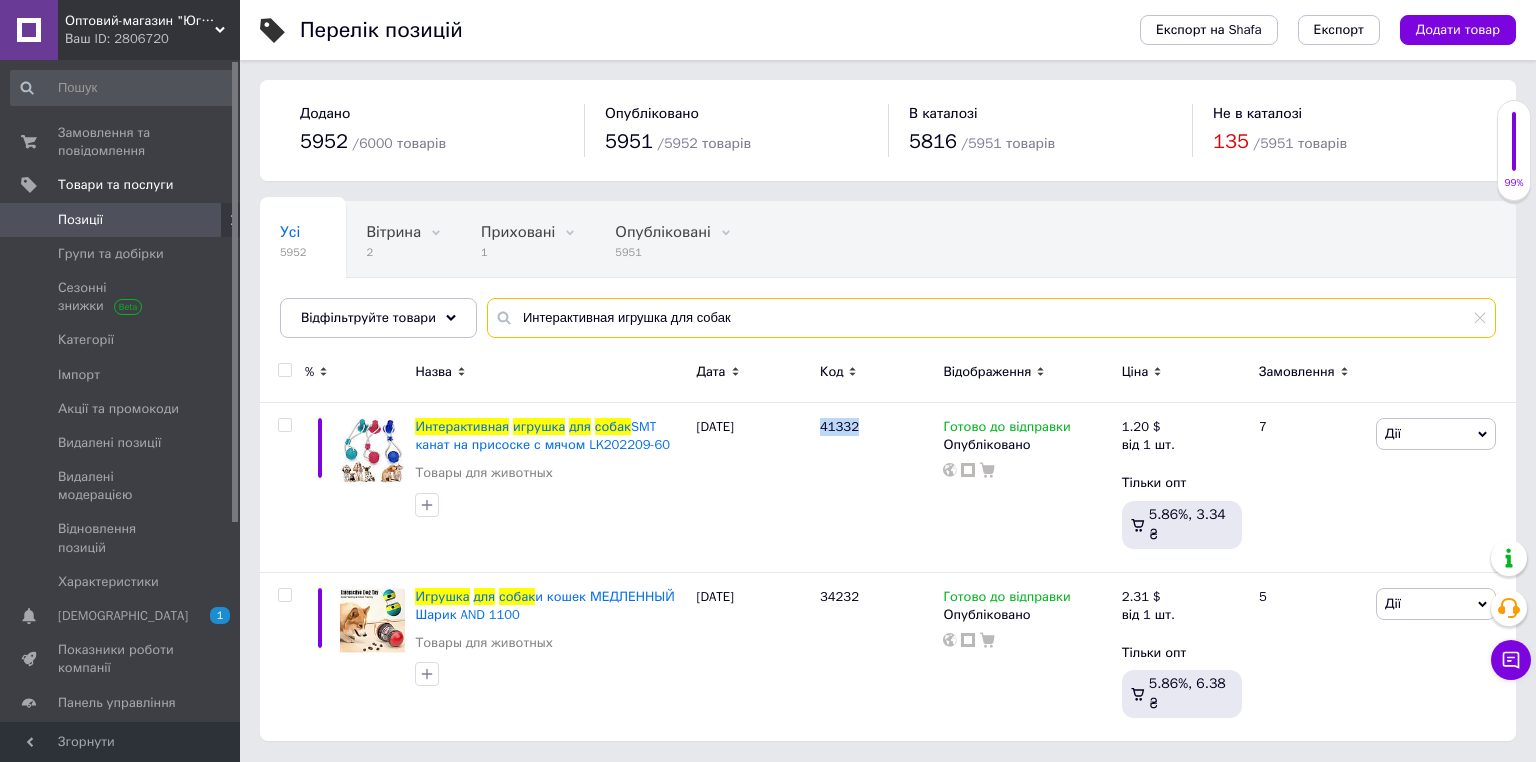 click on "Интерактивная игрушка для собак" at bounding box center [991, 318] 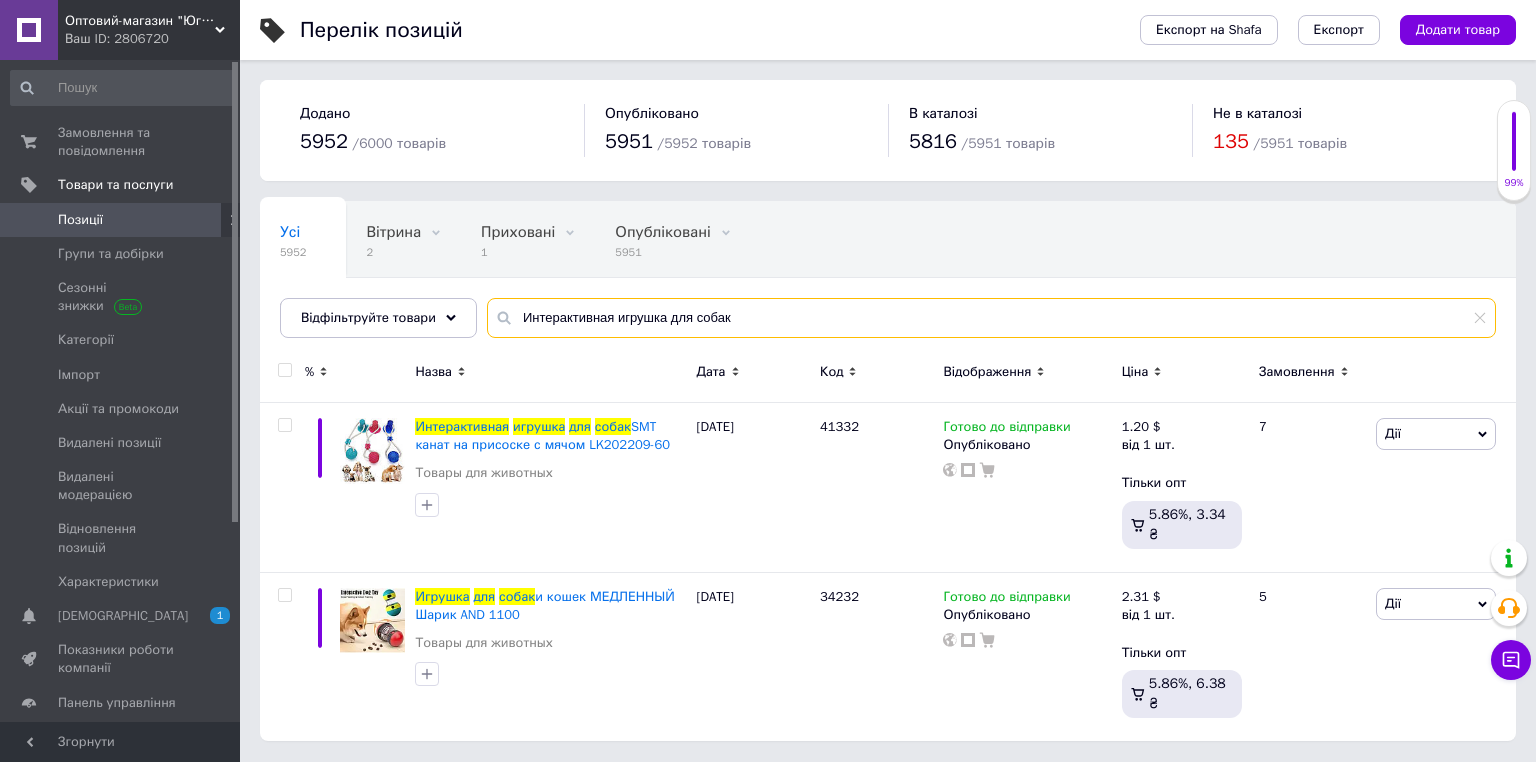 click on "Интерактивная игрушка для собак" at bounding box center (991, 318) 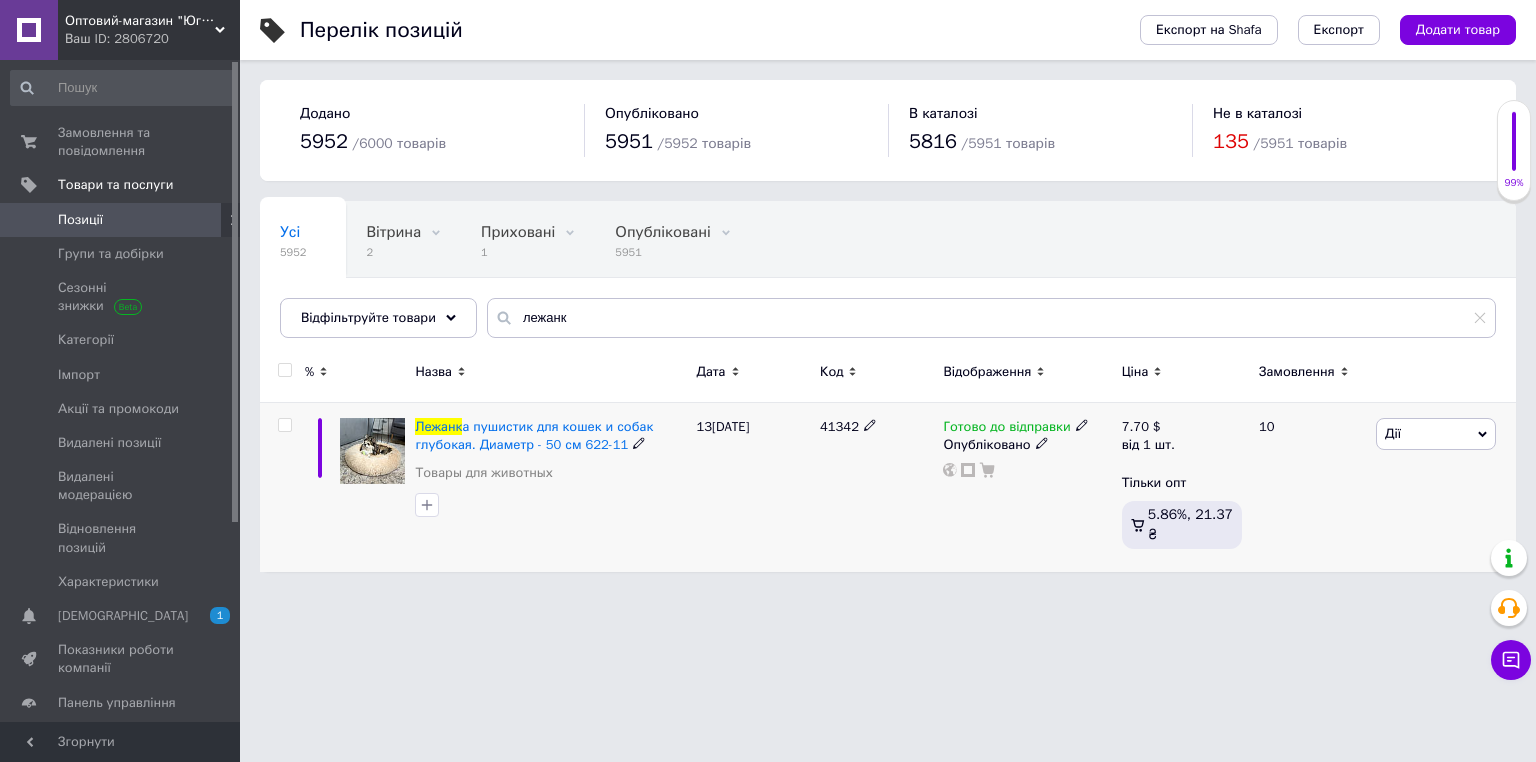 click on "41342" at bounding box center [839, 426] 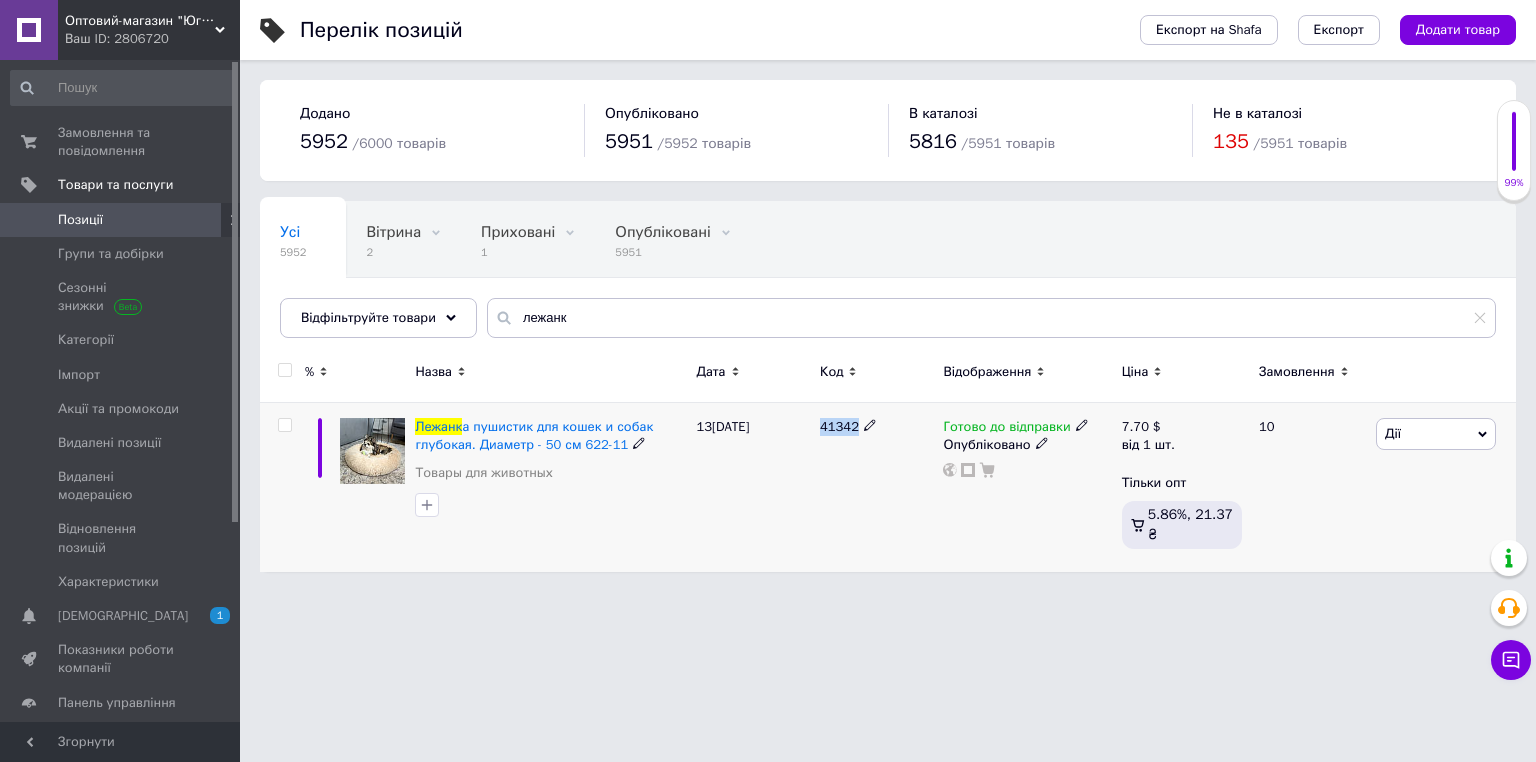 click on "41342" at bounding box center (839, 426) 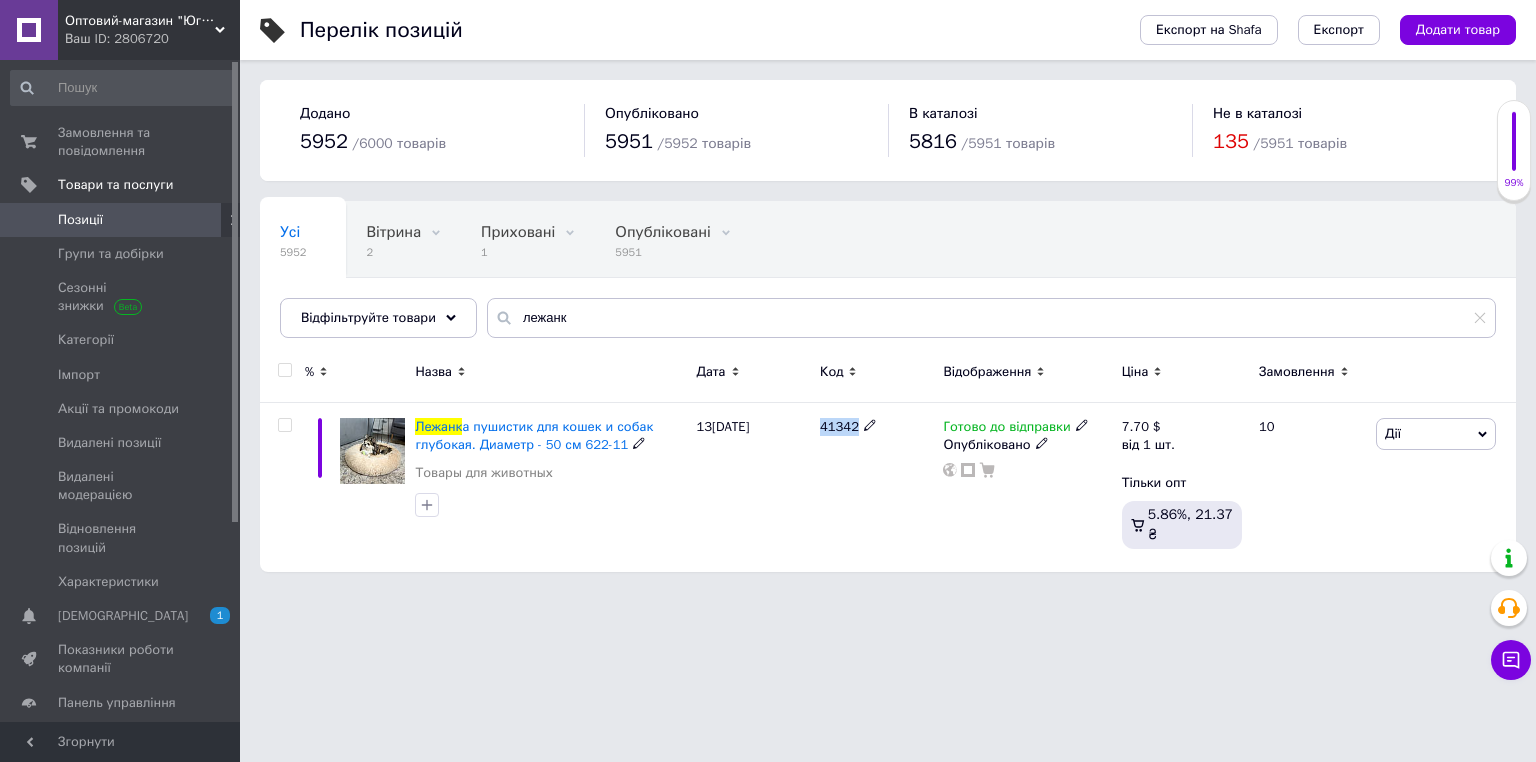 copy on "41342" 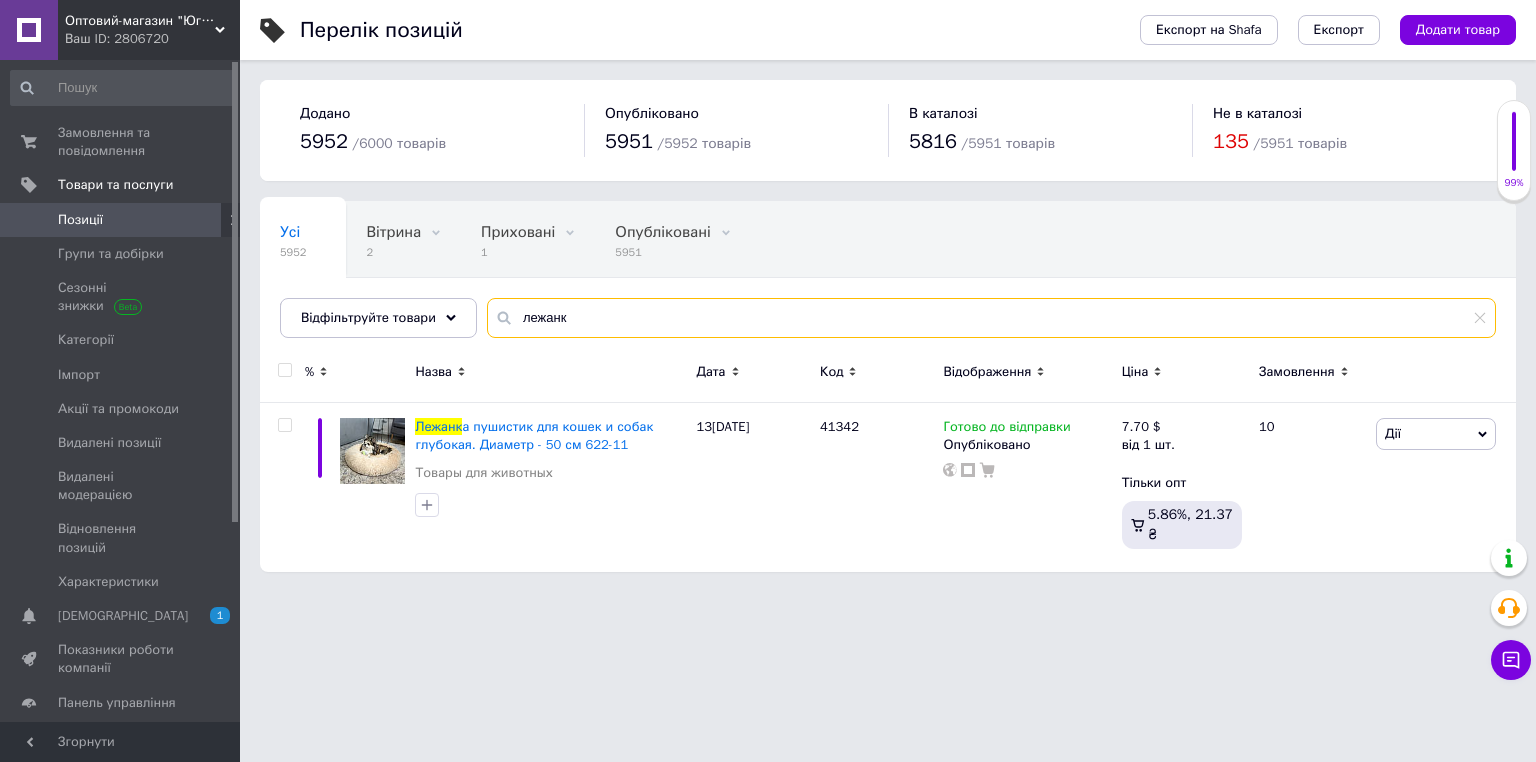 click on "лежанк" at bounding box center [991, 318] 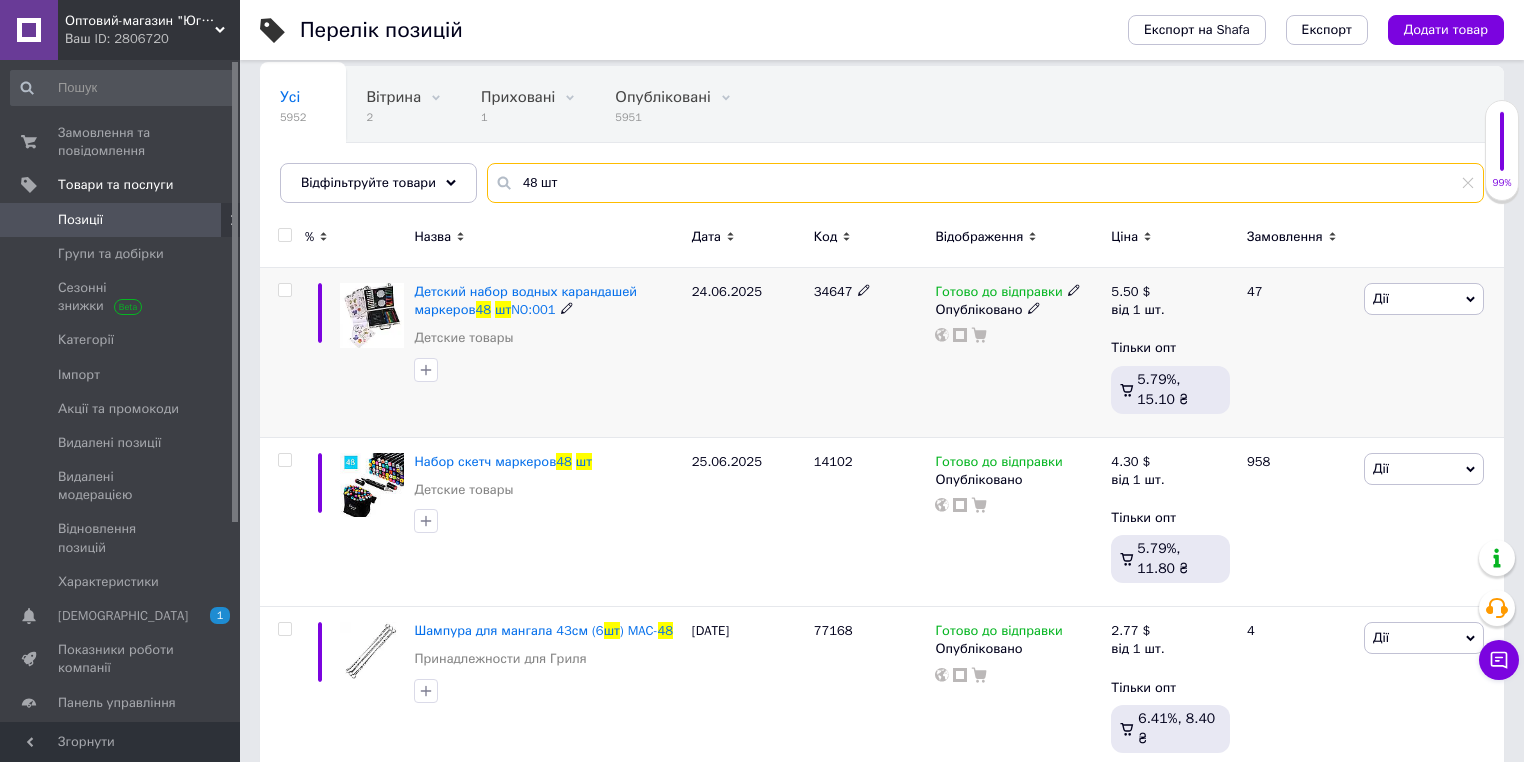 scroll, scrollTop: 160, scrollLeft: 0, axis: vertical 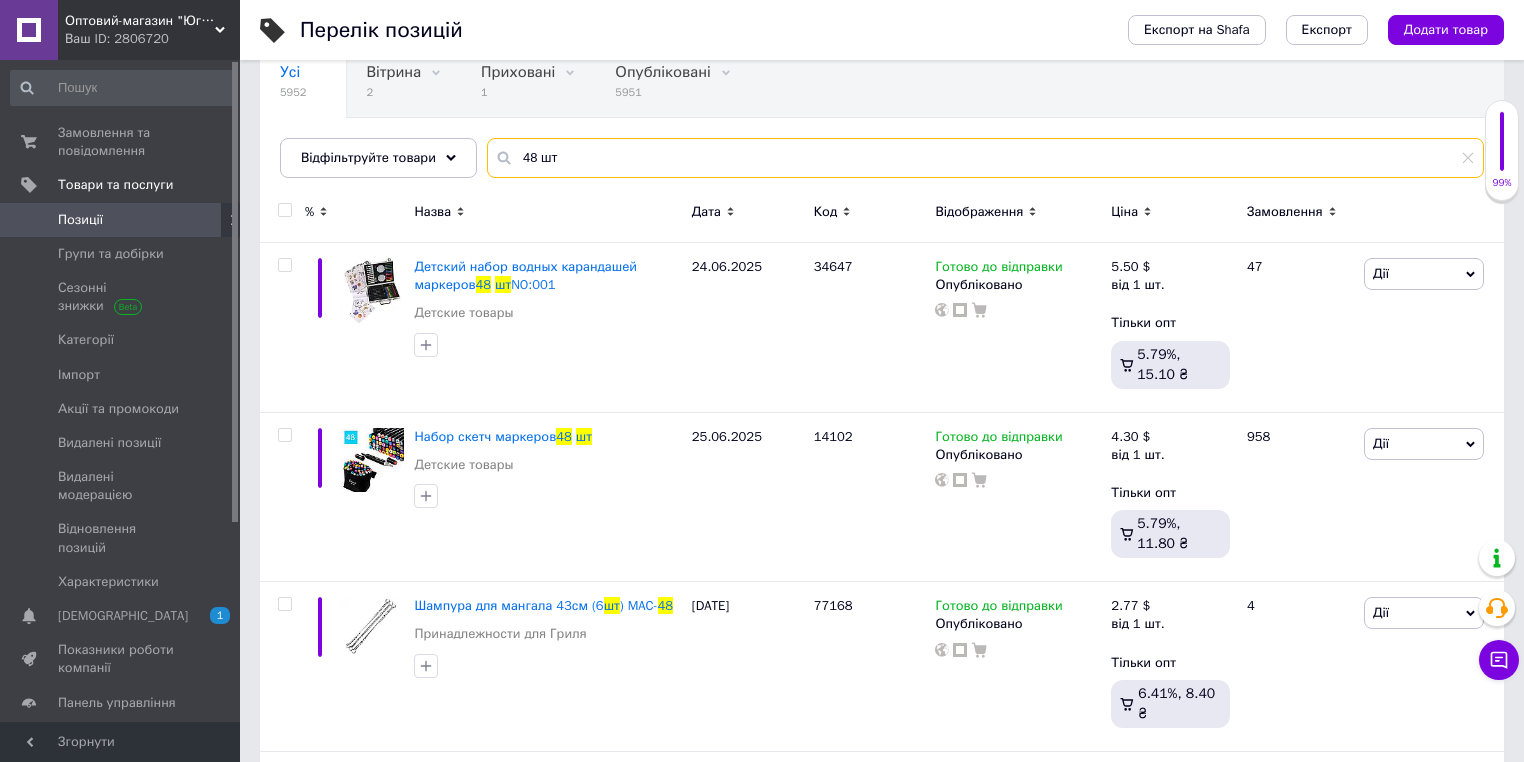 click on "48 шт" at bounding box center (985, 158) 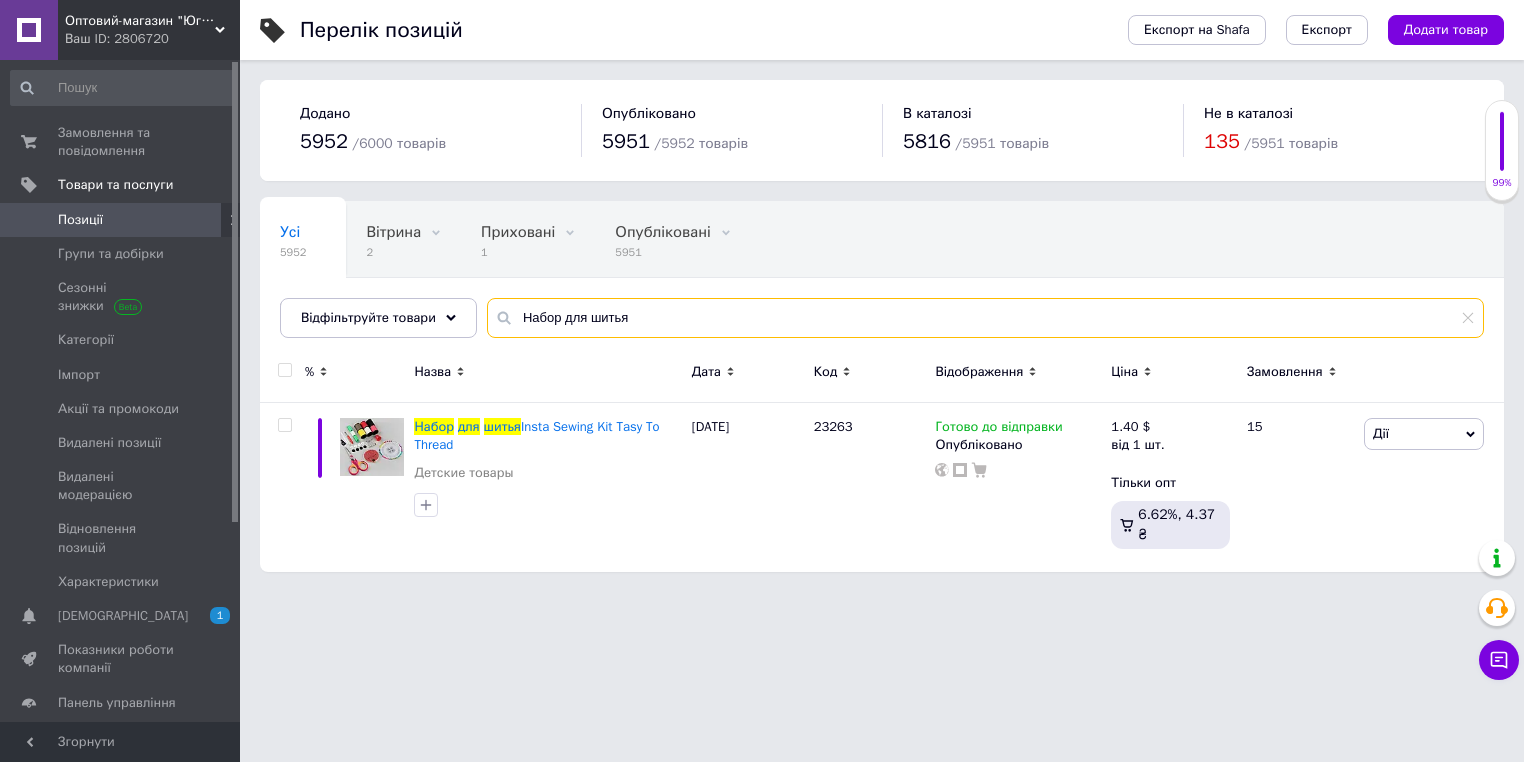 scroll, scrollTop: 0, scrollLeft: 0, axis: both 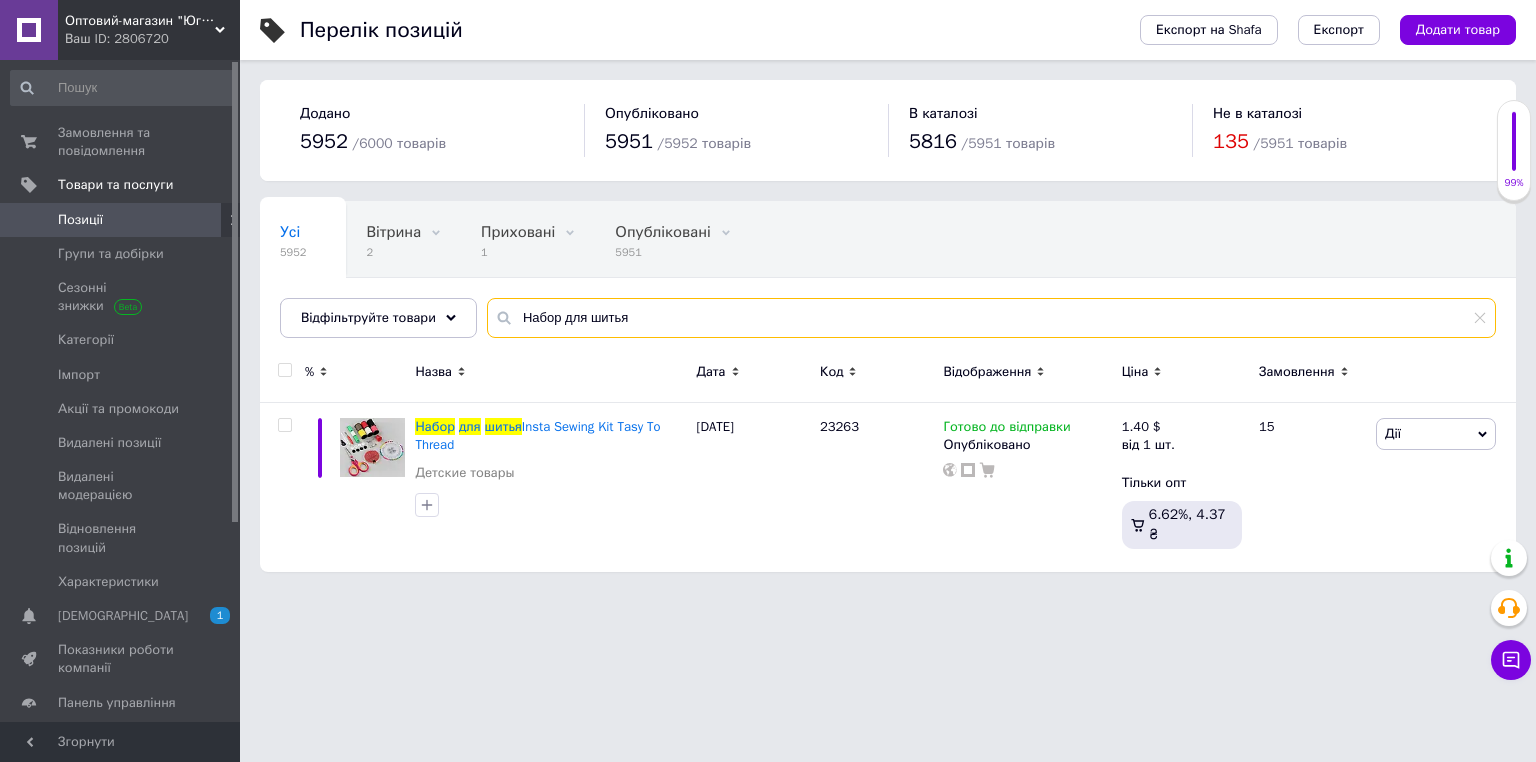 type on "Набор для шитья" 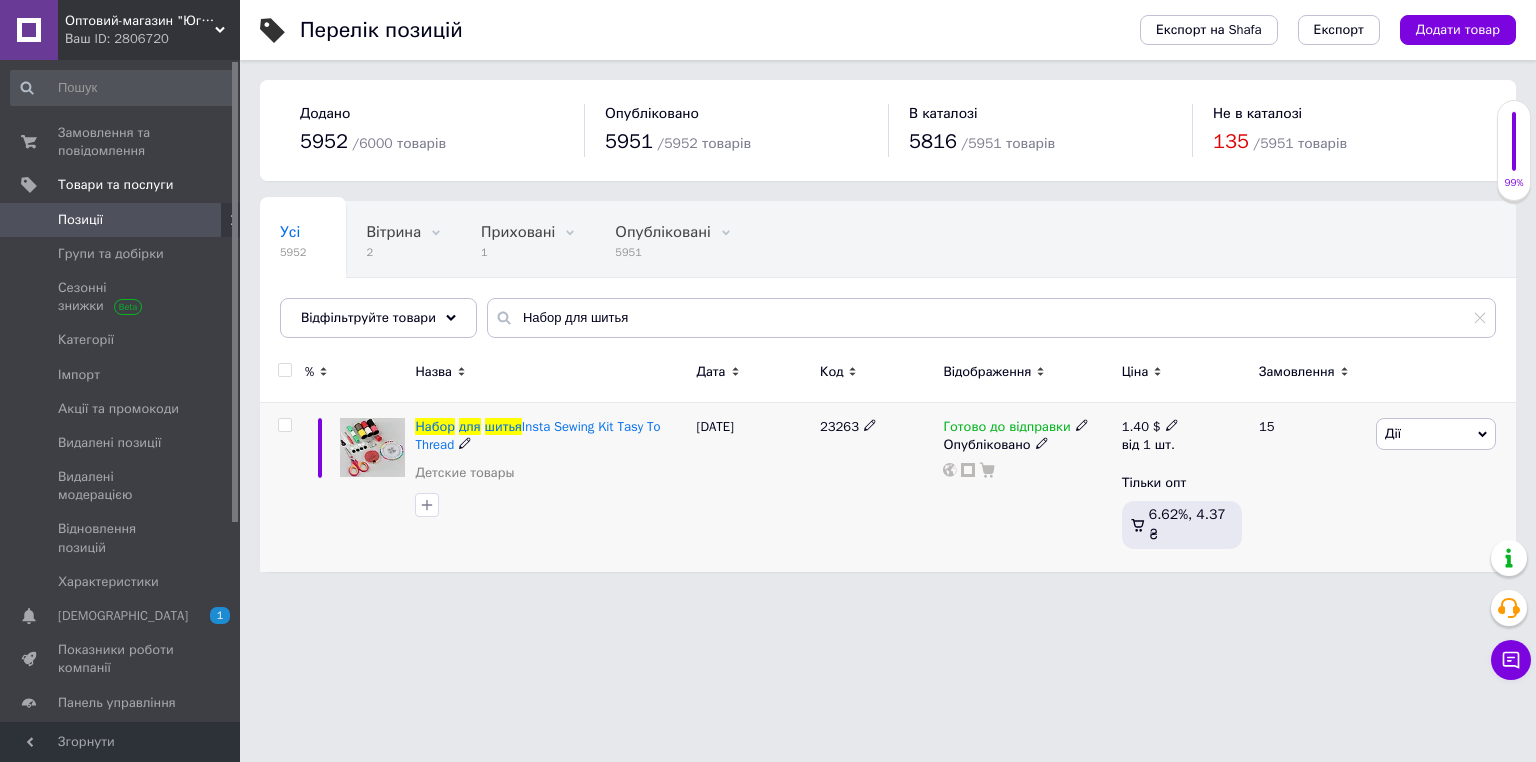 click 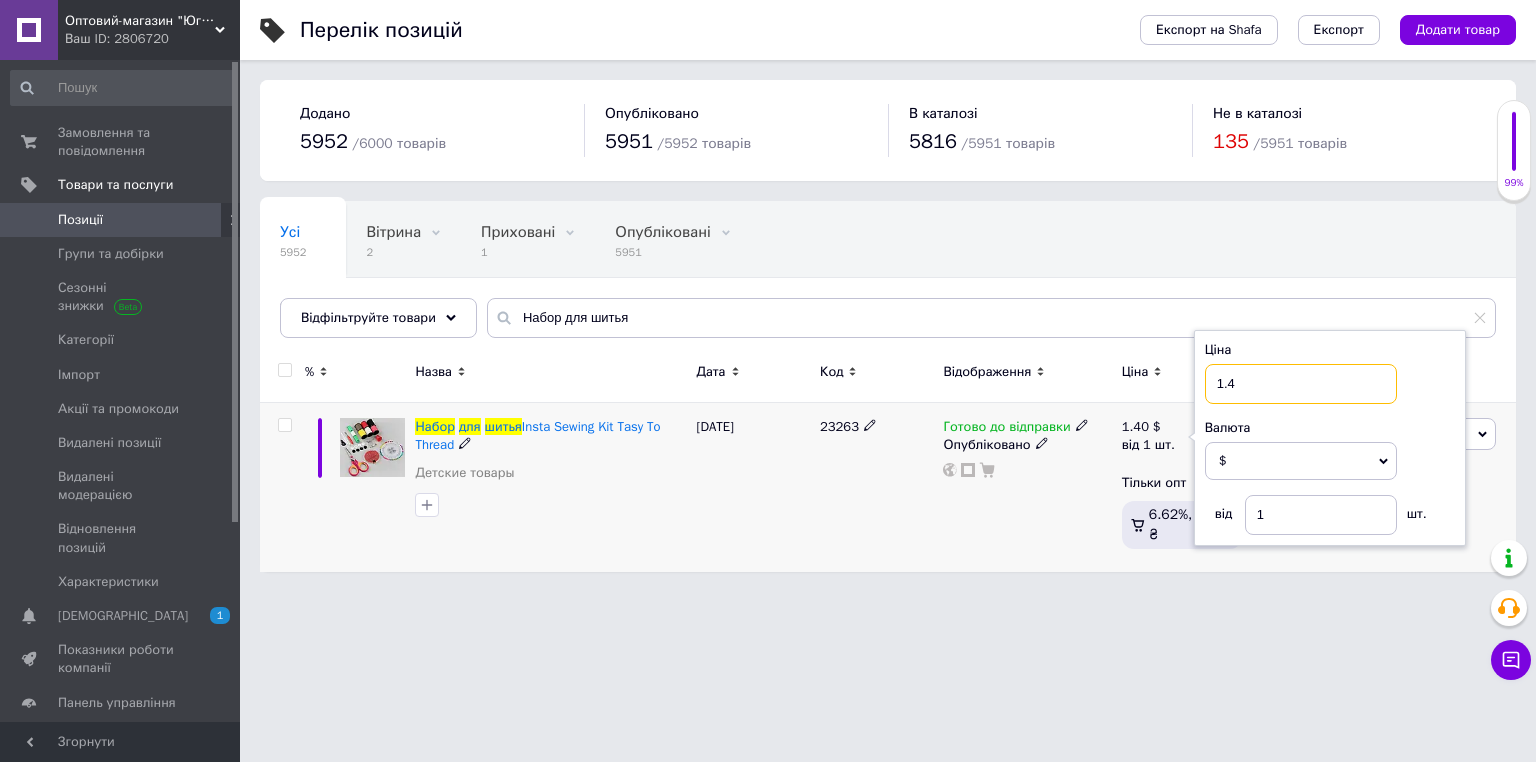 click on "1.4" at bounding box center (1301, 384) 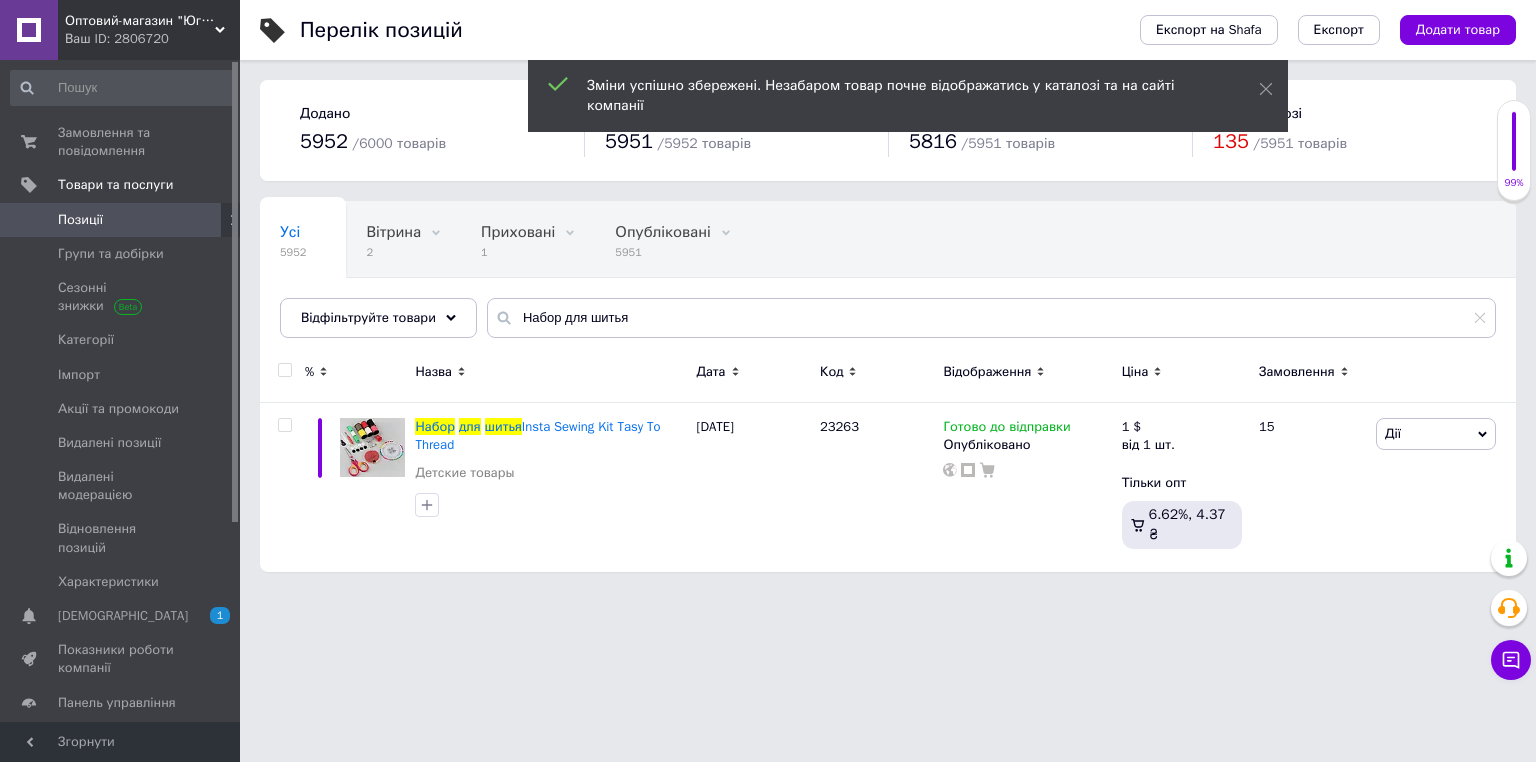 click on "Оптовий-магазин "Юг-Опт" Ваш ID: 2806720 Сайт Оптовий-магазин "Юг-Опт" Кабінет покупця Перевірити стан системи Сторінка на порталі Интернет-магазин  "Спектрик" Інтернет-магазин mj-line Довідка Вийти Замовлення та повідомлення 0 0 Товари та послуги Позиції Групи та добірки Сезонні знижки Категорії Імпорт Акції та промокоди Видалені позиції Видалені модерацією Відновлення позицій Характеристики Сповіщення 1 0 Показники роботи компанії Панель управління Відгуки Клієнти Каталог ProSale Аналітика Управління сайтом   /" at bounding box center [768, 296] 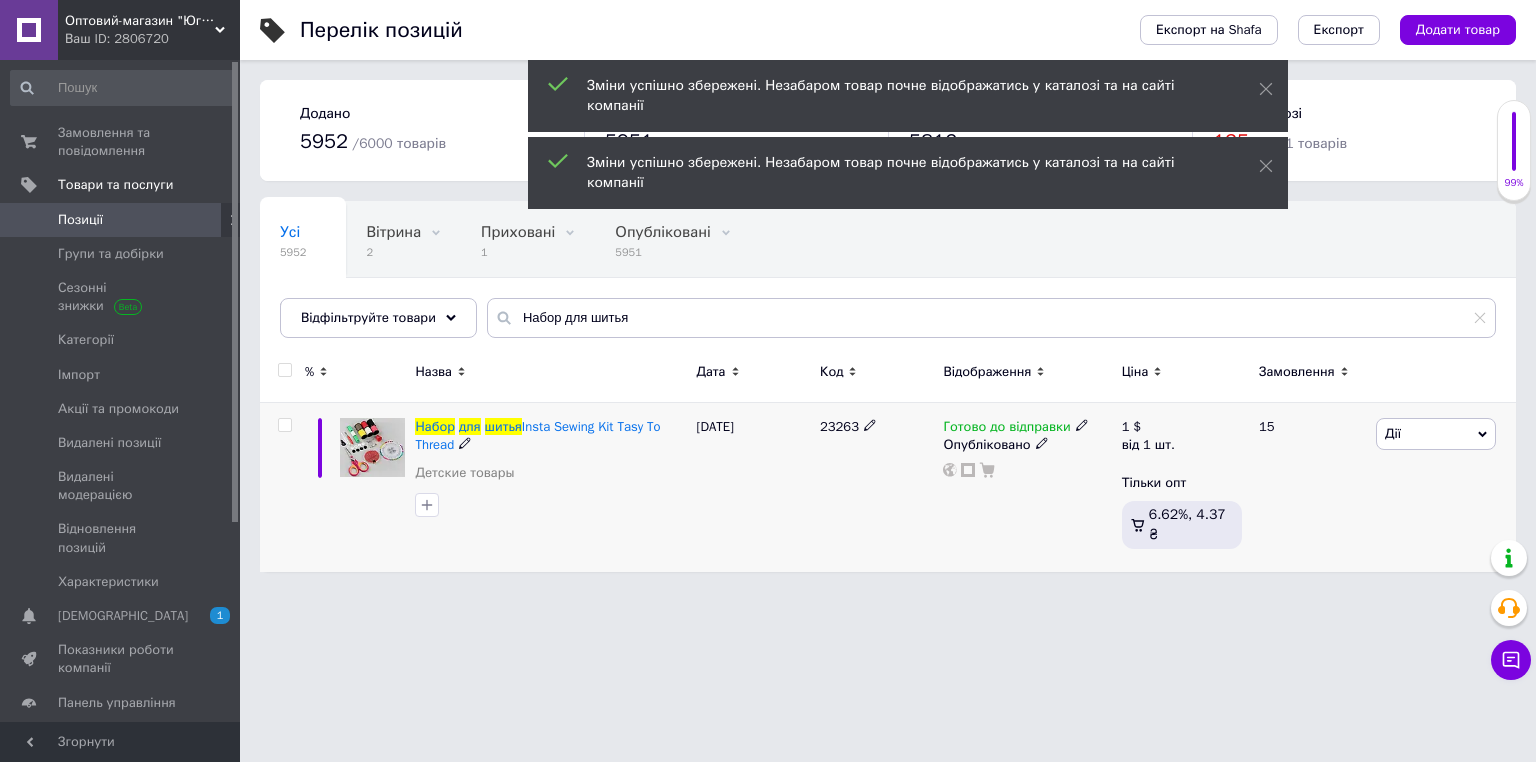 click on "23263" at bounding box center (839, 426) 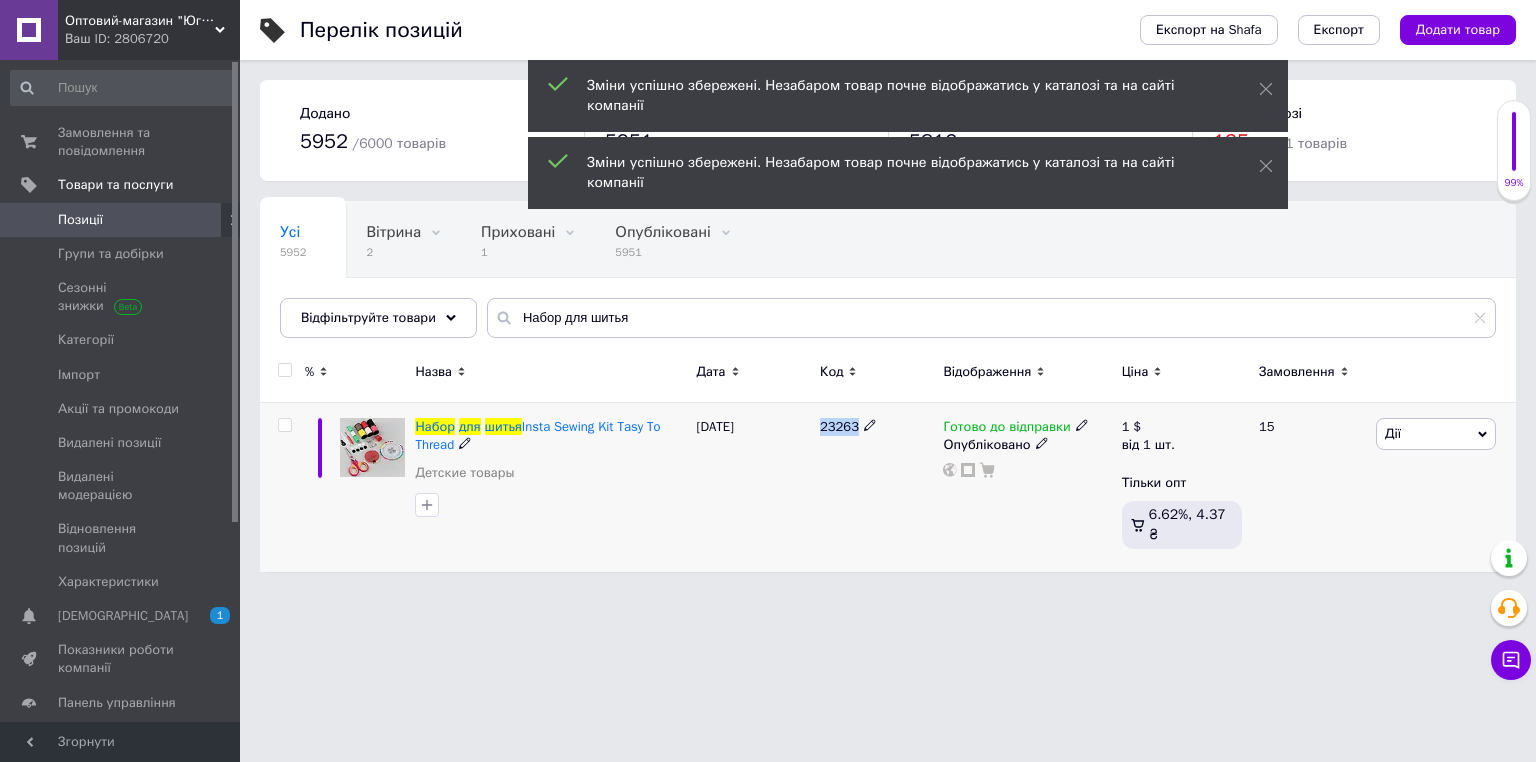 click on "23263" at bounding box center [839, 426] 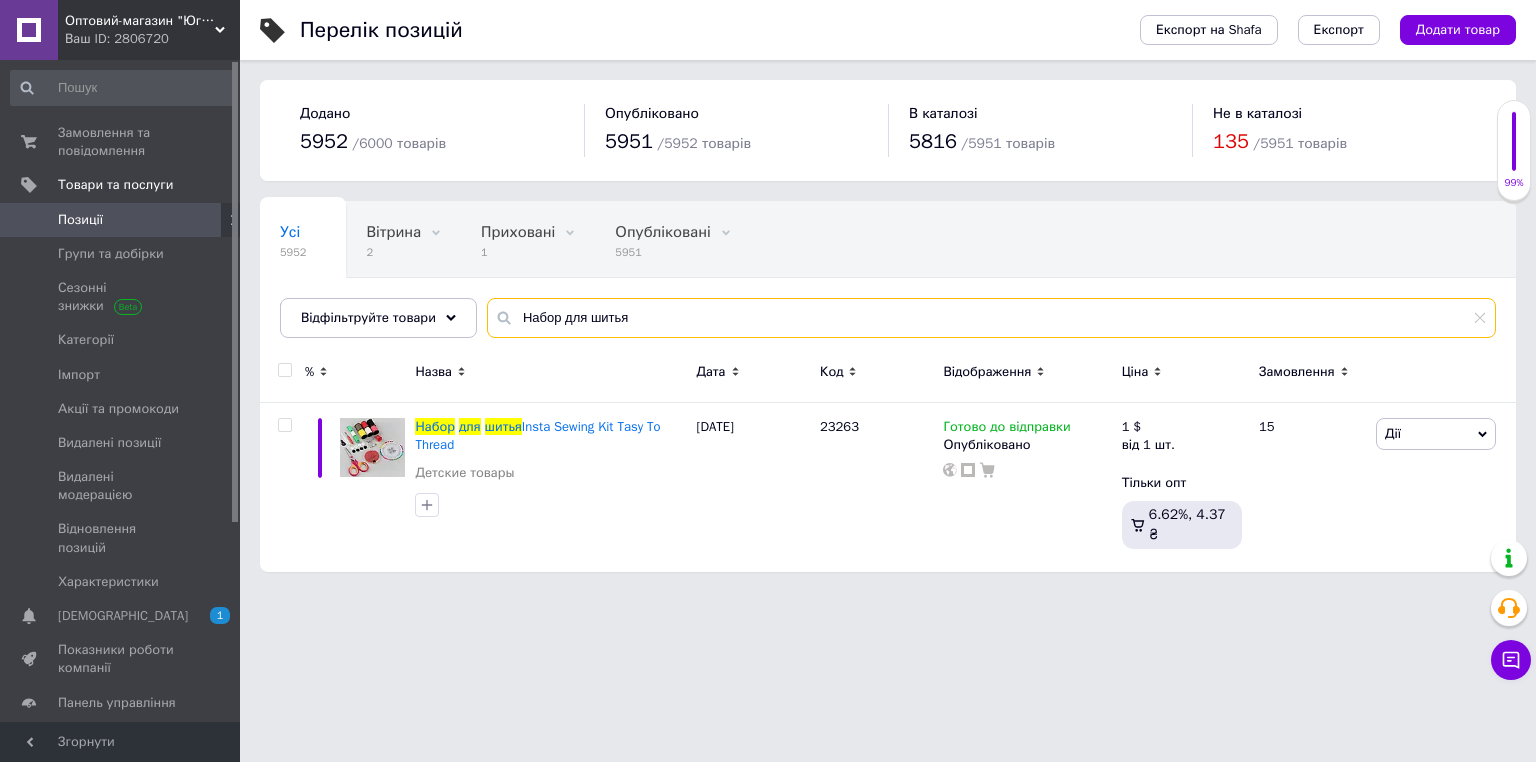click on "Набор для шитья" at bounding box center (991, 318) 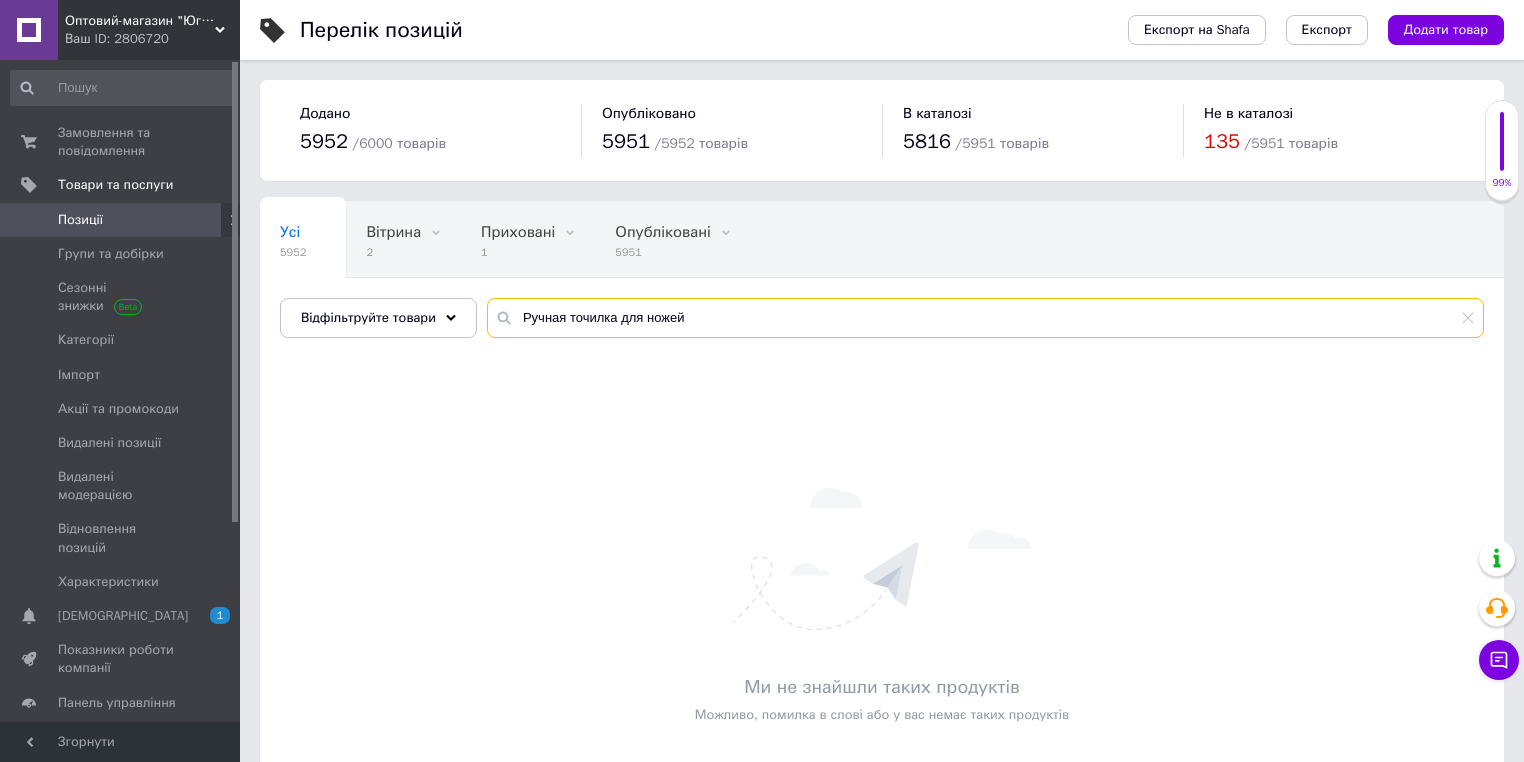 click on "Ручная точилка для ножей" at bounding box center [985, 318] 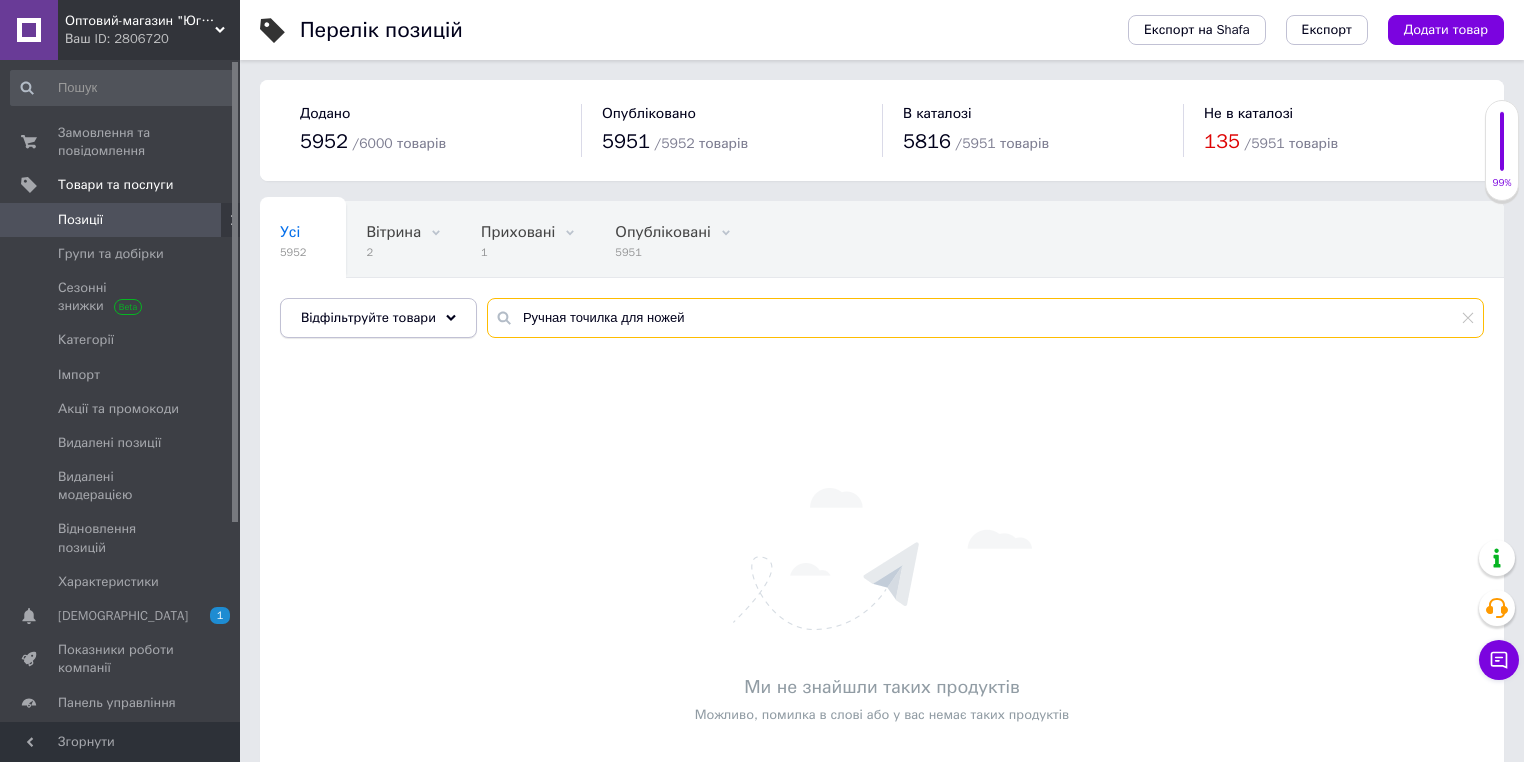 drag, startPoint x: 561, startPoint y: 313, endPoint x: 308, endPoint y: 325, distance: 253.28442 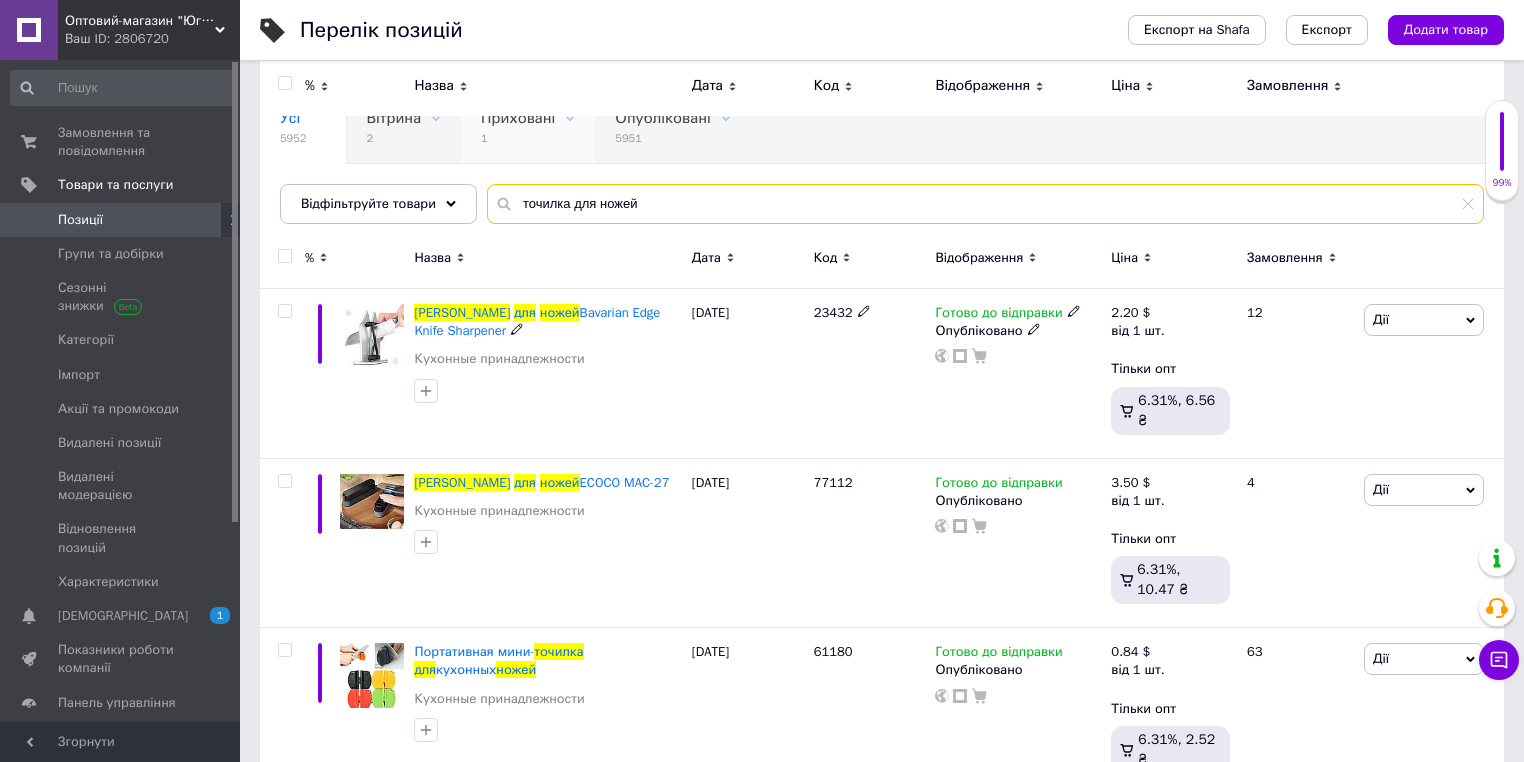 scroll, scrollTop: 0, scrollLeft: 0, axis: both 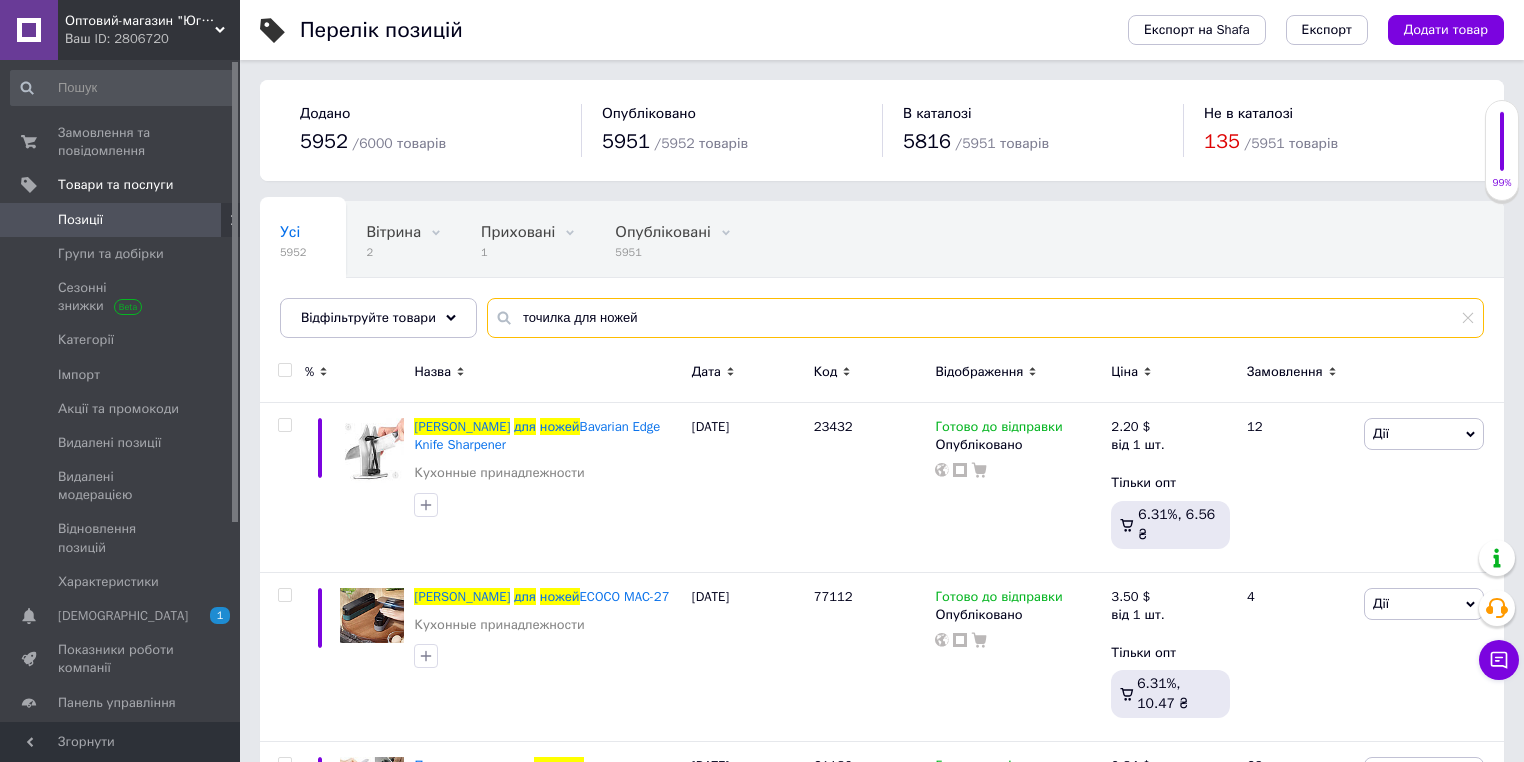 drag, startPoint x: 568, startPoint y: 319, endPoint x: 876, endPoint y: 327, distance: 308.10388 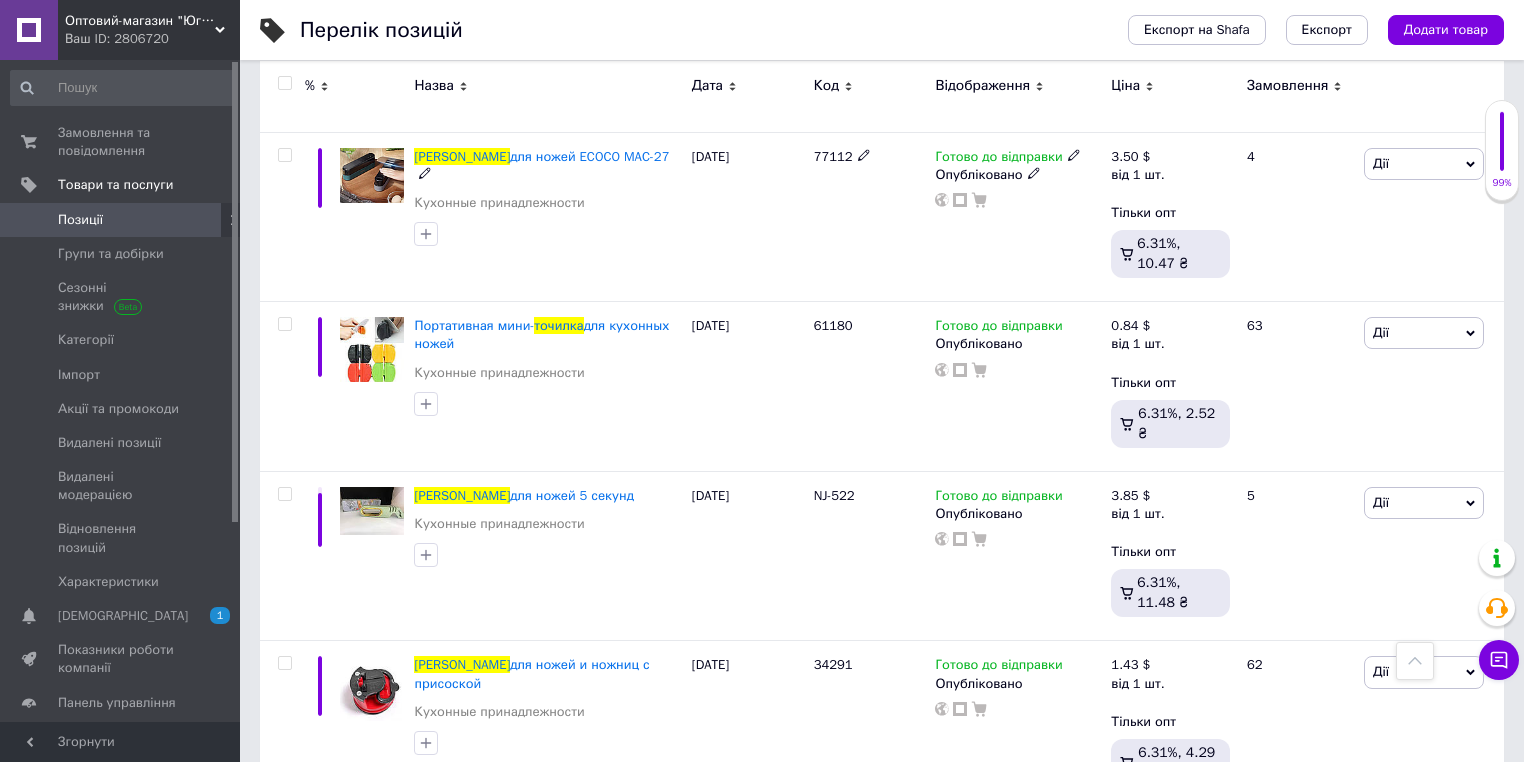 scroll, scrollTop: 215, scrollLeft: 0, axis: vertical 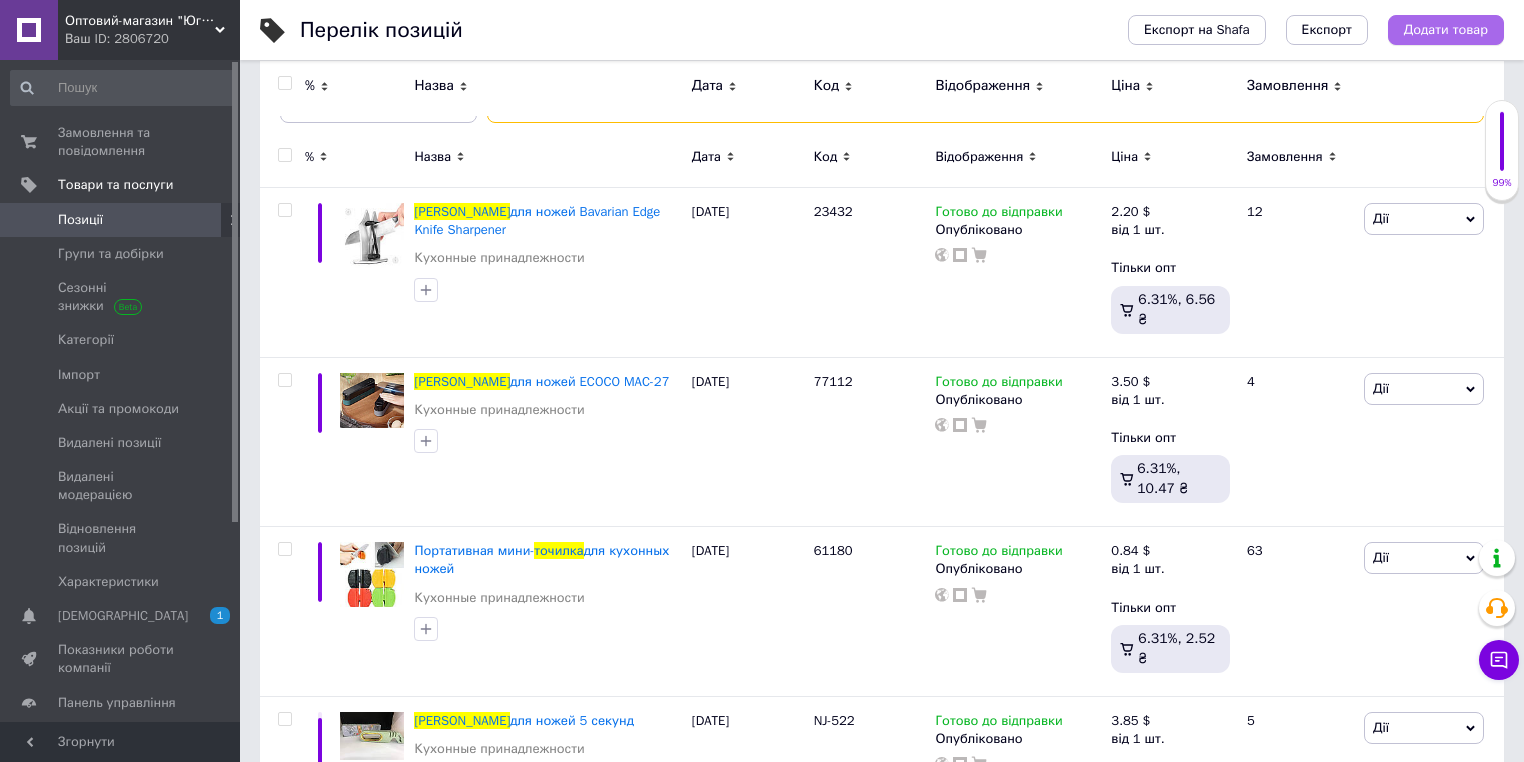 type on "точилка" 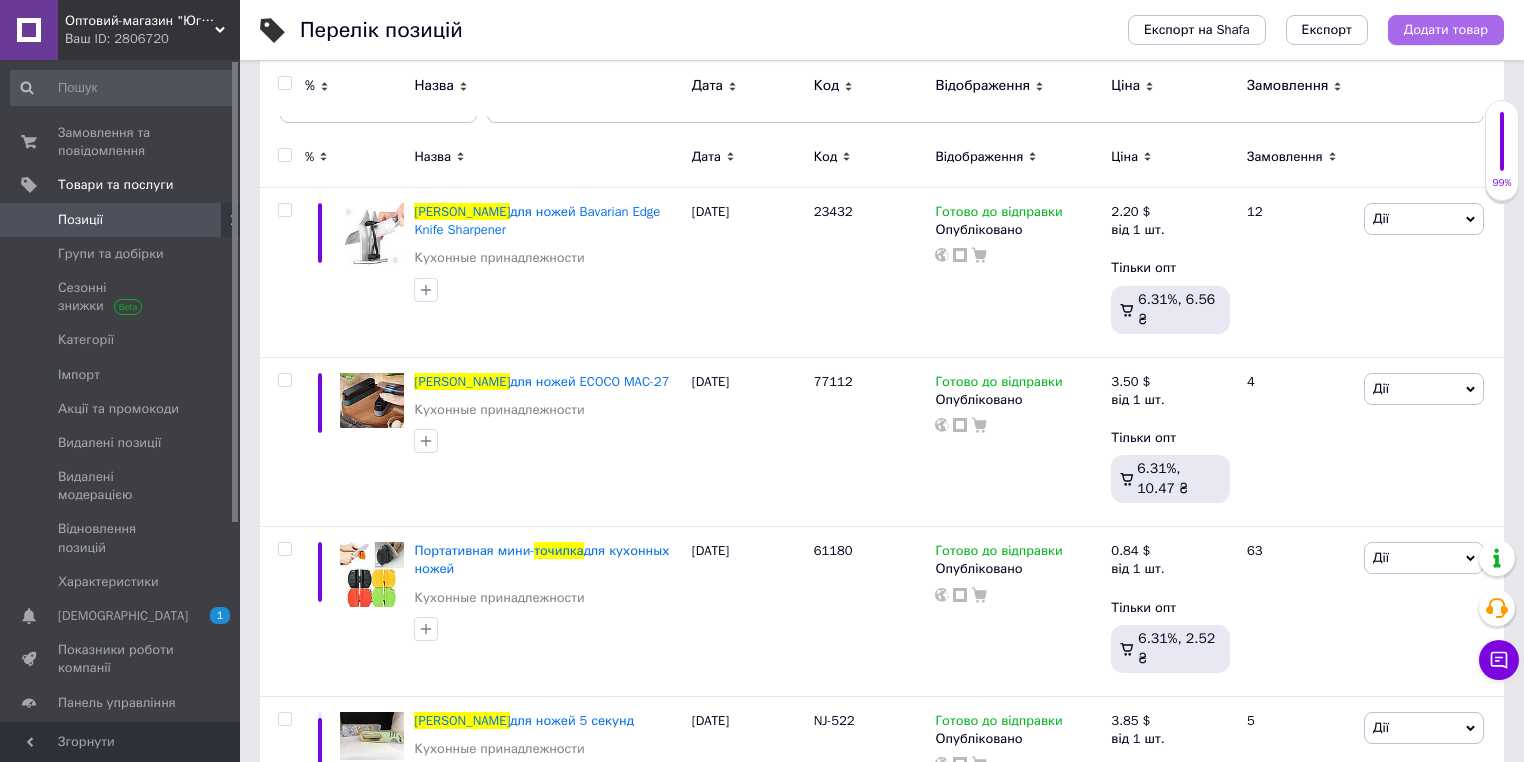 click on "Додати товар" at bounding box center (1446, 30) 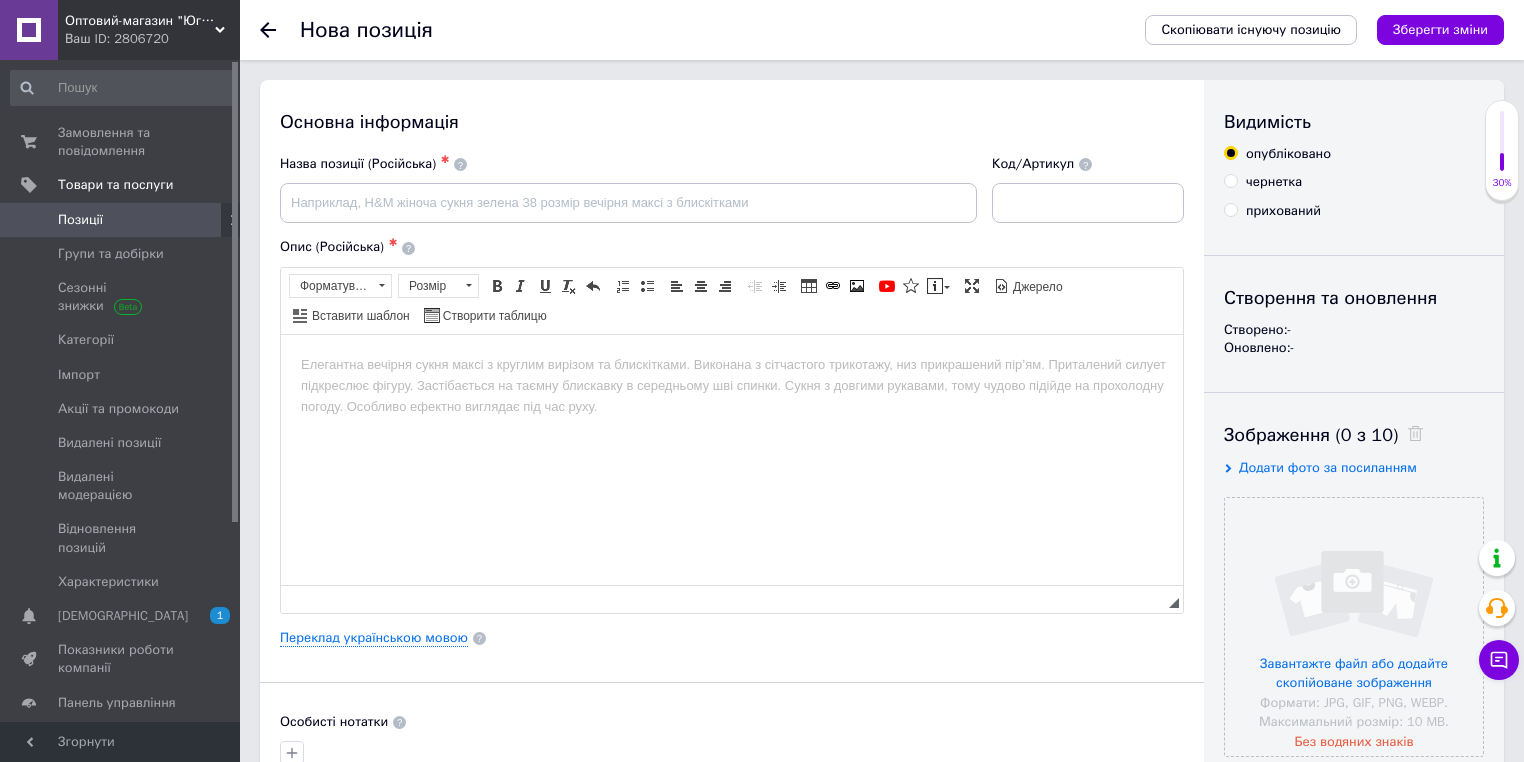 scroll, scrollTop: 0, scrollLeft: 0, axis: both 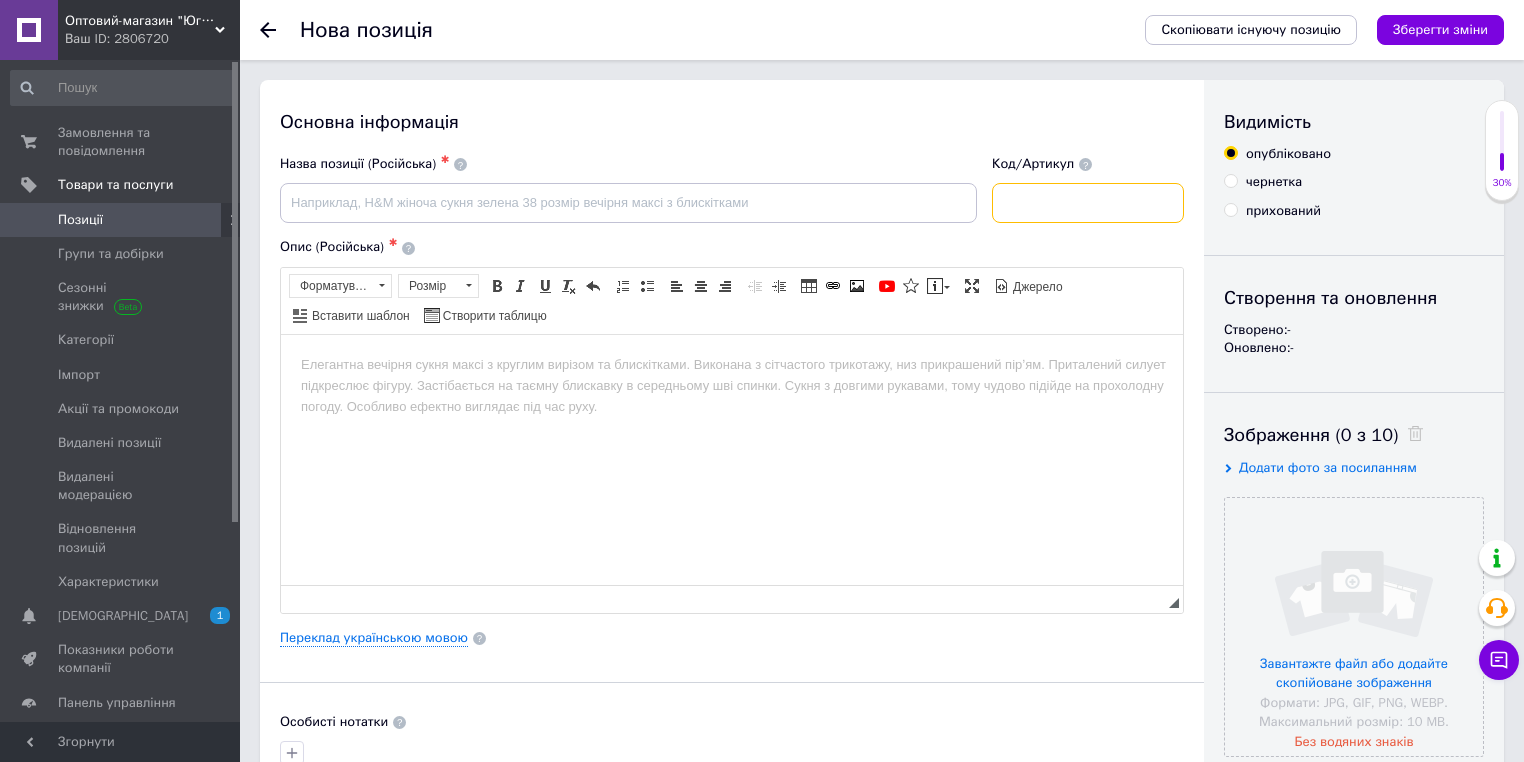 click at bounding box center [1088, 203] 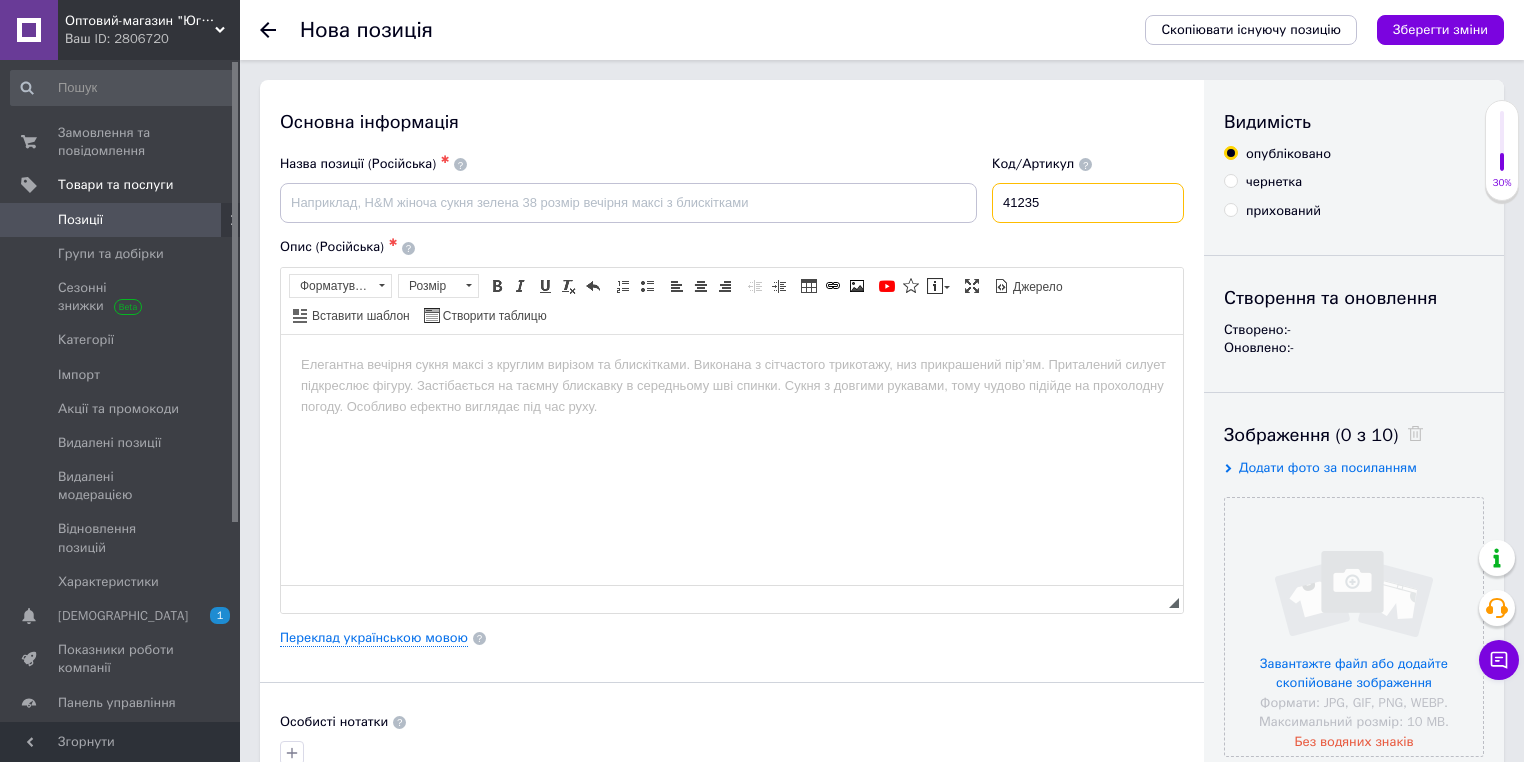 type on "41235" 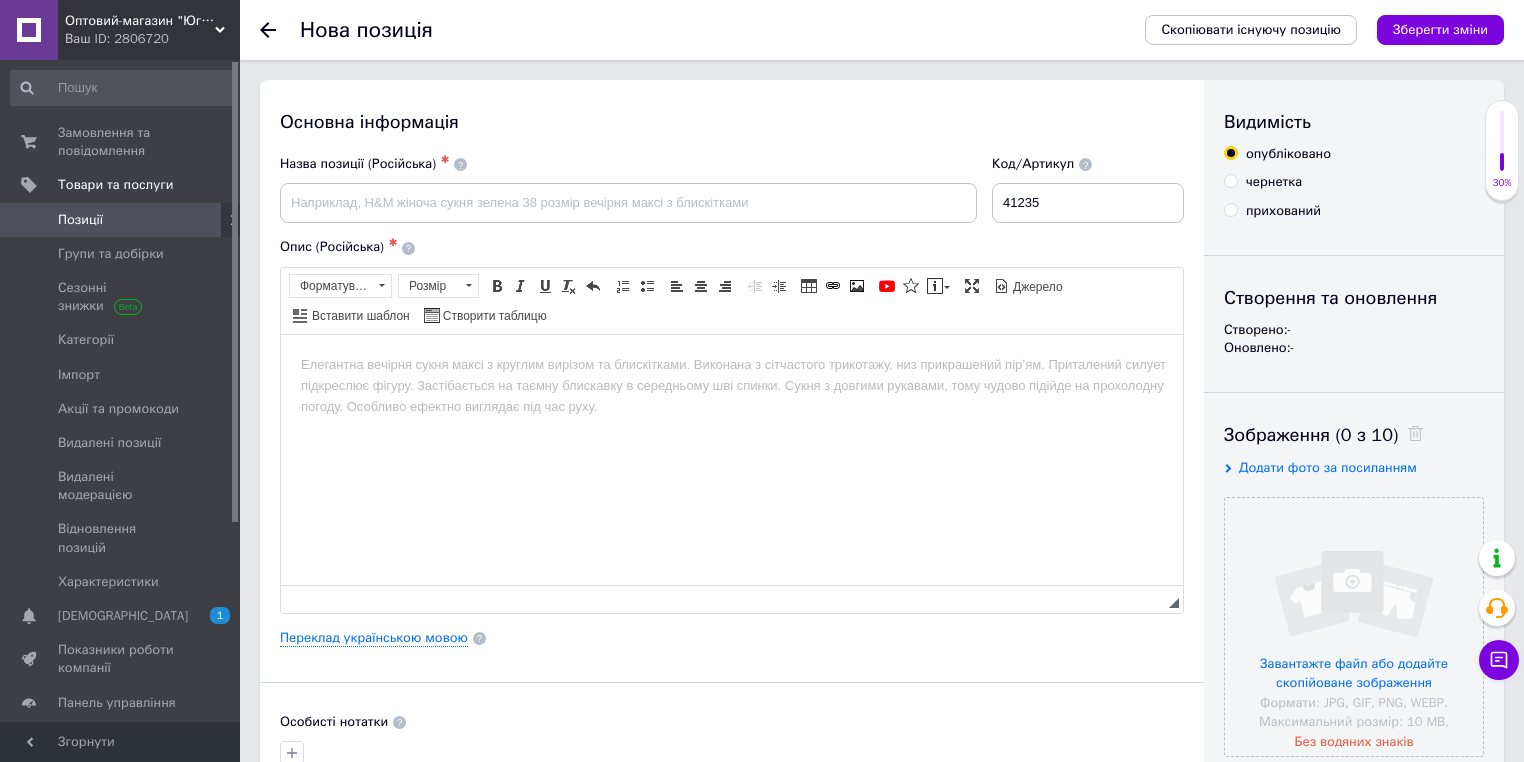 click on "Назва позиції (Російська) ✱" at bounding box center [628, 164] 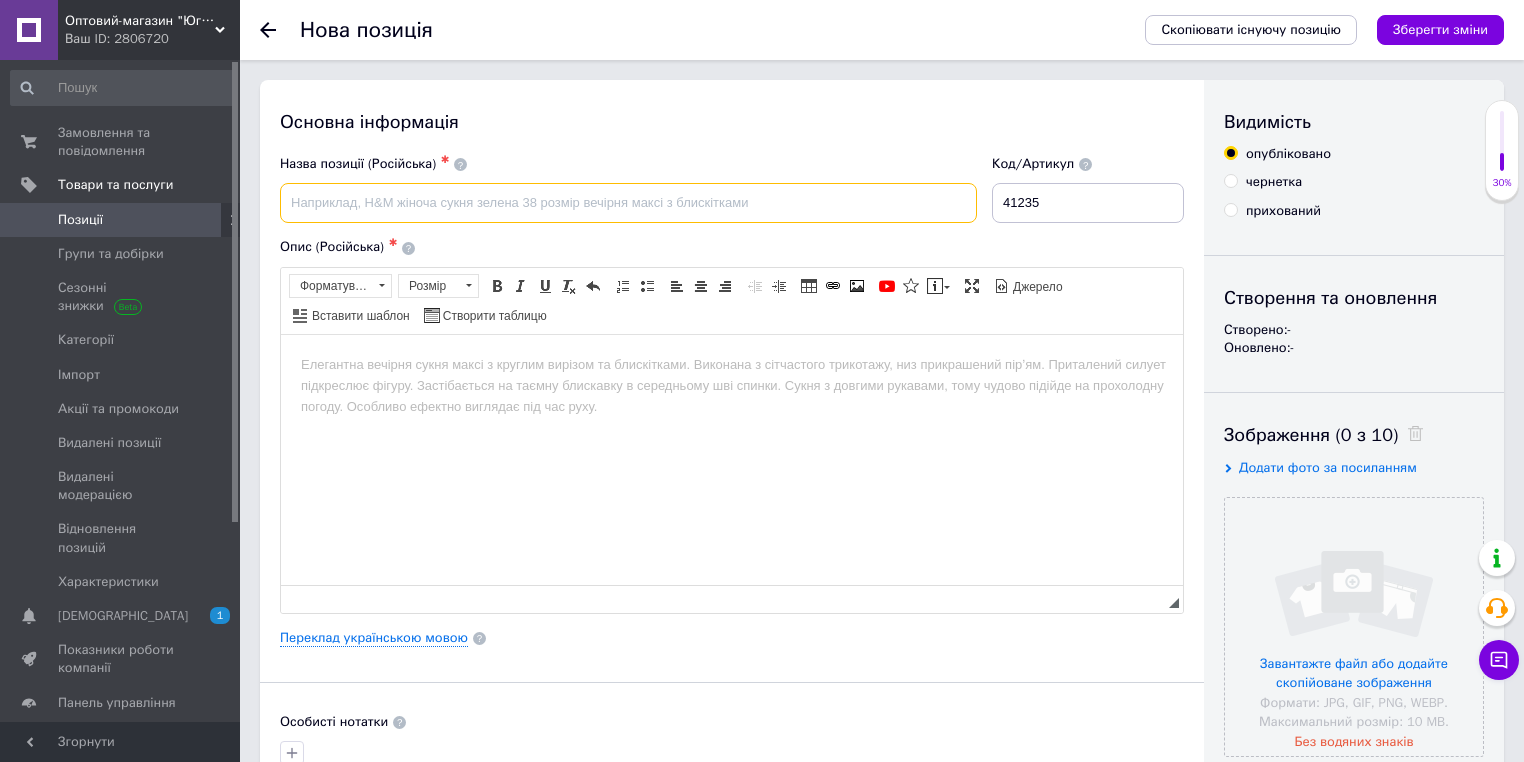 click at bounding box center [628, 203] 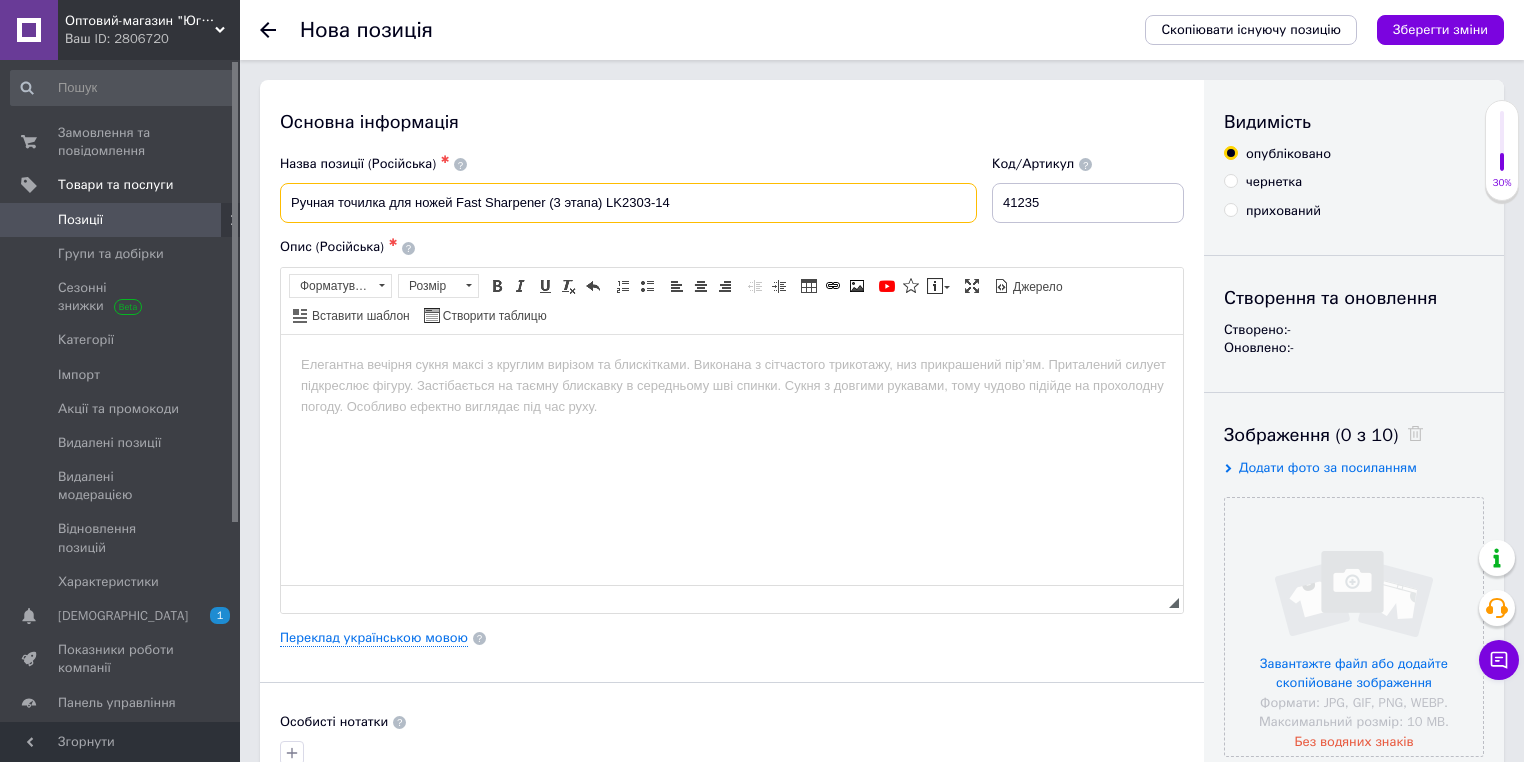 click on "Ручная точилка для ножей Fast Sharpener (3 этапа) LK2303-14" at bounding box center [628, 203] 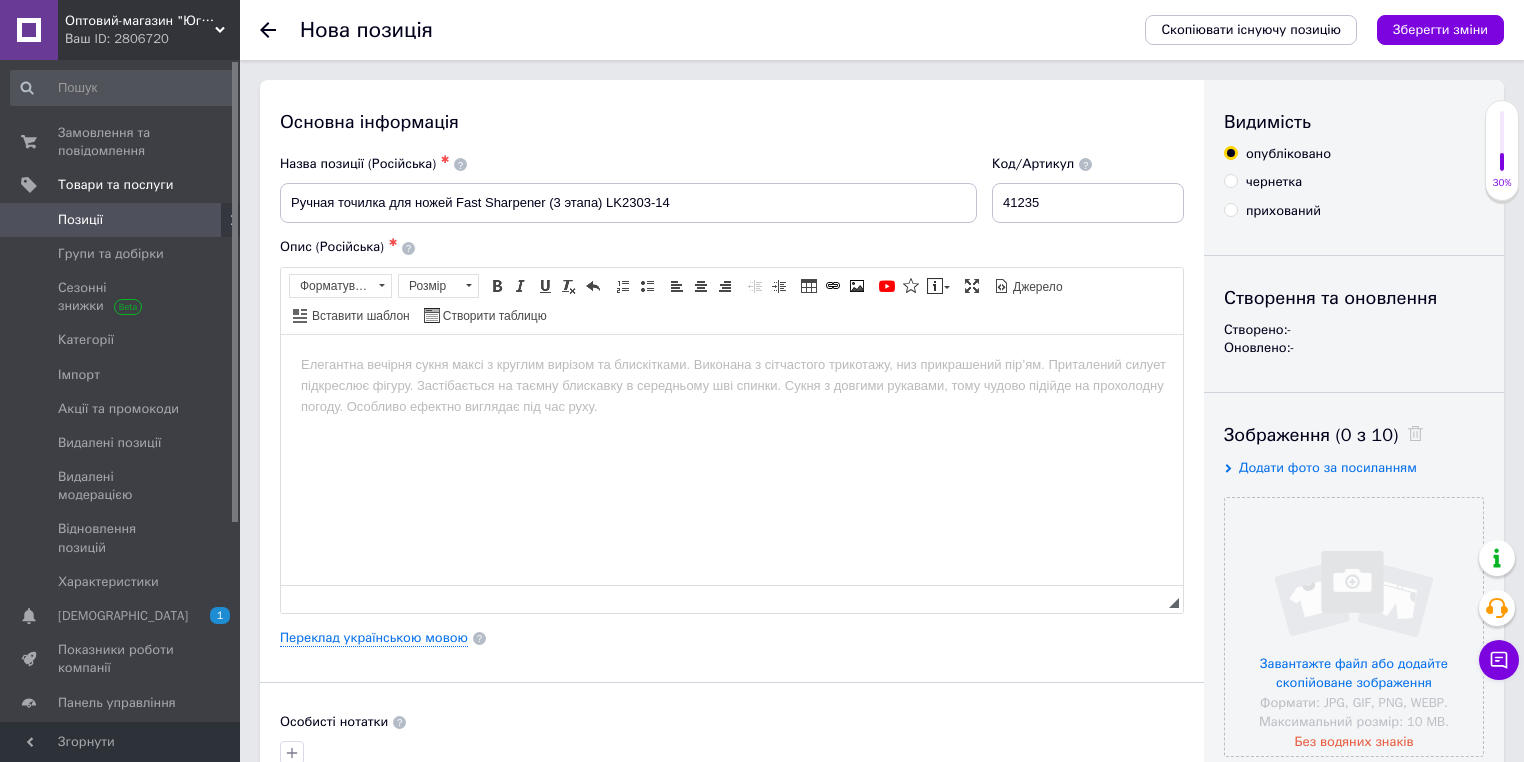 drag, startPoint x: 389, startPoint y: 405, endPoint x: 387, endPoint y: 379, distance: 26.076809 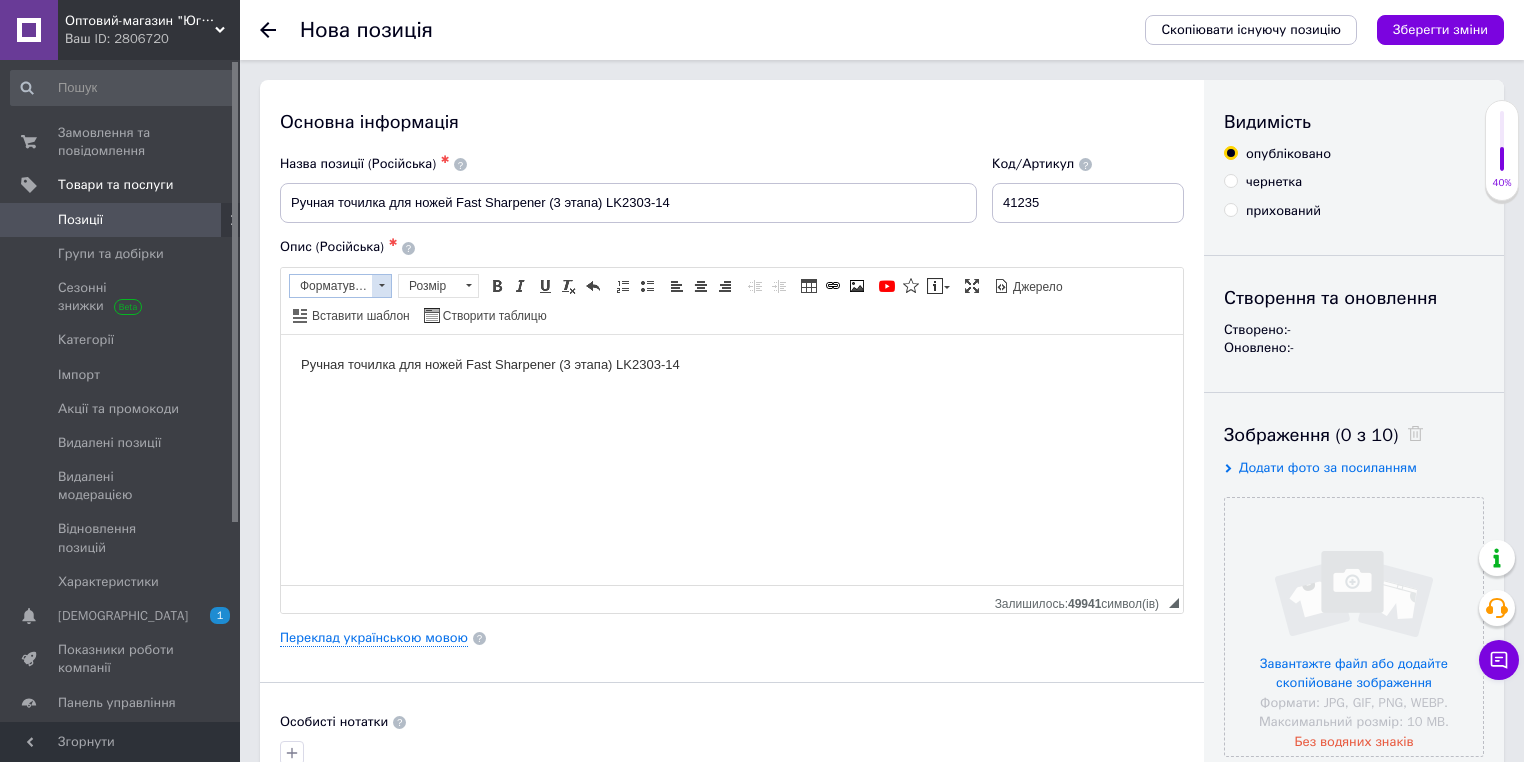 click at bounding box center [381, 286] 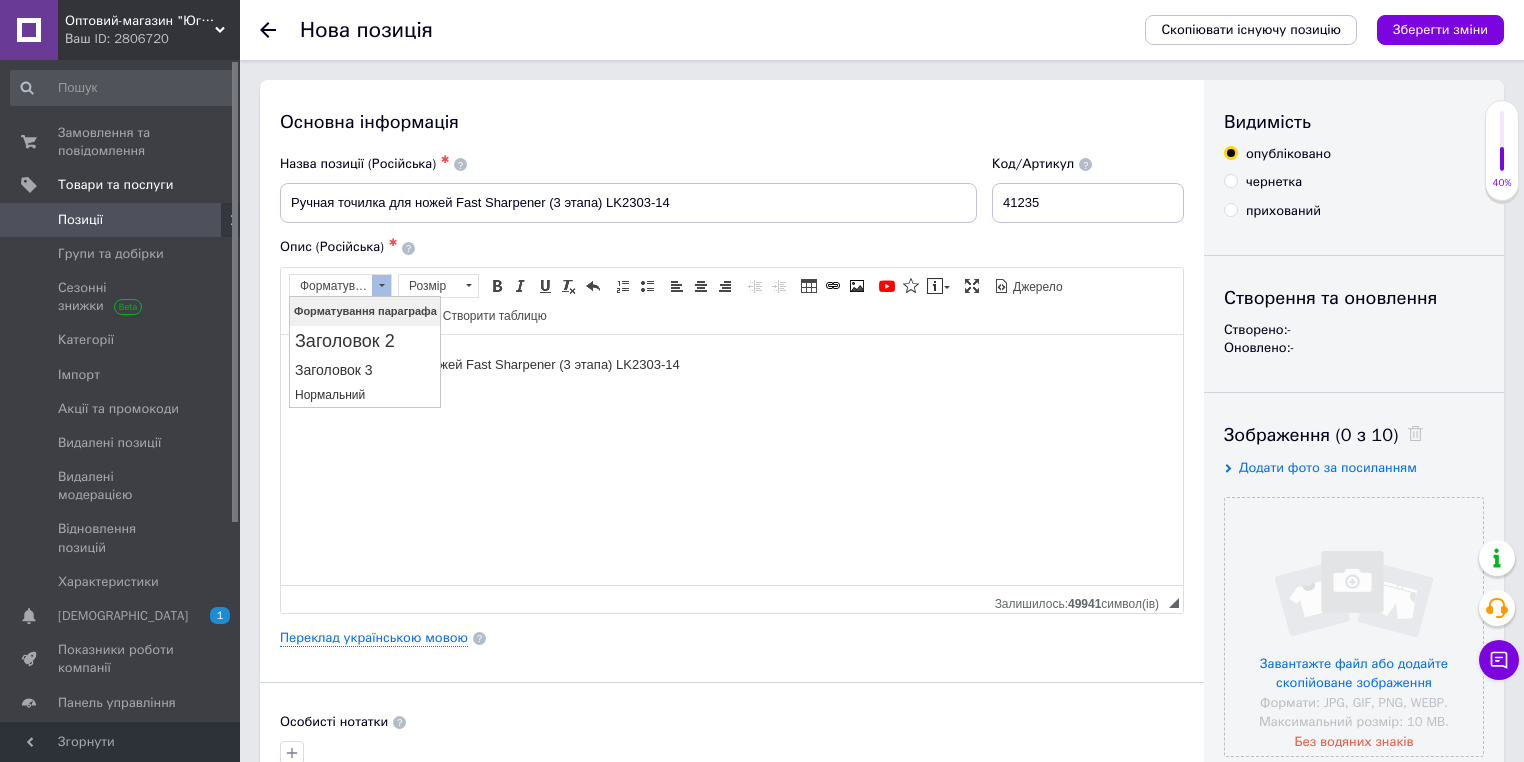 scroll, scrollTop: 0, scrollLeft: 0, axis: both 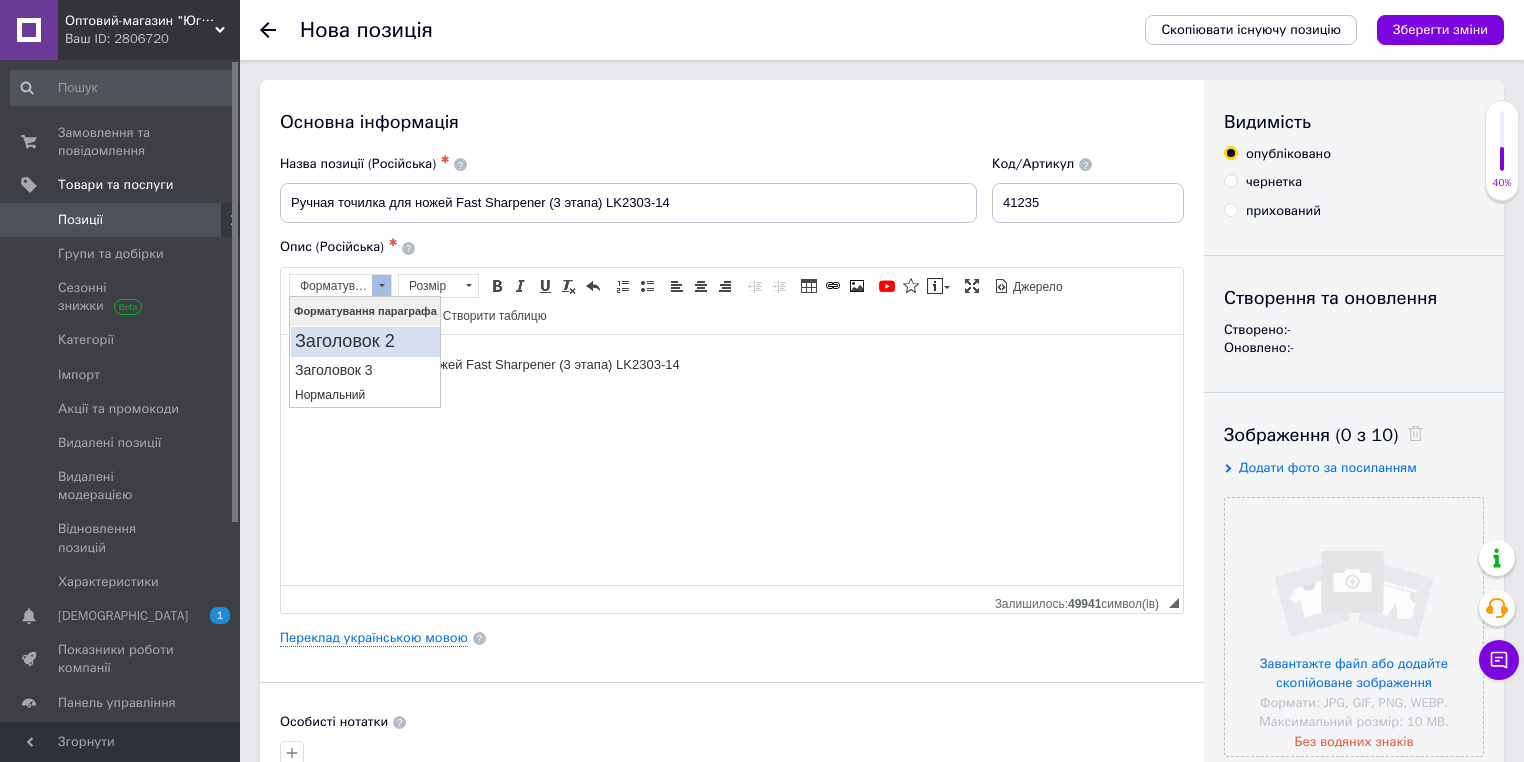 click on "Заголовок 2" at bounding box center (364, 342) 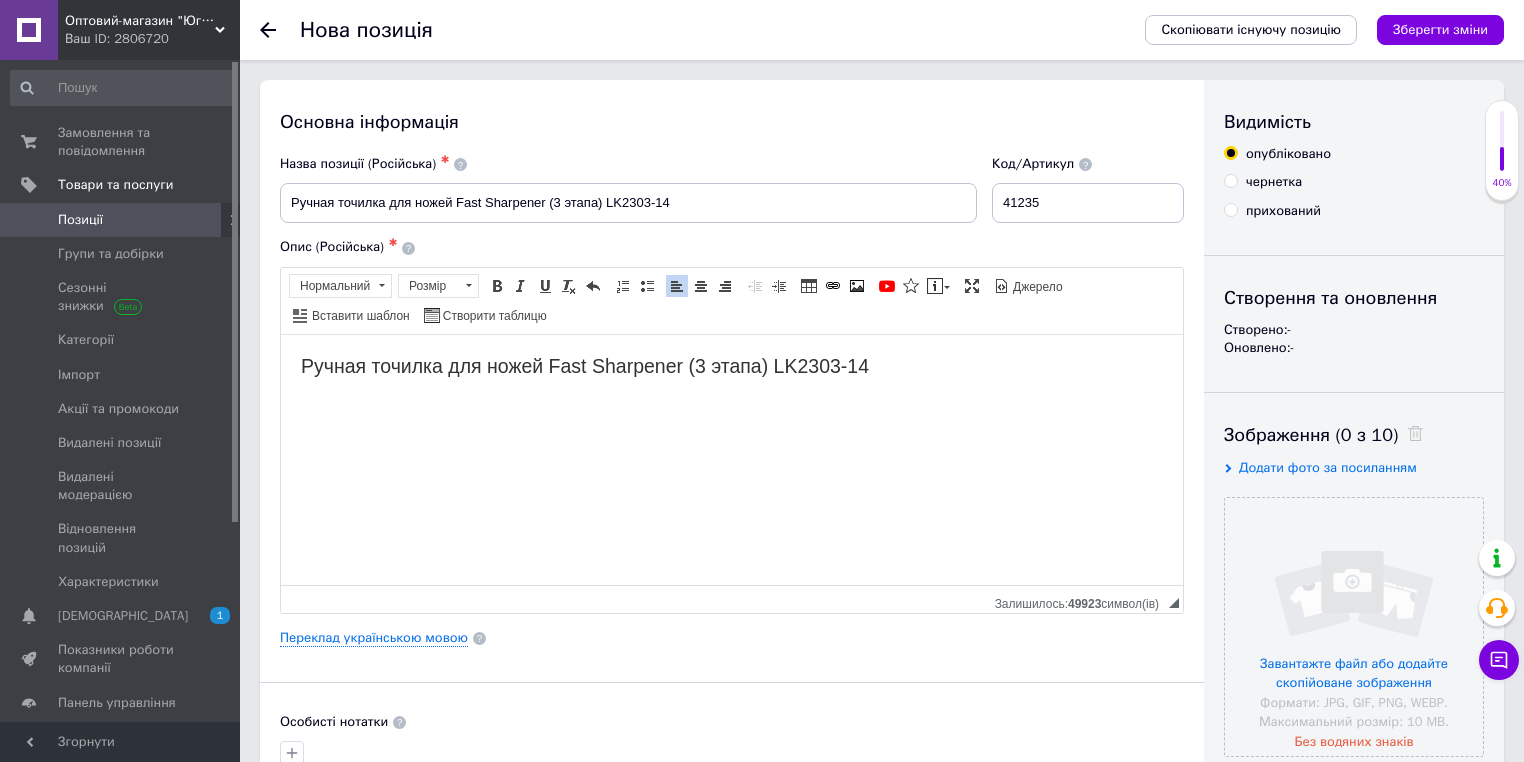 click on "Основна інформація Назва позиції (Російська) ✱ Ручная точилка для ножей Fast Sharpener (3 этапа) LK2303-14 Код/Артикул 41235 Опис (Російська) ✱ Ручная точилка для ножей Fast Sharpener (3 этапа) LK2303-14
Розширений текстовий редактор, 92107D36-859A-41CE-B1A4-7AB634B09DDB Панель інструментів редактора Форматування Нормальний Розмір Розмір   Жирний  Сполучення клавіш Ctrl+B   Курсив  Сполучення клавіш Ctrl+I   Підкреслений  Сполучення клавіш Ctrl+U   Видалити форматування   Повернути  Сполучення клавіш Ctrl+Z   Вставити/видалити нумерований список     По лівому краю   По центру" at bounding box center [732, 638] 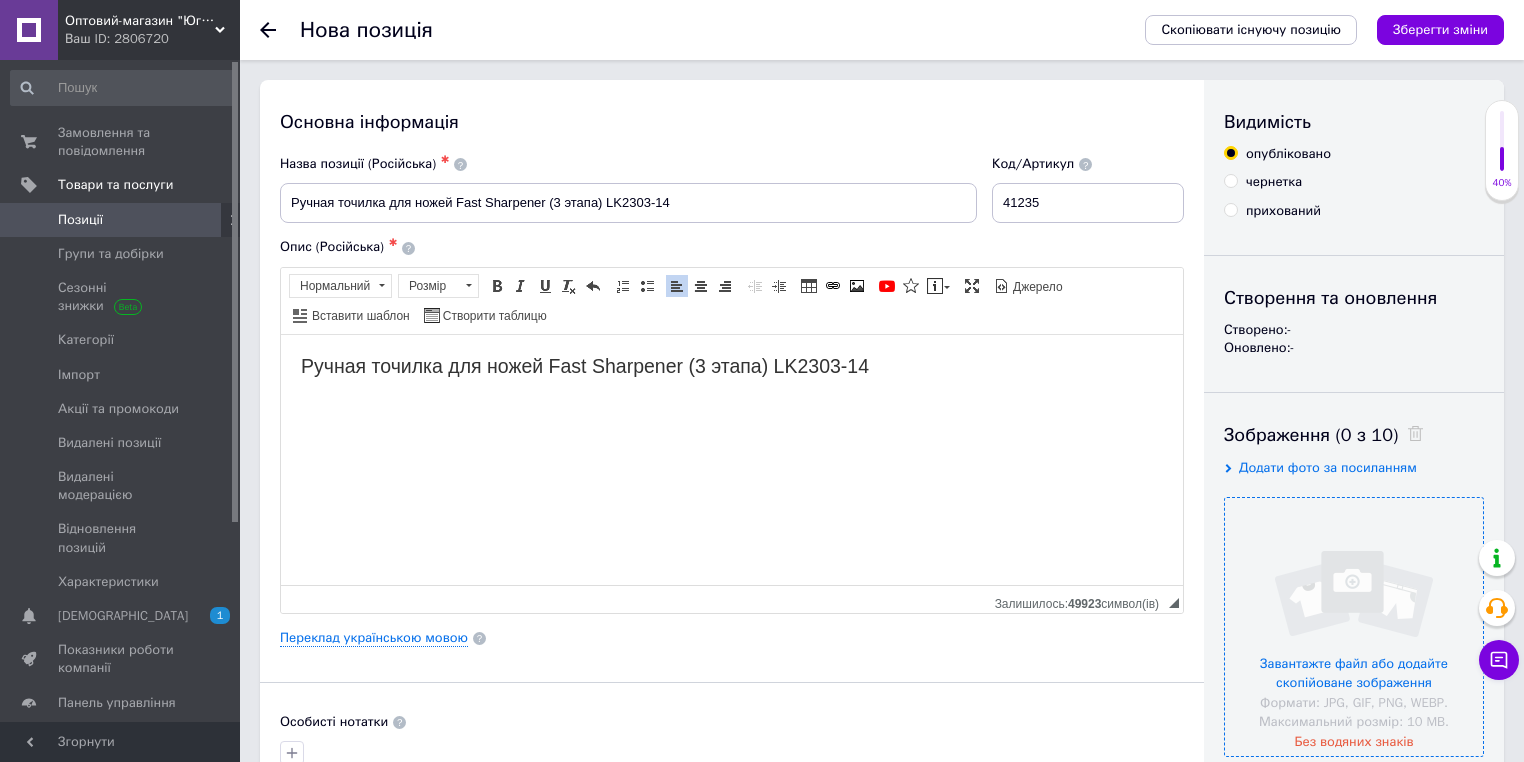 click at bounding box center (1354, 627) 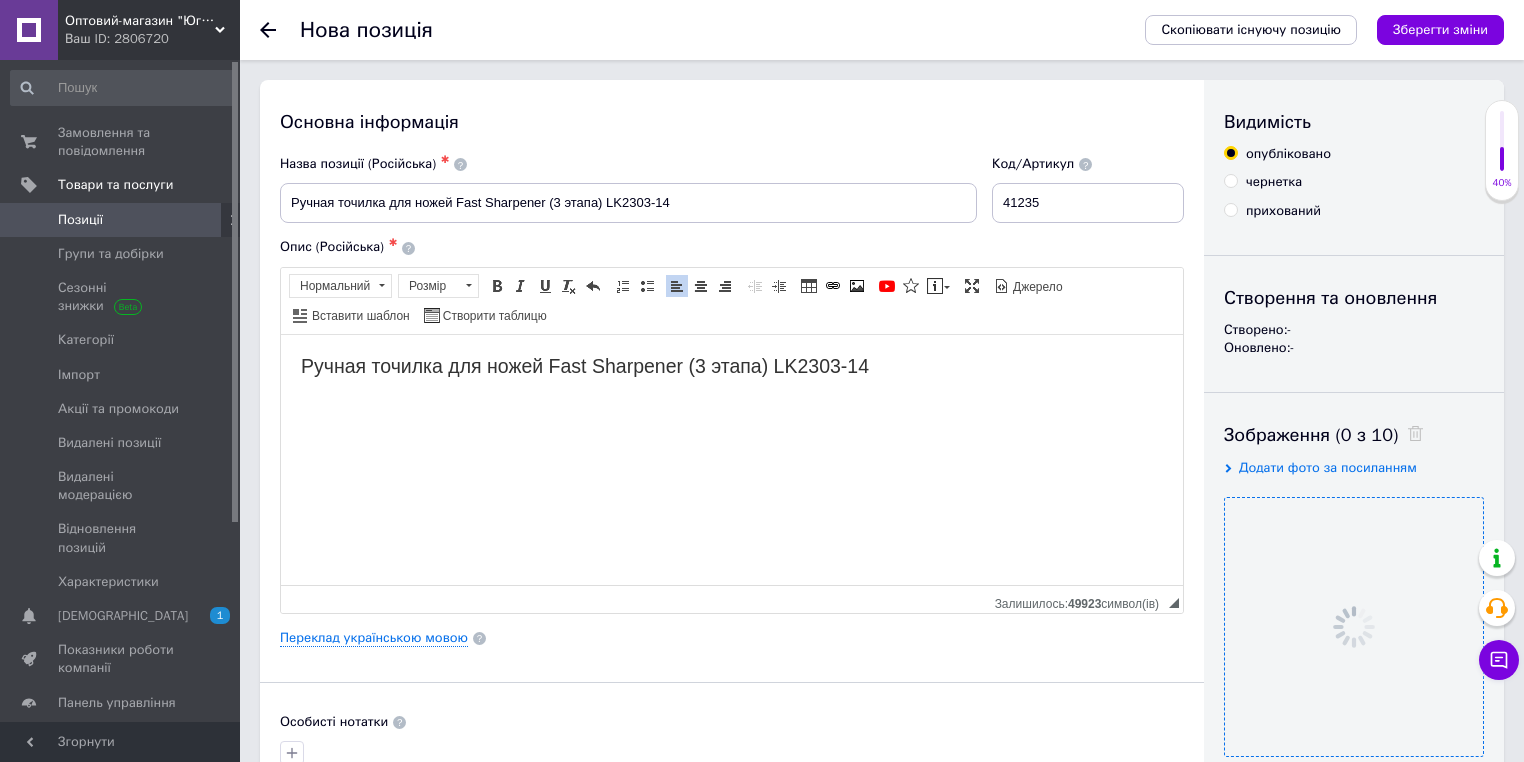 click on "Основна інформація" at bounding box center (732, 122) 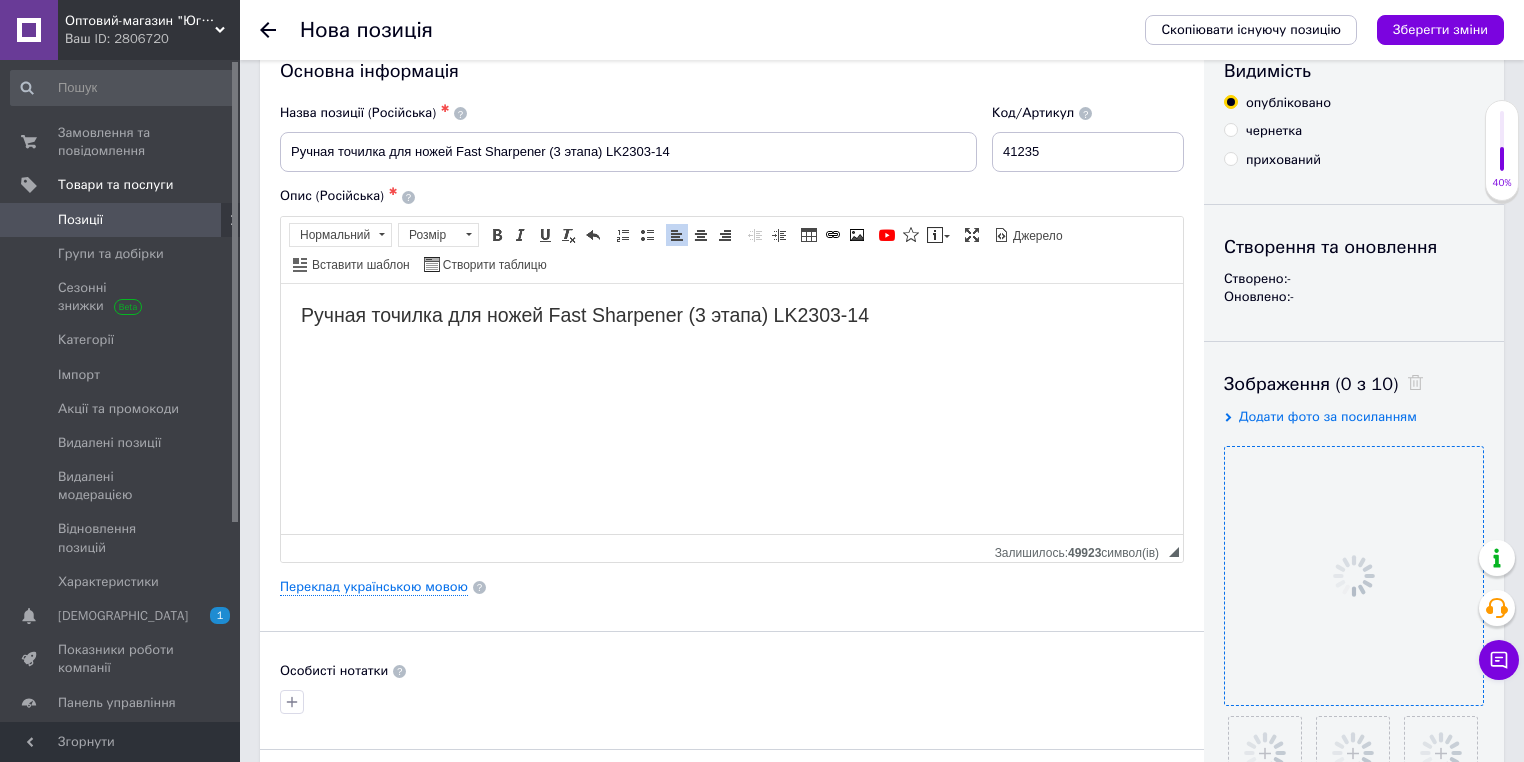 scroll, scrollTop: 320, scrollLeft: 0, axis: vertical 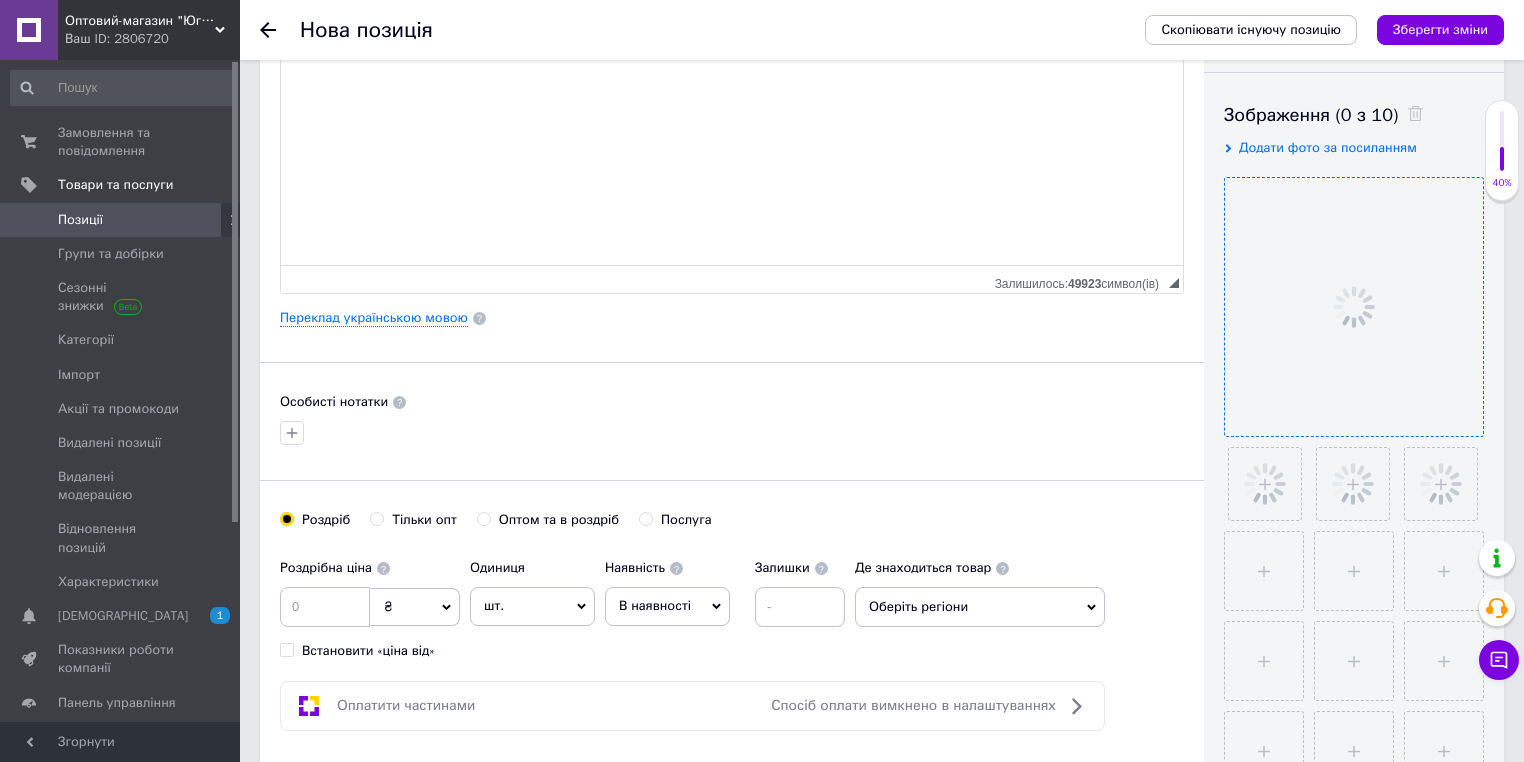 click on "Тільки опт" at bounding box center (424, 520) 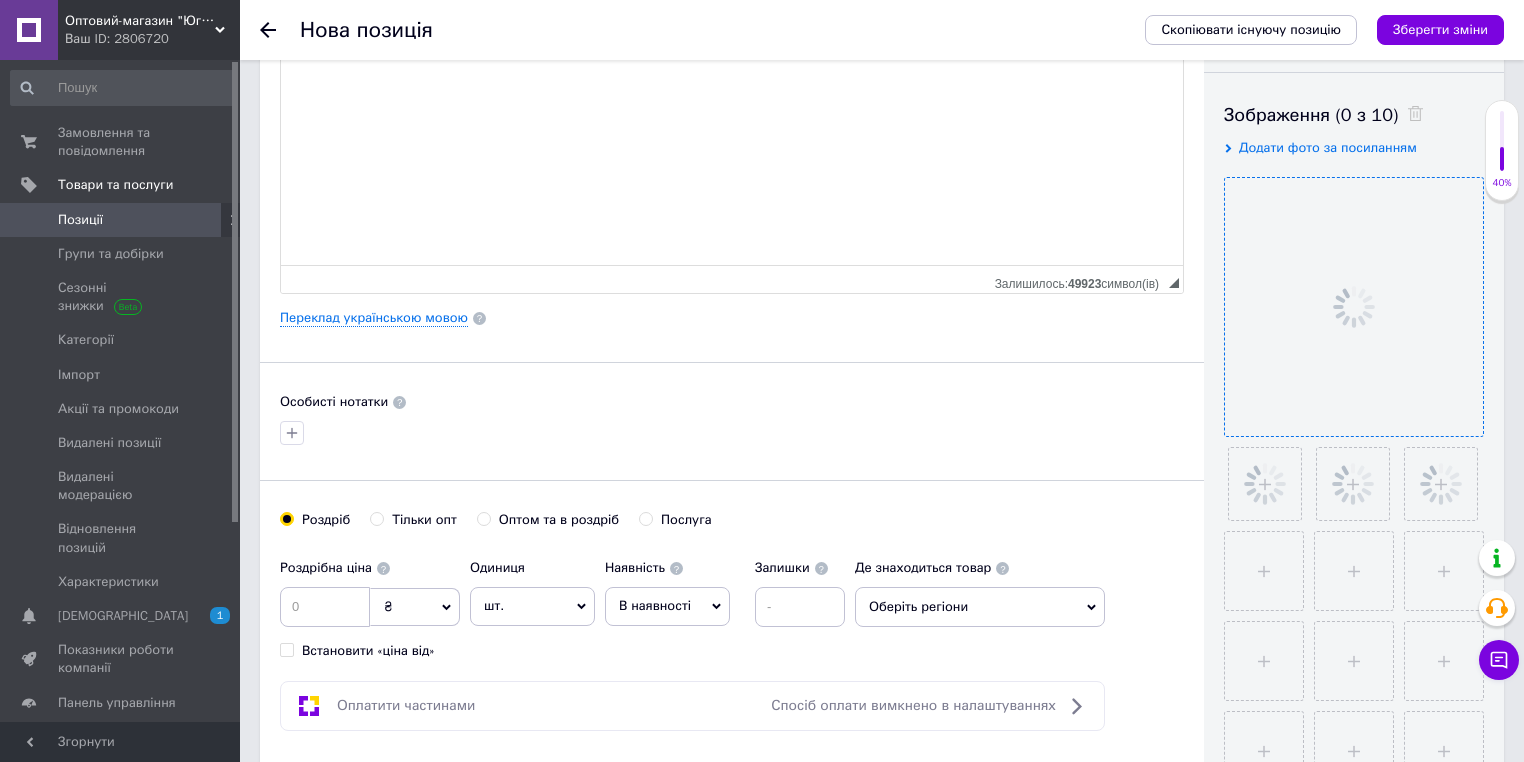 click on "Тільки опт" at bounding box center (376, 518) 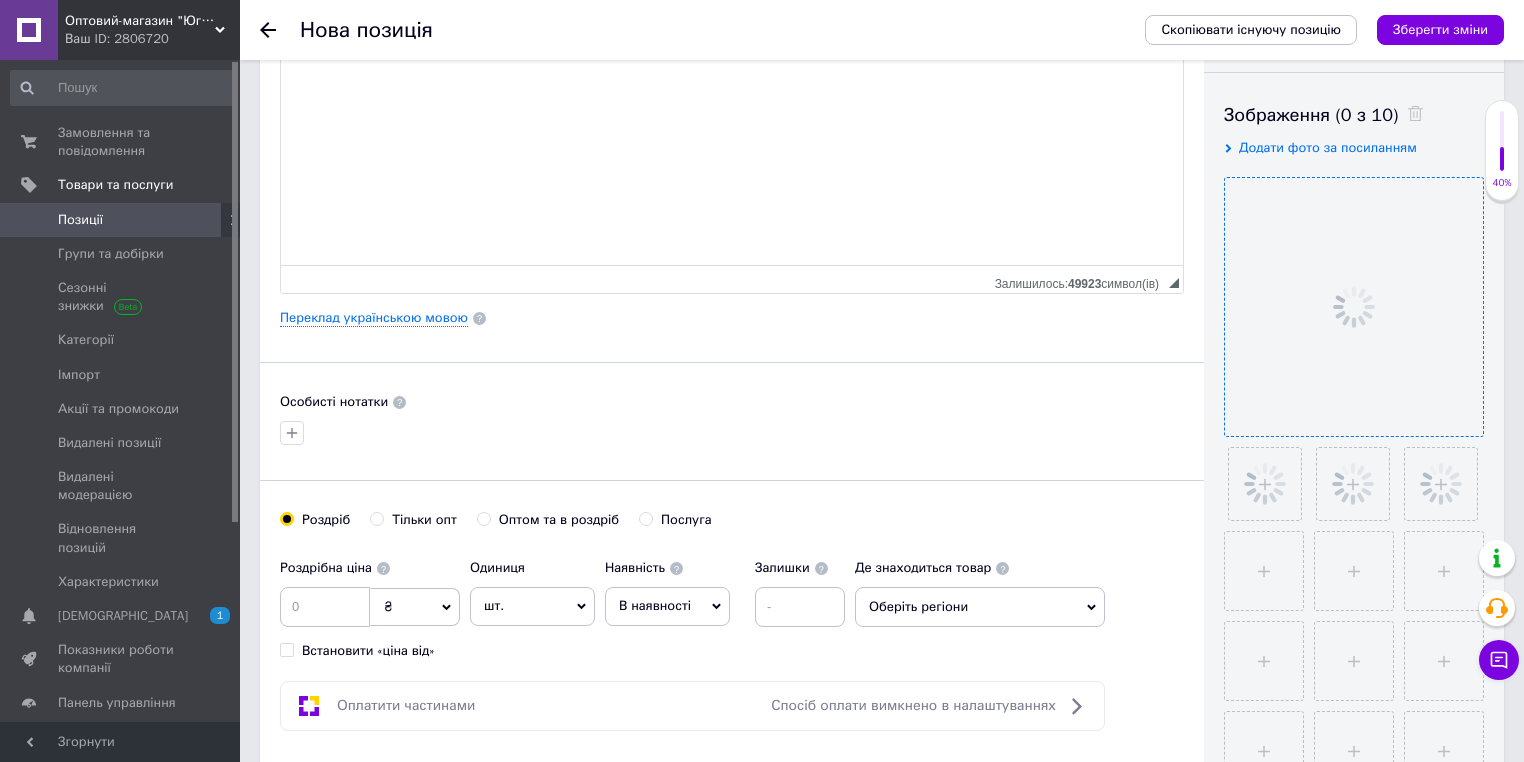 radio on "true" 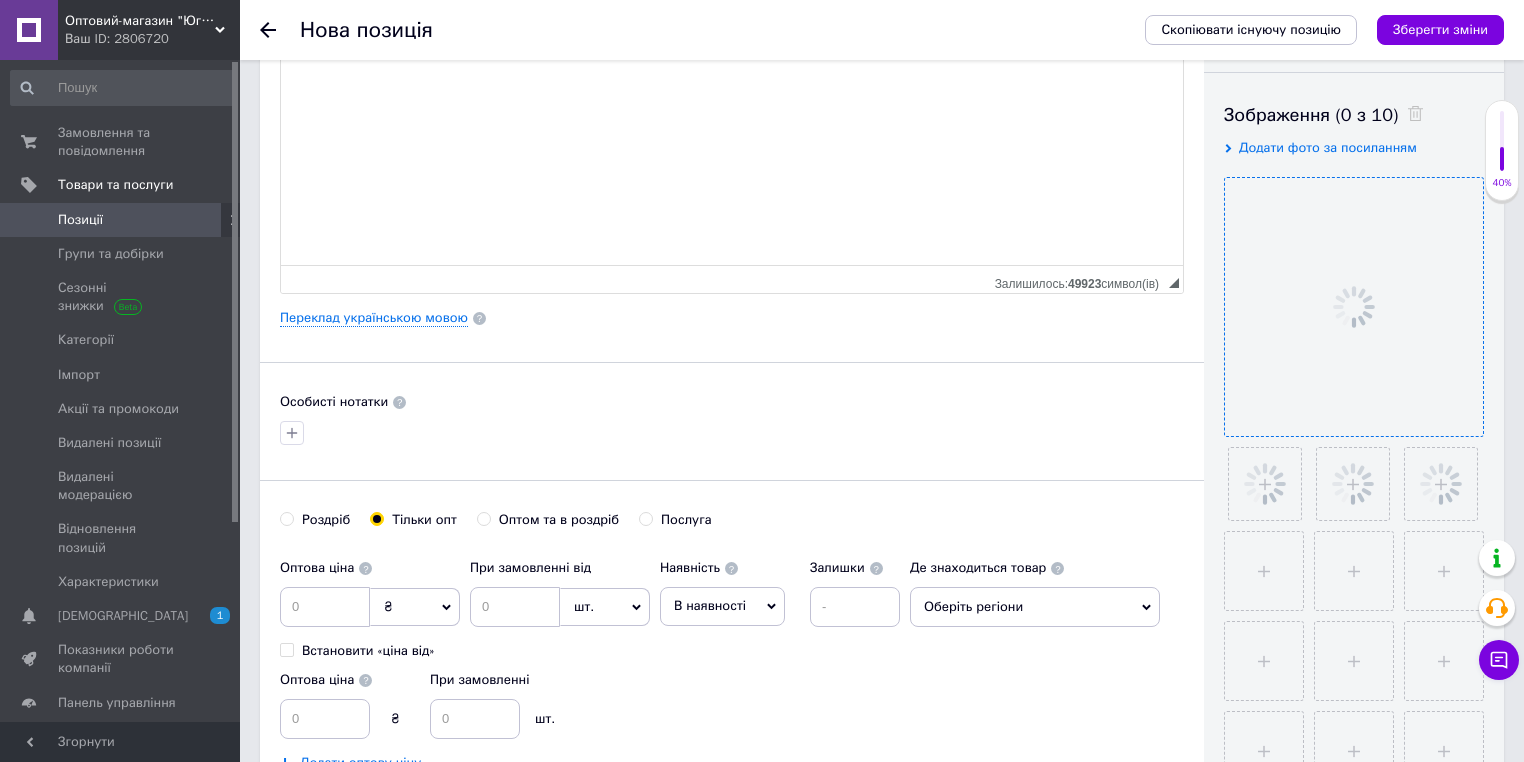 scroll, scrollTop: 480, scrollLeft: 0, axis: vertical 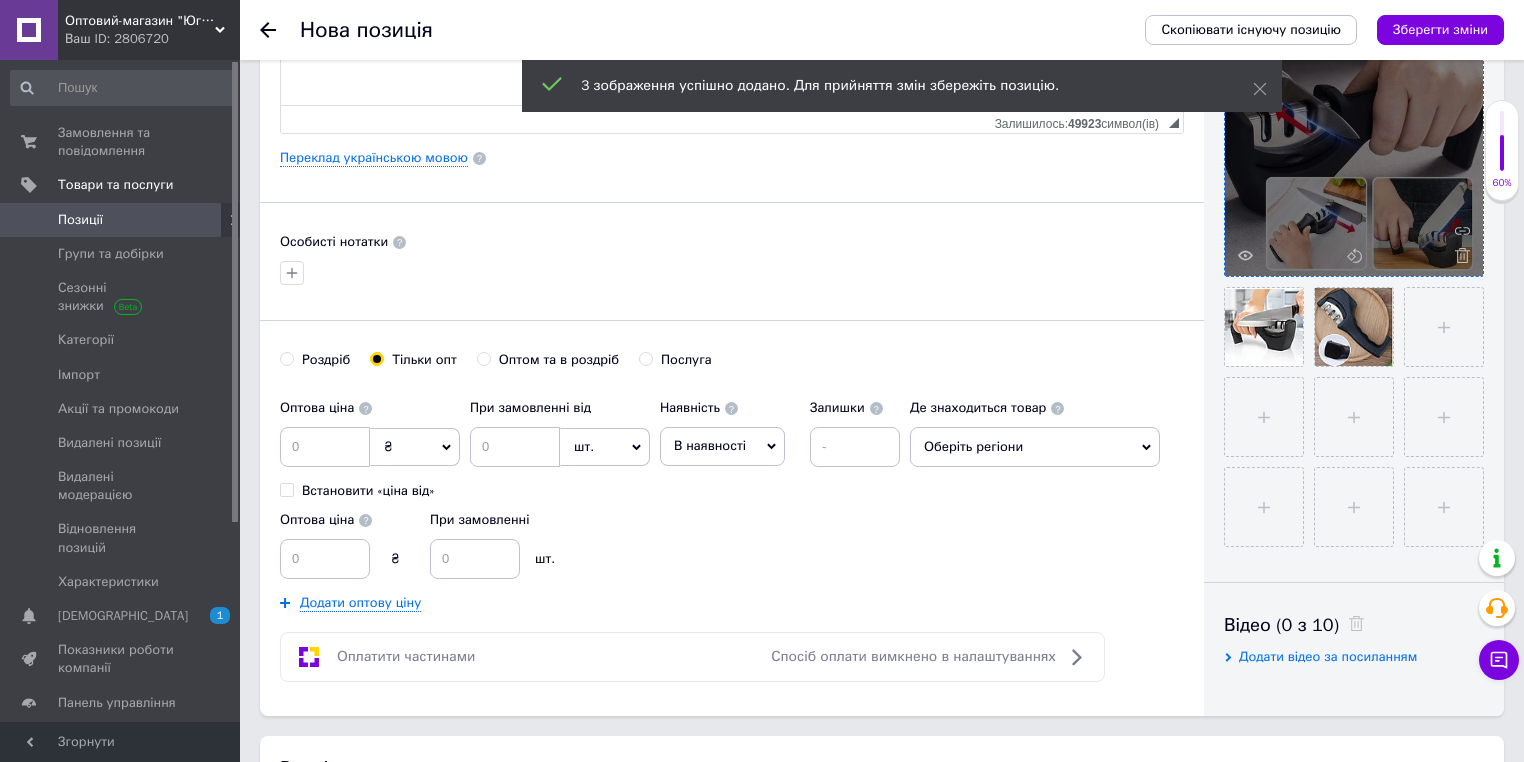 click on "₴" at bounding box center [415, 447] 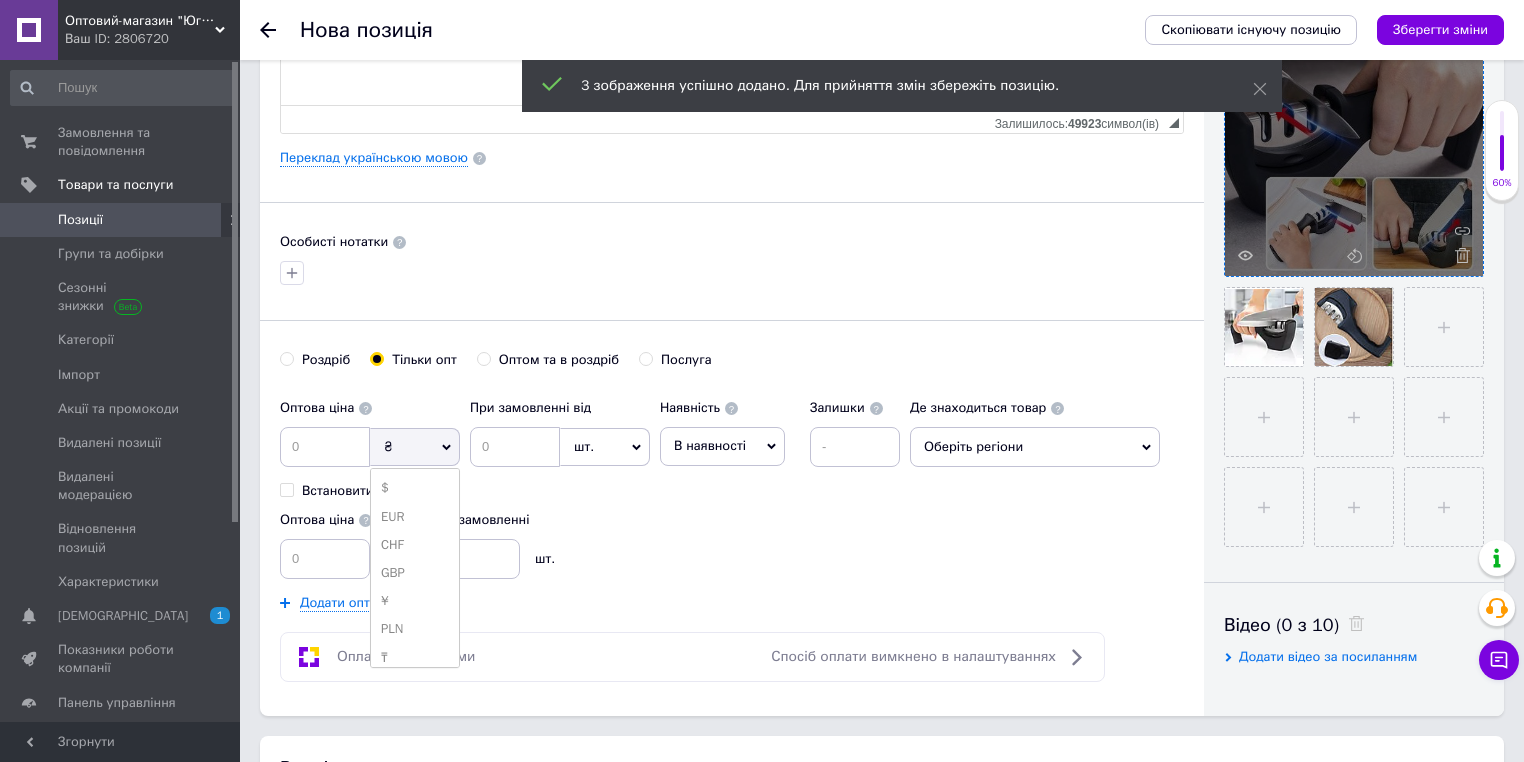 click on "$" at bounding box center (415, 488) 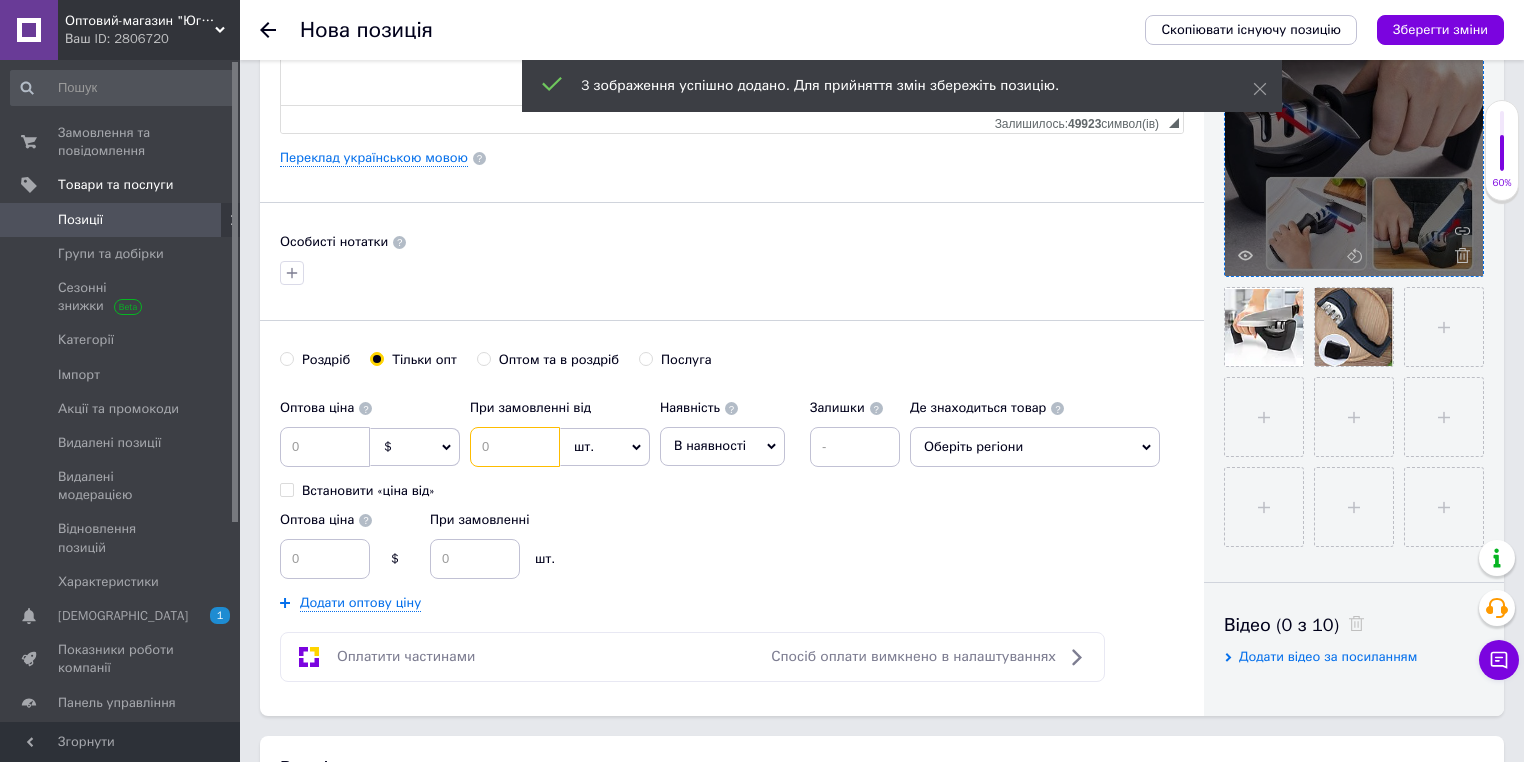 click at bounding box center [515, 447] 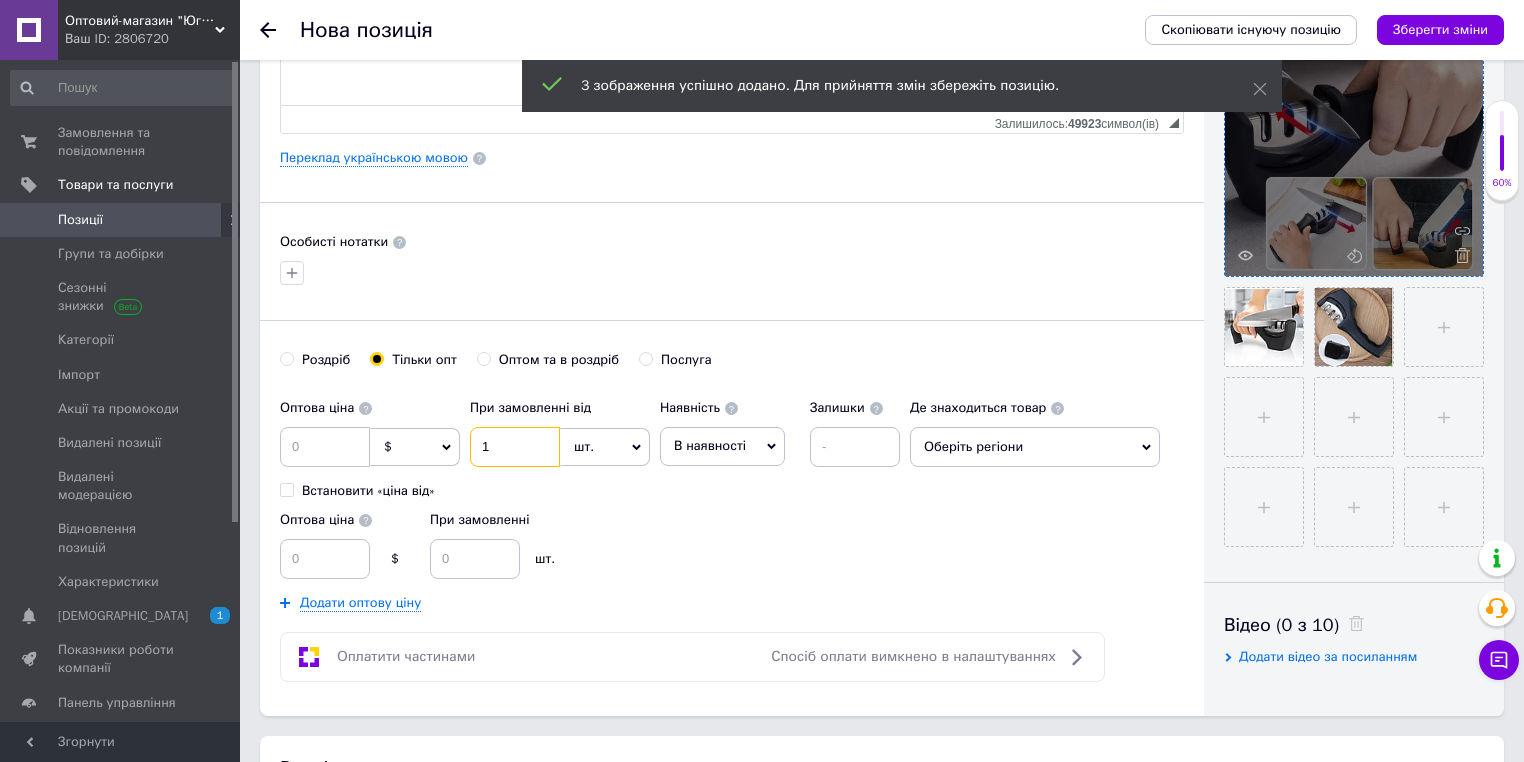 type on "1" 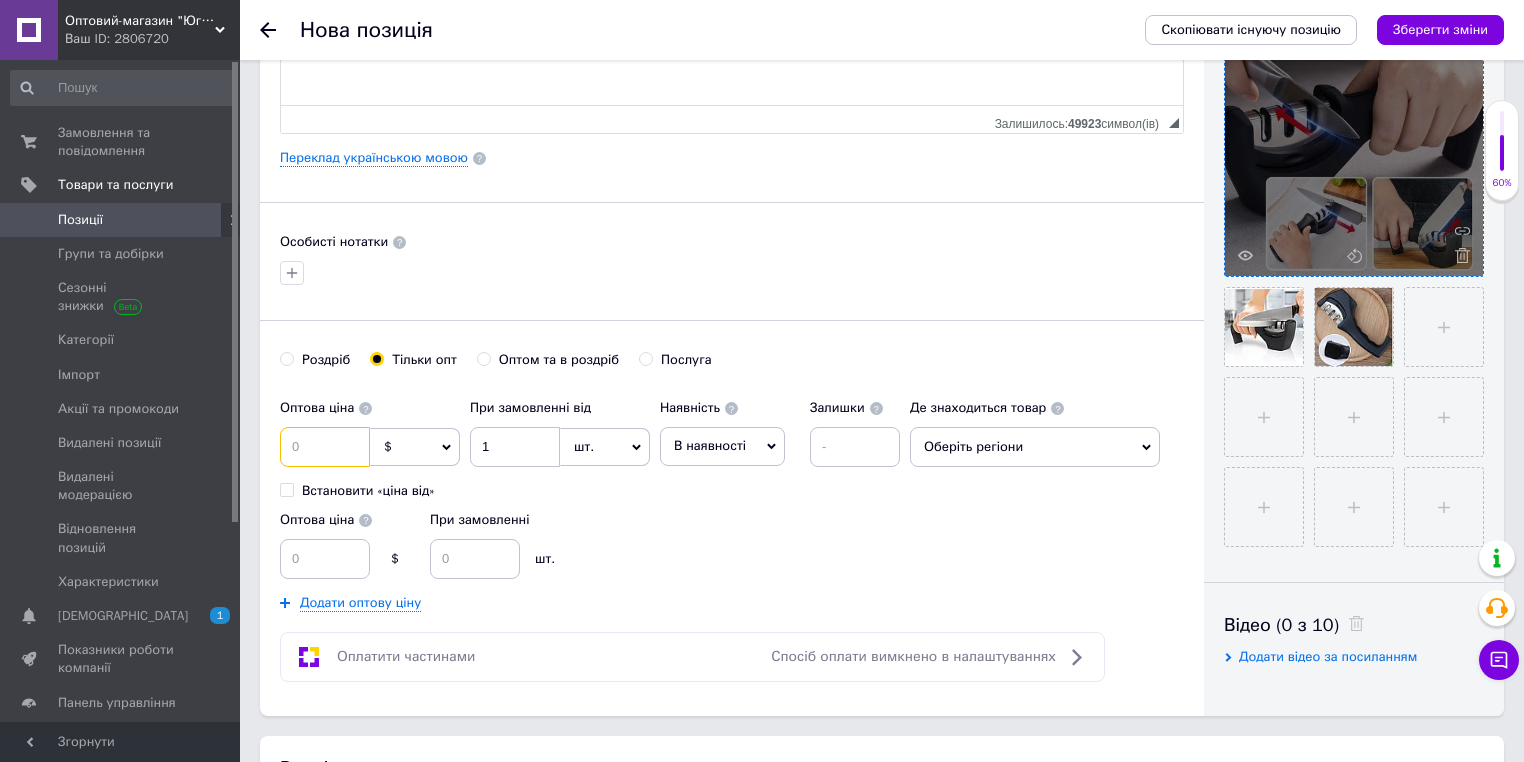 click at bounding box center [325, 447] 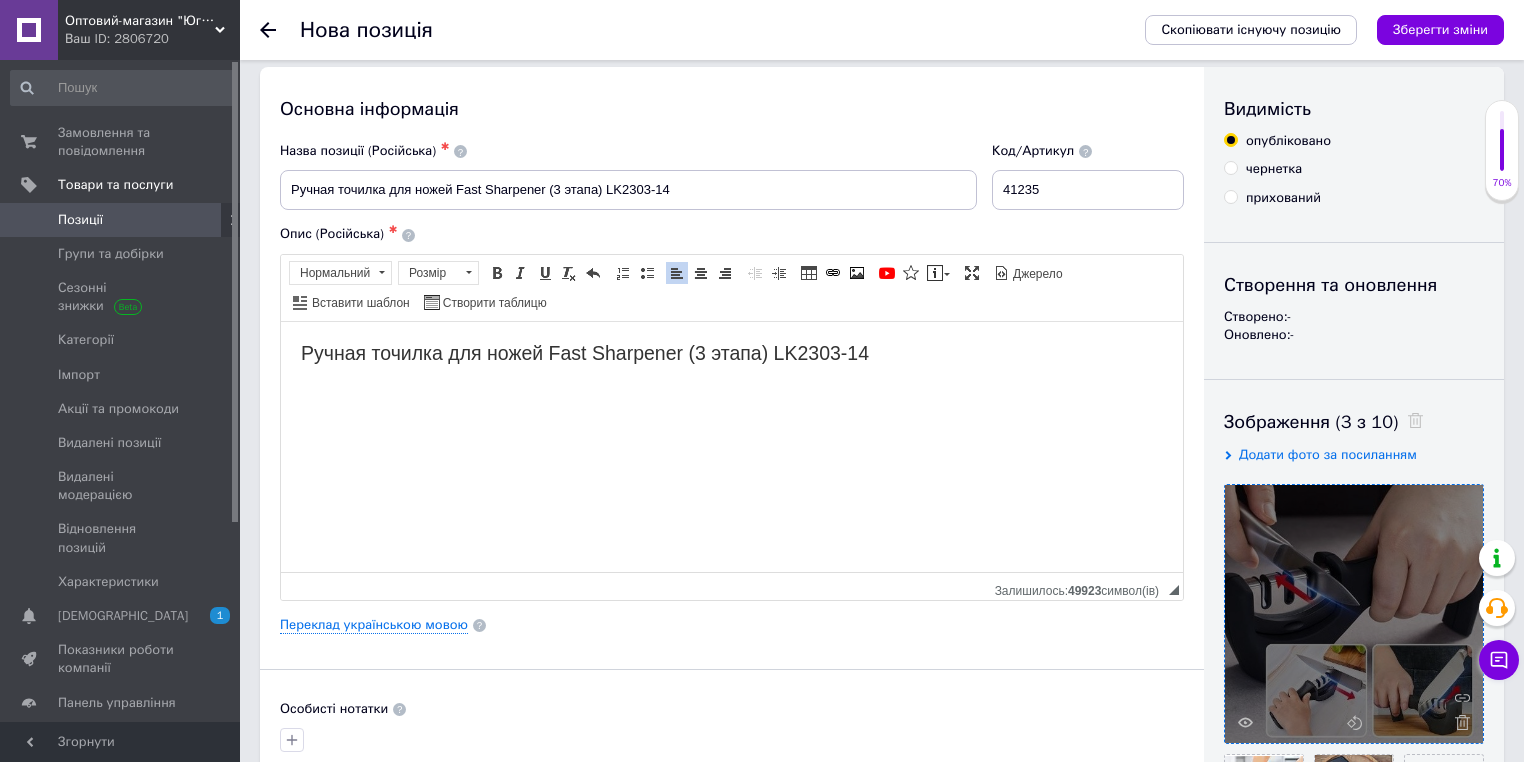 scroll, scrollTop: 0, scrollLeft: 0, axis: both 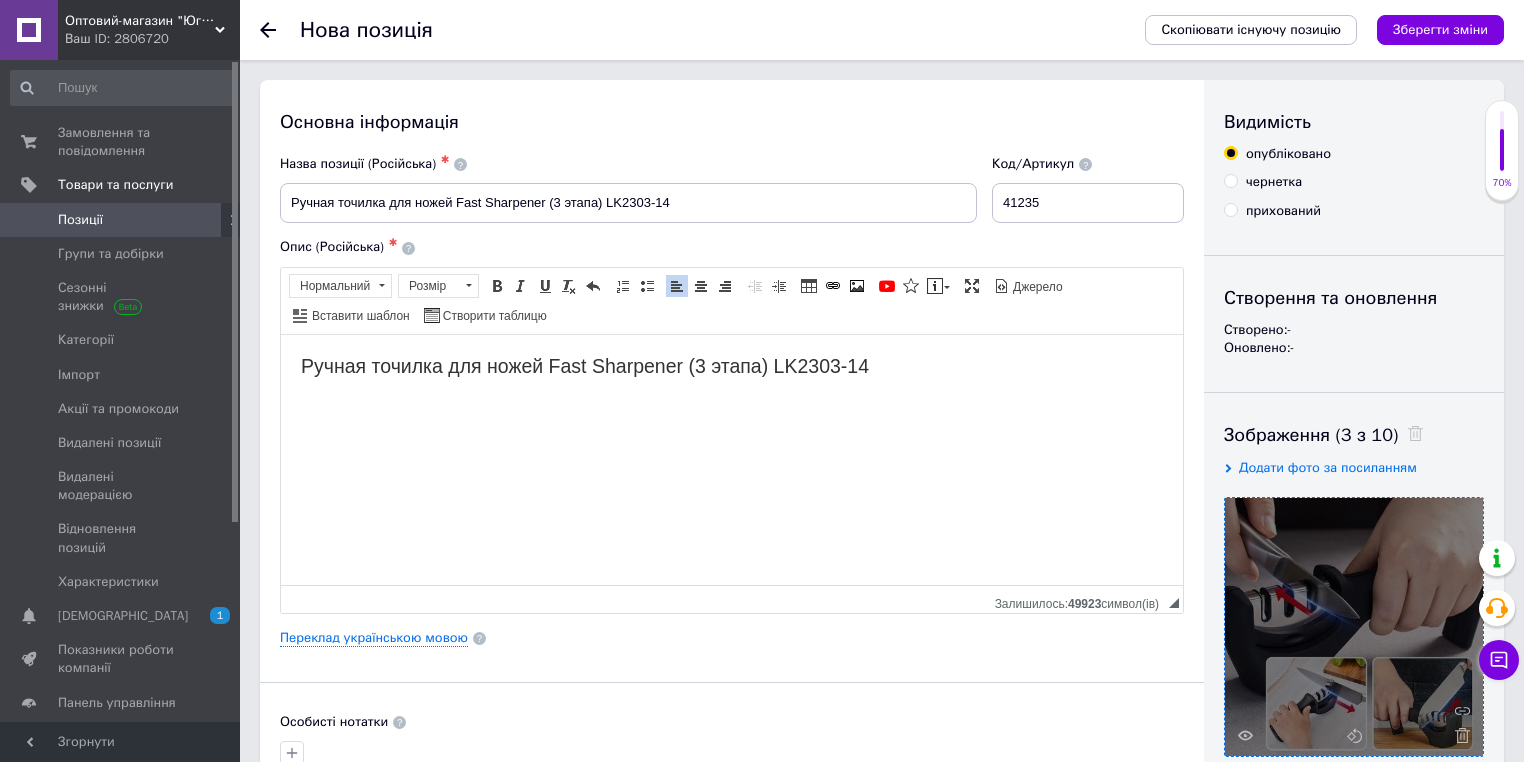 type on "2.2" 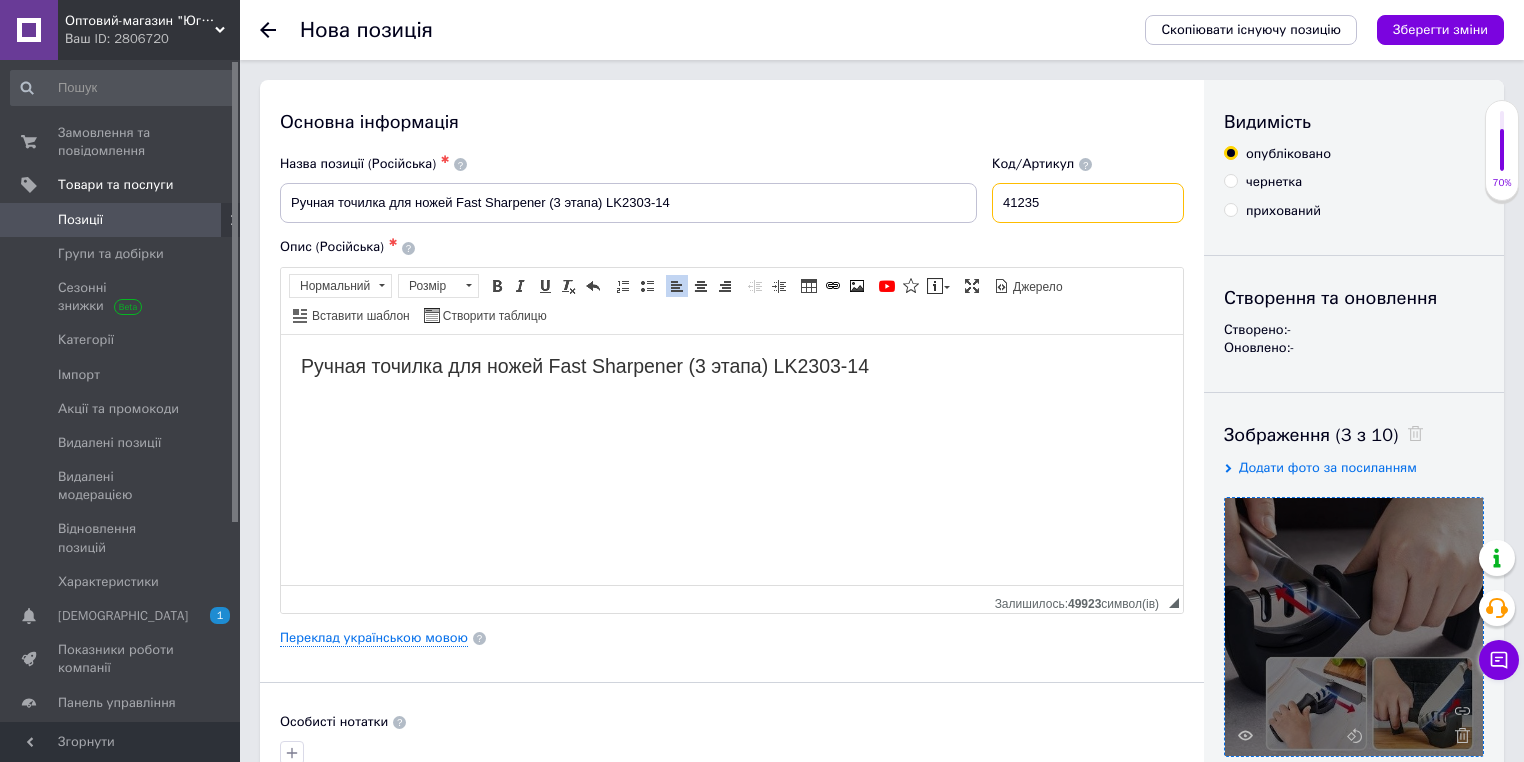 click on "41235" at bounding box center (1088, 203) 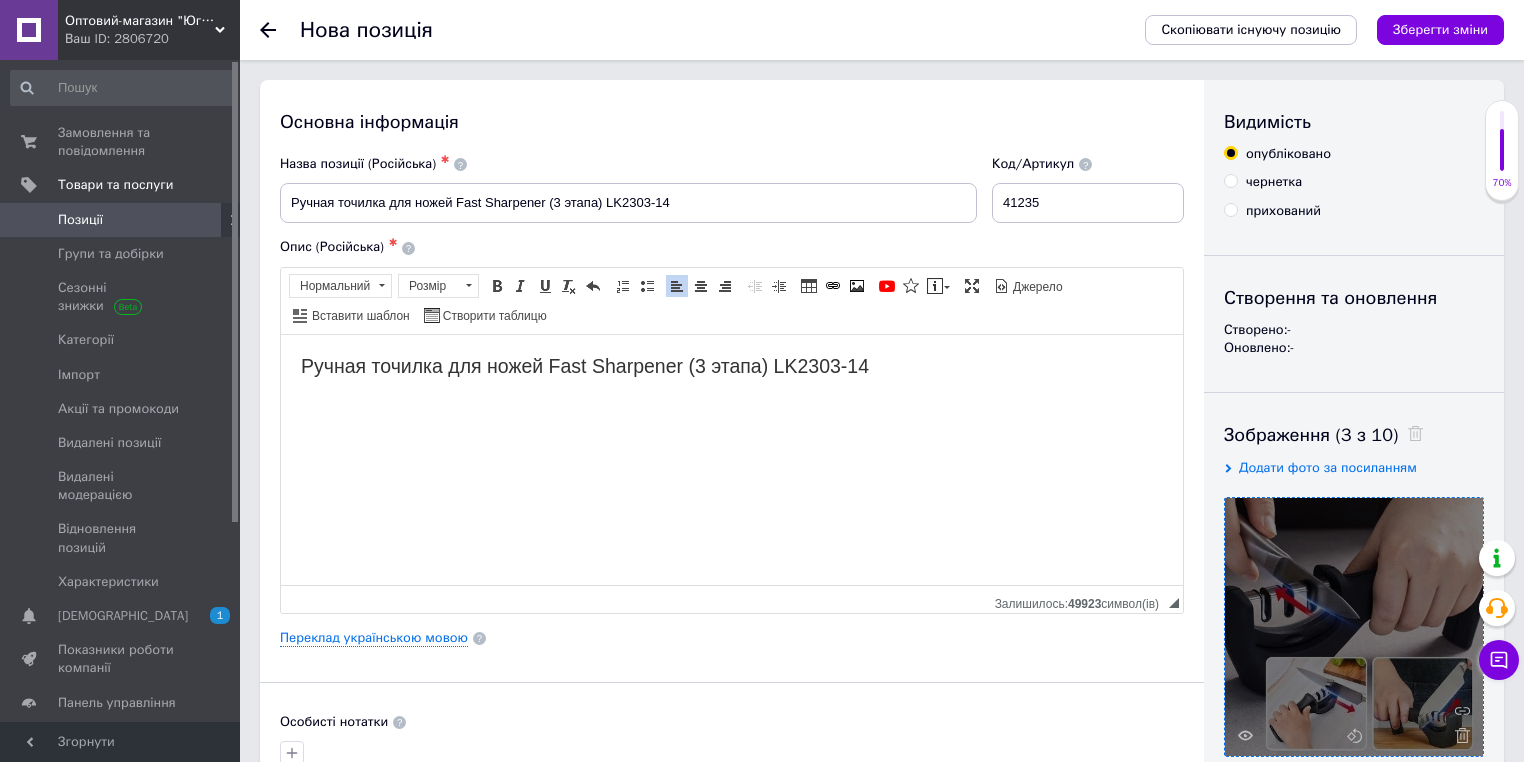 click on "Основна інформація Назва позиції (Російська) ✱ Ручная точилка для ножей Fast Sharpener (3 этапа) LK2303-14 Код/Артикул 41235 Опис (Російська) ✱ Ручная точилка для ножей Fast Sharpener (3 этапа) LK2303-14
Розширений текстовий редактор, 92107D36-859A-41CE-B1A4-7AB634B09DDB Панель інструментів редактора Форматування Нормальний Розмір Розмір   Жирний  Сполучення клавіш Ctrl+B   Курсив  Сполучення клавіш Ctrl+I   Підкреслений  Сполучення клавіш Ctrl+U   Видалити форматування   Повернути  Сполучення клавіш Ctrl+Z   Вставити/видалити нумерований список     По лівому краю   По центру" at bounding box center (732, 638) 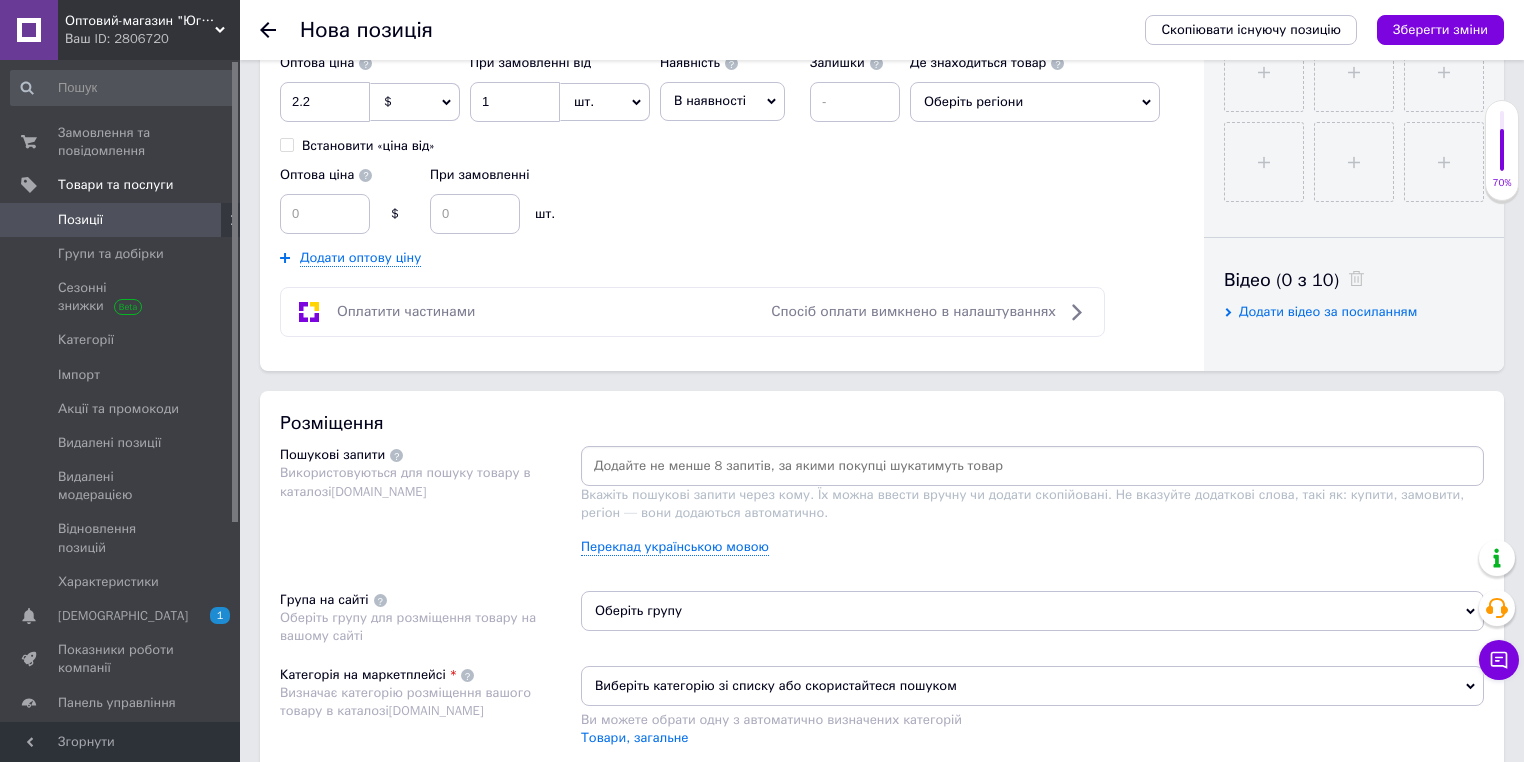 scroll, scrollTop: 880, scrollLeft: 0, axis: vertical 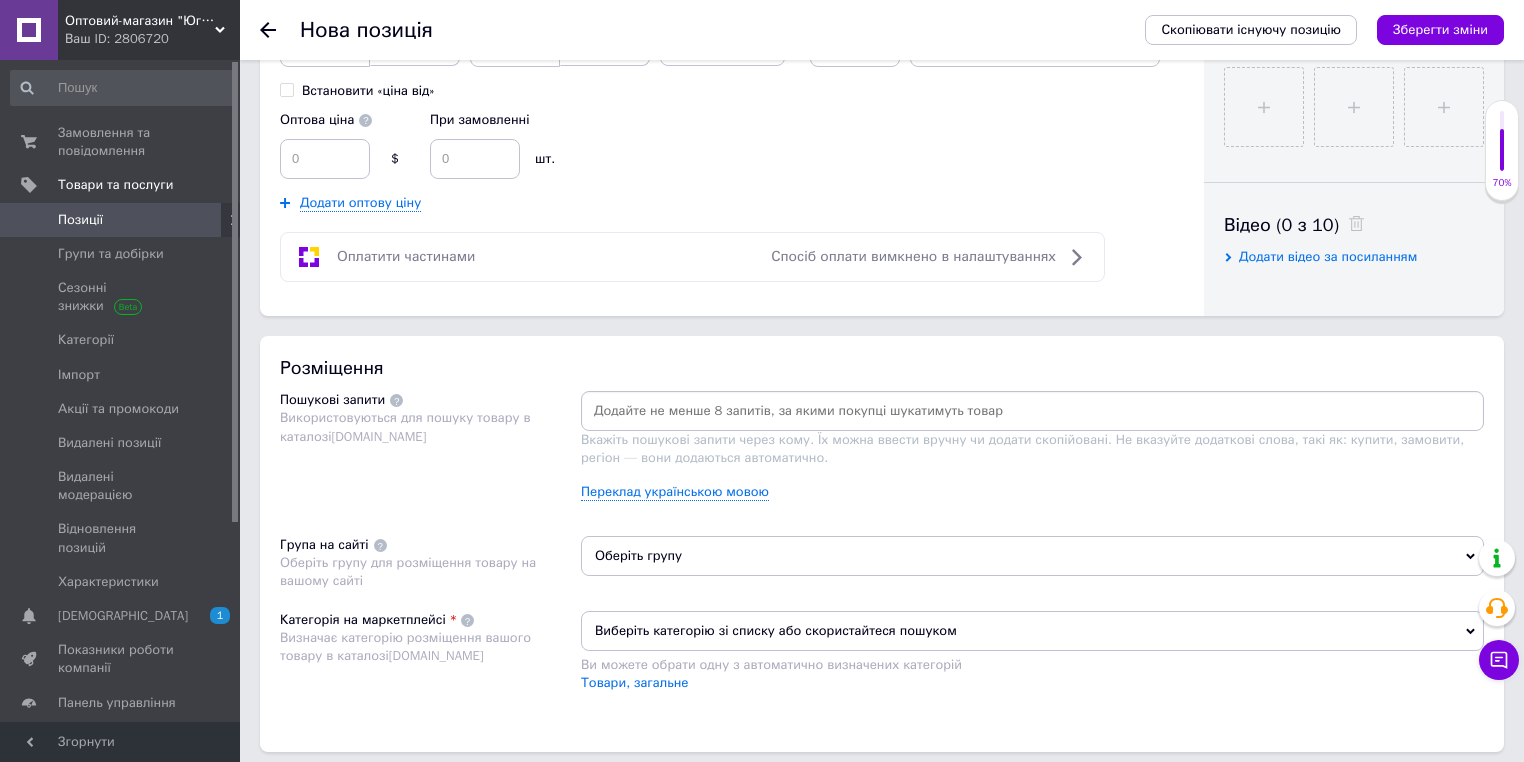 click at bounding box center (1032, 411) 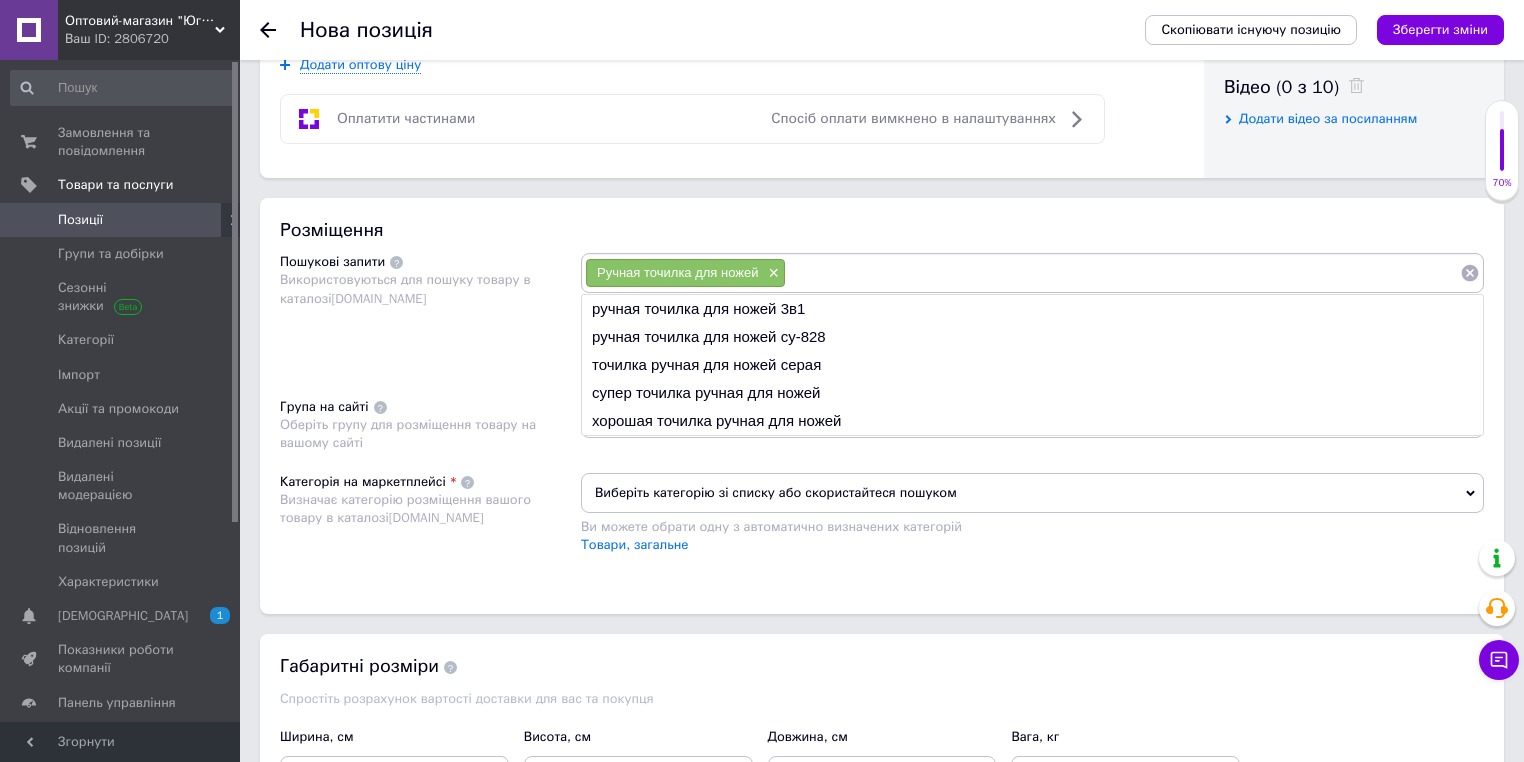 scroll, scrollTop: 1040, scrollLeft: 0, axis: vertical 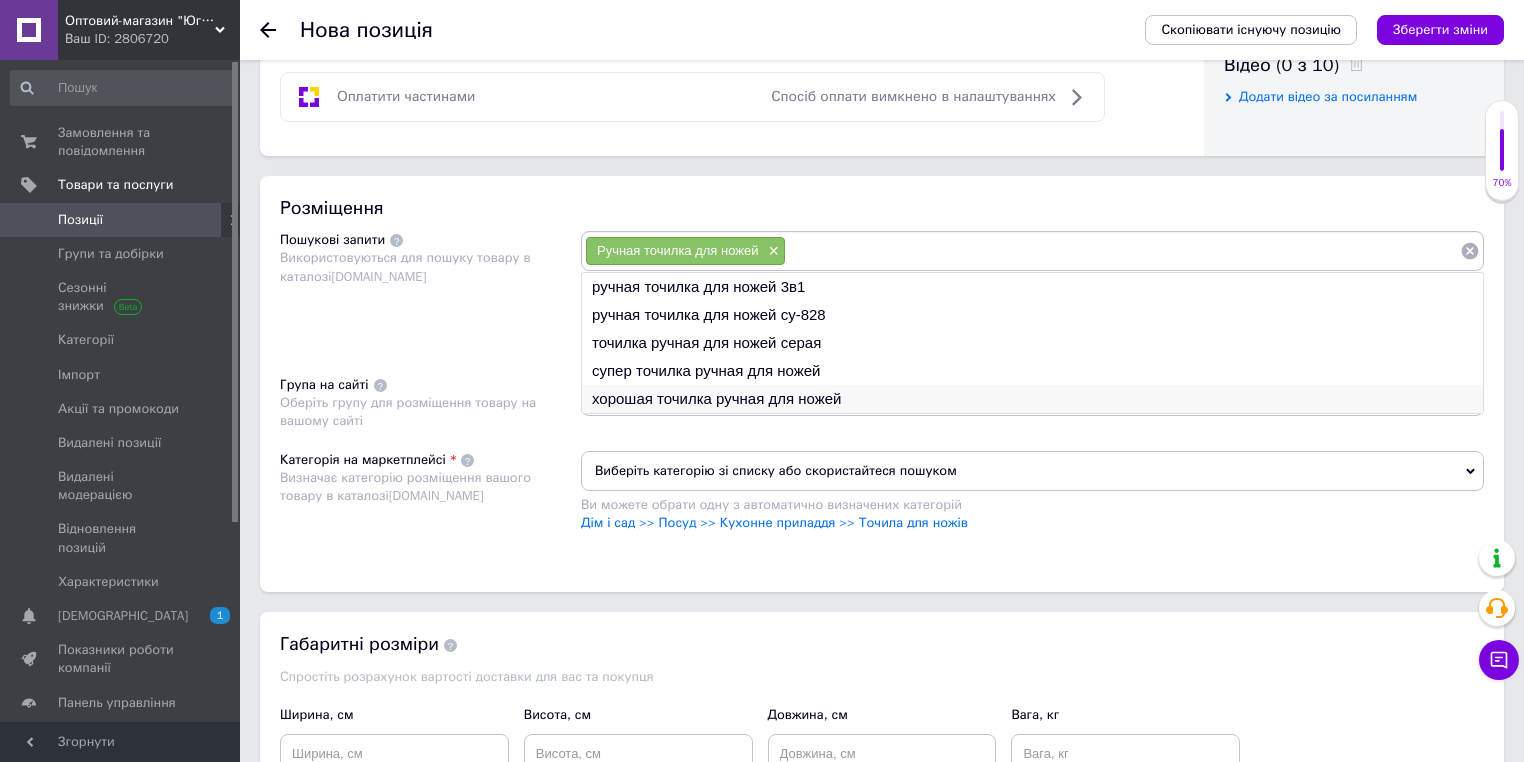 click on "хорошая точилка ручная для ножей" at bounding box center (1032, 399) 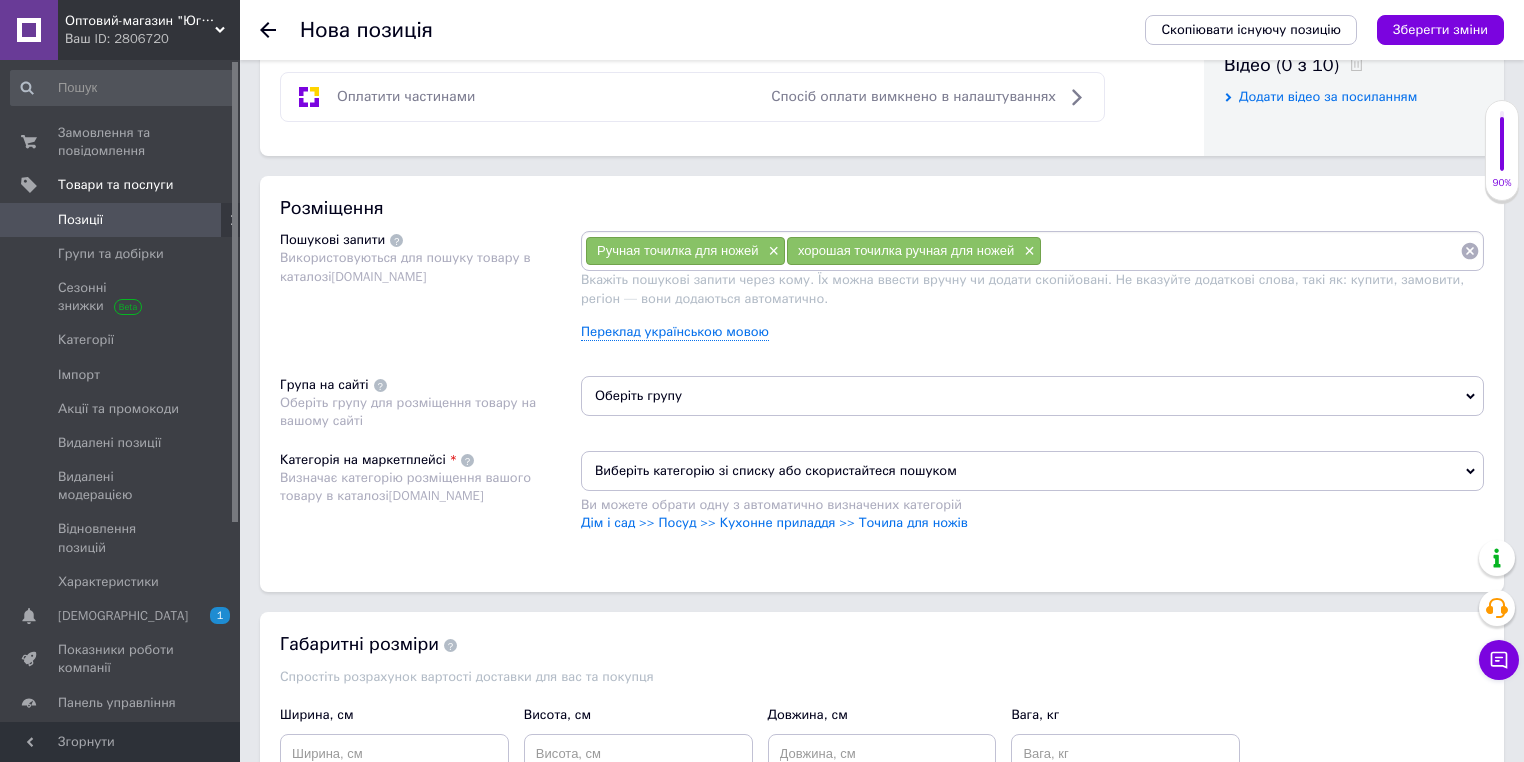 click at bounding box center (1251, 251) 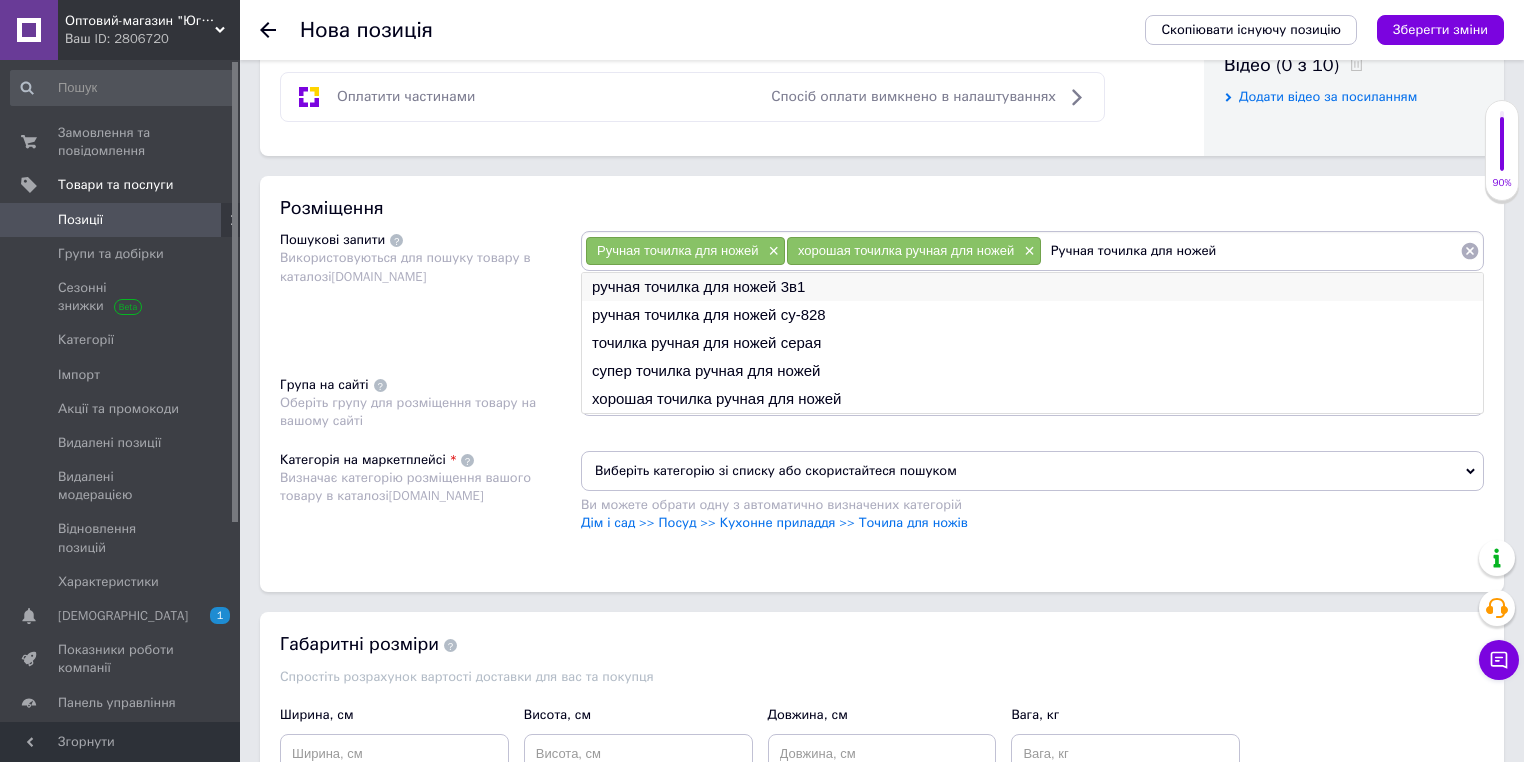 type on "Ручная точилка для ножей" 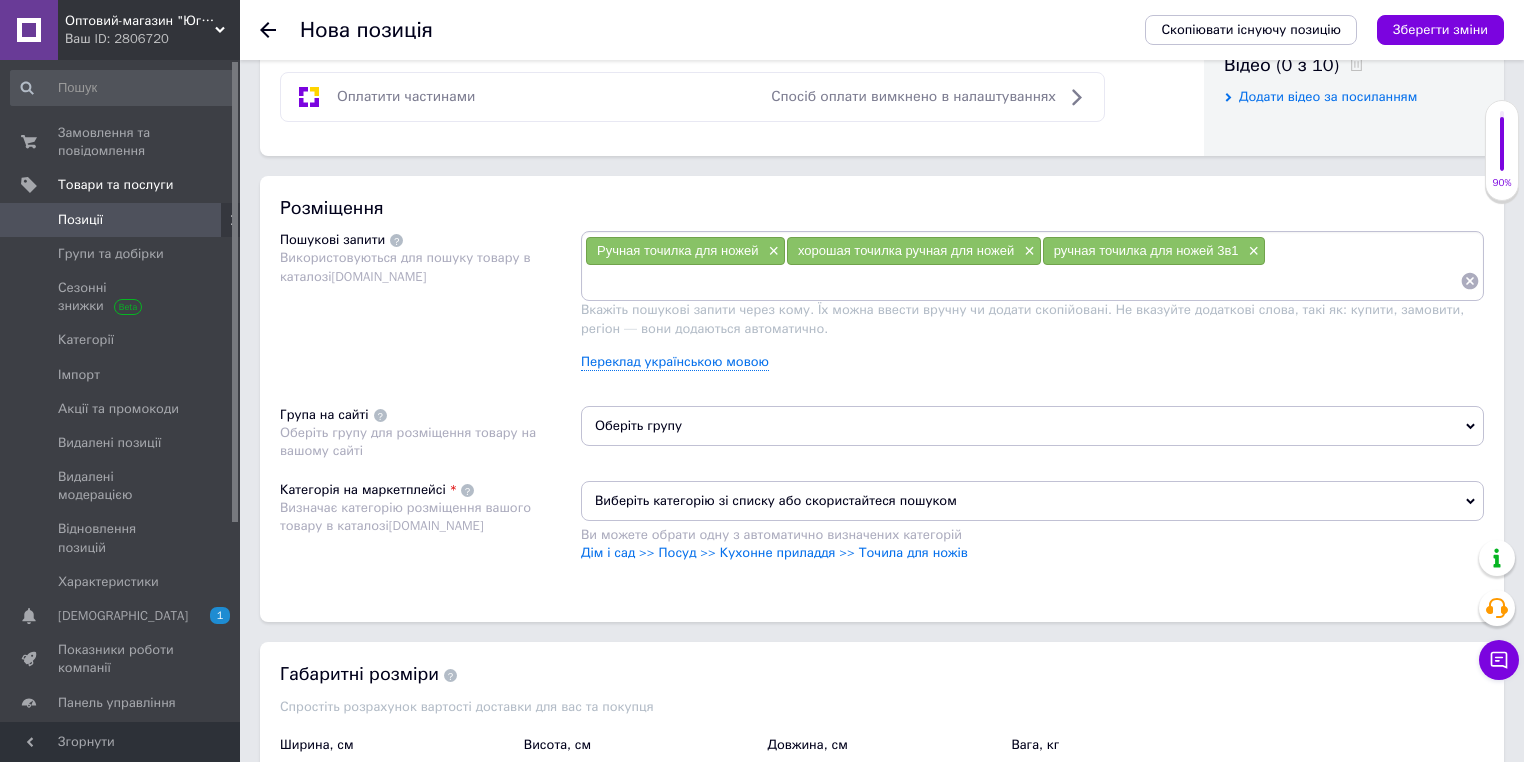 click at bounding box center (1022, 281) 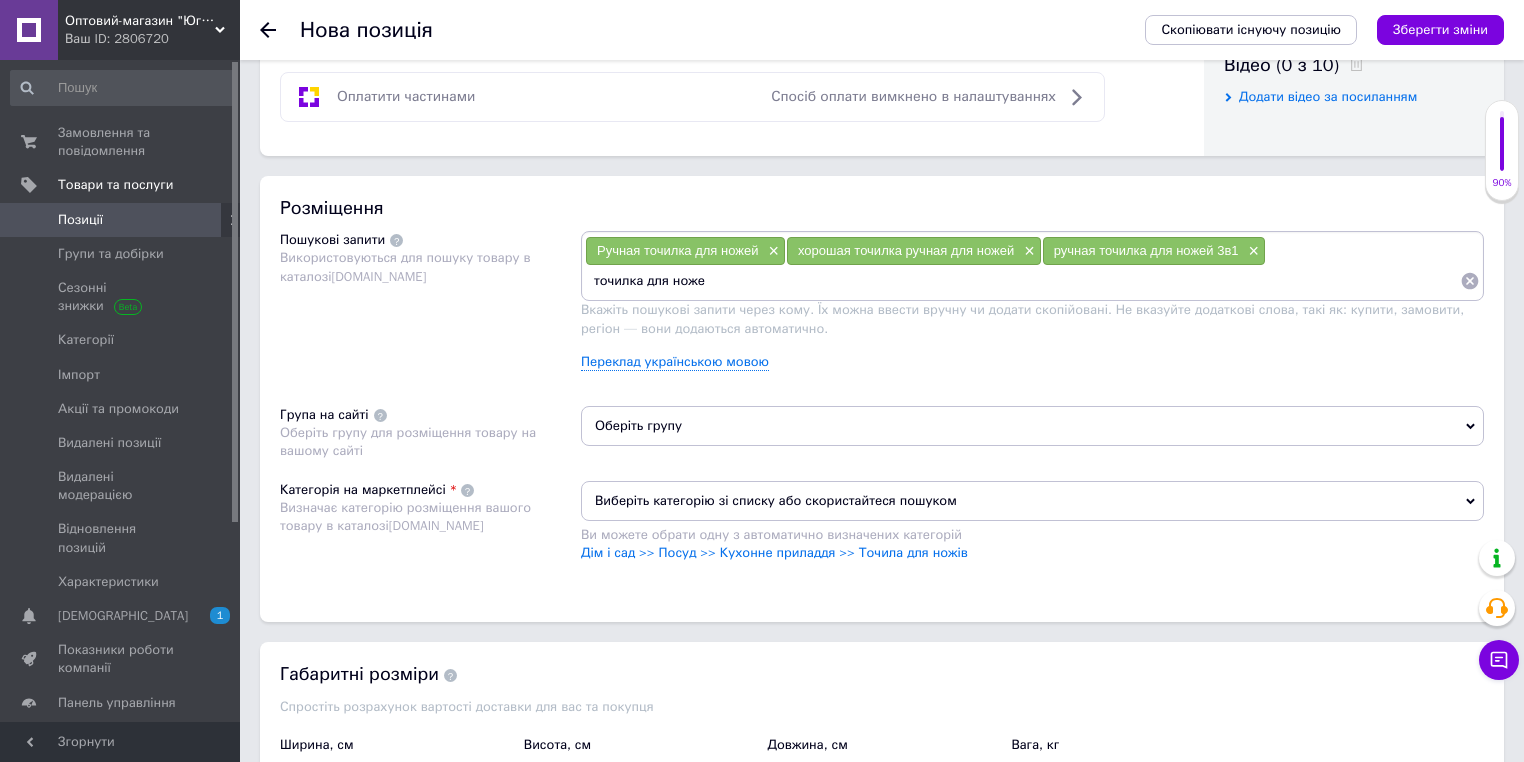 type on "точилка для ножей" 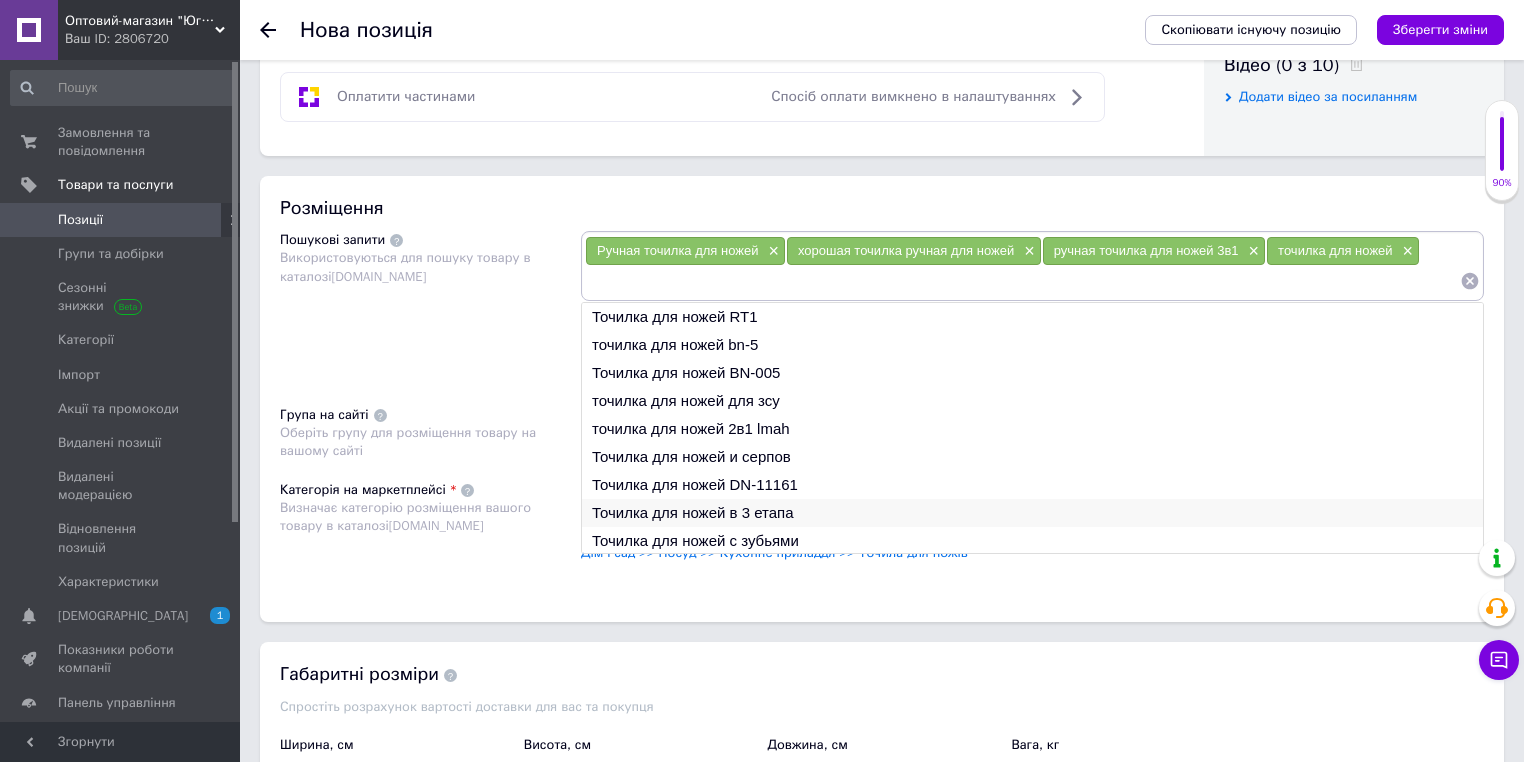 click on "Точилка для ножей в 3 етапа" at bounding box center [1032, 513] 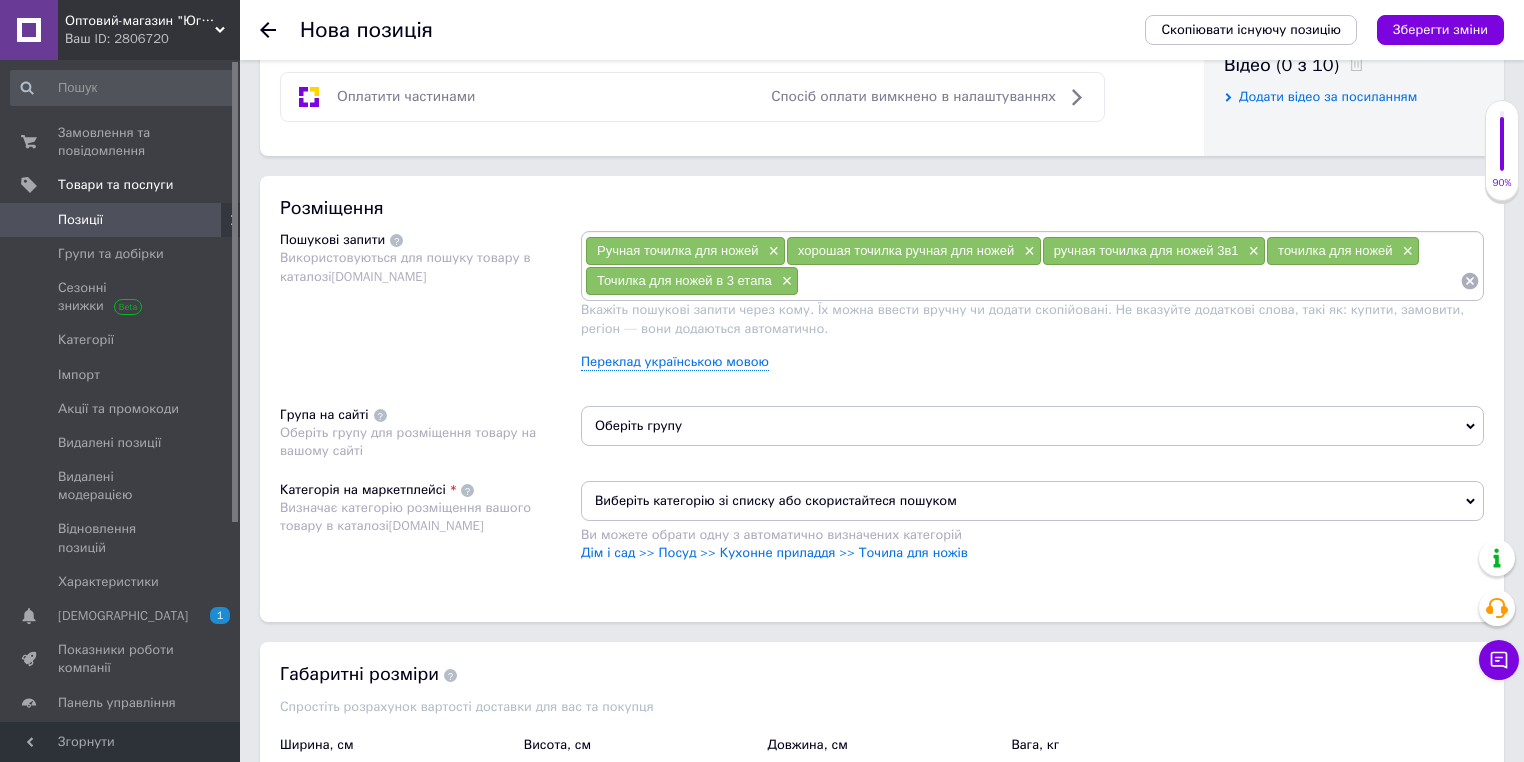 drag, startPoint x: 702, startPoint y: 420, endPoint x: 596, endPoint y: 400, distance: 107.87029 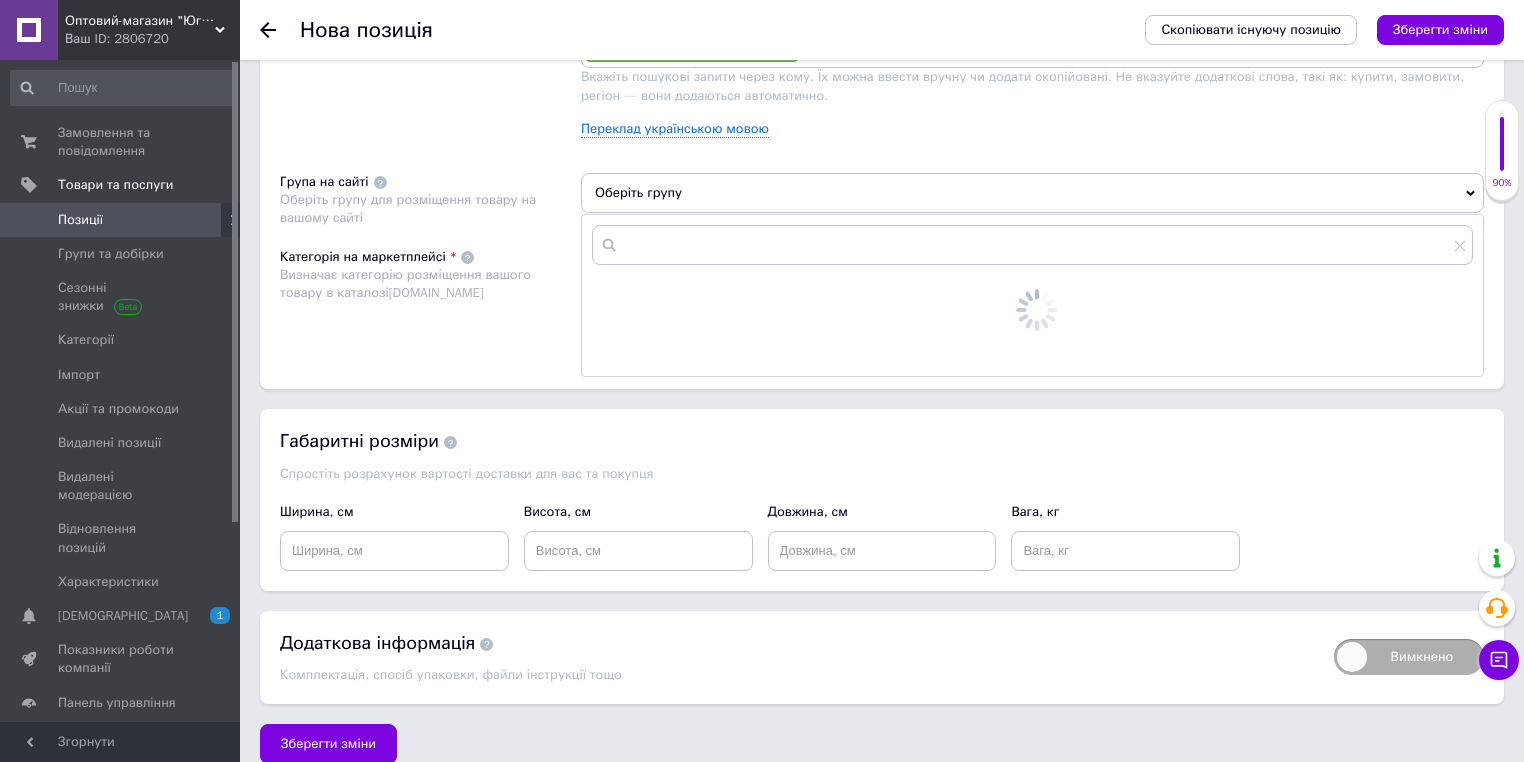 scroll, scrollTop: 1280, scrollLeft: 0, axis: vertical 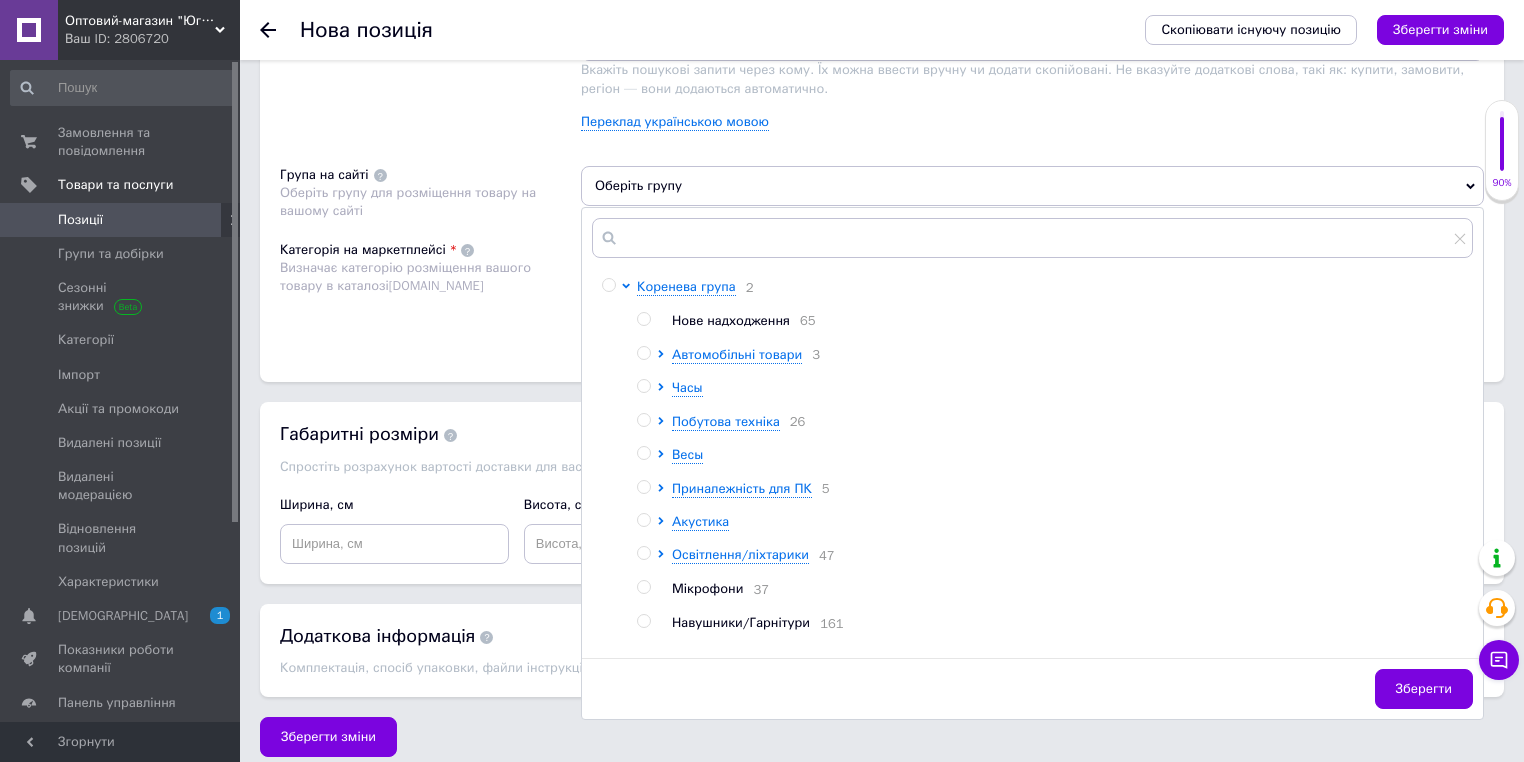 click on "Нове надходження" at bounding box center [731, 320] 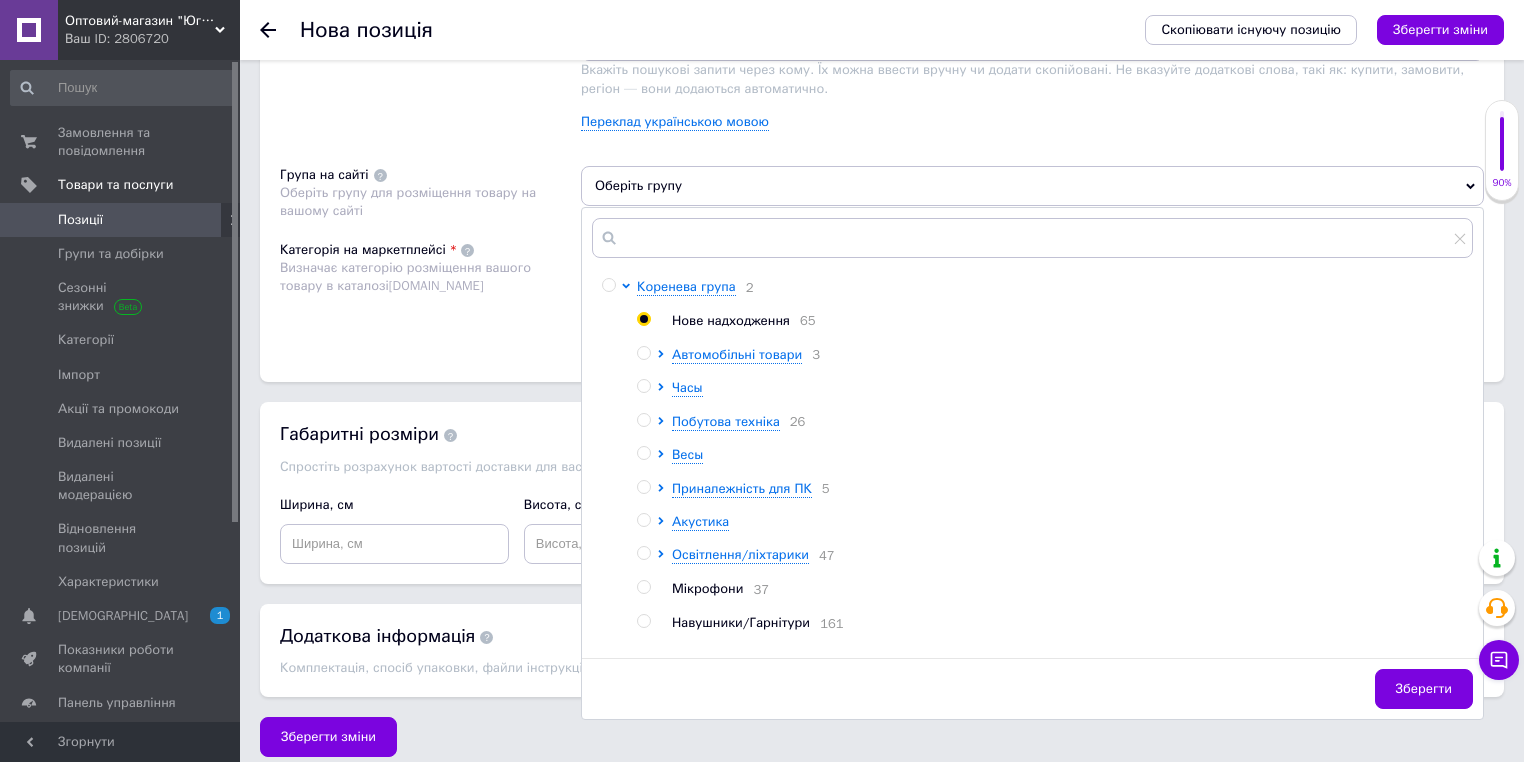 radio on "true" 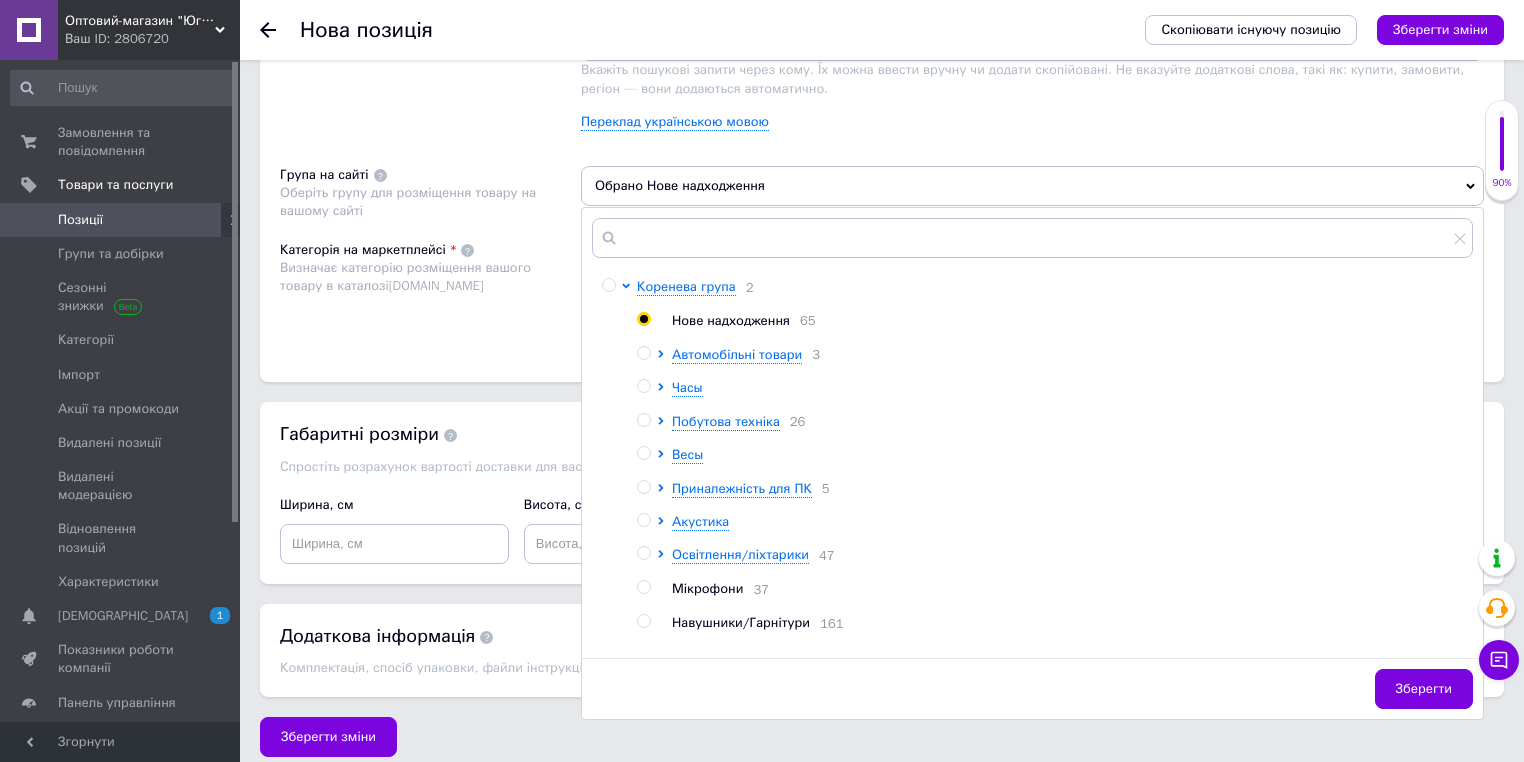 click on "Категорія на маркетплейсі Визначає категорію розміщення вашого товару в каталозі  [DOMAIN_NAME]" at bounding box center [430, 291] 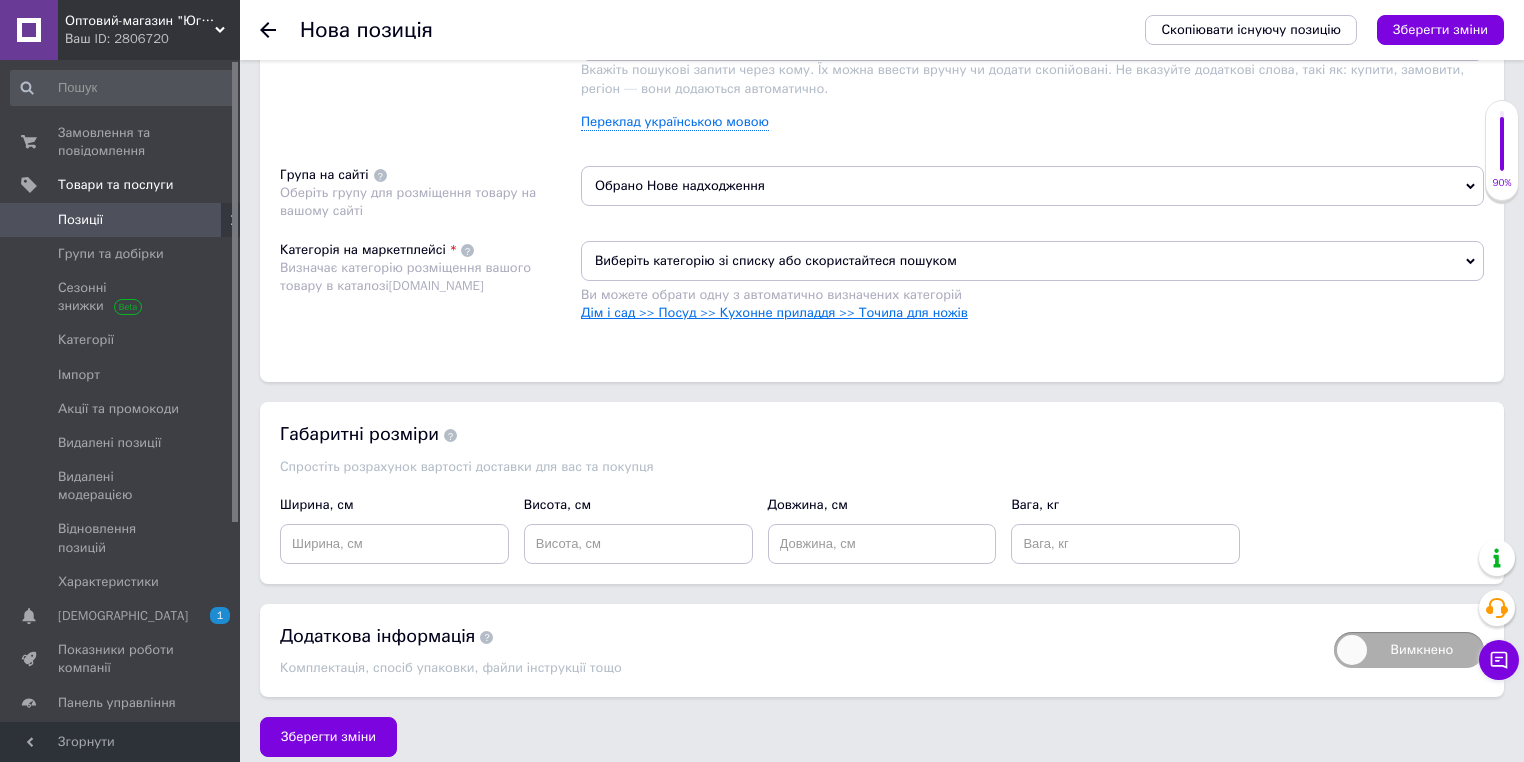 click on "Дім і сад >> Посуд >> Кухонне приладдя >> Точила для ножів" at bounding box center [774, 312] 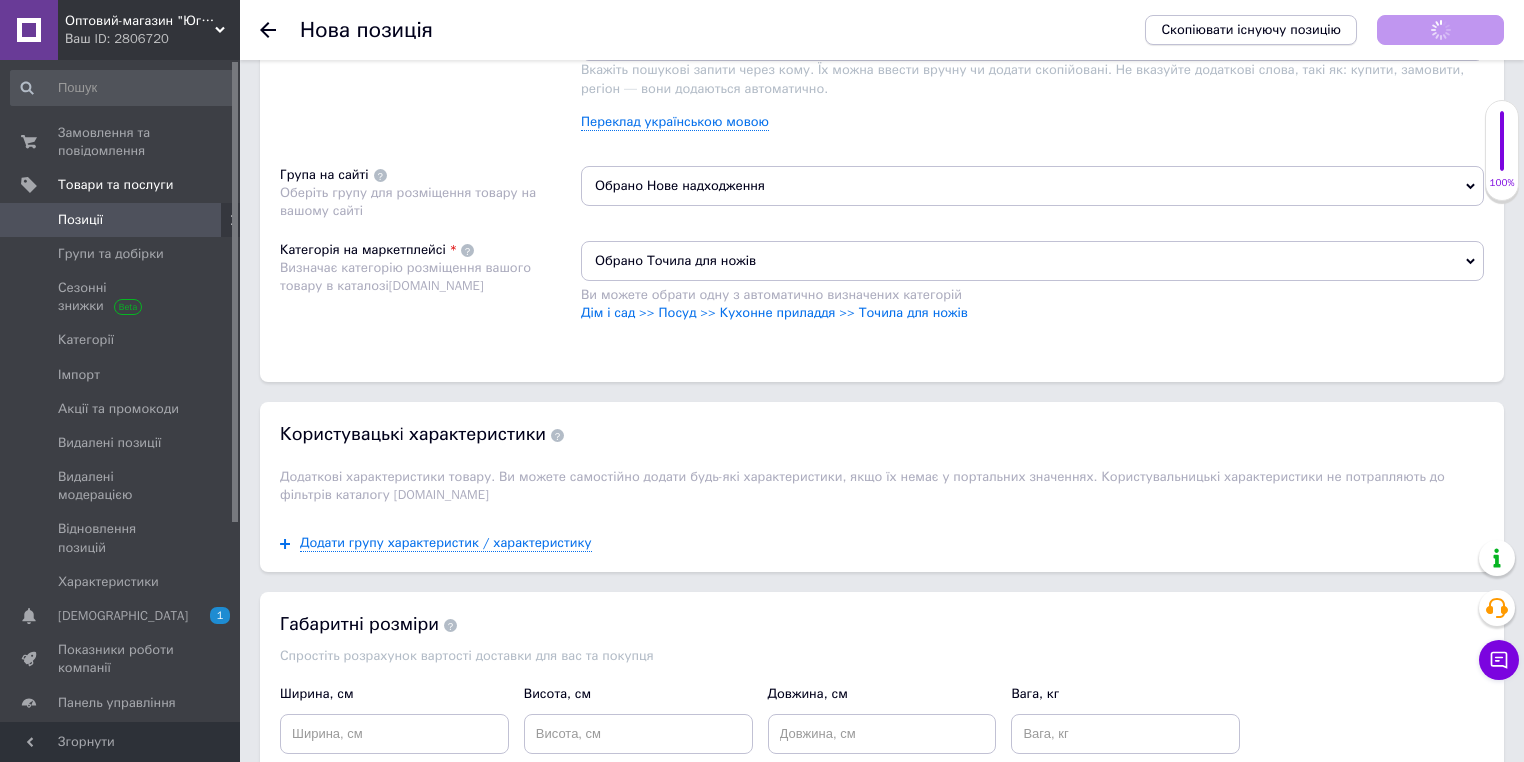 scroll, scrollTop: 1200, scrollLeft: 0, axis: vertical 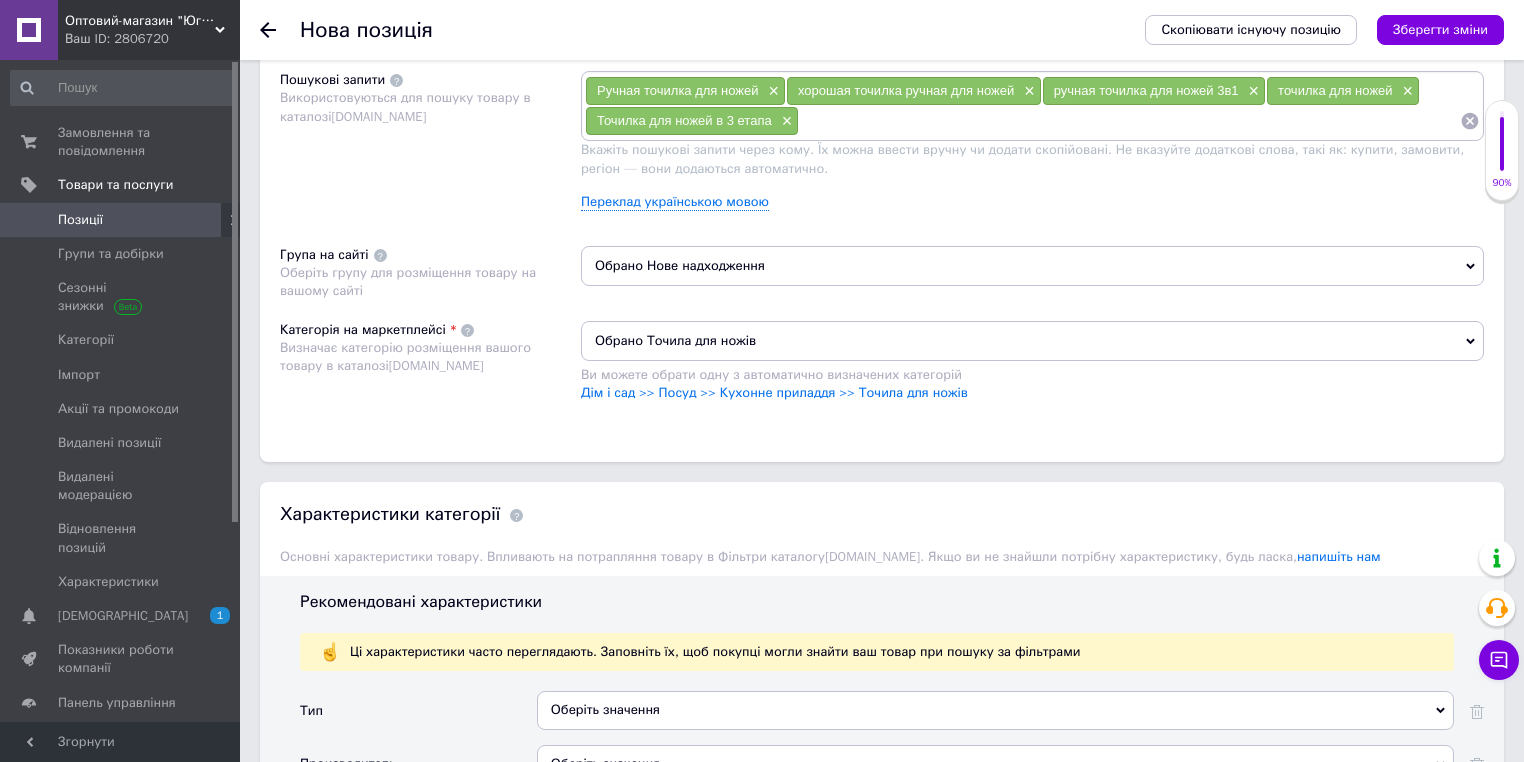 click on "Зберегти зміни" at bounding box center (1440, 29) 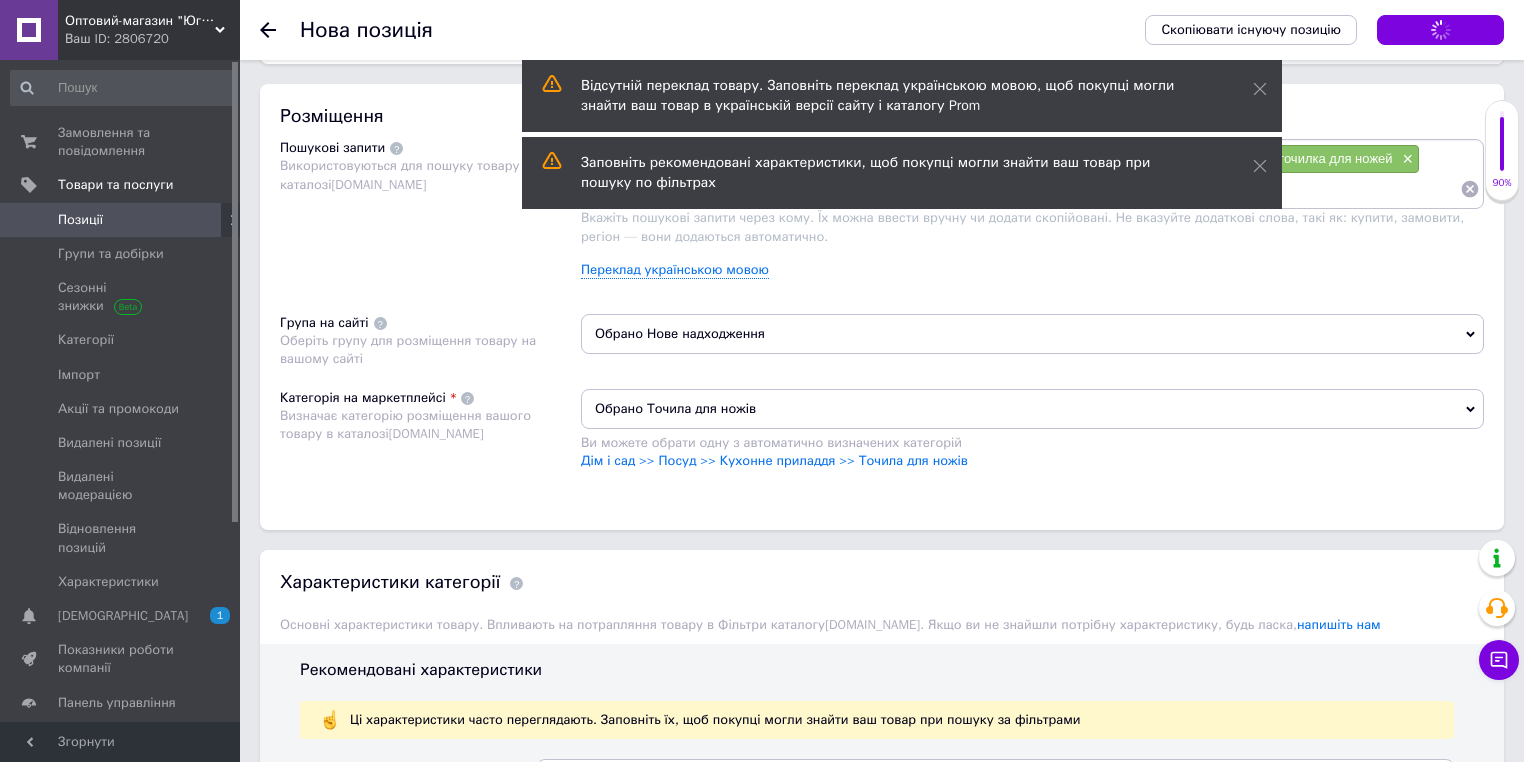 scroll, scrollTop: 1040, scrollLeft: 0, axis: vertical 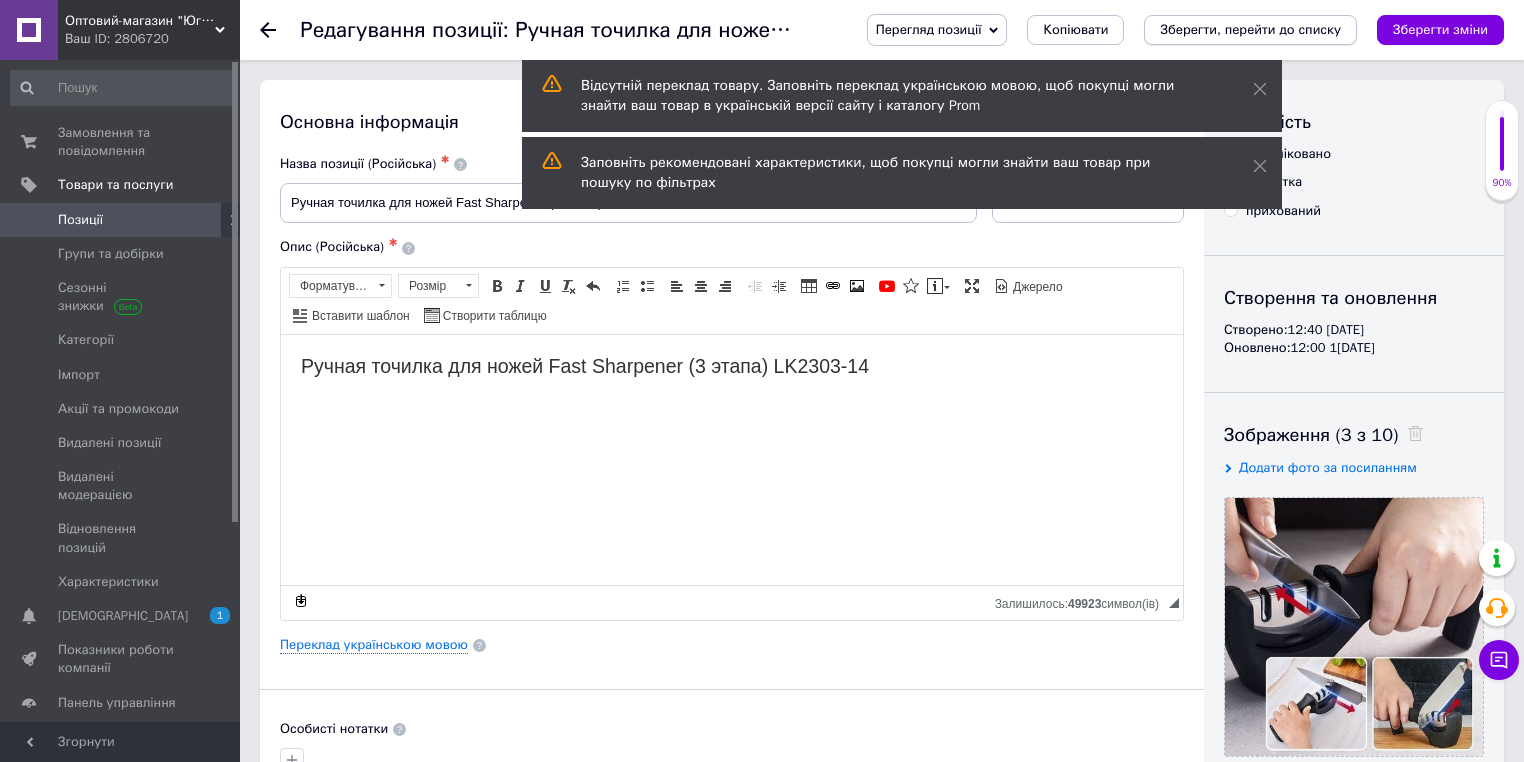 click on "Зберегти, перейти до списку" at bounding box center [1250, 29] 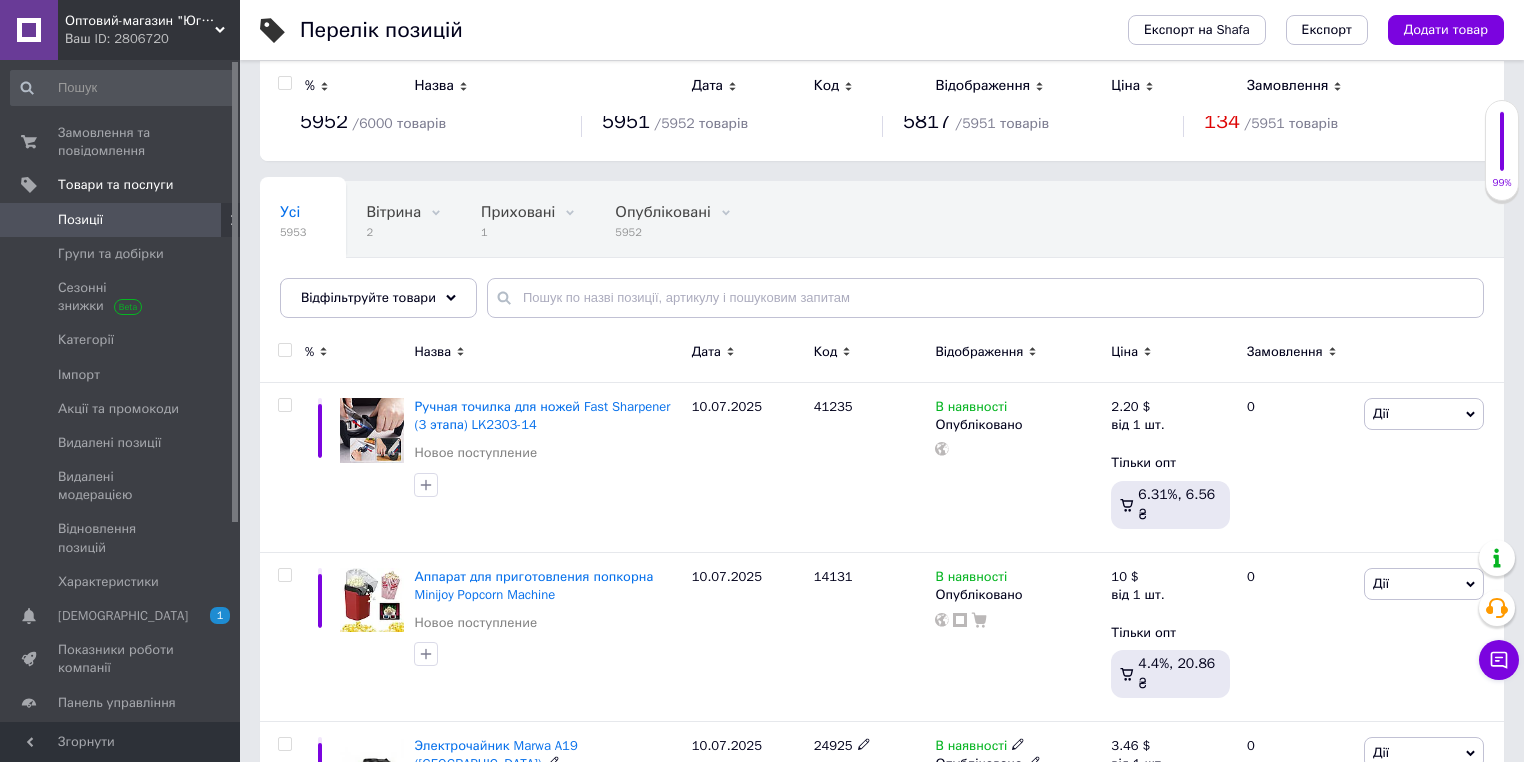 scroll, scrollTop: 0, scrollLeft: 0, axis: both 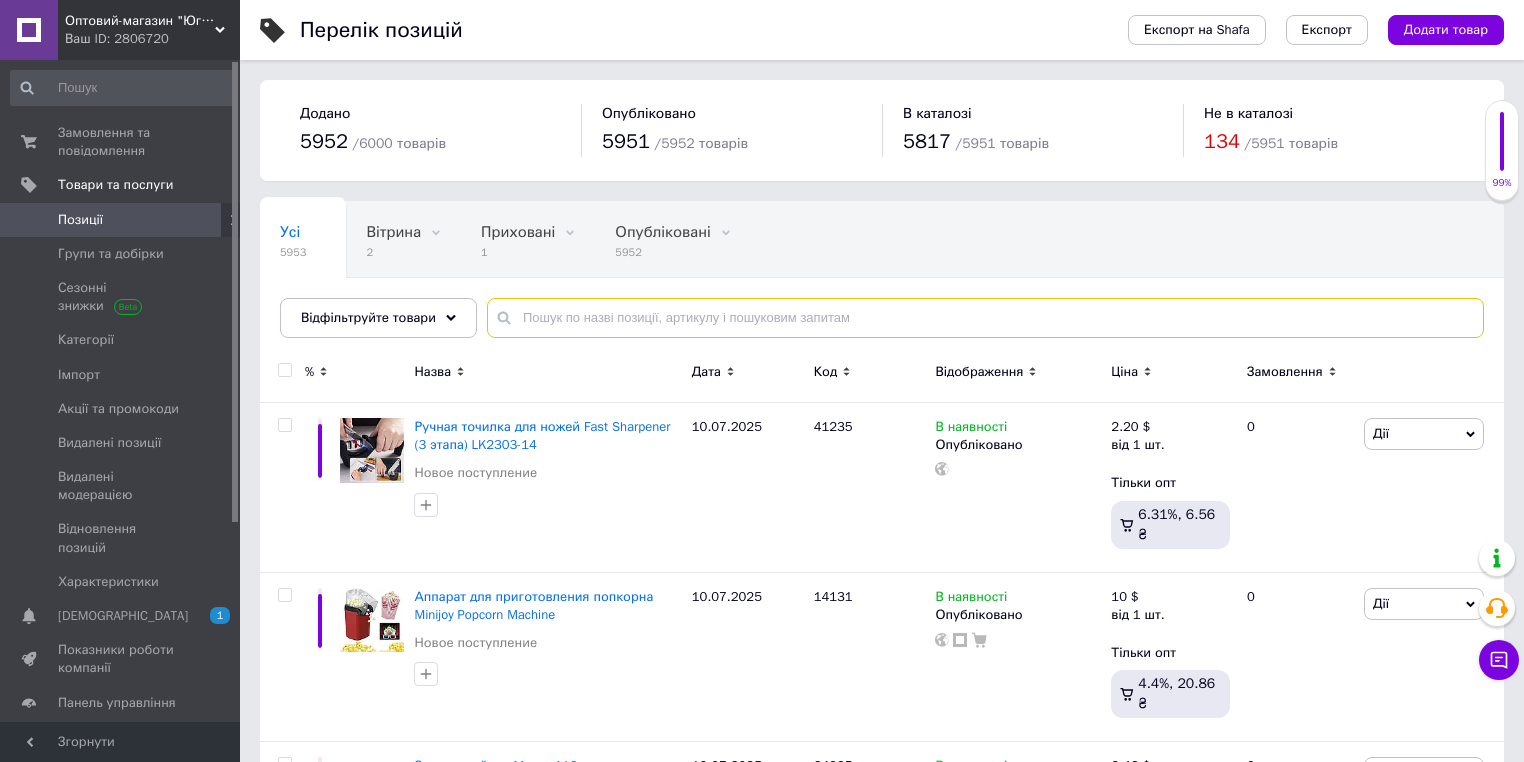 click at bounding box center (985, 318) 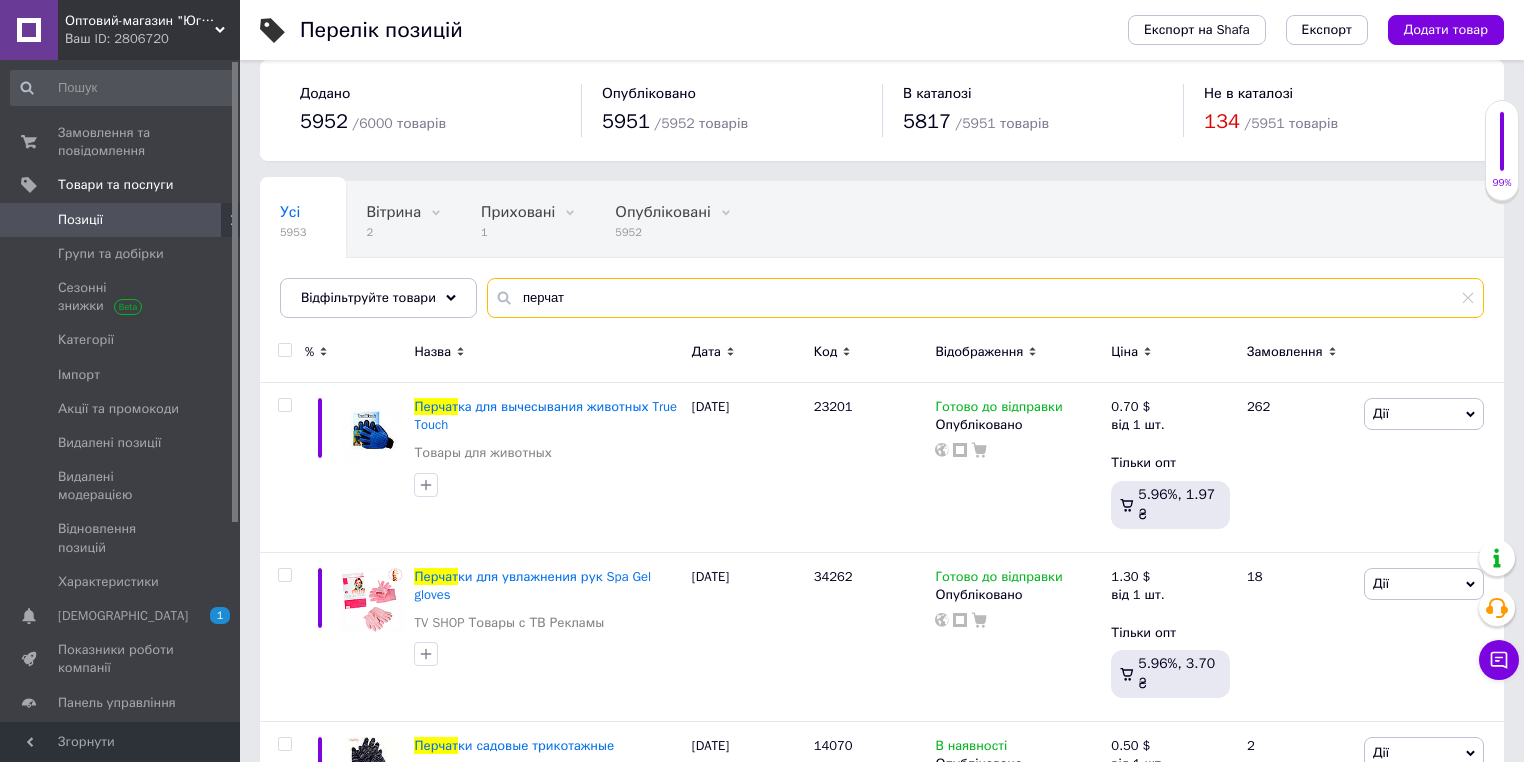 scroll, scrollTop: 0, scrollLeft: 0, axis: both 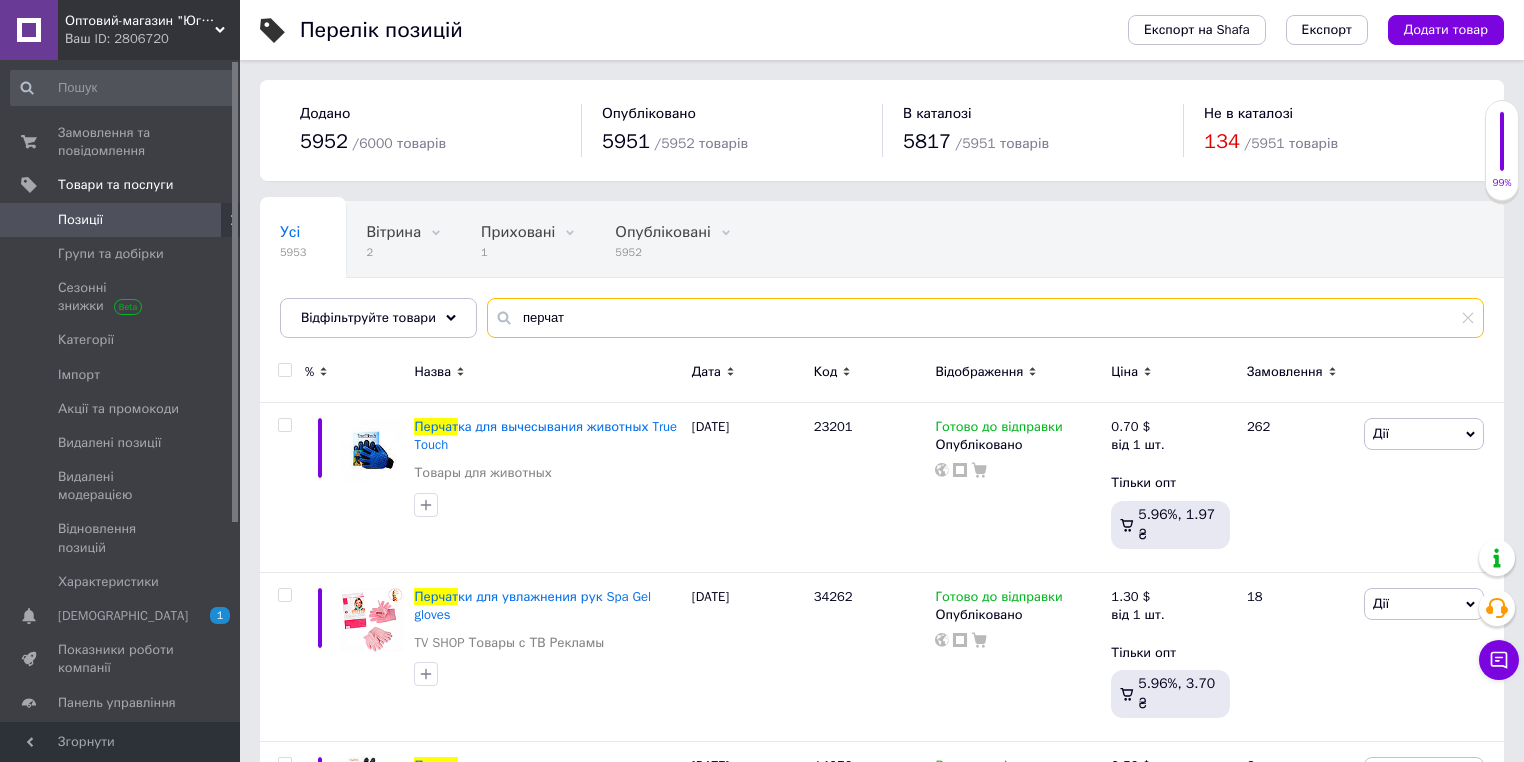 click on "перчат" at bounding box center (985, 318) 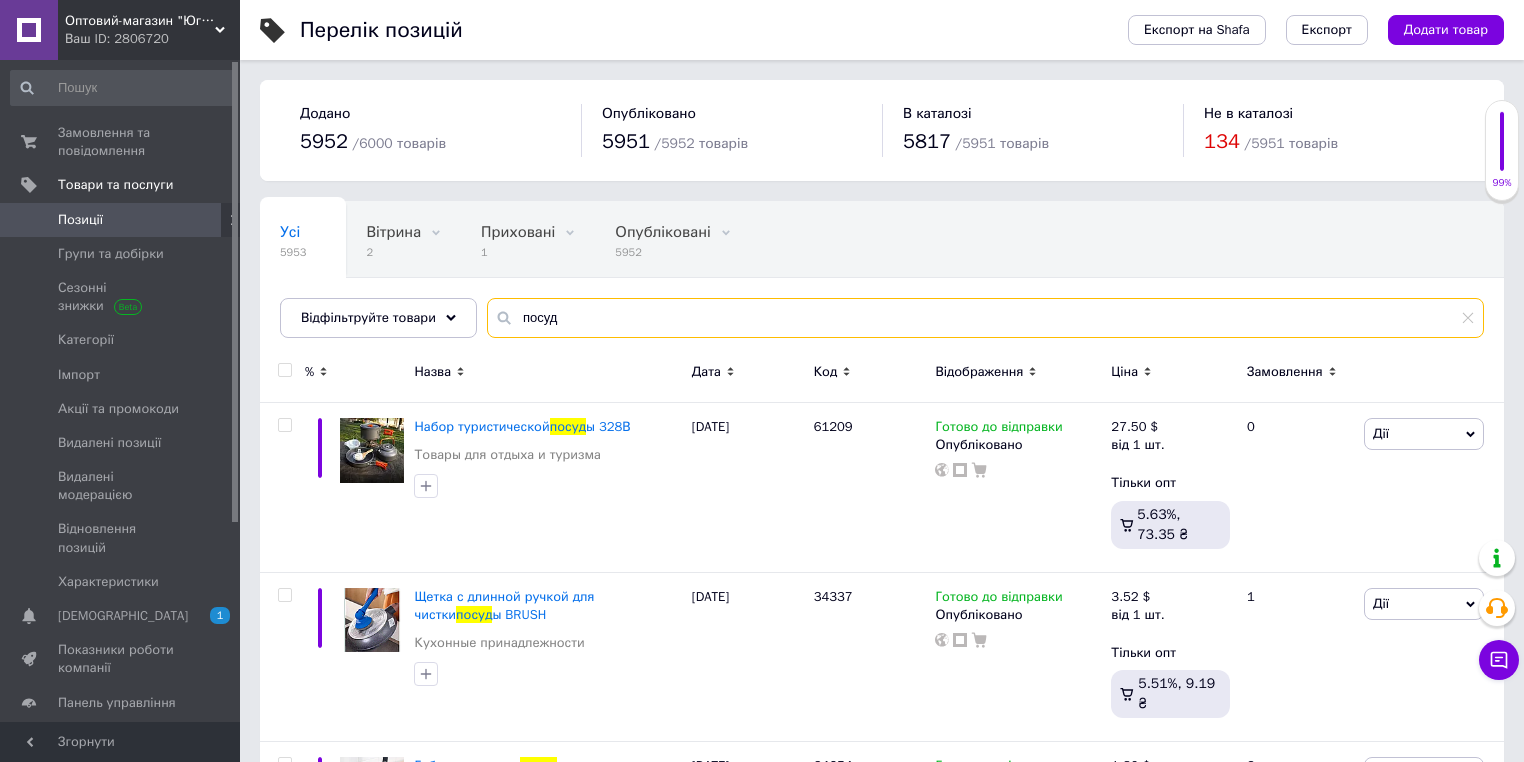 click on "посуд" at bounding box center (985, 318) 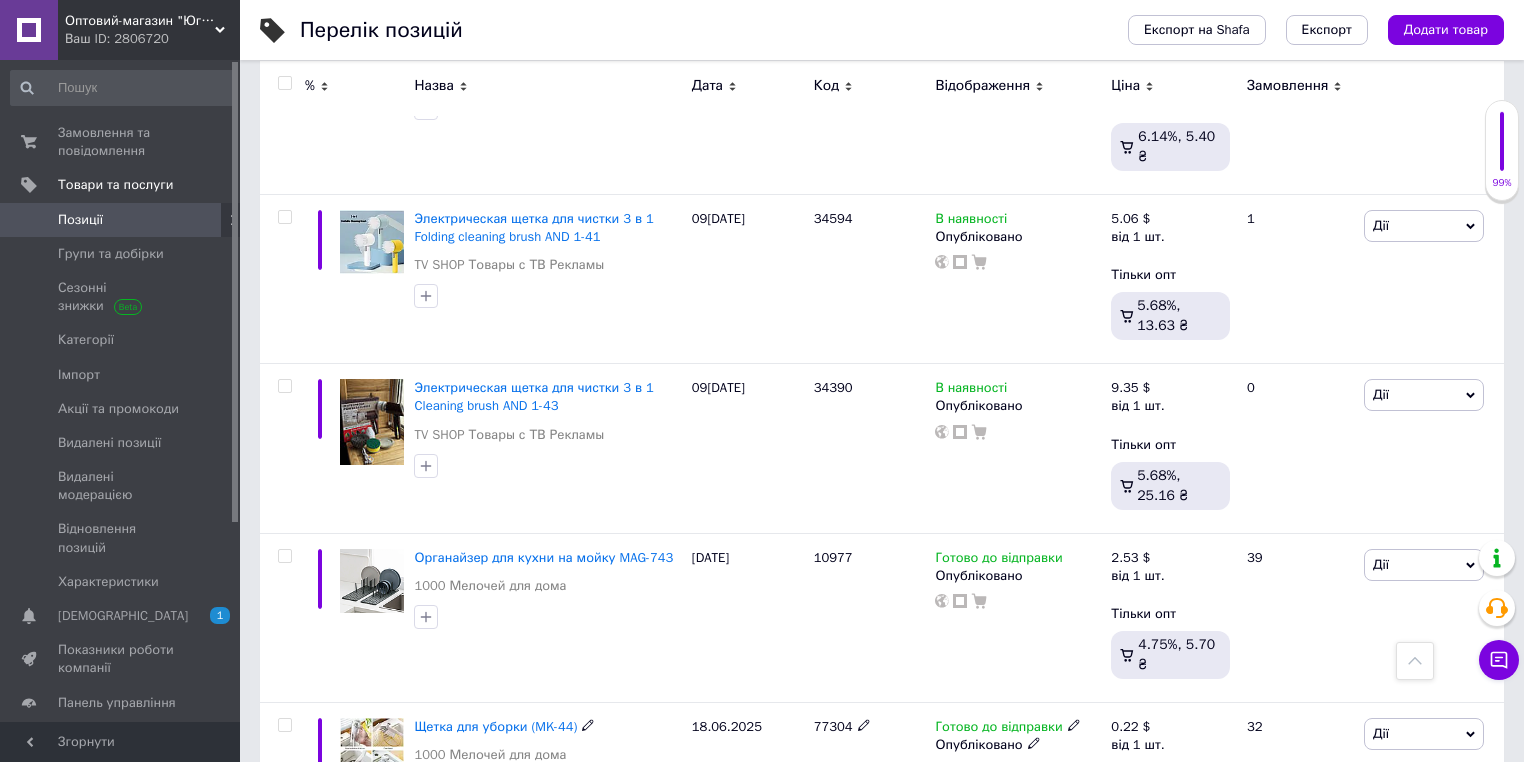 scroll, scrollTop: 7040, scrollLeft: 0, axis: vertical 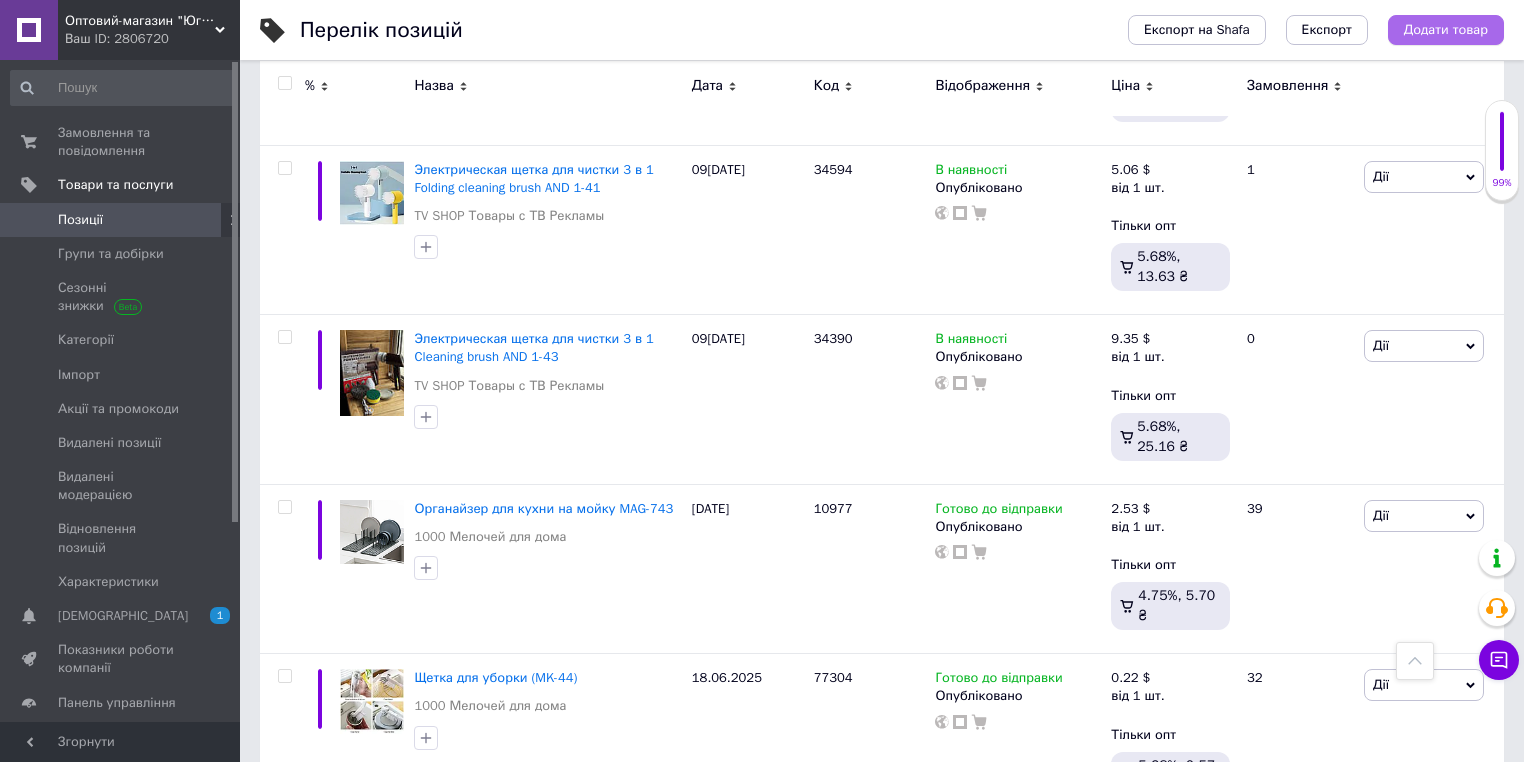 type on "посуды" 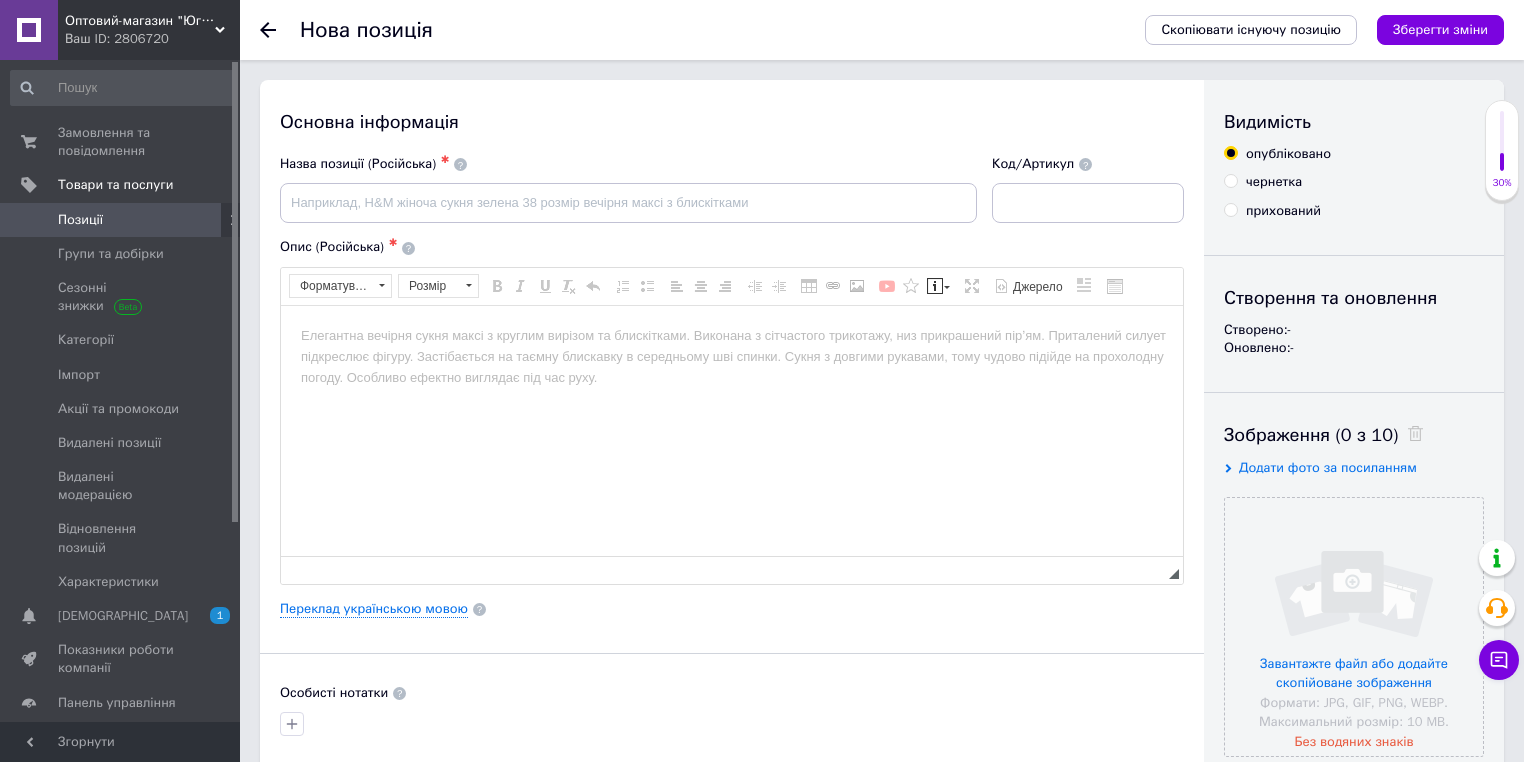scroll, scrollTop: 0, scrollLeft: 0, axis: both 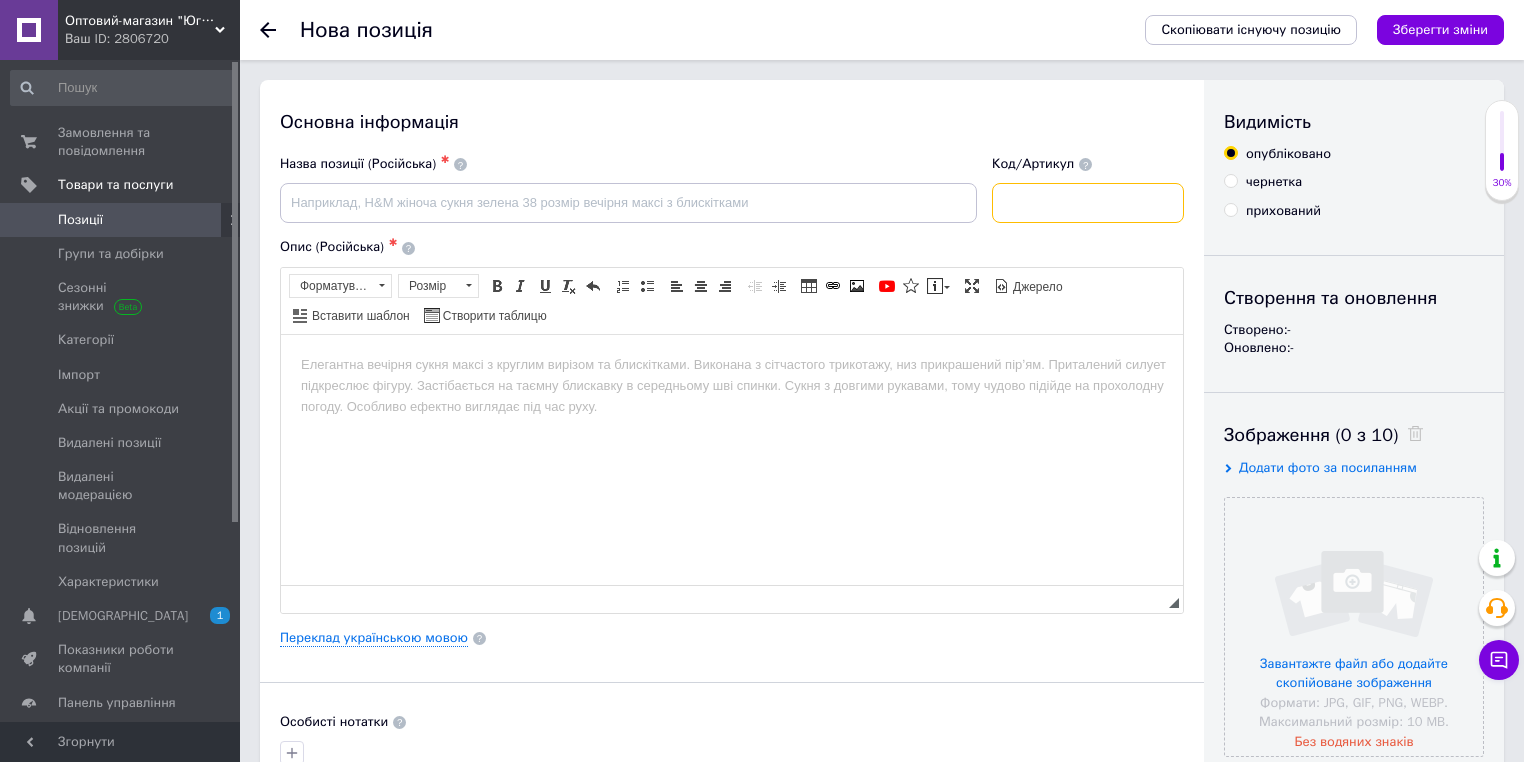 click at bounding box center (1088, 203) 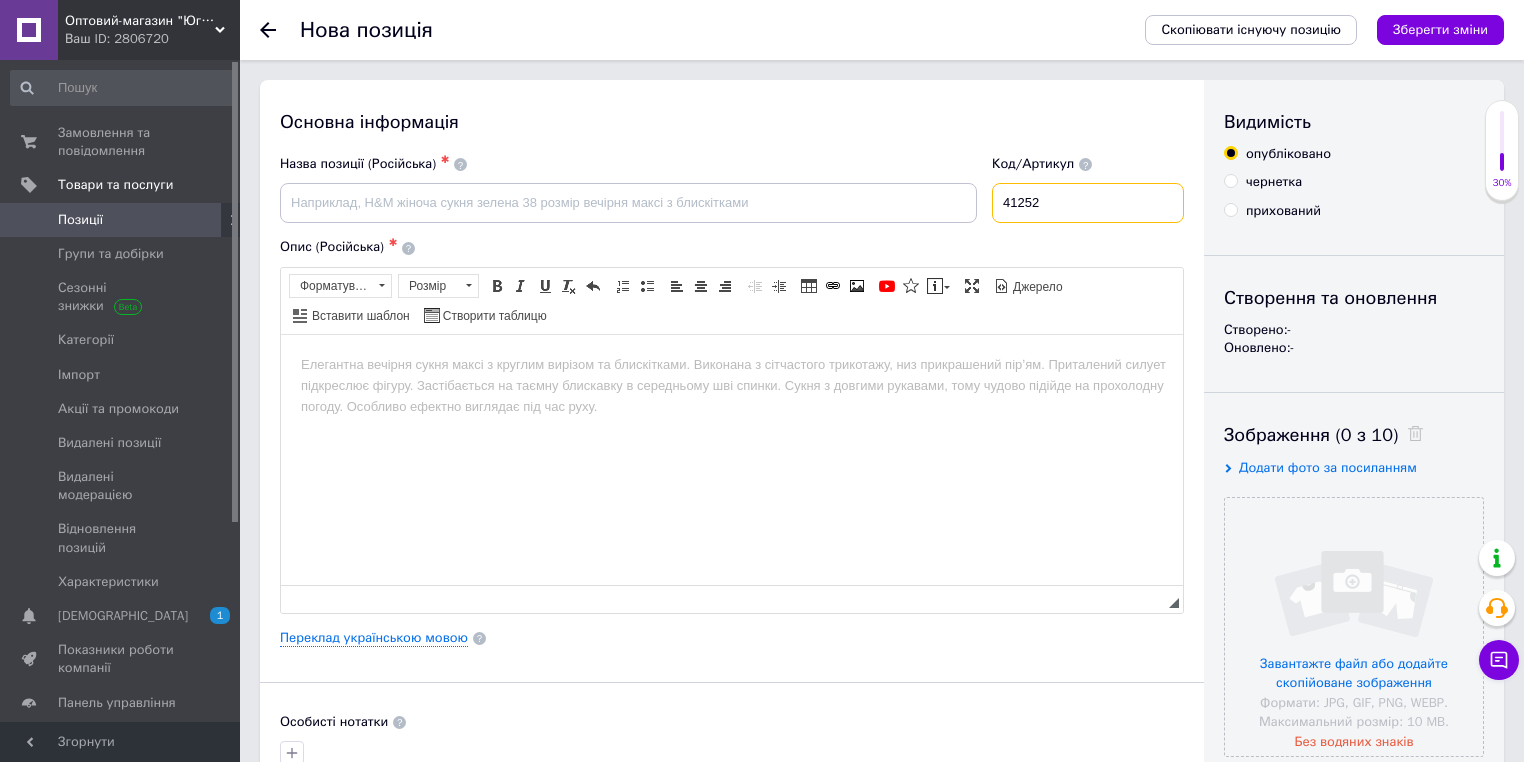 type on "41252" 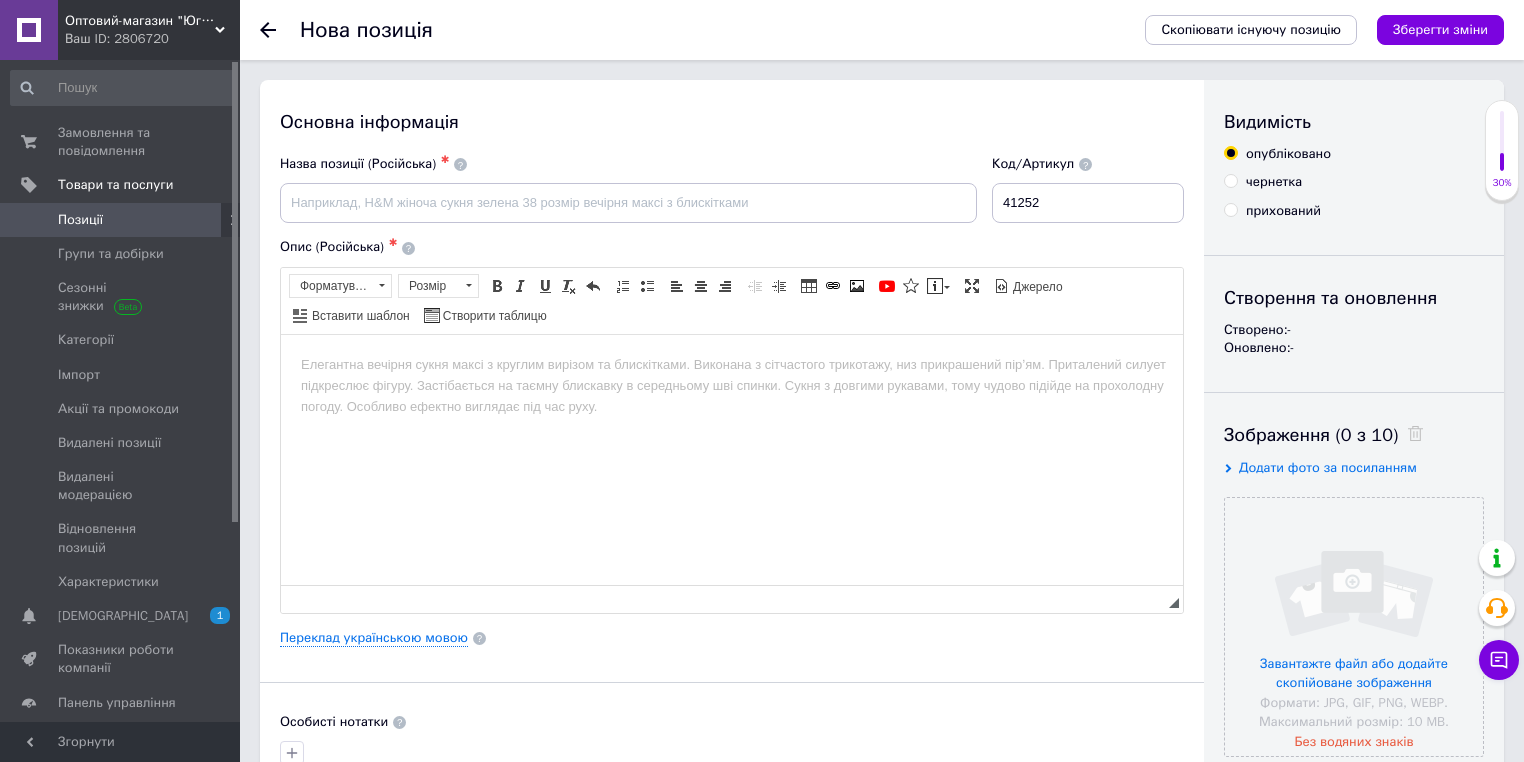 click on "Основна інформація Назва позиції (Російська) ✱ Код/Артикул 41252 Опис (Російська) ✱ Розширений текстовий редактор, 43895779-E52B-48EE-A771-EF5F616ED7A7 Панель інструментів редактора Форматування Форматування Розмір Розмір   Жирний  Сполучення клавіш Ctrl+B   Курсив  Сполучення клавіш Ctrl+I   Підкреслений  Сполучення клавіш Ctrl+U   Видалити форматування   Повернути  Сполучення клавіш Ctrl+Z   Вставити/видалити нумерований список   Вставити/видалити маркований список   По лівому краю   По центру   По правому краю   Зменшити відступ   Збільшити відступ   Таблиця     Зображення   $" at bounding box center [732, 638] 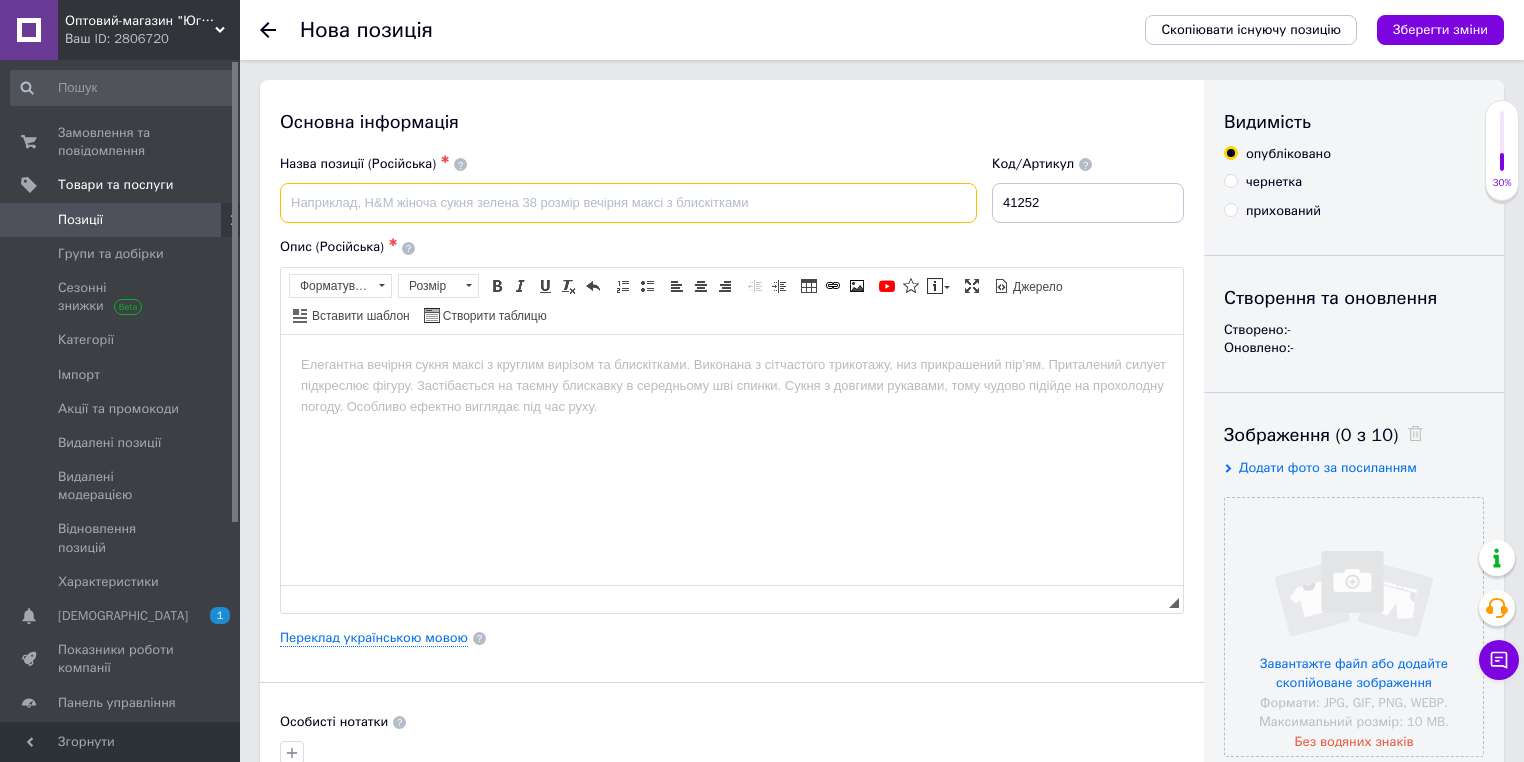 click at bounding box center [628, 203] 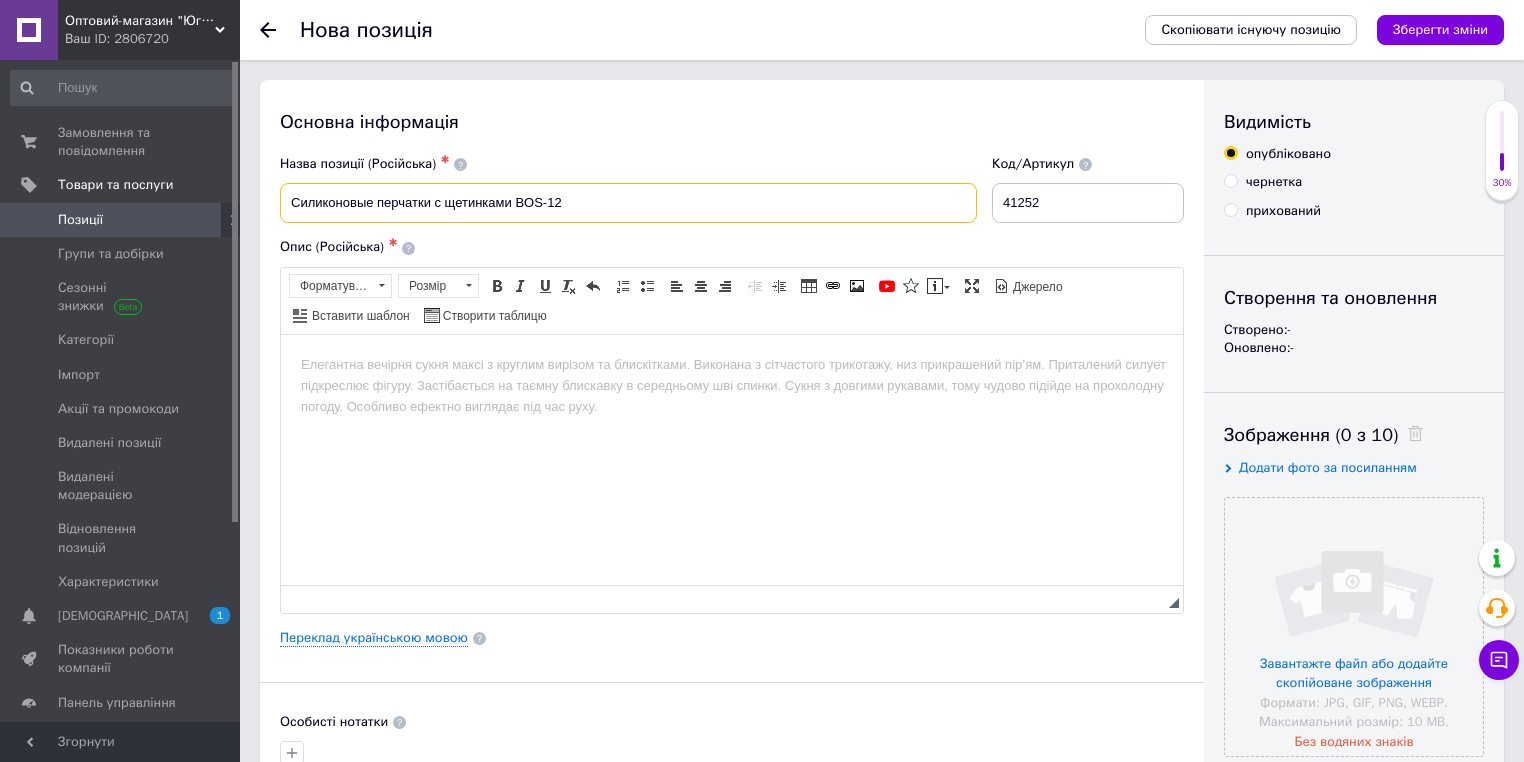 click on "Силиконовые перчатки c щетинками BOS-12" at bounding box center [628, 203] 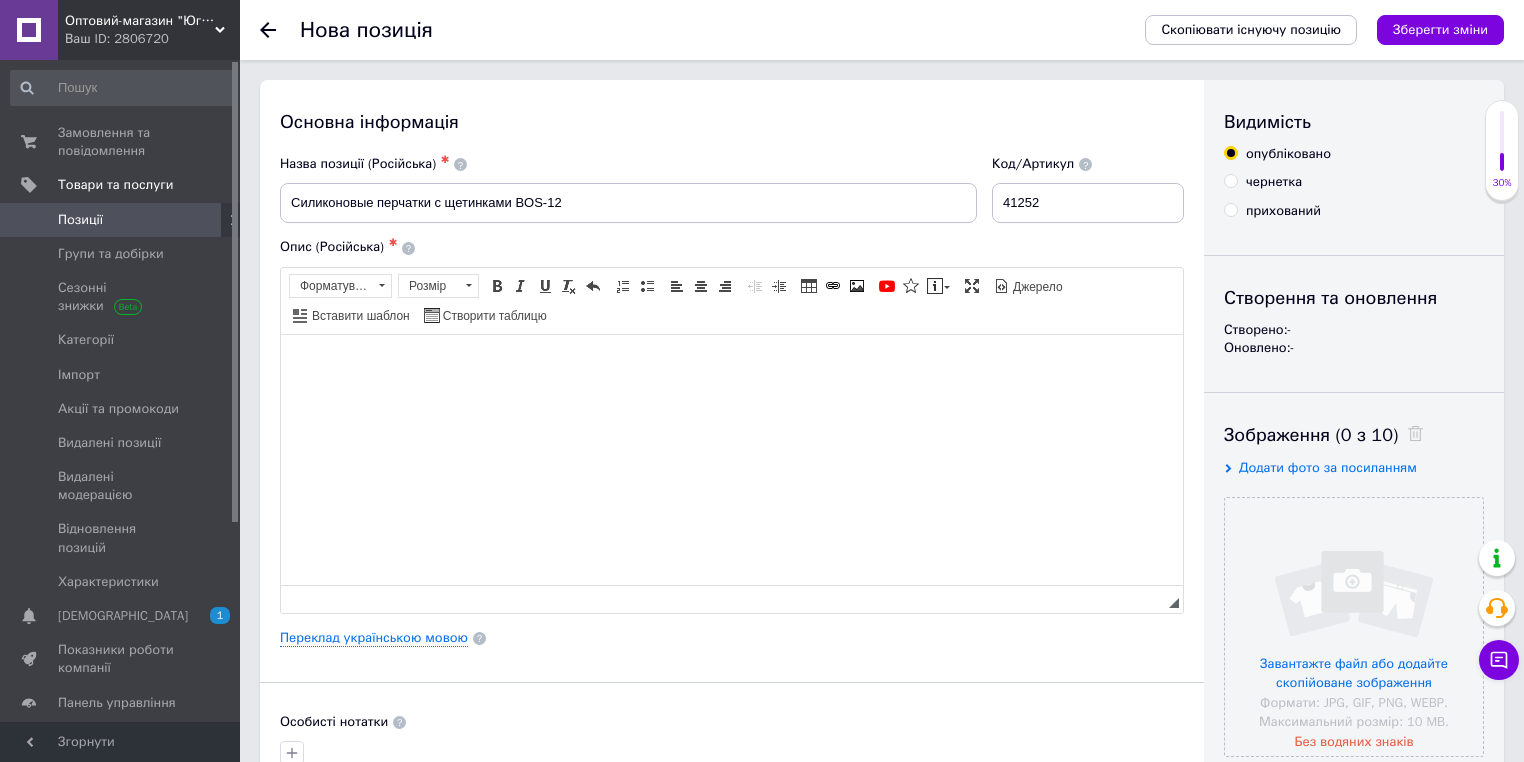 drag, startPoint x: 359, startPoint y: 387, endPoint x: 375, endPoint y: 337, distance: 52.49762 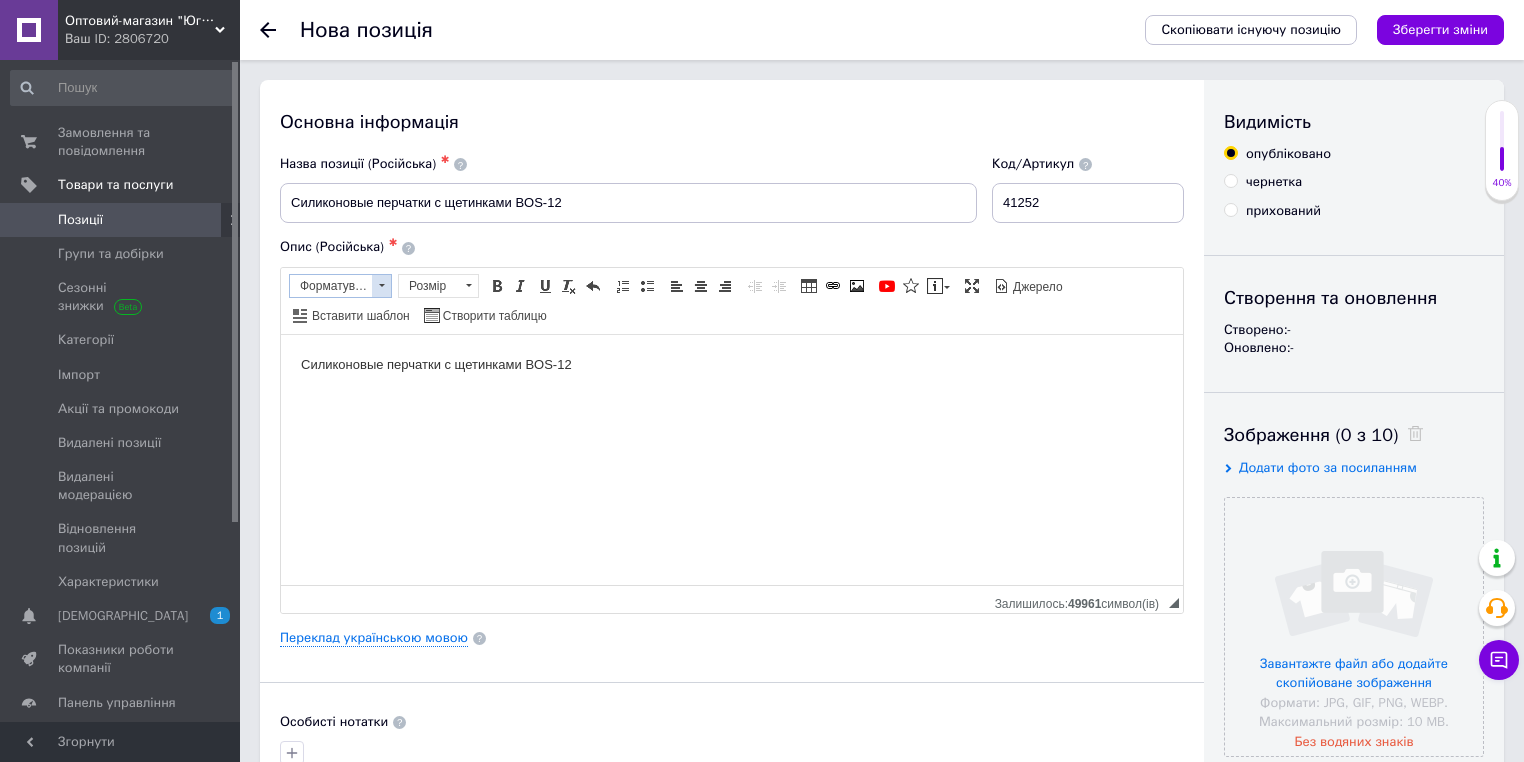 click at bounding box center (381, 286) 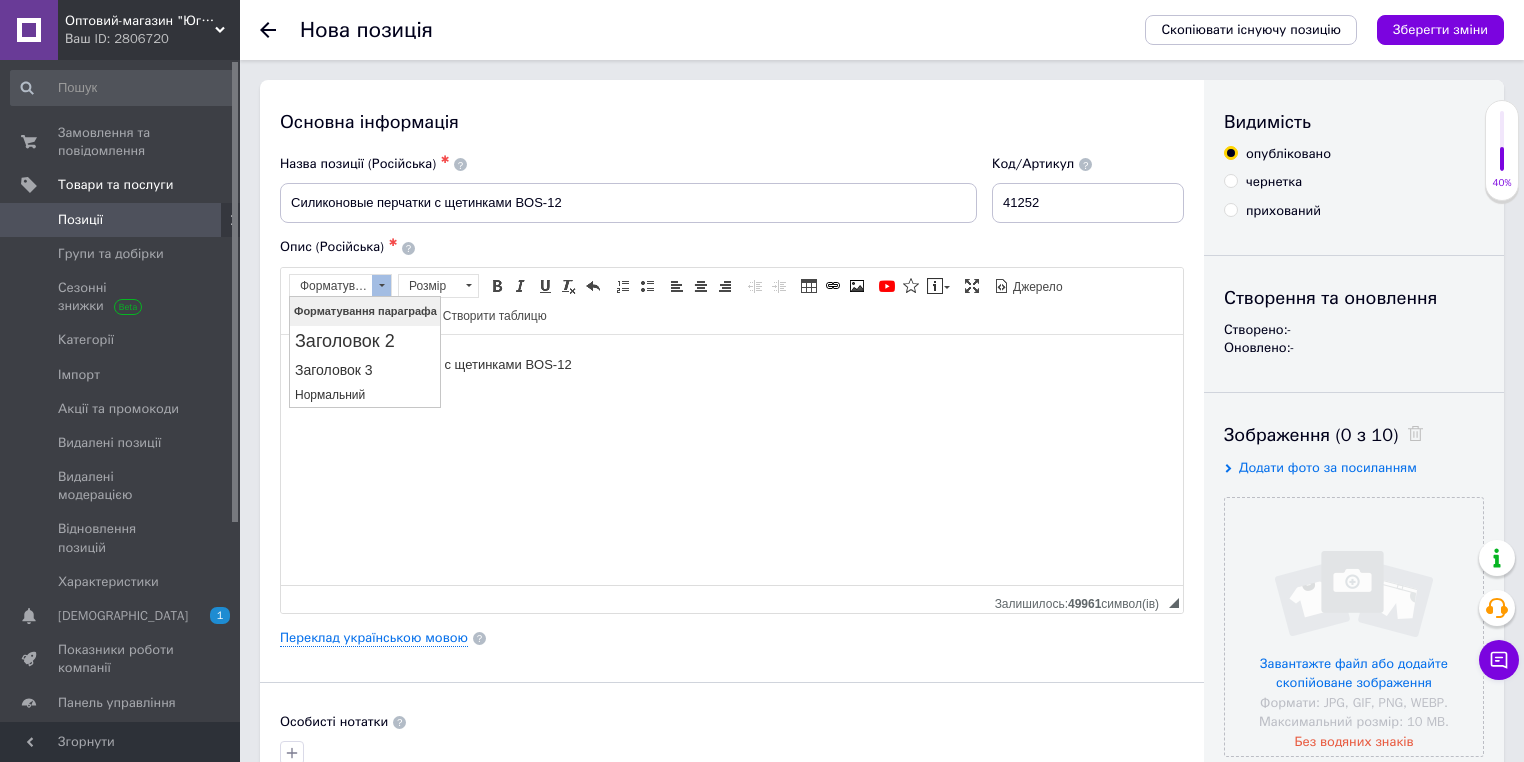 scroll, scrollTop: 0, scrollLeft: 0, axis: both 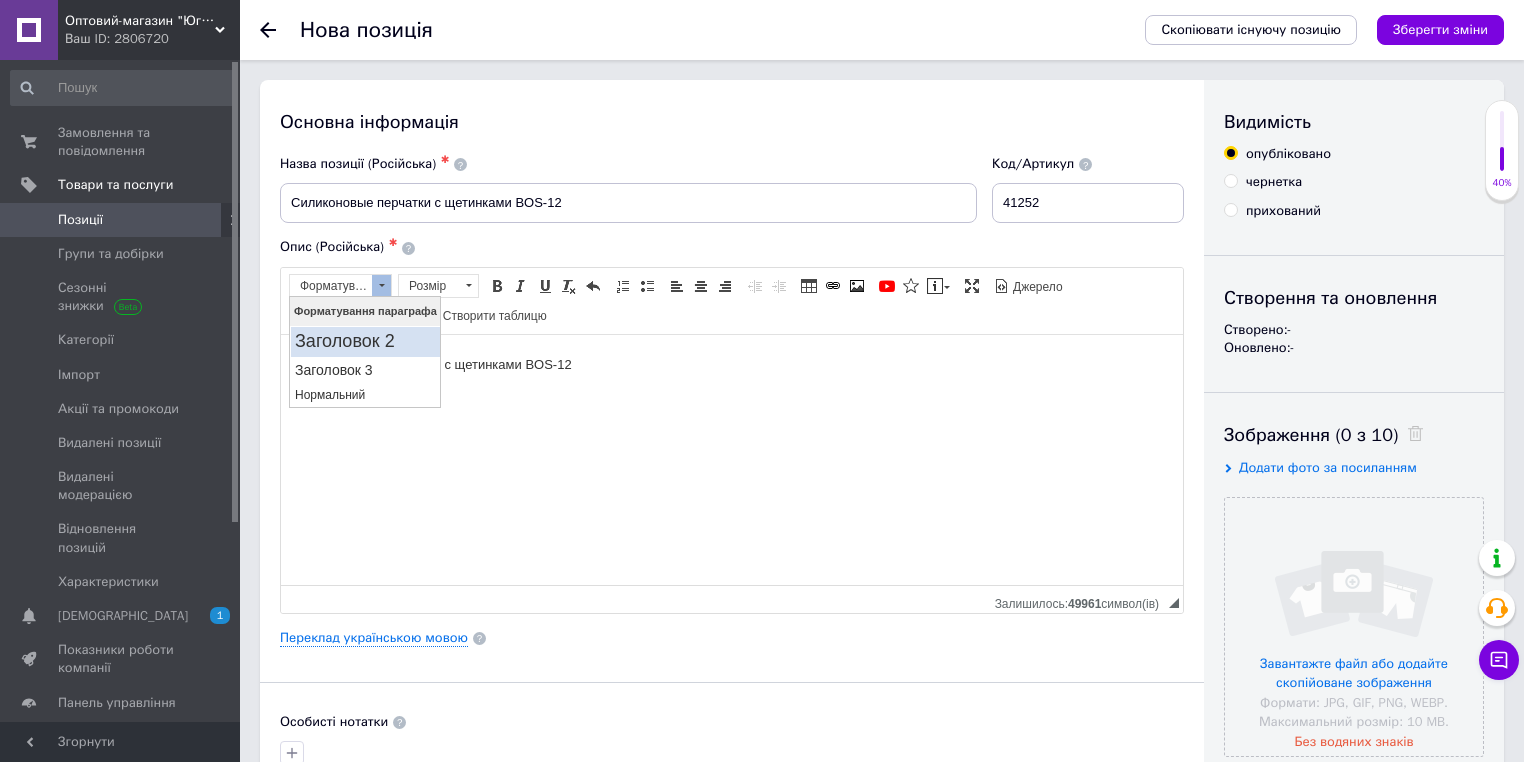 drag, startPoint x: 666, startPoint y: 601, endPoint x: 369, endPoint y: 341, distance: 394.7265 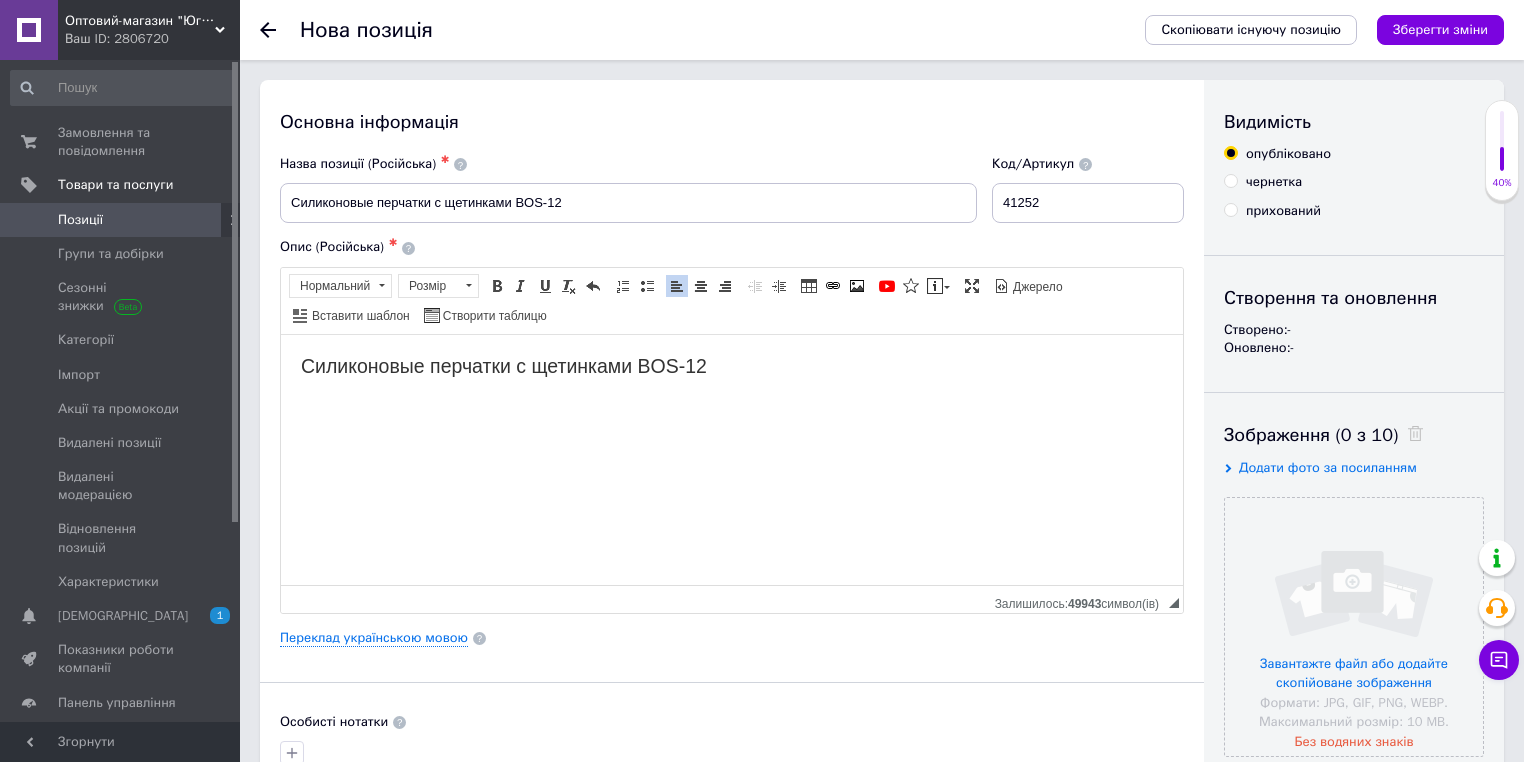 click on "Основна інформація" at bounding box center (732, 122) 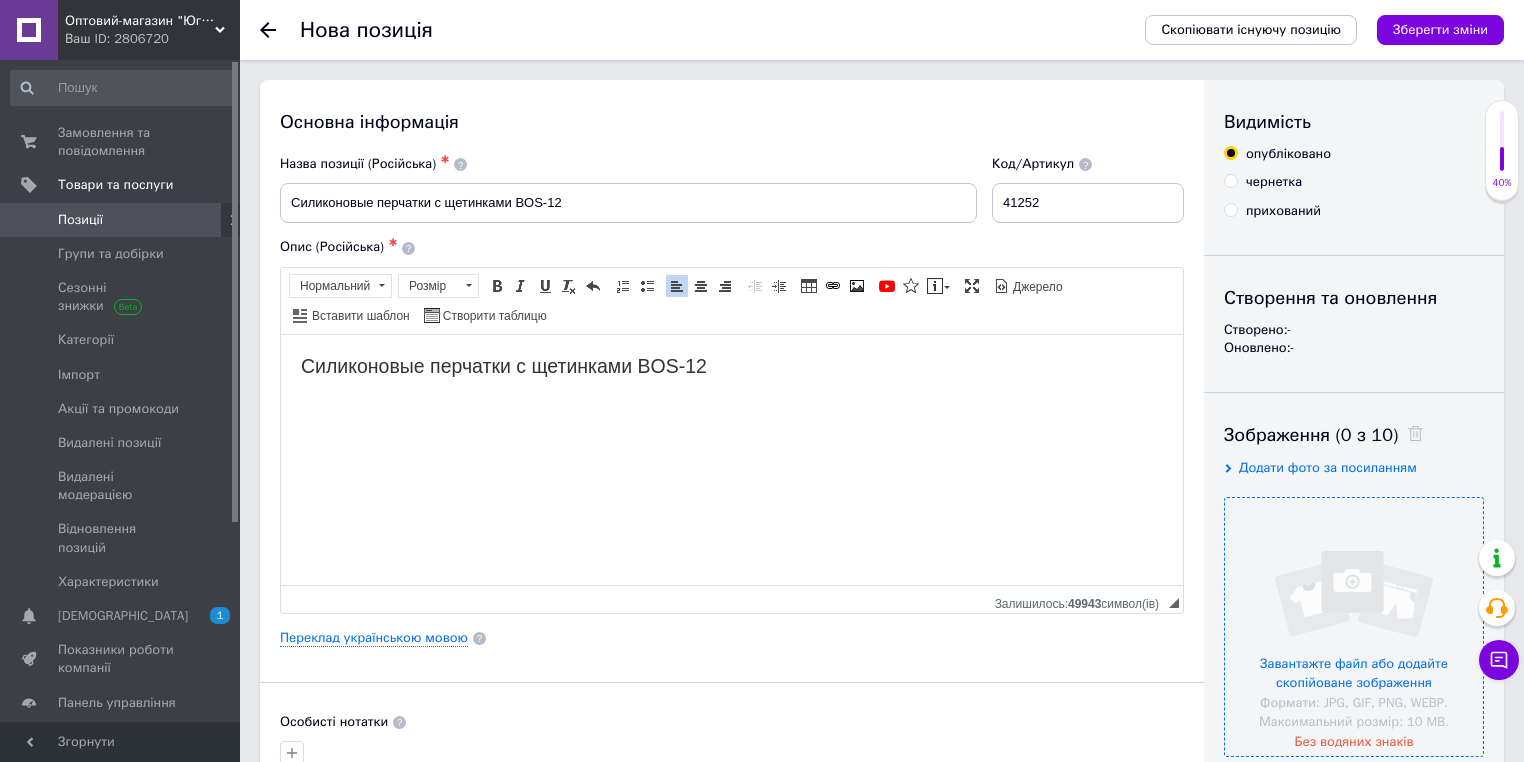 click at bounding box center [1354, 627] 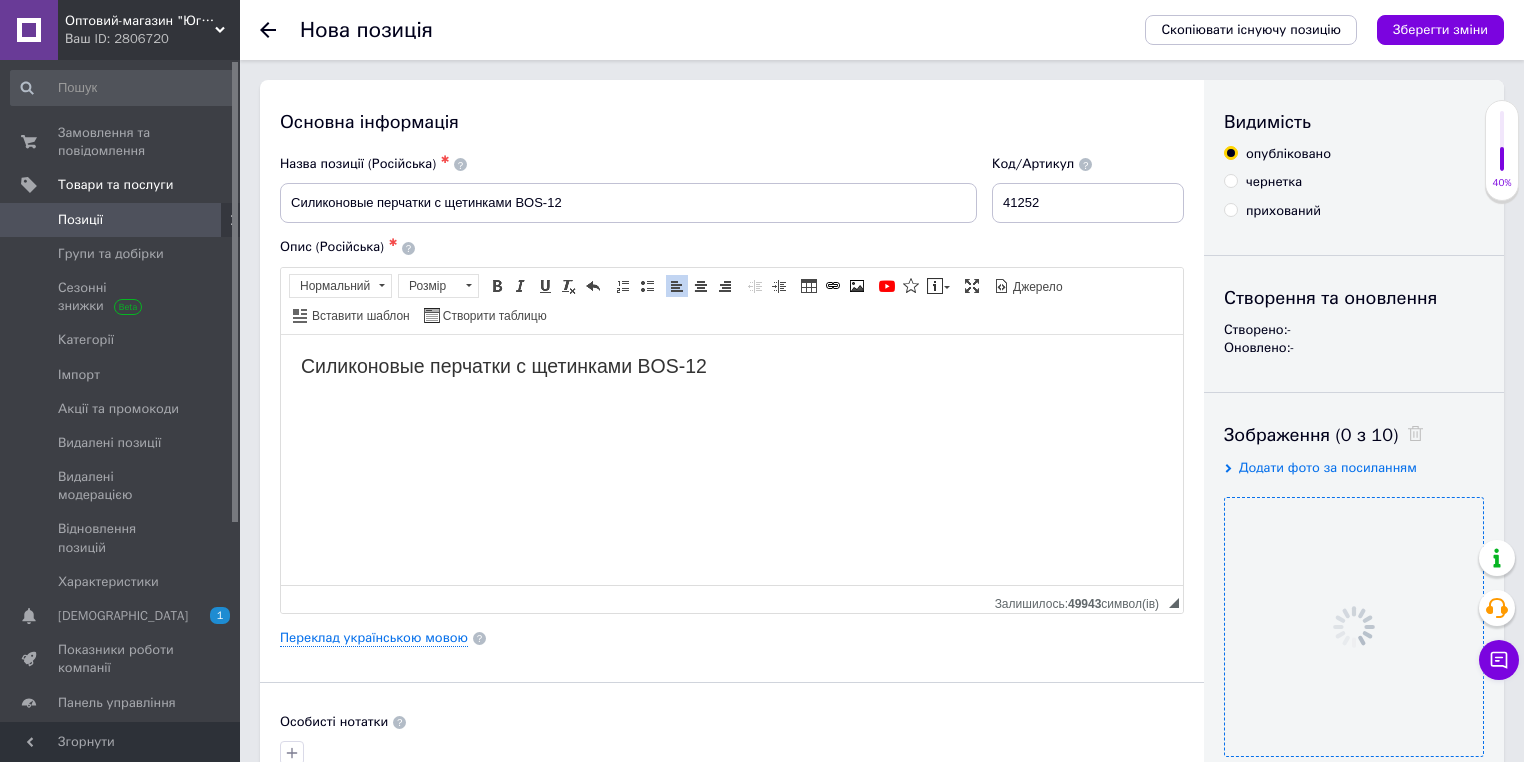 click on "Основна інформація Назва позиції (Російська) ✱ Силиконовые перчатки c щетинками BOS-12 Код/Артикул 41252 Опис (Російська) ✱ Силиконовые перчатки c щетинками BOS-12
Розширений текстовий редактор, 43895779-E52B-48EE-A771-EF5F616ED7A7 Панель інструментів редактора Форматування Нормальний Розмір Розмір   Жирний  Сполучення клавіш Ctrl+B   Курсив  Сполучення клавіш Ctrl+I   Підкреслений  Сполучення клавіш Ctrl+U   Видалити форматування   Повернути  Сполучення клавіш Ctrl+Z   Вставити/видалити нумерований список   Вставити/видалити маркований список   По лівому краю   $" at bounding box center (732, 725) 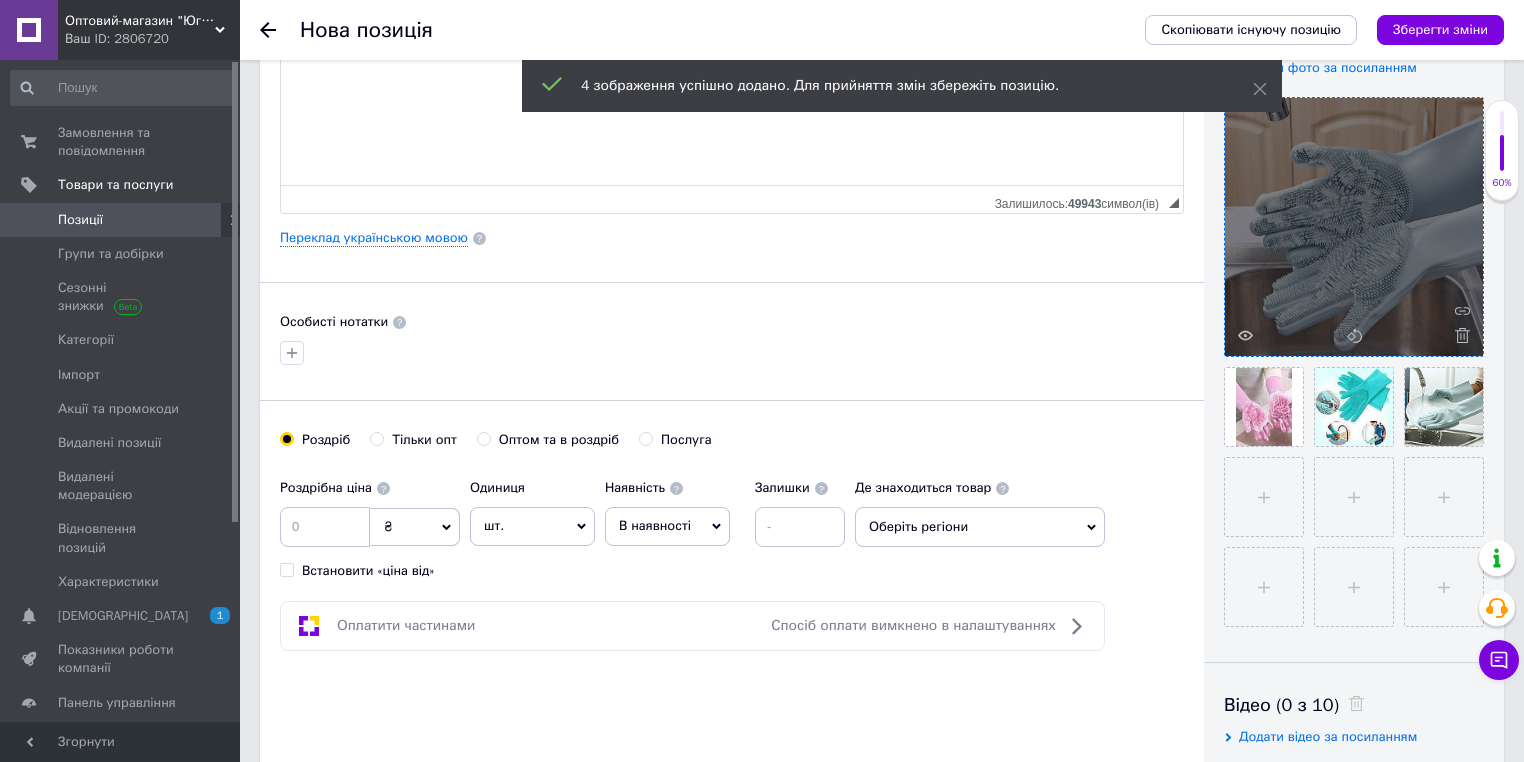 click on "Тільки опт" at bounding box center [424, 440] 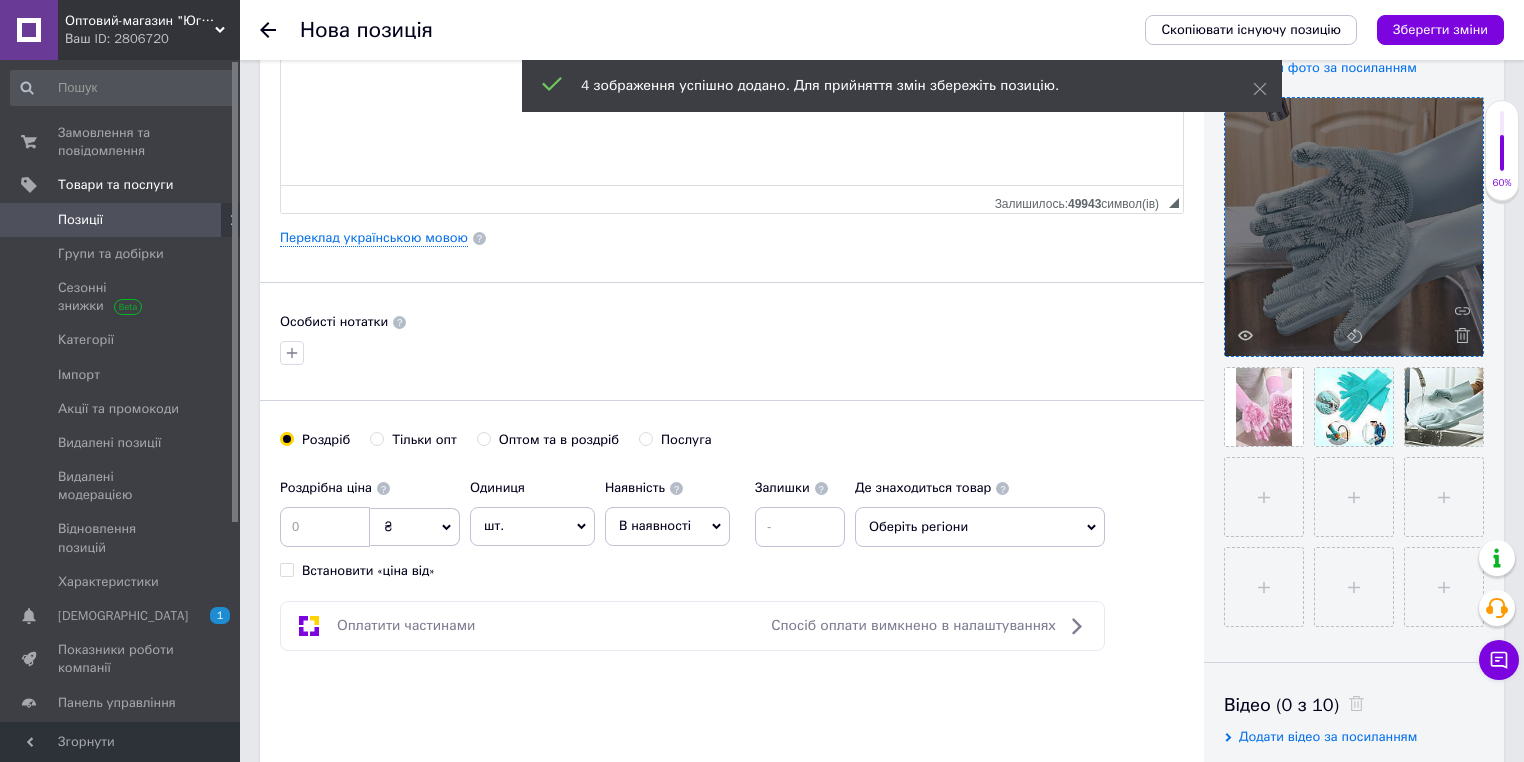 radio on "true" 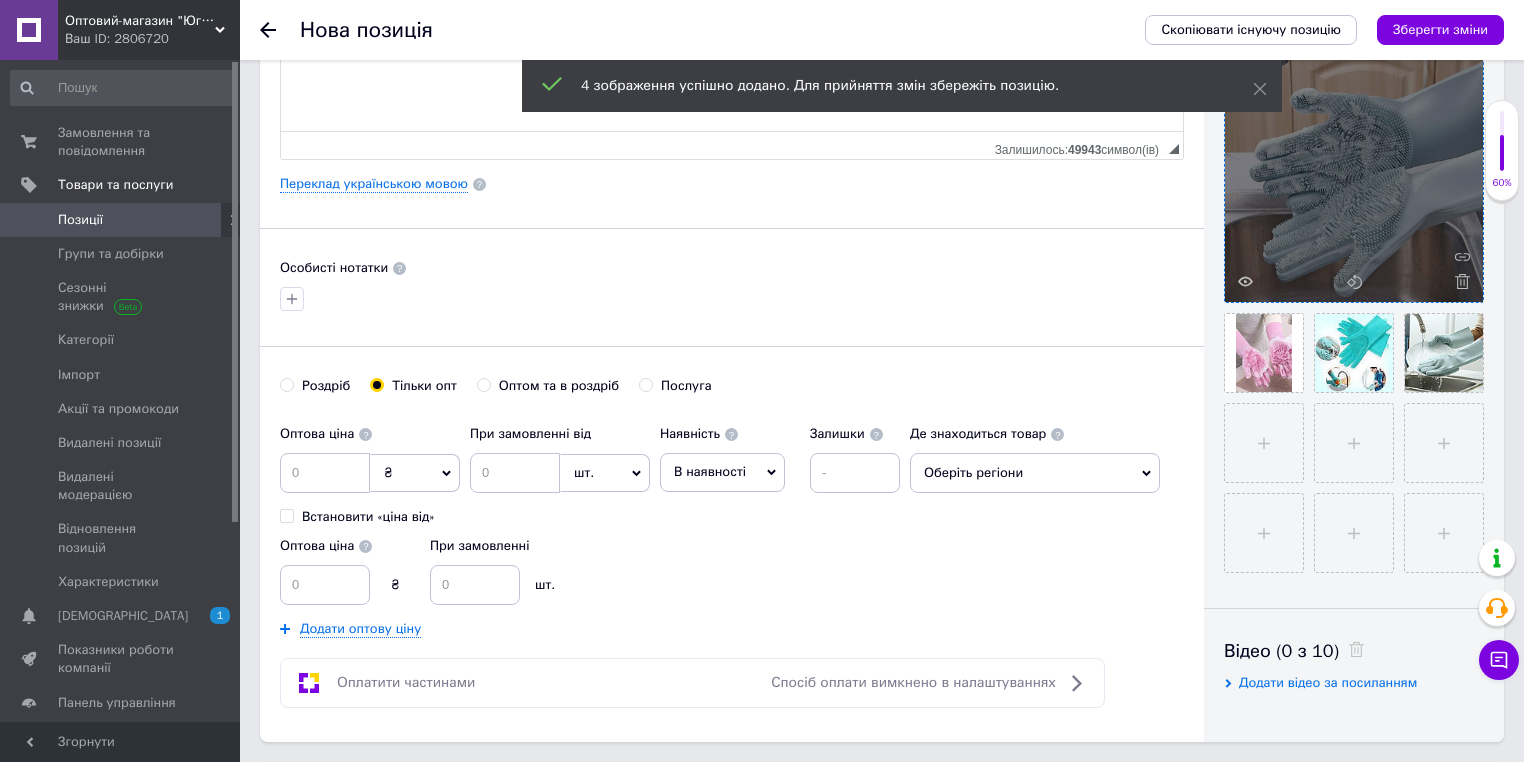 scroll, scrollTop: 480, scrollLeft: 0, axis: vertical 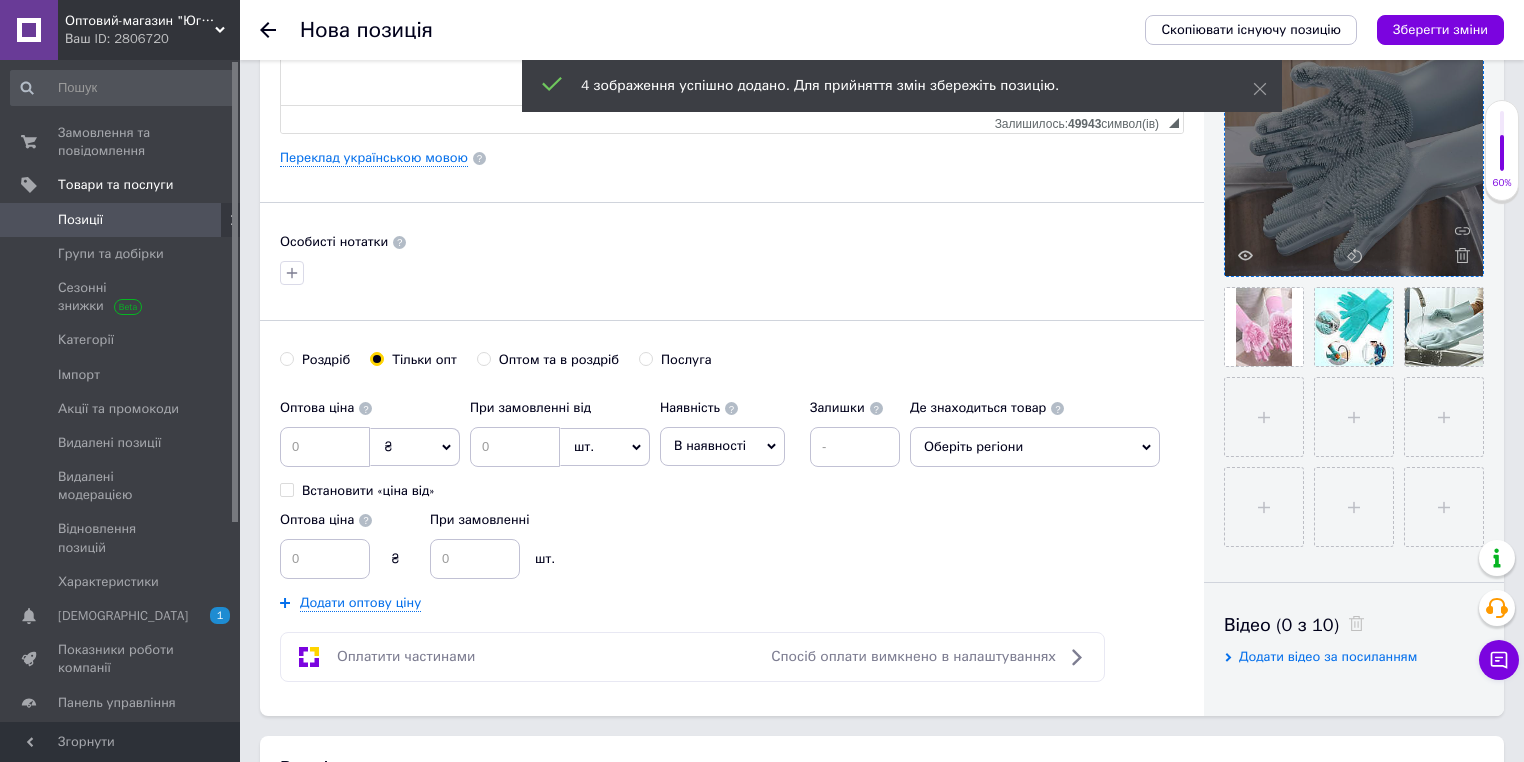 click on "₴" at bounding box center (388, 446) 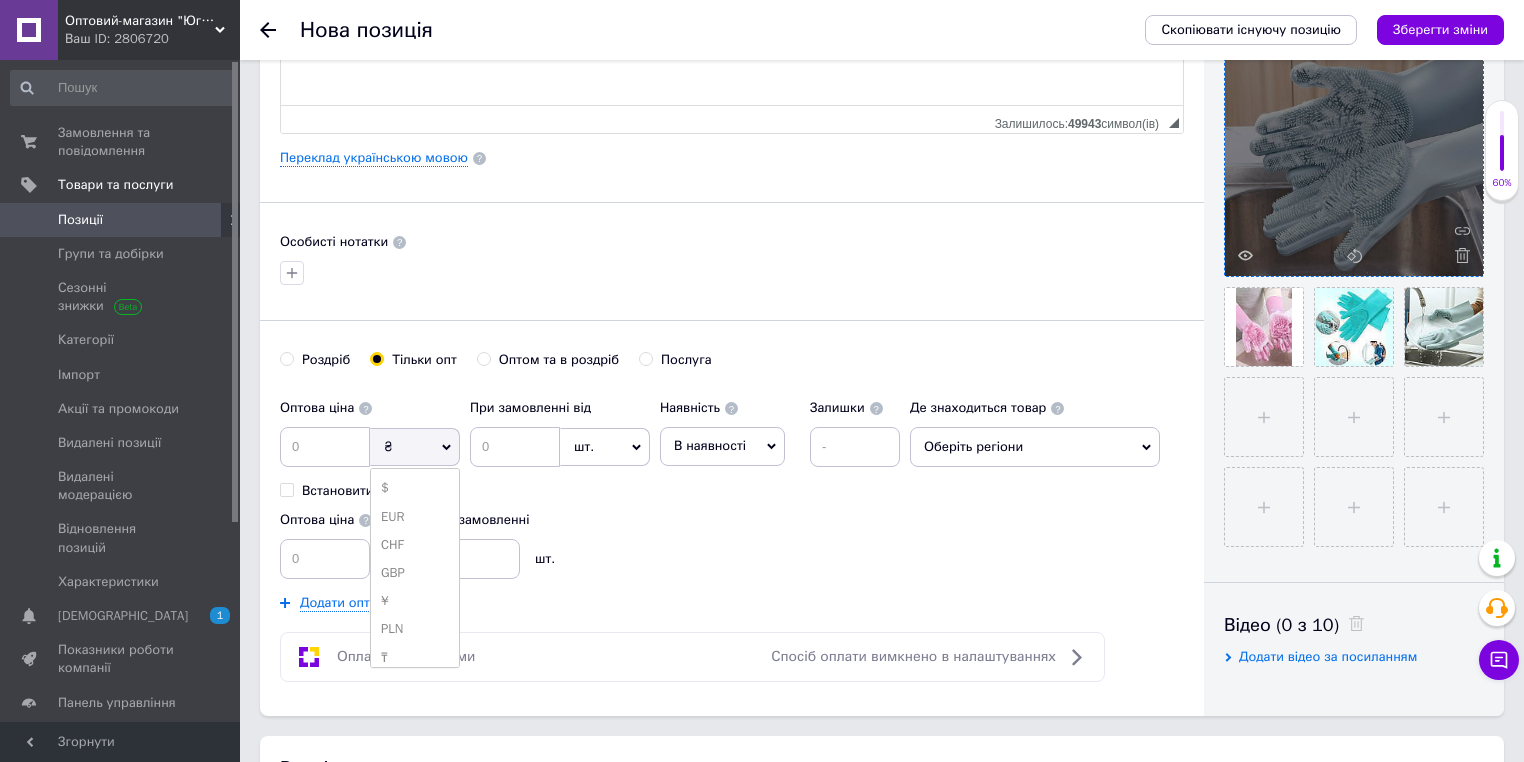 drag, startPoint x: 388, startPoint y: 480, endPoint x: 494, endPoint y: 449, distance: 110.440025 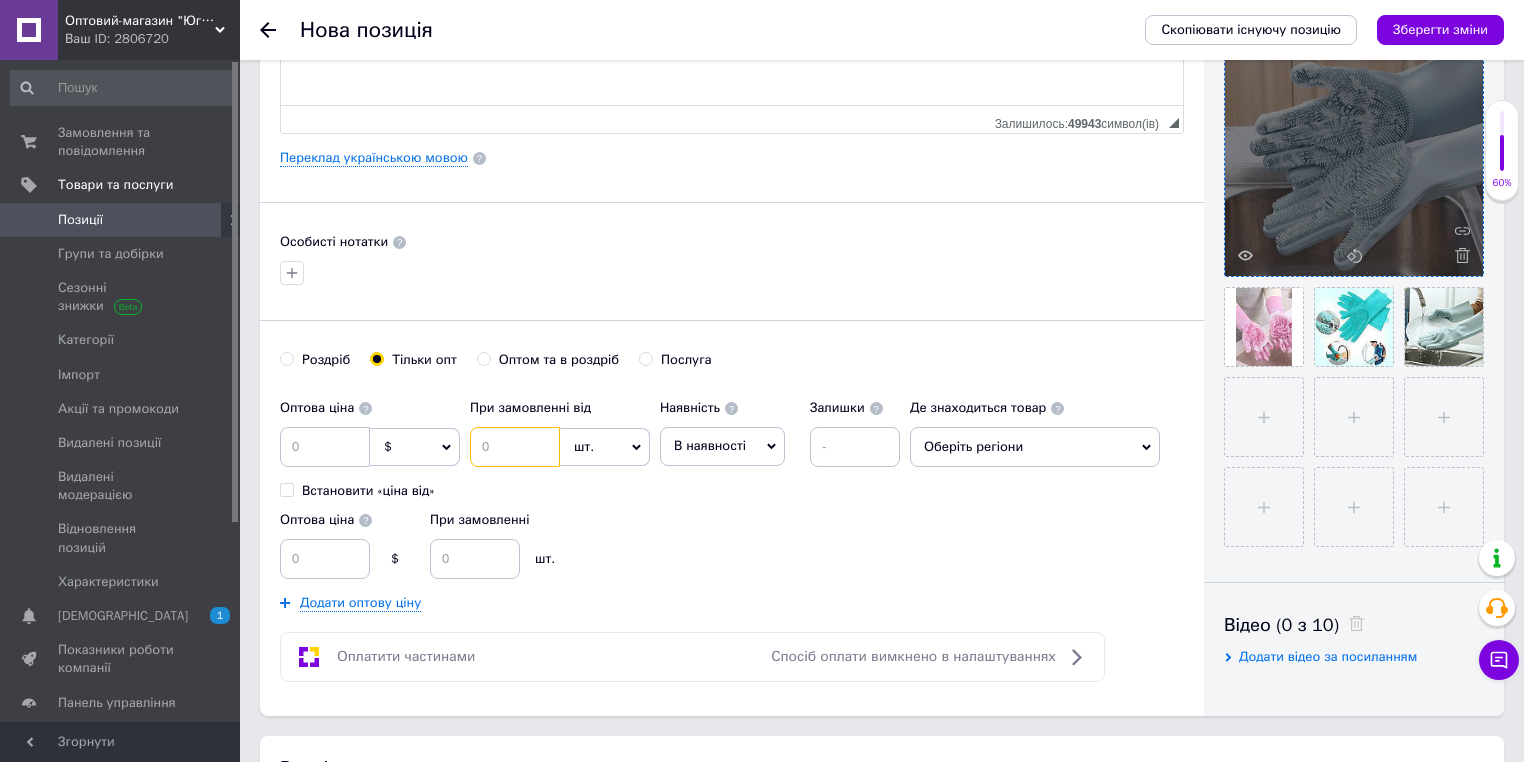 click at bounding box center [515, 447] 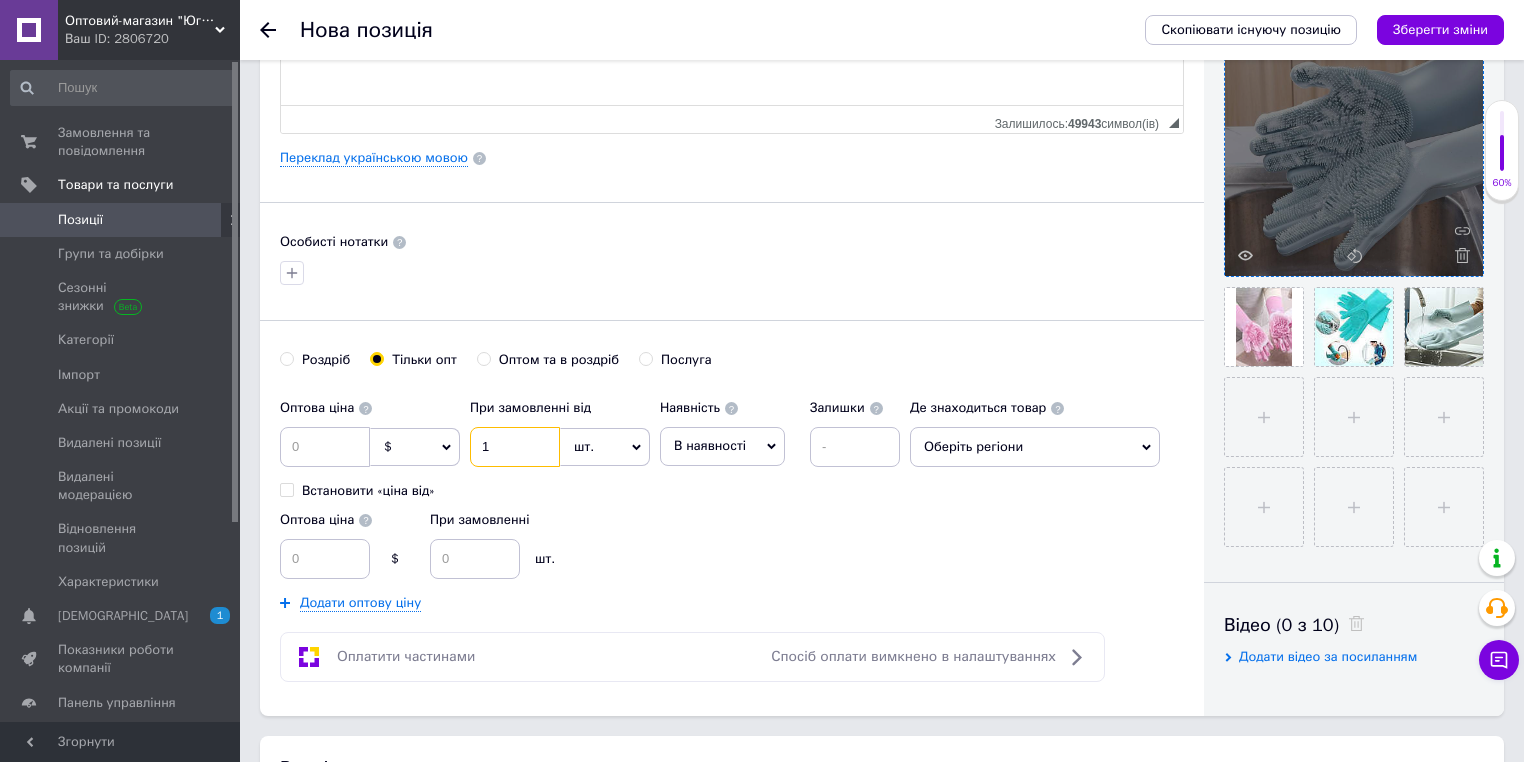 type on "1" 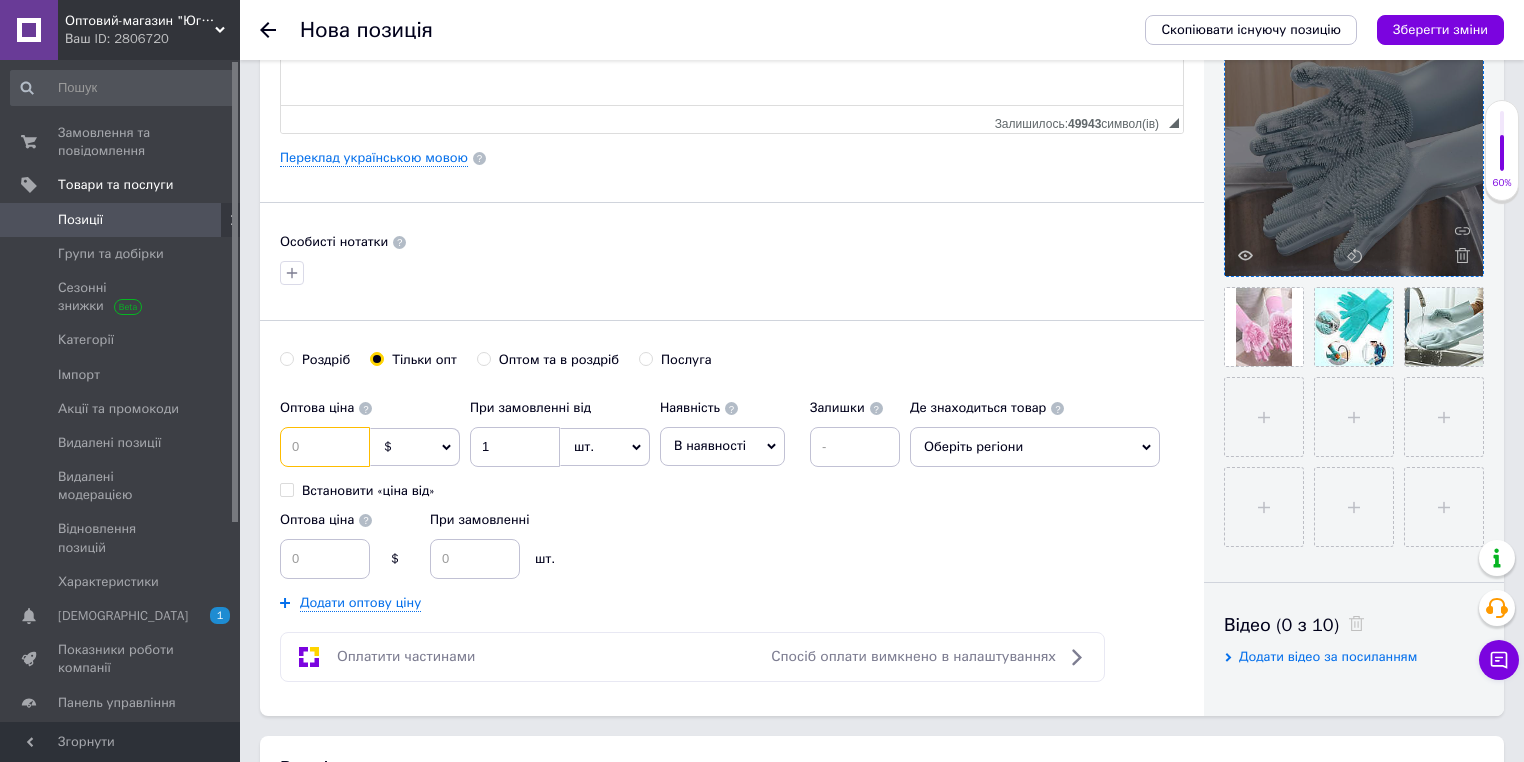 click at bounding box center [325, 447] 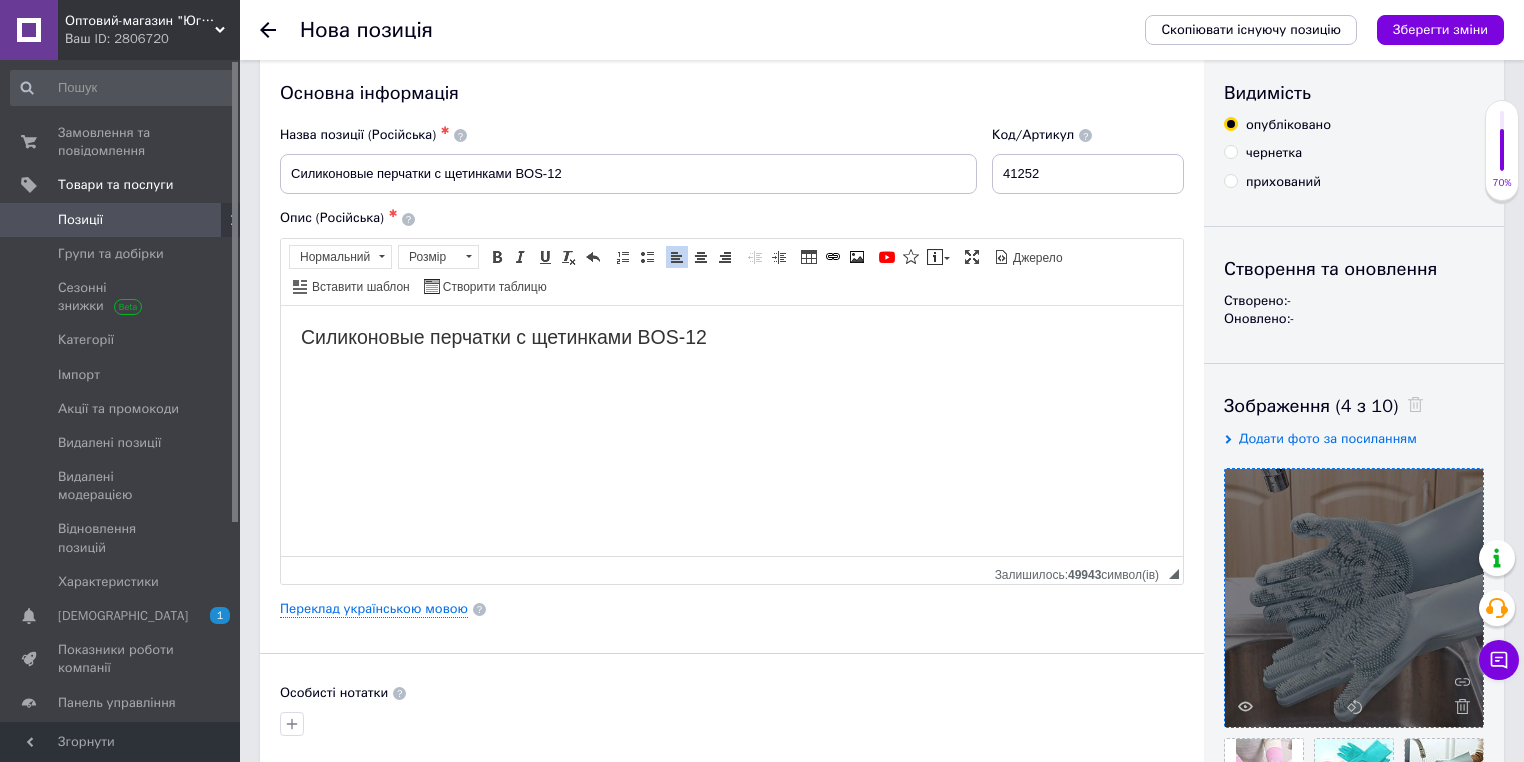 scroll, scrollTop: 0, scrollLeft: 0, axis: both 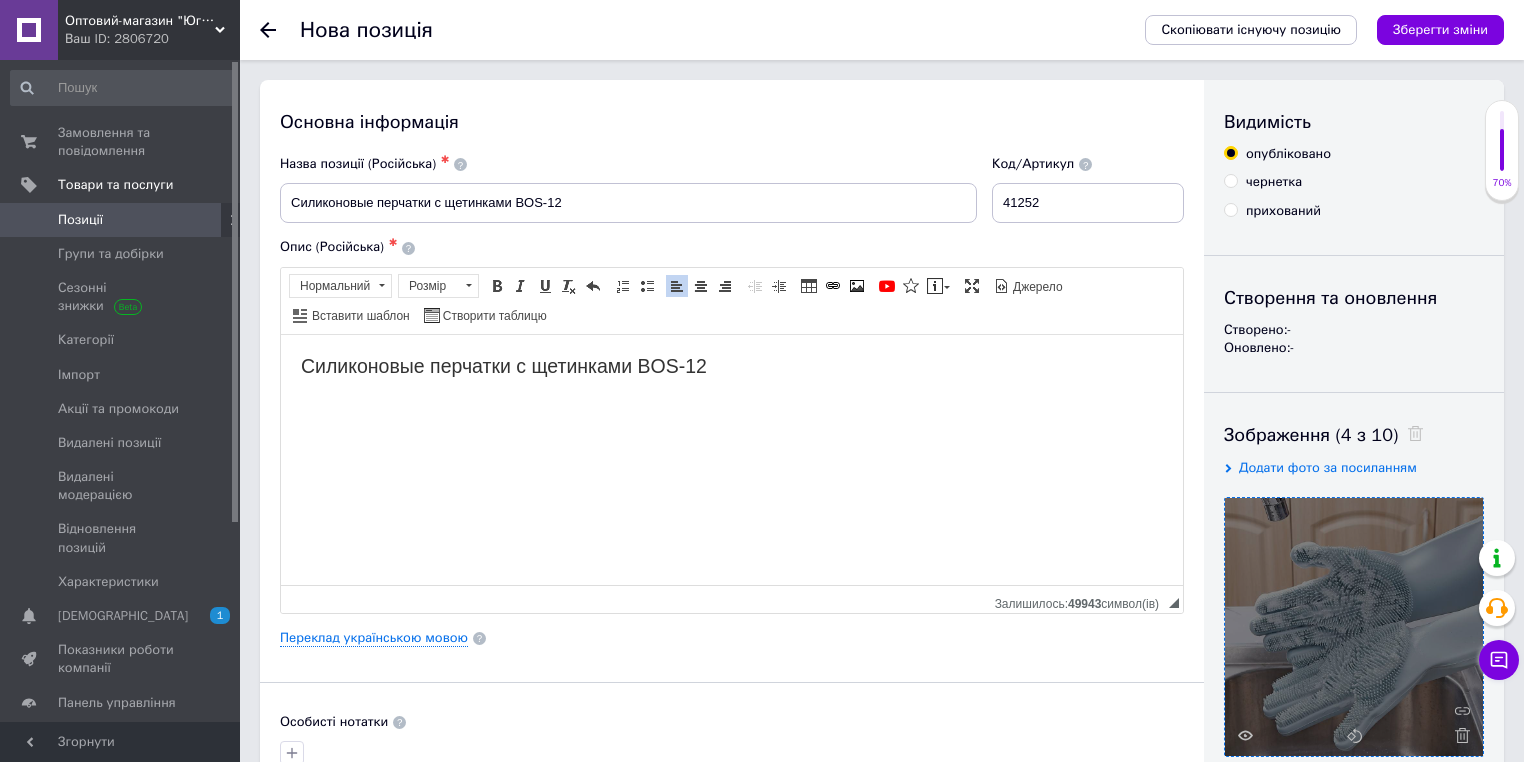 type on "1.3" 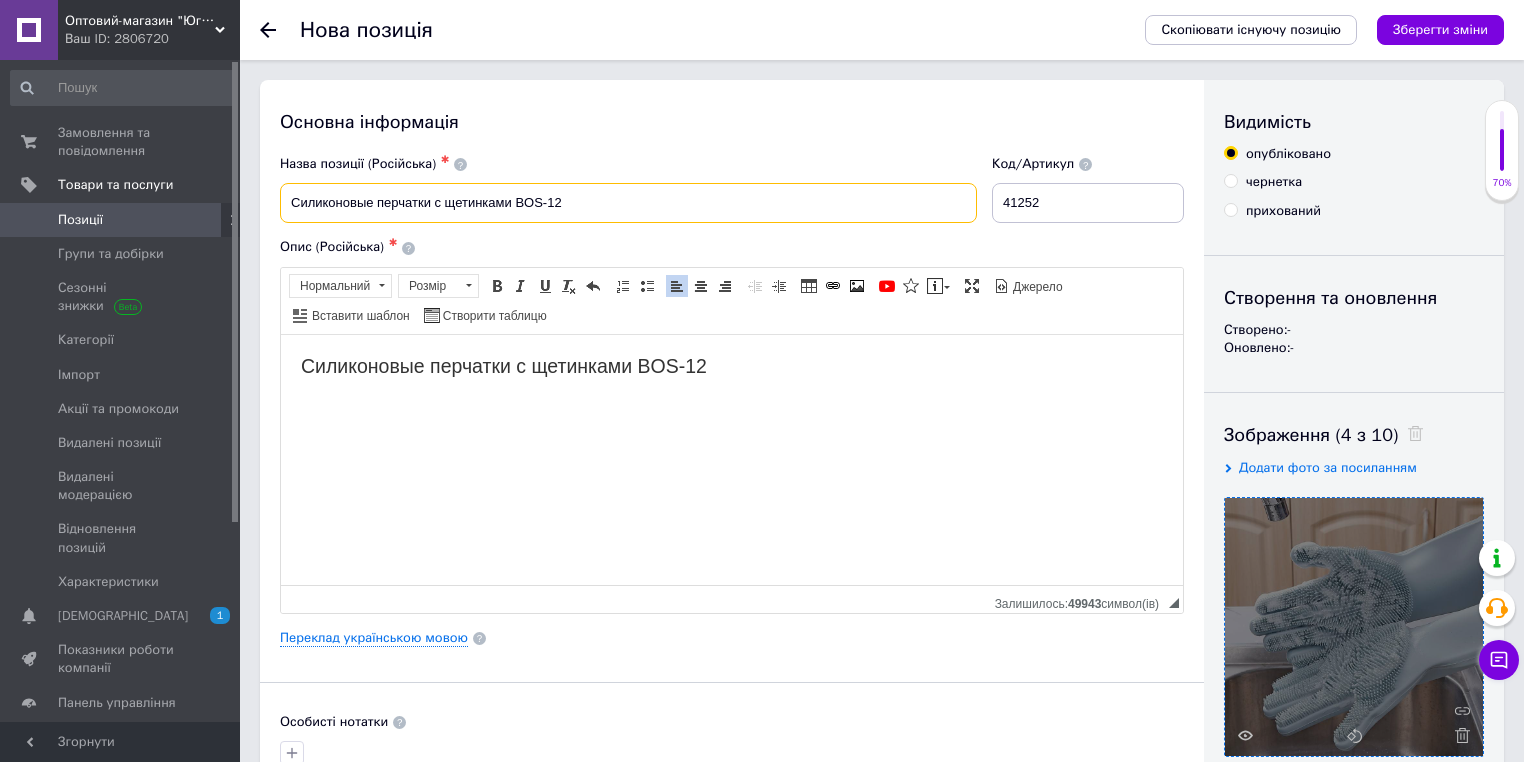 drag, startPoint x: 508, startPoint y: 203, endPoint x: 481, endPoint y: 224, distance: 34.20526 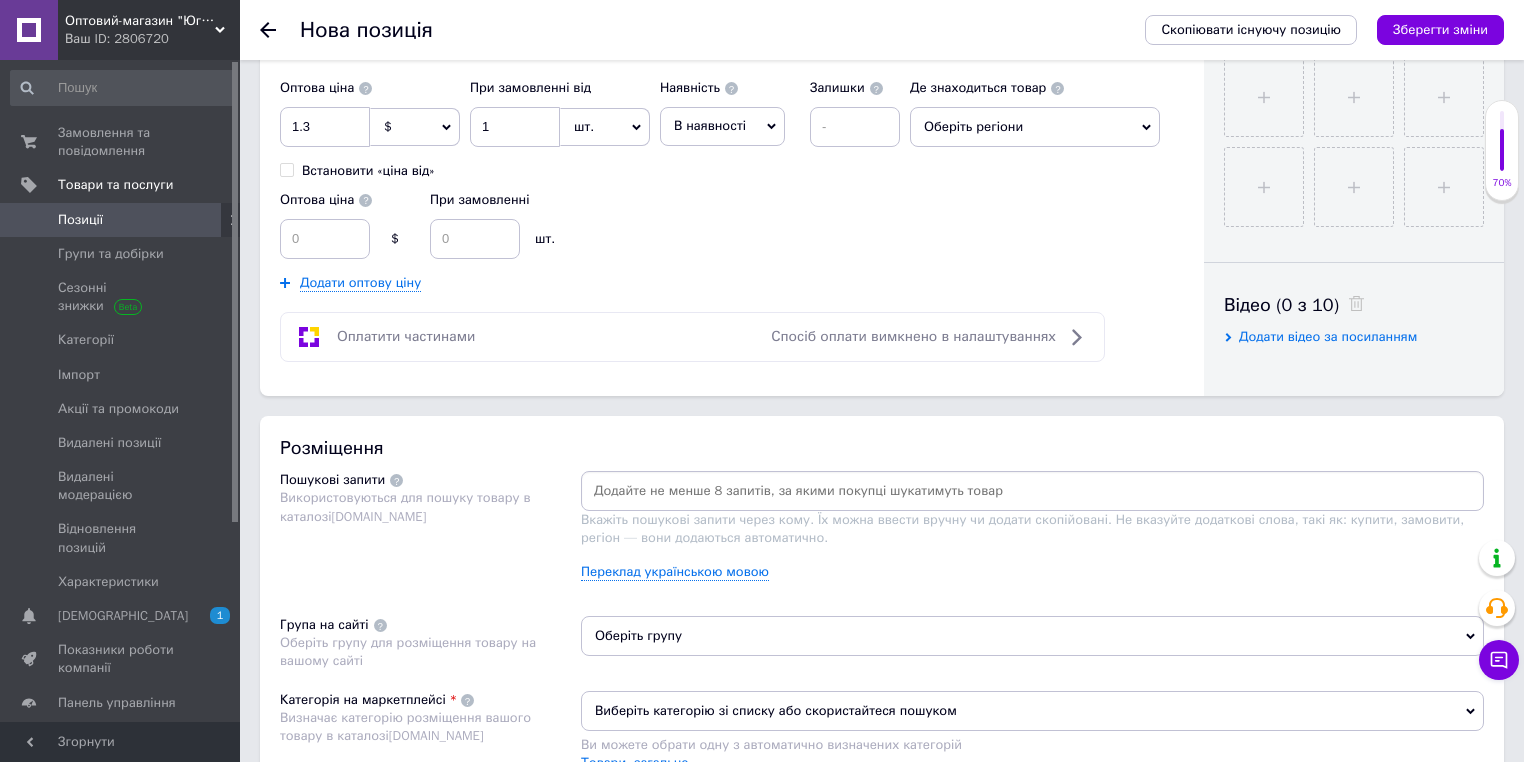 scroll, scrollTop: 880, scrollLeft: 0, axis: vertical 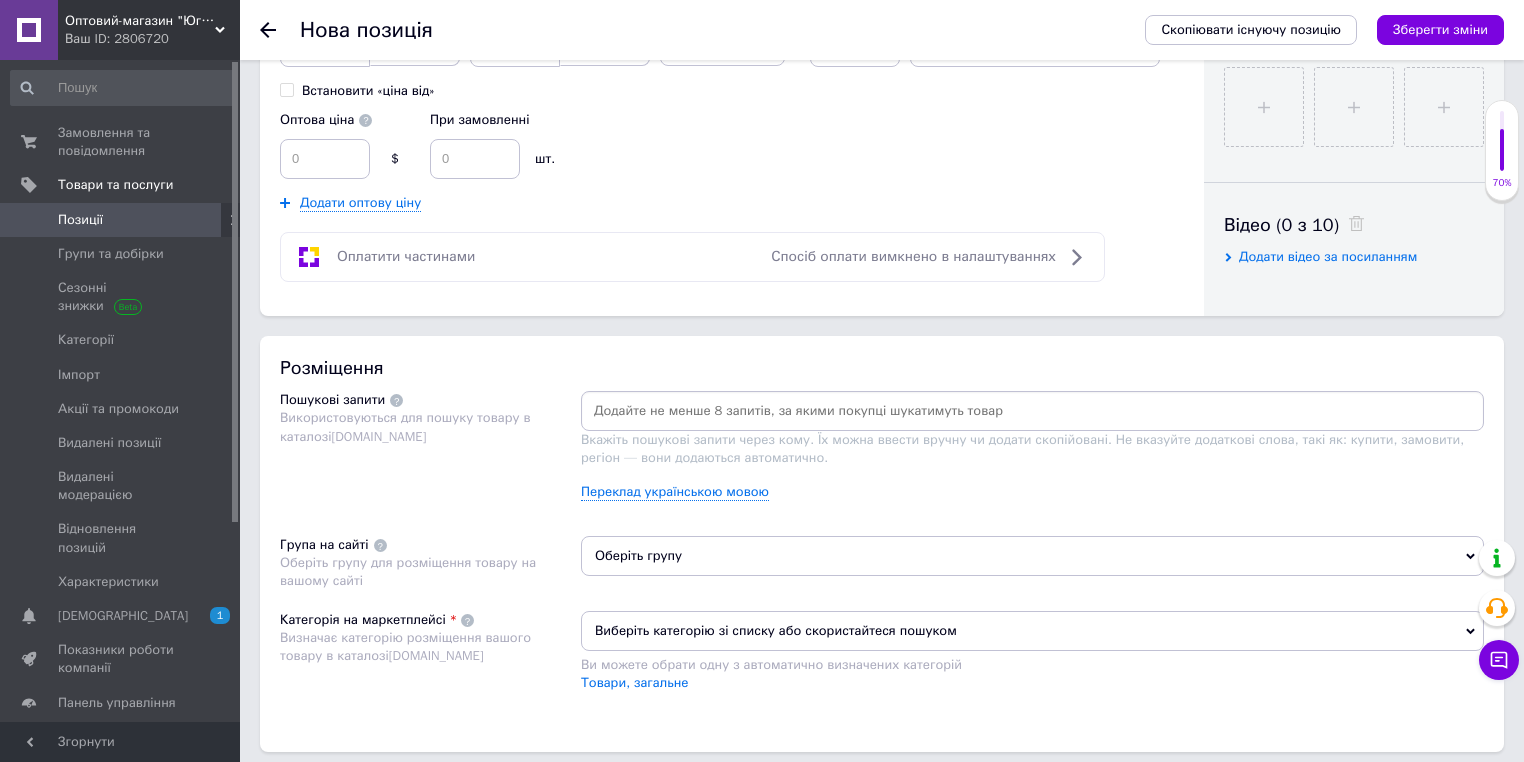 click at bounding box center (1032, 411) 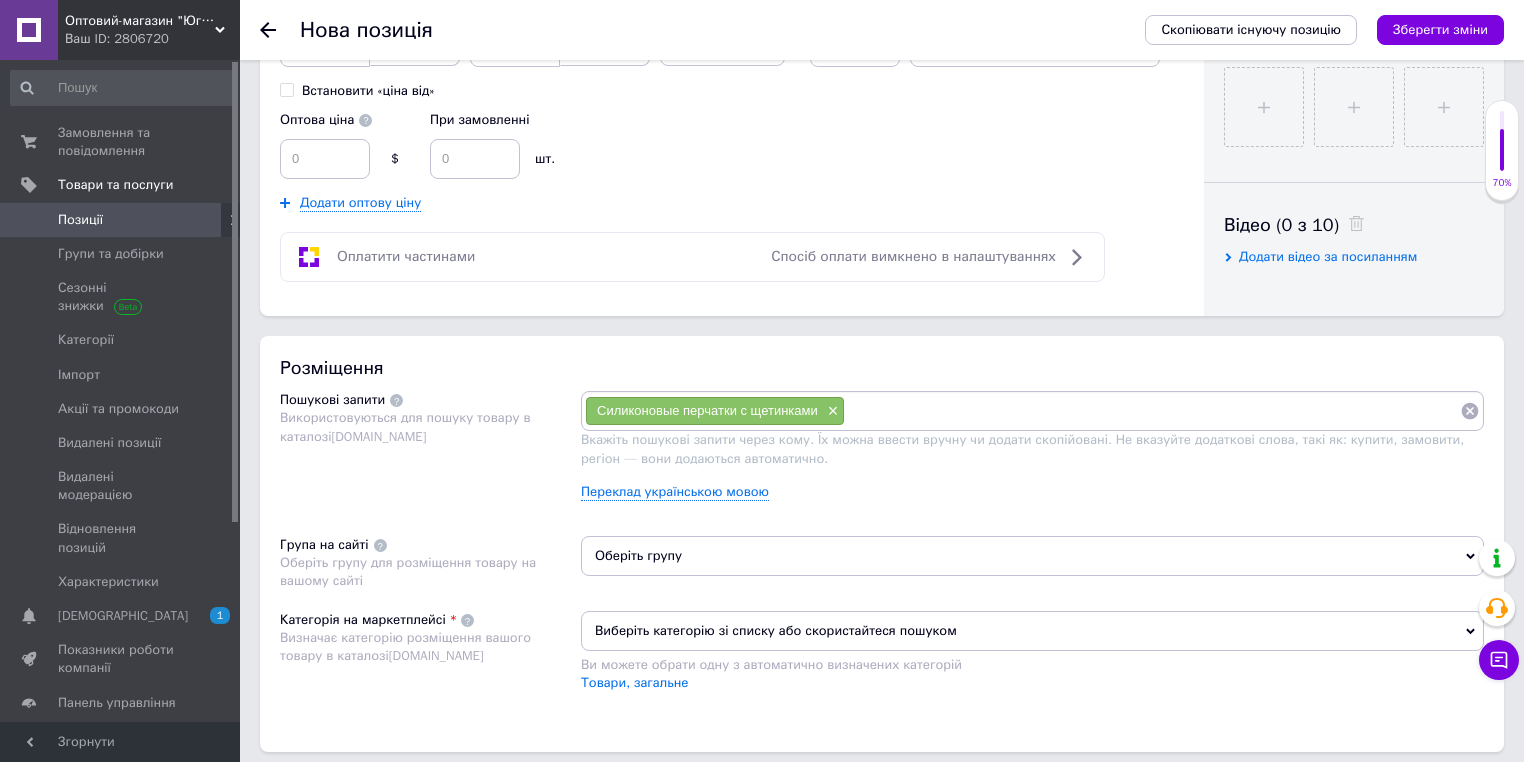 click at bounding box center (1152, 411) 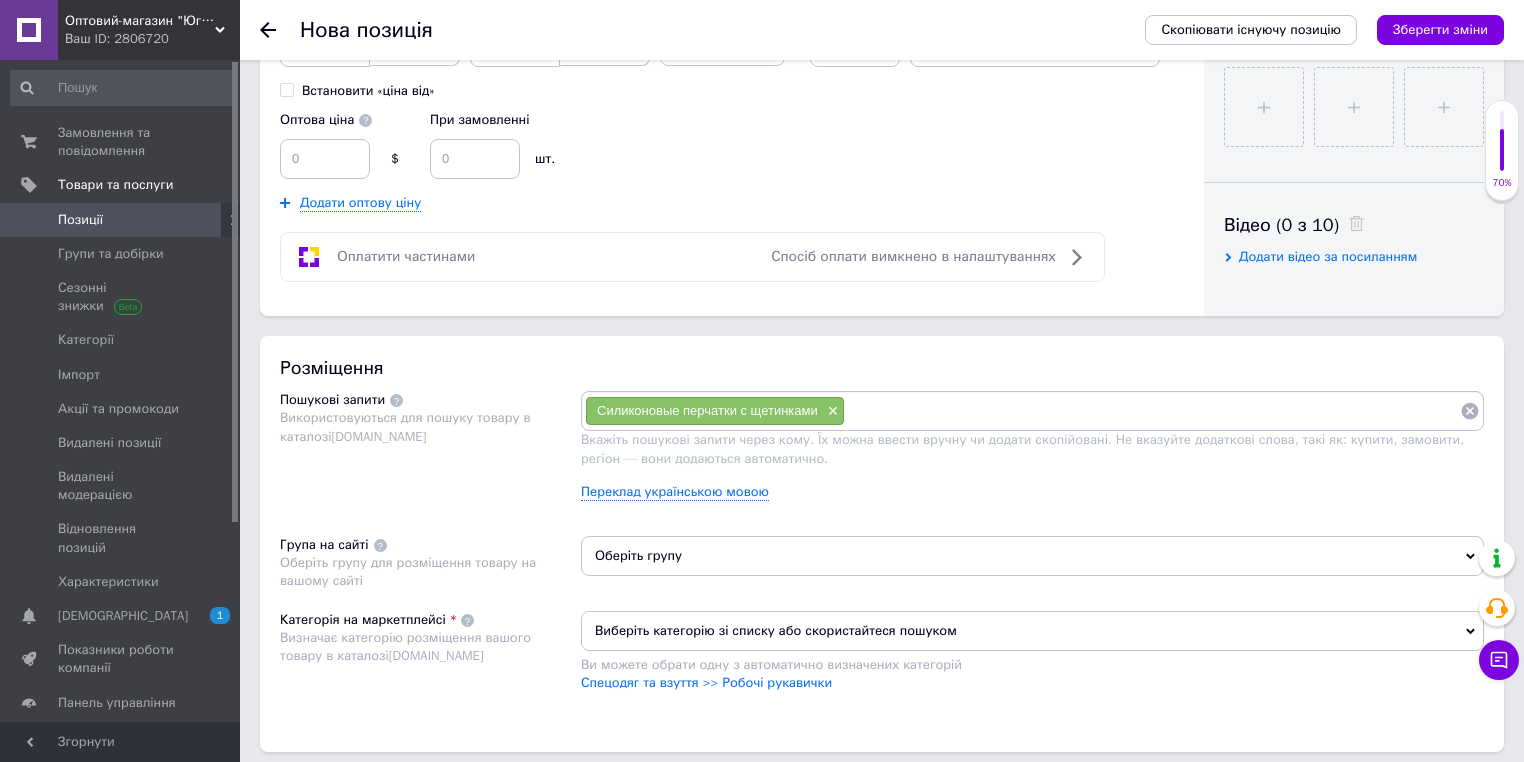 paste on "Силиконовые перчатки c щетинками" 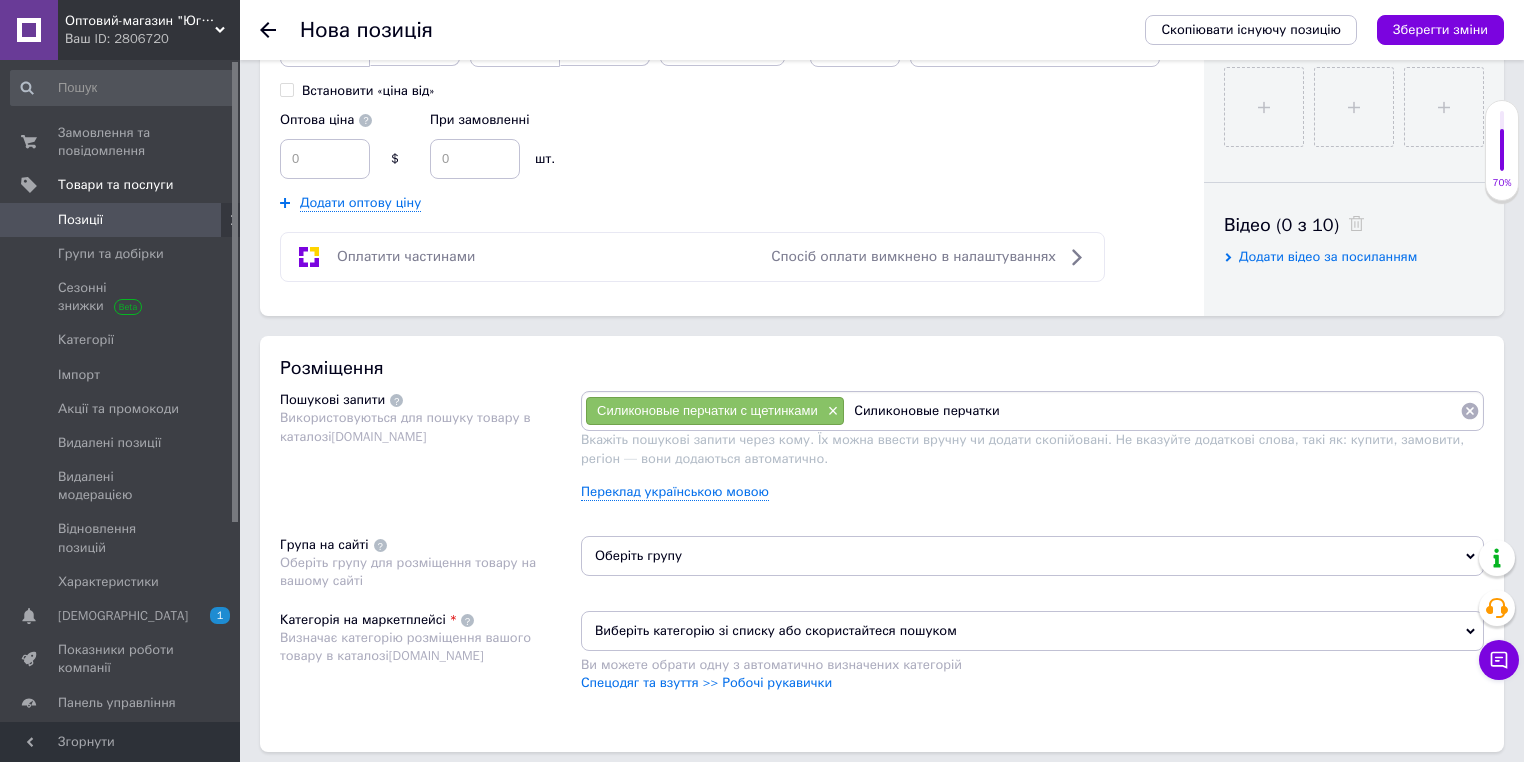 type on "Силиконовые перчатки" 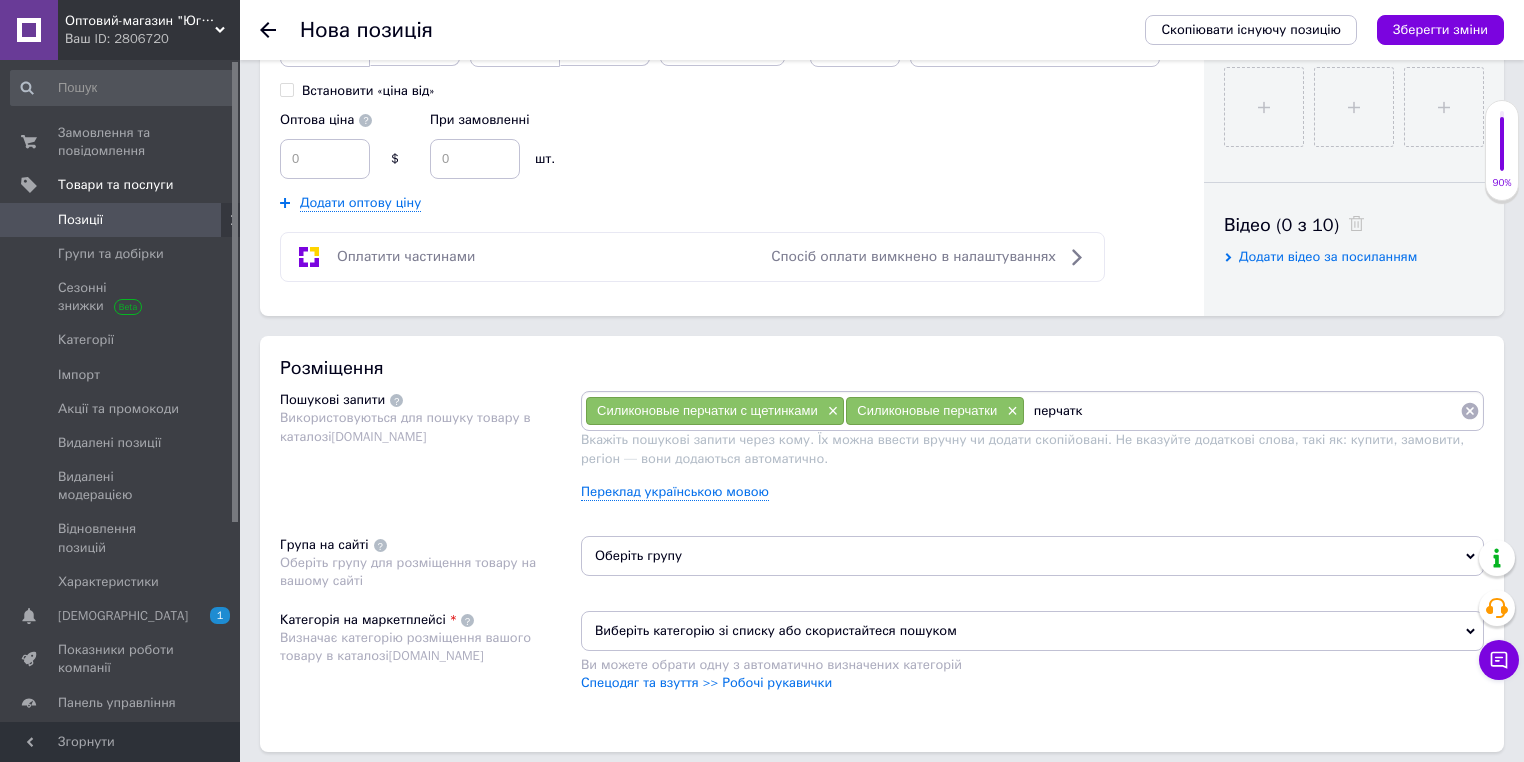 type on "перчатки" 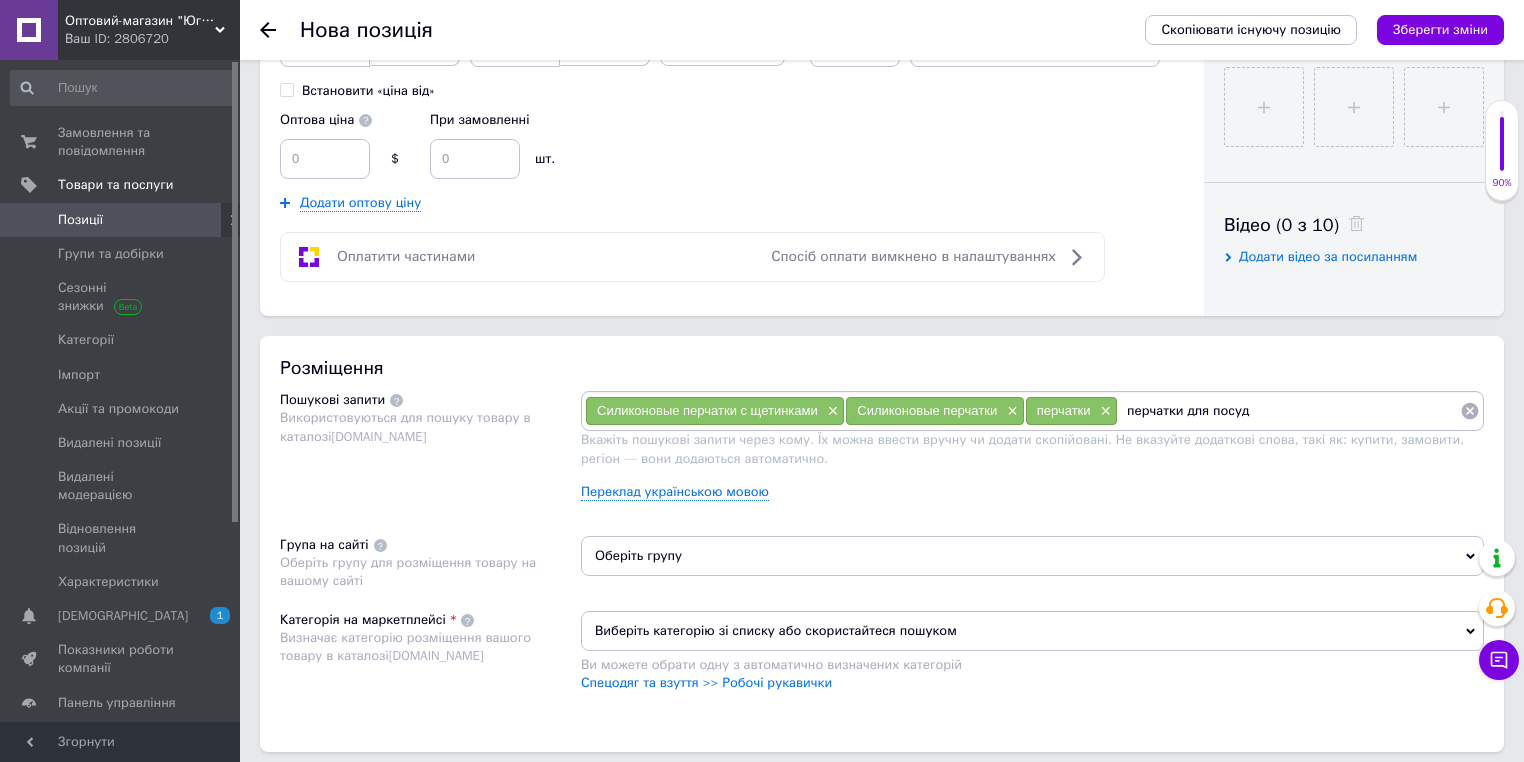 type on "перчатки для посуды" 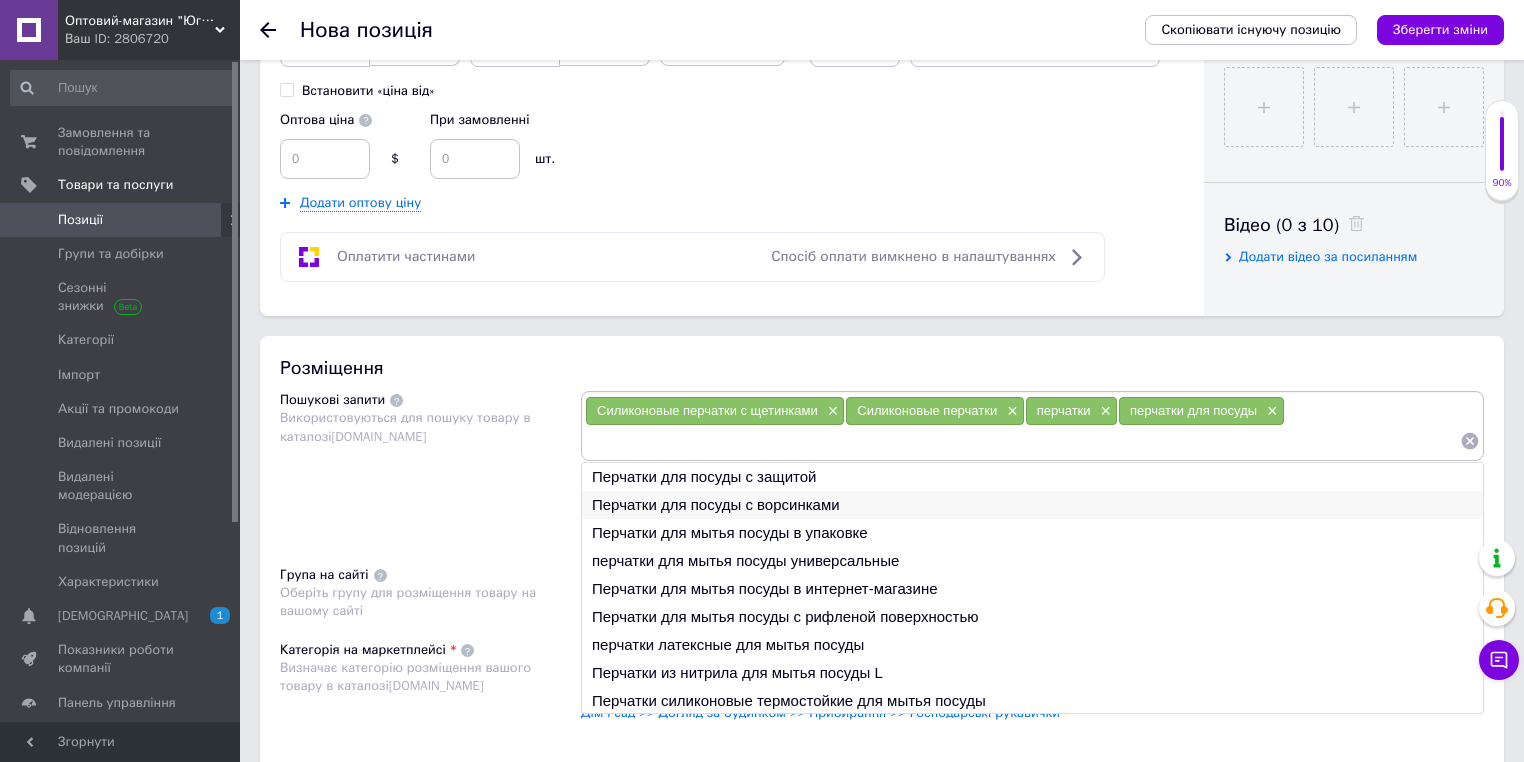 click on "Перчатки для посуды с ворсинками" at bounding box center (1032, 505) 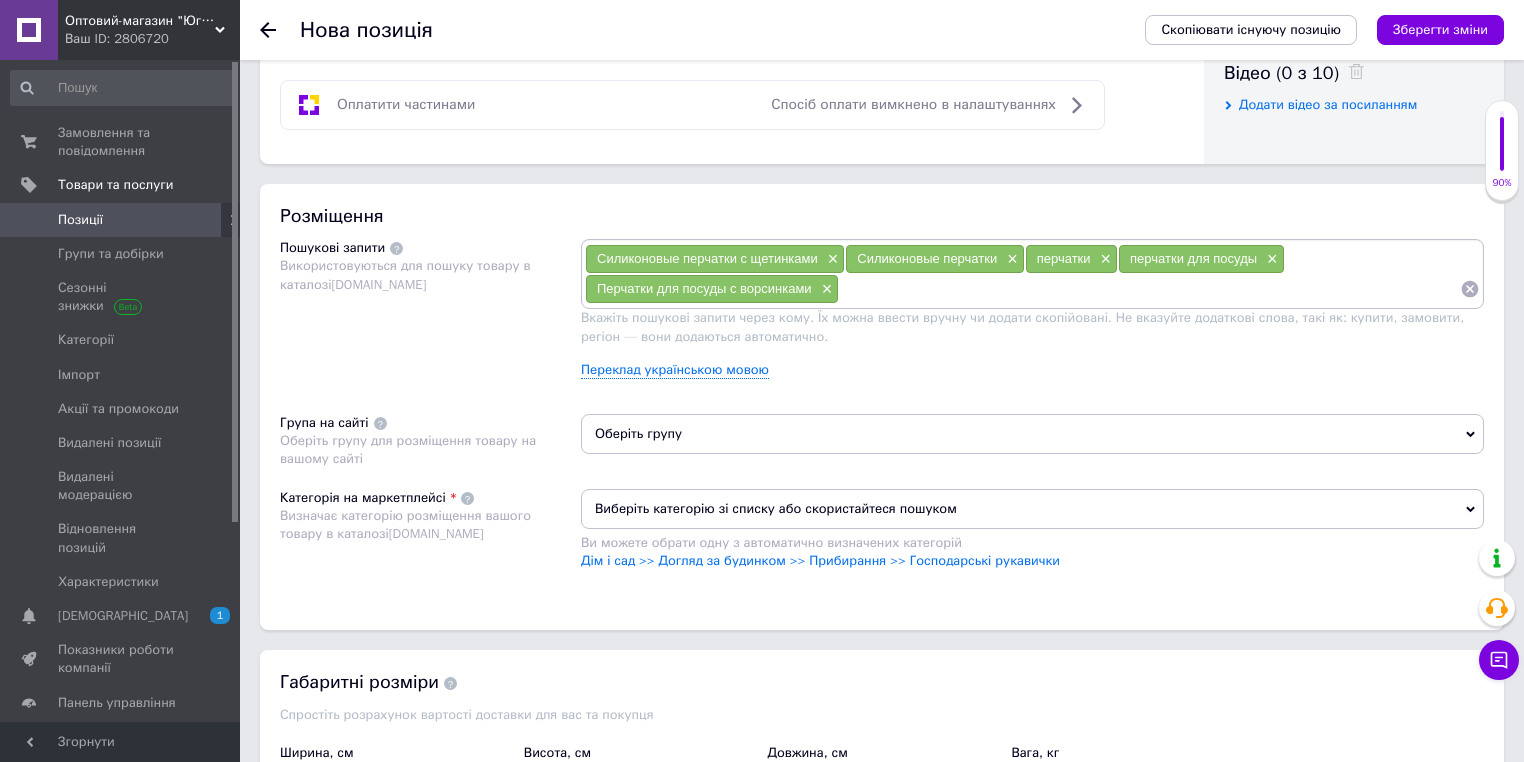 scroll, scrollTop: 1040, scrollLeft: 0, axis: vertical 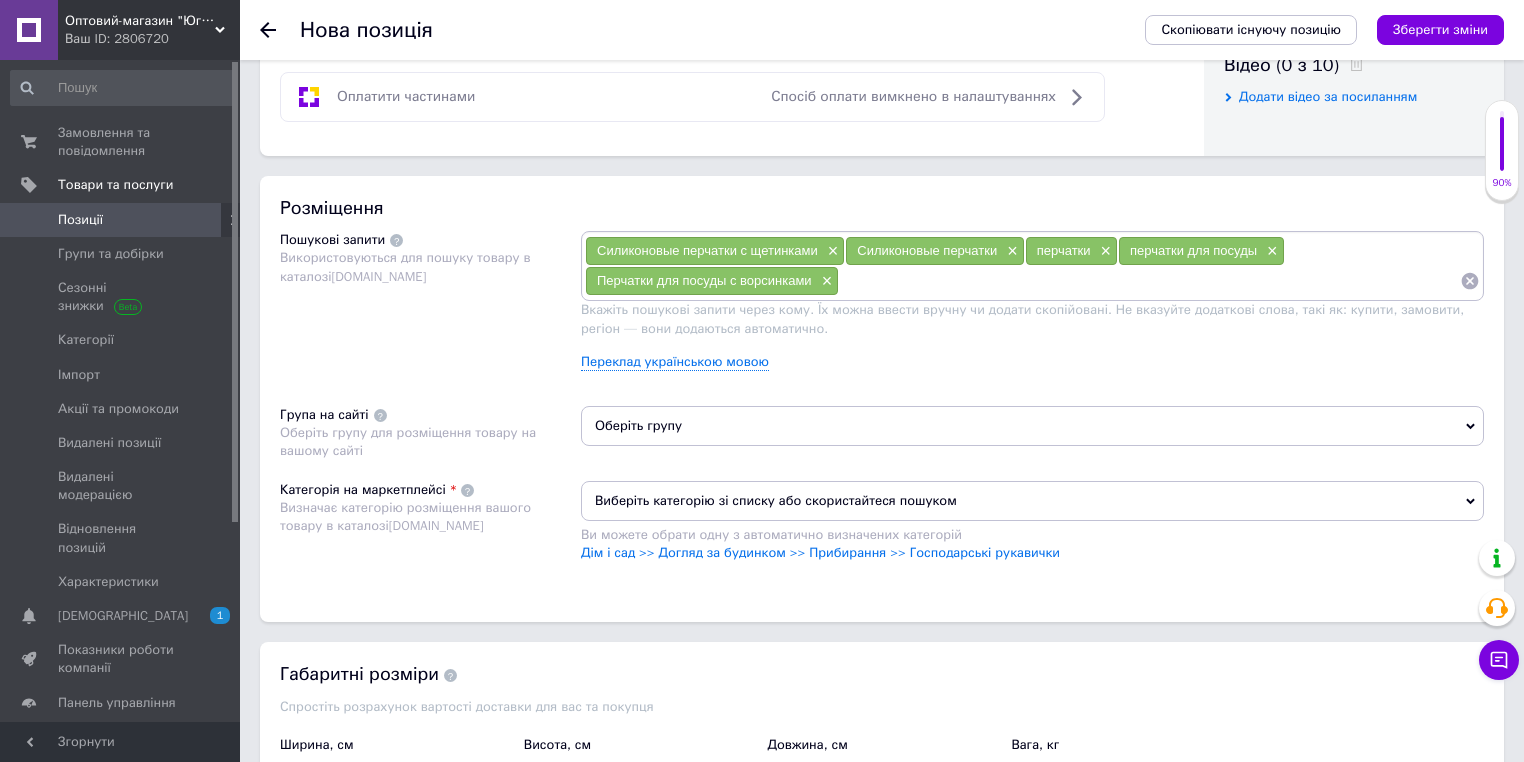 drag, startPoint x: 736, startPoint y: 416, endPoint x: 682, endPoint y: 412, distance: 54.147945 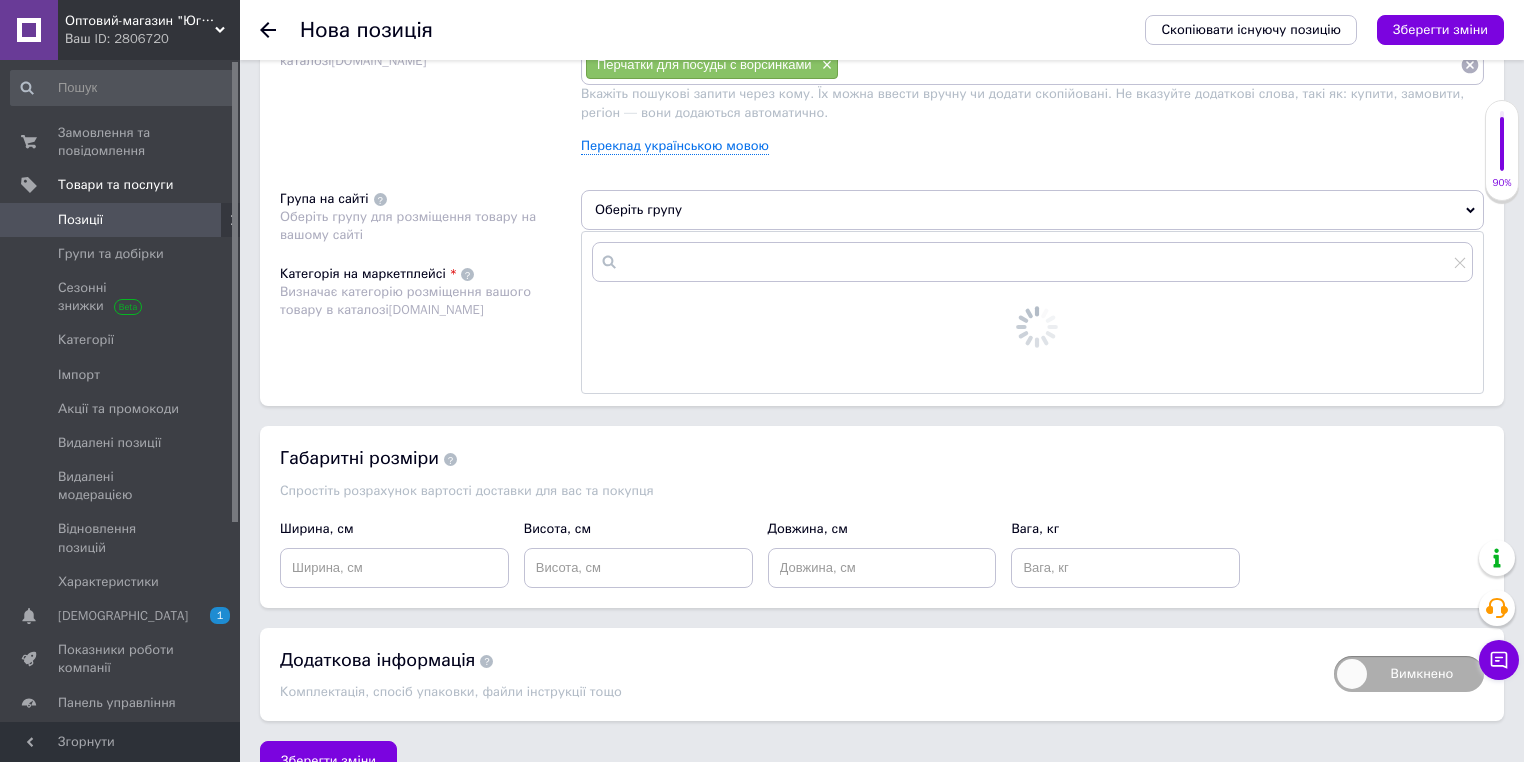 scroll, scrollTop: 1280, scrollLeft: 0, axis: vertical 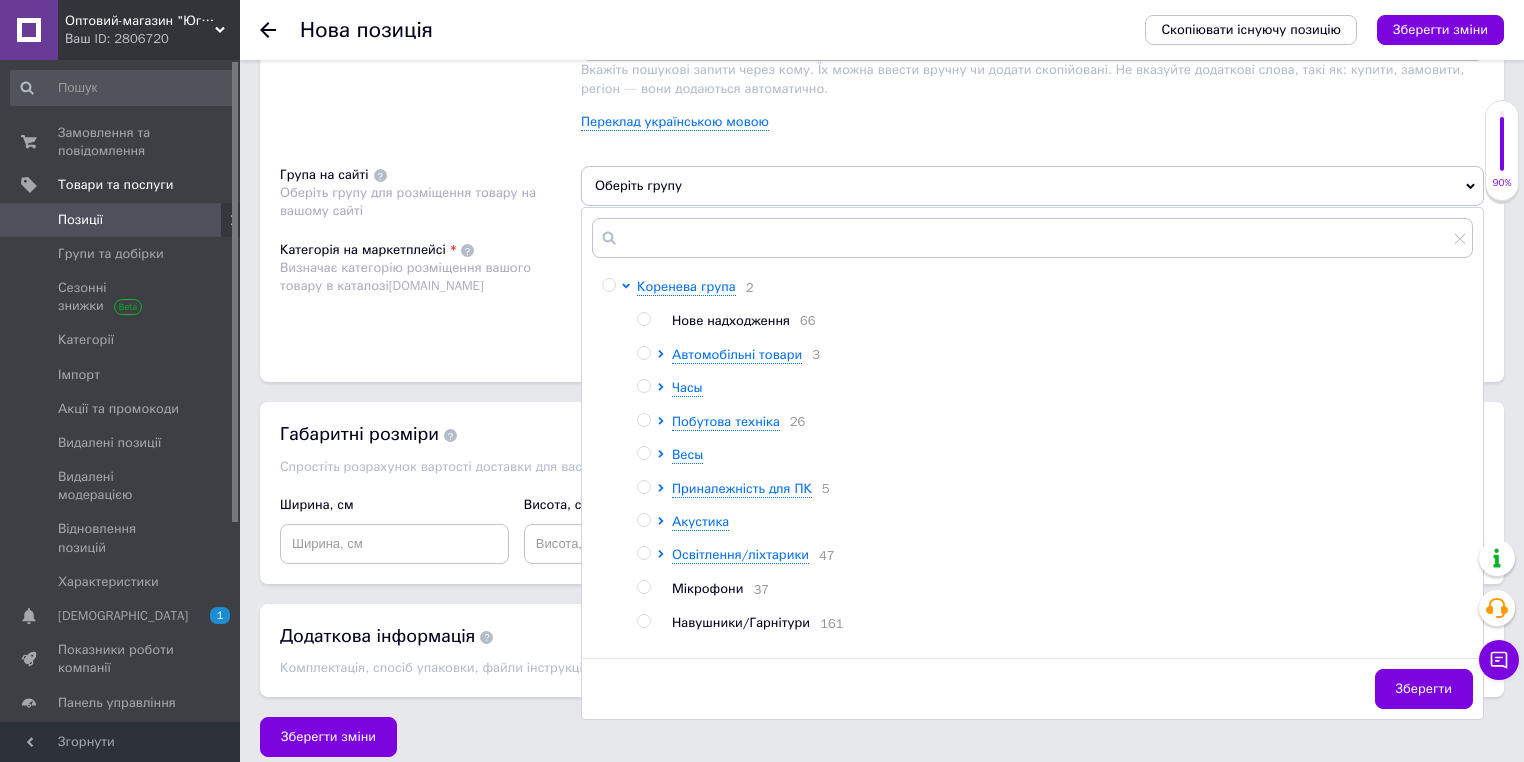 click on "Нове надходження" at bounding box center [731, 320] 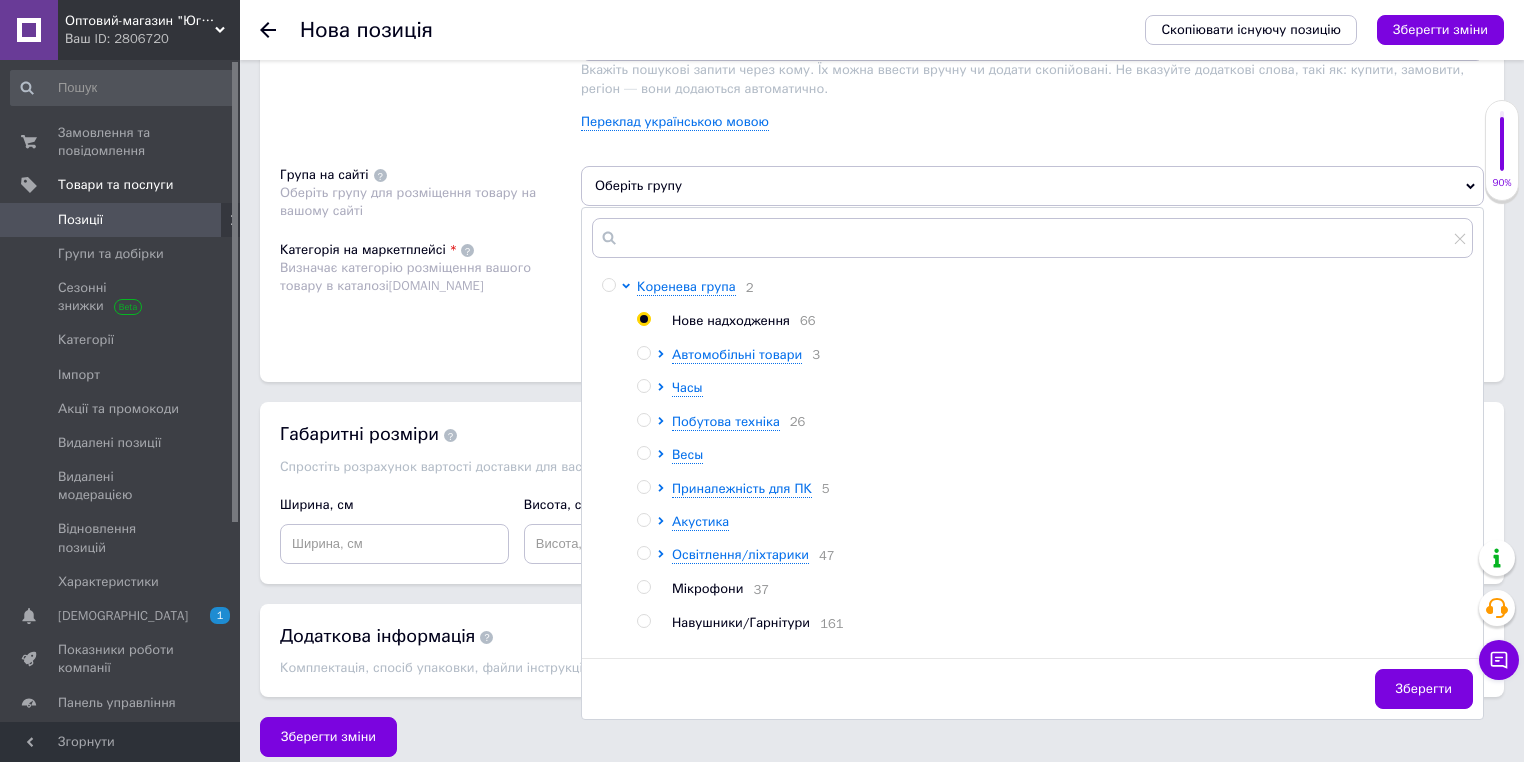 radio on "true" 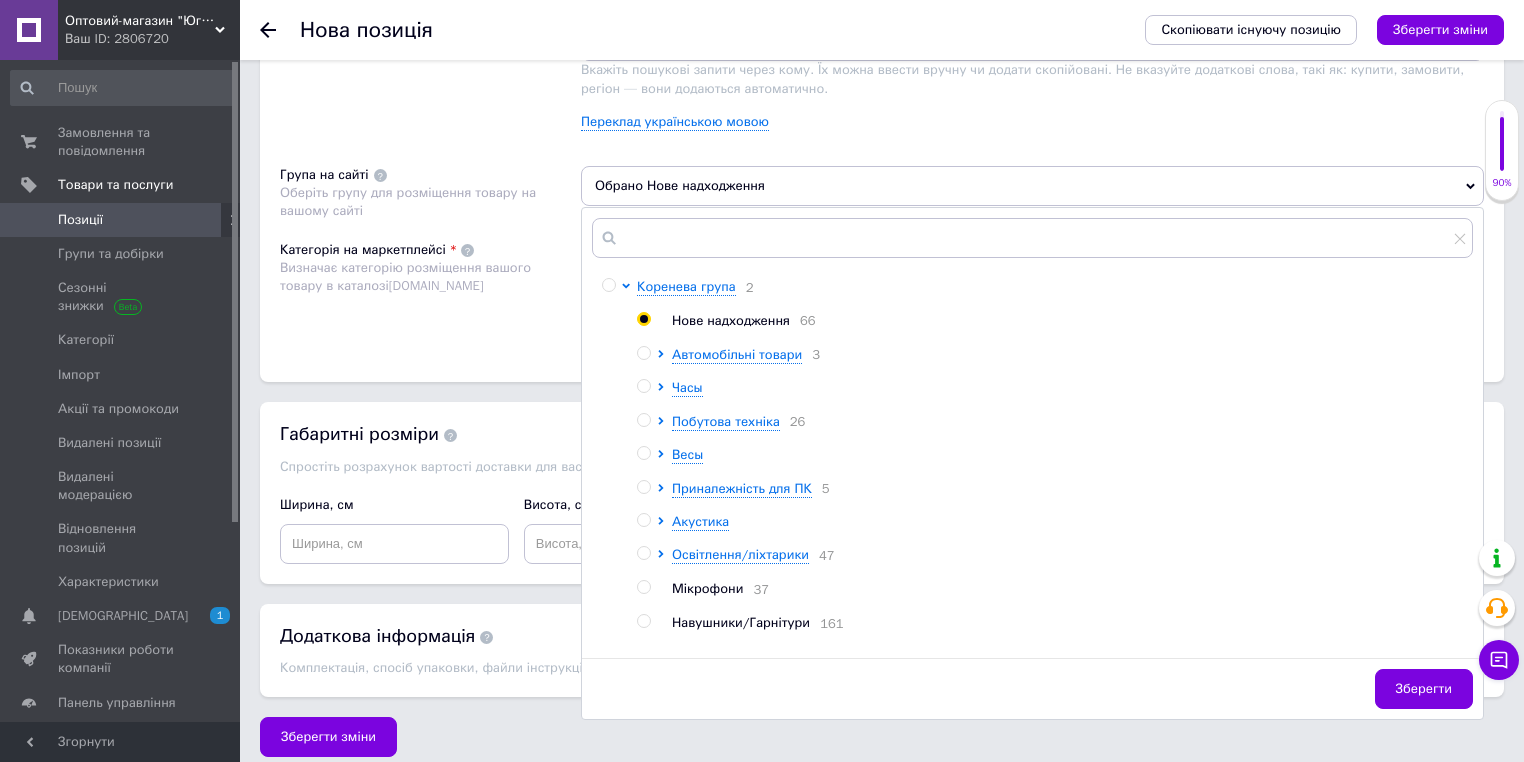 click on "Розміщення Пошукові запити Використовуються для пошуку товару в каталозі  [DOMAIN_NAME] Силиконовые перчатки c щетинками × Силиконовые перчатки × перчатки × перчатки для посуды × Перчатки для посуды с ворсинками × Вкажіть пошукові запити через кому. Їх можна ввести вручну чи додати скопійовані. Не вказуйте додаткові слова, такі як: купити, замовити, регіон — вони додаються автоматично. Переклад українською мовою Група на сайті Оберіть групу для розміщення товару на вашому сайті Обрано Нове надходження [PERSON_NAME] група 2 Нове надходження 66 Автомобільні товари 3 26 5" at bounding box center (882, 159) 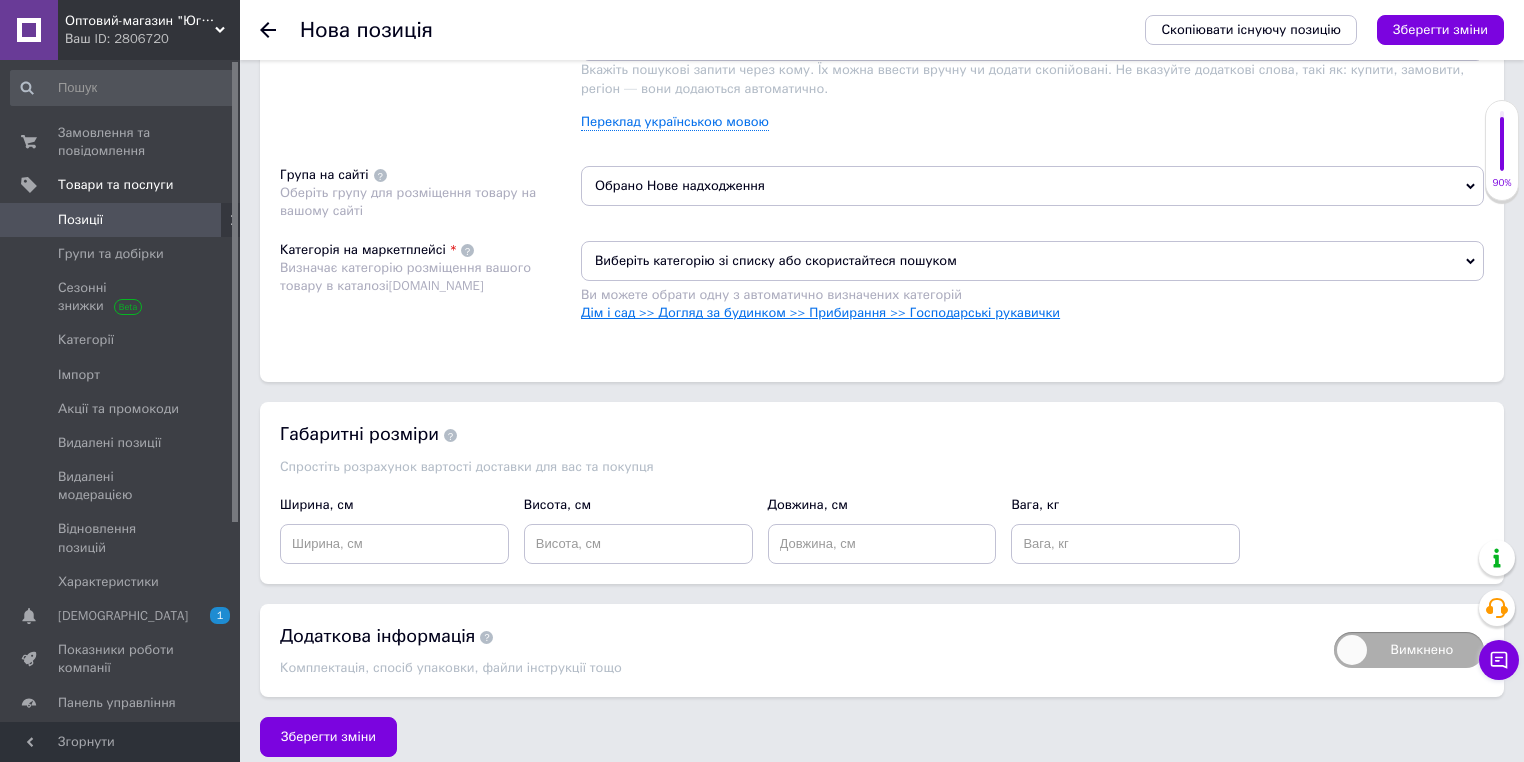 click on "Дім і сад >> Догляд за будинком >> Прибирання >> Господарські рукавички" at bounding box center [820, 312] 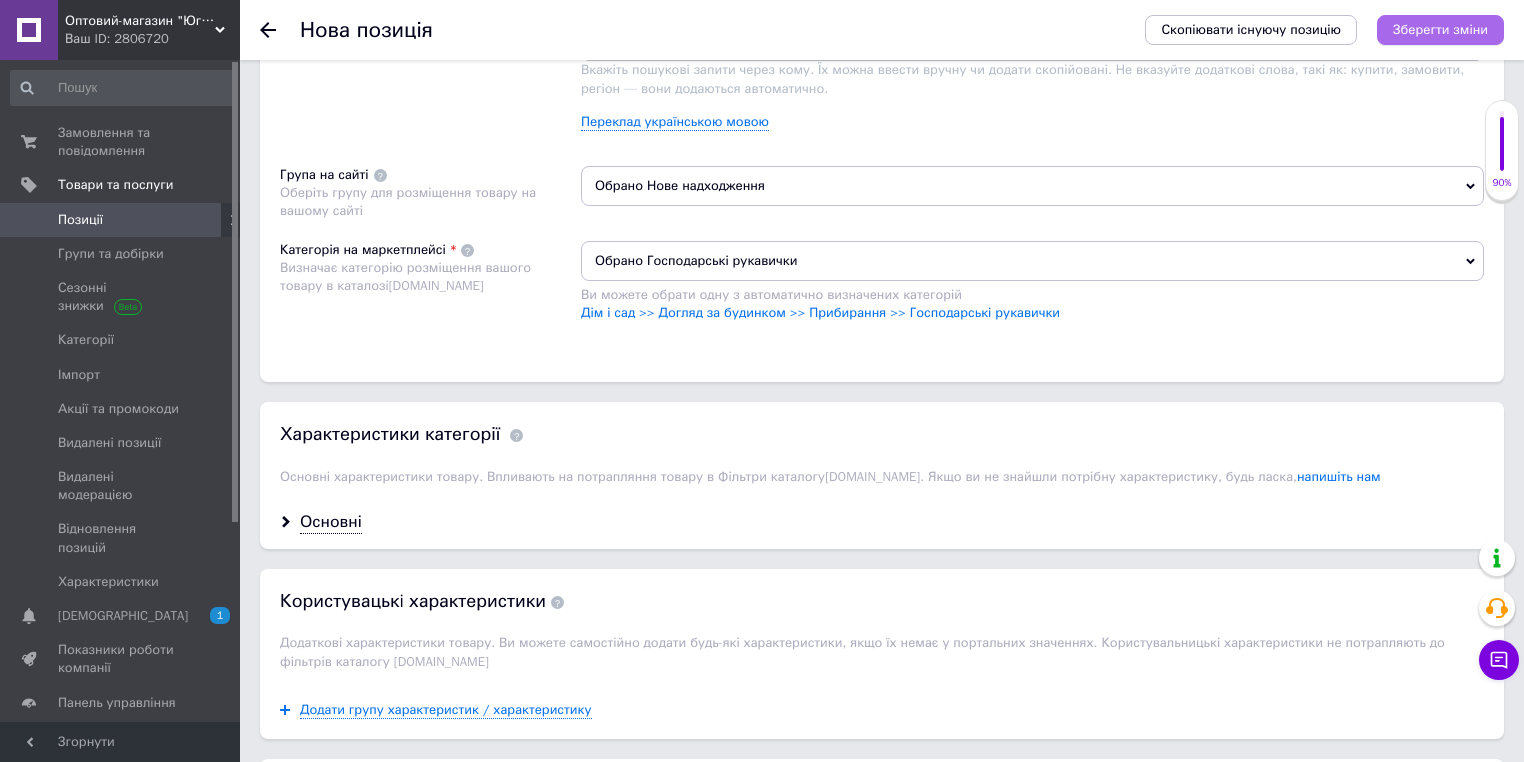 click on "Зберегти зміни" at bounding box center [1440, 29] 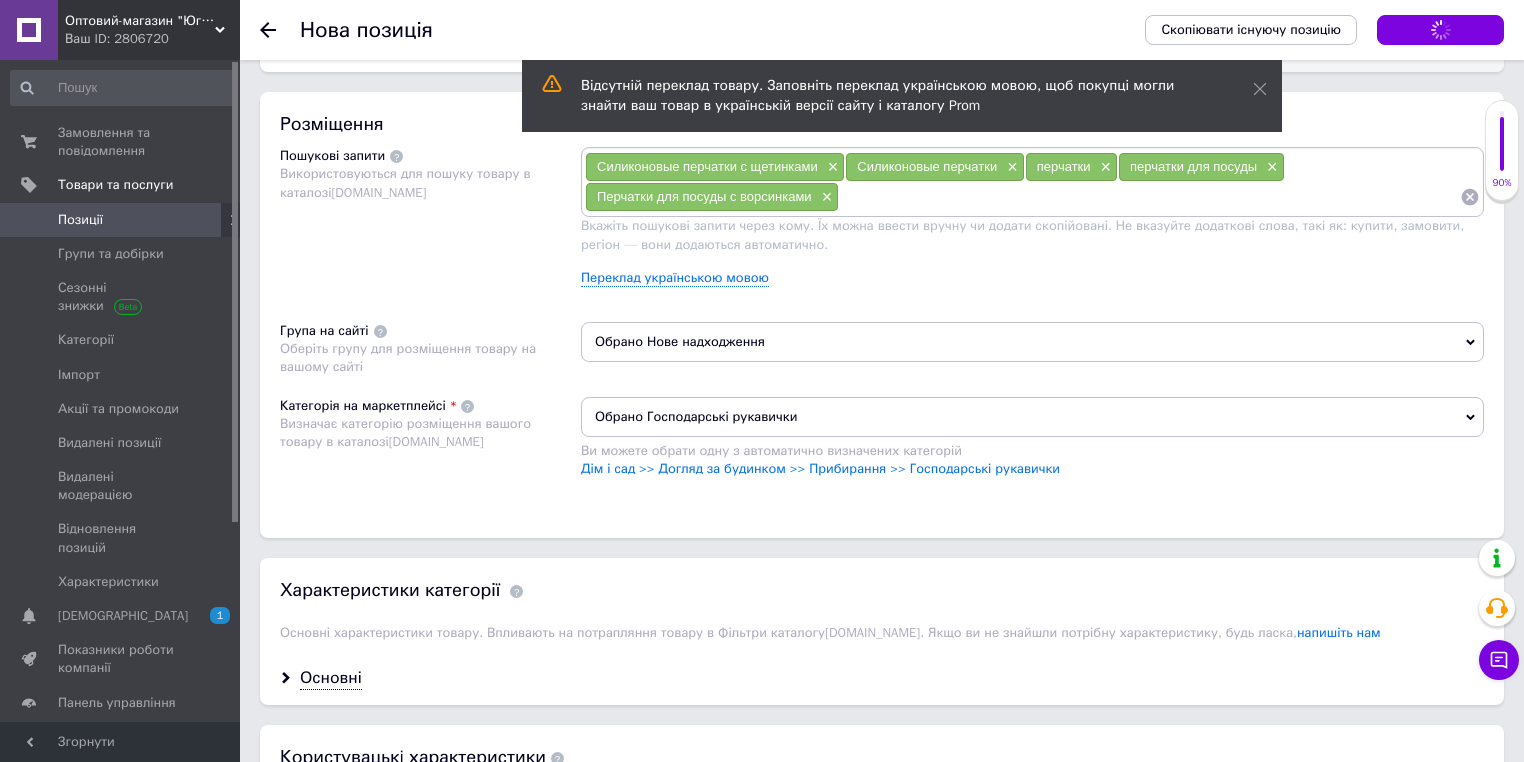 scroll, scrollTop: 1120, scrollLeft: 0, axis: vertical 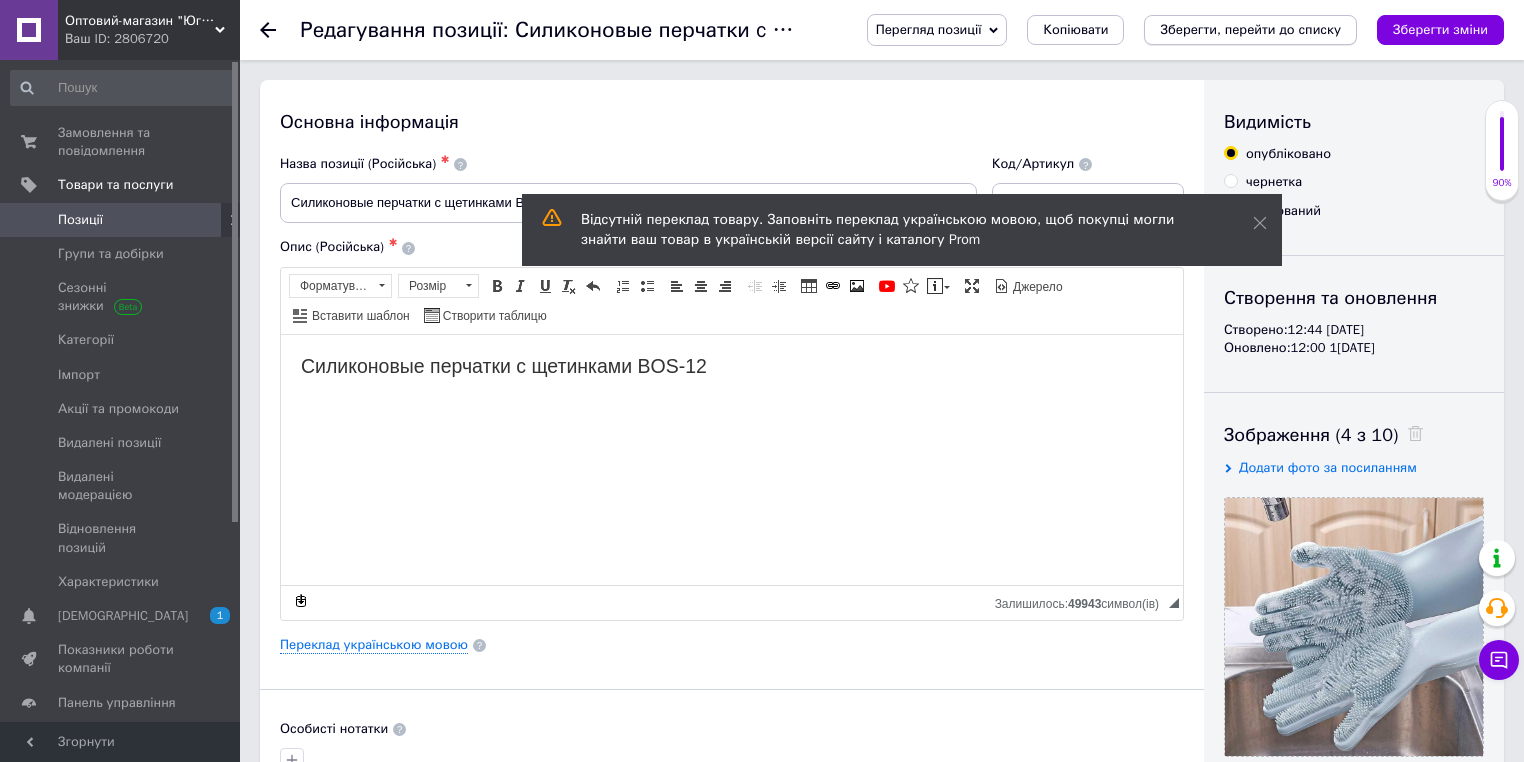 click on "Зберегти, перейти до списку" at bounding box center (1250, 29) 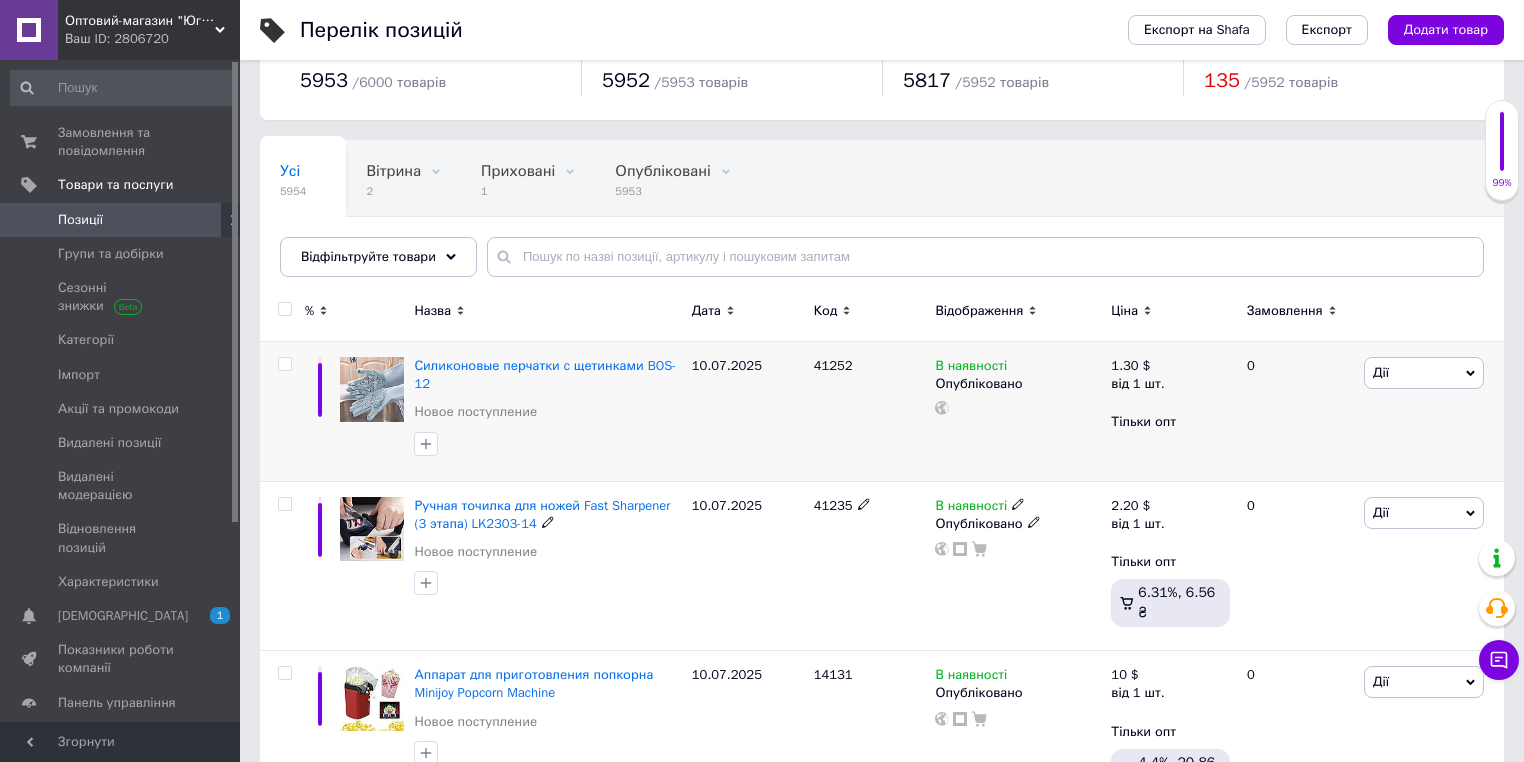 scroll, scrollTop: 0, scrollLeft: 0, axis: both 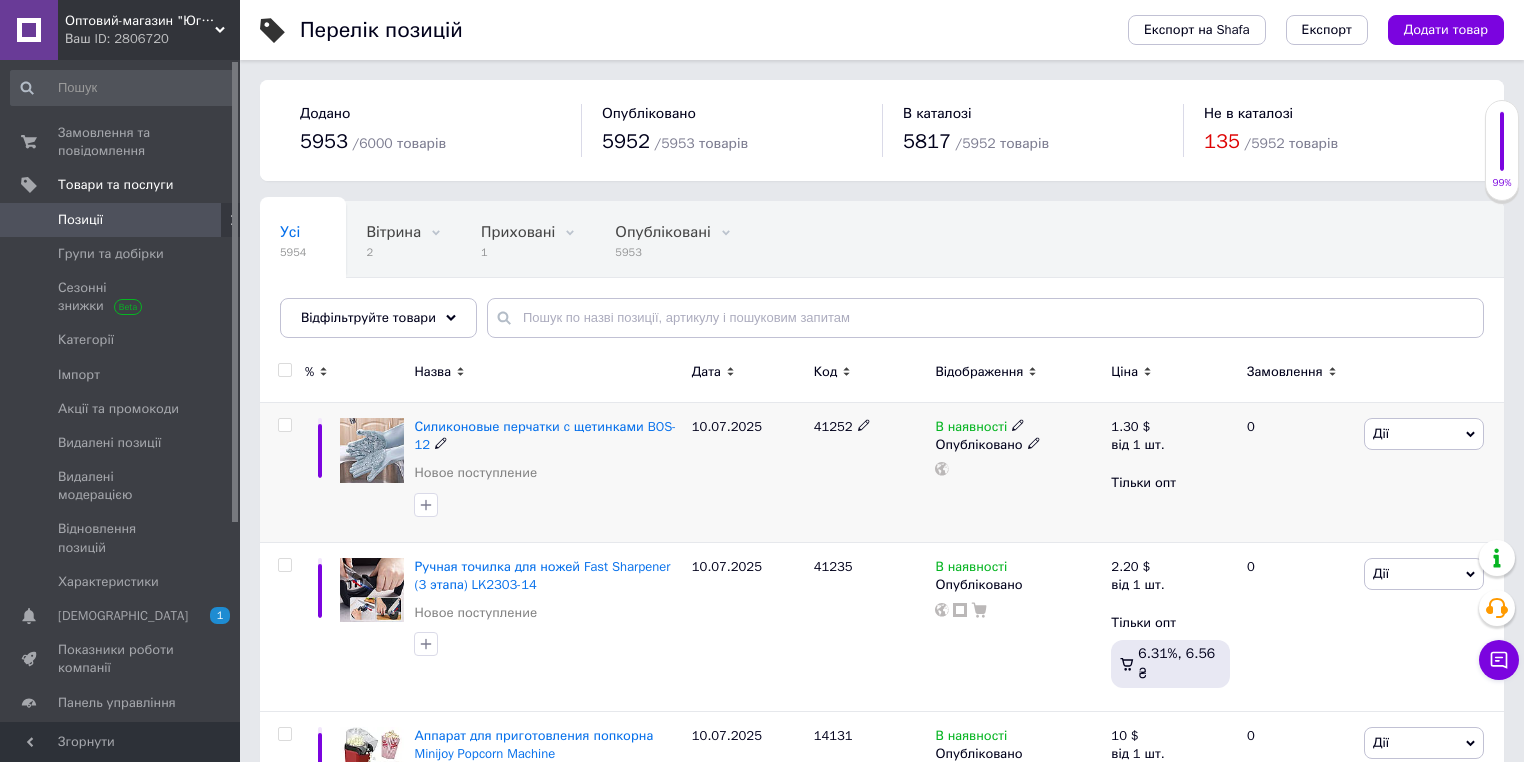 click on "41252" at bounding box center [833, 426] 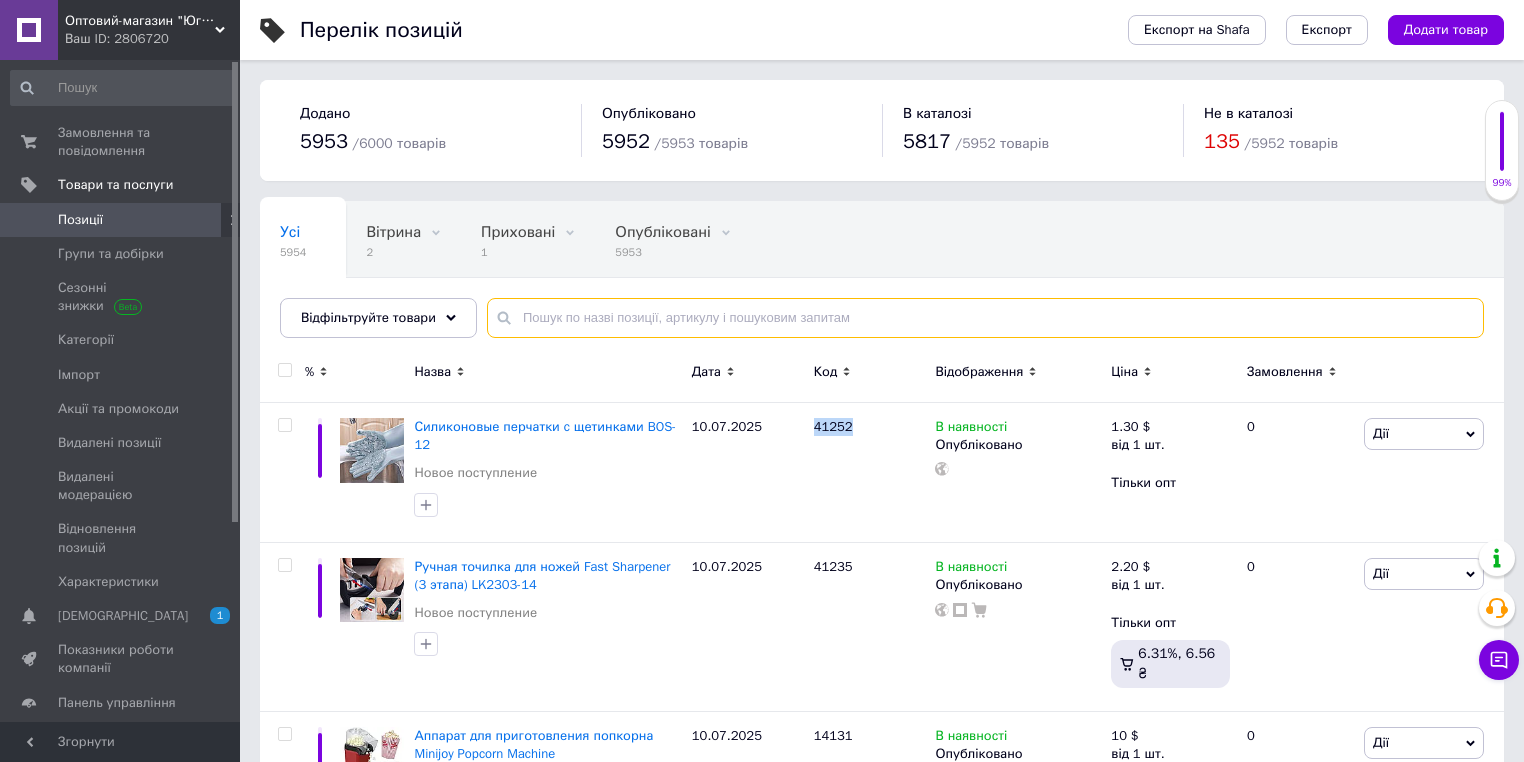 click at bounding box center [985, 318] 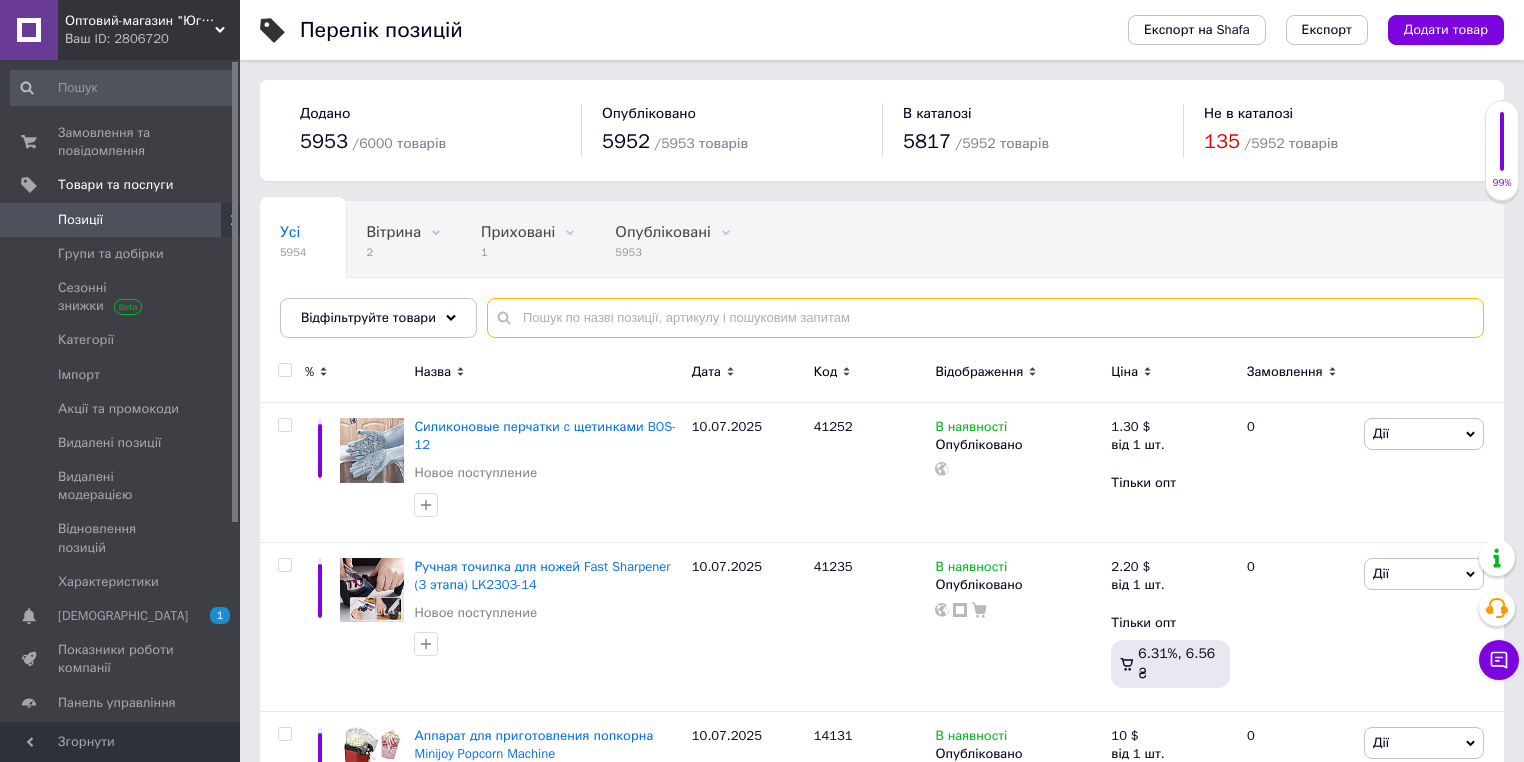 click at bounding box center [985, 318] 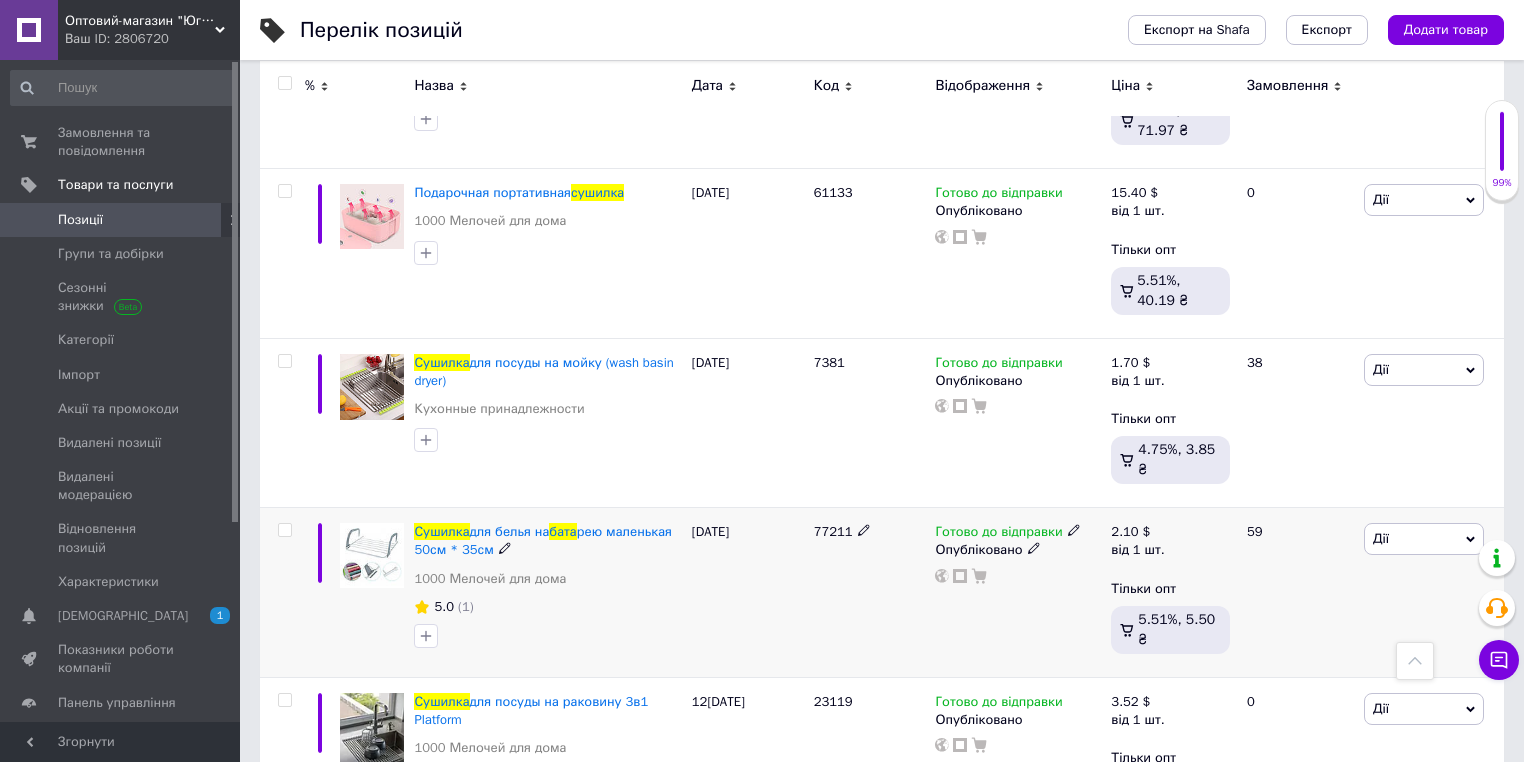 scroll, scrollTop: 1840, scrollLeft: 0, axis: vertical 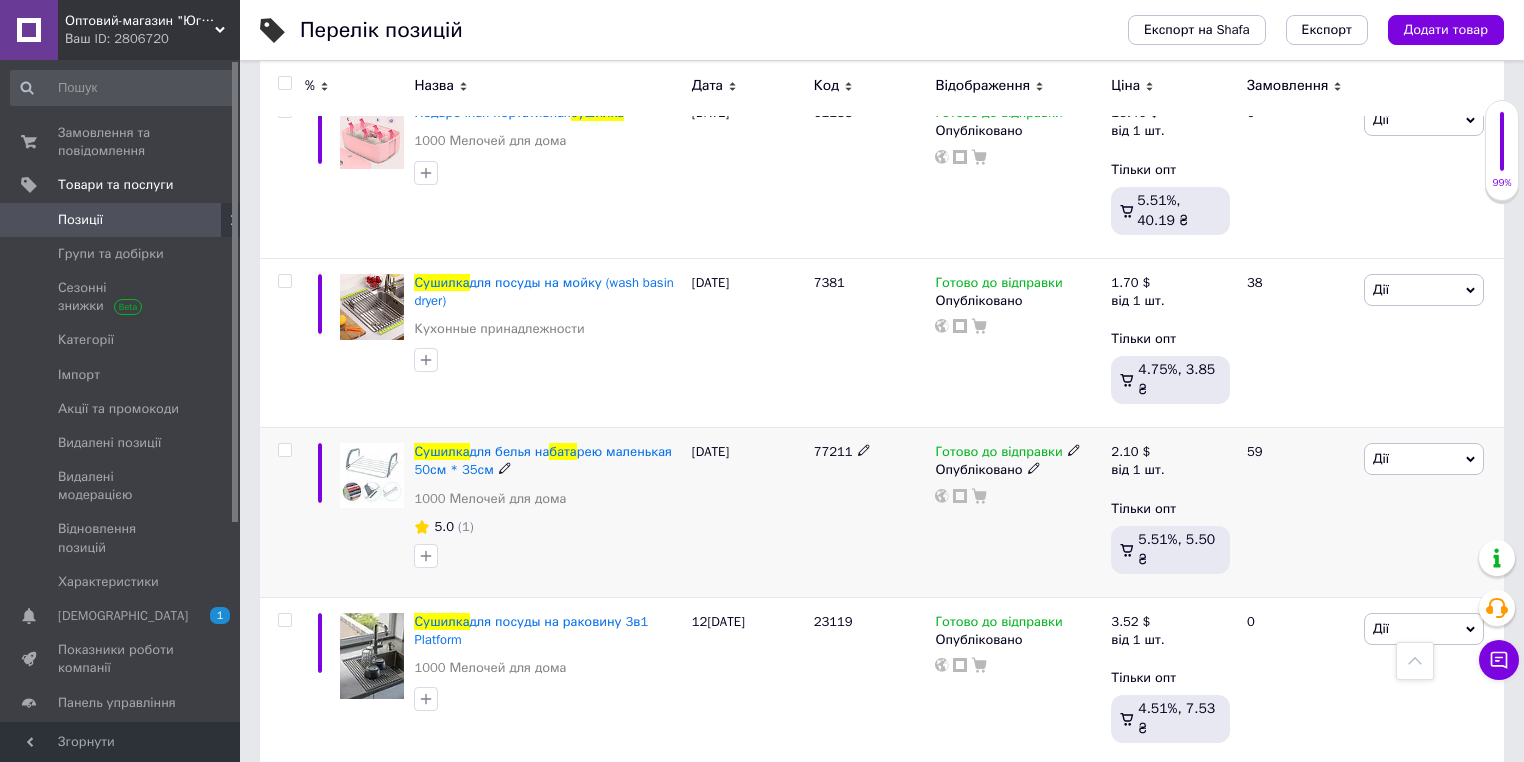 click on "77211" at bounding box center [833, 451] 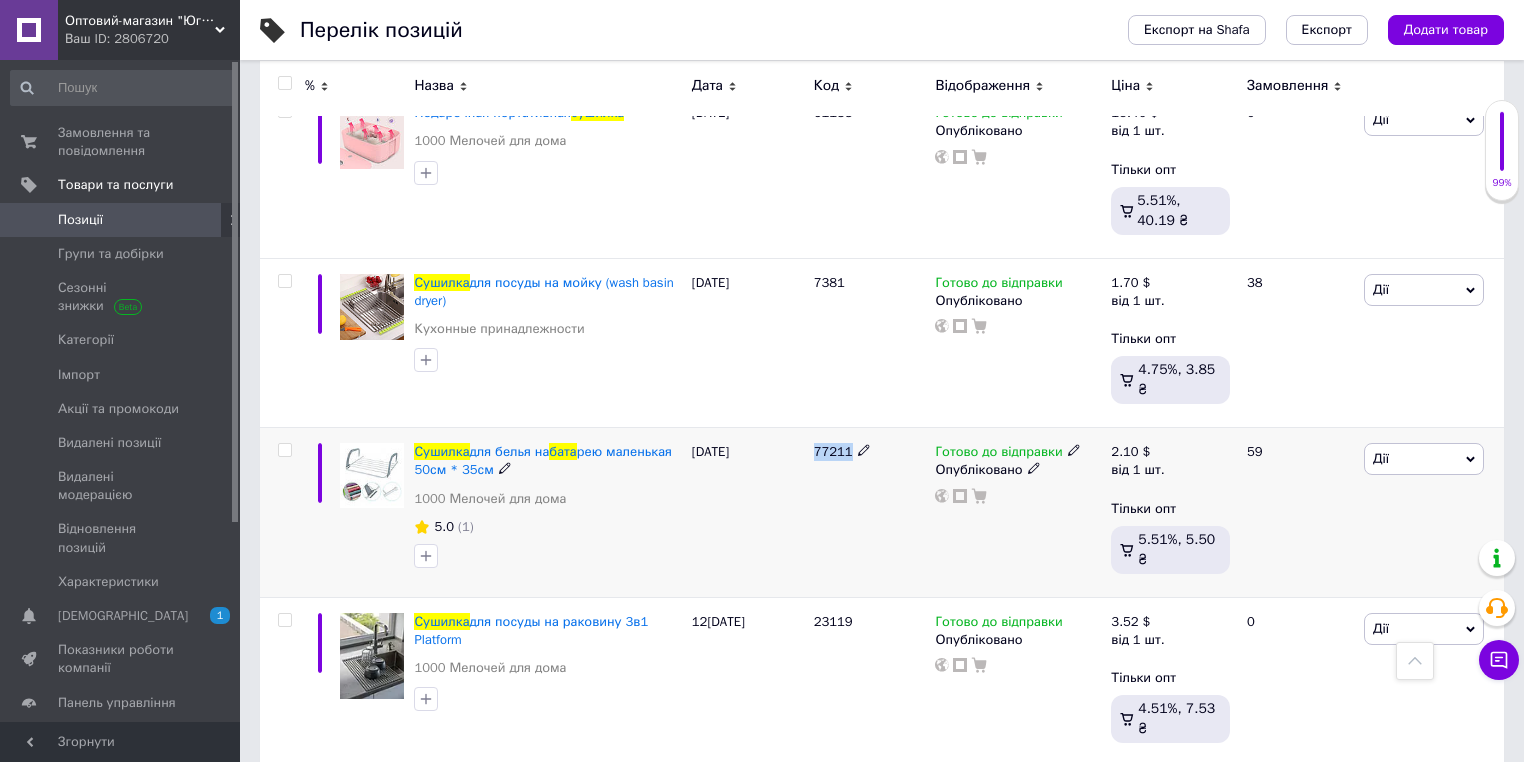 click on "77211" at bounding box center (833, 451) 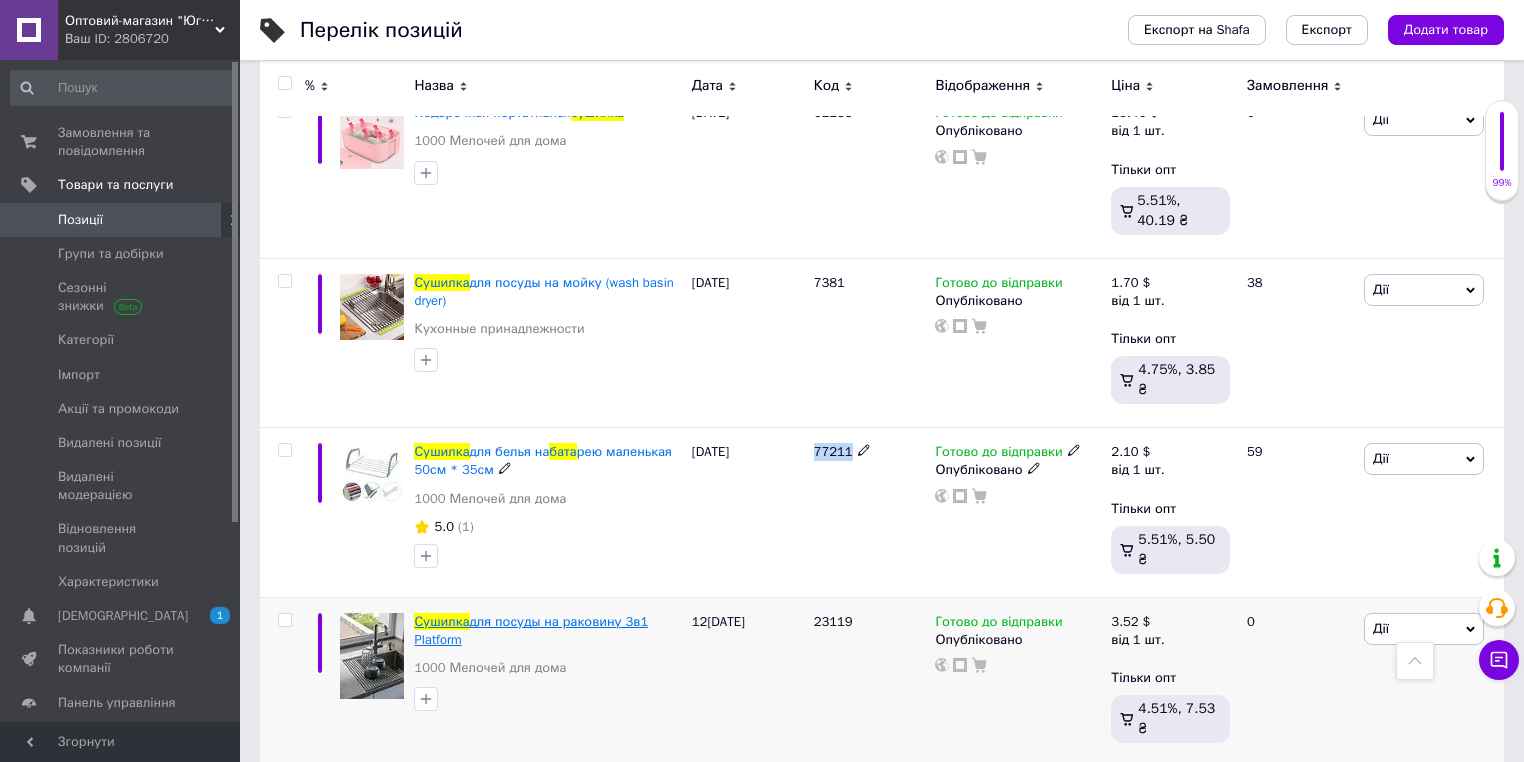 copy on "77211" 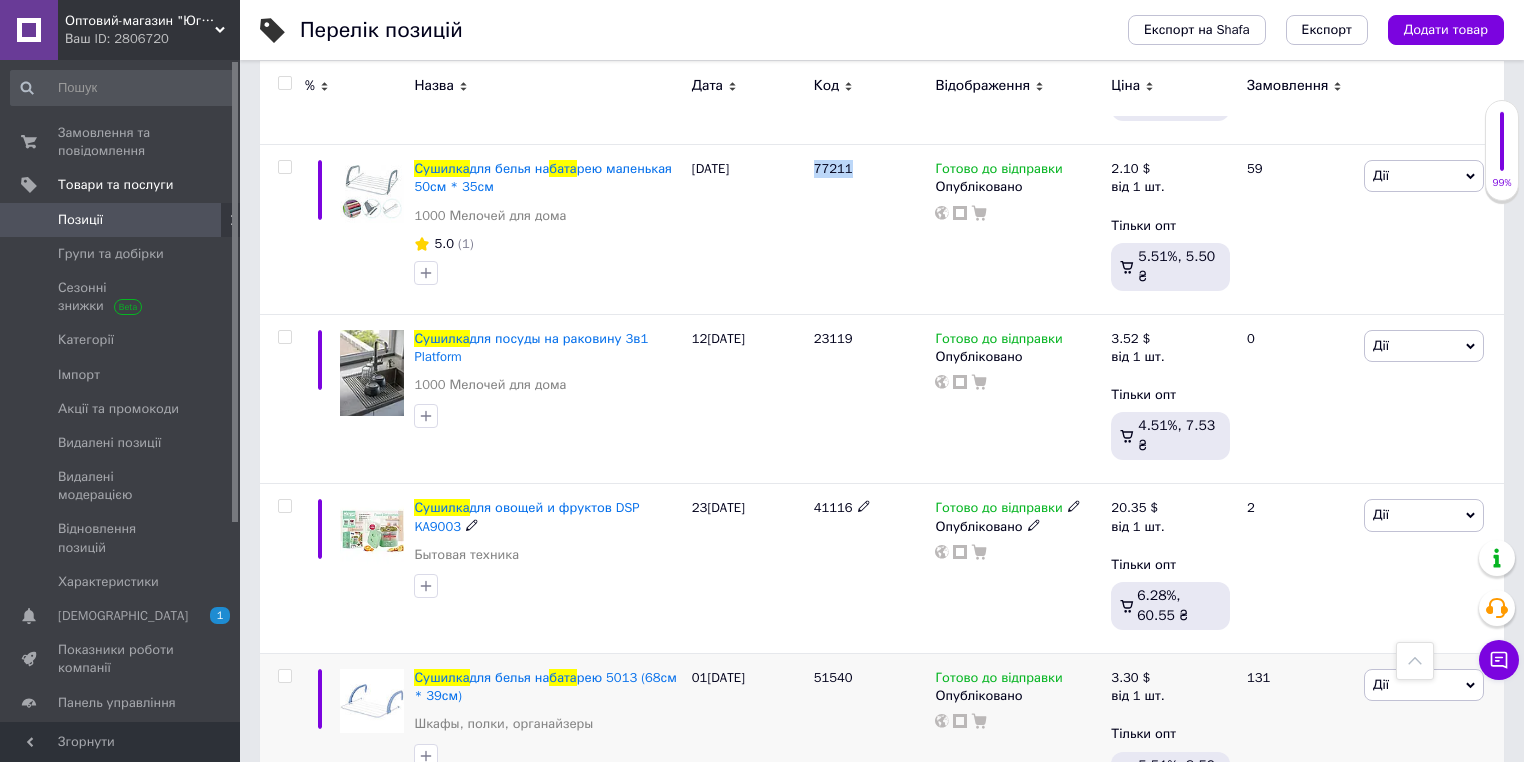 scroll, scrollTop: 2160, scrollLeft: 0, axis: vertical 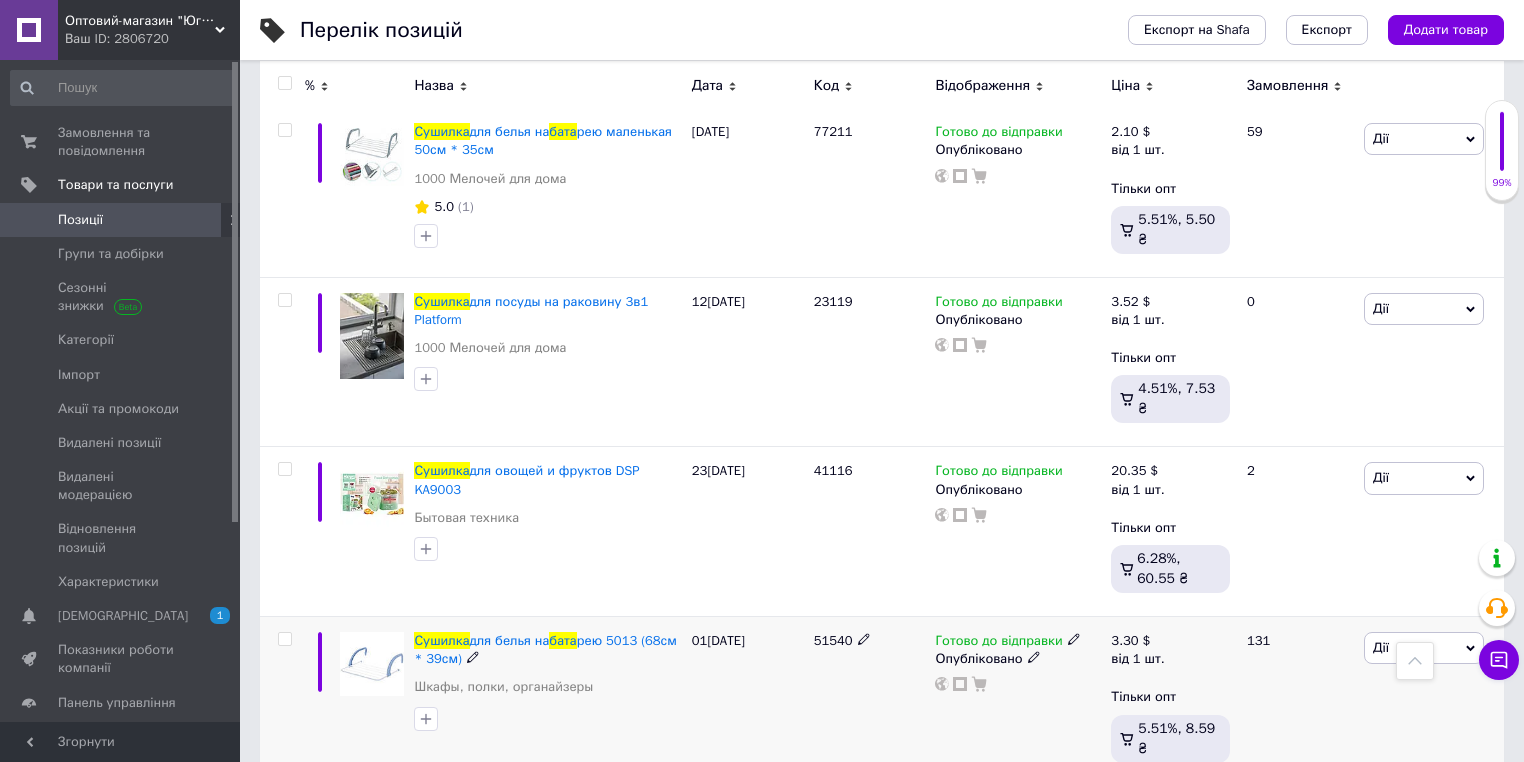 click on "51540" at bounding box center (833, 640) 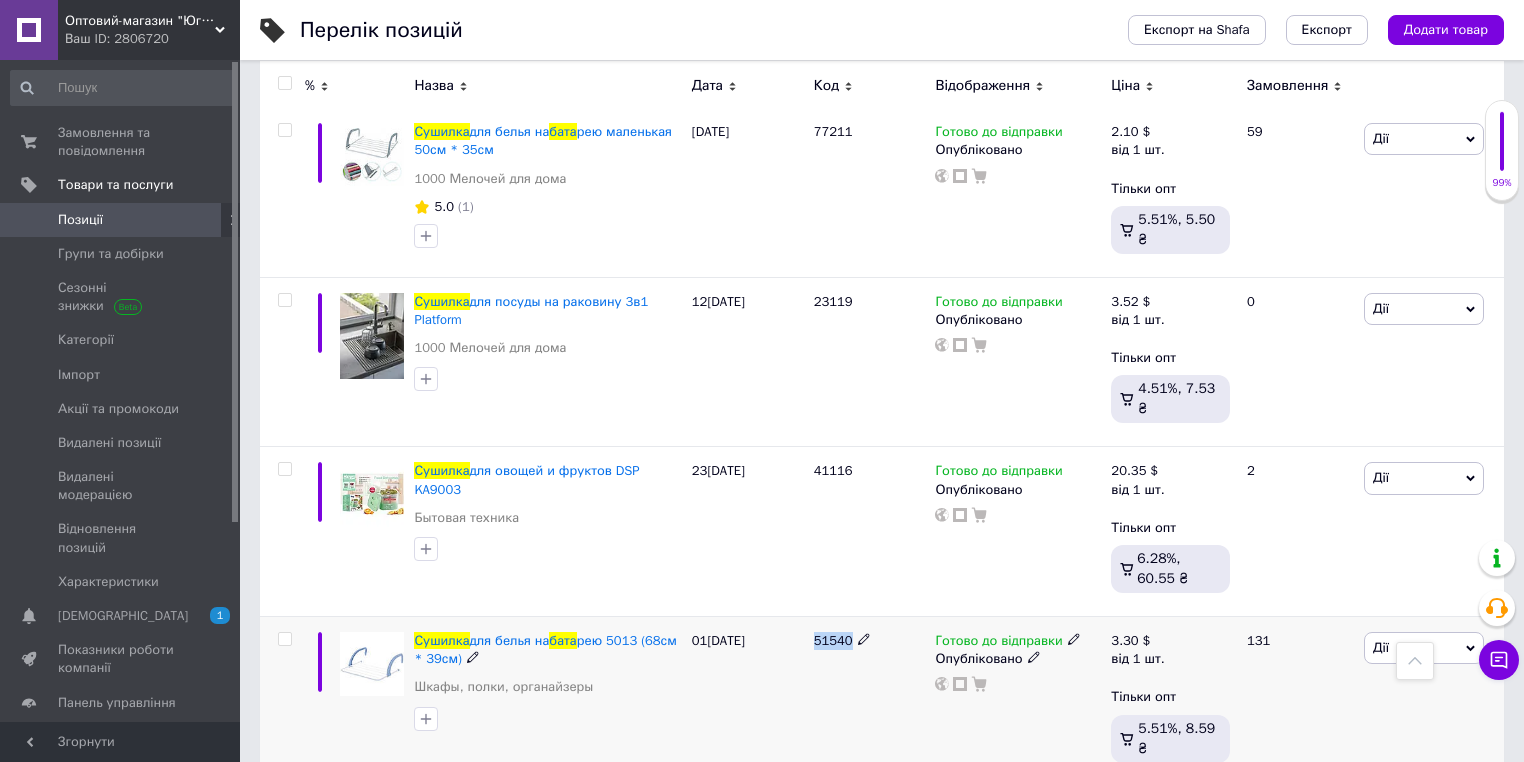 click on "51540" at bounding box center (833, 640) 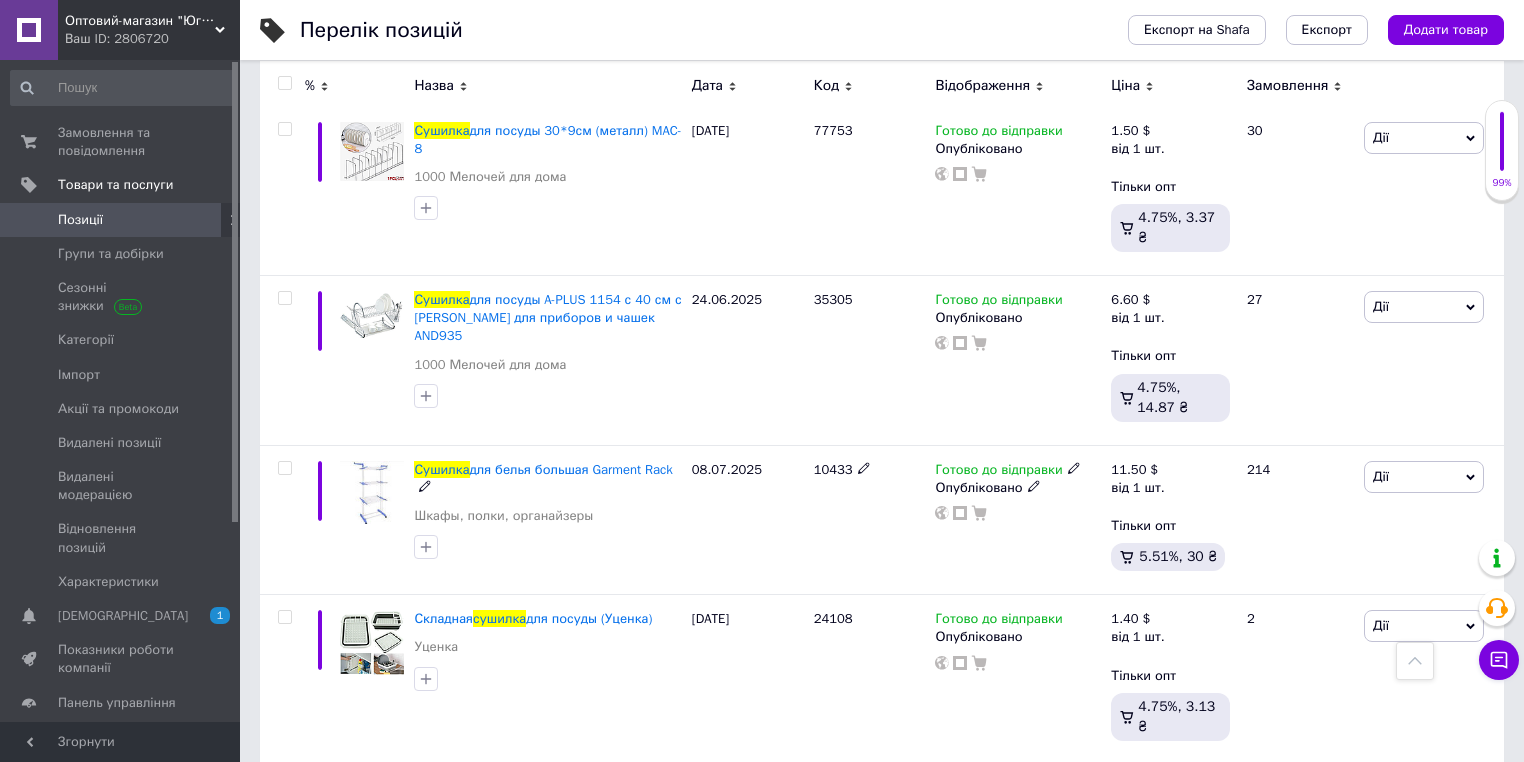 scroll, scrollTop: 2880, scrollLeft: 0, axis: vertical 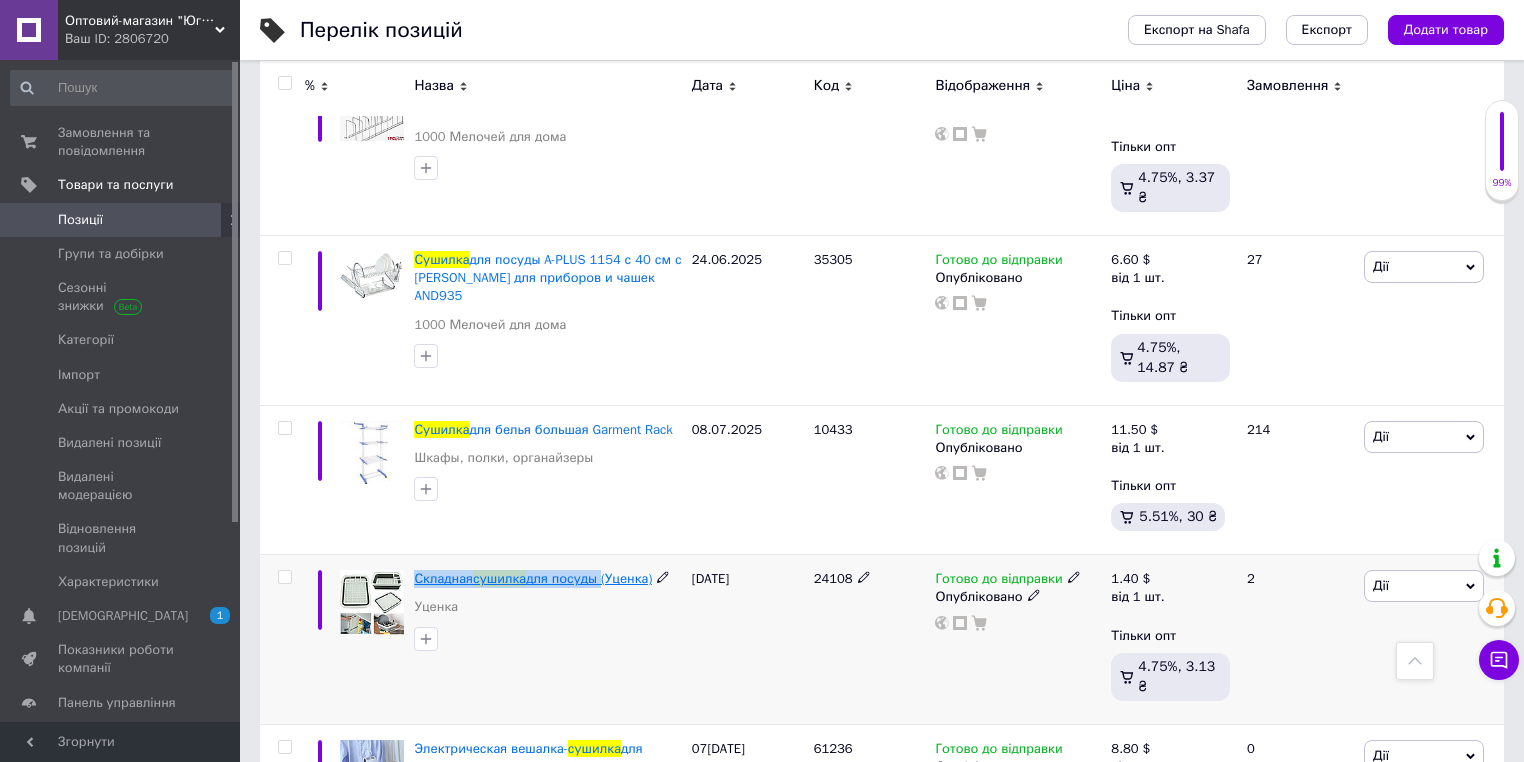 drag, startPoint x: 415, startPoint y: 400, endPoint x: 592, endPoint y: 406, distance: 177.10167 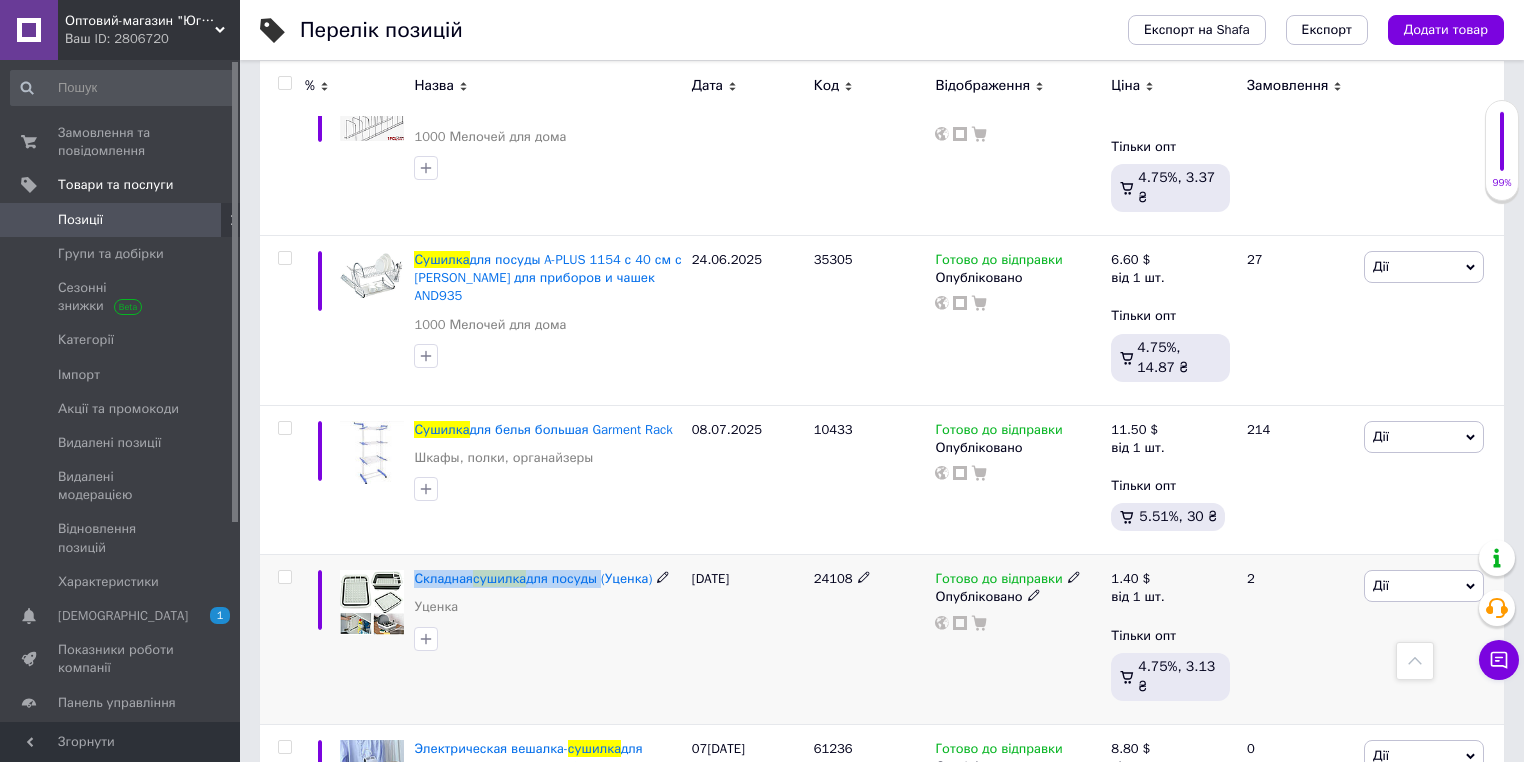 copy on "Складная  сушилка  для посуды" 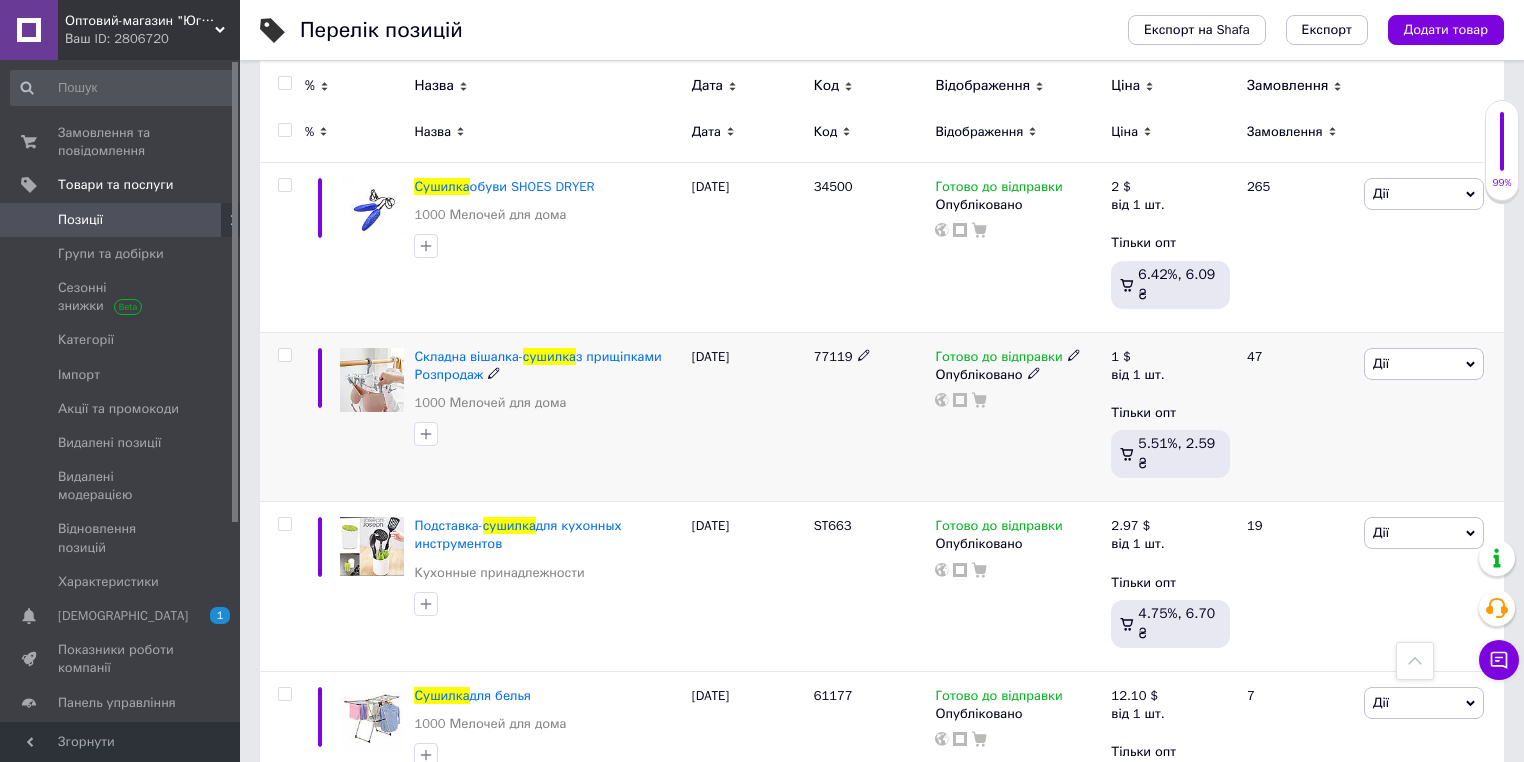 scroll, scrollTop: 0, scrollLeft: 0, axis: both 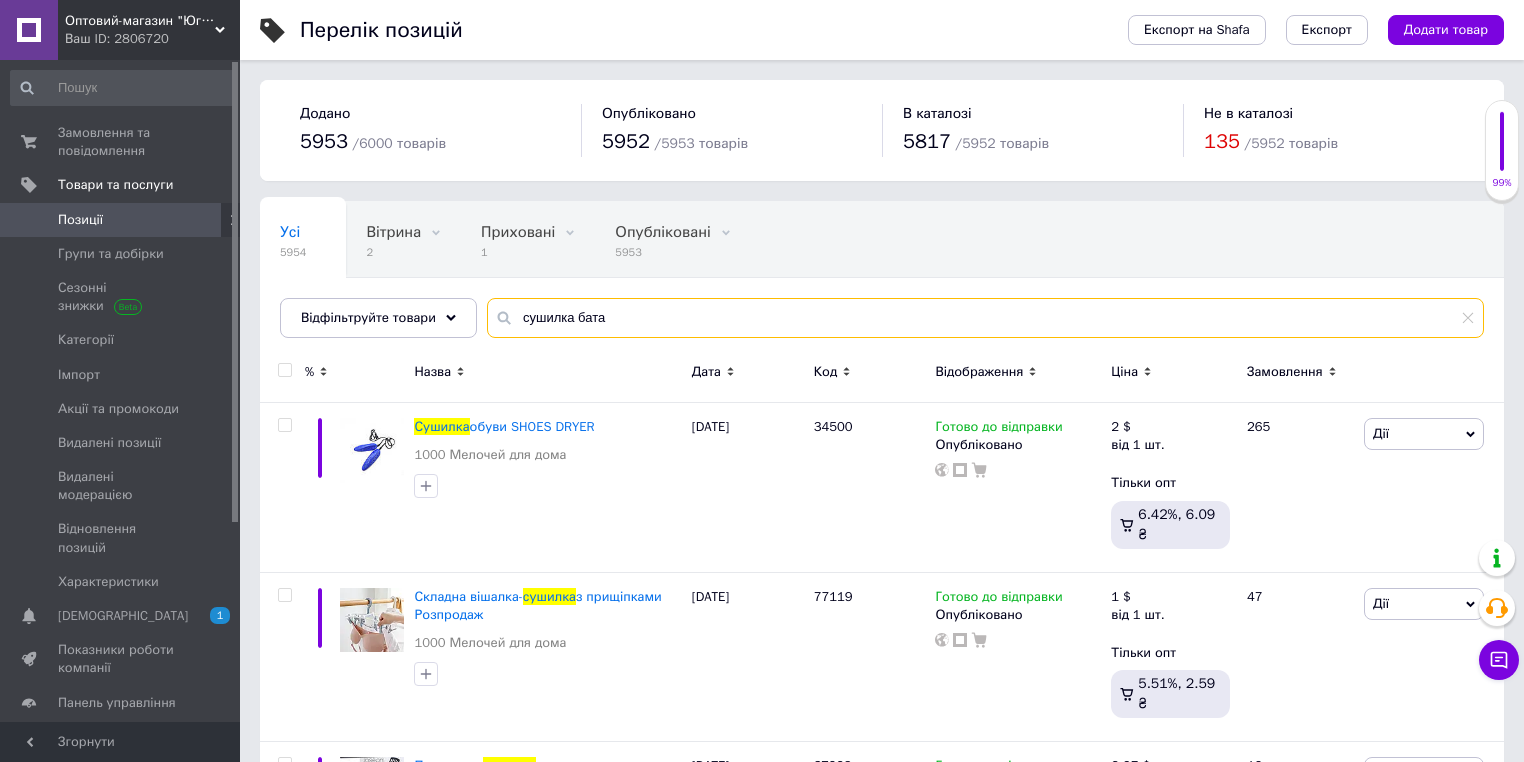 click on "сушилка бата" at bounding box center [985, 318] 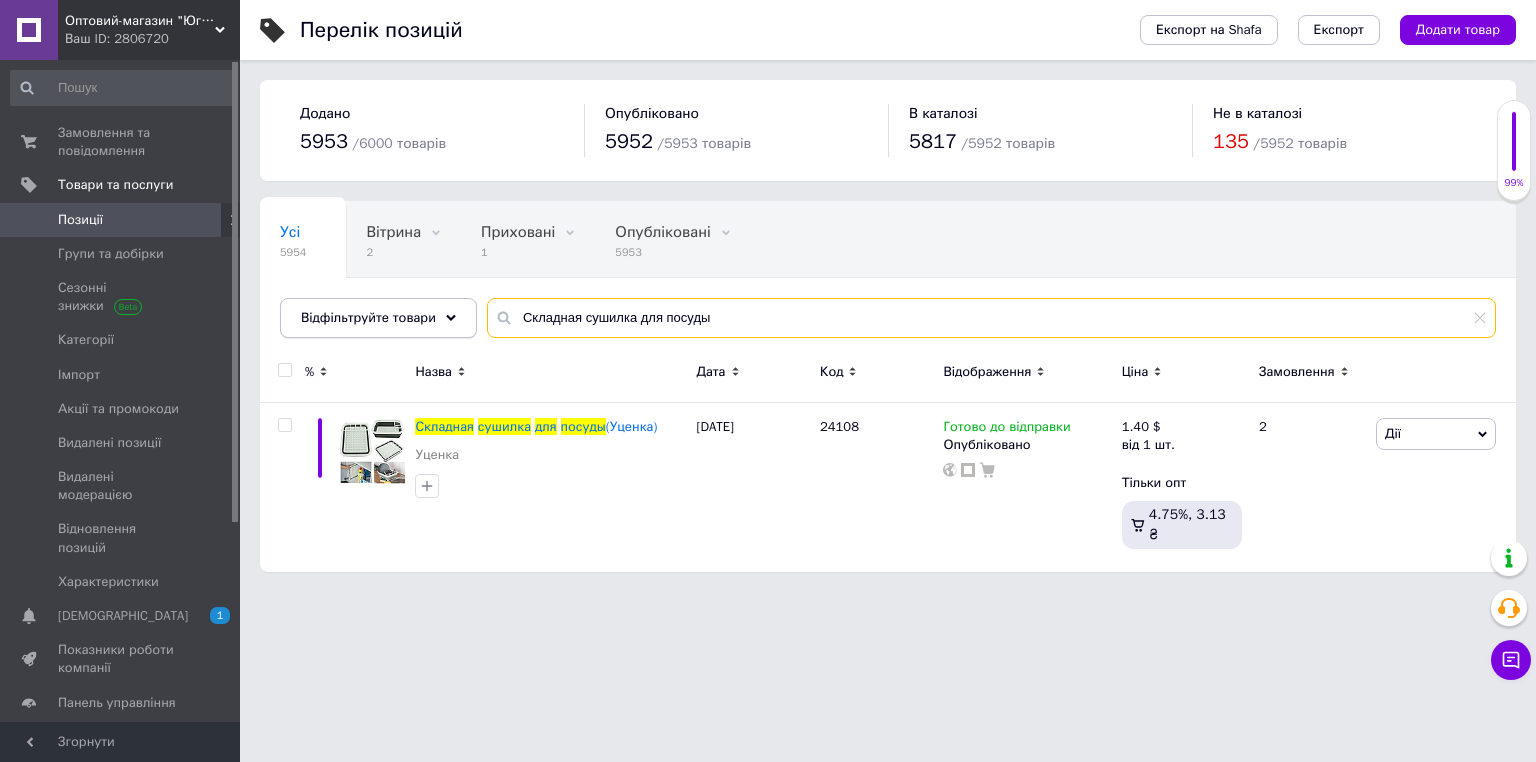 type on "Складная сушилка для посуды" 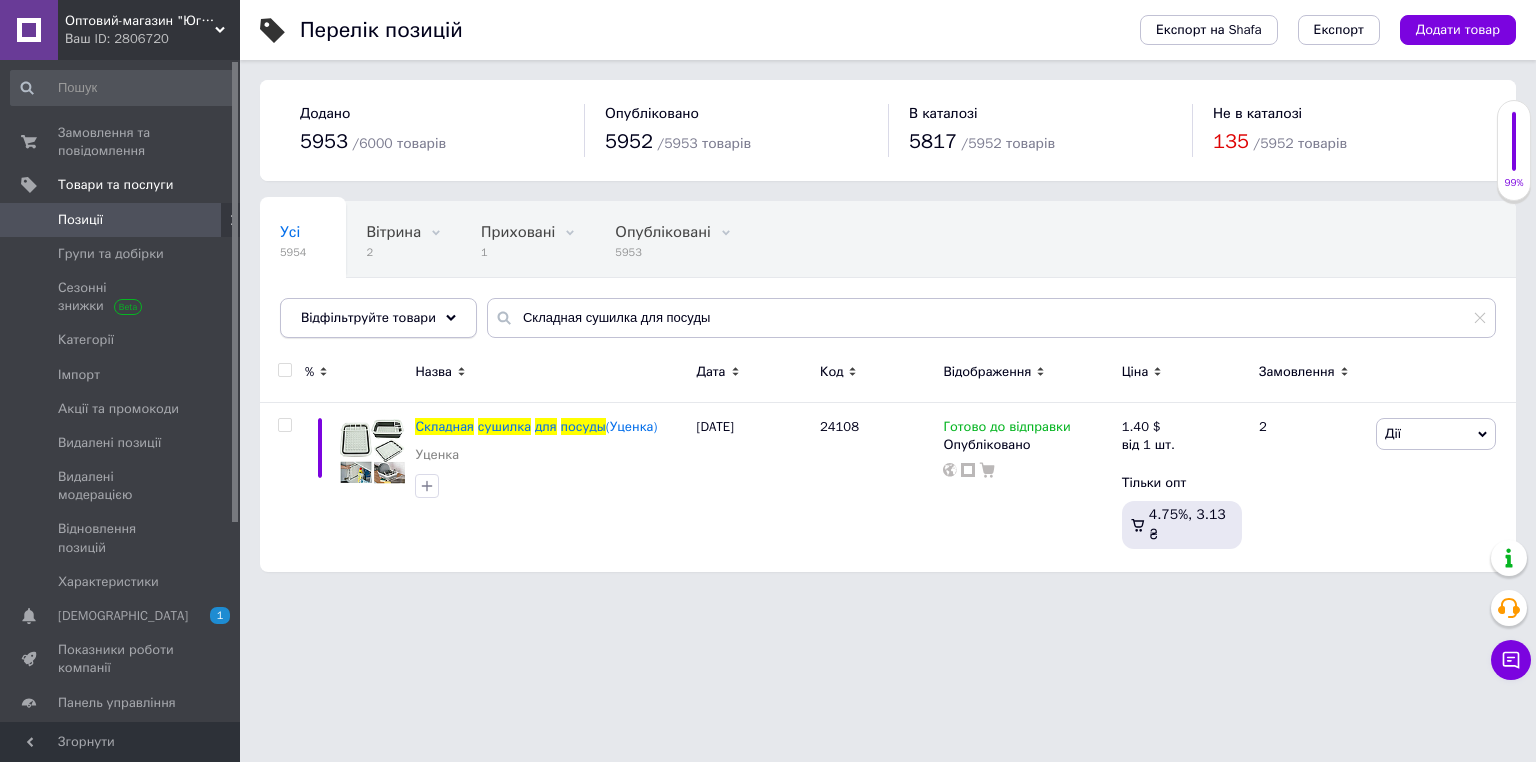 click on "Відфільтруйте товари" at bounding box center [368, 317] 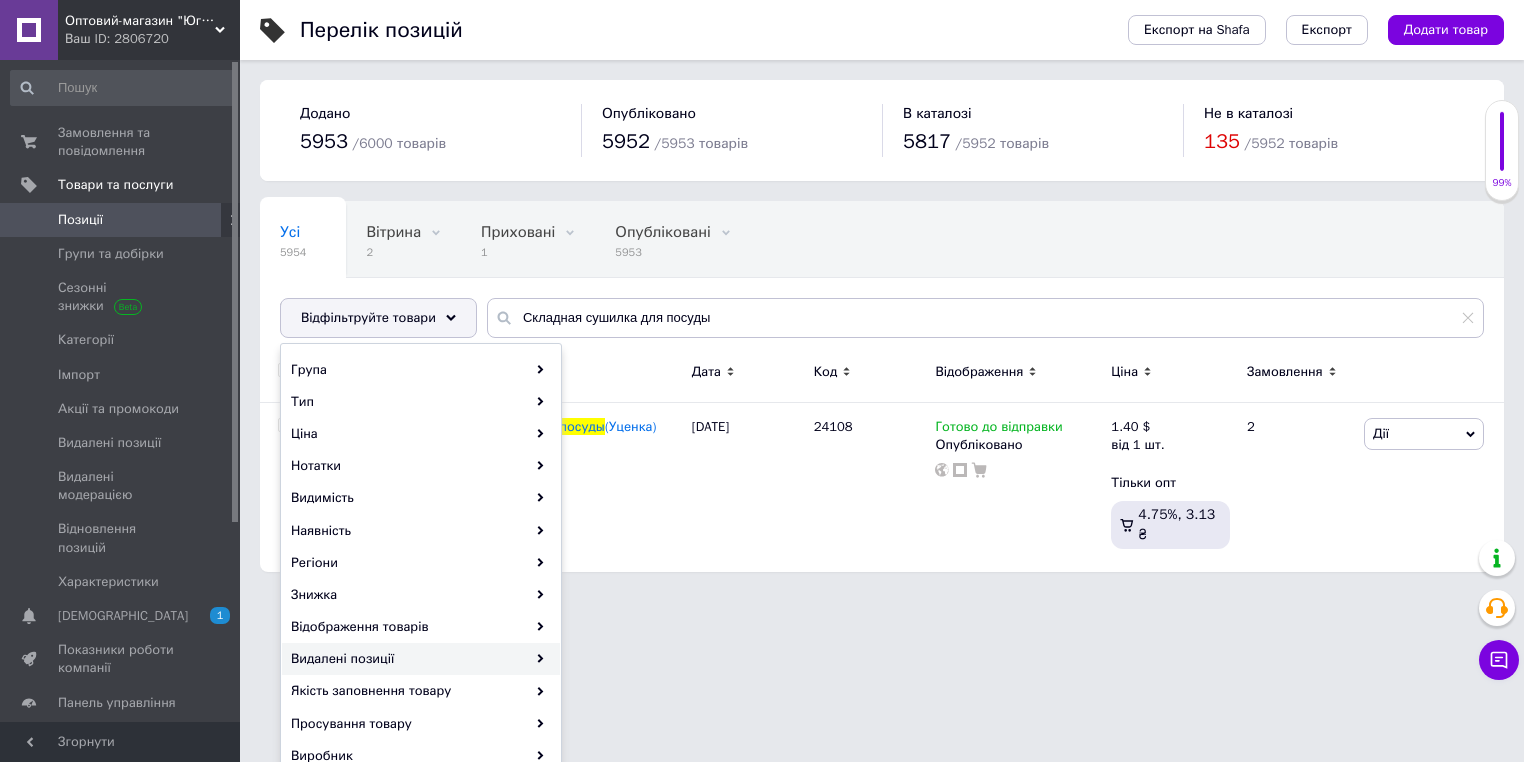 click on "Видалені позиції" at bounding box center (421, 659) 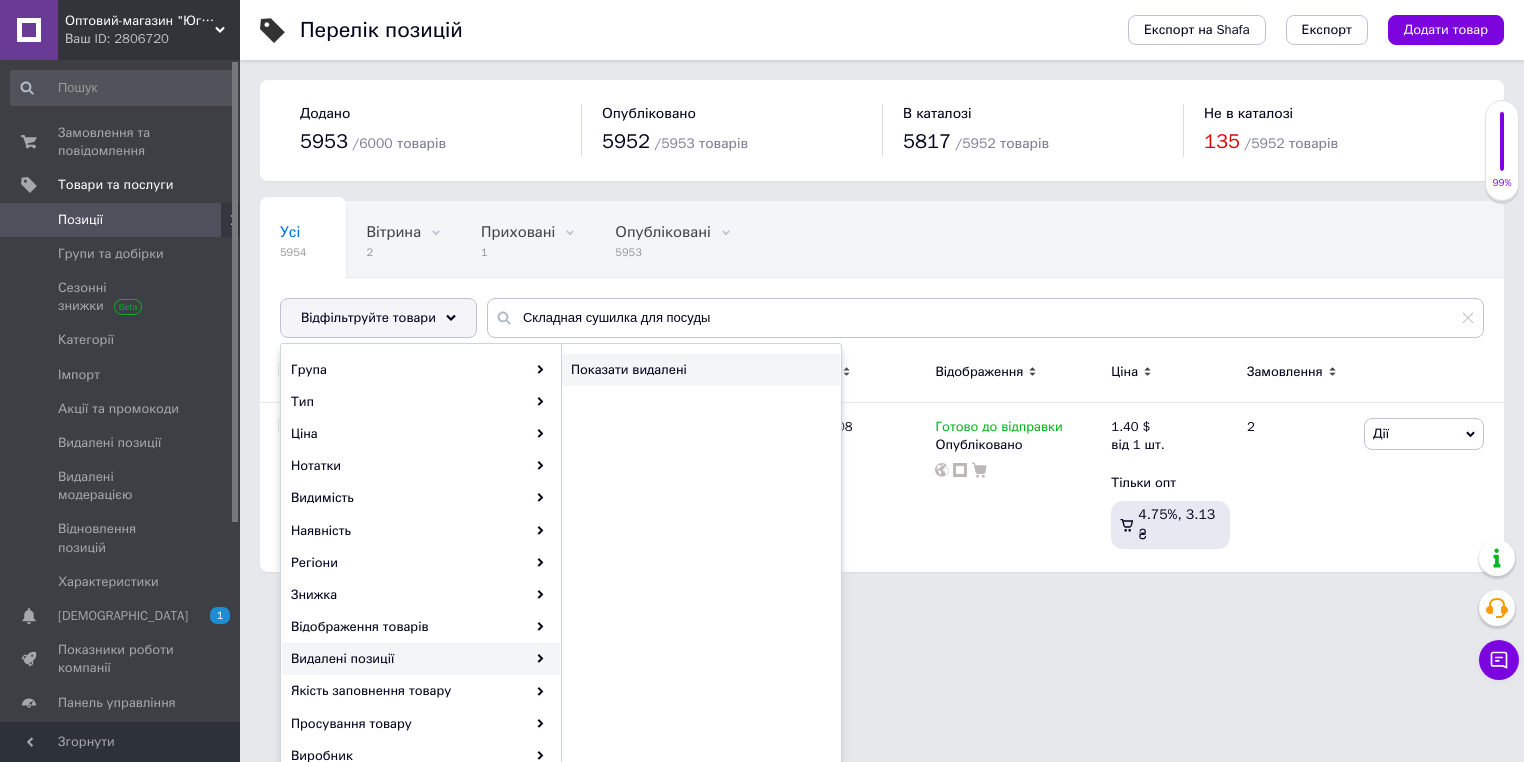 click on "Показати видалені" at bounding box center (688, 370) 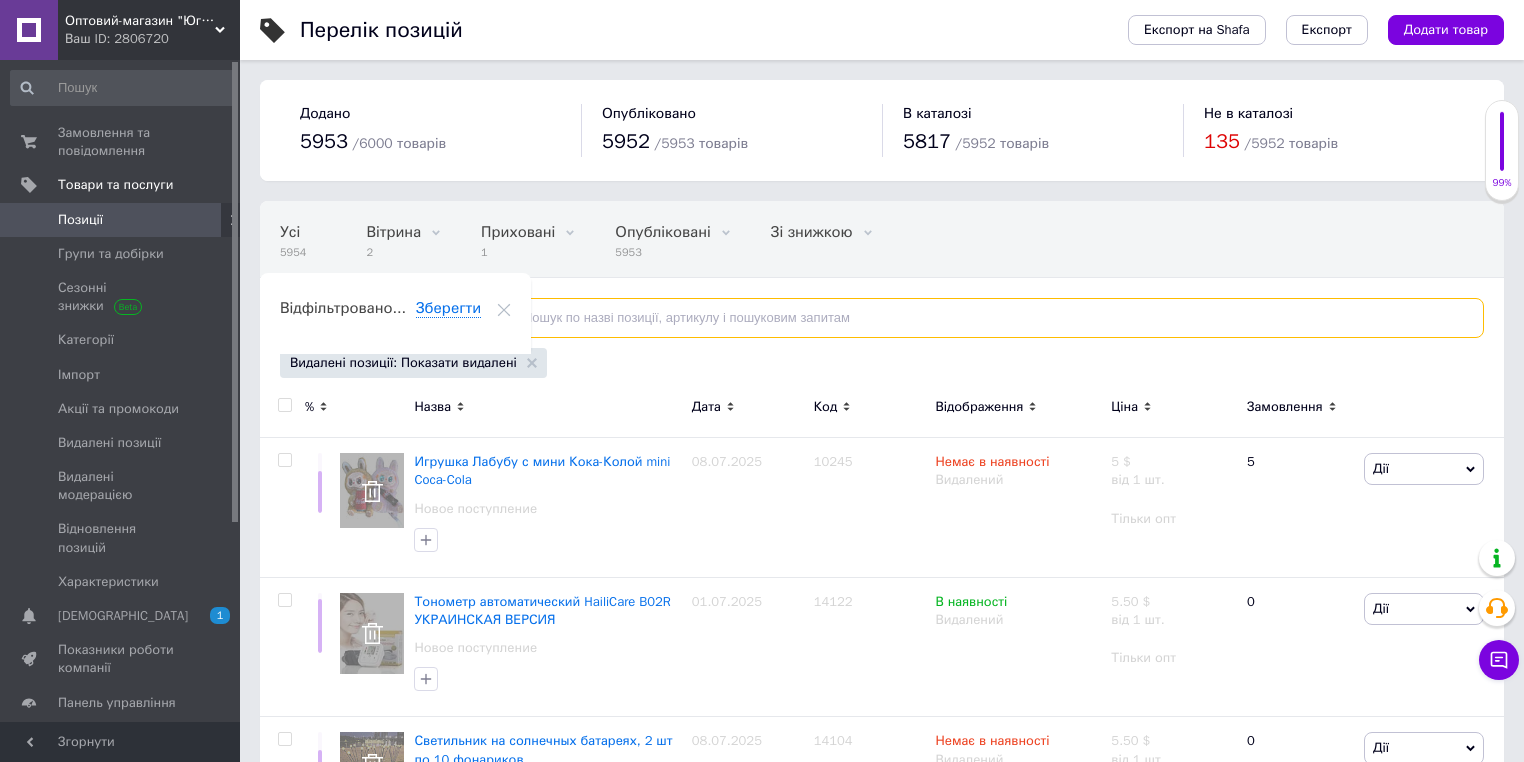 click at bounding box center (985, 318) 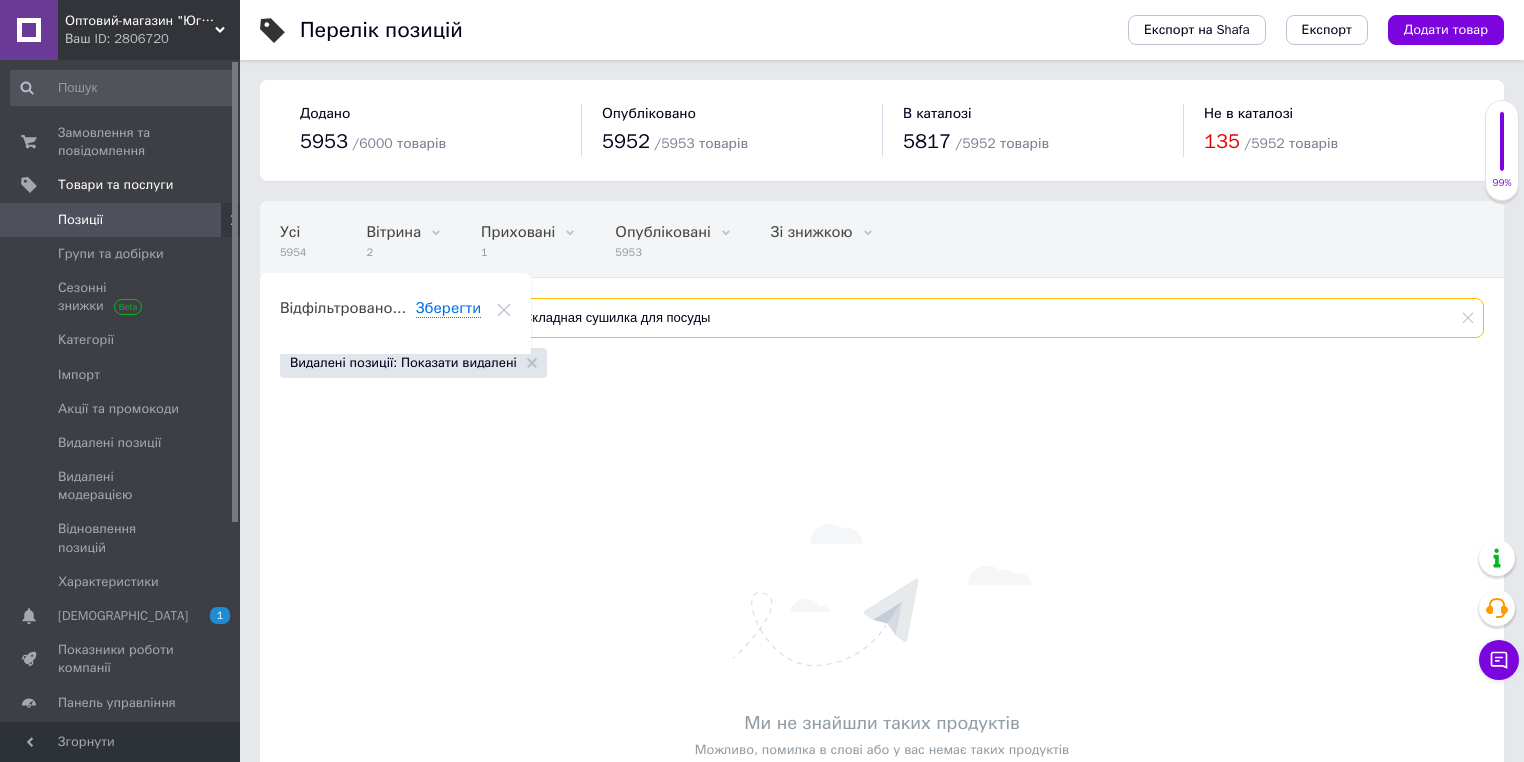 drag, startPoint x: 577, startPoint y: 316, endPoint x: 372, endPoint y: 316, distance: 205 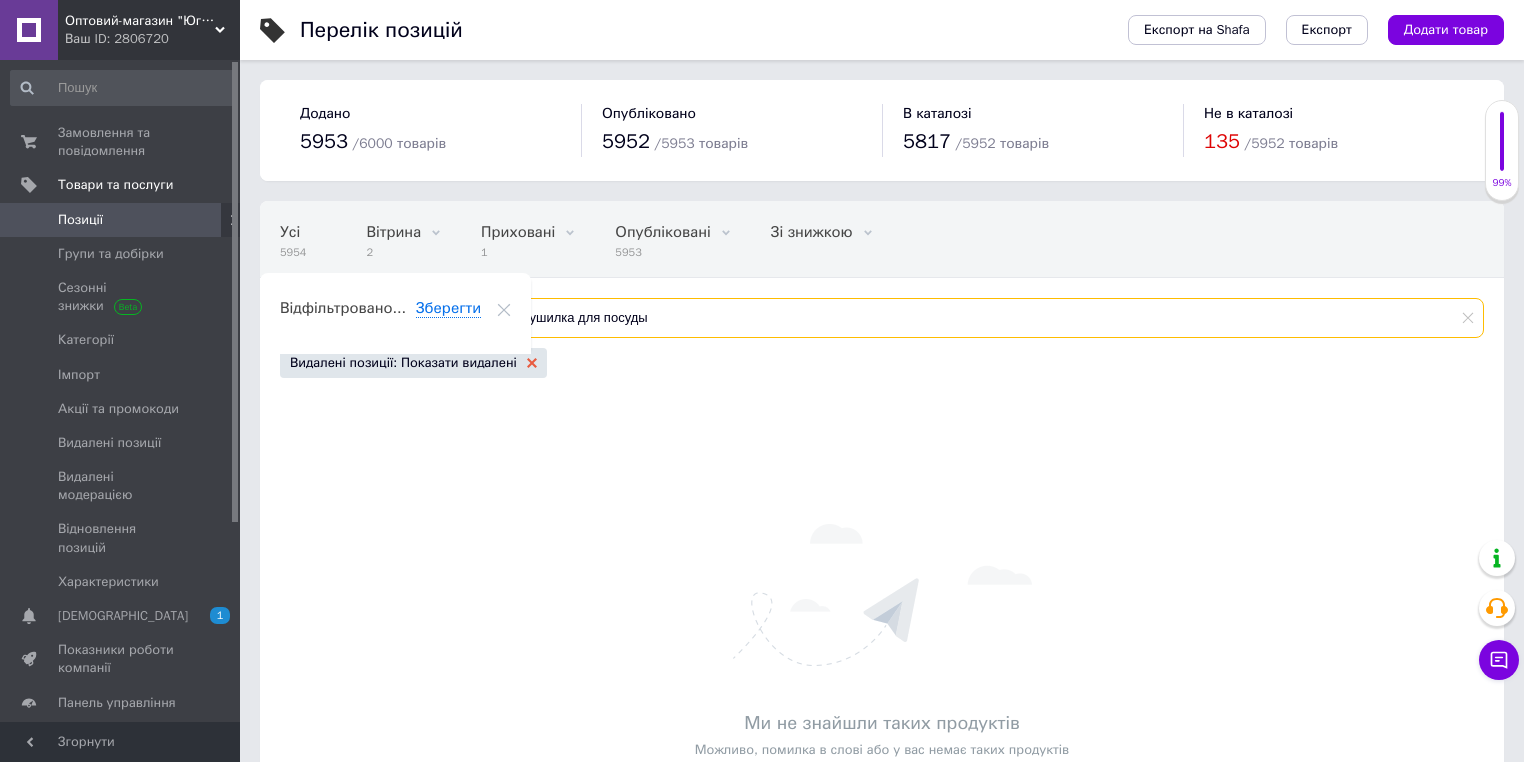 type on "сушилка для посуды" 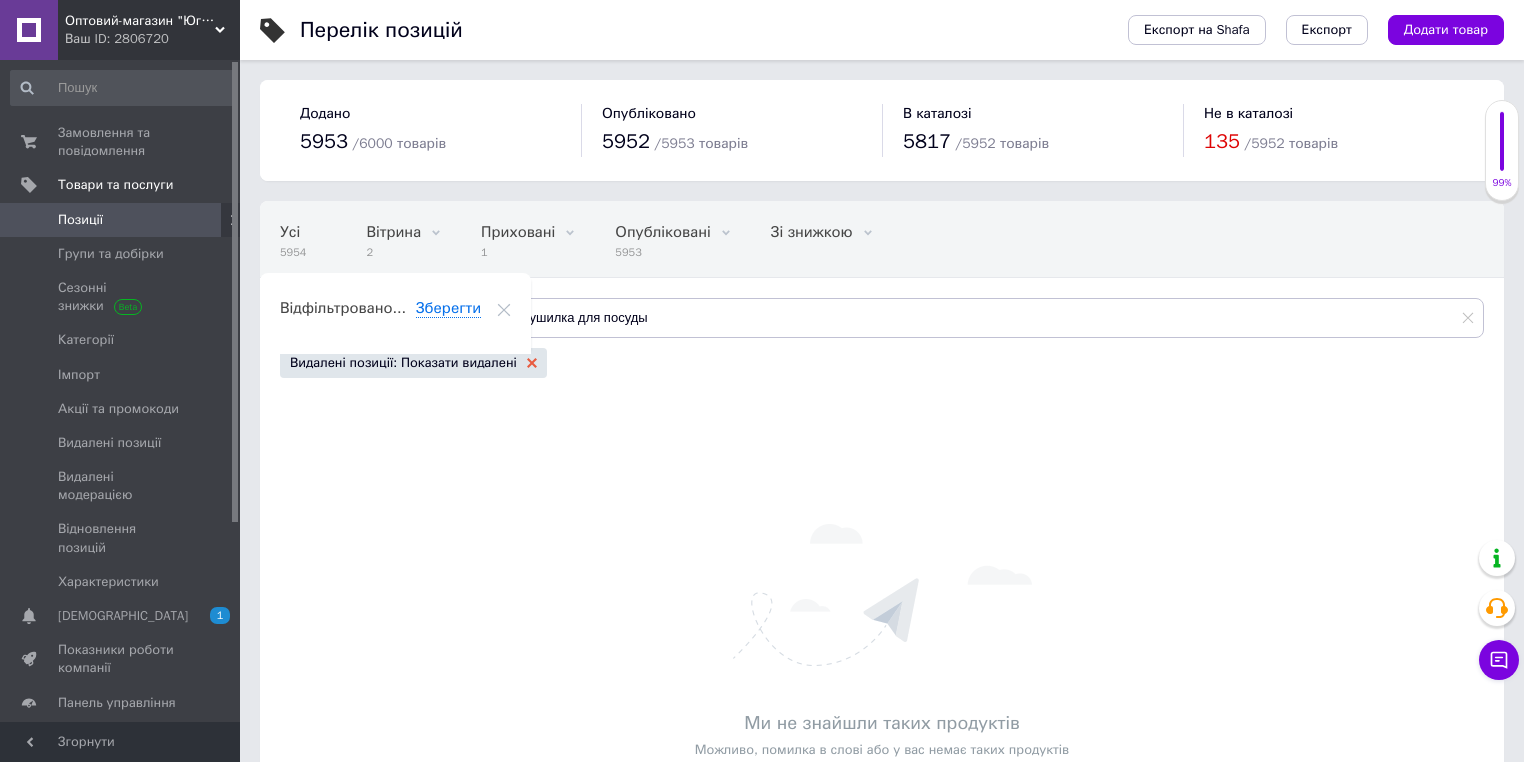 click 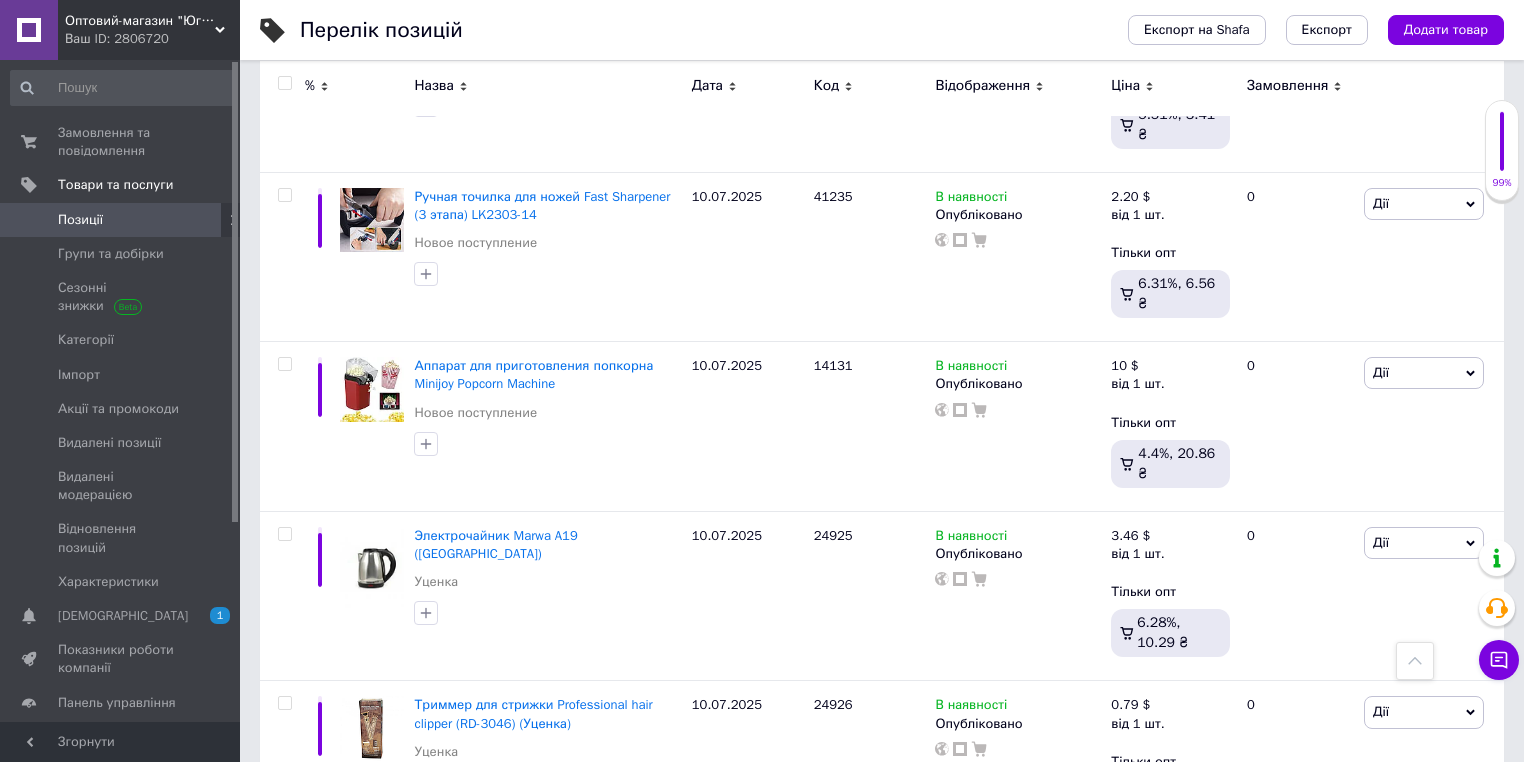 scroll, scrollTop: 0, scrollLeft: 0, axis: both 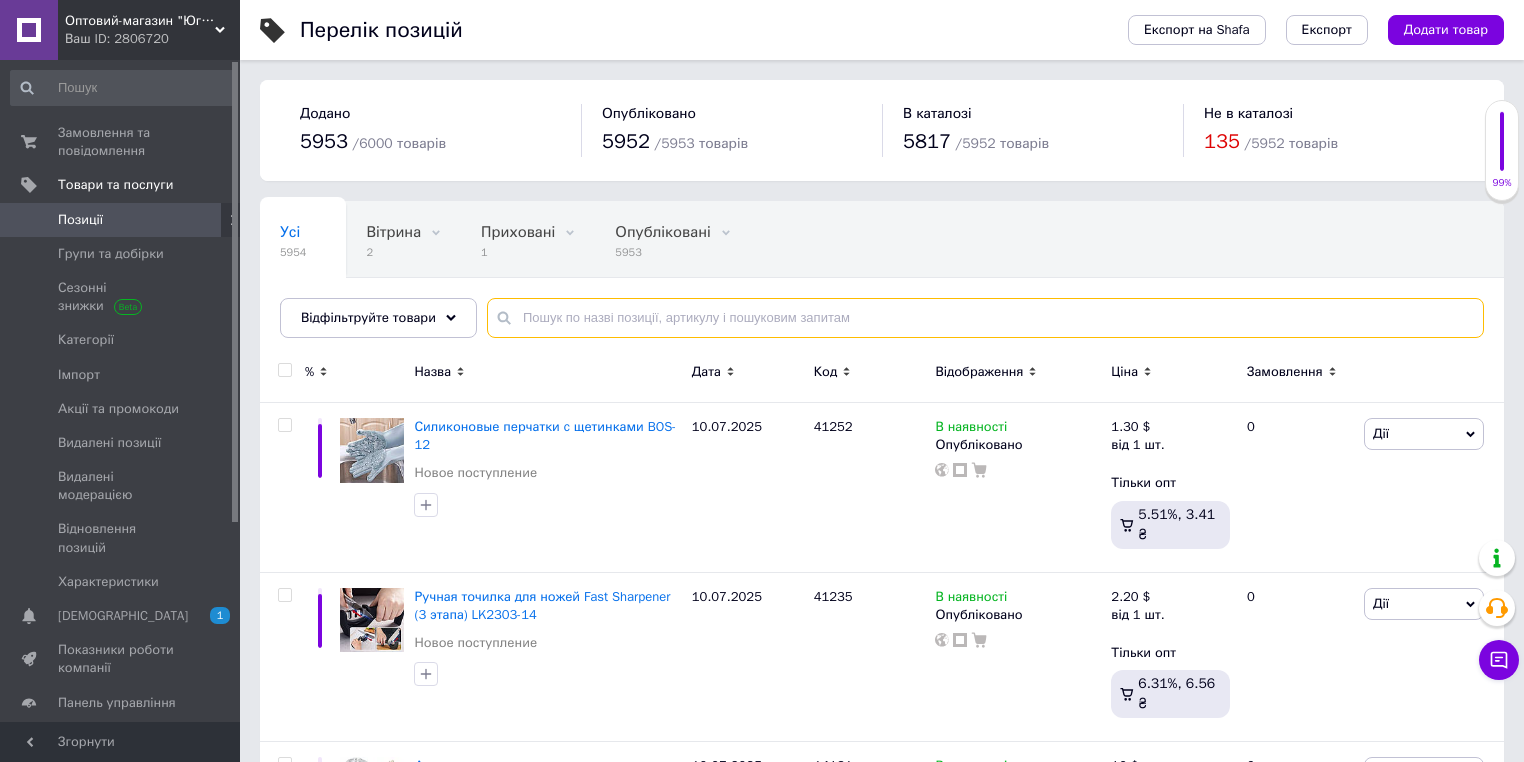 click at bounding box center [985, 318] 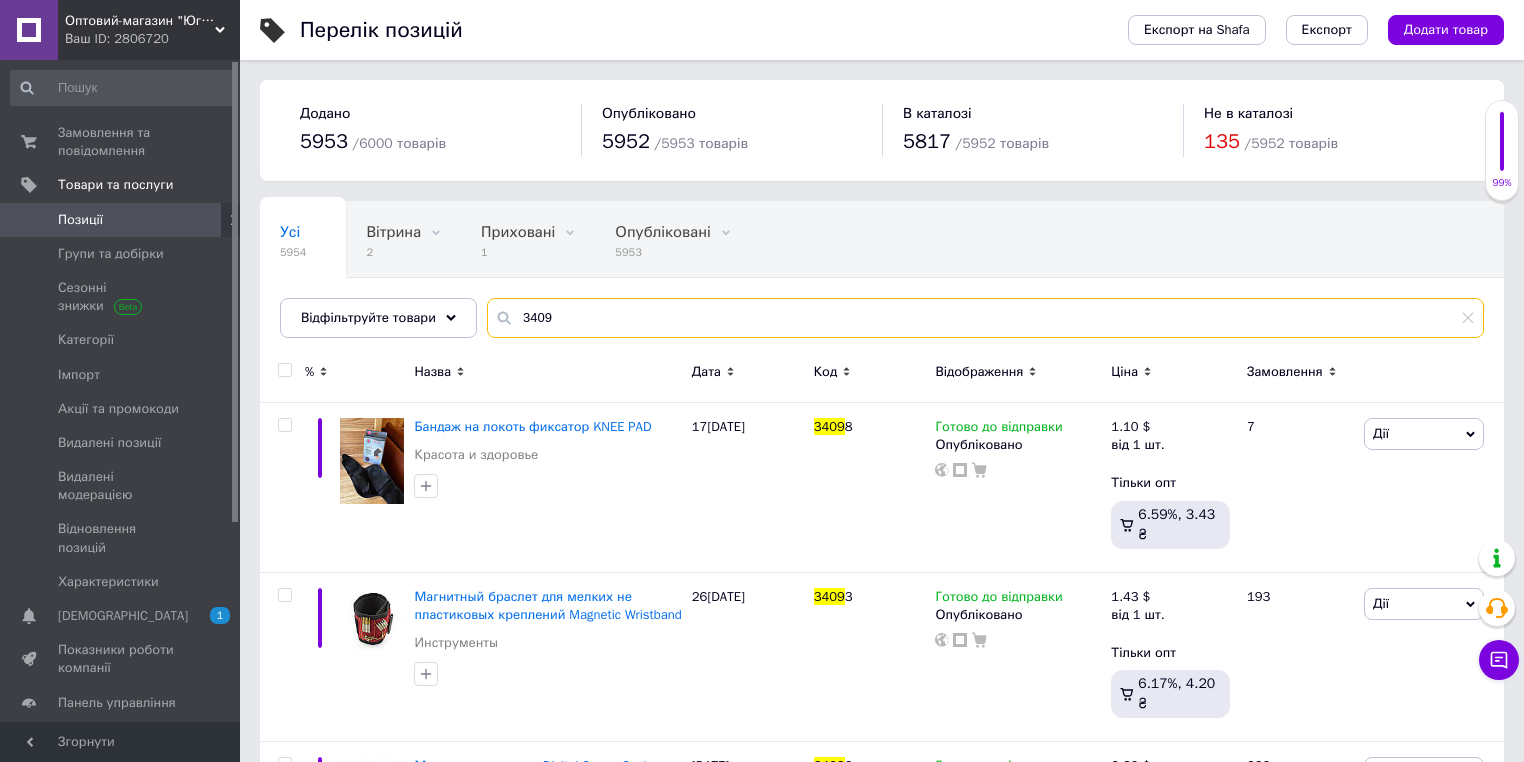 type on "3409" 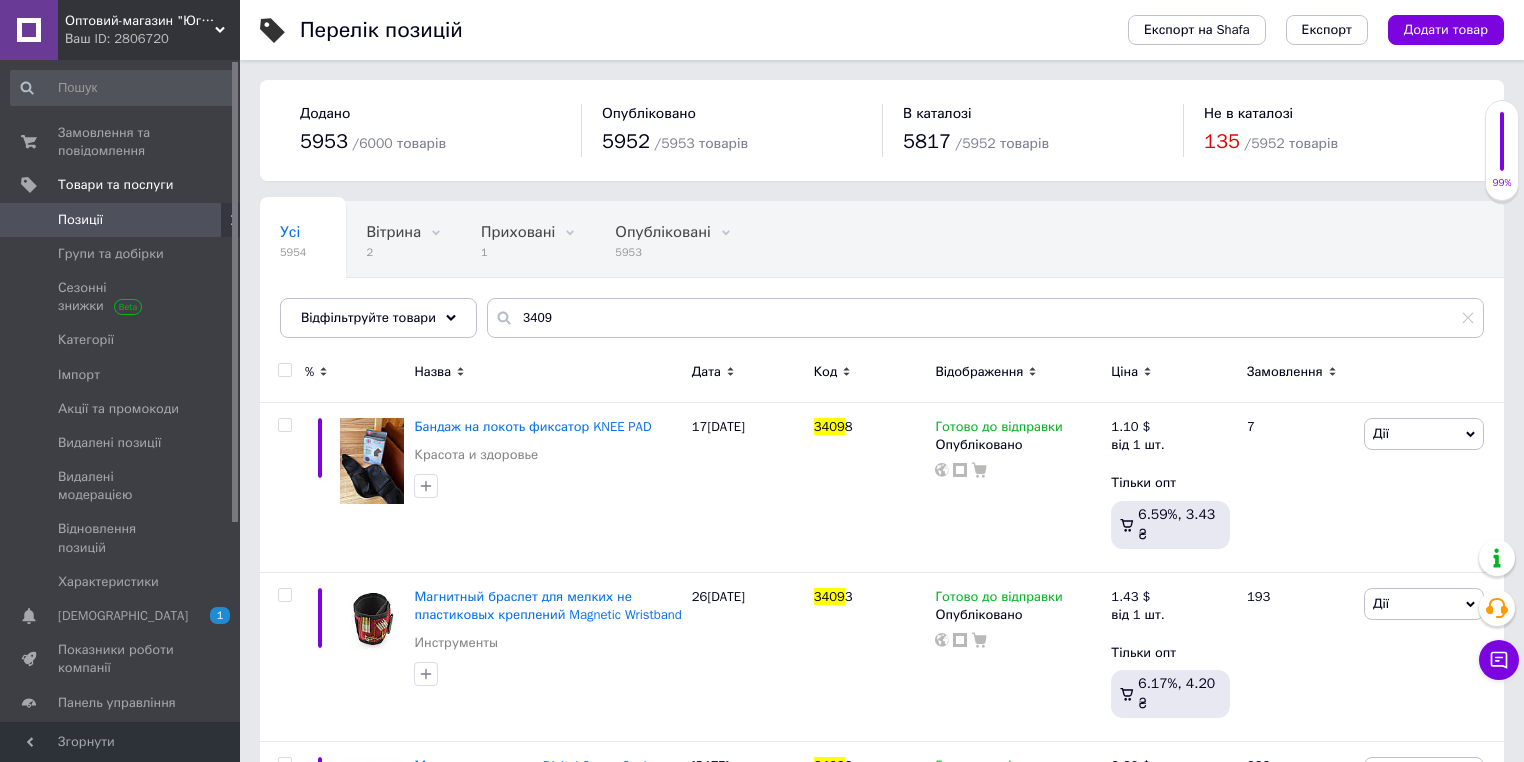 click 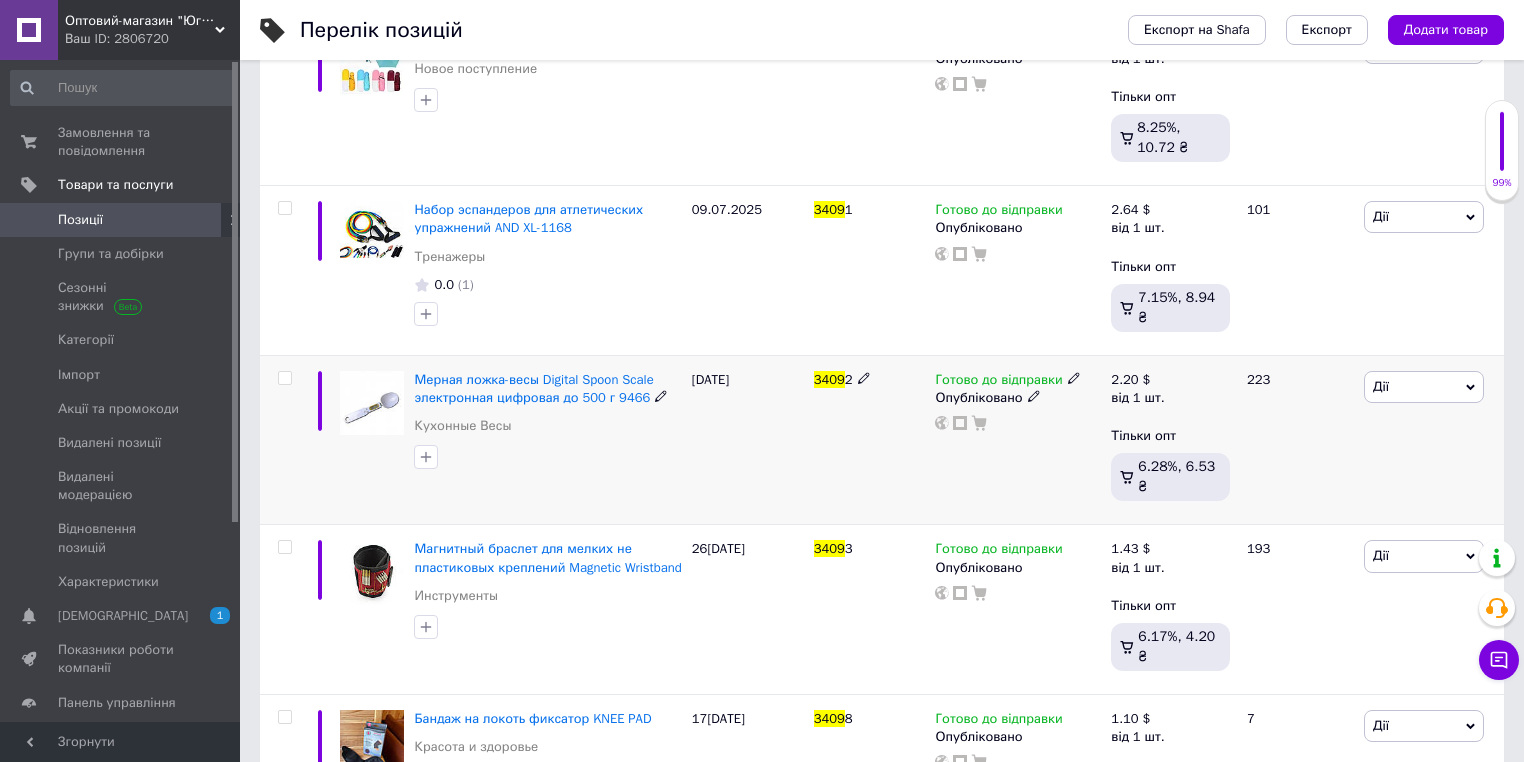 scroll, scrollTop: 560, scrollLeft: 0, axis: vertical 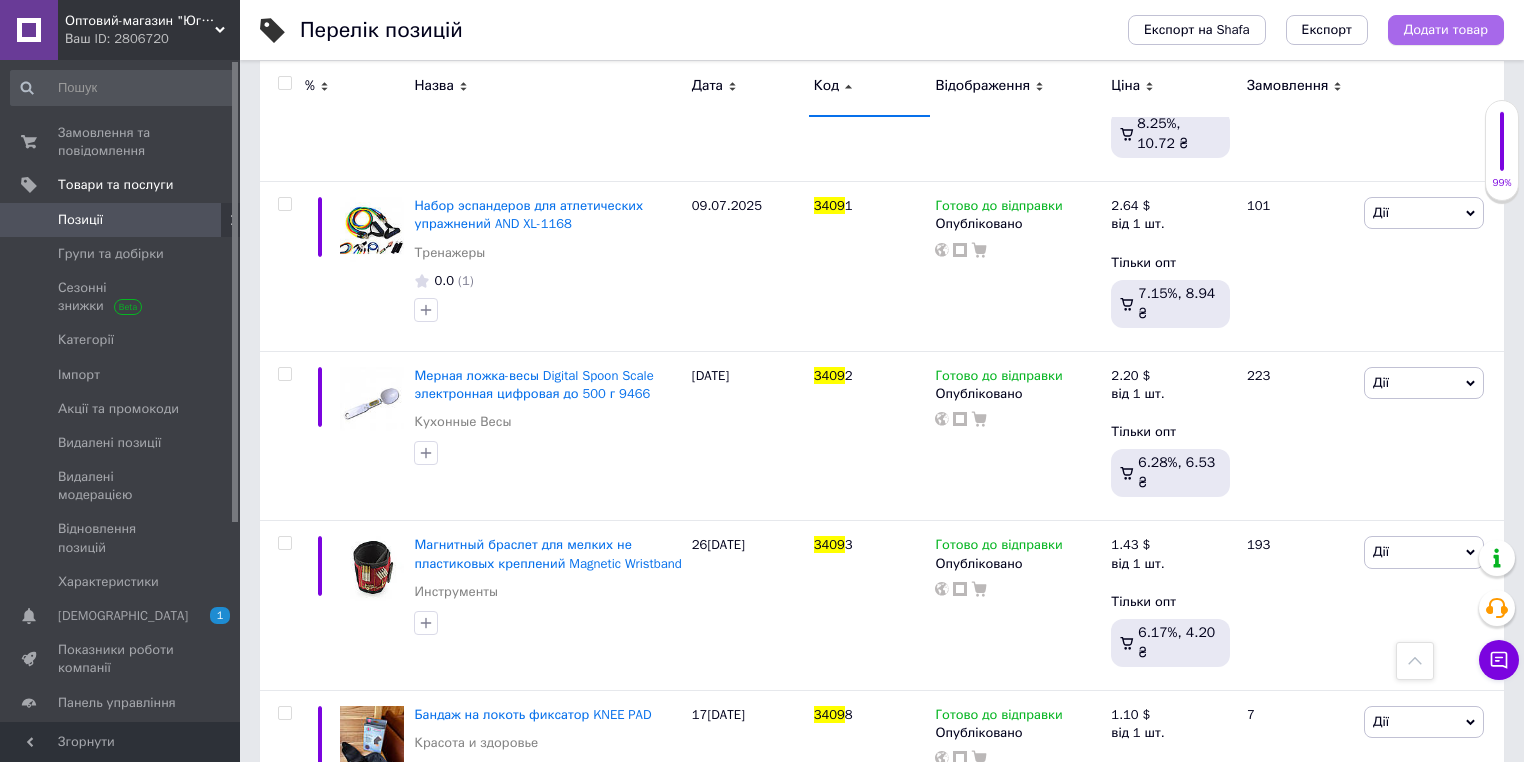 click on "Додати товар" at bounding box center (1446, 30) 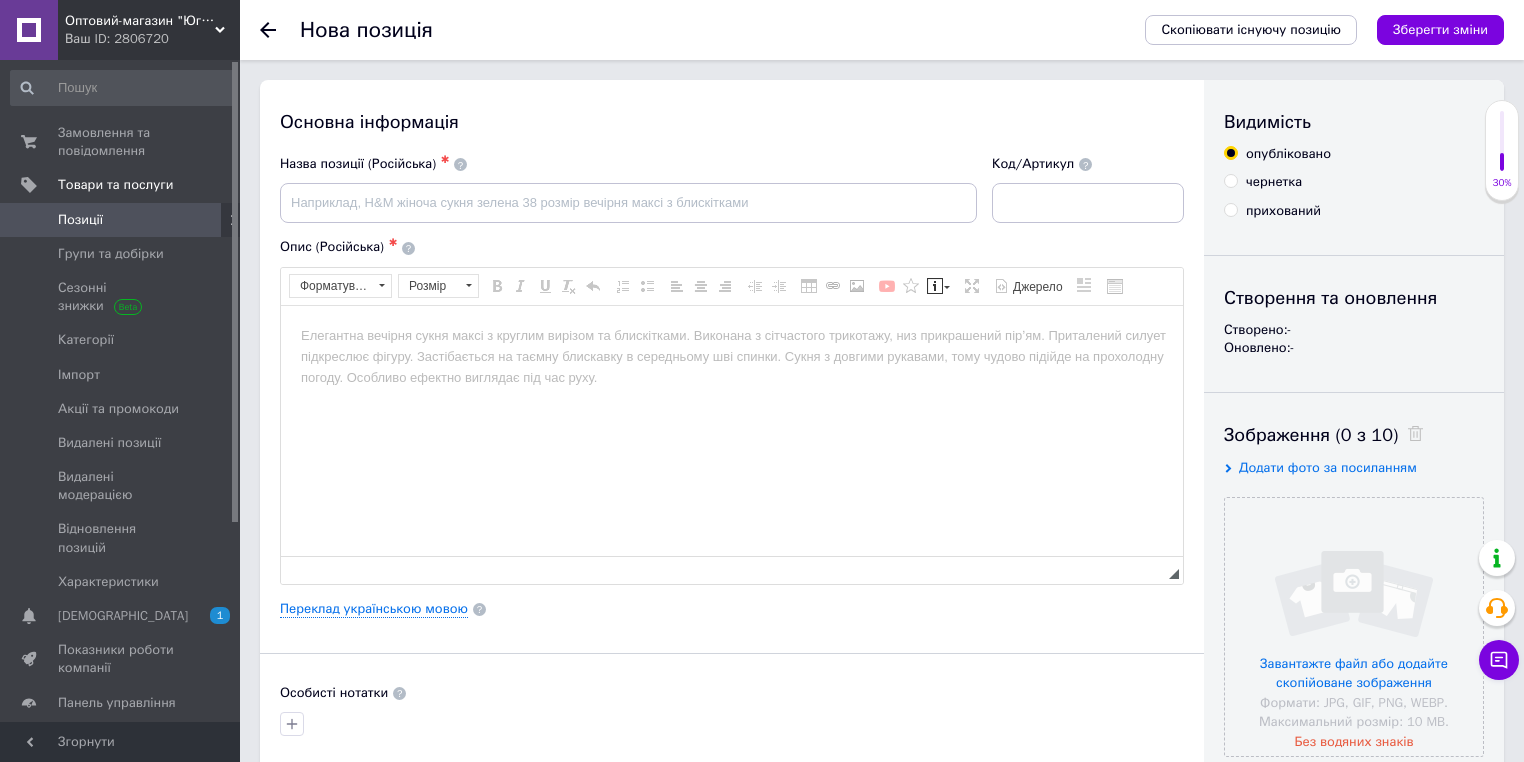 scroll, scrollTop: 0, scrollLeft: 0, axis: both 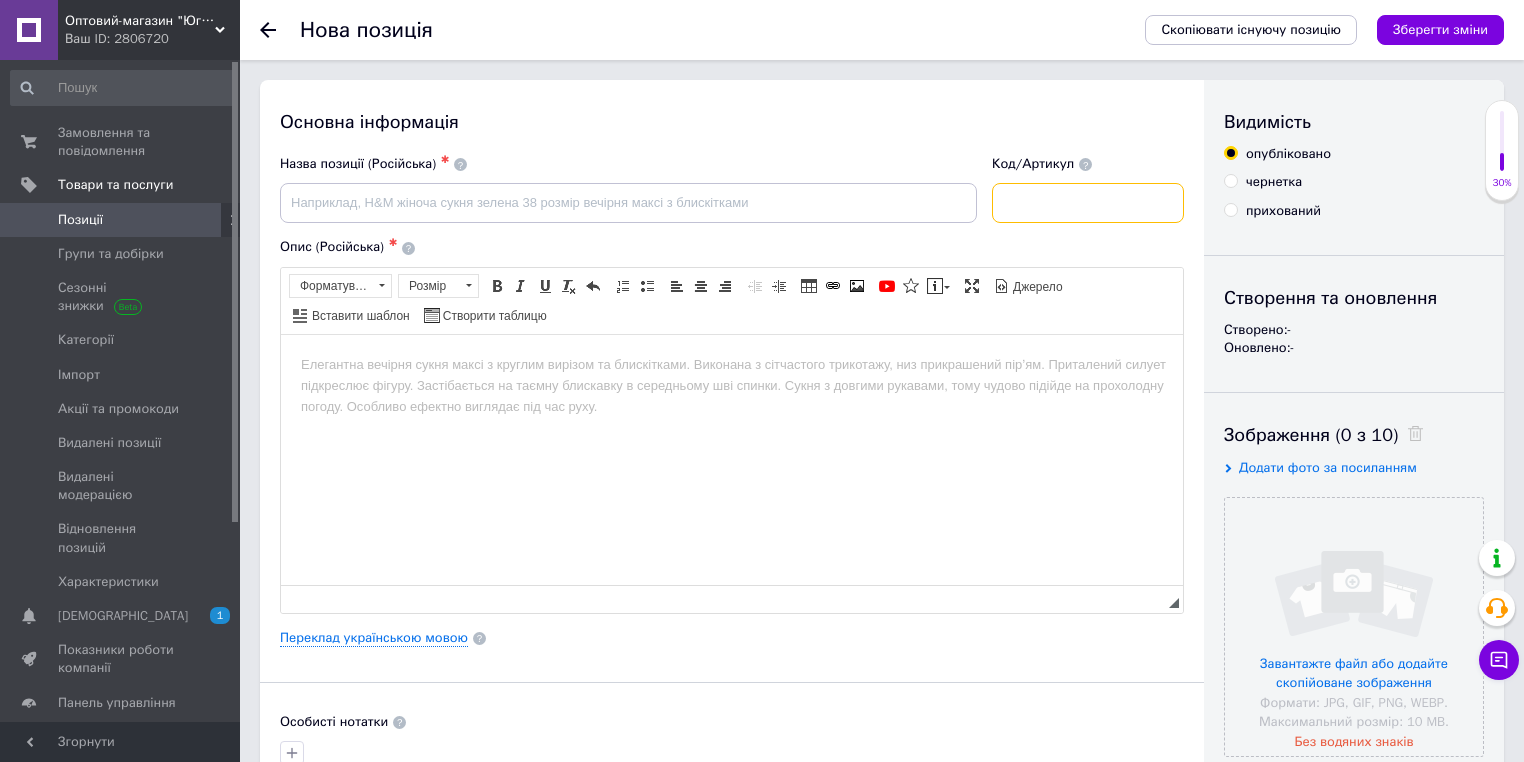 click at bounding box center [1088, 203] 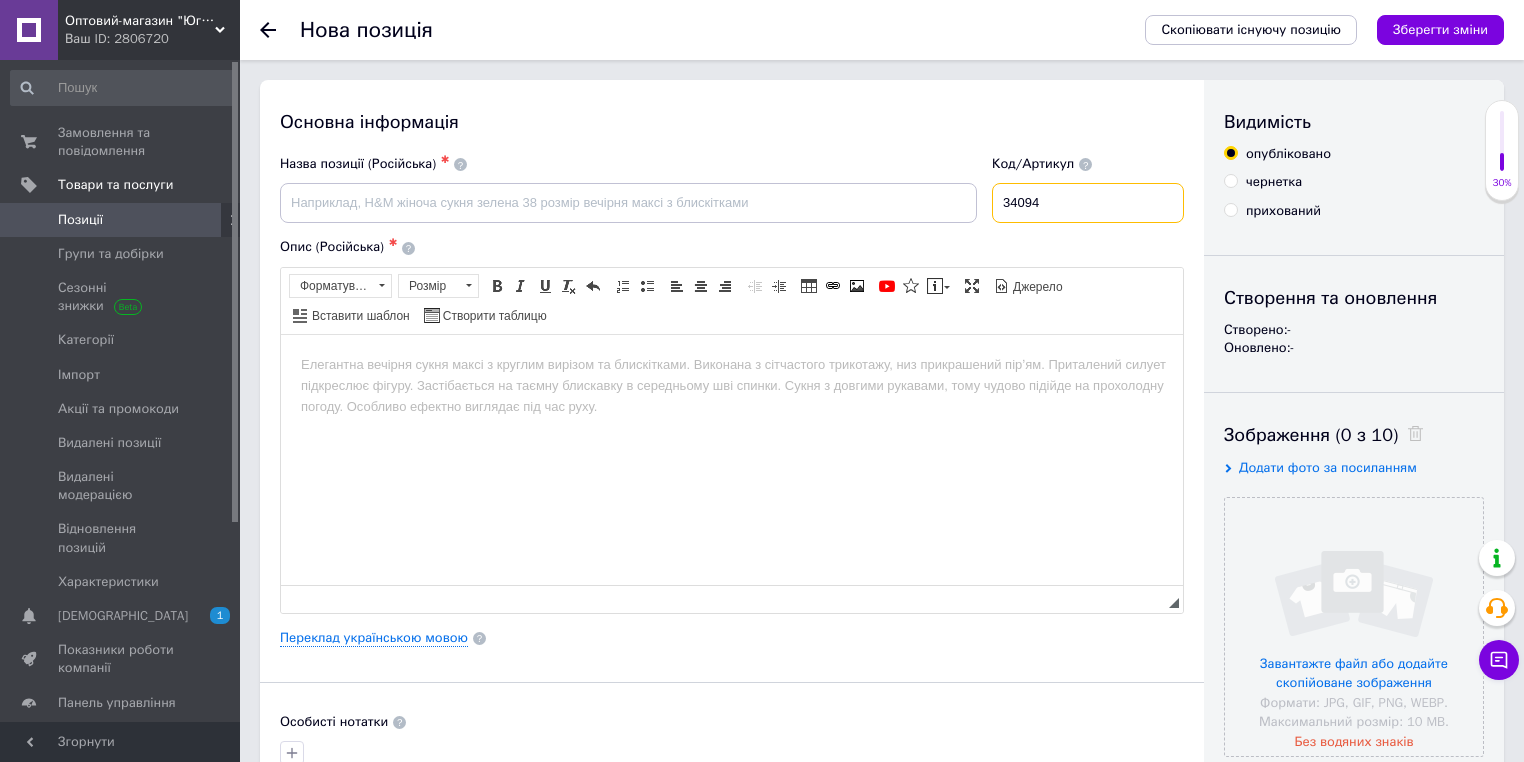type on "34094" 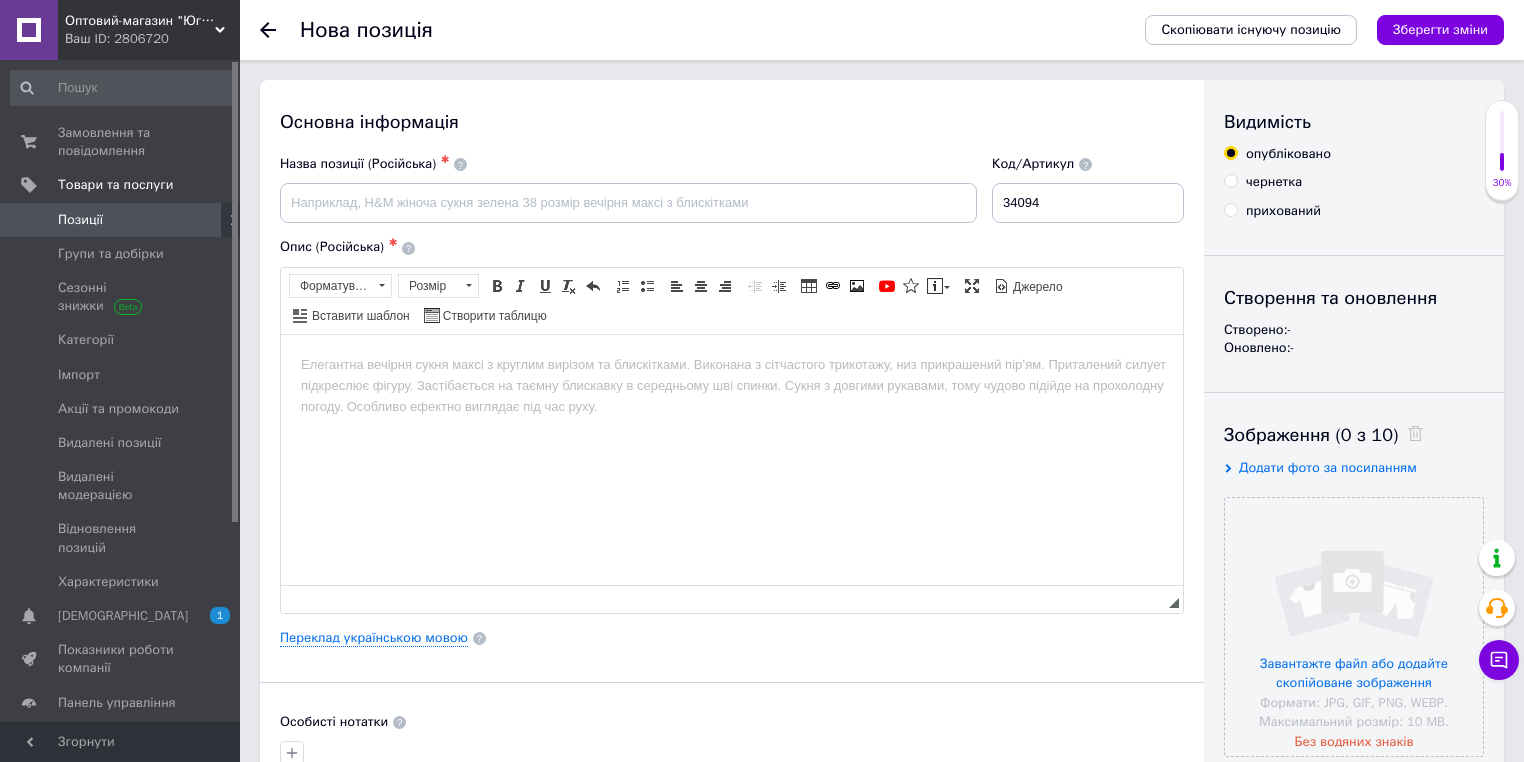 click on "Назва позиції (Російська) ✱" at bounding box center (628, 164) 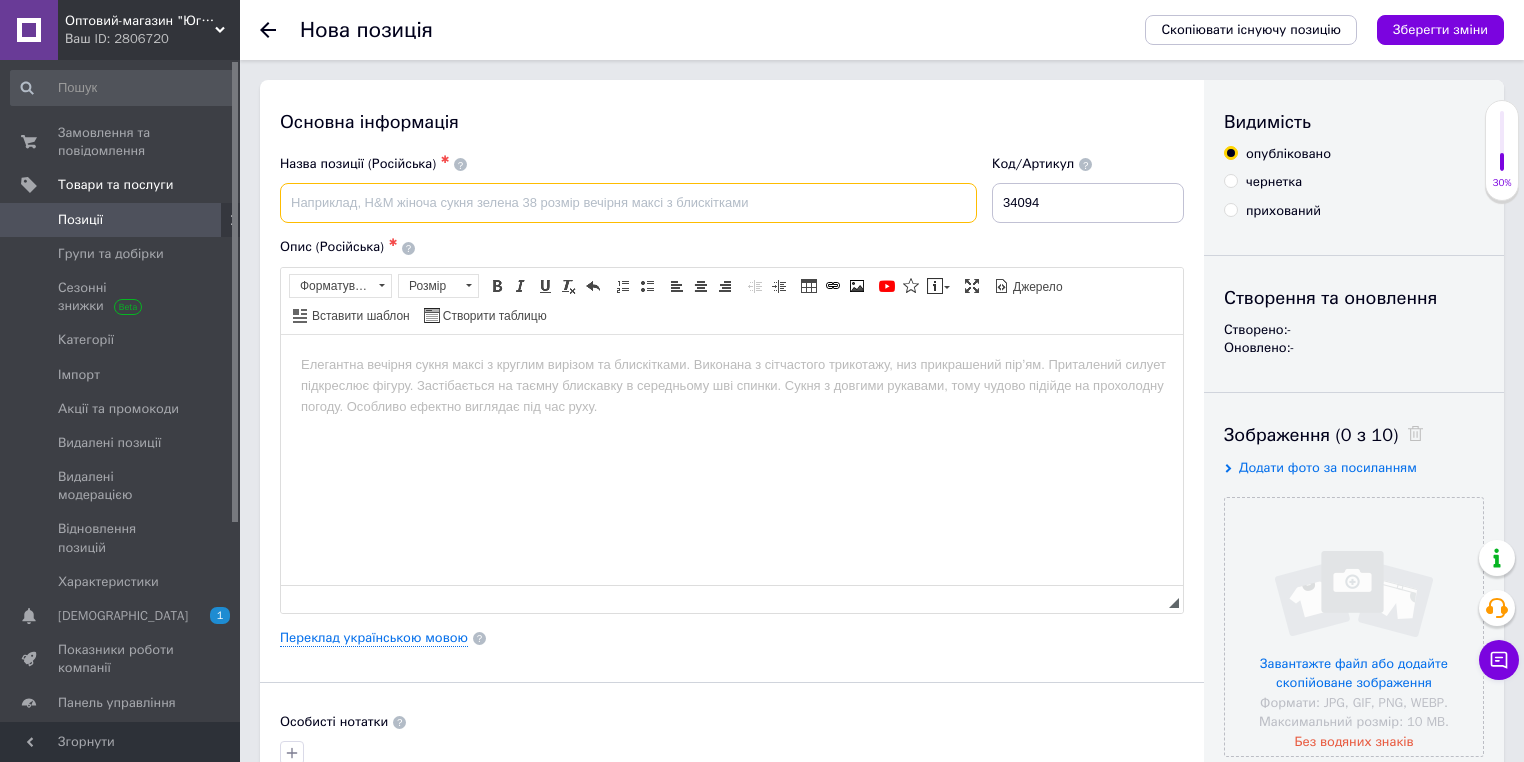 click at bounding box center (628, 203) 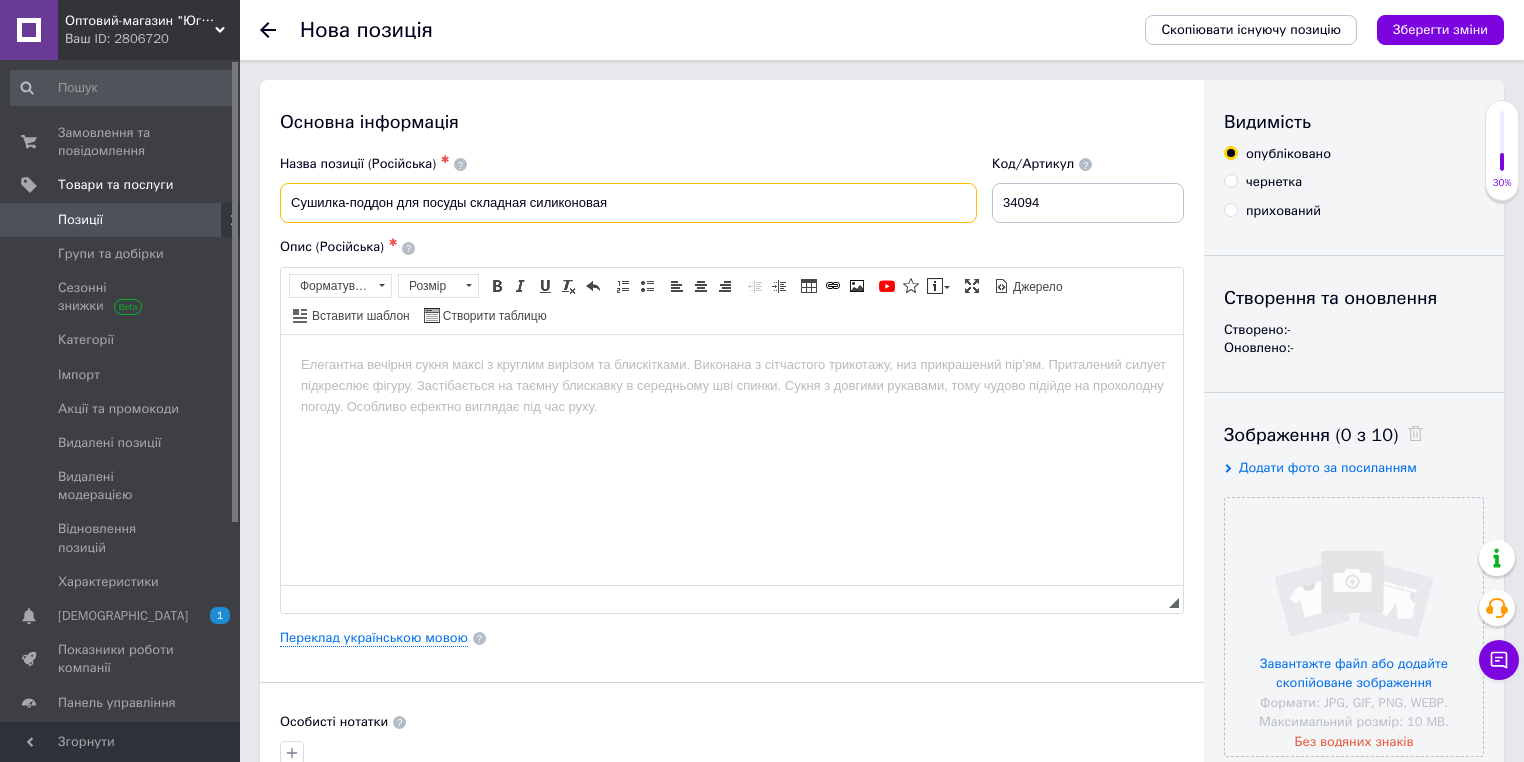 click on "Сушилка-поддон для посуды складная силиконовая" at bounding box center (628, 203) 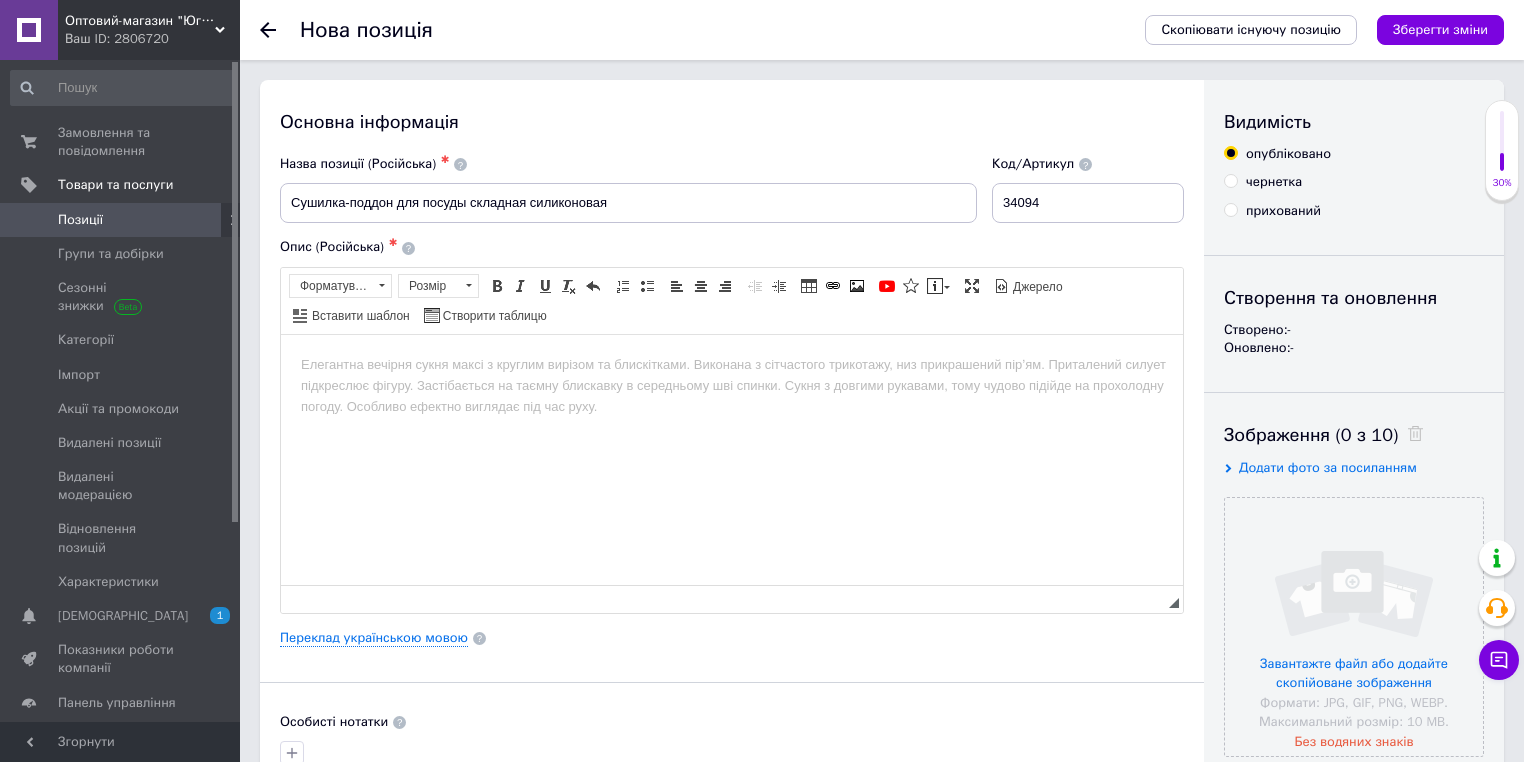 click at bounding box center [732, 364] 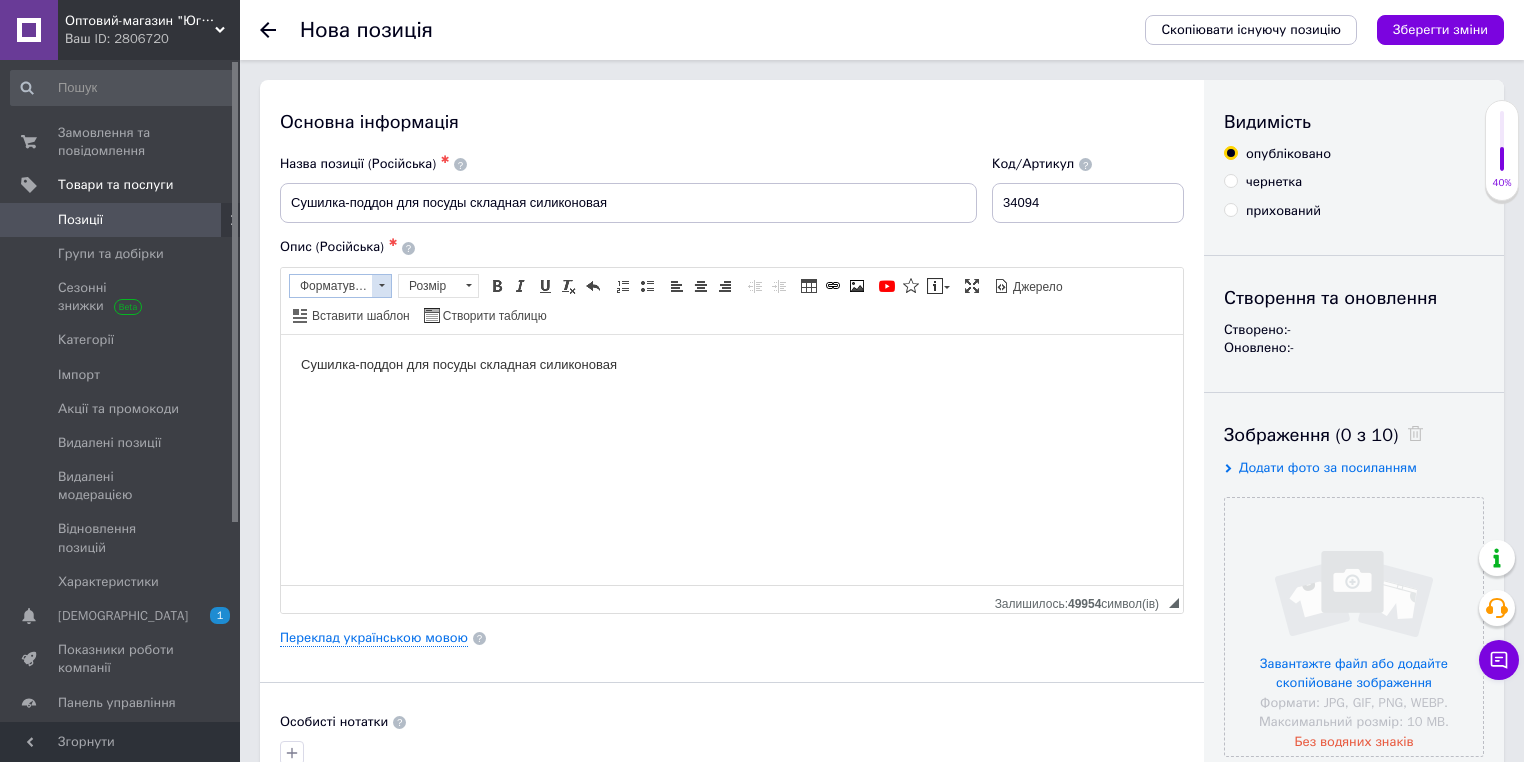 click at bounding box center [381, 286] 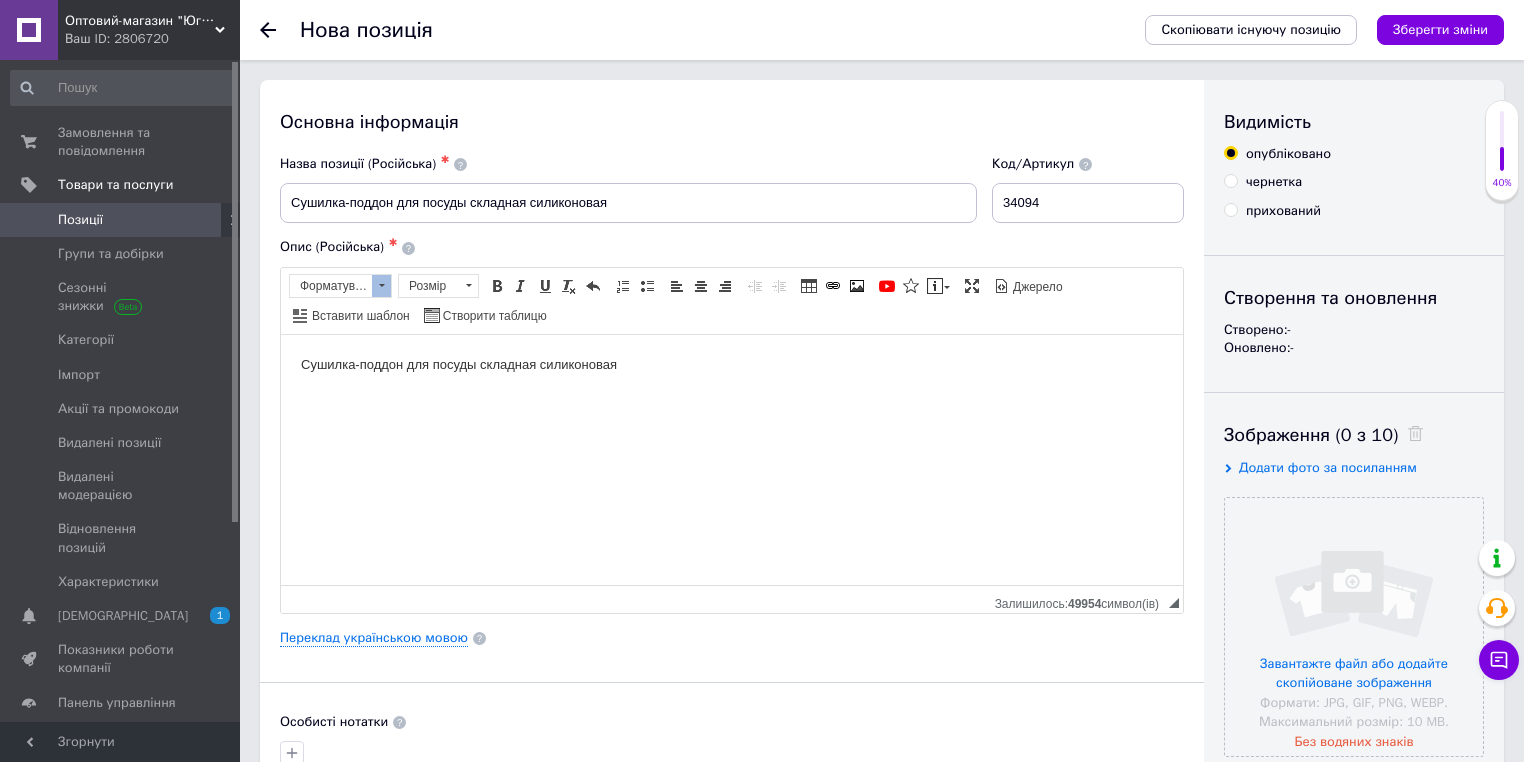 scroll, scrollTop: 0, scrollLeft: 0, axis: both 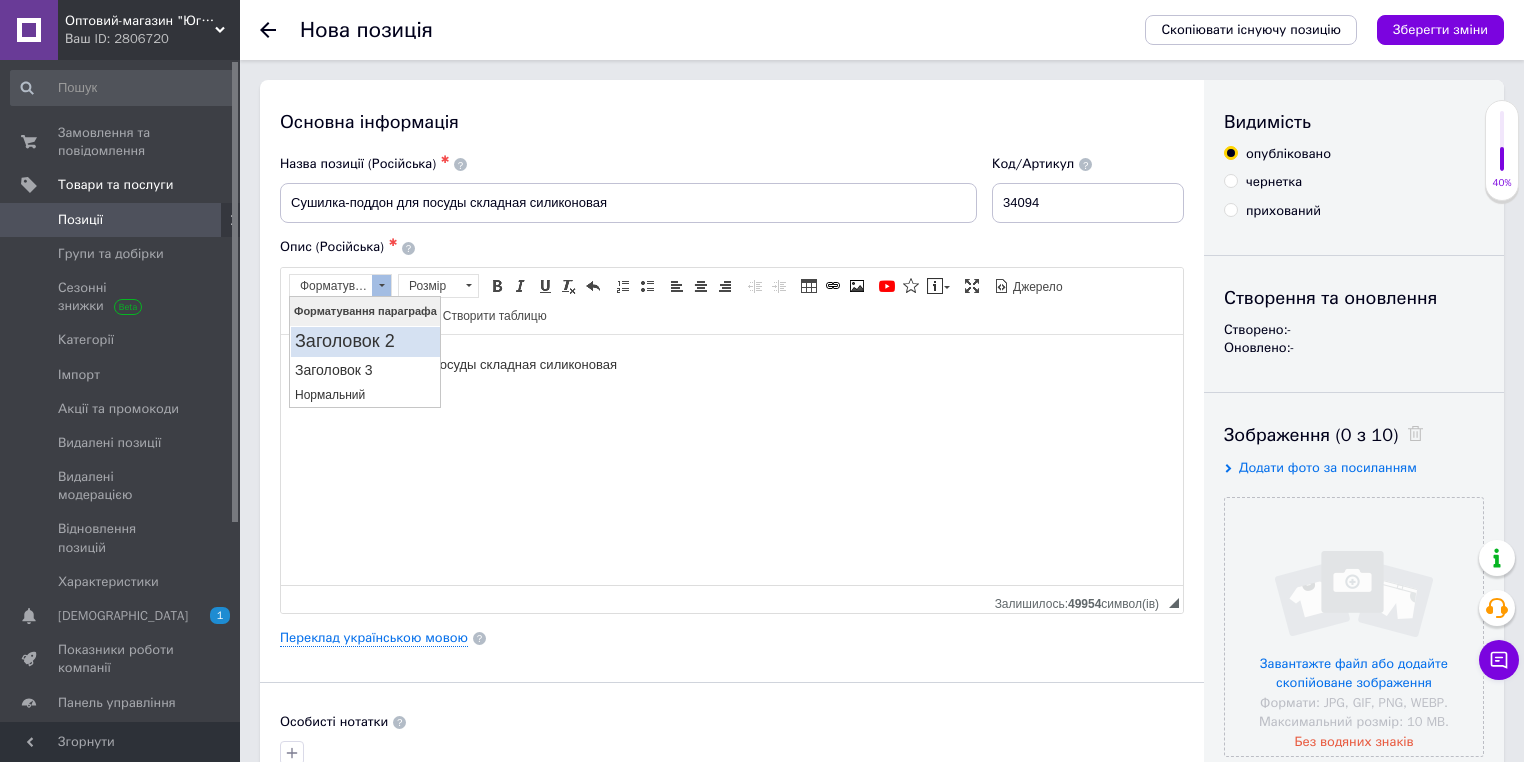 click on "Заголовок 2" at bounding box center [364, 342] 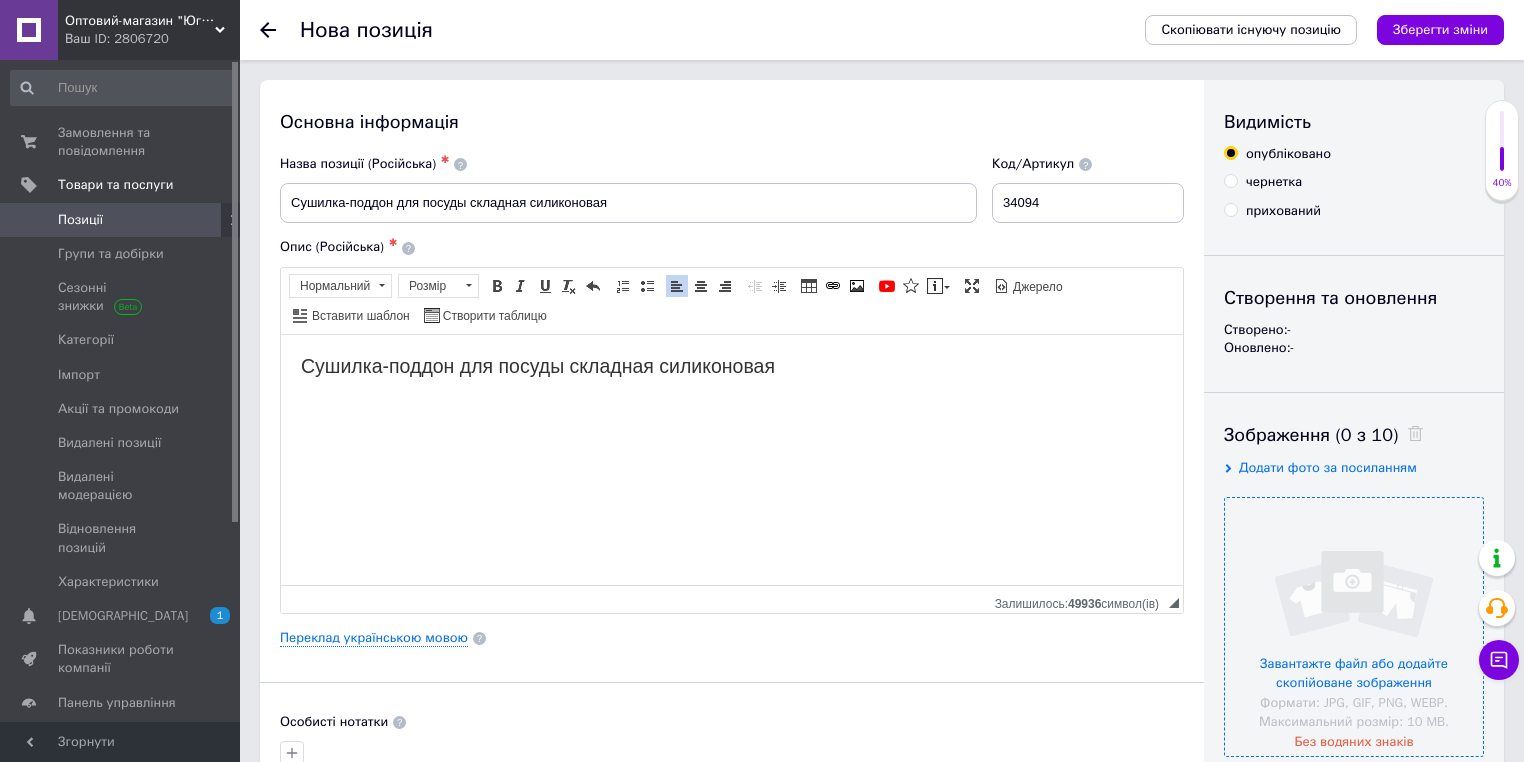 click at bounding box center [1354, 627] 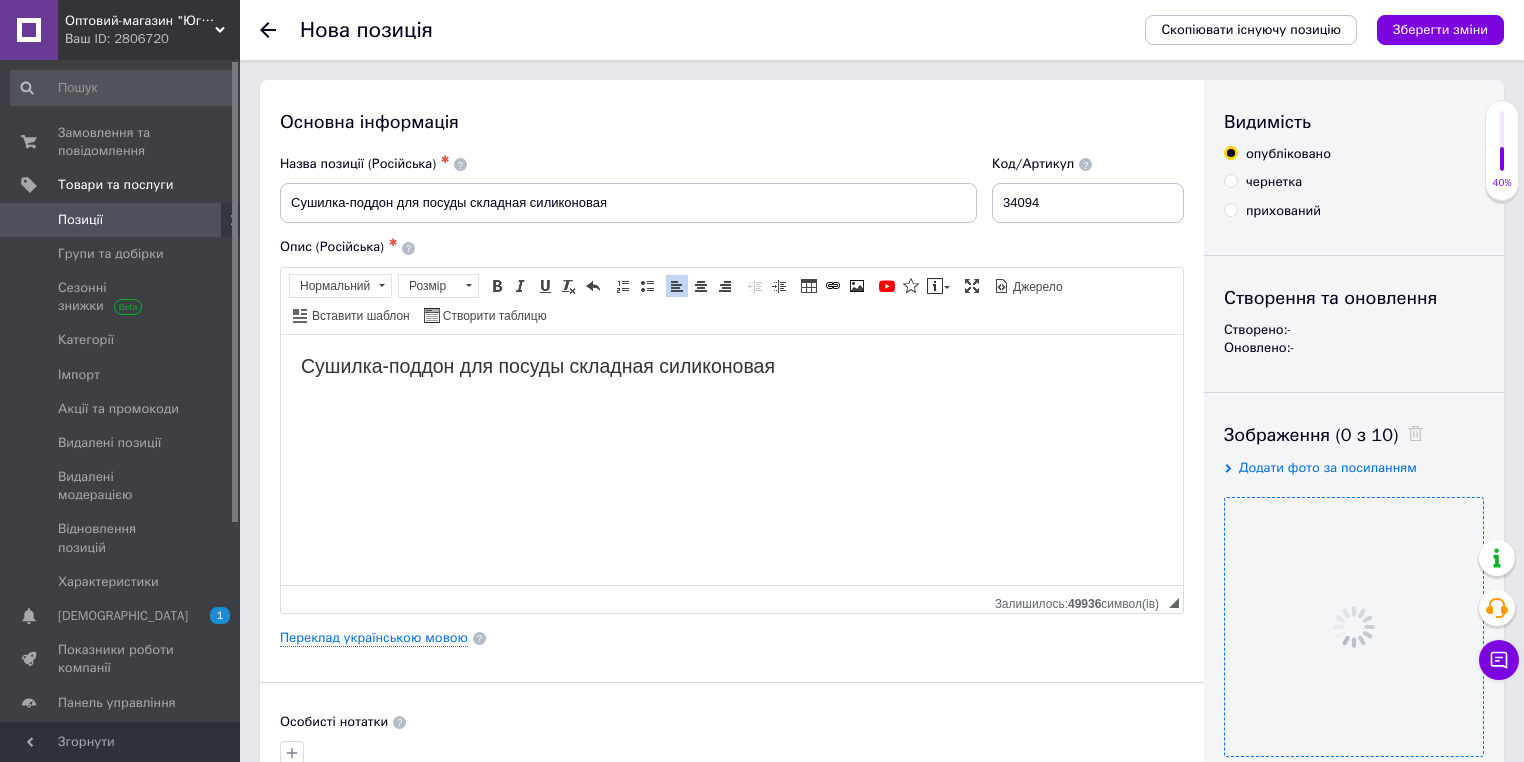 click on "Основна інформація" at bounding box center [732, 122] 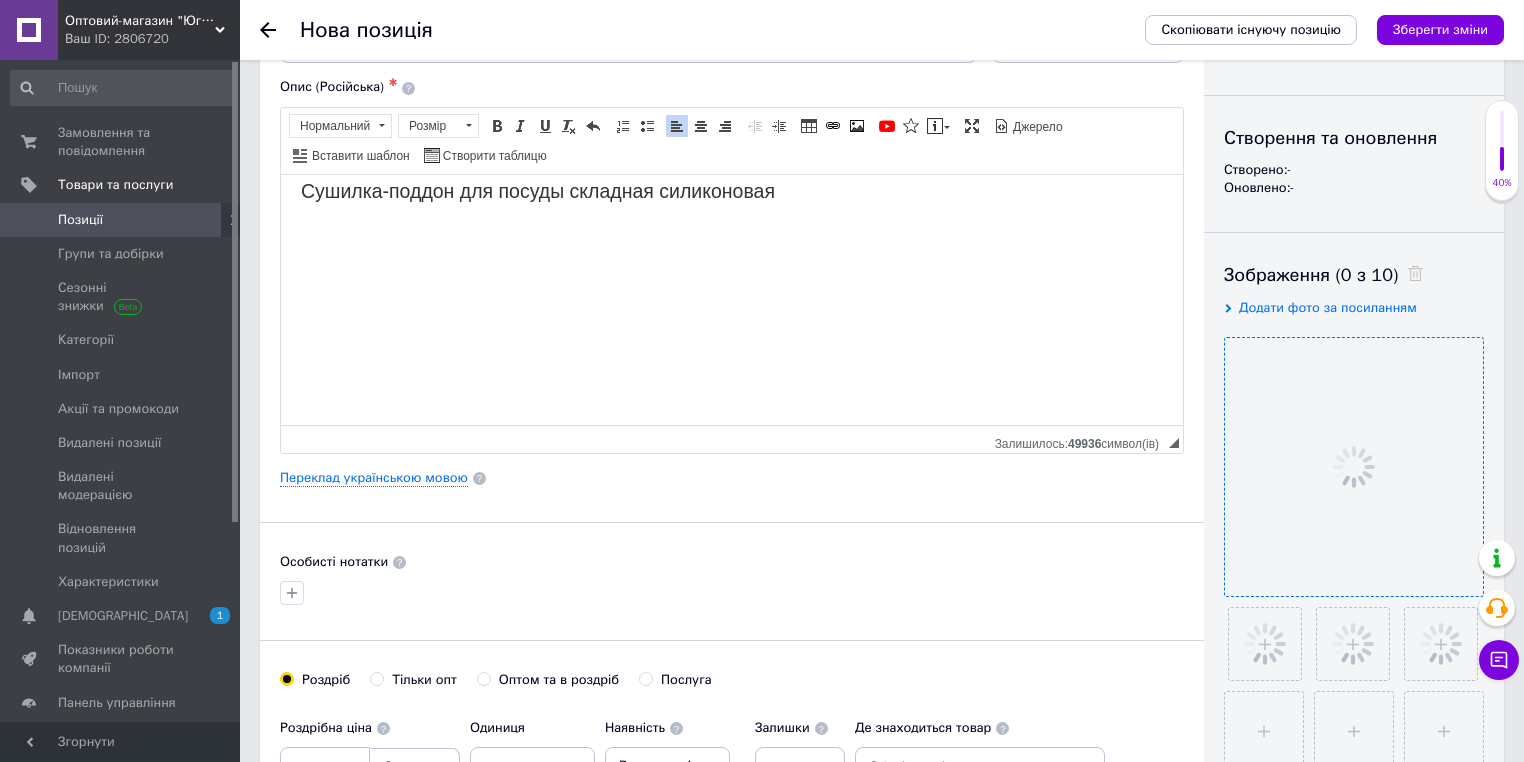 scroll, scrollTop: 19, scrollLeft: 0, axis: vertical 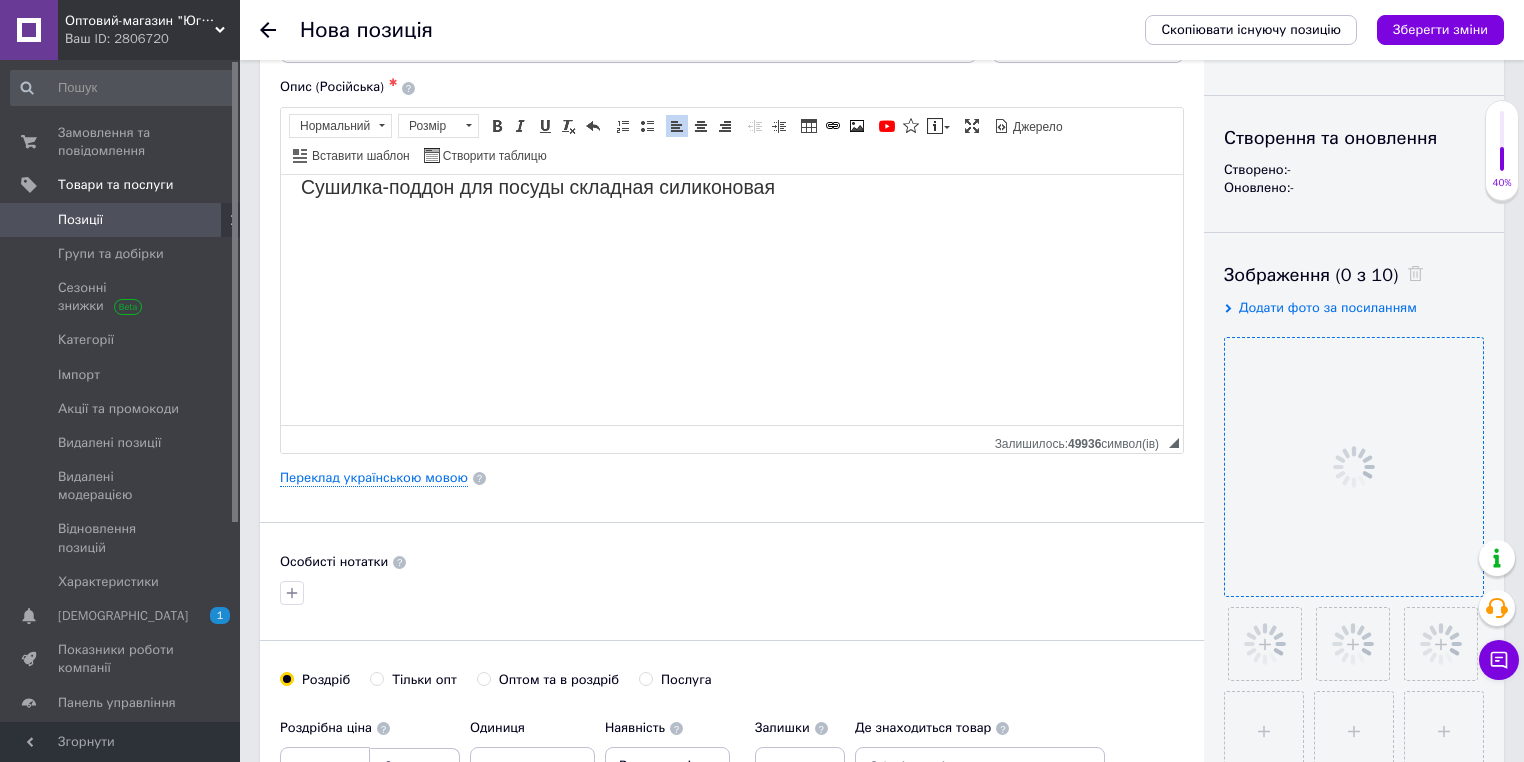 click on "Основна інформація Назва позиції (Російська) ✱ Сушилка-поддон для посуды складная силиконовая Код/Артикул 34094 Опис (Російська) ✱ Сушилка-поддон для посуды складная силиконовая
Розширений текстовий редактор, 5197403F-12B1-4A19-8C7E-705CD5523927 Панель інструментів редактора Форматування Нормальний Розмір Розмір   Жирний  Сполучення клавіш Ctrl+B   Курсив  Сполучення клавіш Ctrl+I   Підкреслений  Сполучення клавіш Ctrl+U   Видалити форматування   Повернути  Сполучення клавіш Ctrl+Z   Вставити/видалити нумерований список     По лівому краю   По центру" at bounding box center (732, 520) 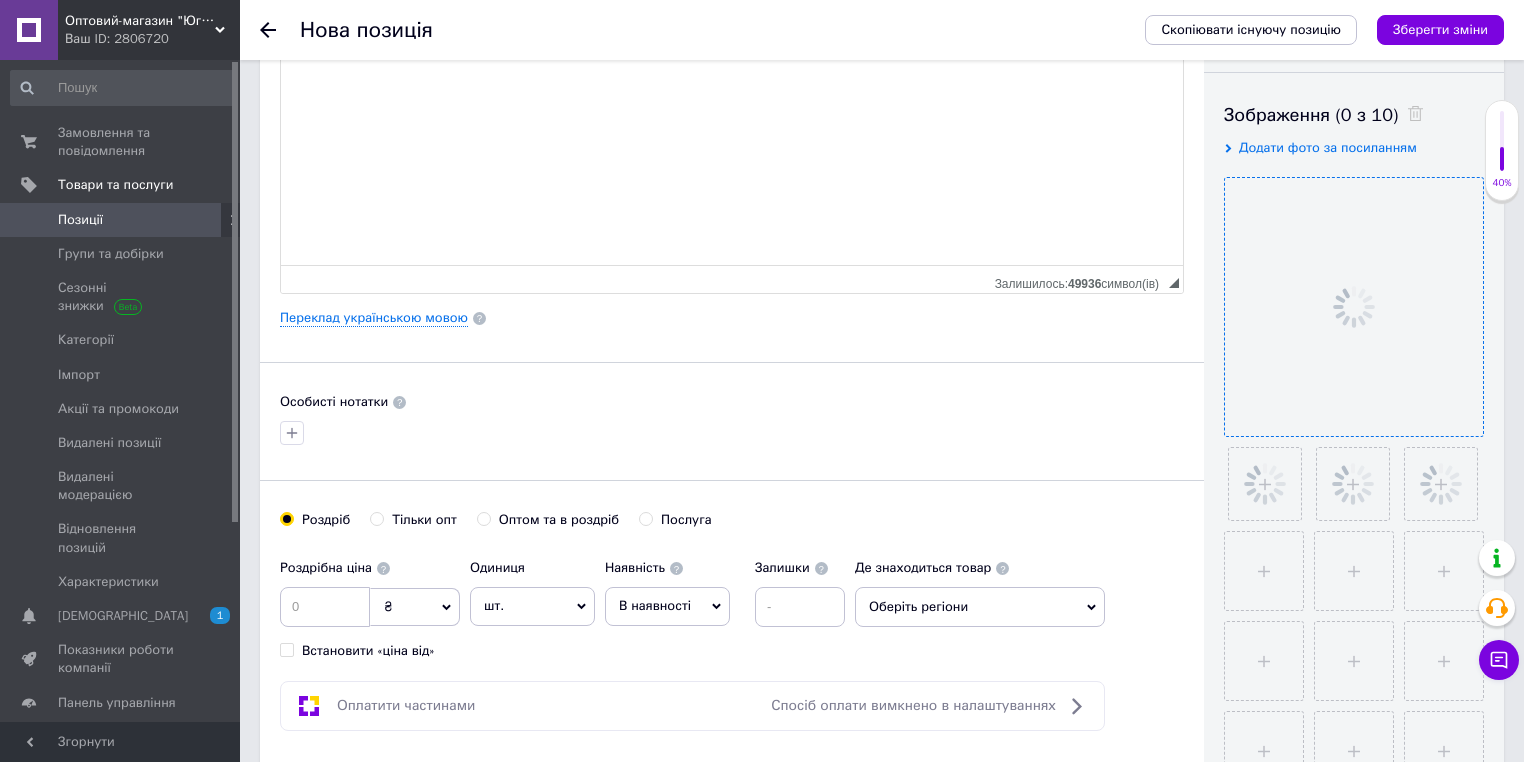 click on "Тільки опт" at bounding box center (424, 520) 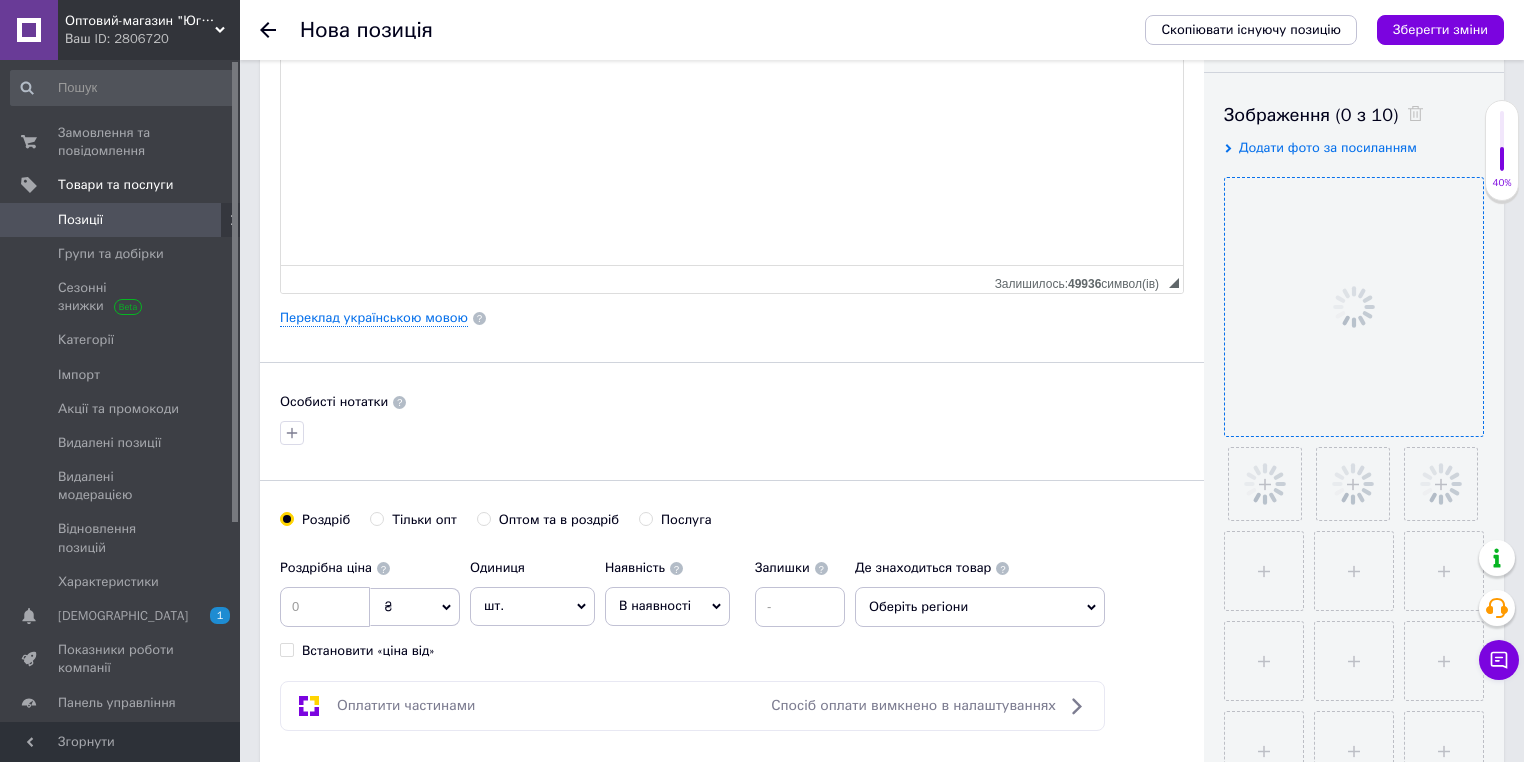 click on "Тільки опт" at bounding box center [376, 518] 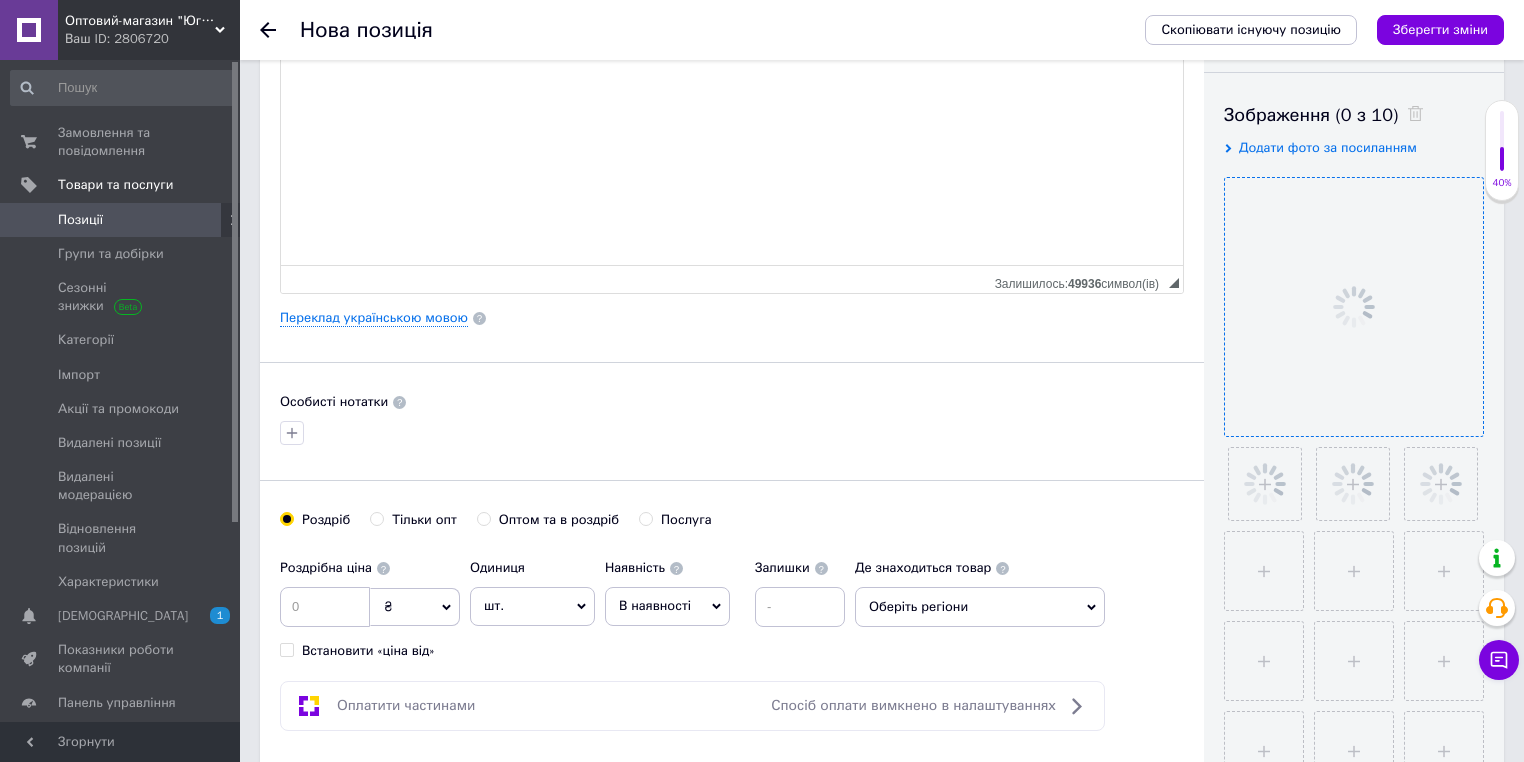 radio on "true" 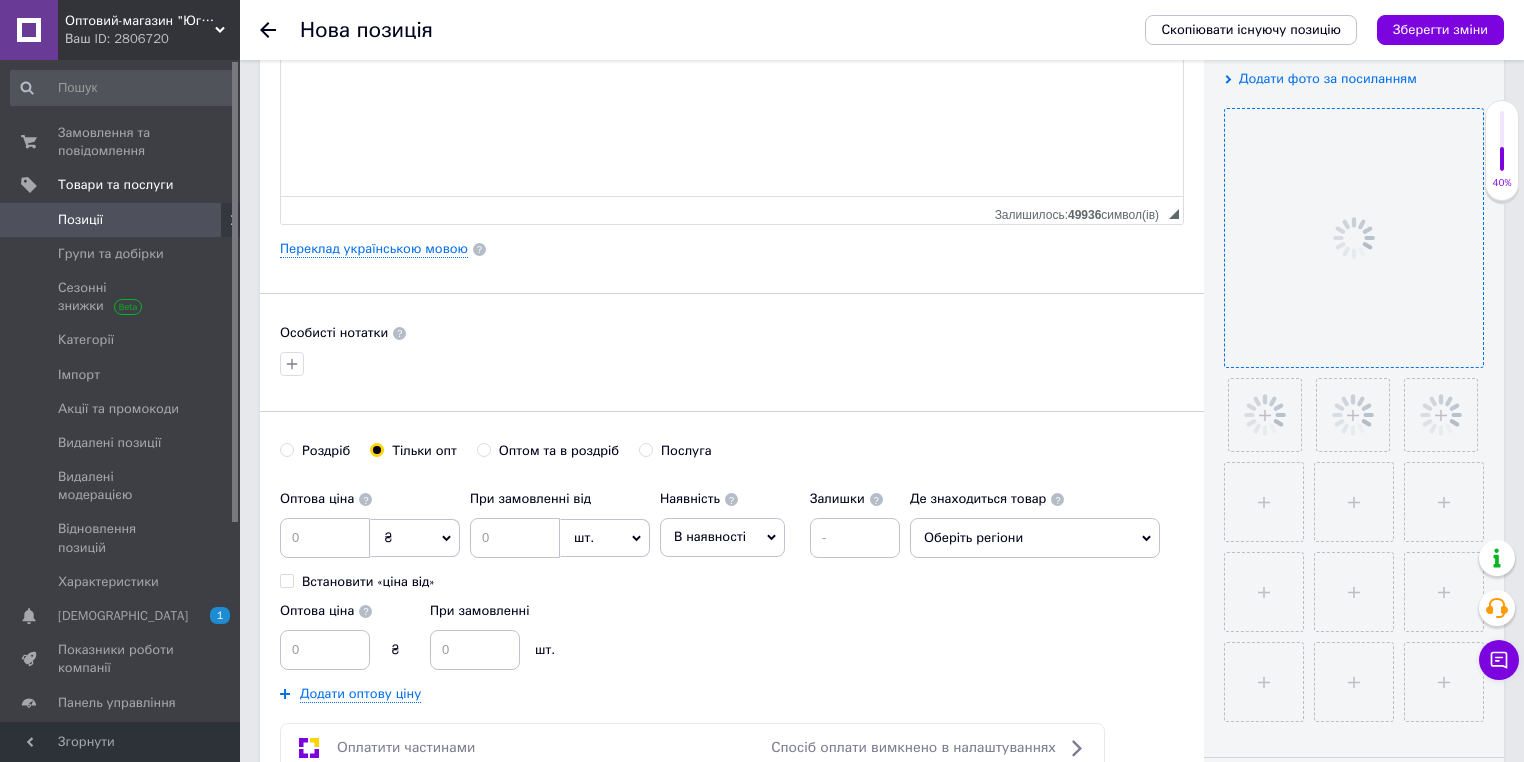 scroll, scrollTop: 480, scrollLeft: 0, axis: vertical 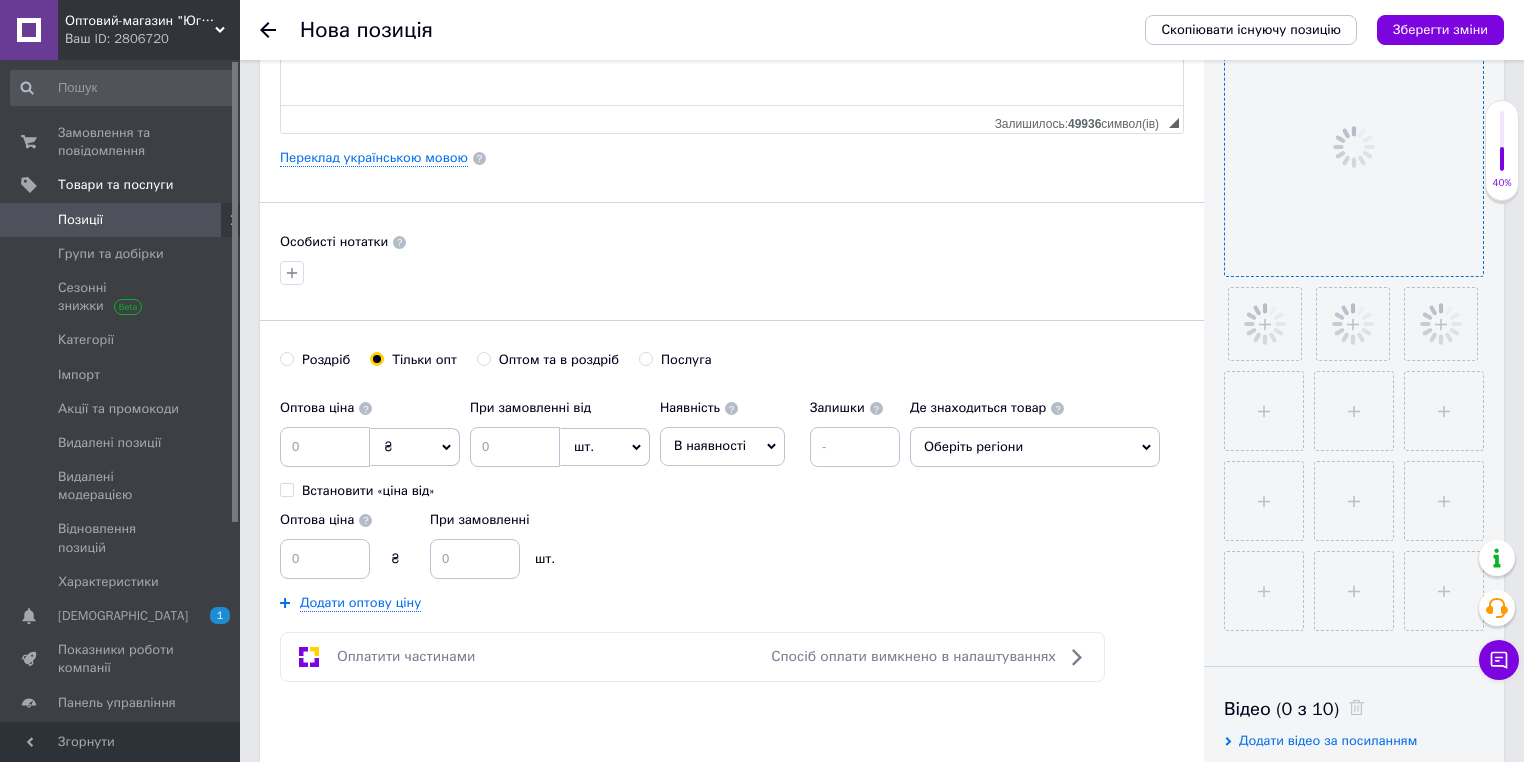 click on "₴" at bounding box center (415, 447) 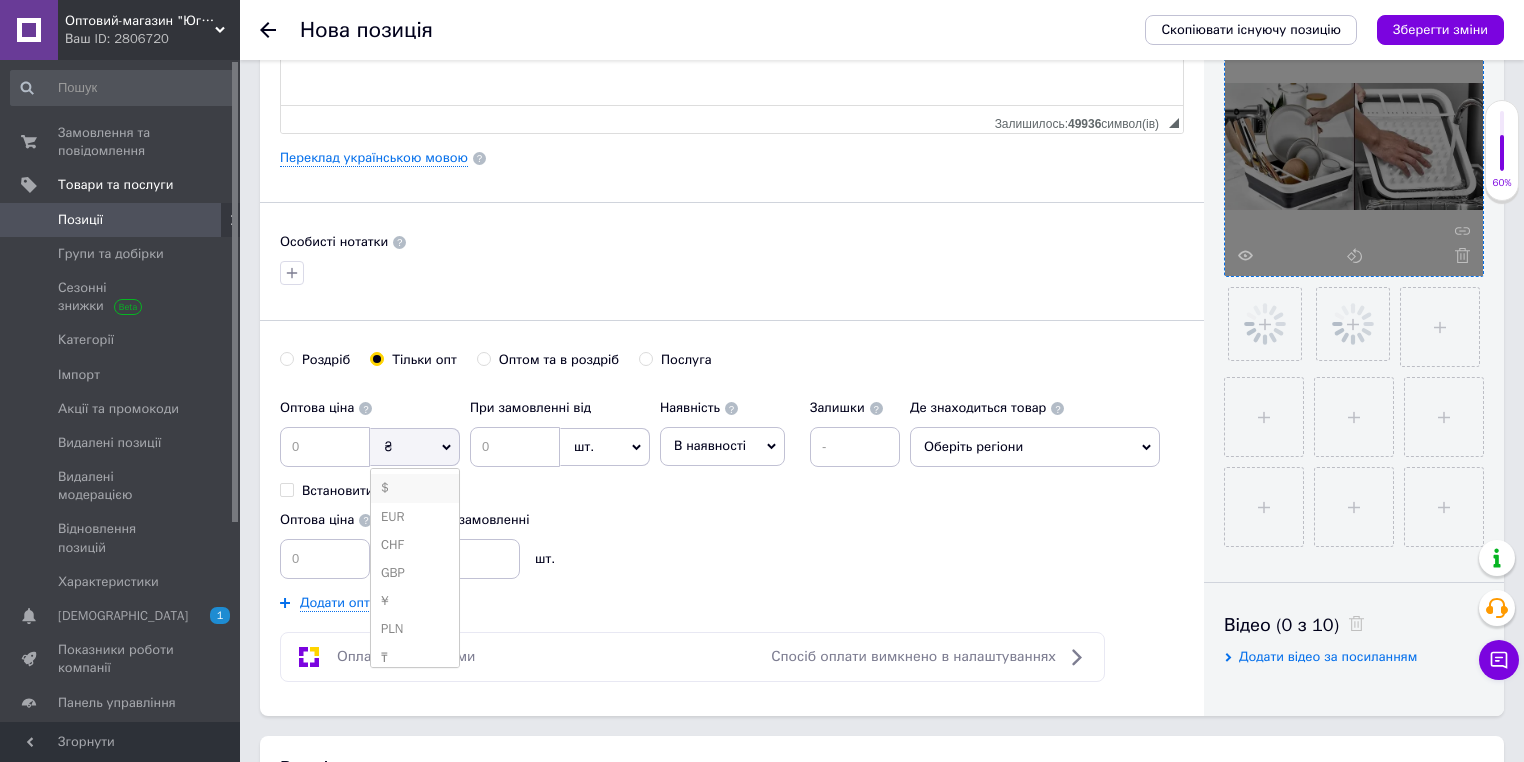 click on "$" at bounding box center [415, 488] 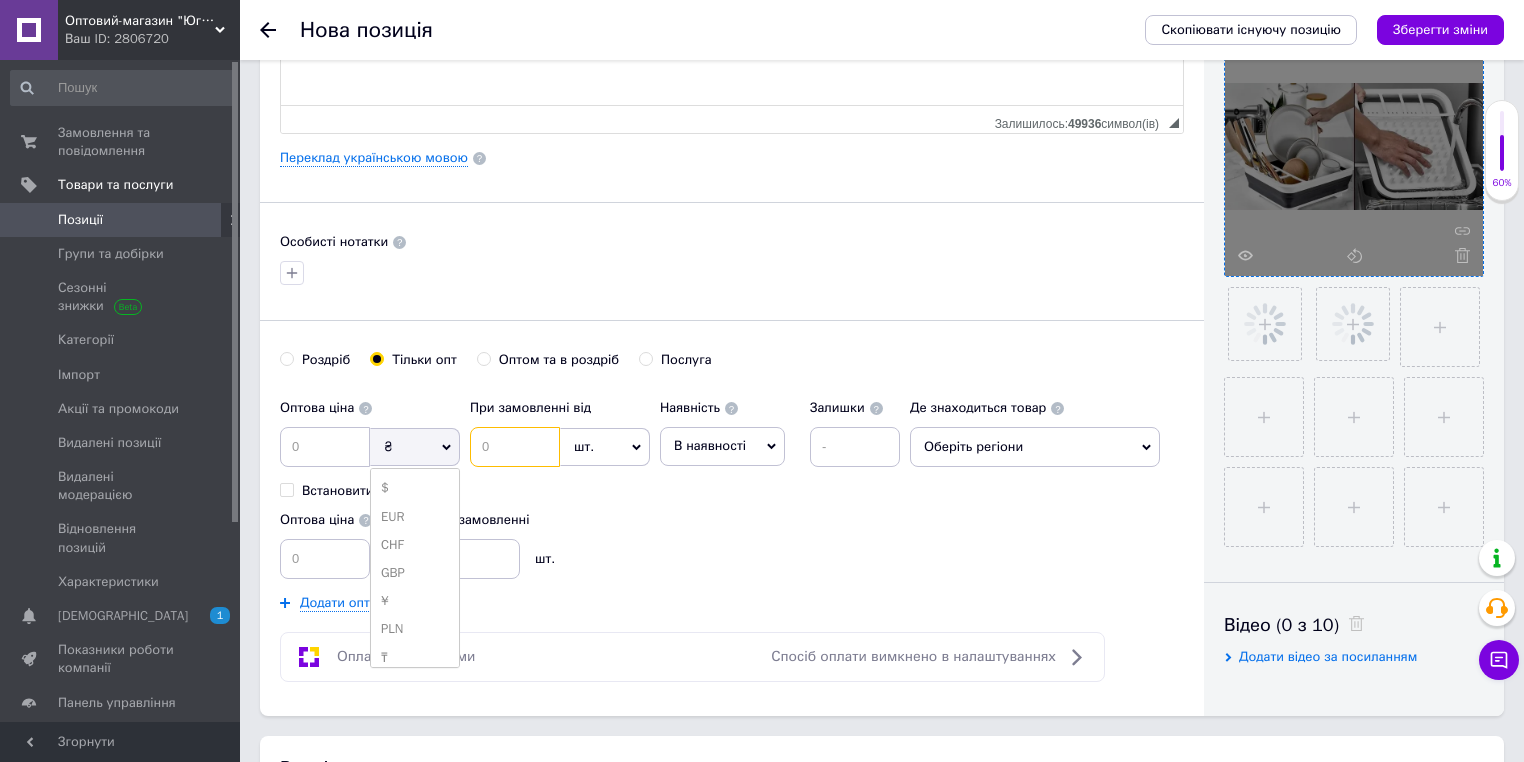 click at bounding box center (515, 447) 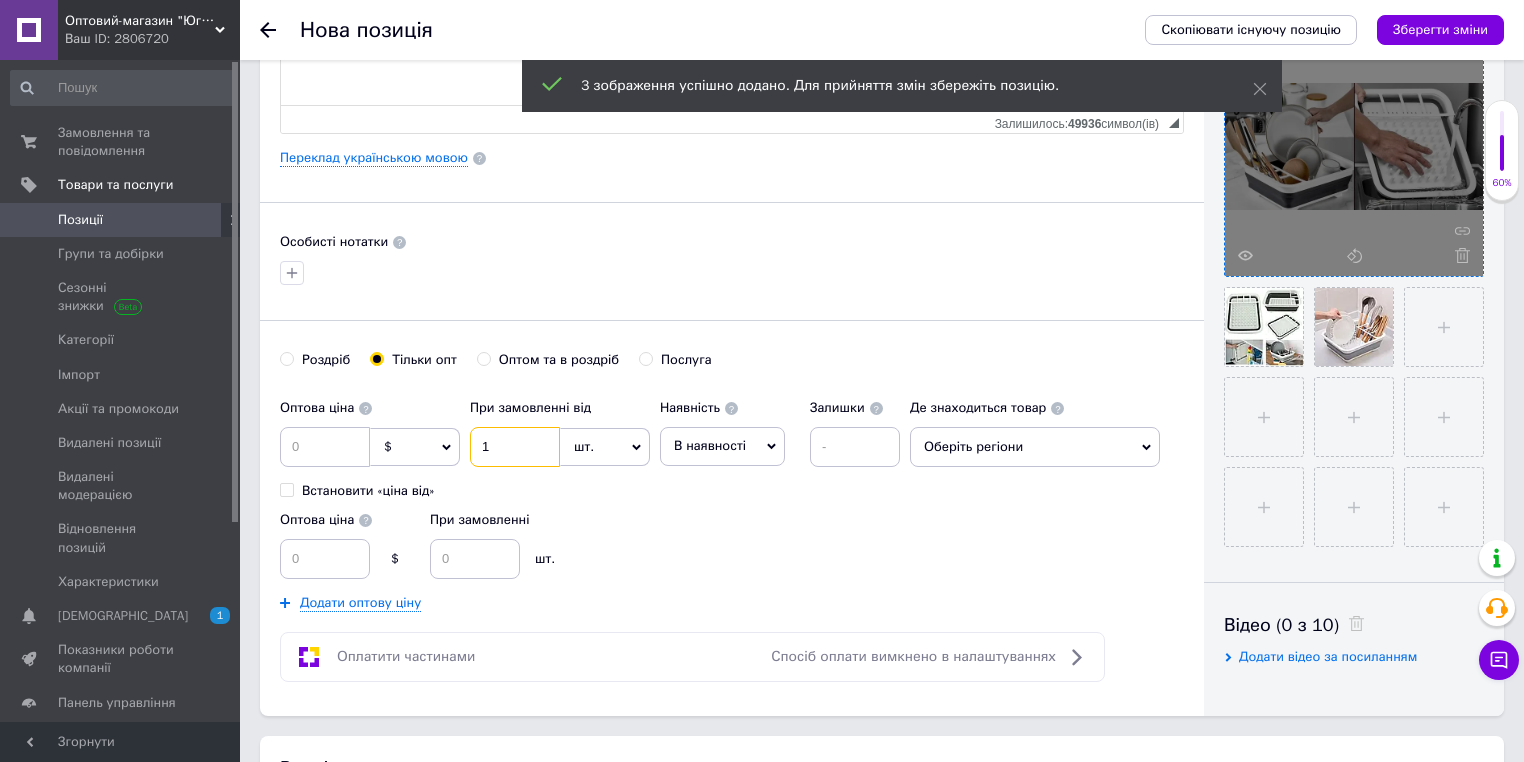 type on "1" 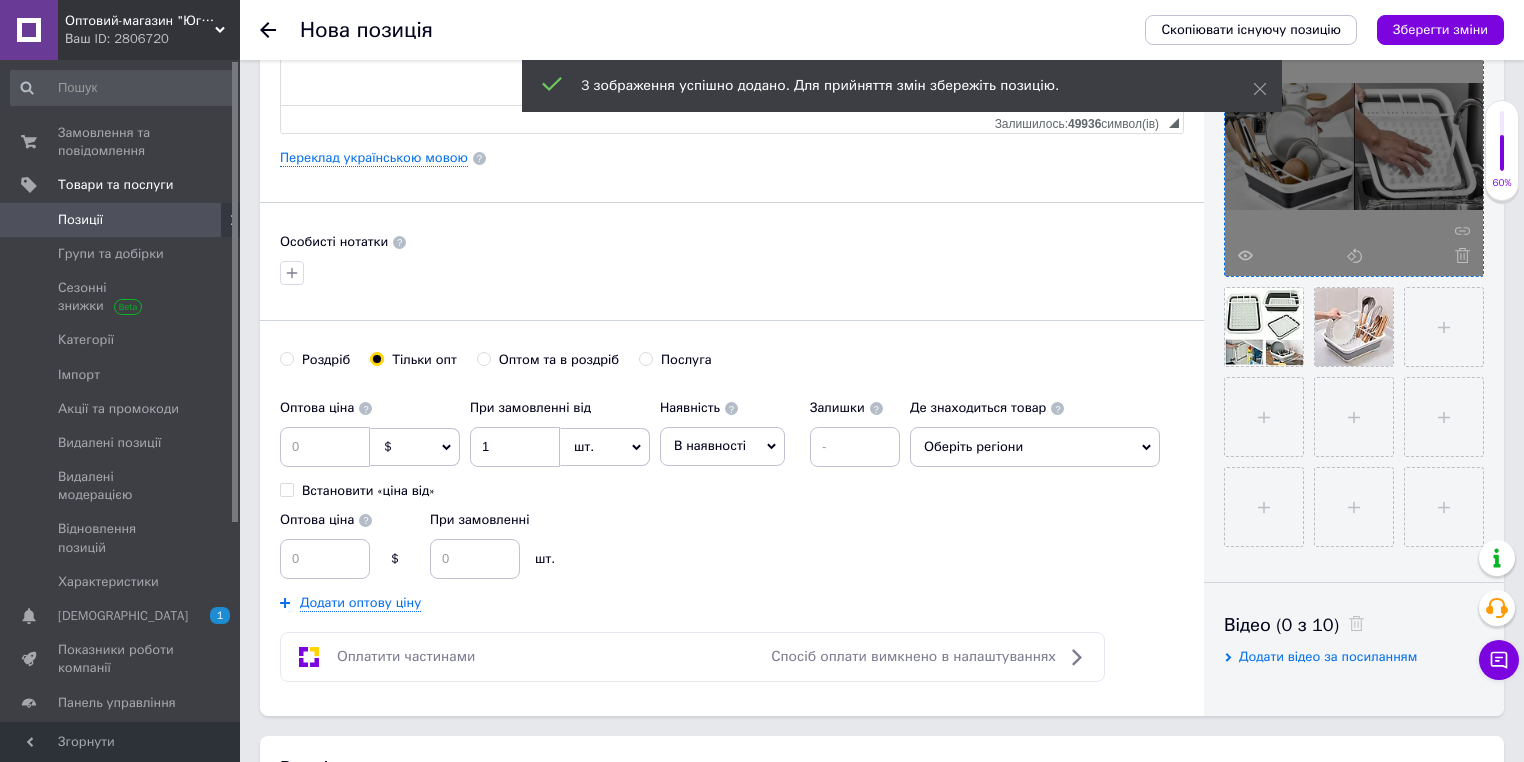 click on "Оптова ціна $ При замовленні шт." at bounding box center [595, 540] 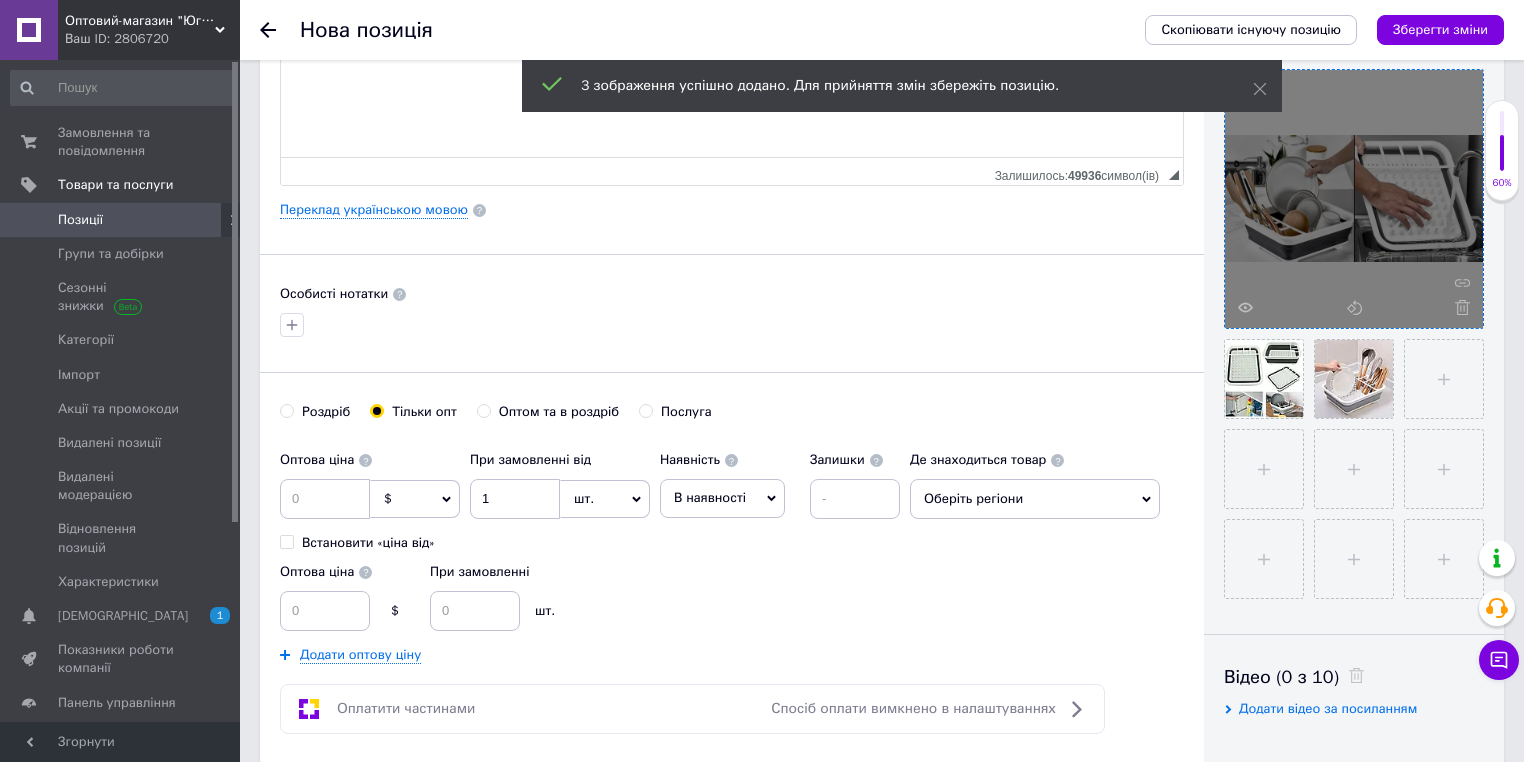scroll, scrollTop: 400, scrollLeft: 0, axis: vertical 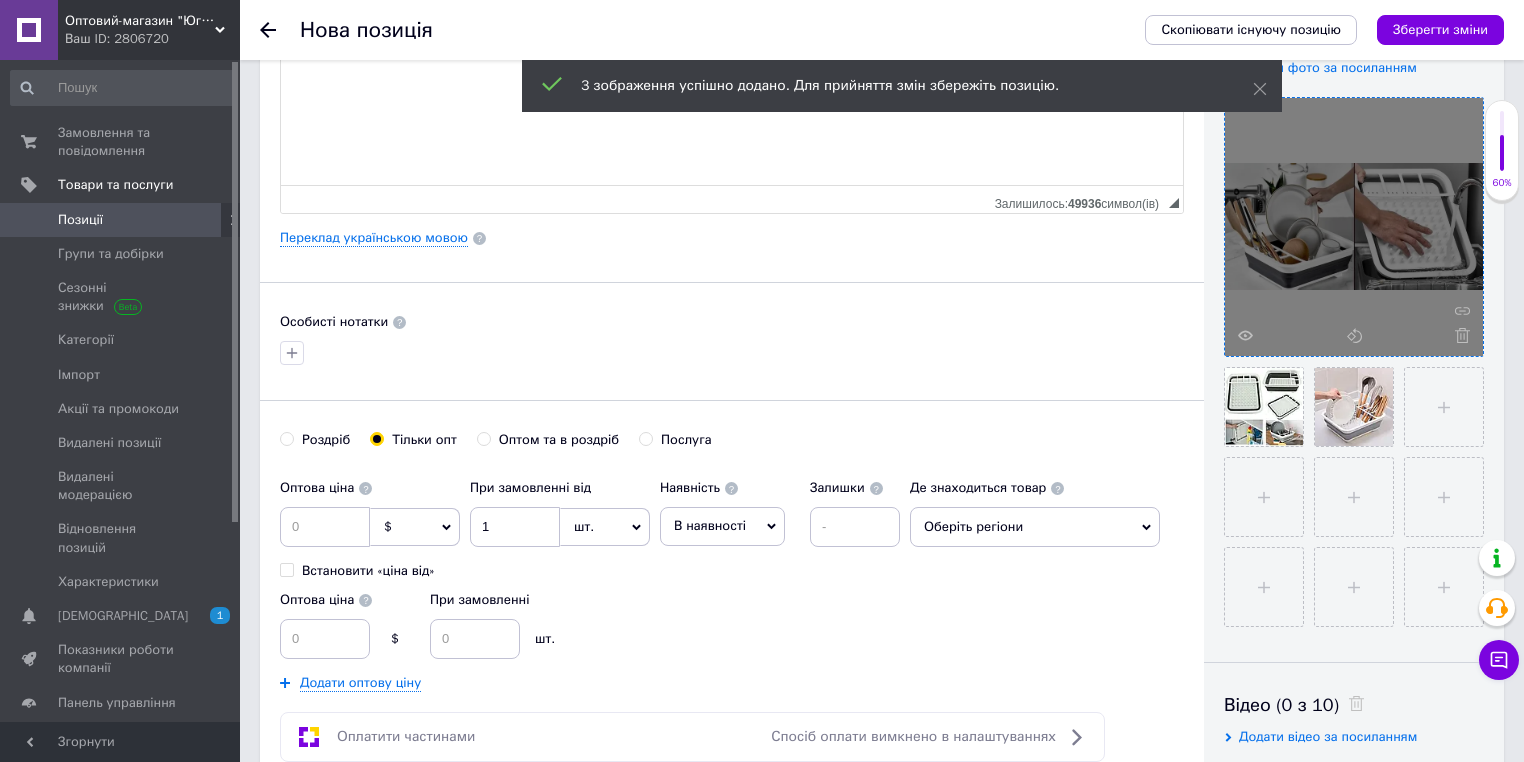 click on "Основна інформація Назва позиції (Російська) ✱ Сушилка-поддон для посуды складная силиконовая Код/Артикул 34094 Опис (Російська) ✱ Сушилка-поддон для посуды складная силиконовая
Розширений текстовий редактор, 5197403F-12B1-4A19-8C7E-705CD5523927 Панель інструментів редактора Форматування Нормальний Розмір Розмір   Жирний  Сполучення клавіш Ctrl+B   Курсив  Сполучення клавіш Ctrl+I   Підкреслений  Сполучення клавіш Ctrl+U   Видалити форматування   Повернути  Сполучення клавіш Ctrl+Z   Вставити/видалити нумерований список     По лівому краю   По центру" at bounding box center [732, 238] 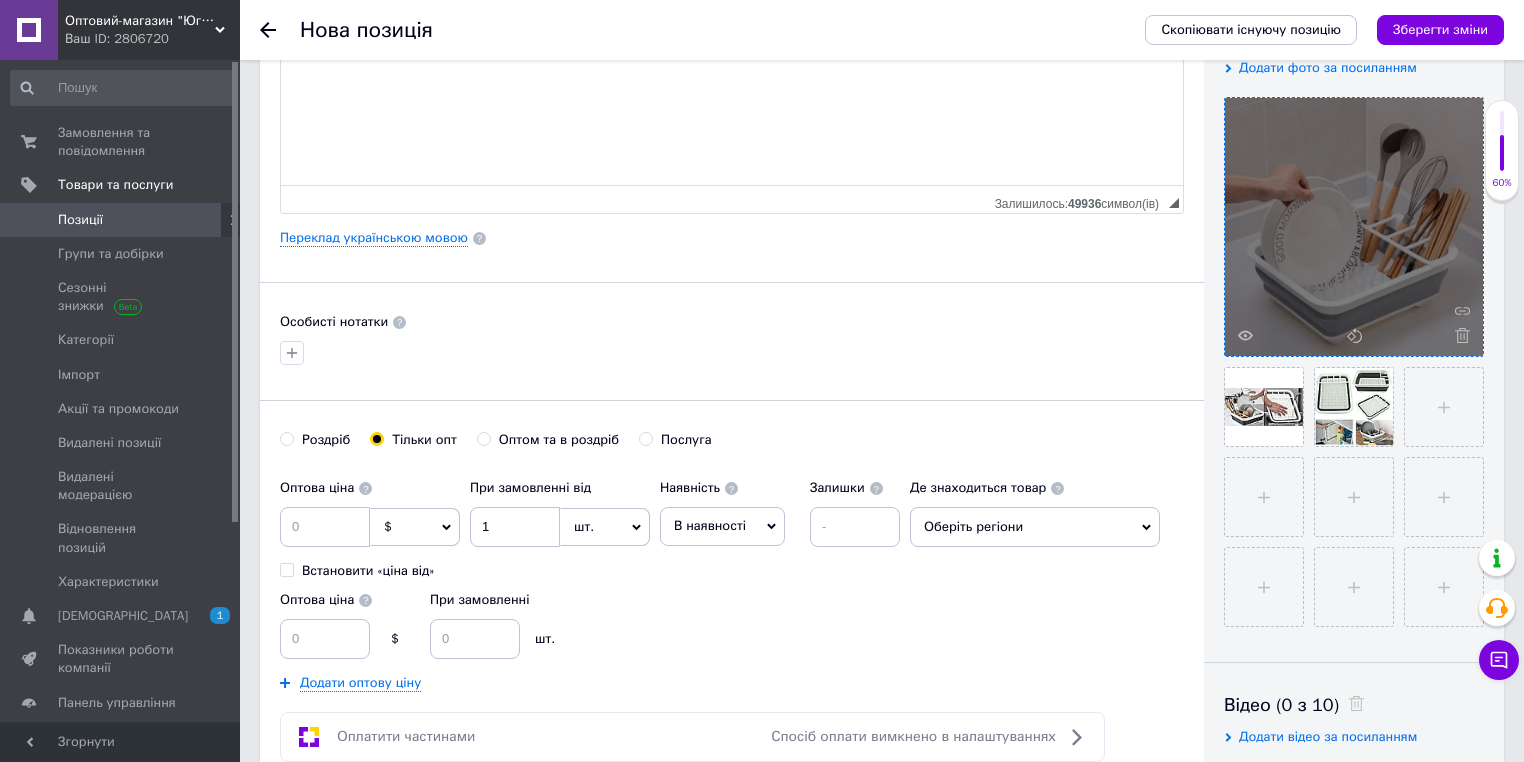click on "Особисті нотатки" at bounding box center [732, 322] 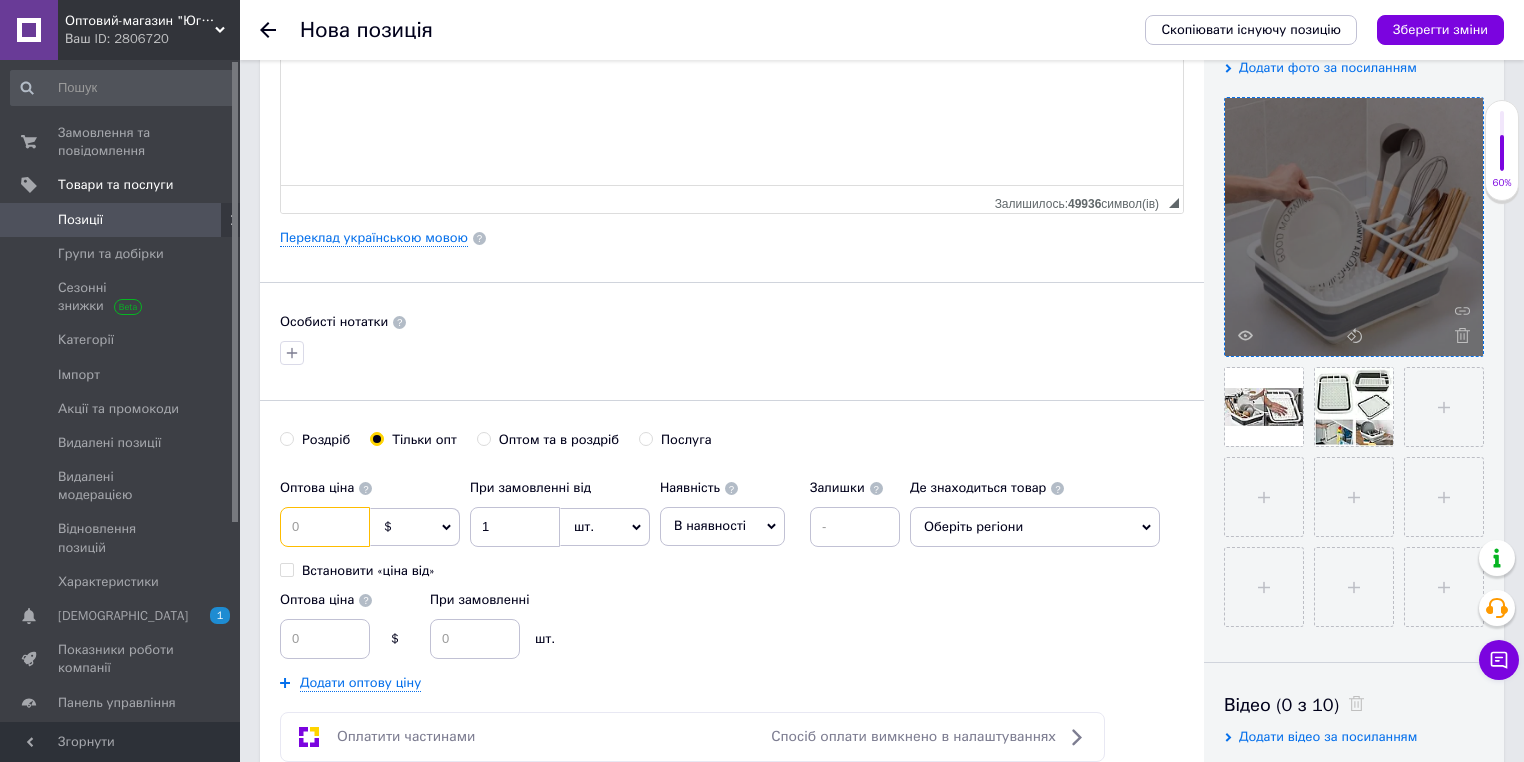 click at bounding box center [325, 527] 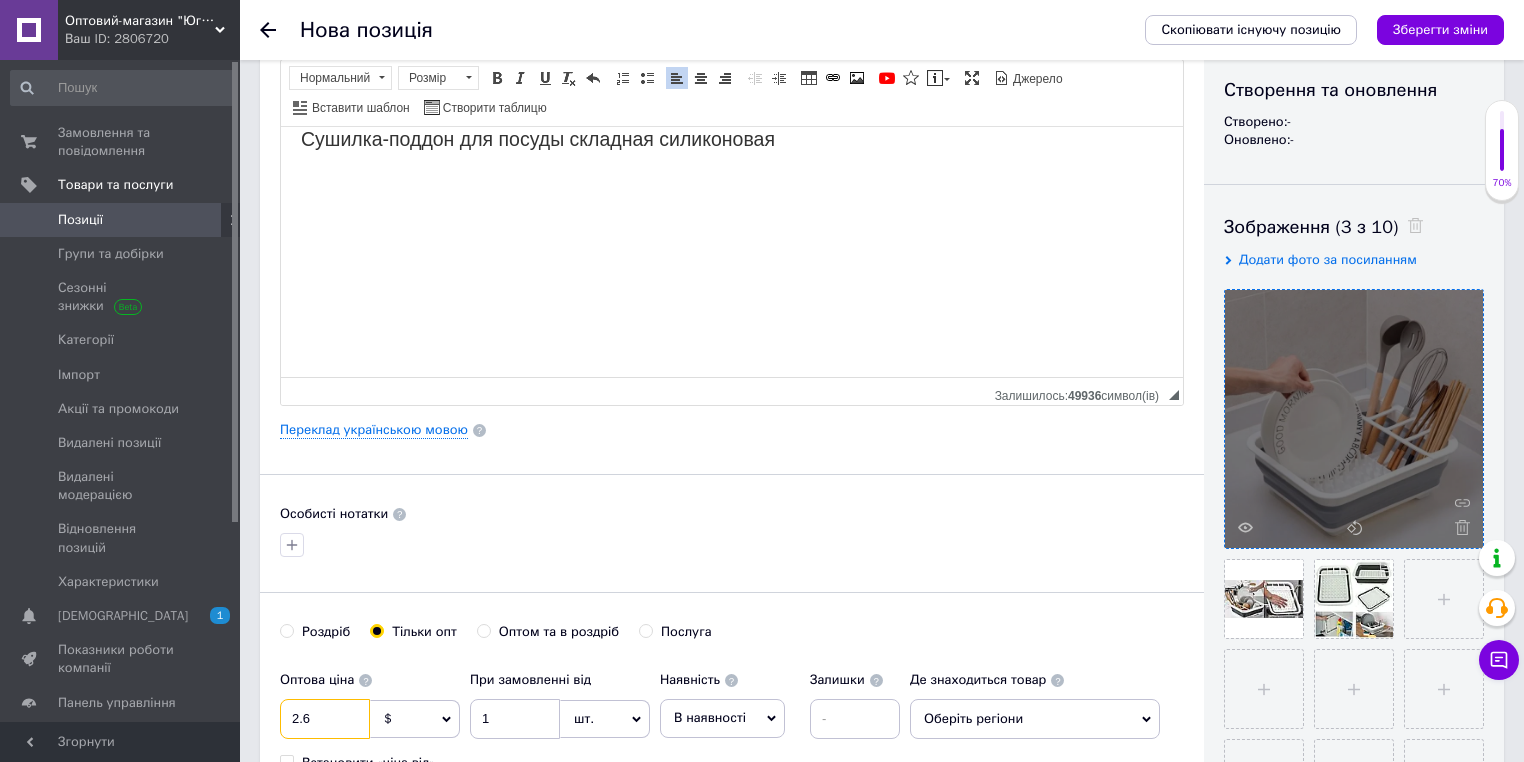 scroll, scrollTop: 0, scrollLeft: 0, axis: both 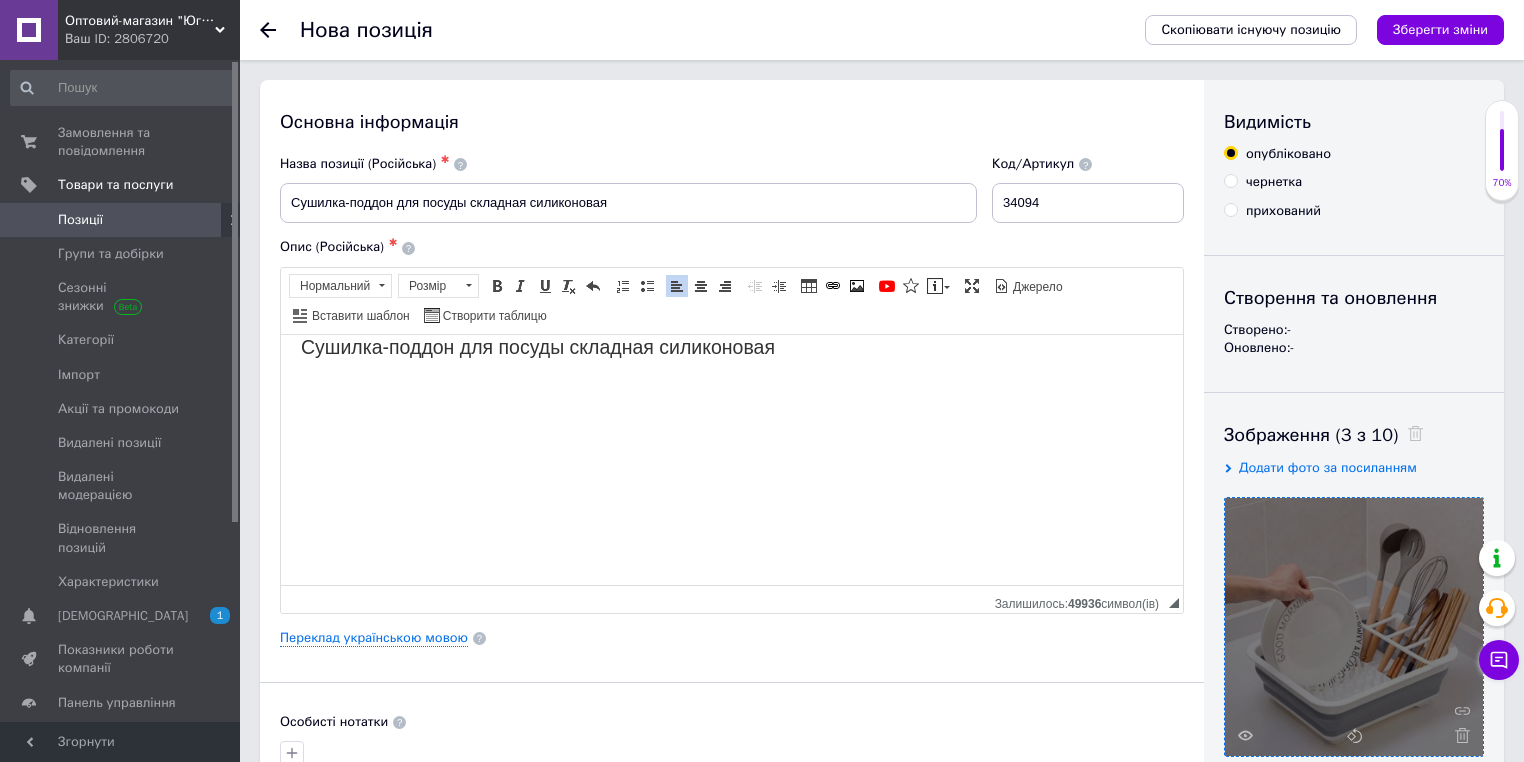type on "2.6" 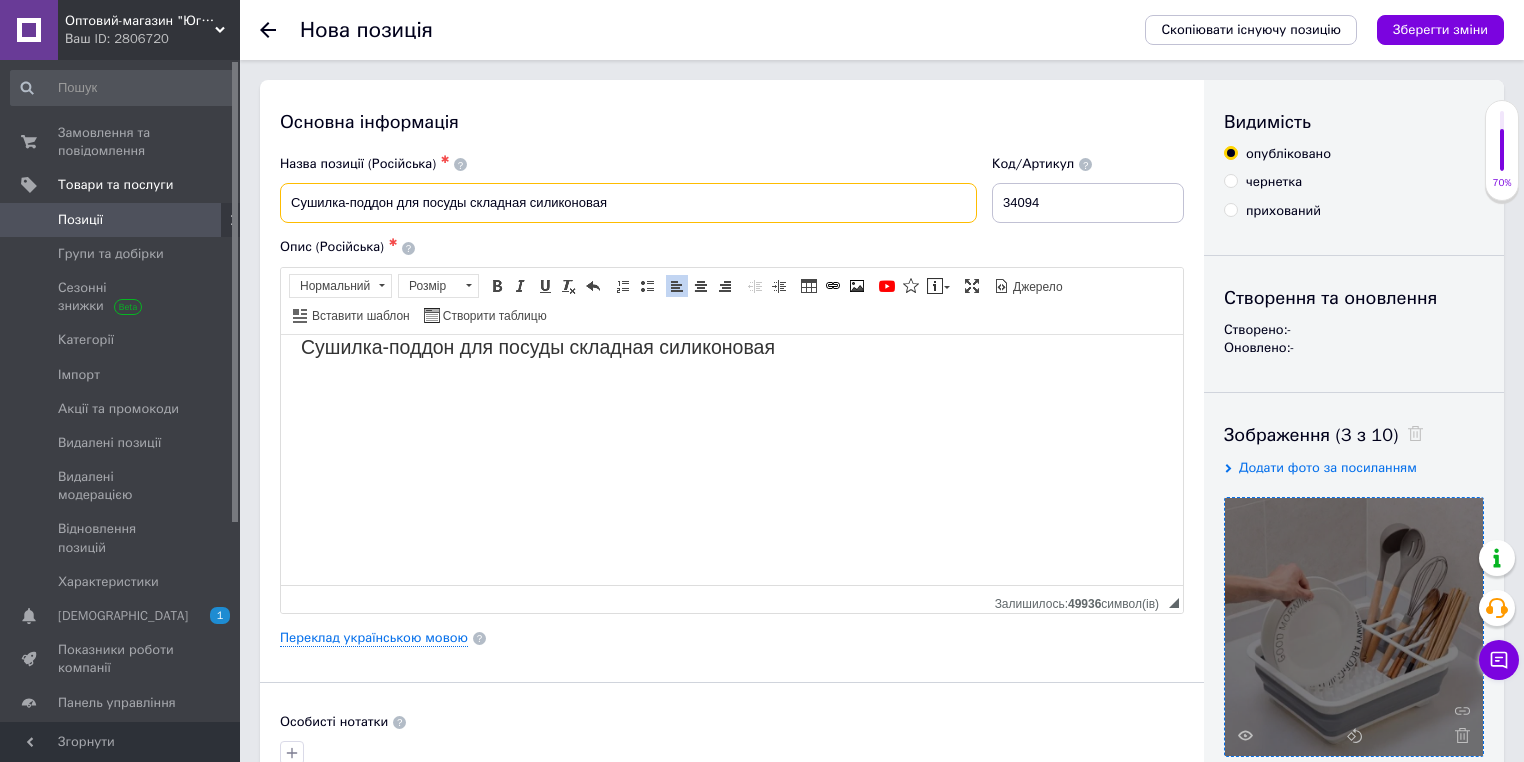 drag, startPoint x: 468, startPoint y: 201, endPoint x: 248, endPoint y: 209, distance: 220.1454 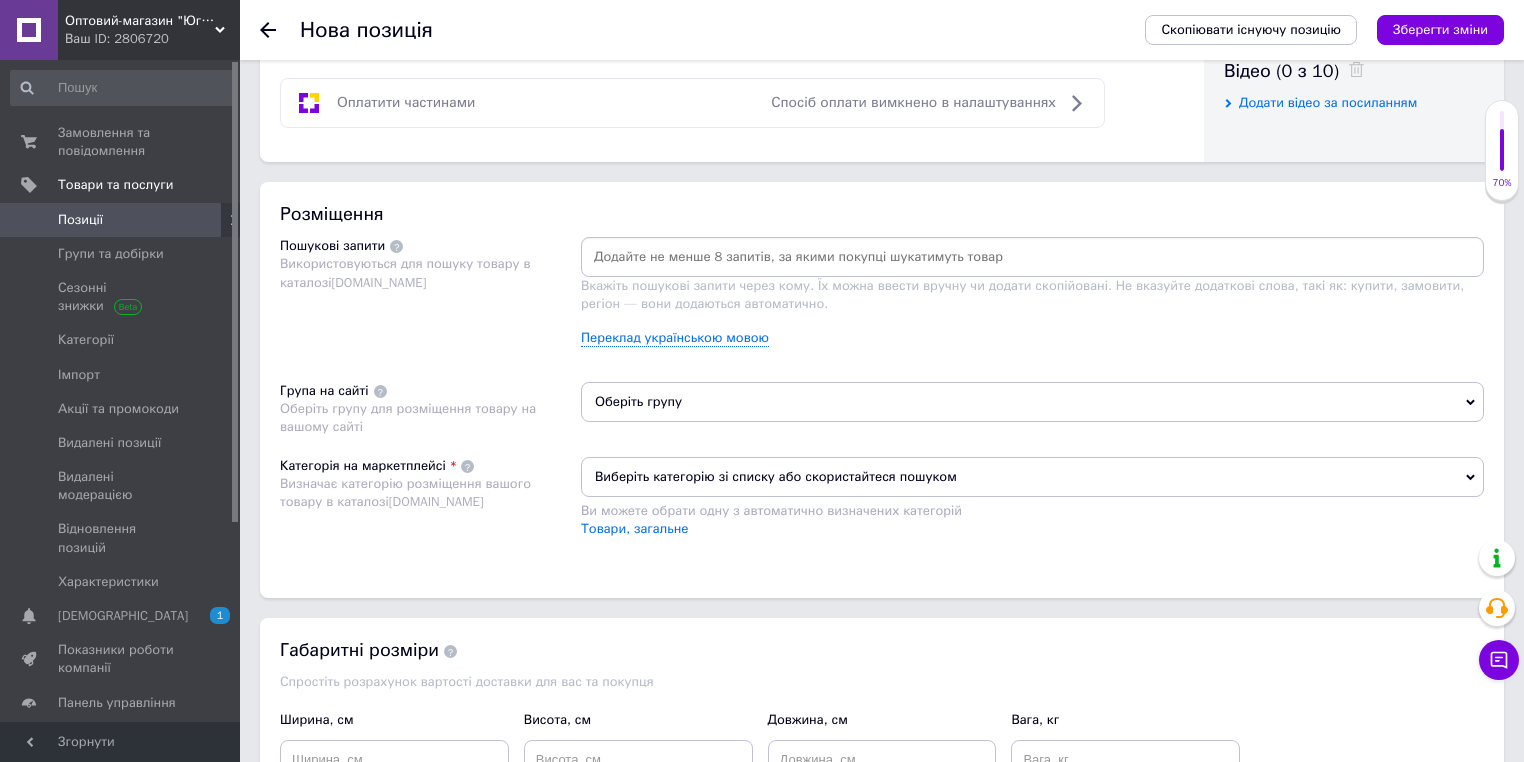 scroll, scrollTop: 1040, scrollLeft: 0, axis: vertical 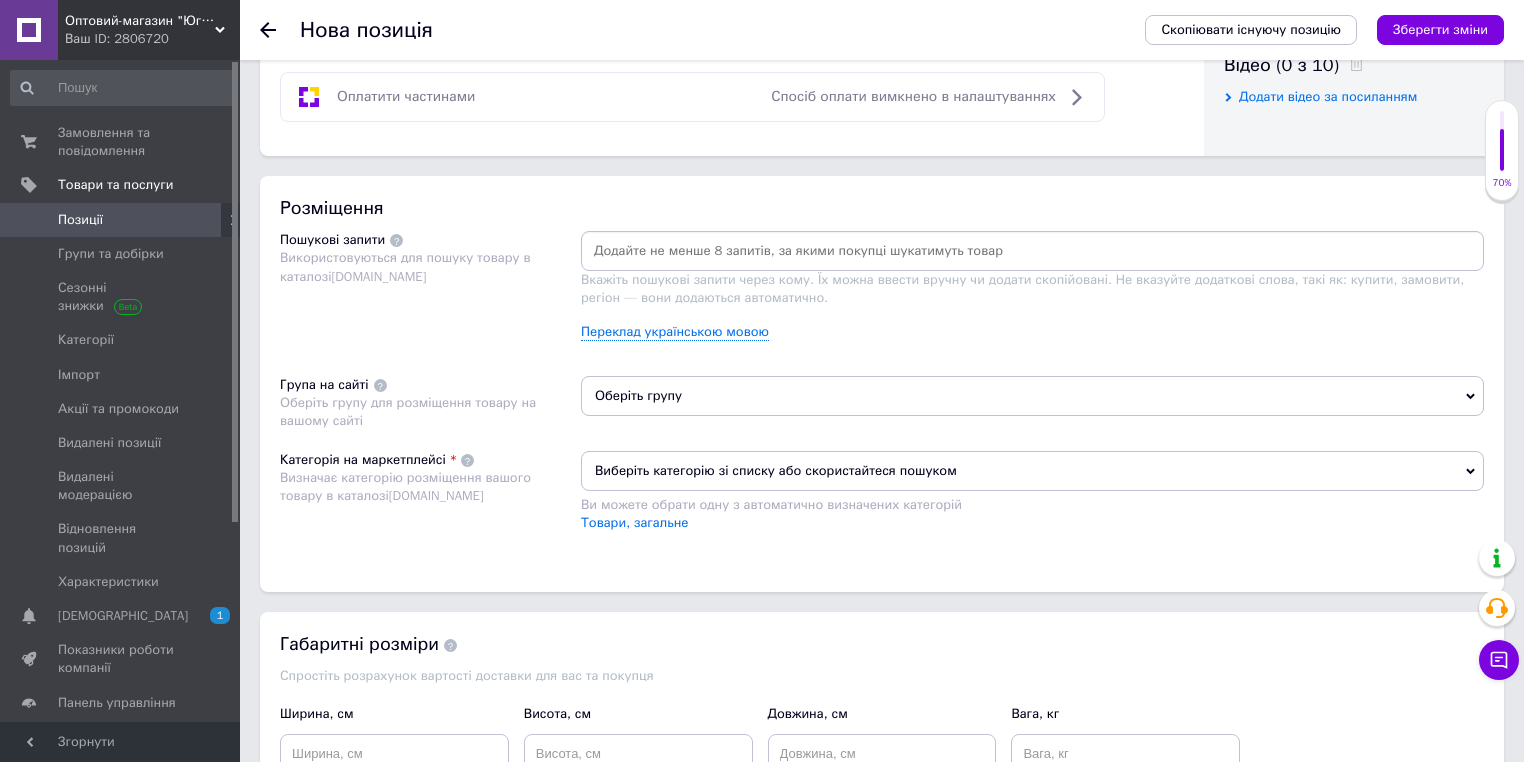 click at bounding box center [1032, 251] 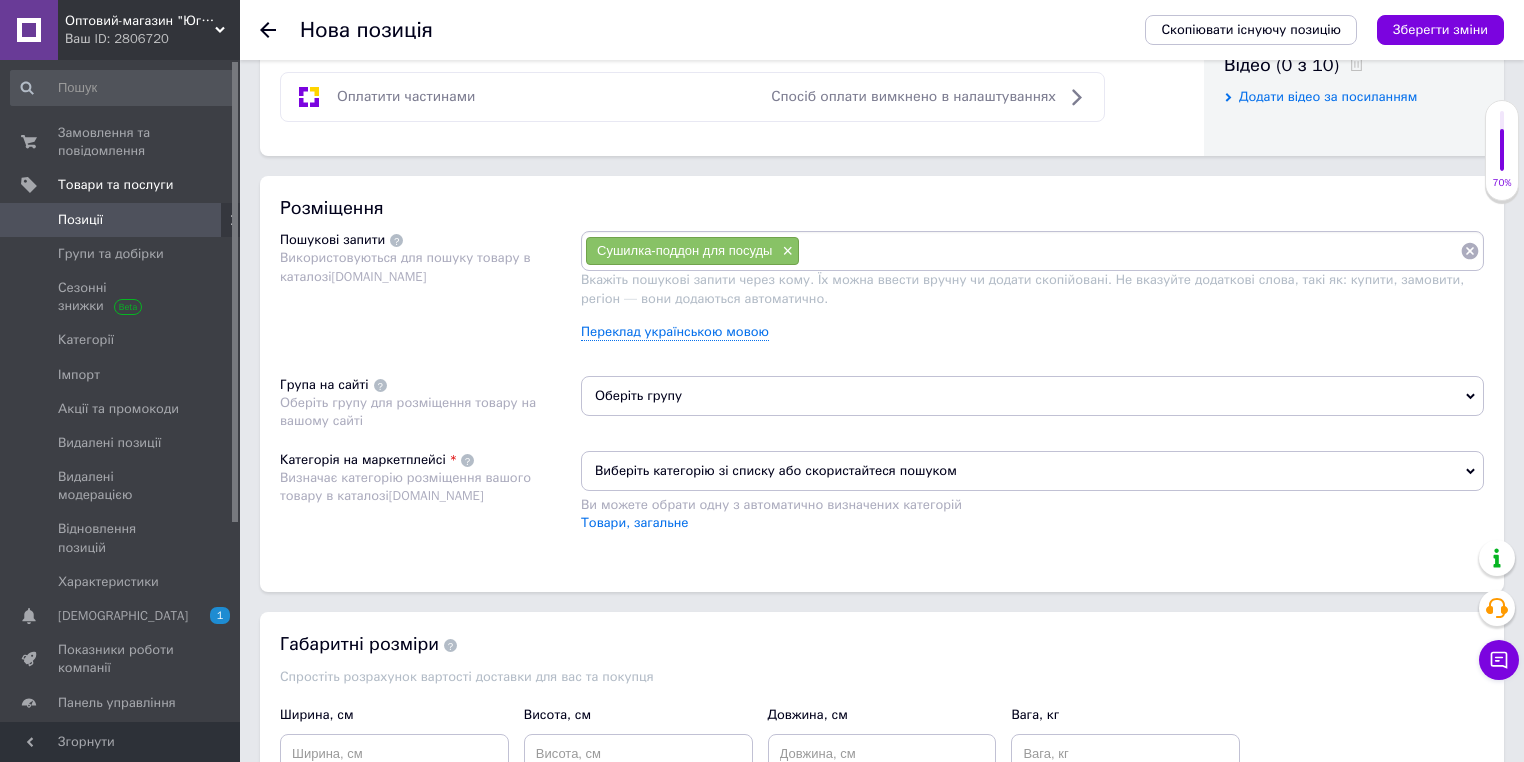 paste on "Сушилка-поддон для посуды" 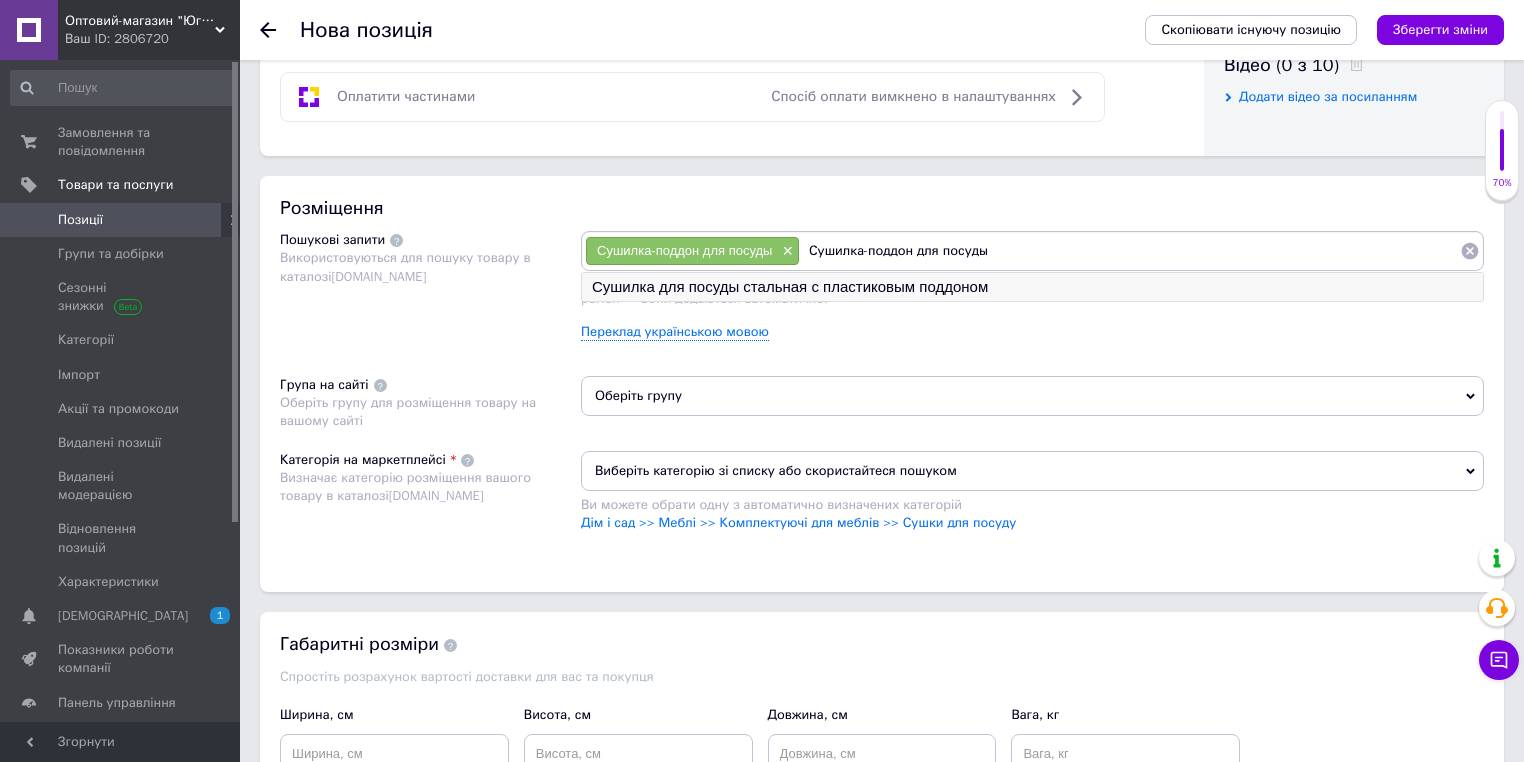 type on "Сушилка-поддон для посуды" 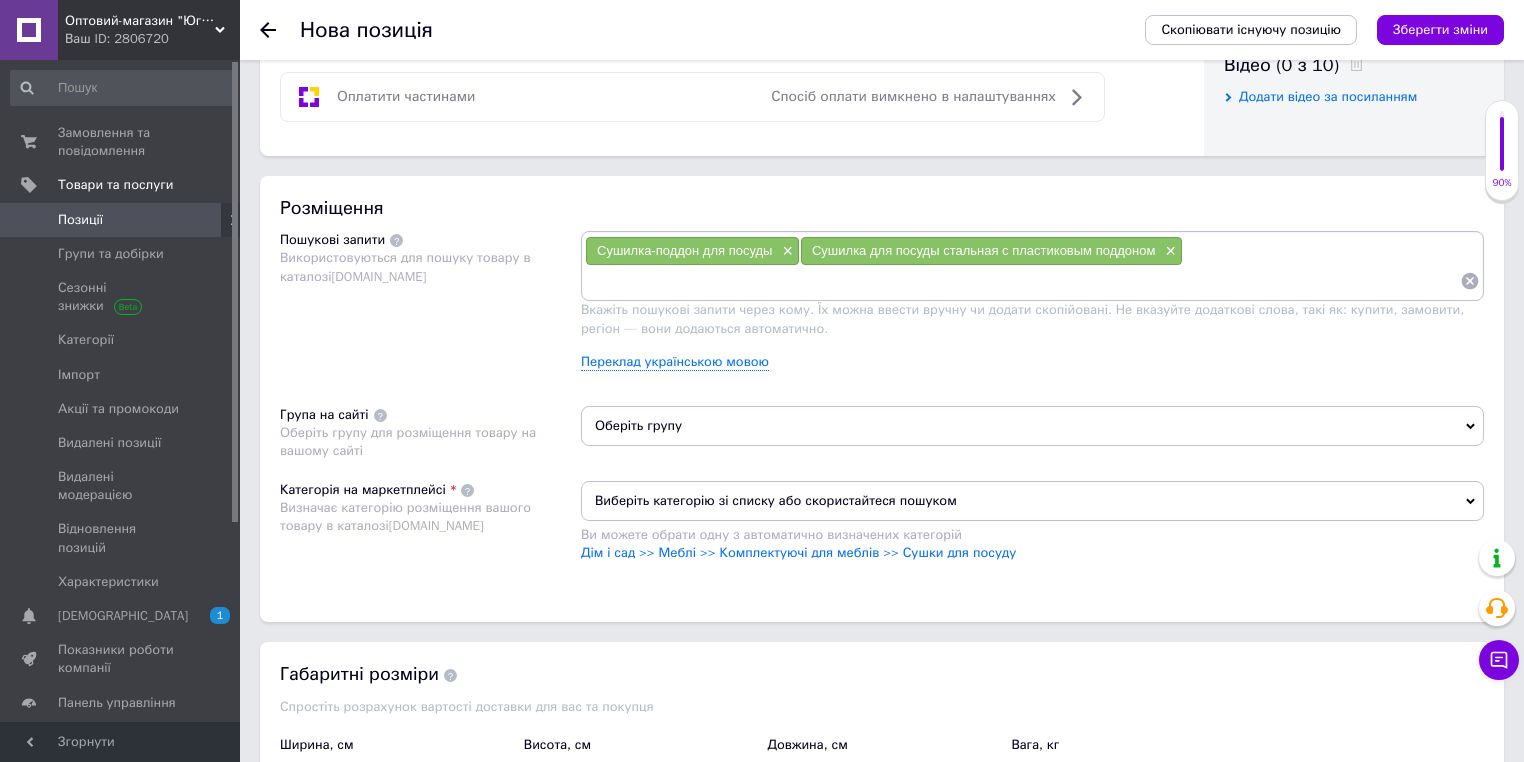 click at bounding box center (1022, 281) 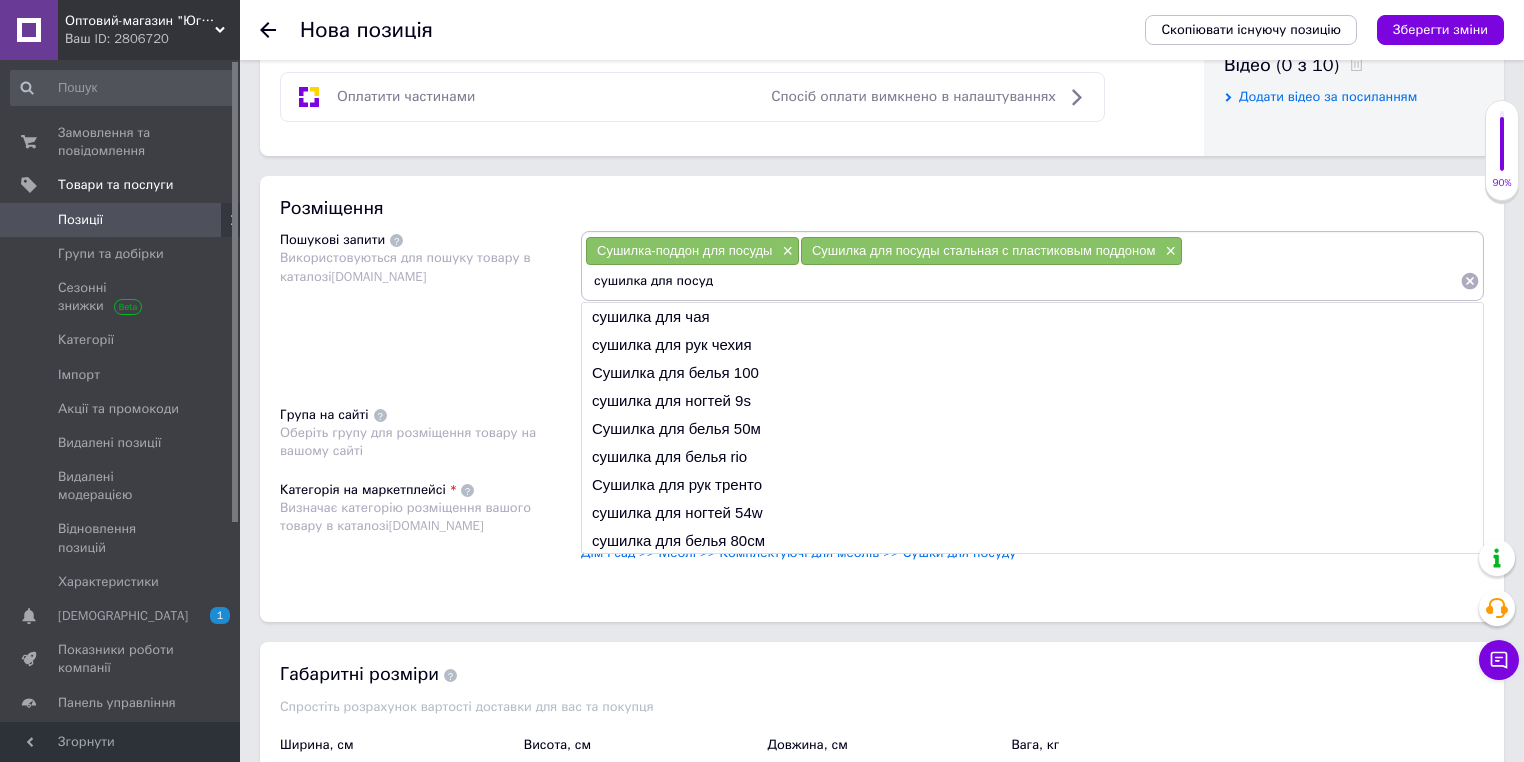 type on "сушилка для посуды" 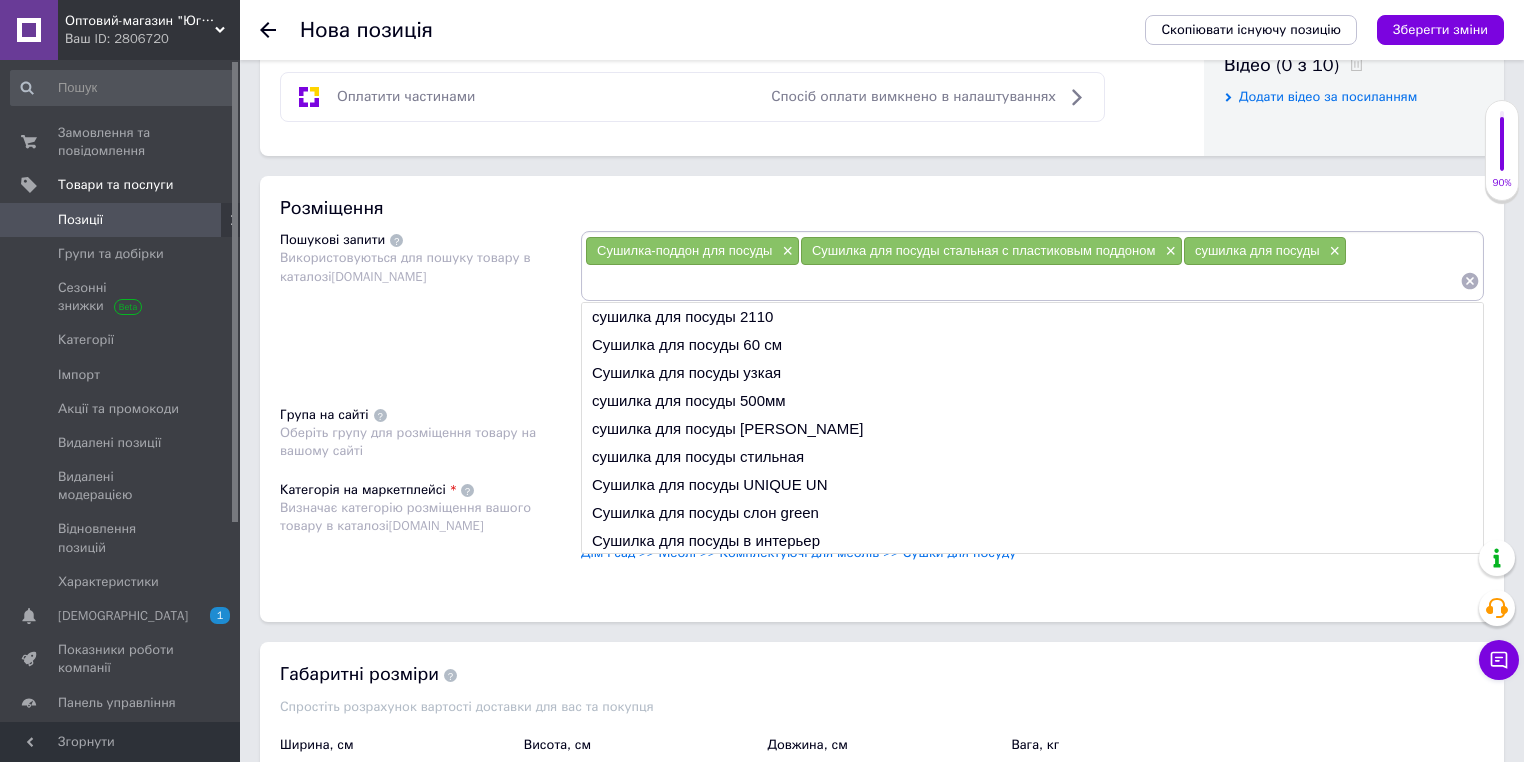 click on "Пошукові запити Використовуються для пошуку товару в каталозі  [DOMAIN_NAME]" at bounding box center (430, 308) 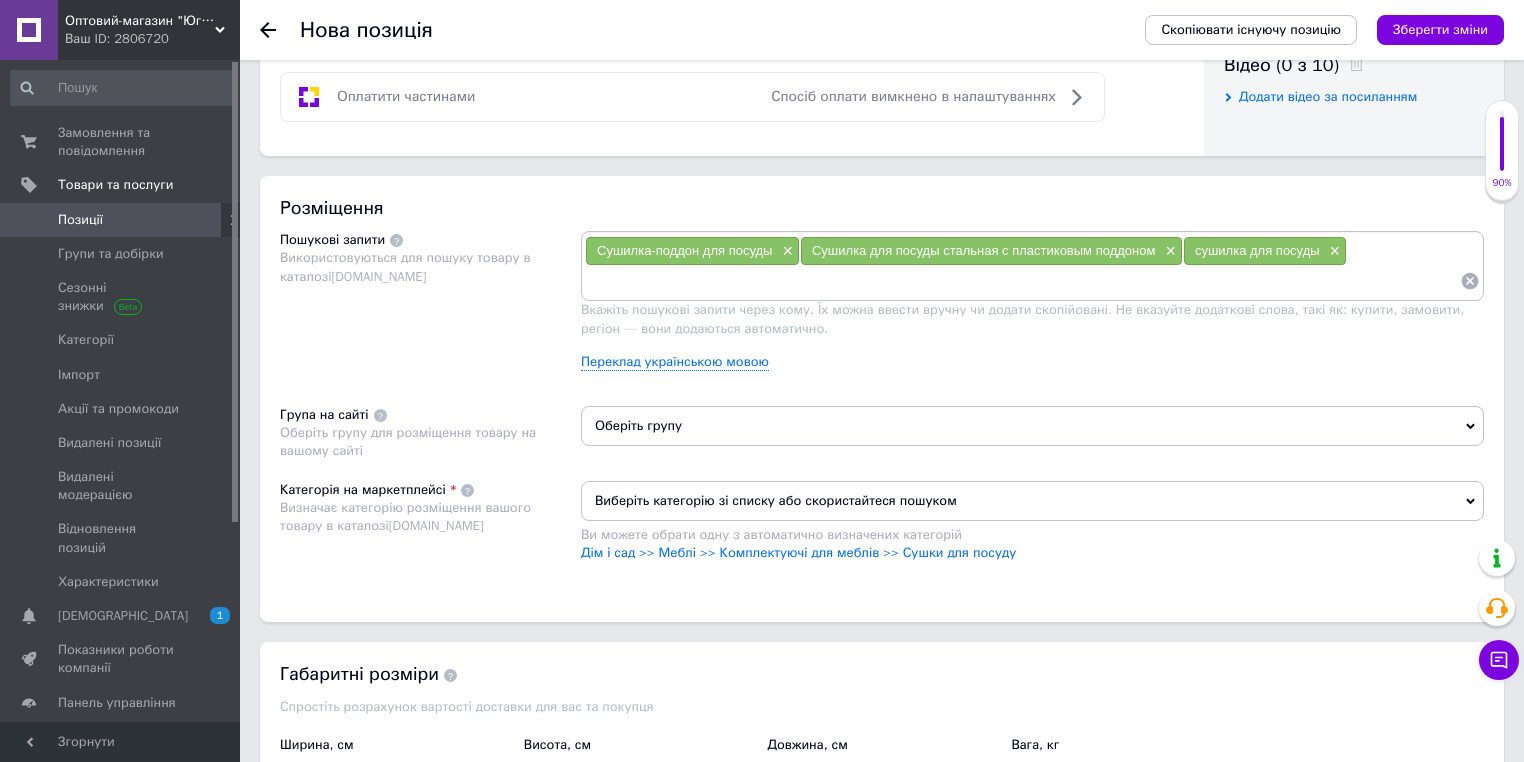 click at bounding box center [1022, 281] 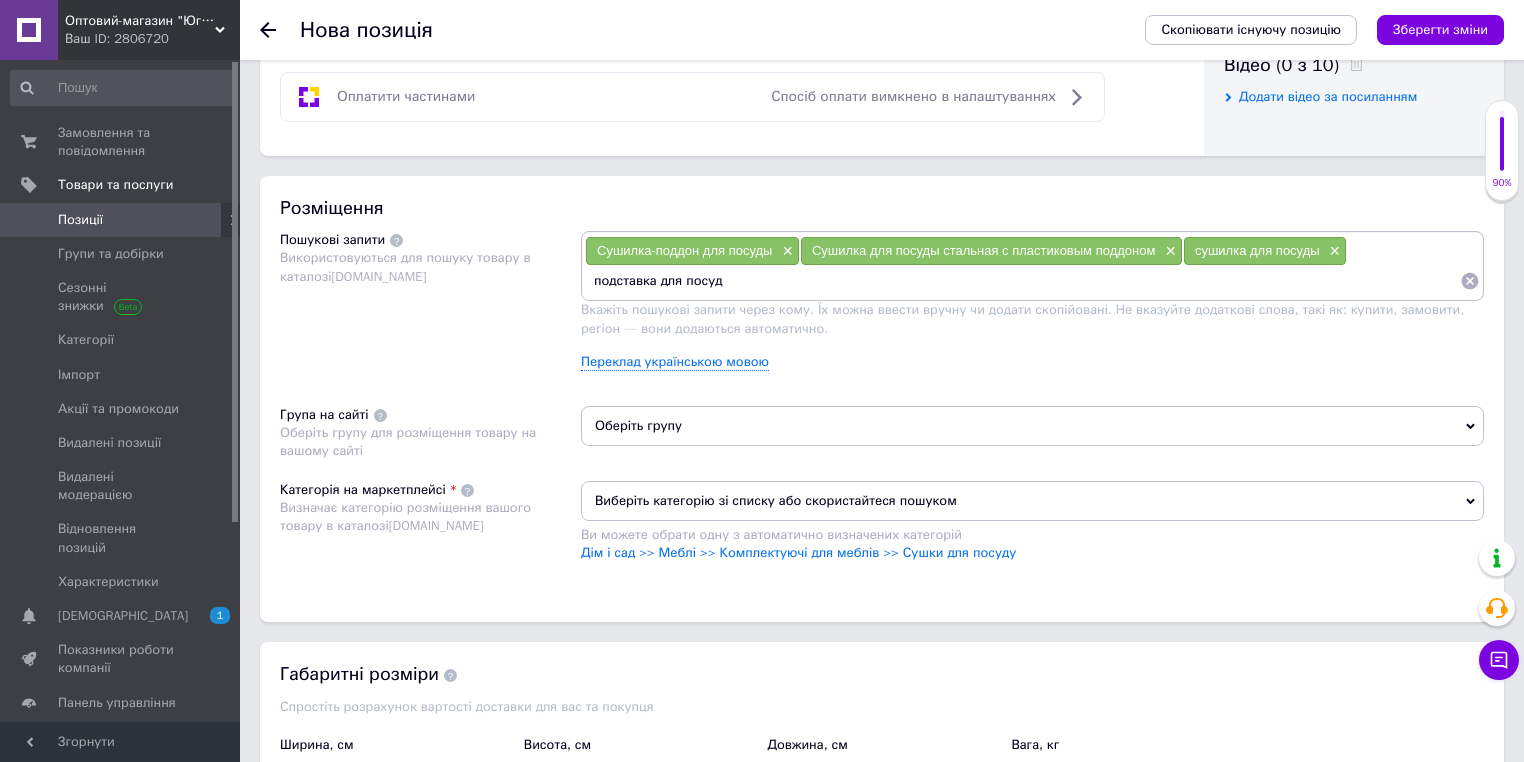 type on "подставка для посуды" 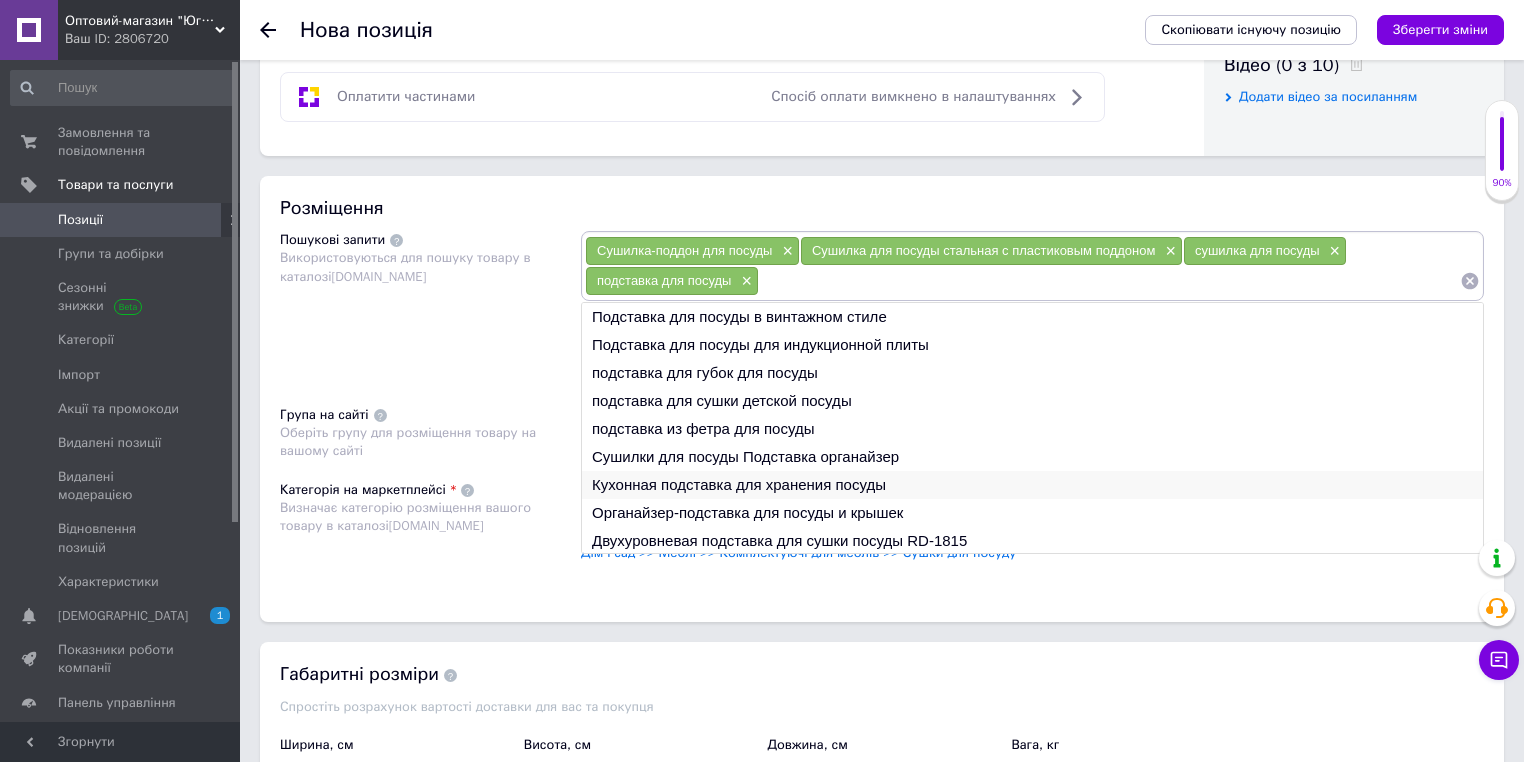 click on "Кухонная подставка для хранения посуды" at bounding box center (1032, 485) 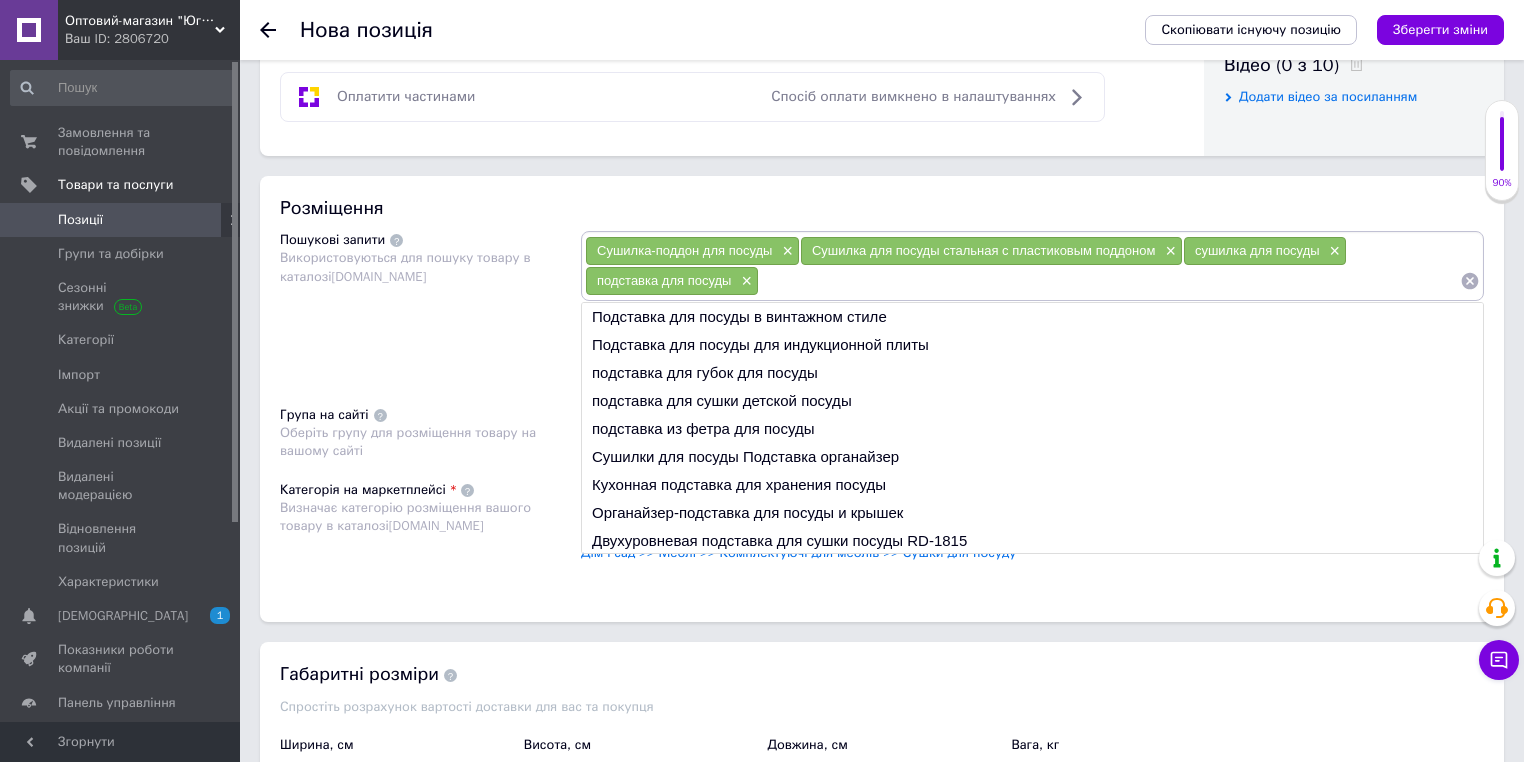 type 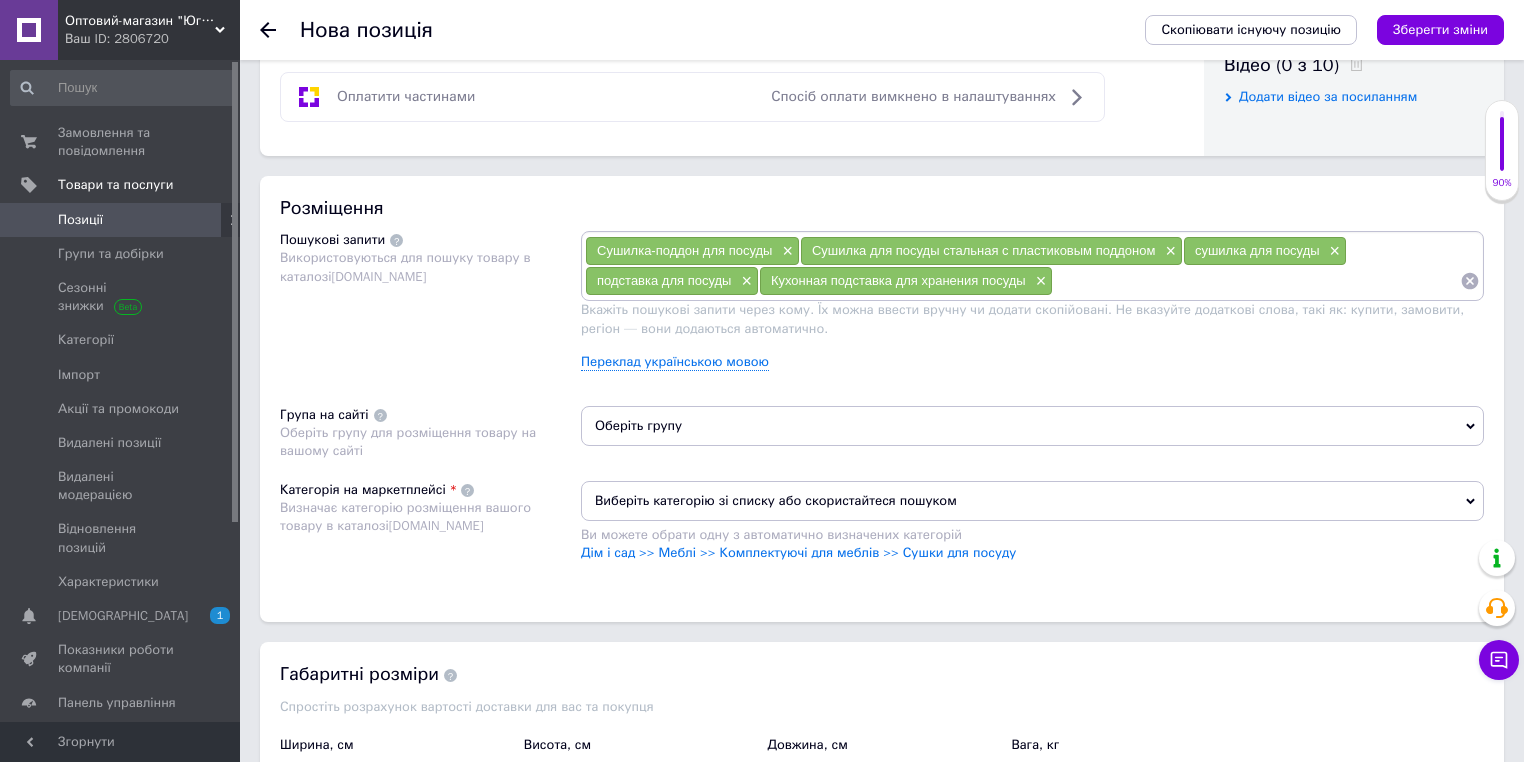 click on "Оберіть групу" at bounding box center (1032, 426) 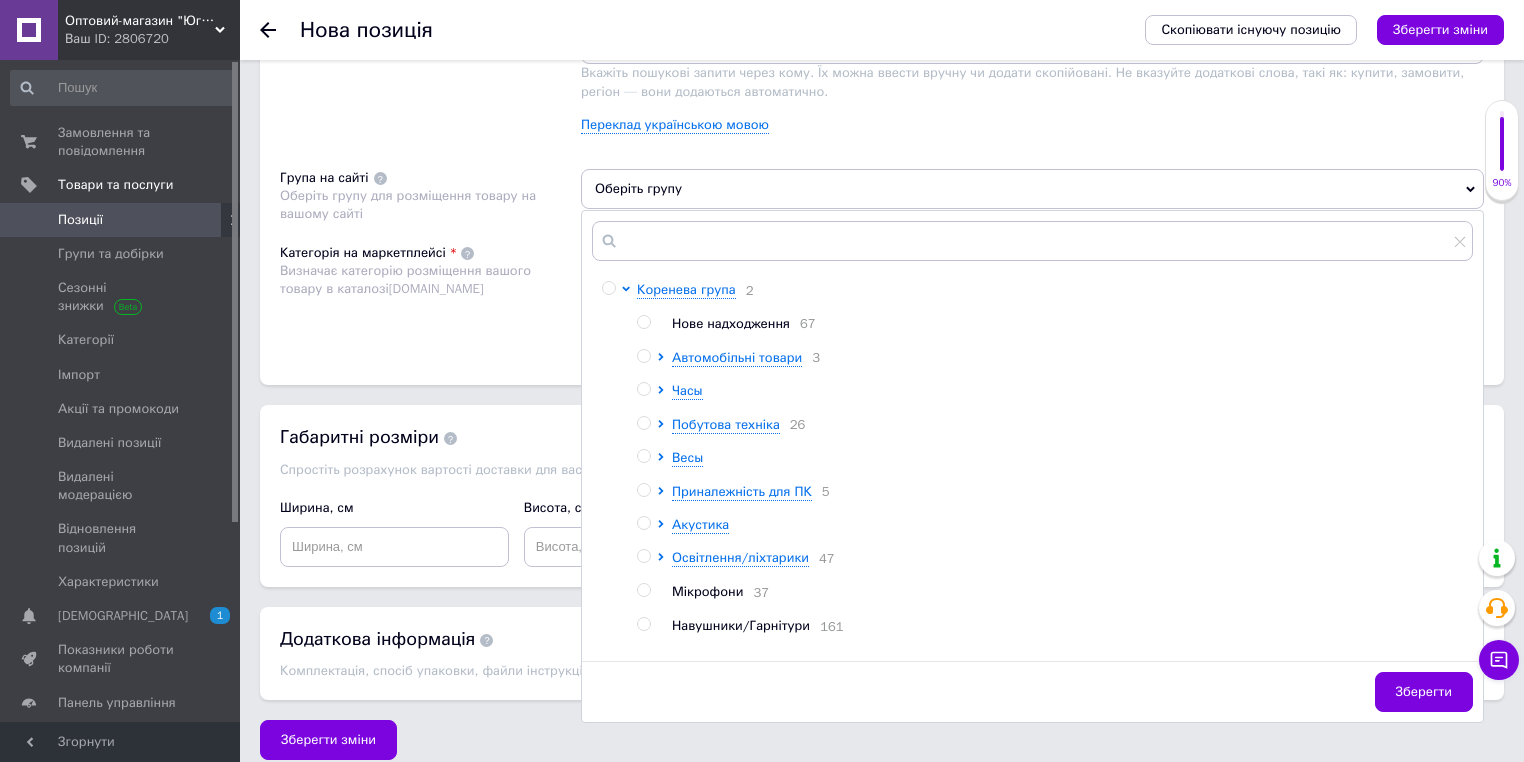 scroll, scrollTop: 1280, scrollLeft: 0, axis: vertical 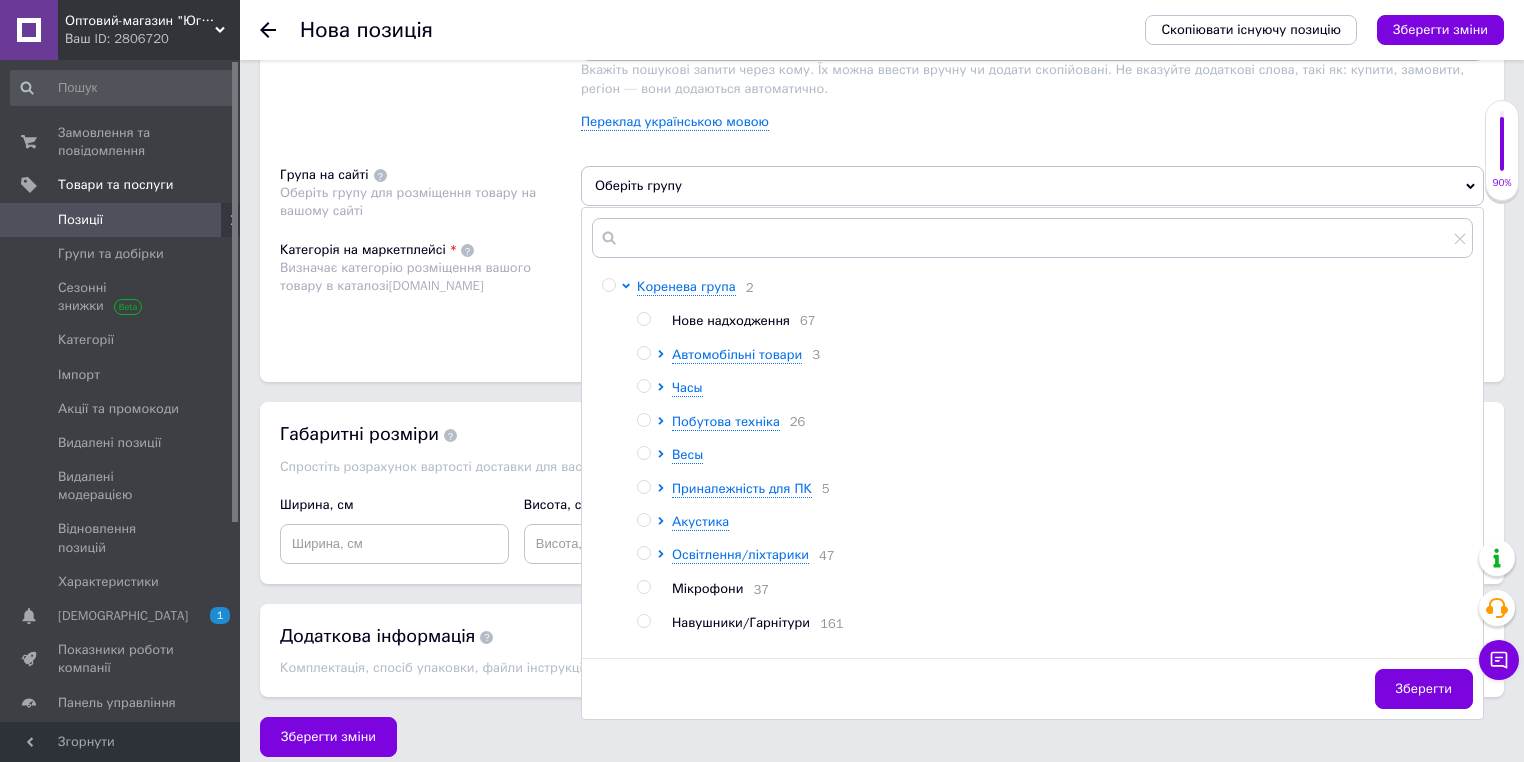 drag, startPoint x: 710, startPoint y: 316, endPoint x: 680, endPoint y: 320, distance: 30.265491 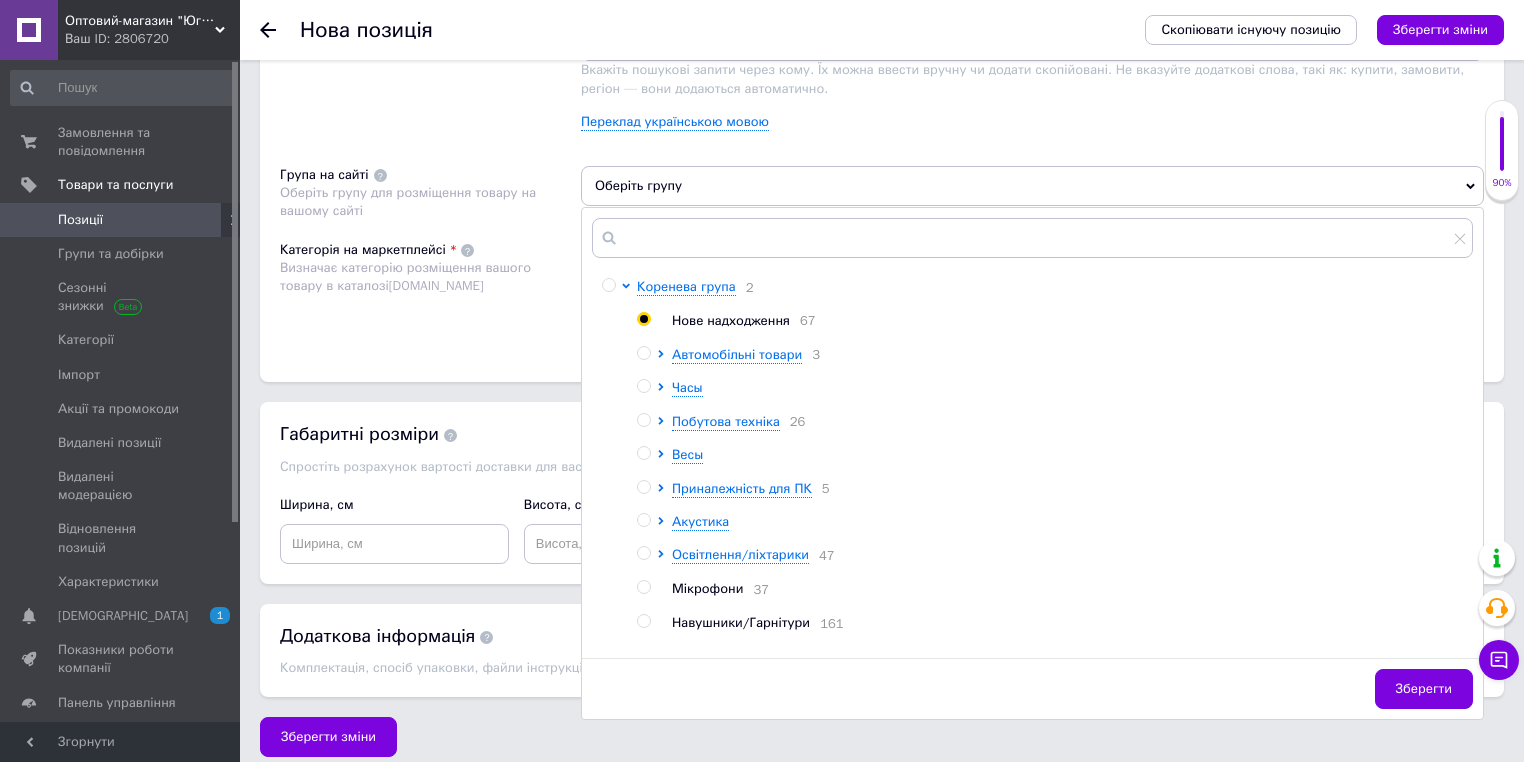 radio on "true" 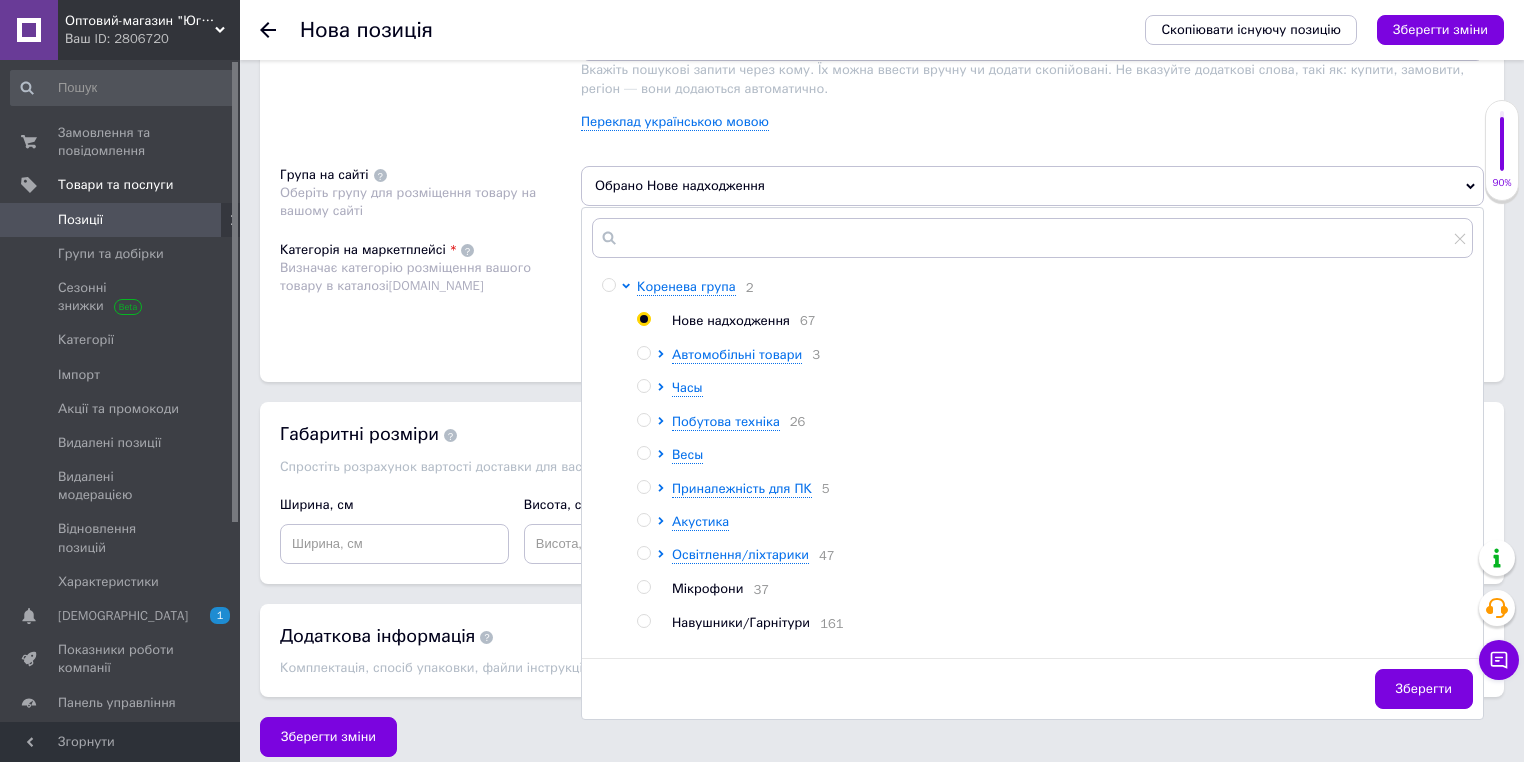 click on "Категорія на маркетплейсі Визначає категорію розміщення вашого товару в каталозі  [DOMAIN_NAME]" at bounding box center (430, 291) 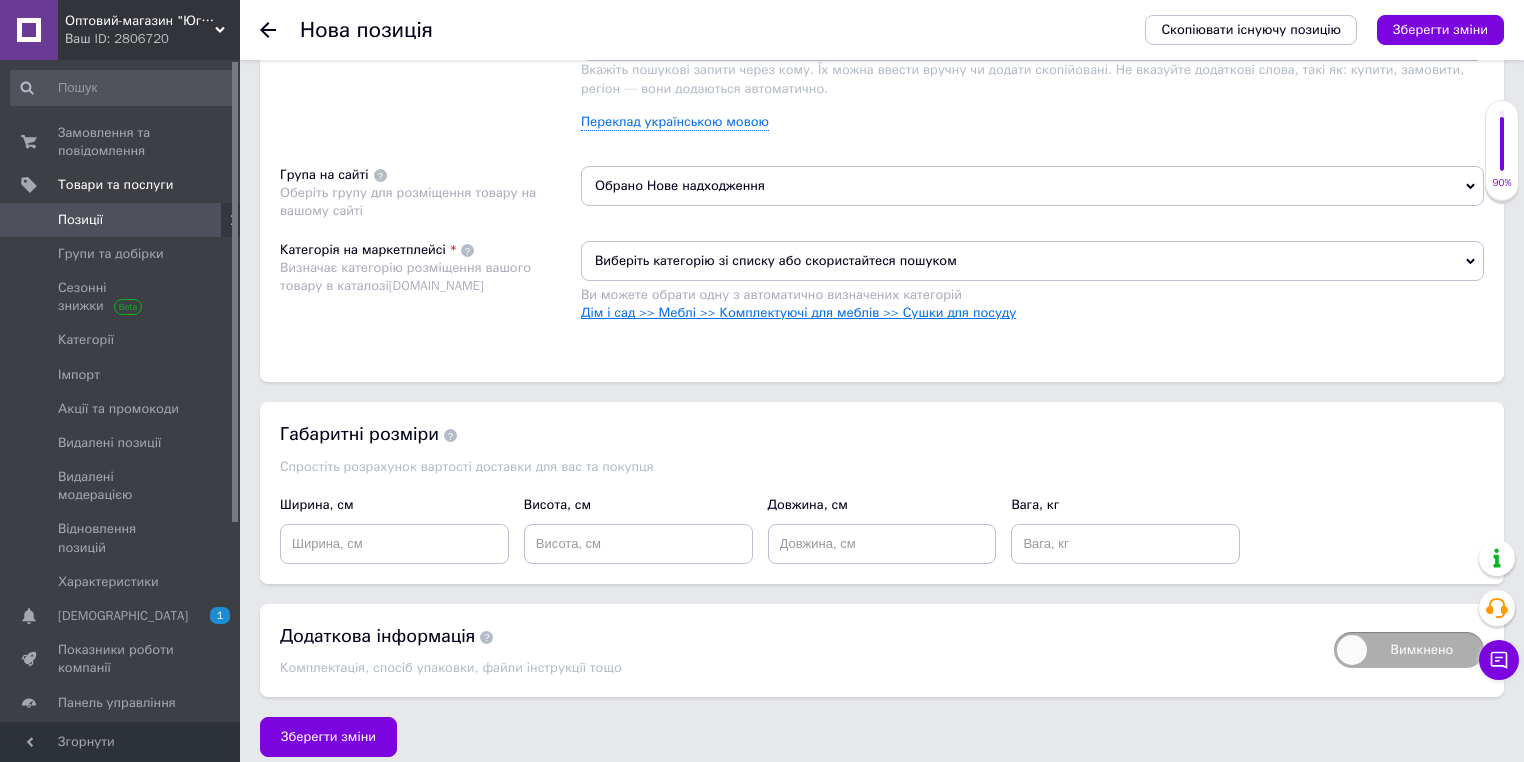 click on "Дім і сад >> Меблі >> Комплектуючі для меблів >> Сушки для посуду" at bounding box center (798, 312) 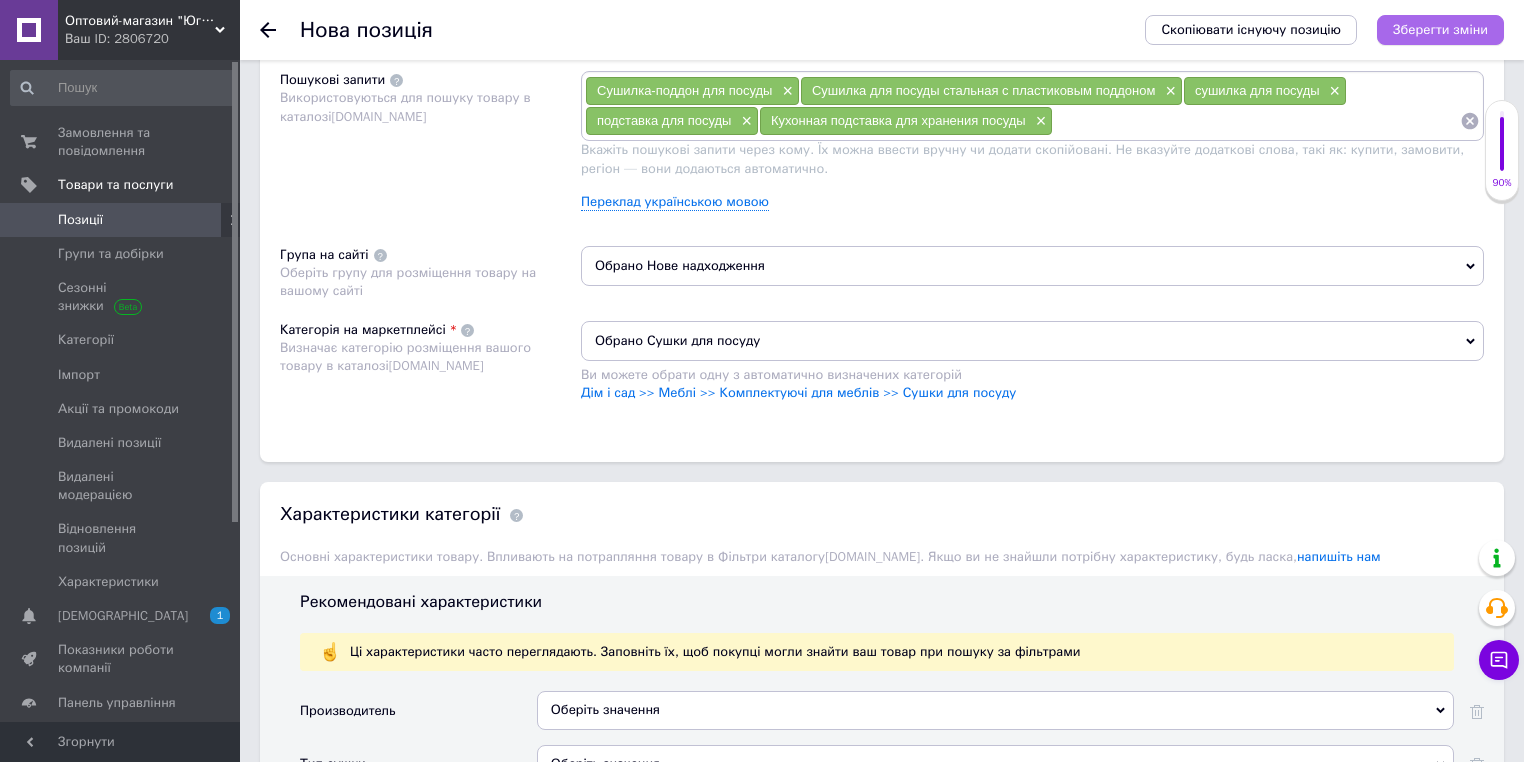 click on "Зберегти зміни" at bounding box center [1440, 30] 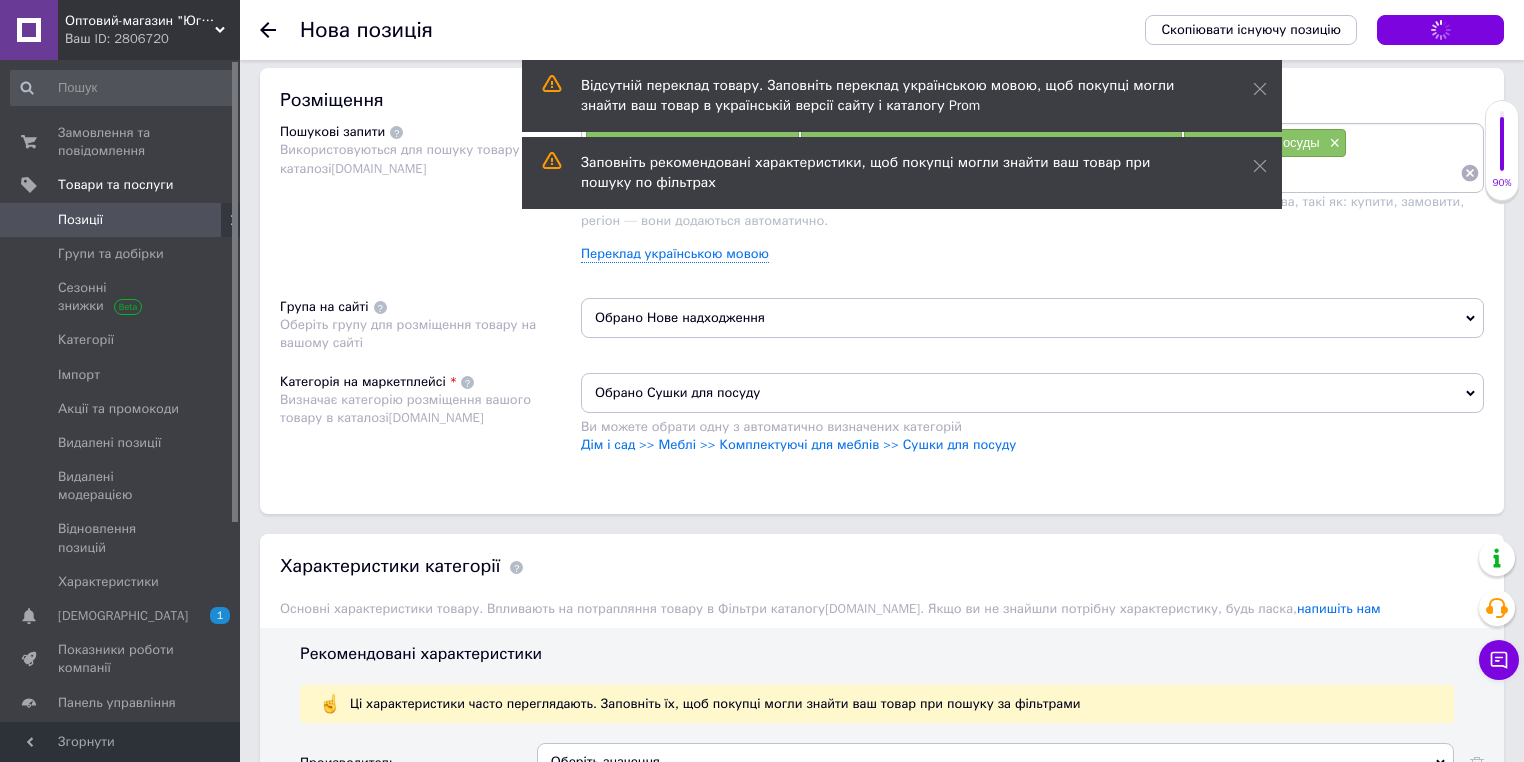 scroll, scrollTop: 1120, scrollLeft: 0, axis: vertical 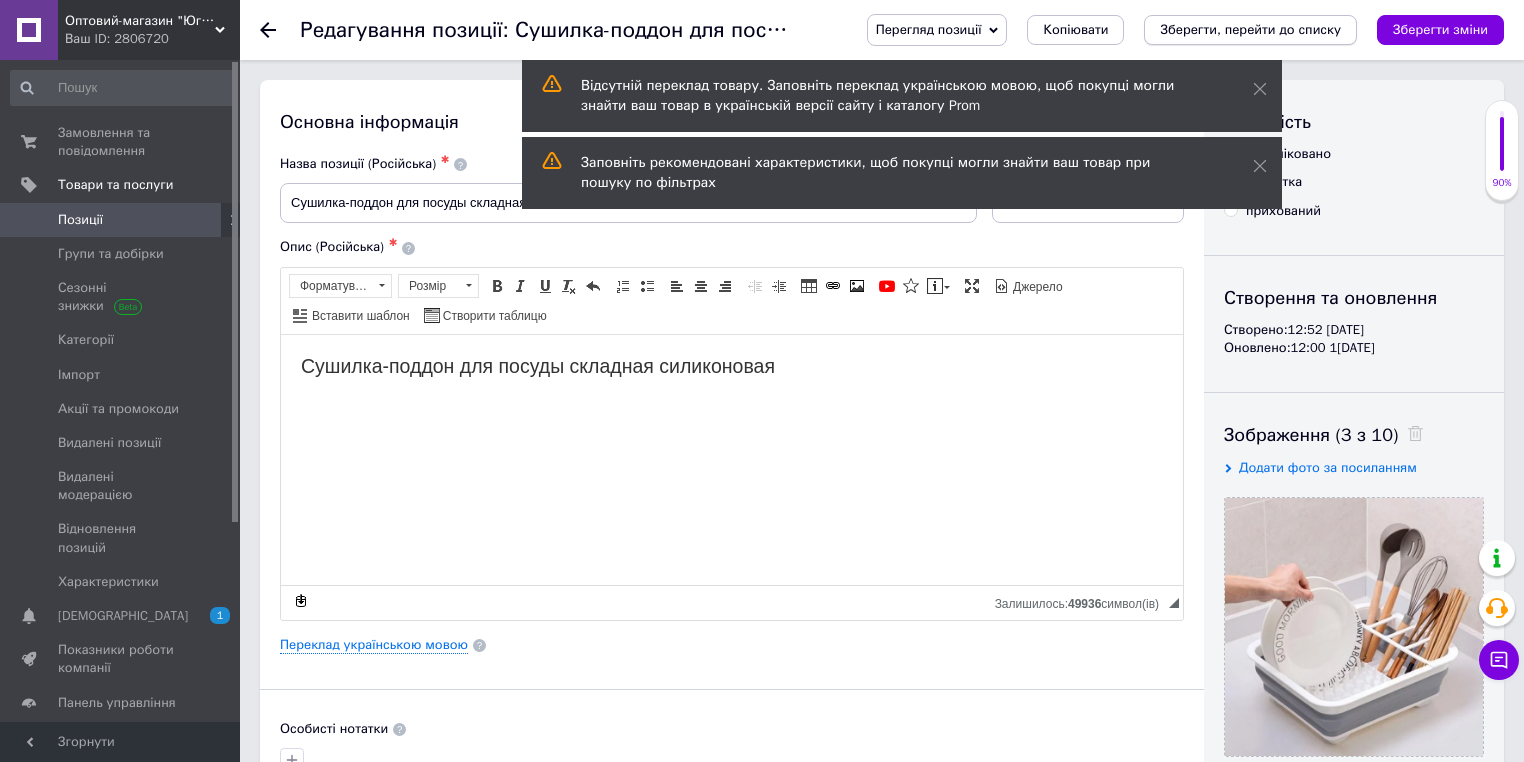 click on "Зберегти, перейти до списку" at bounding box center [1250, 29] 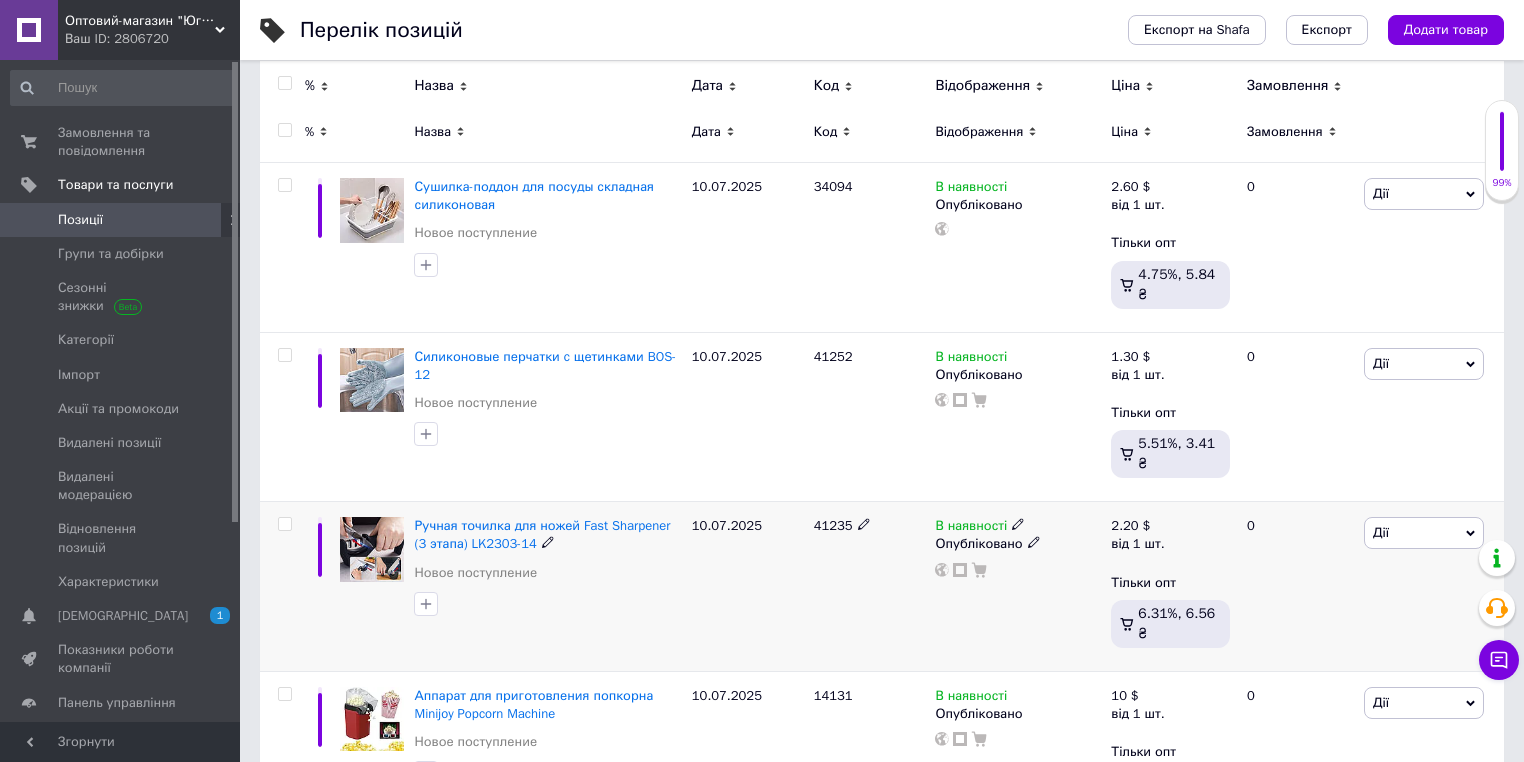 scroll, scrollTop: 0, scrollLeft: 0, axis: both 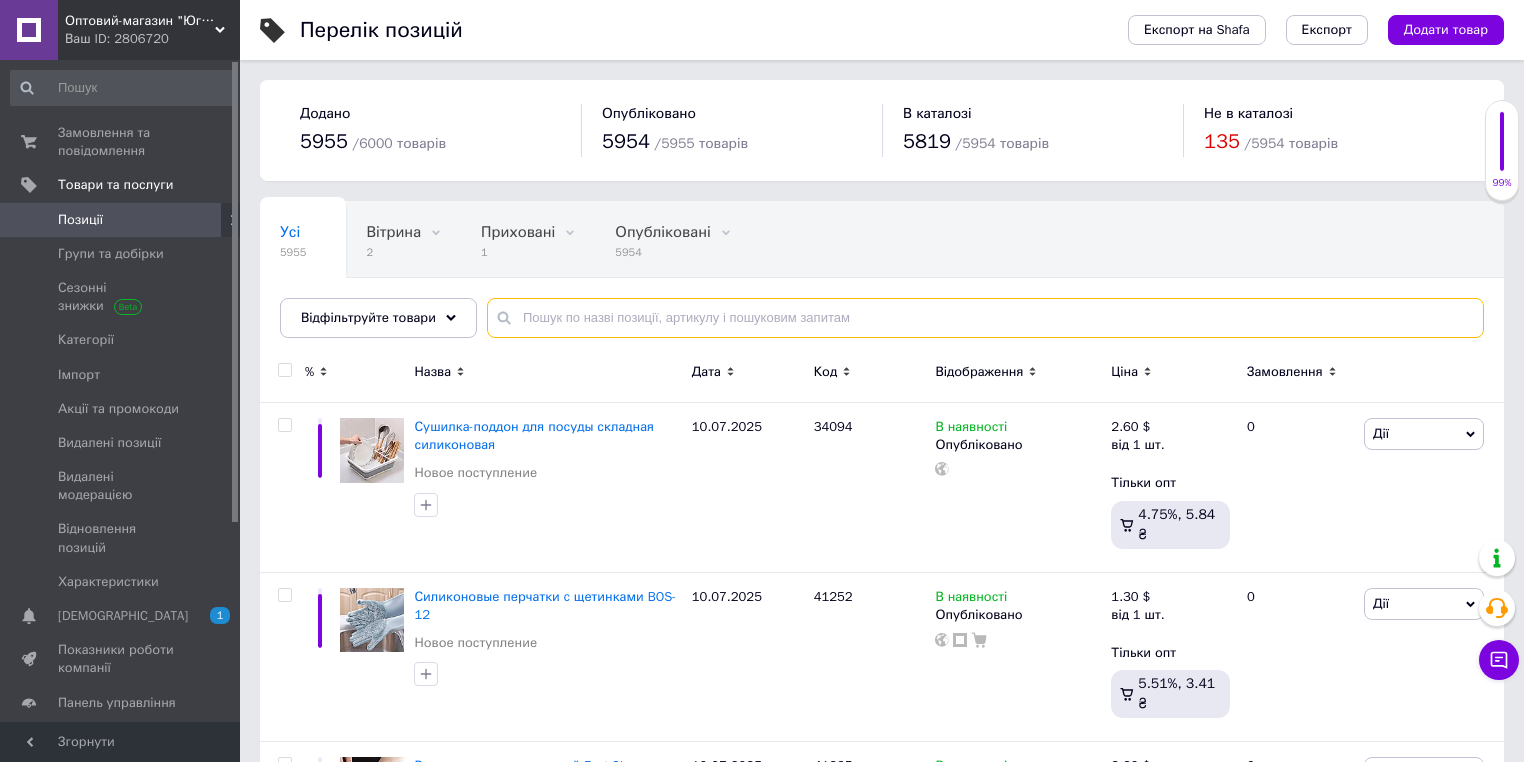 click at bounding box center (985, 318) 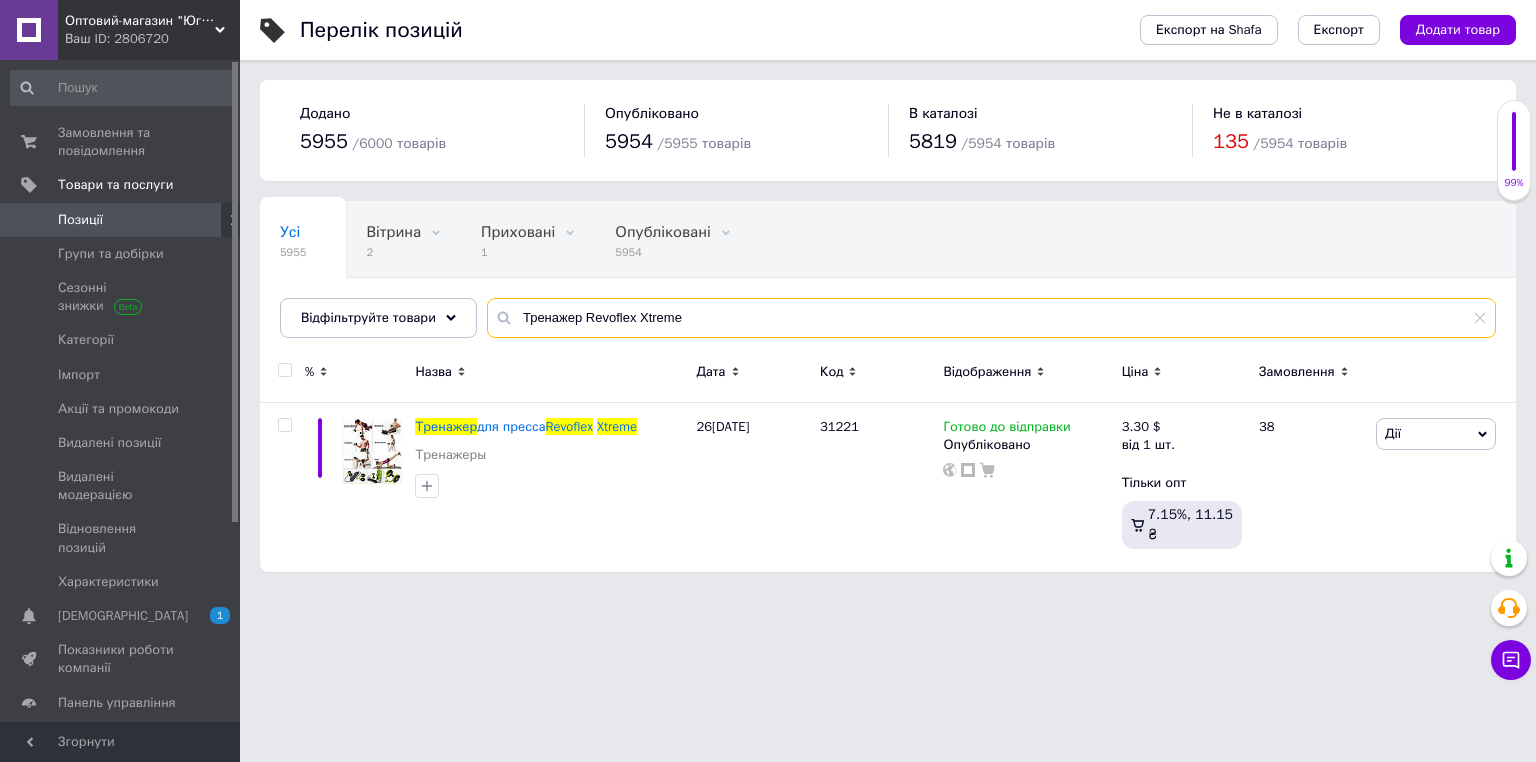 click on "Тренажер Revoflex Xtreme" at bounding box center (991, 318) 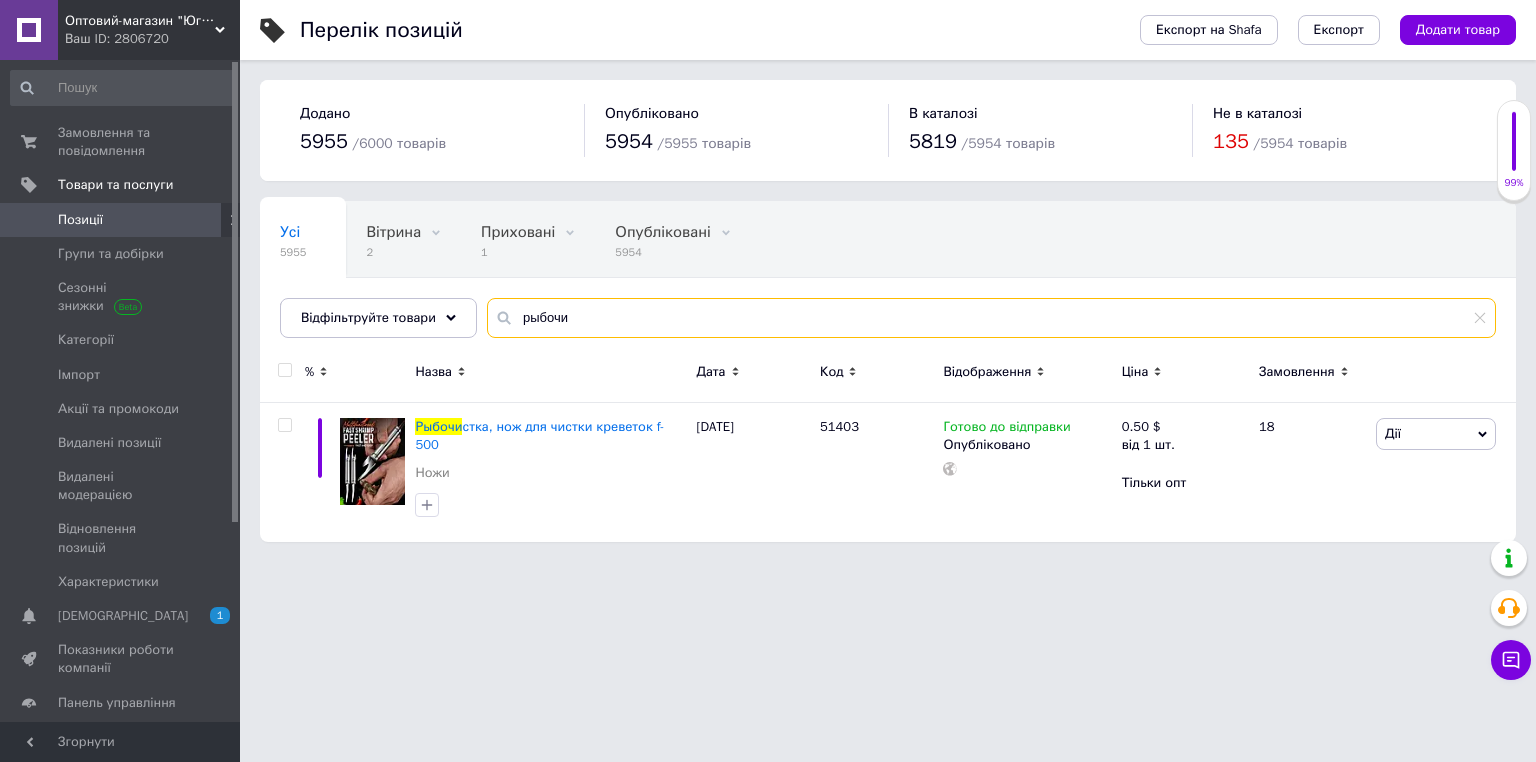 click on "рыбочи" at bounding box center (991, 318) 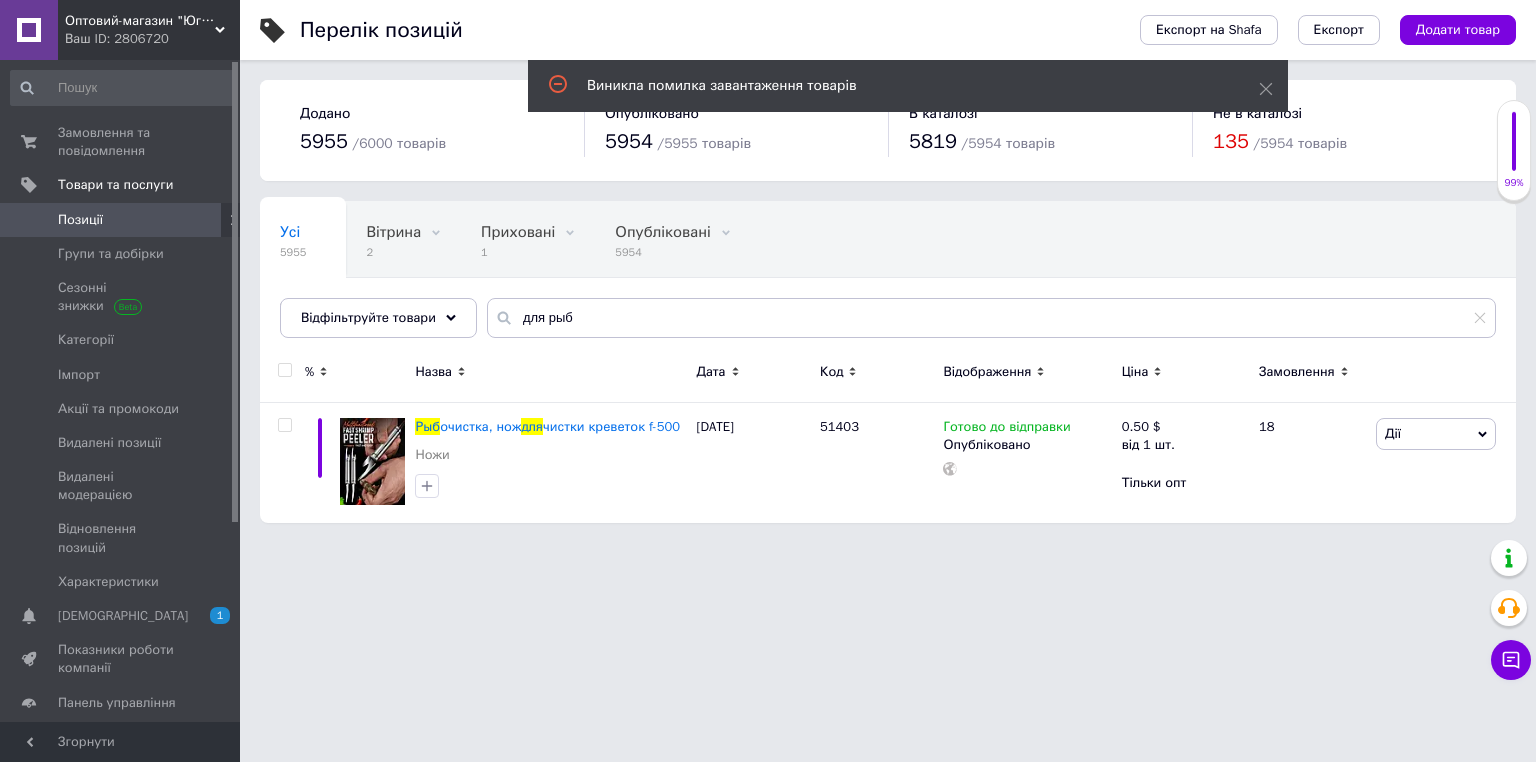 click on "Оптовий-магазин "Юг-Опт" Ваш ID: 2806720 Сайт Оптовий-магазин "Юг-Опт" Кабінет покупця Перевірити стан системи Сторінка на порталі Интернет-магазин  "Спектрик" Інтернет-магазин mj-line Довідка Вийти Замовлення та повідомлення 0 0 Товари та послуги Позиції Групи та добірки Сезонні знижки Категорії Імпорт Акції та промокоди Видалені позиції Видалені модерацією Відновлення позицій Характеристики Сповіщення 1 0 Показники роботи компанії Панель управління Відгуки Клієнти Каталог ProSale Аналітика Управління сайтом   /" at bounding box center (768, 271) 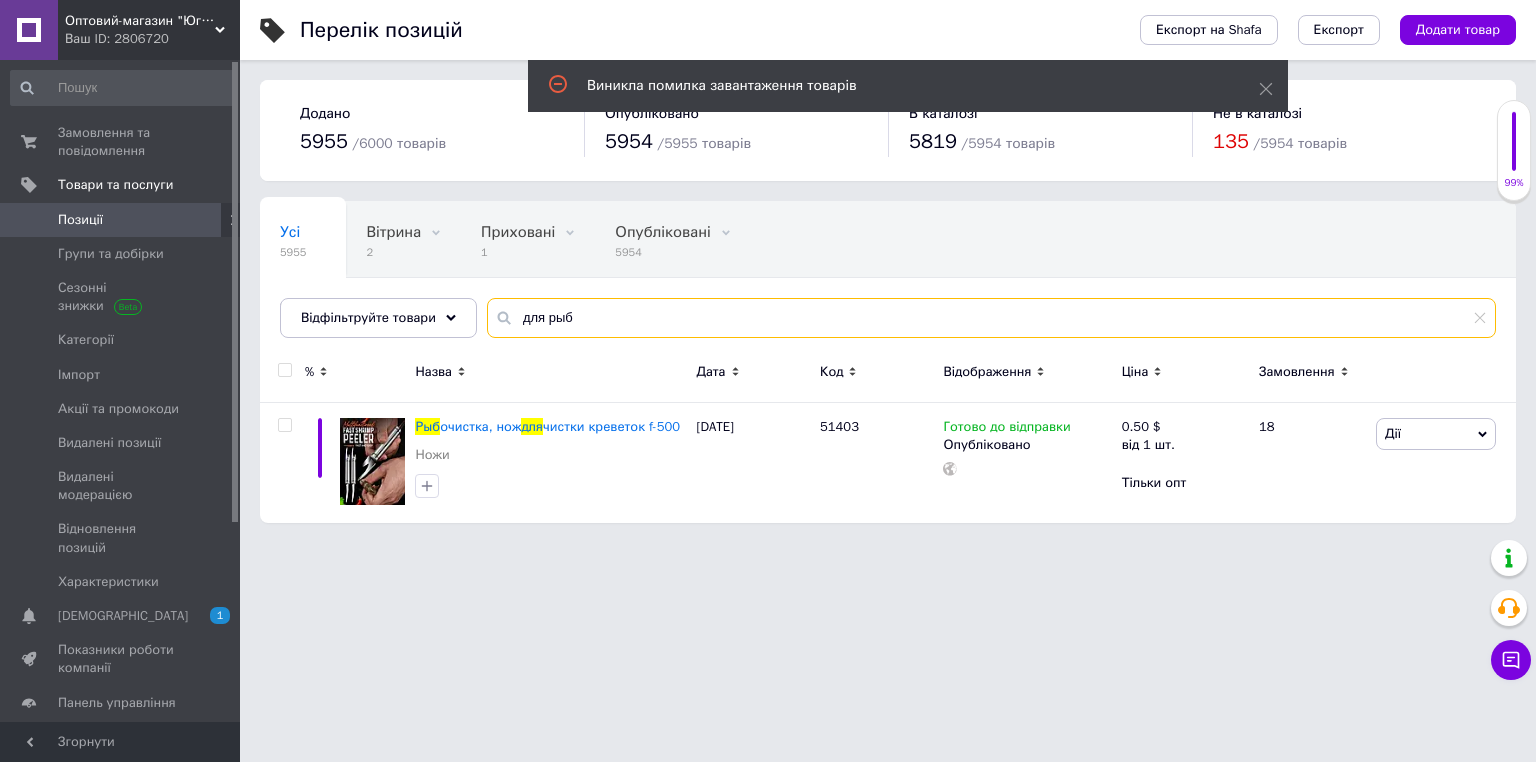 click on "для рыб" at bounding box center [991, 318] 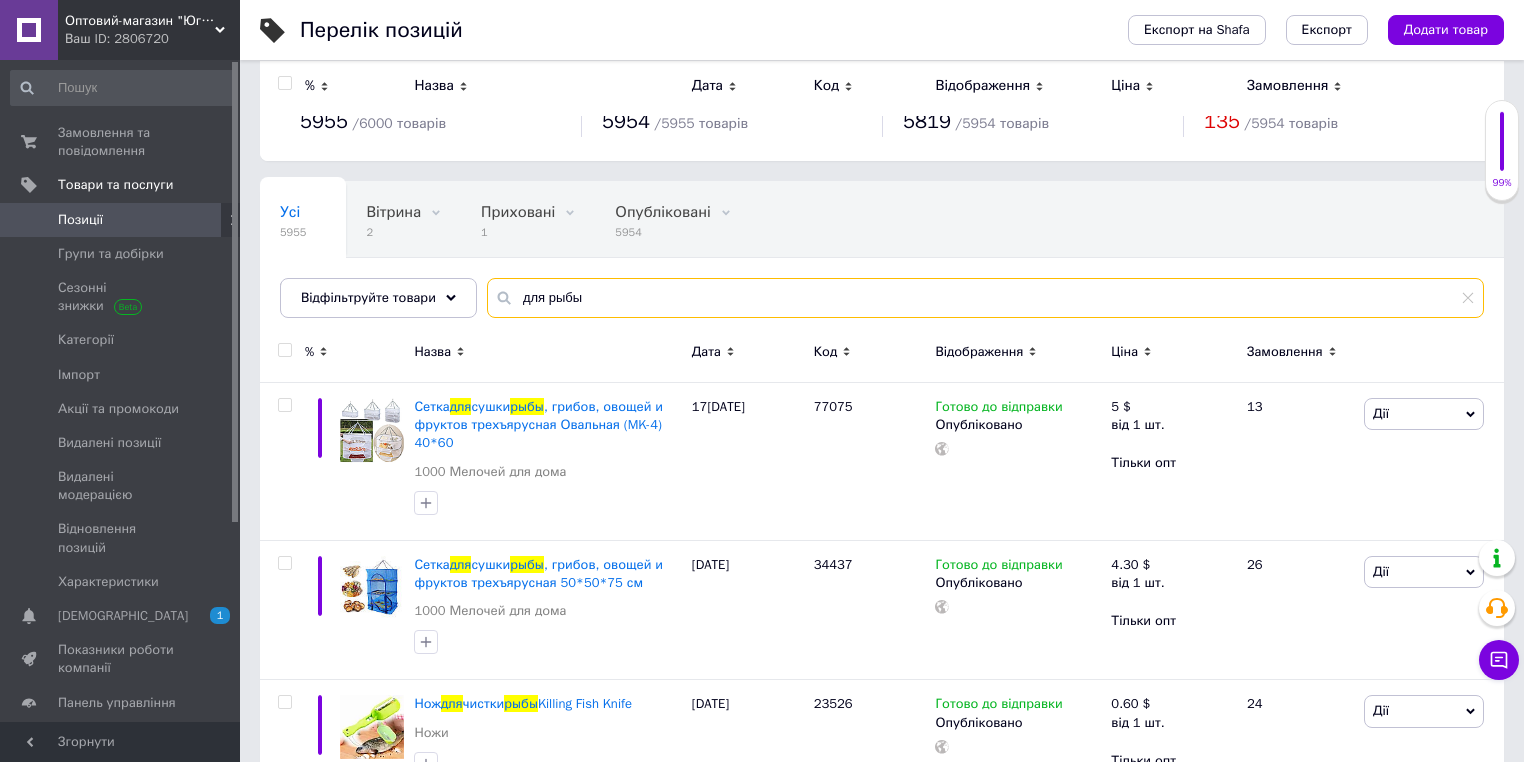 scroll, scrollTop: 0, scrollLeft: 0, axis: both 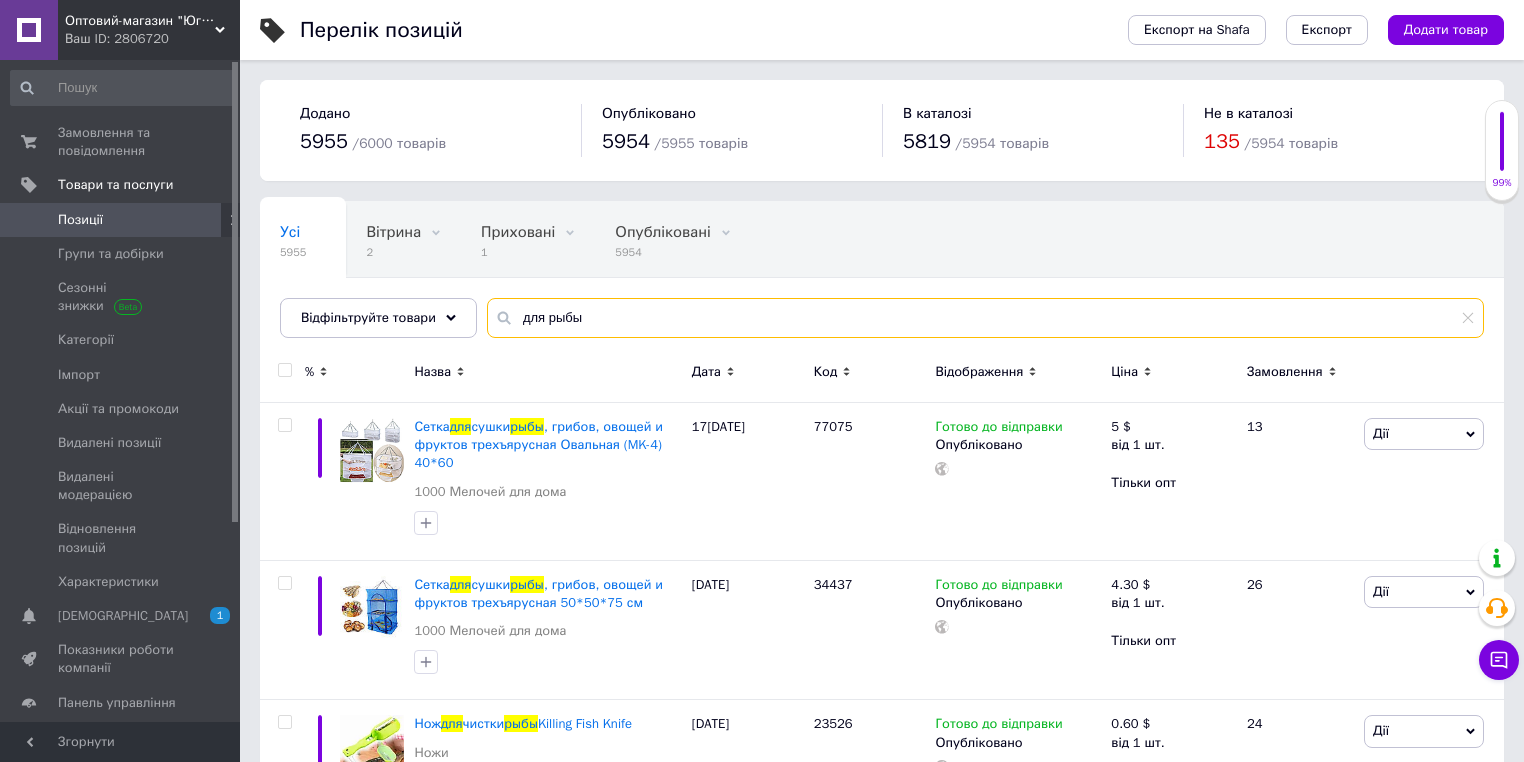 click on "для рыбы" at bounding box center [985, 318] 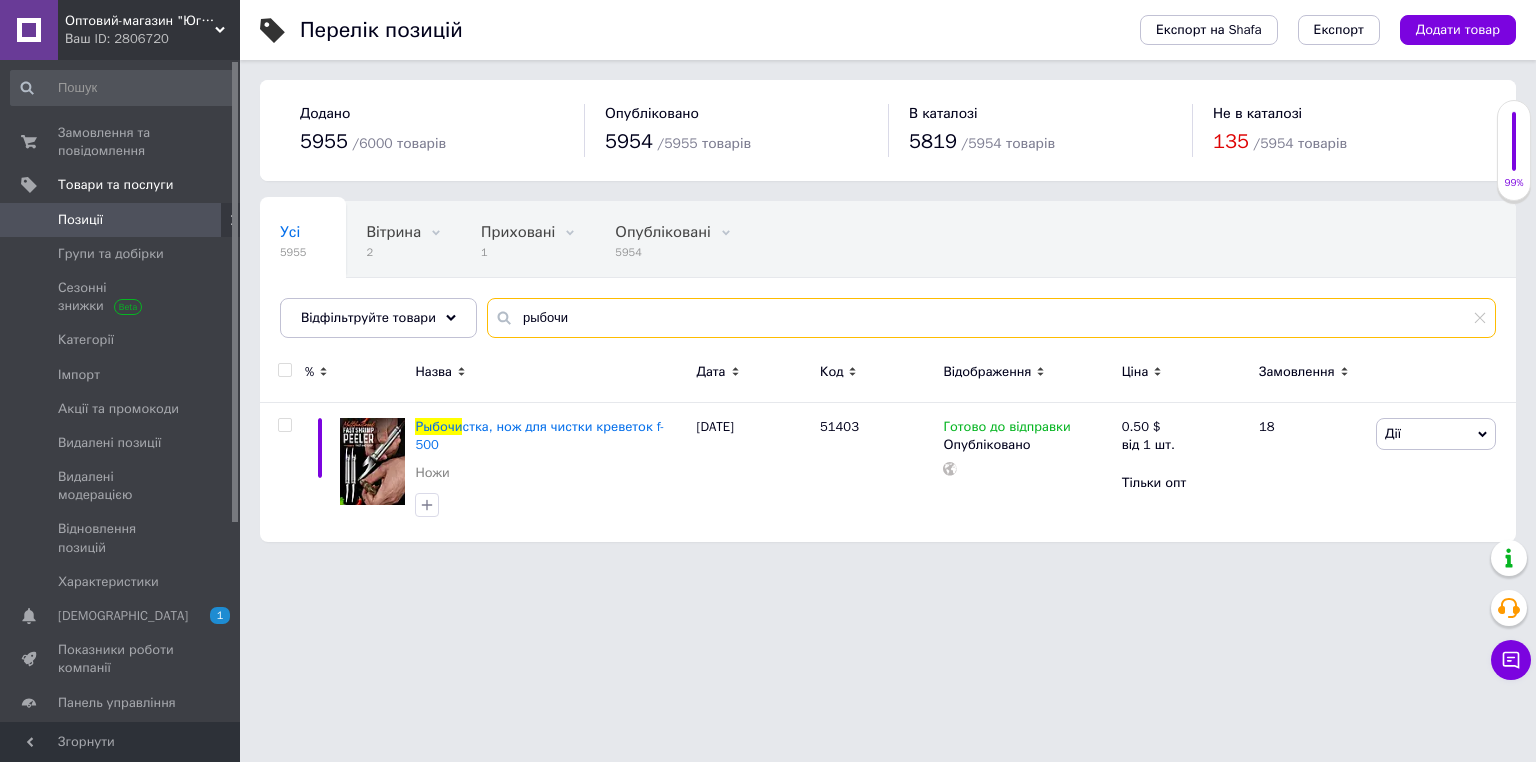 type on "рыбочи" 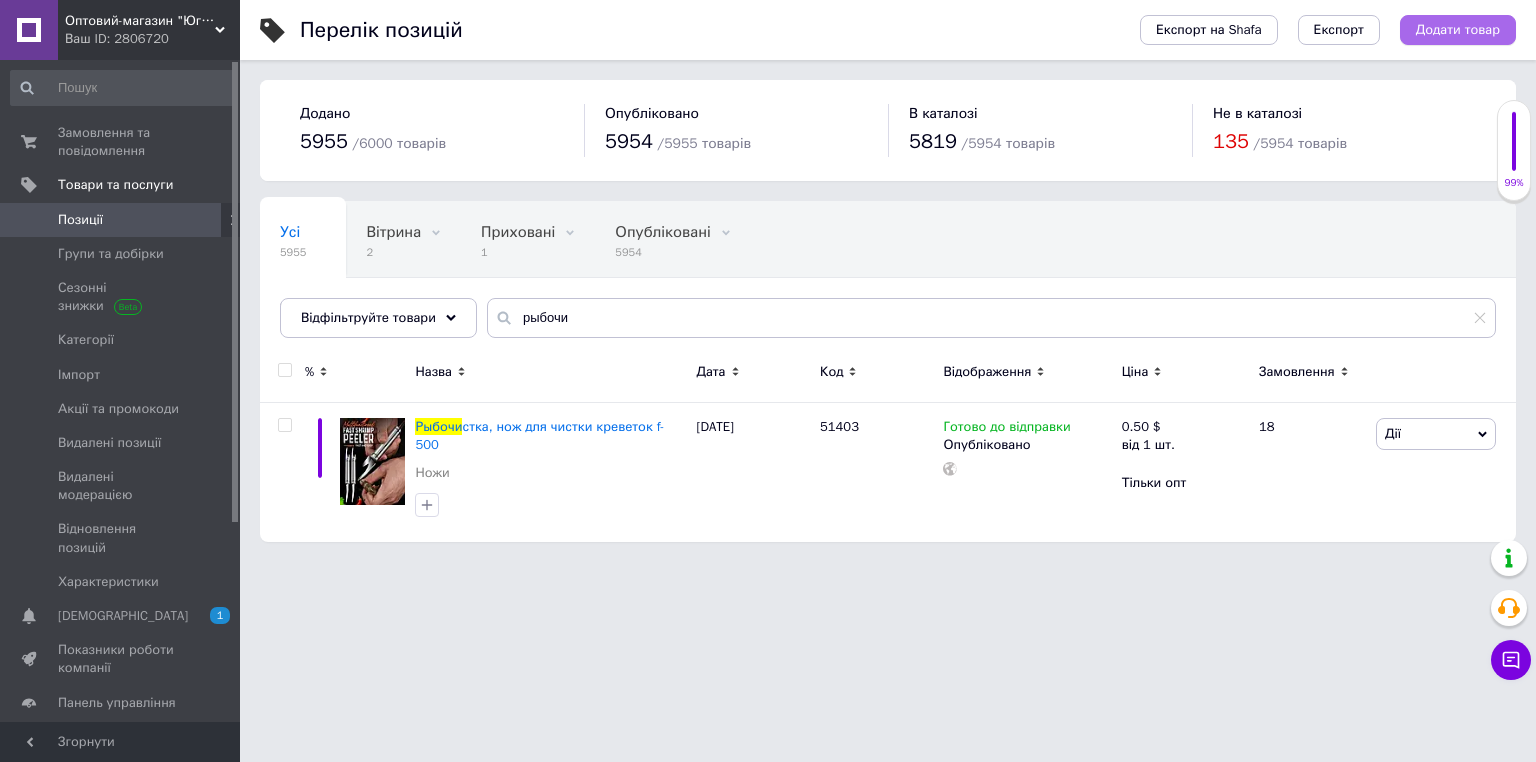 click on "Додати товар" at bounding box center (1458, 30) 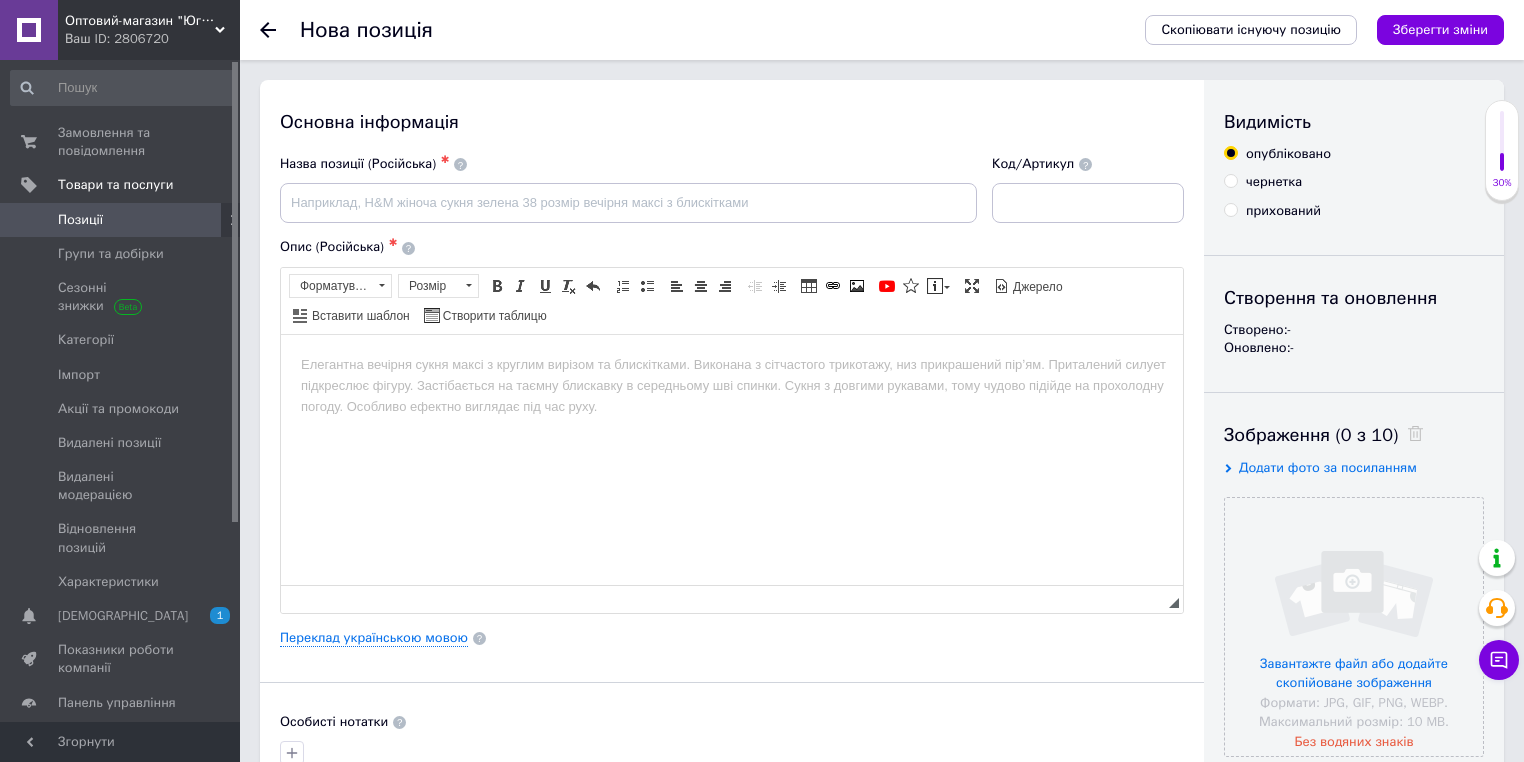 scroll, scrollTop: 0, scrollLeft: 0, axis: both 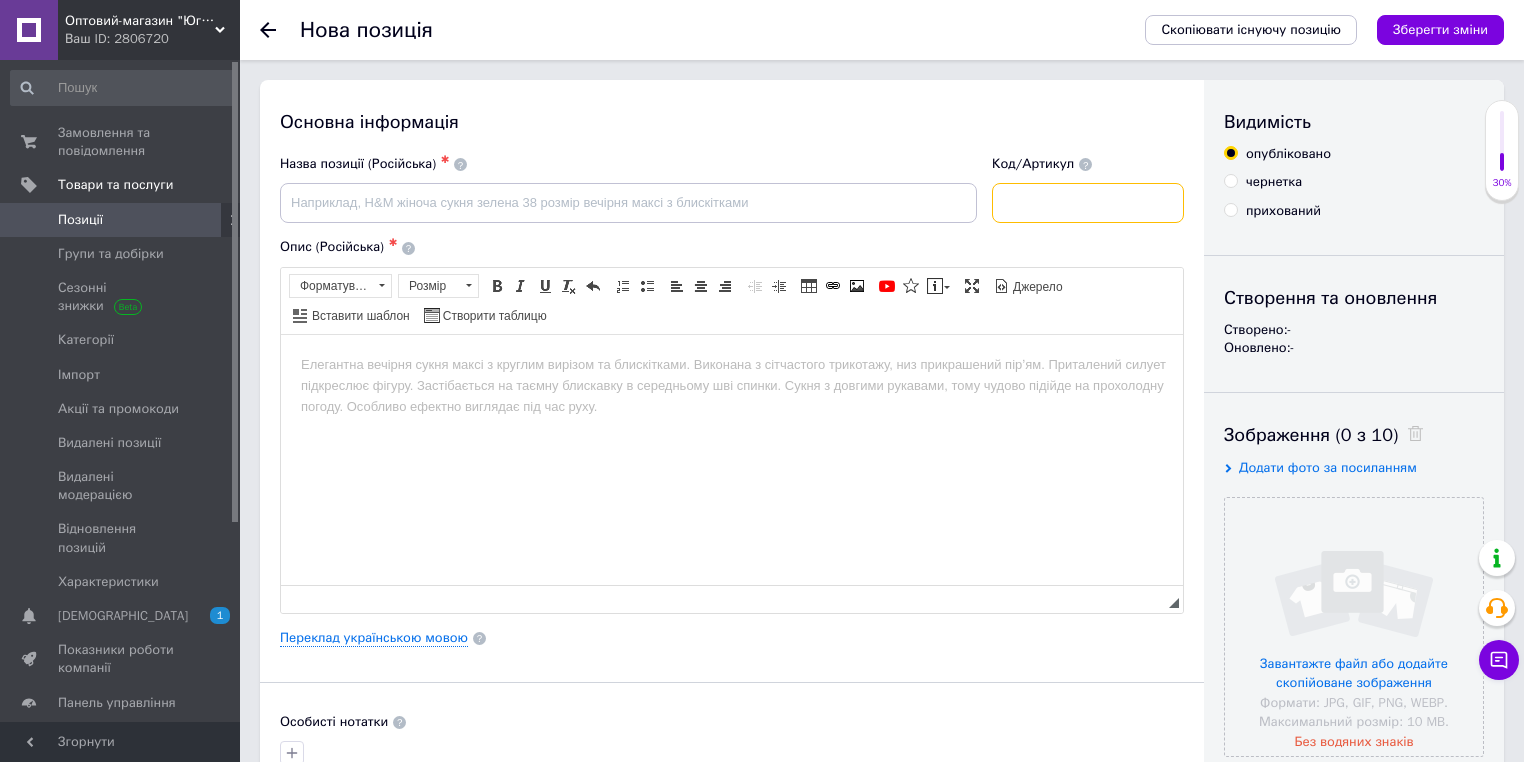 click at bounding box center [1088, 203] 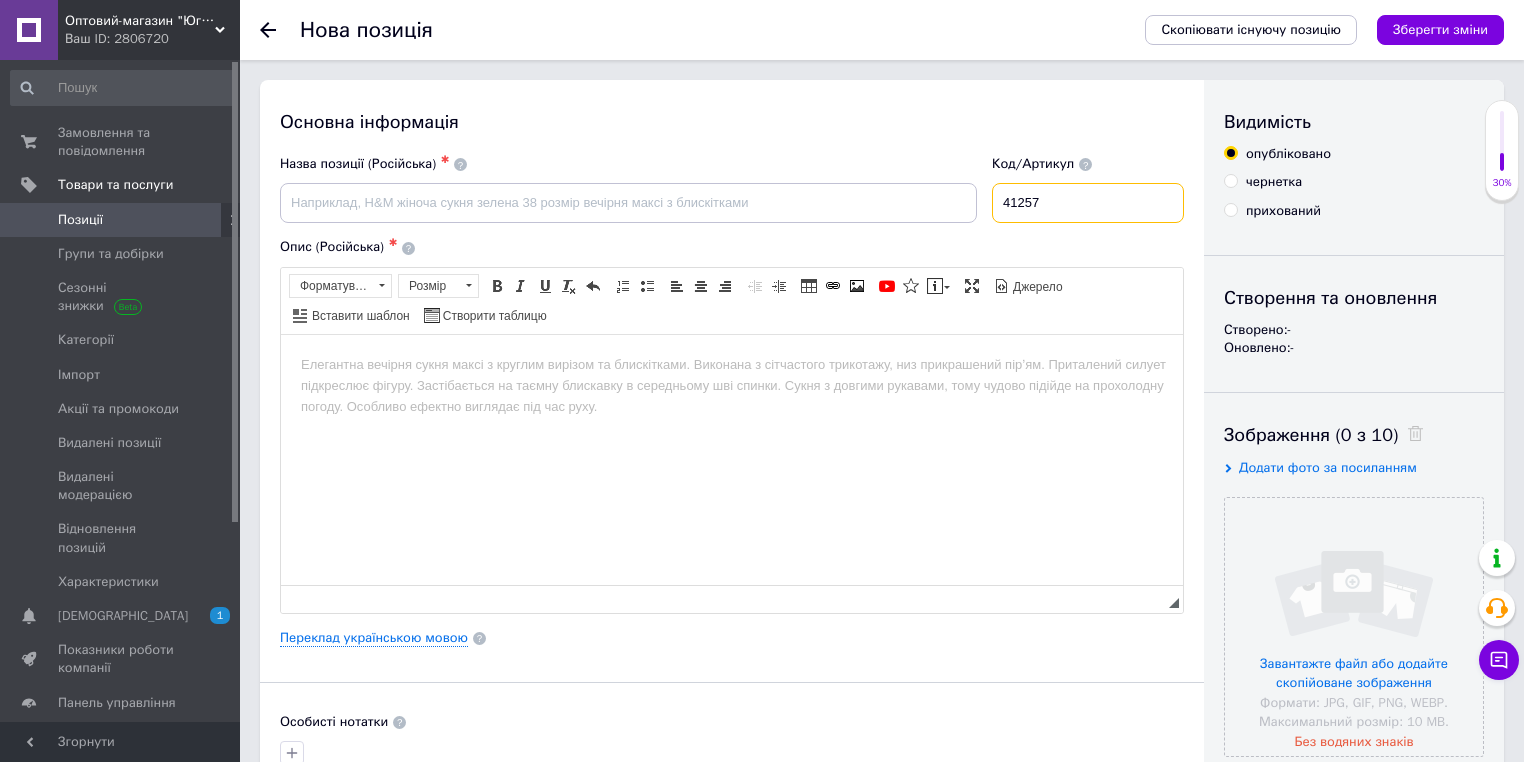 type on "41257" 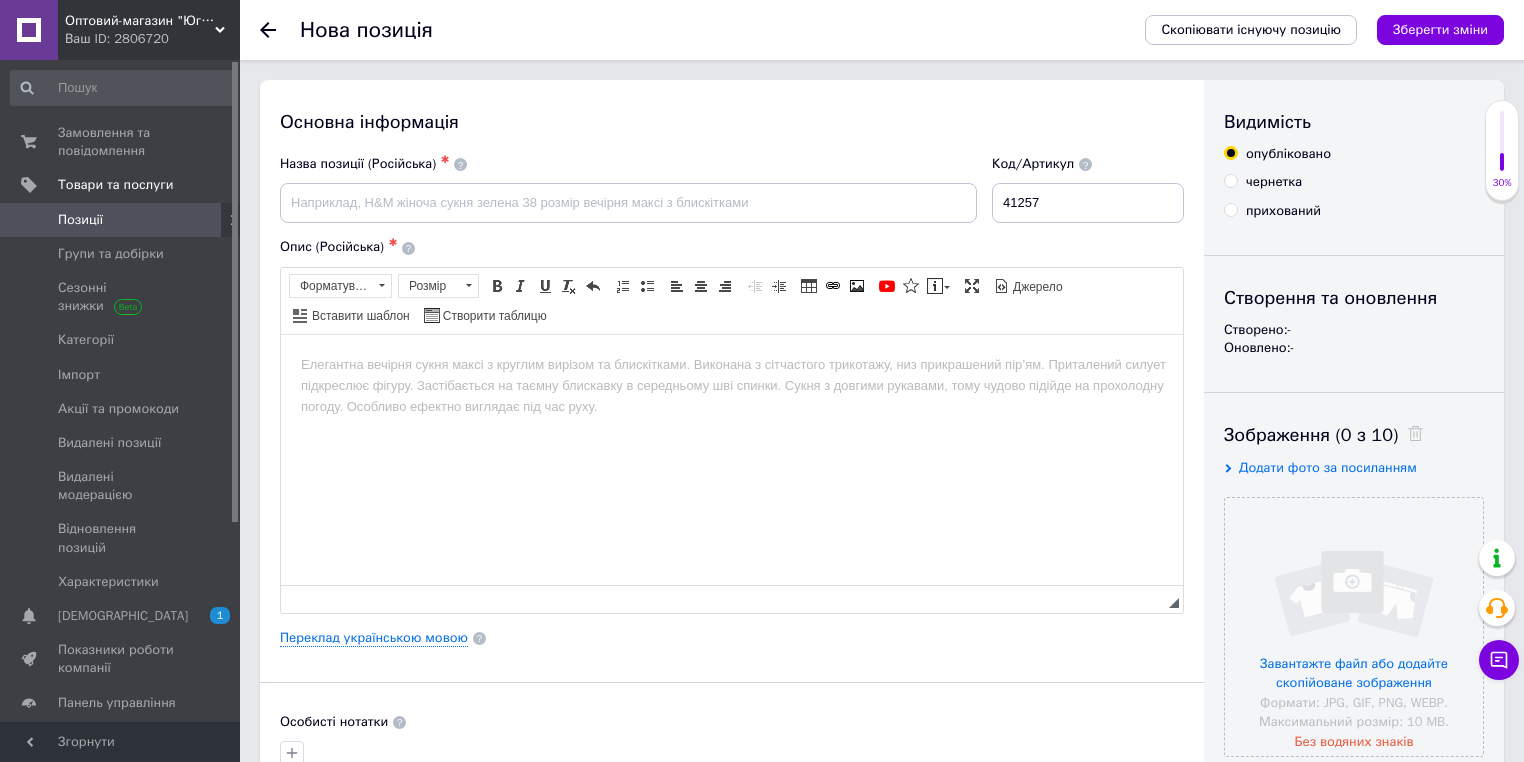 click on "Основна інформація Назва позиції (Російська) ✱ Код/Артикул 41257 Опис (Російська) ✱ Розширений текстовий редактор, 8B043099-145B-48EB-8196-91A88D747728 Панель інструментів редактора Форматування Форматування Розмір Розмір   Жирний  Сполучення клавіш Ctrl+B   Курсив  Сполучення клавіш Ctrl+I   Підкреслений  Сполучення клавіш Ctrl+U   Видалити форматування   Повернути  Сполучення клавіш Ctrl+Z   Вставити/видалити нумерований список   Вставити/видалити маркований список   По лівому краю   По центру   По правому краю   Зменшити відступ   Збільшити відступ   Таблиця     Зображення   $" at bounding box center [732, 638] 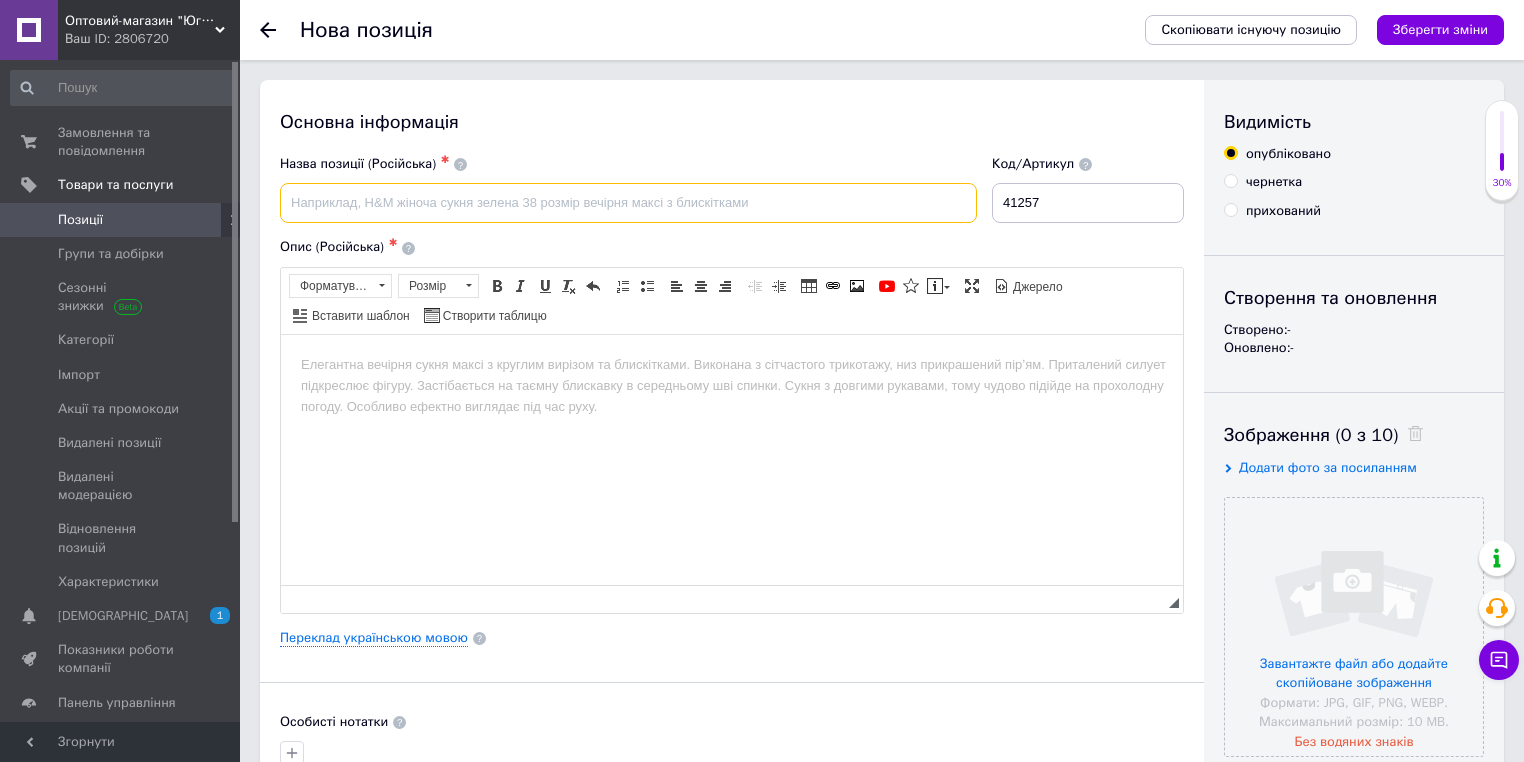 click at bounding box center [628, 203] 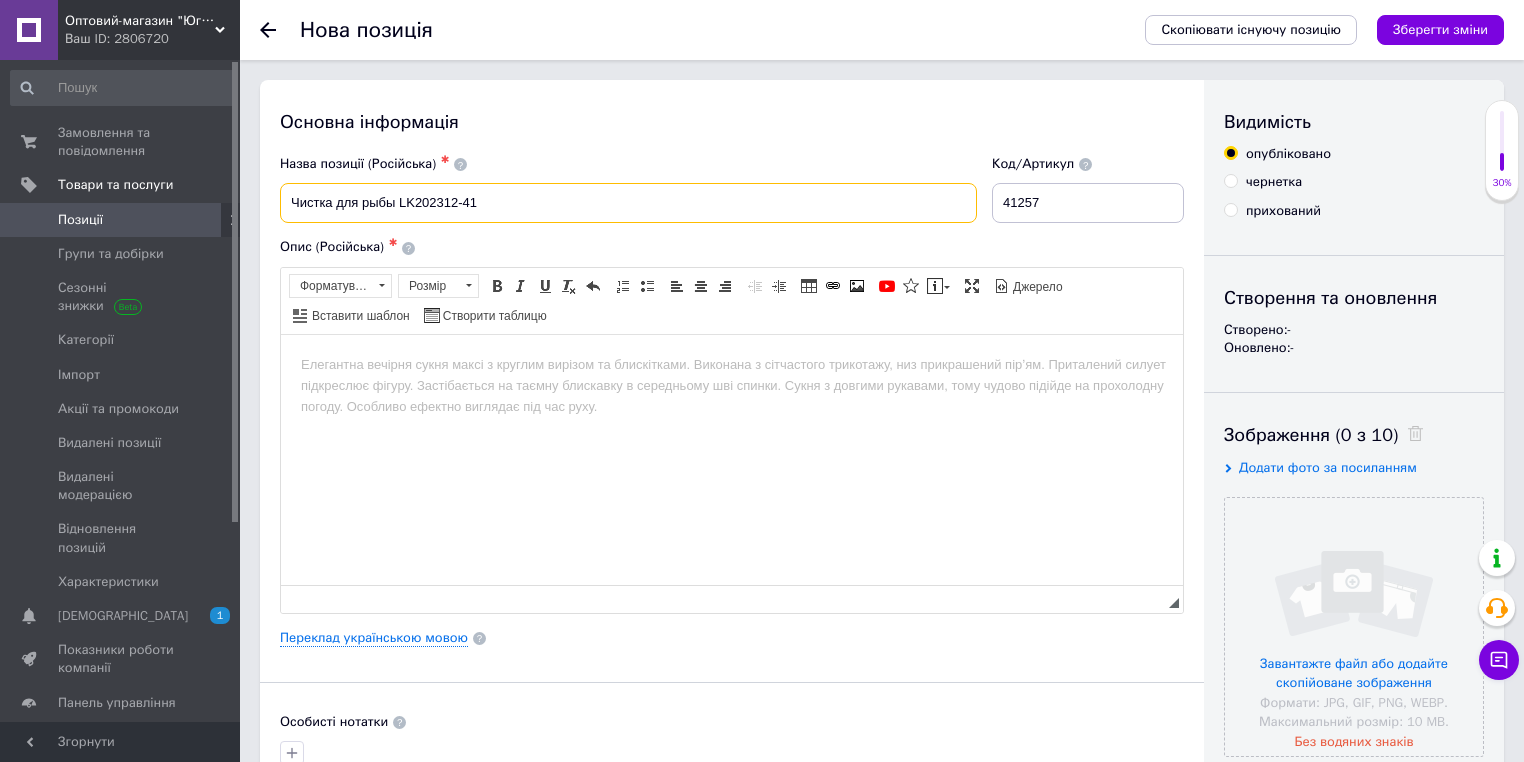 click on "Чистка для рыбы LK202312-41" at bounding box center [628, 203] 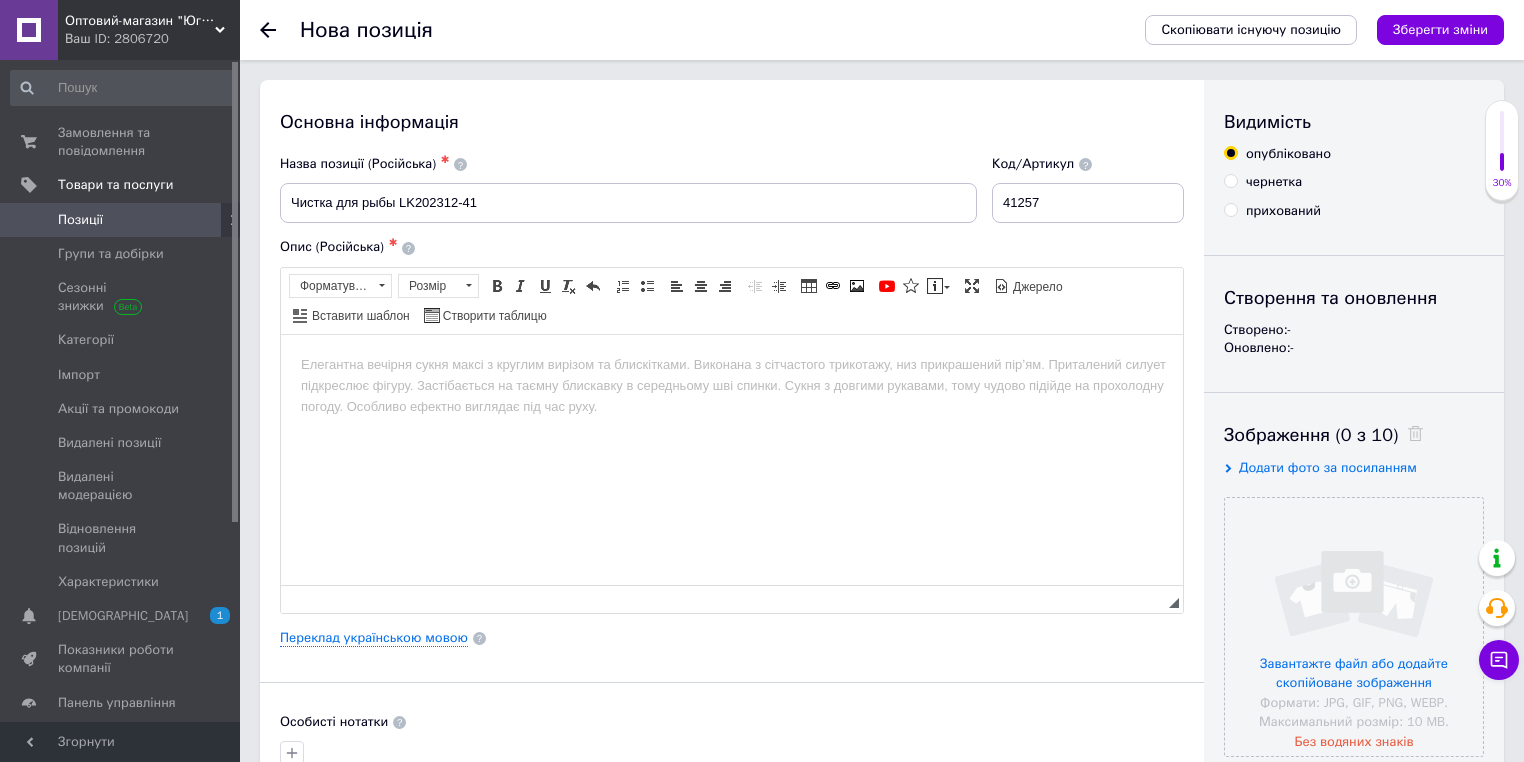 drag, startPoint x: 417, startPoint y: 393, endPoint x: 397, endPoint y: 335, distance: 61.351448 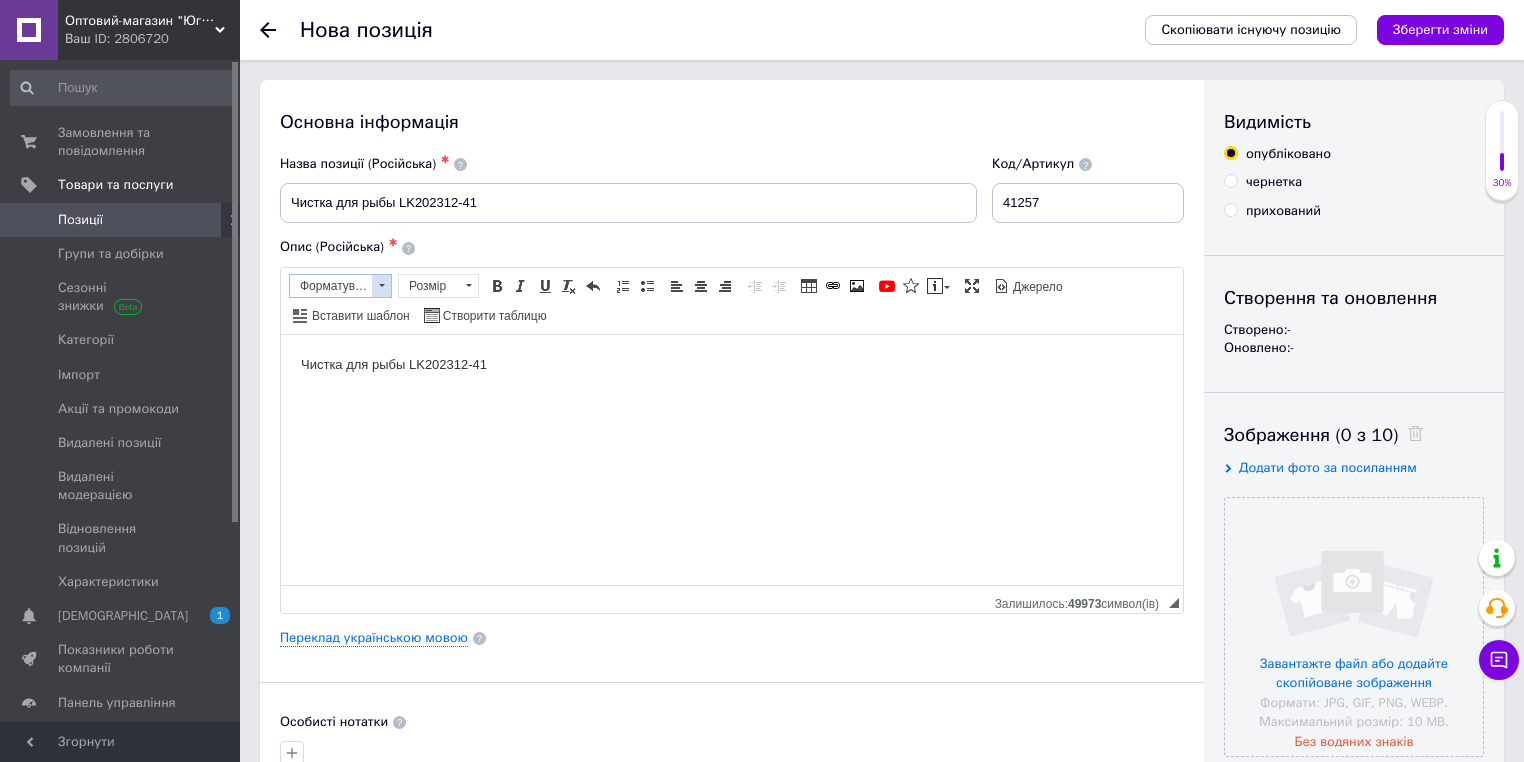 drag, startPoint x: 376, startPoint y: 285, endPoint x: 80, endPoint y: 2, distance: 409.518 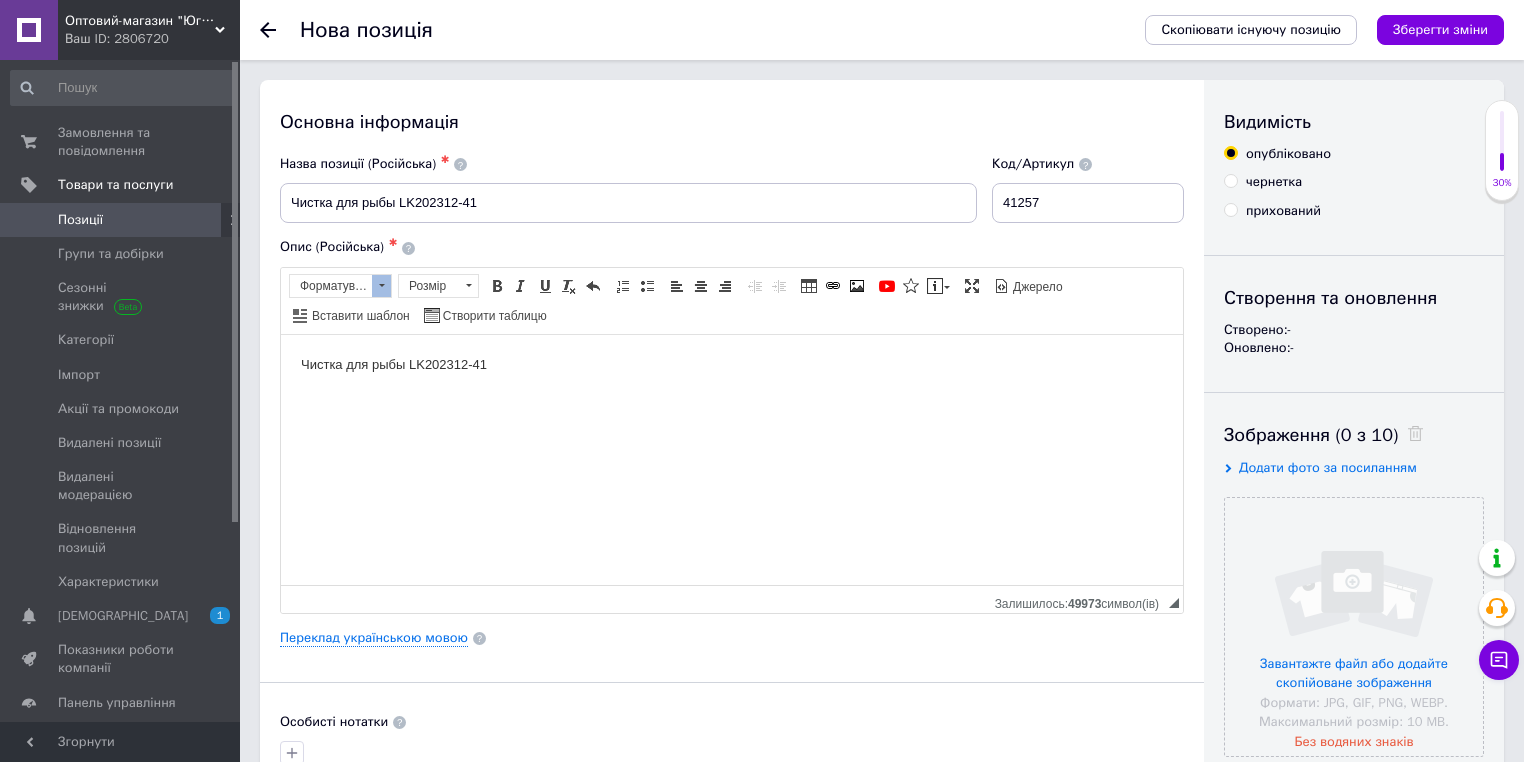 scroll, scrollTop: 0, scrollLeft: 0, axis: both 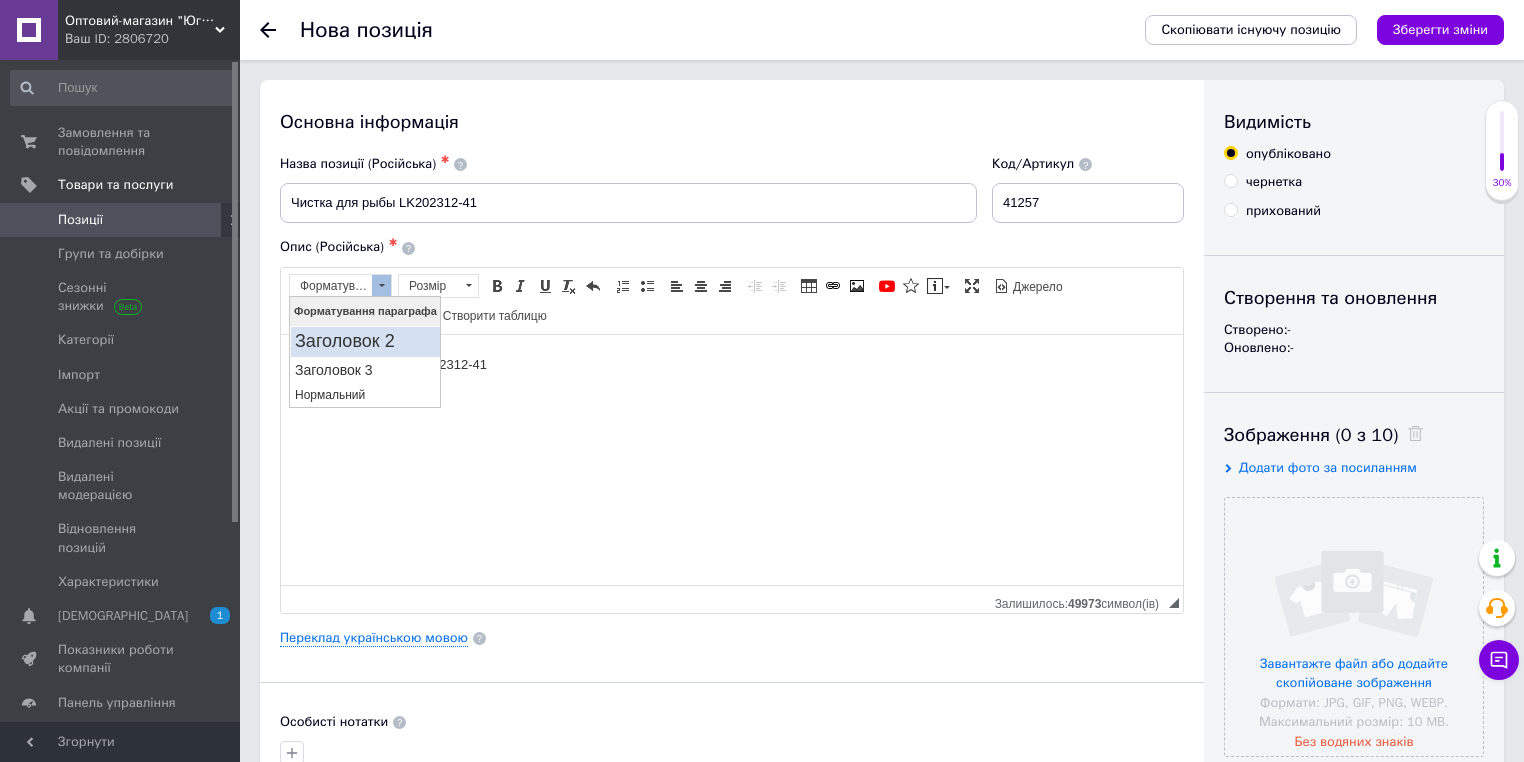 click on "Заголовок 2" at bounding box center [364, 342] 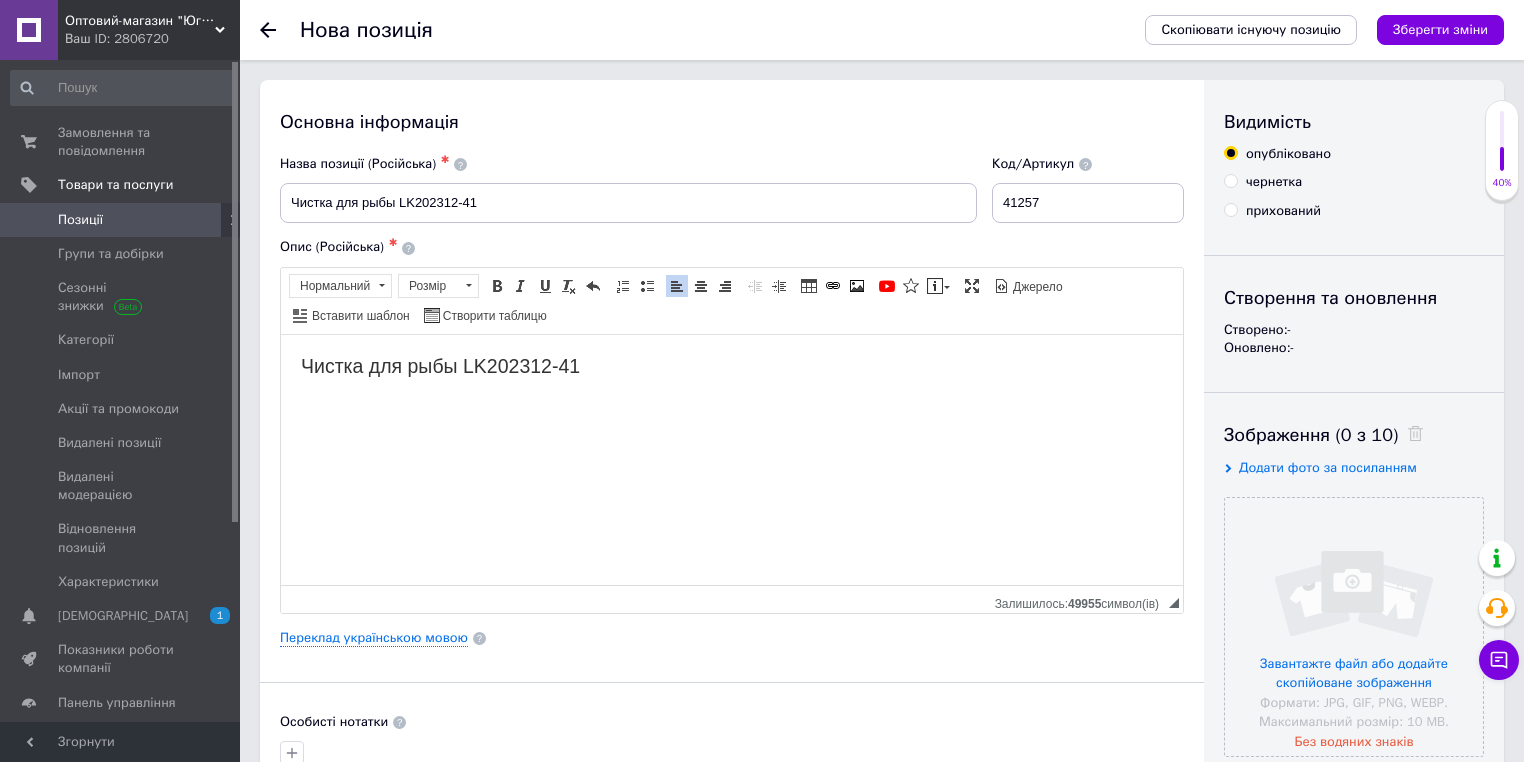 click on "Основна інформація Назва позиції (Російська) ✱ Чистка для рыбы LK202312-41 Код/Артикул 41257 Опис (Російська) ✱ Чистка для рыбы LK202312-41
Розширений текстовий редактор, 8B043099-145B-48EB-8196-91A88D747728 Панель інструментів редактора Форматування Нормальний Розмір Розмір   Жирний  Сполучення клавіш Ctrl+B   Курсив  Сполучення клавіш Ctrl+I   Підкреслений  Сполучення клавіш Ctrl+U   Видалити форматування   Повернути  Сполучення клавіш Ctrl+Z   Вставити/видалити нумерований список   Вставити/видалити маркований список   По лівому краю   По центру   По правому краю" at bounding box center (732, 638) 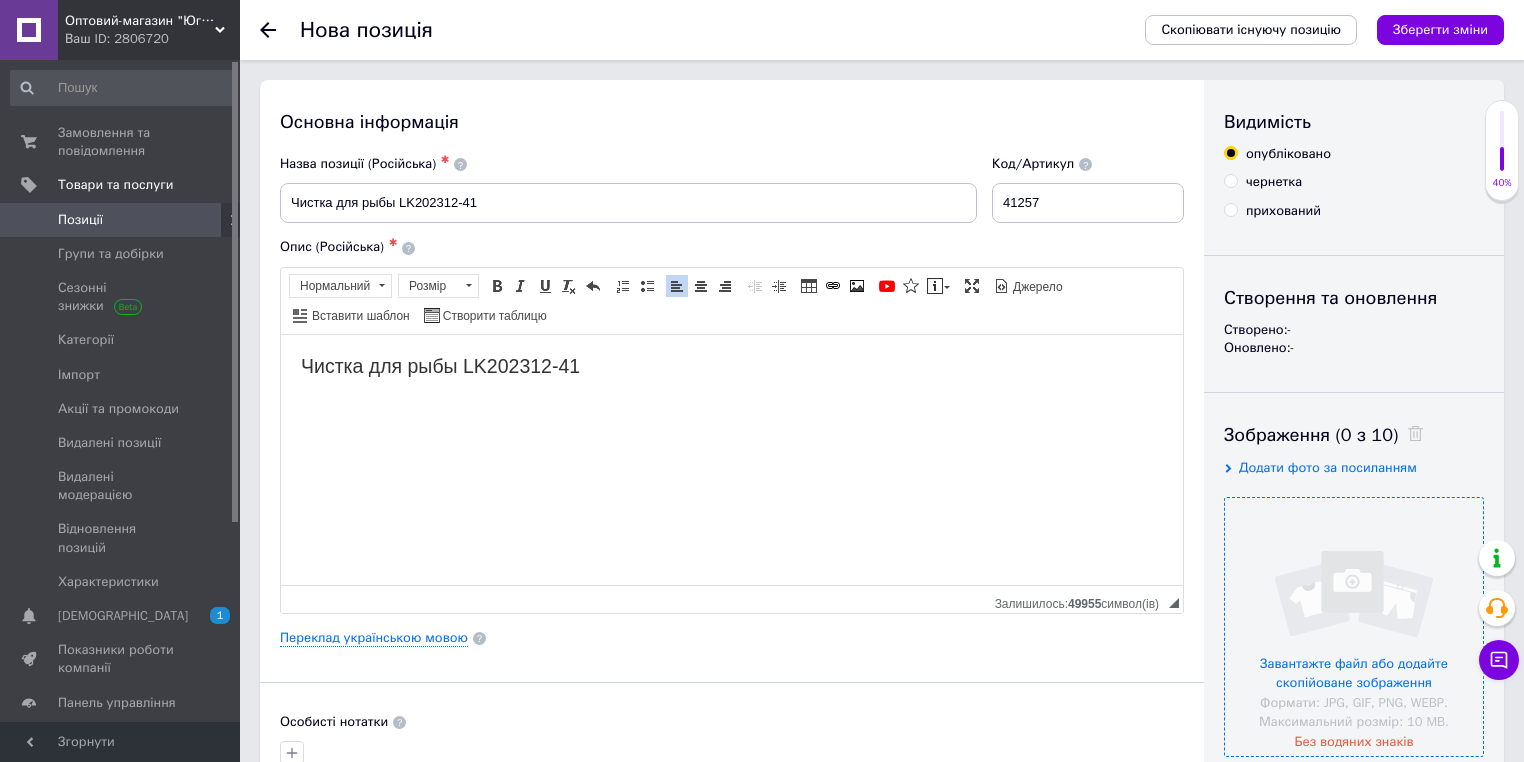 click at bounding box center (1354, 627) 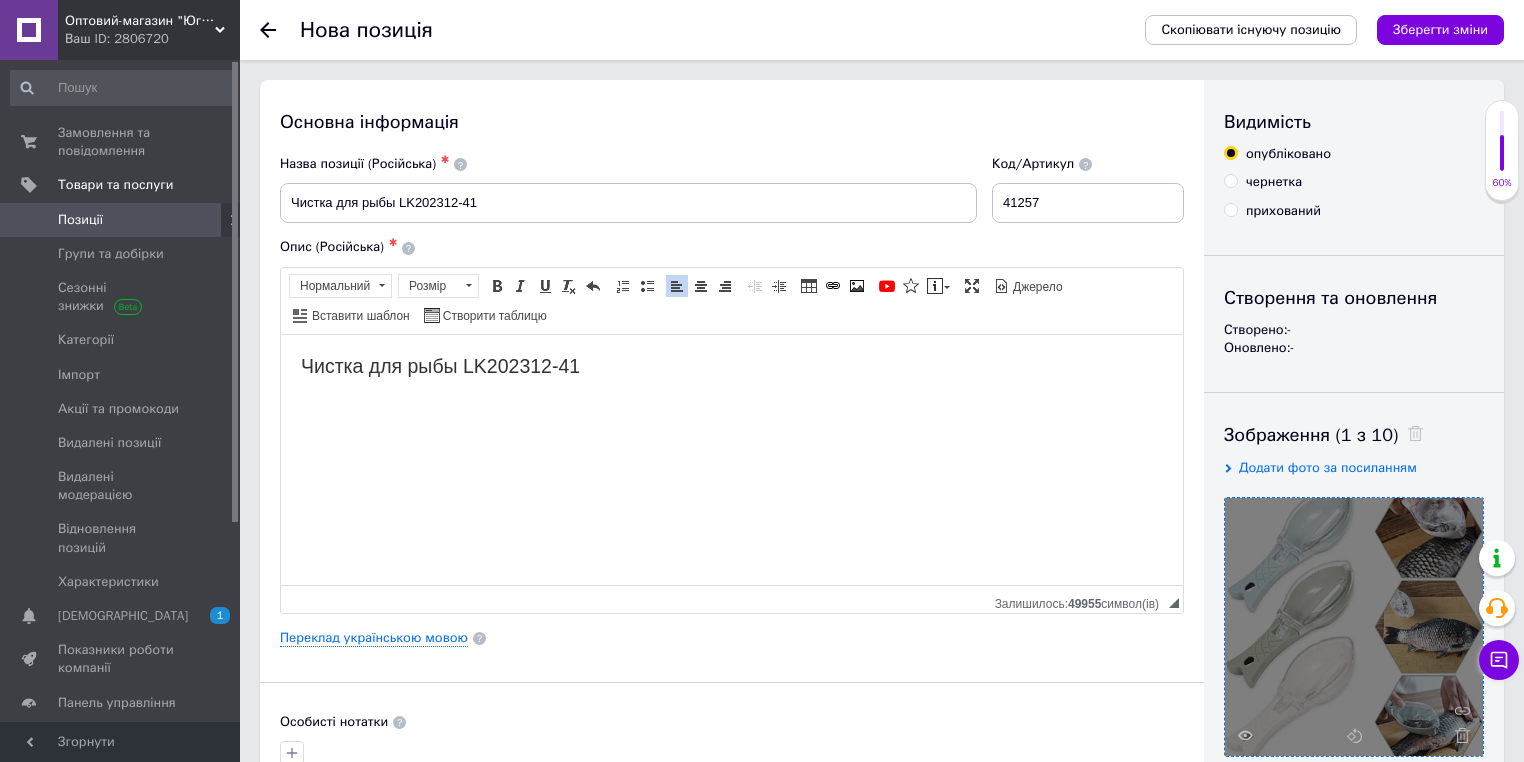 click on "Основна інформація Назва позиції (Російська) ✱ Чистка для рыбы LK202312-41 Код/Артикул 41257 Опис (Російська) ✱ Чистка для рыбы LK202312-41
Розширений текстовий редактор, 8B043099-145B-48EB-8196-91A88D747728 Панель інструментів редактора Форматування Нормальний Розмір Розмір   Жирний  Сполучення клавіш Ctrl+B   Курсив  Сполучення клавіш Ctrl+I   Підкреслений  Сполучення клавіш Ctrl+U   Видалити форматування   Повернути  Сполучення клавіш Ctrl+Z   Вставити/видалити нумерований список   Вставити/видалити маркований список   По лівому краю   По центру   По правому краю" at bounding box center [732, 638] 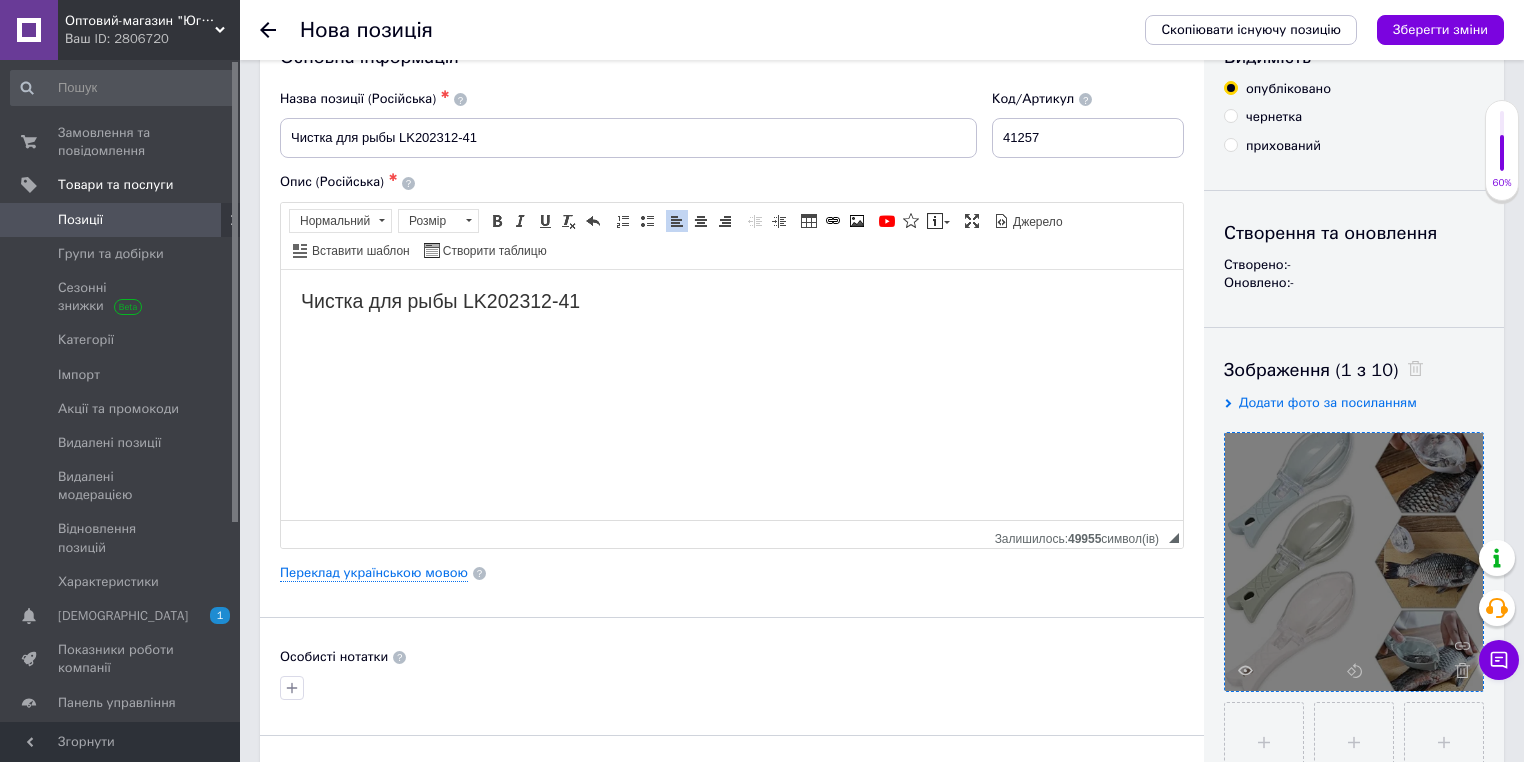 scroll, scrollTop: 240, scrollLeft: 0, axis: vertical 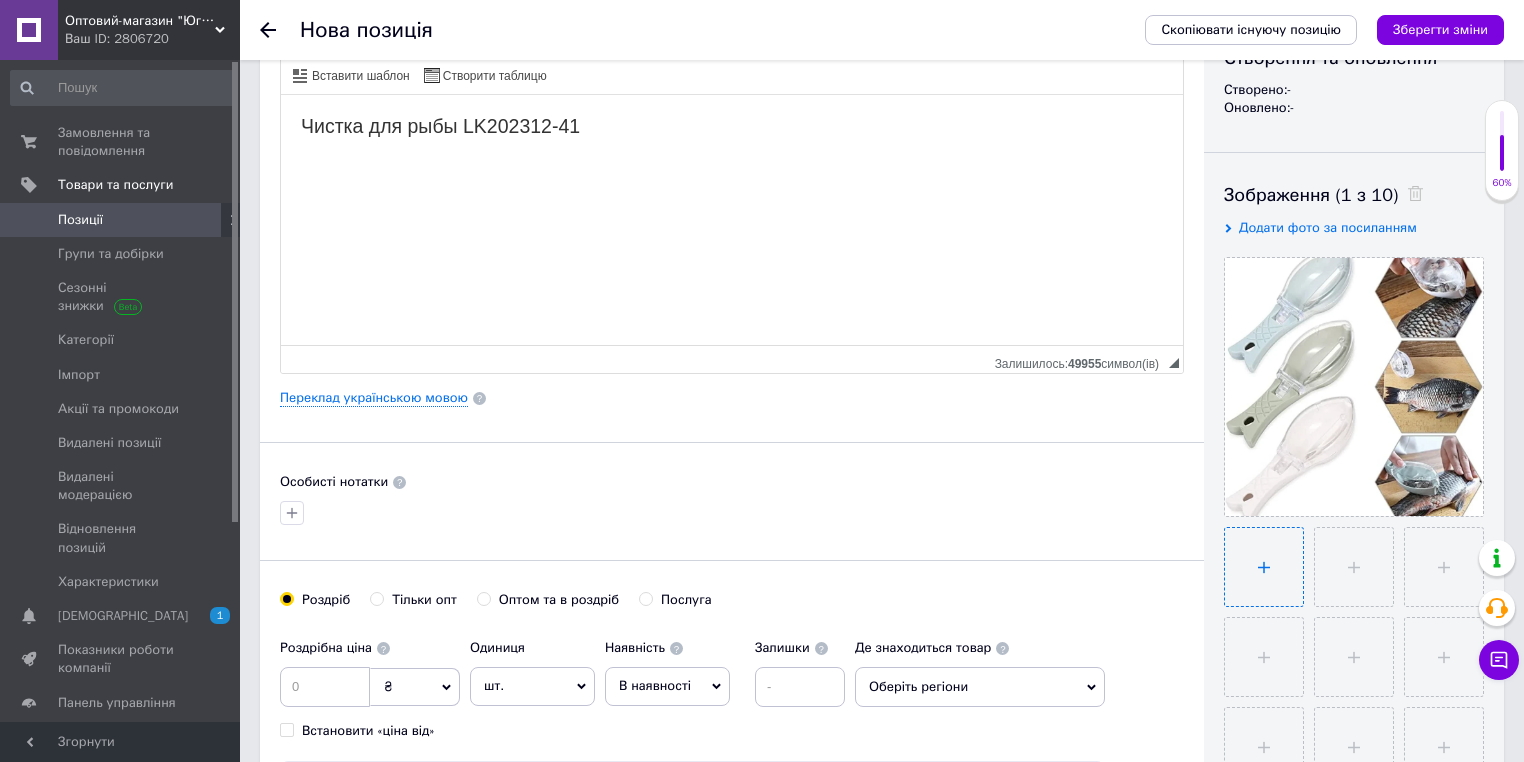 click at bounding box center [1264, 567] 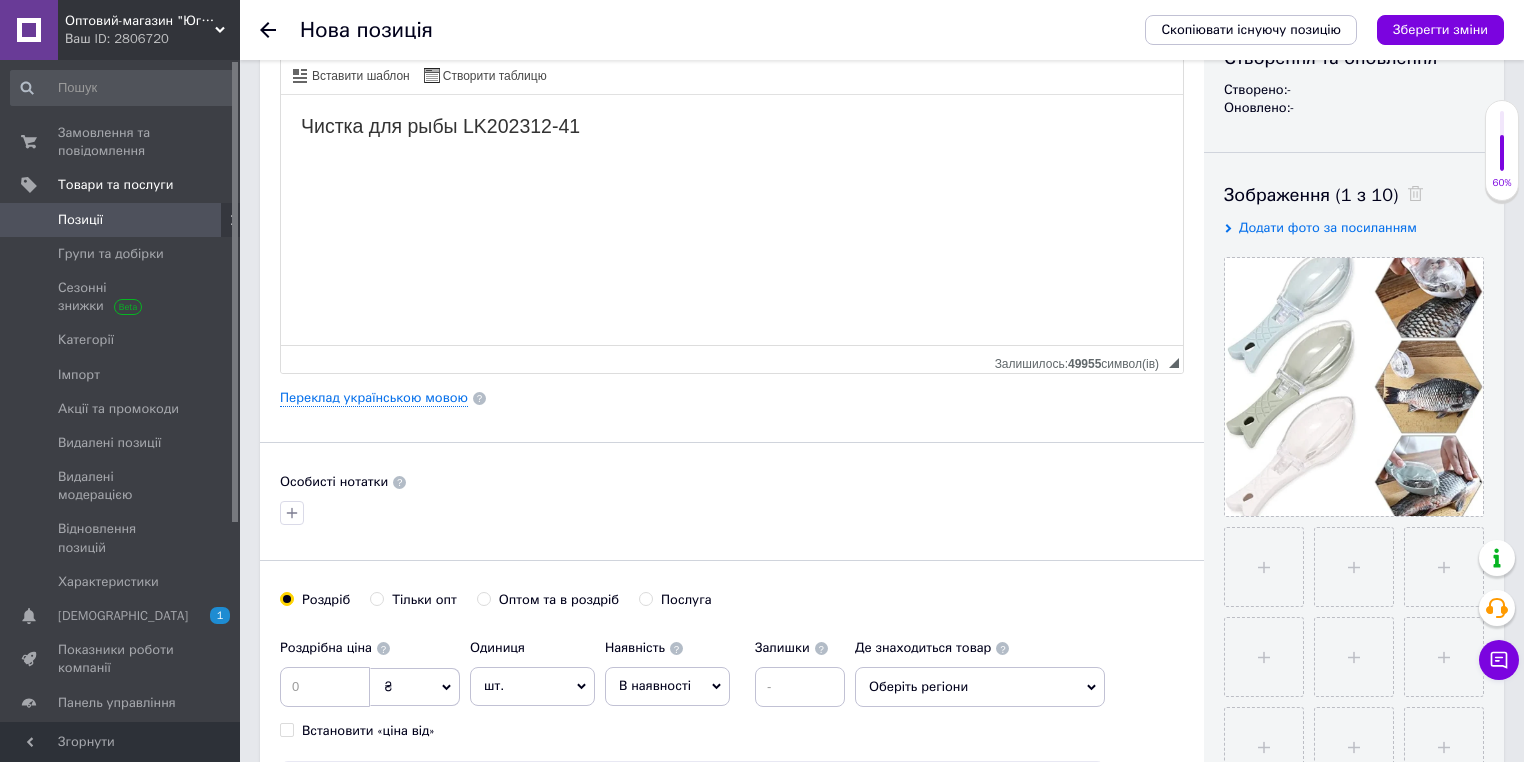 type 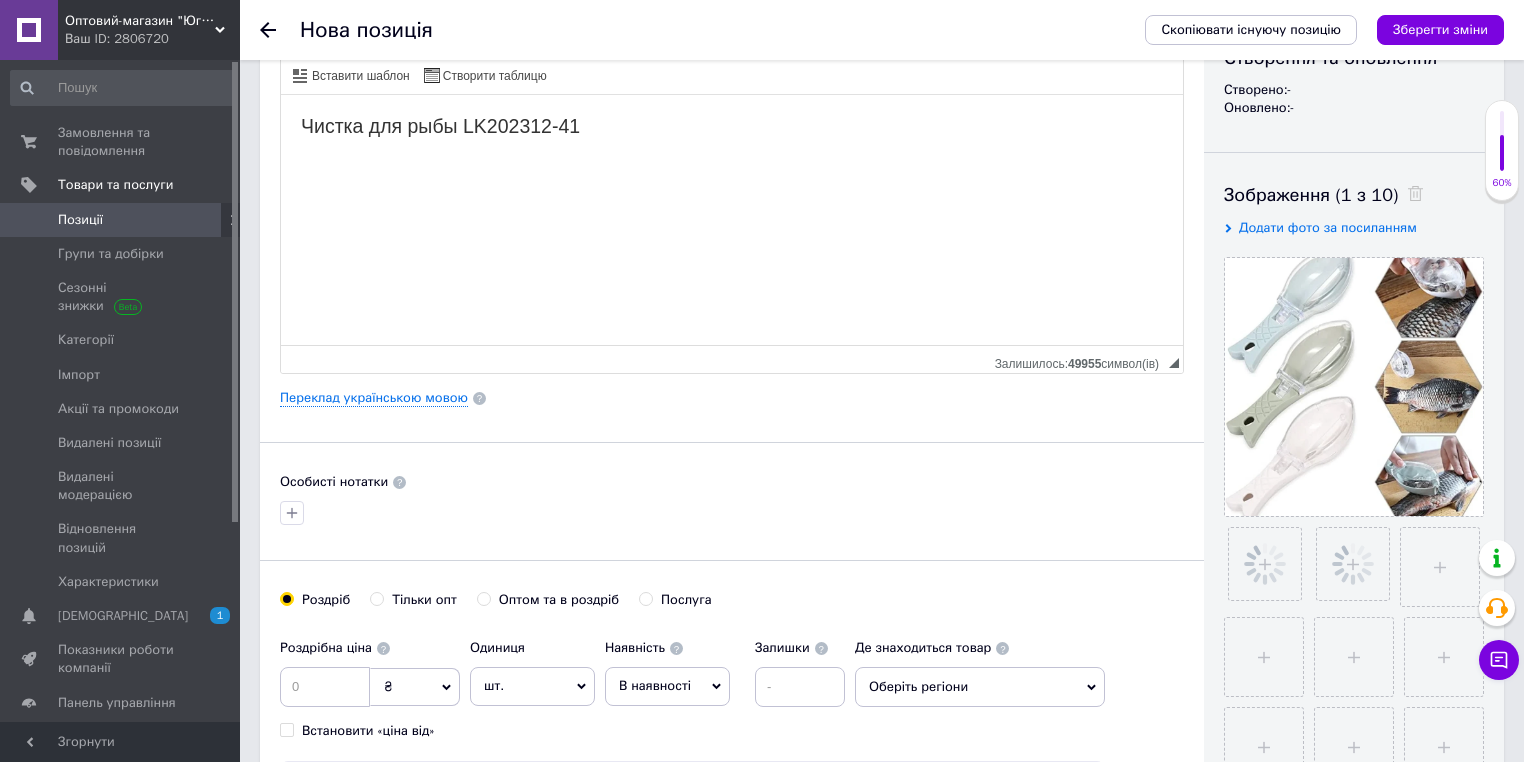 click at bounding box center [732, 442] 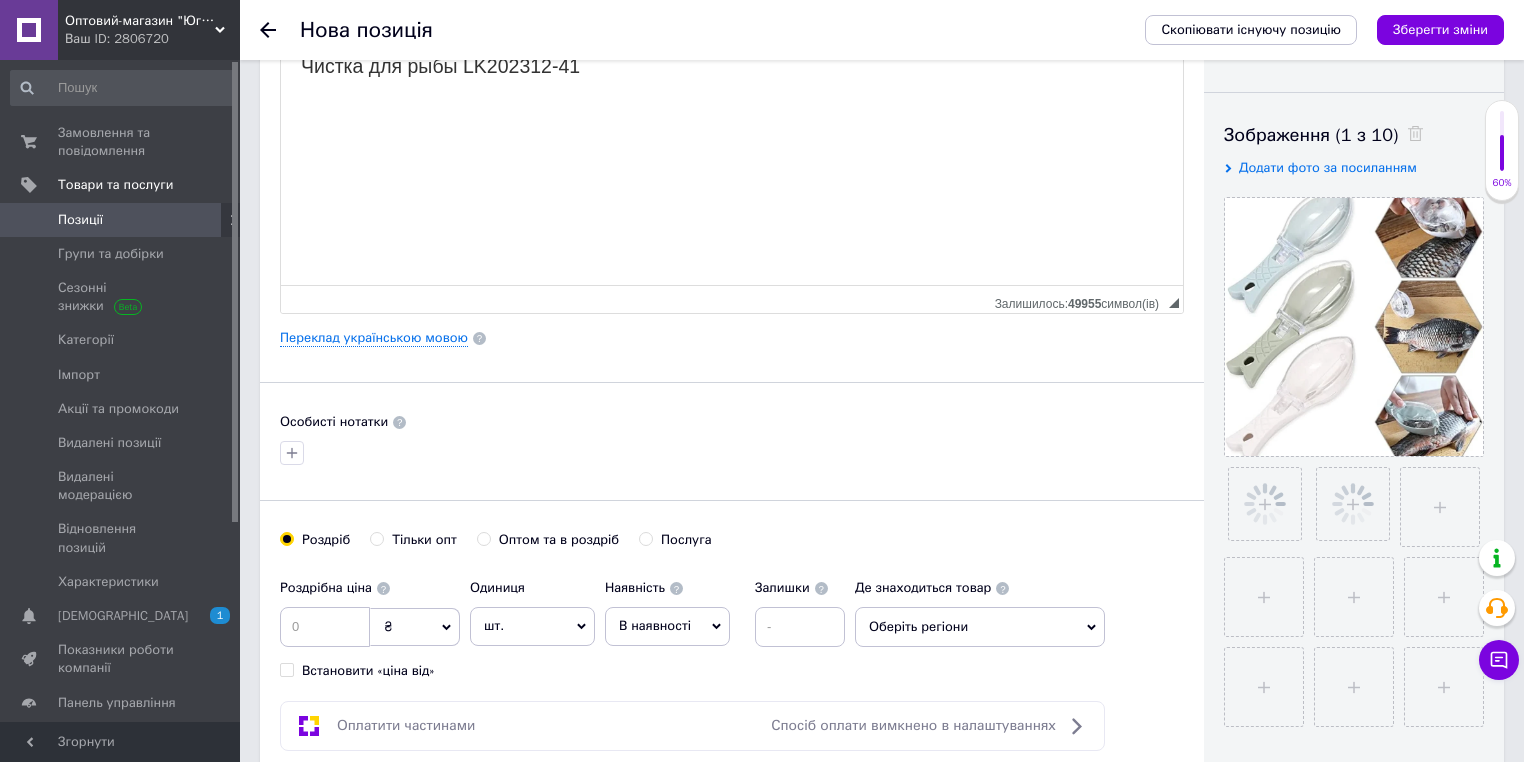 scroll, scrollTop: 400, scrollLeft: 0, axis: vertical 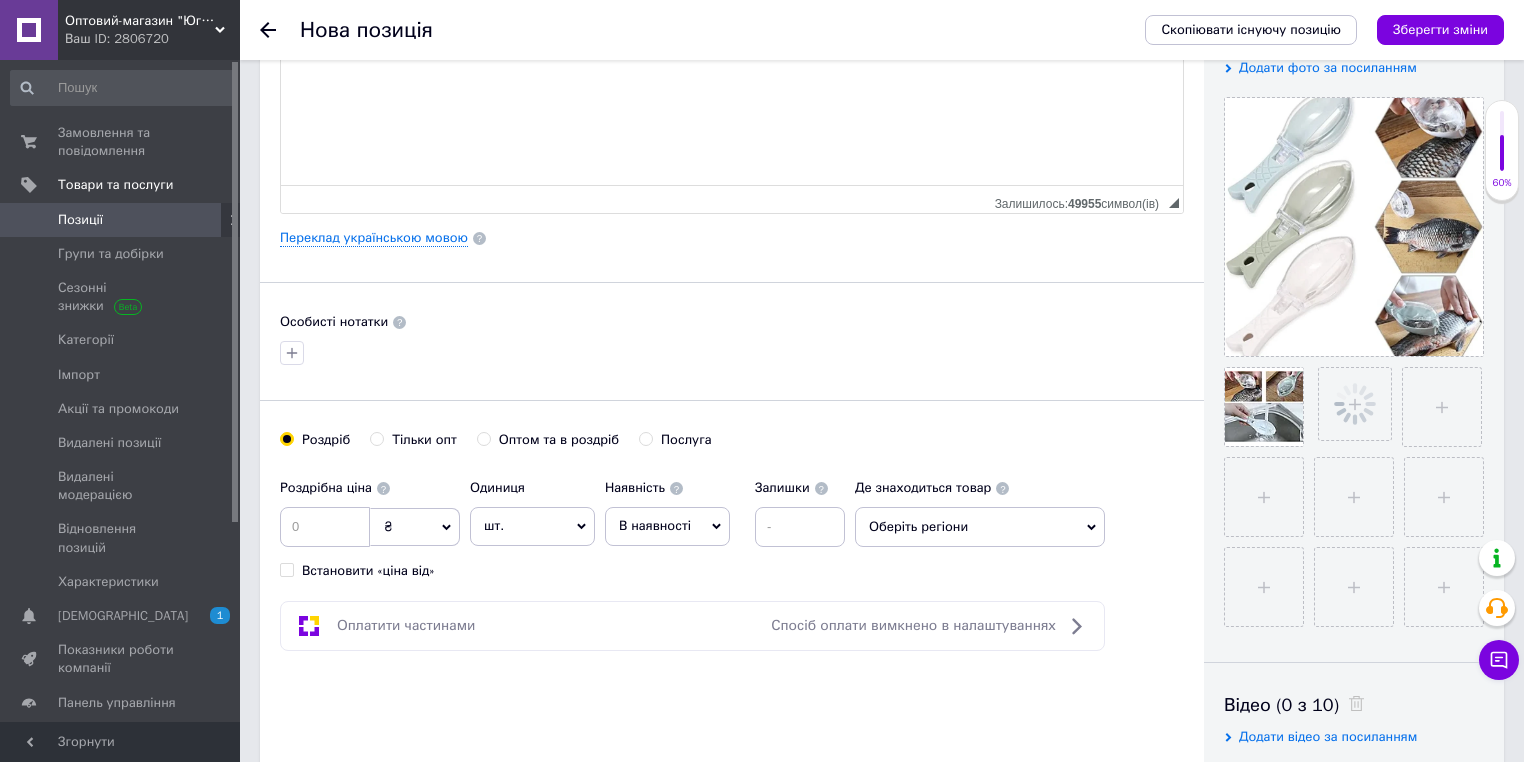 click on "Тільки опт" at bounding box center (424, 440) 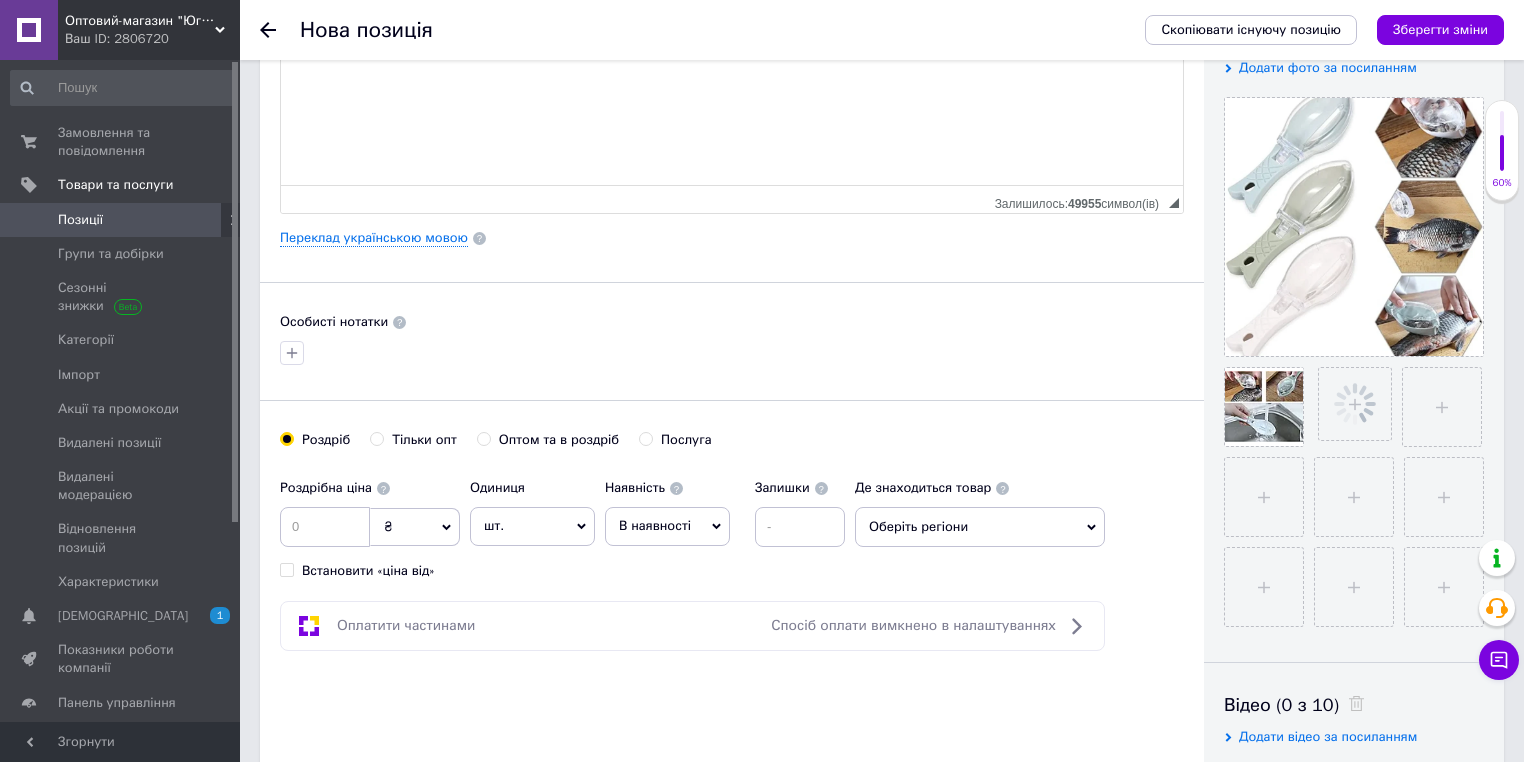 click on "Тільки опт" at bounding box center [376, 438] 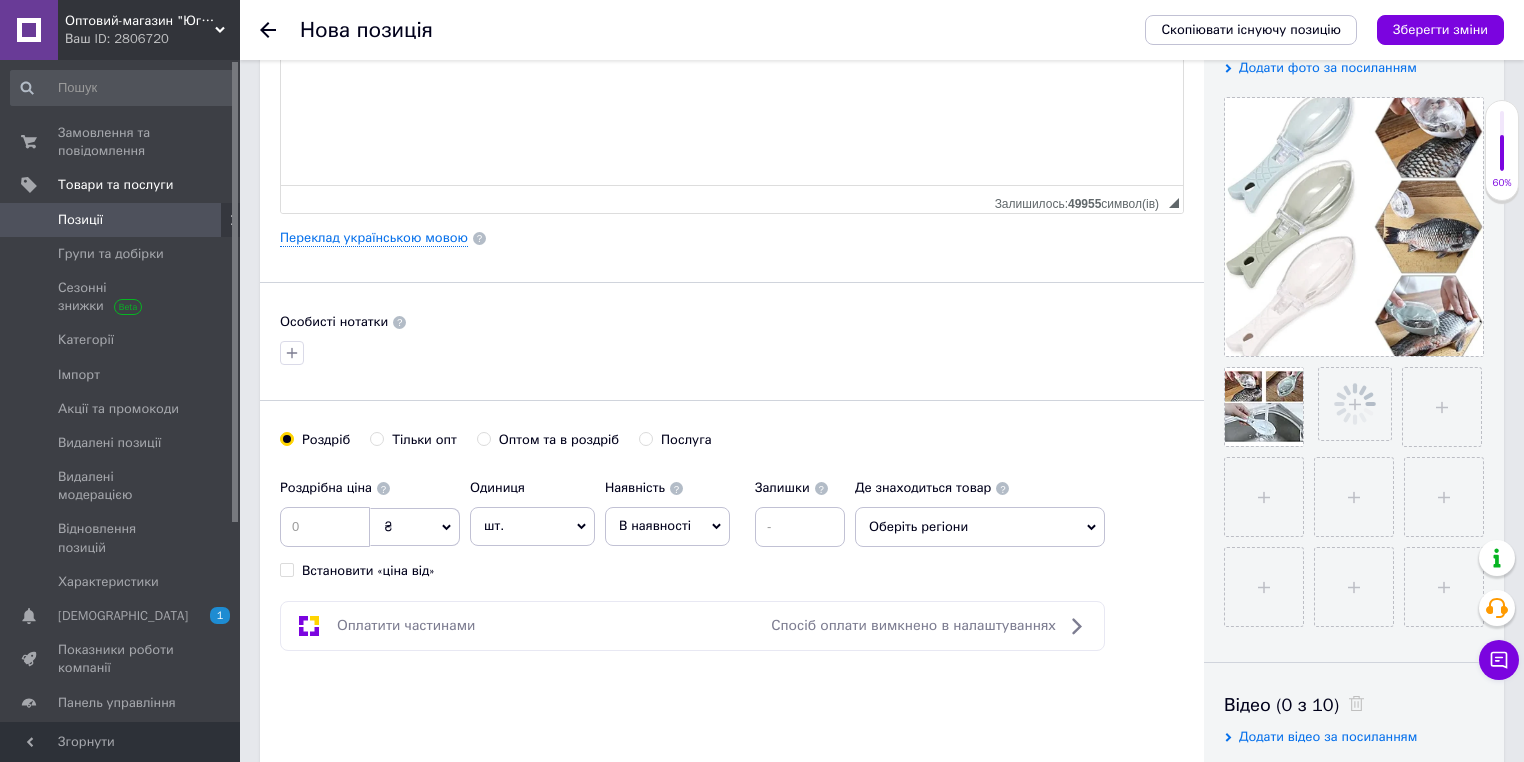 radio on "true" 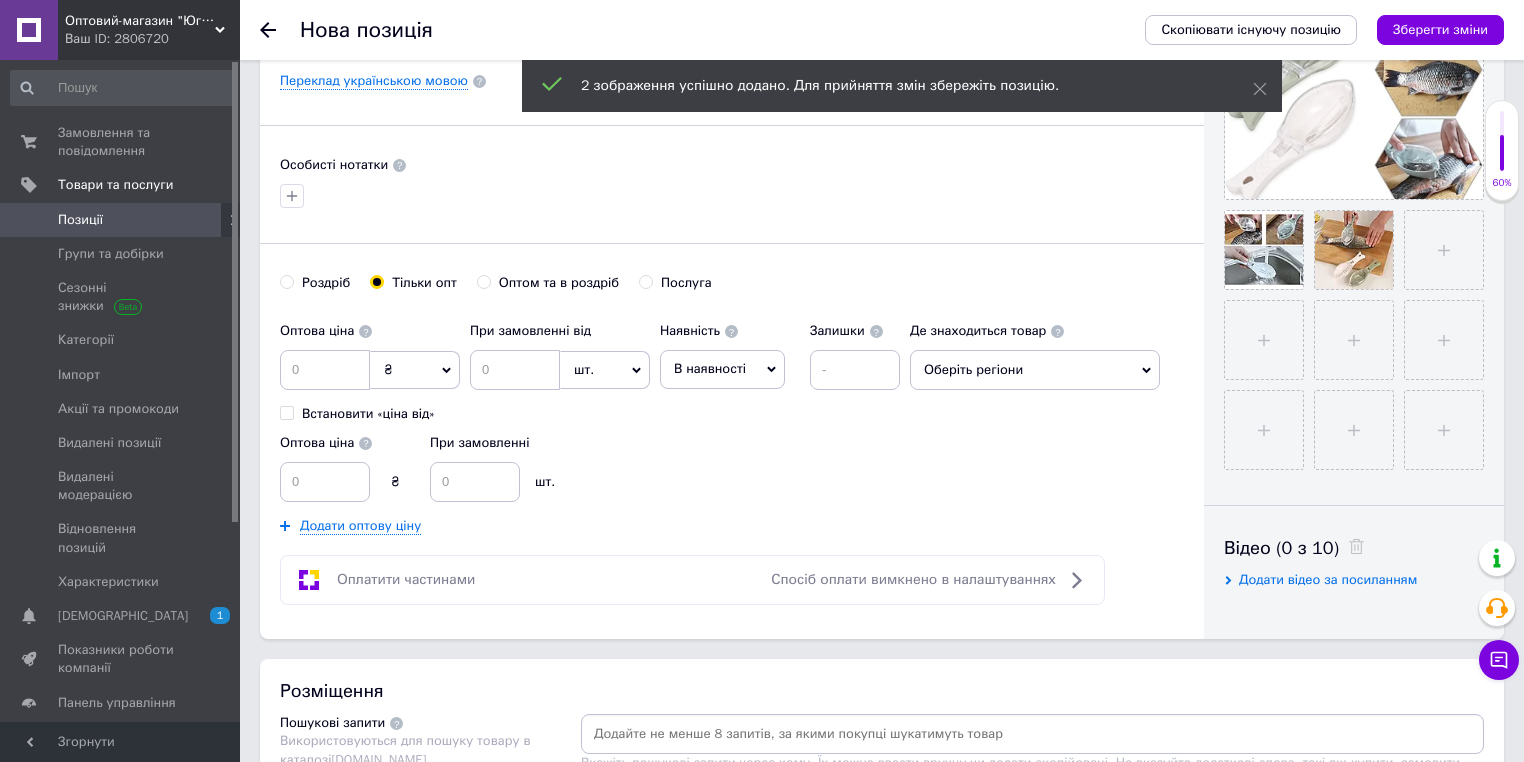 scroll, scrollTop: 560, scrollLeft: 0, axis: vertical 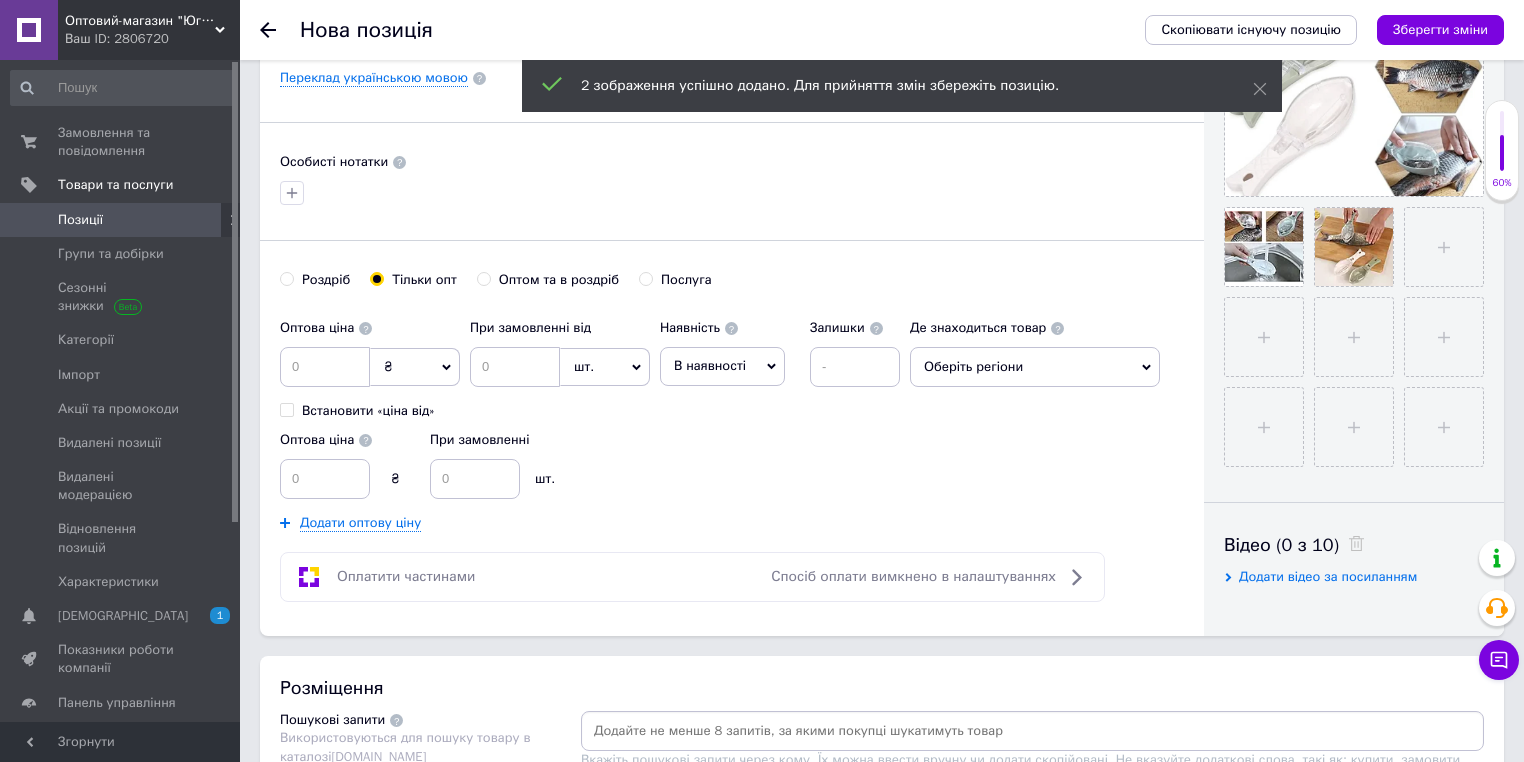 click on "₴" at bounding box center (415, 367) 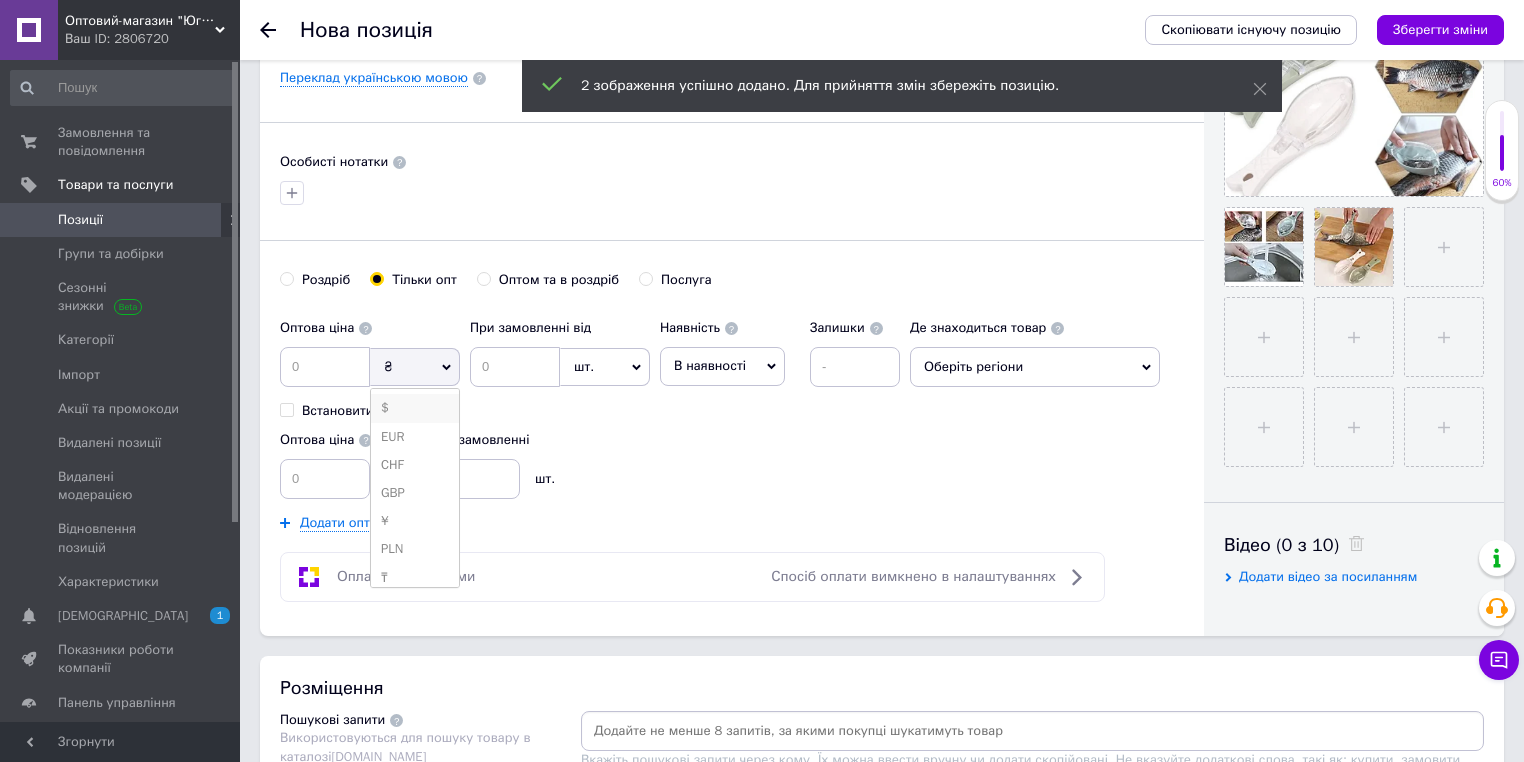 click on "$" at bounding box center [415, 408] 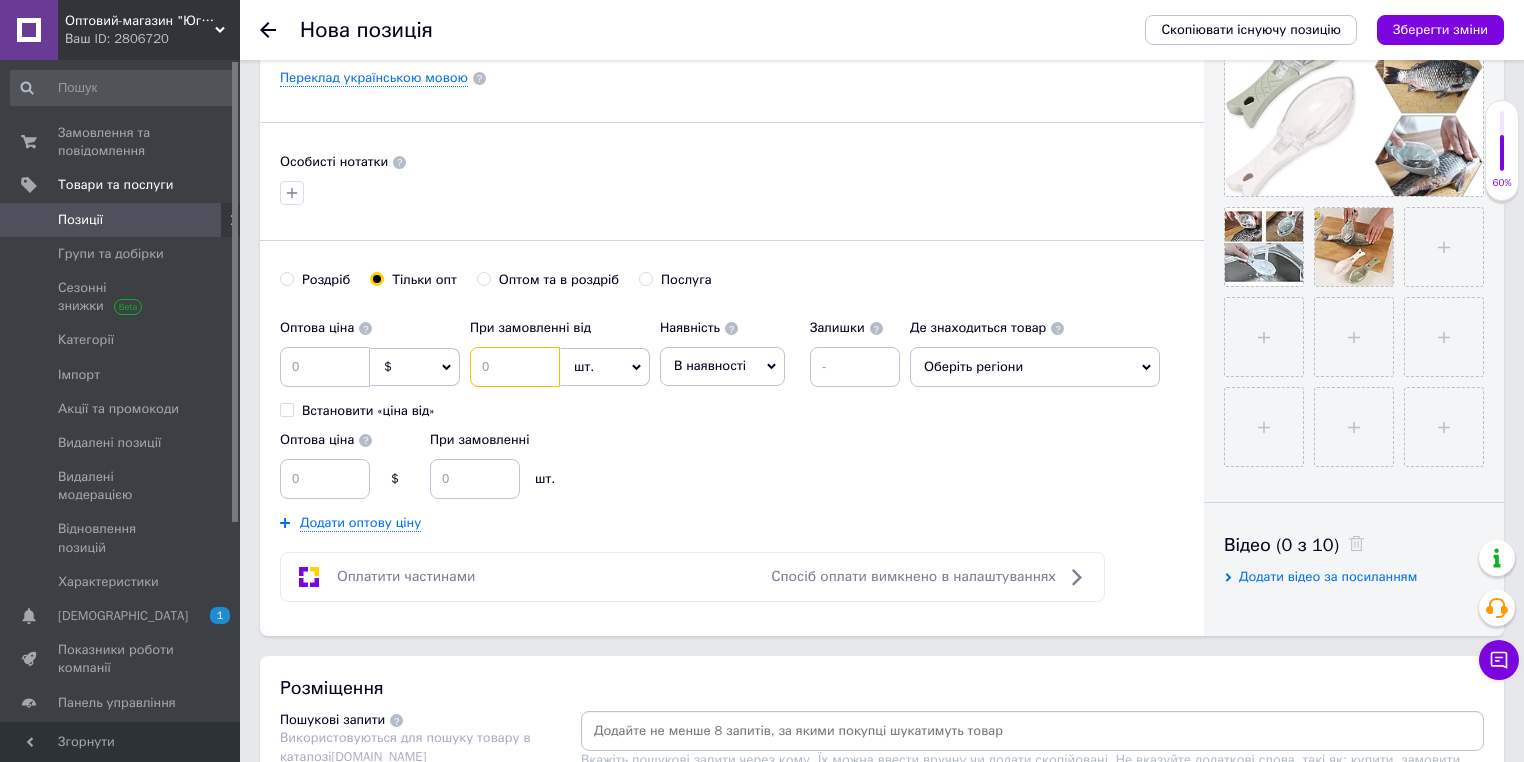 click at bounding box center [515, 367] 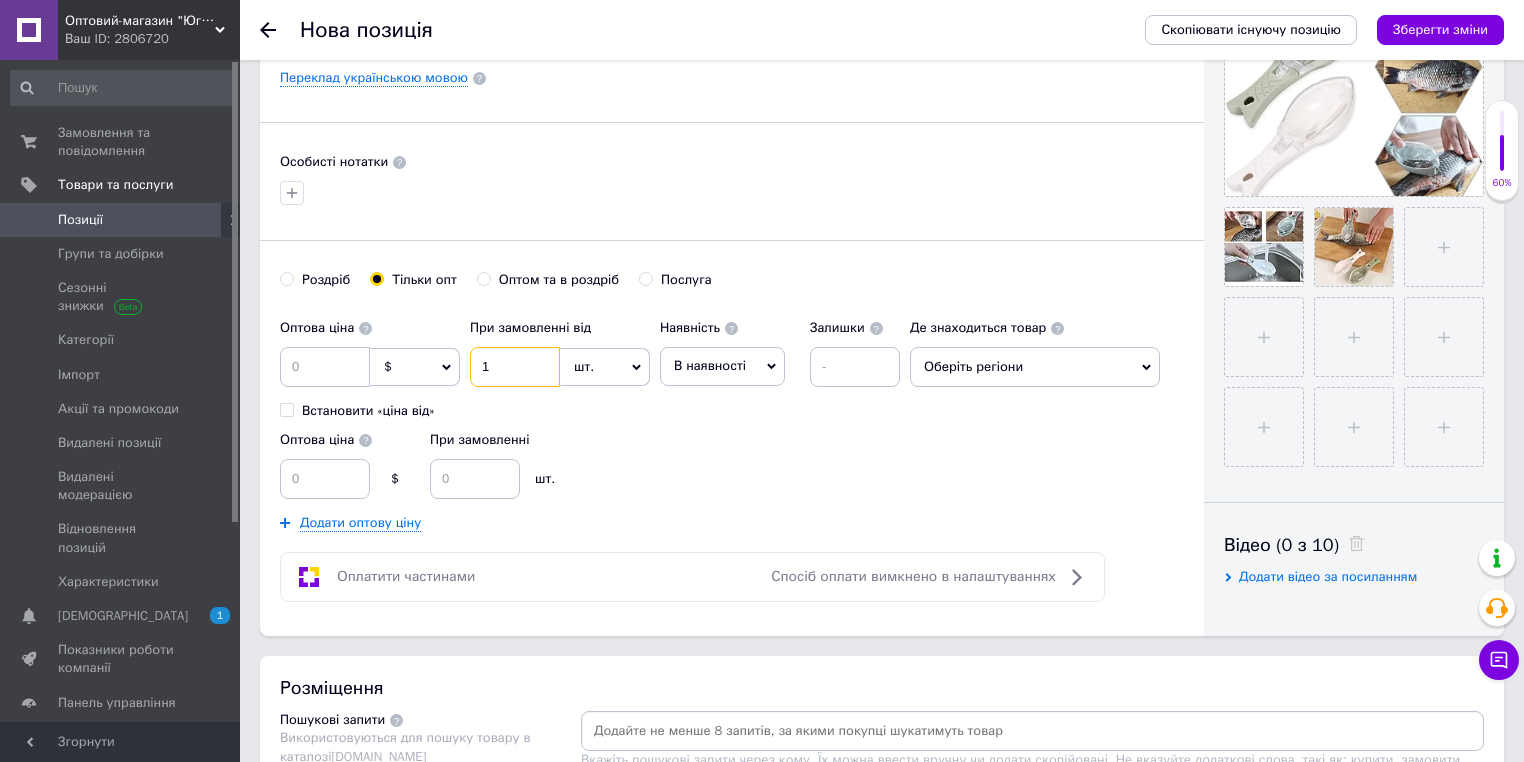 type on "1" 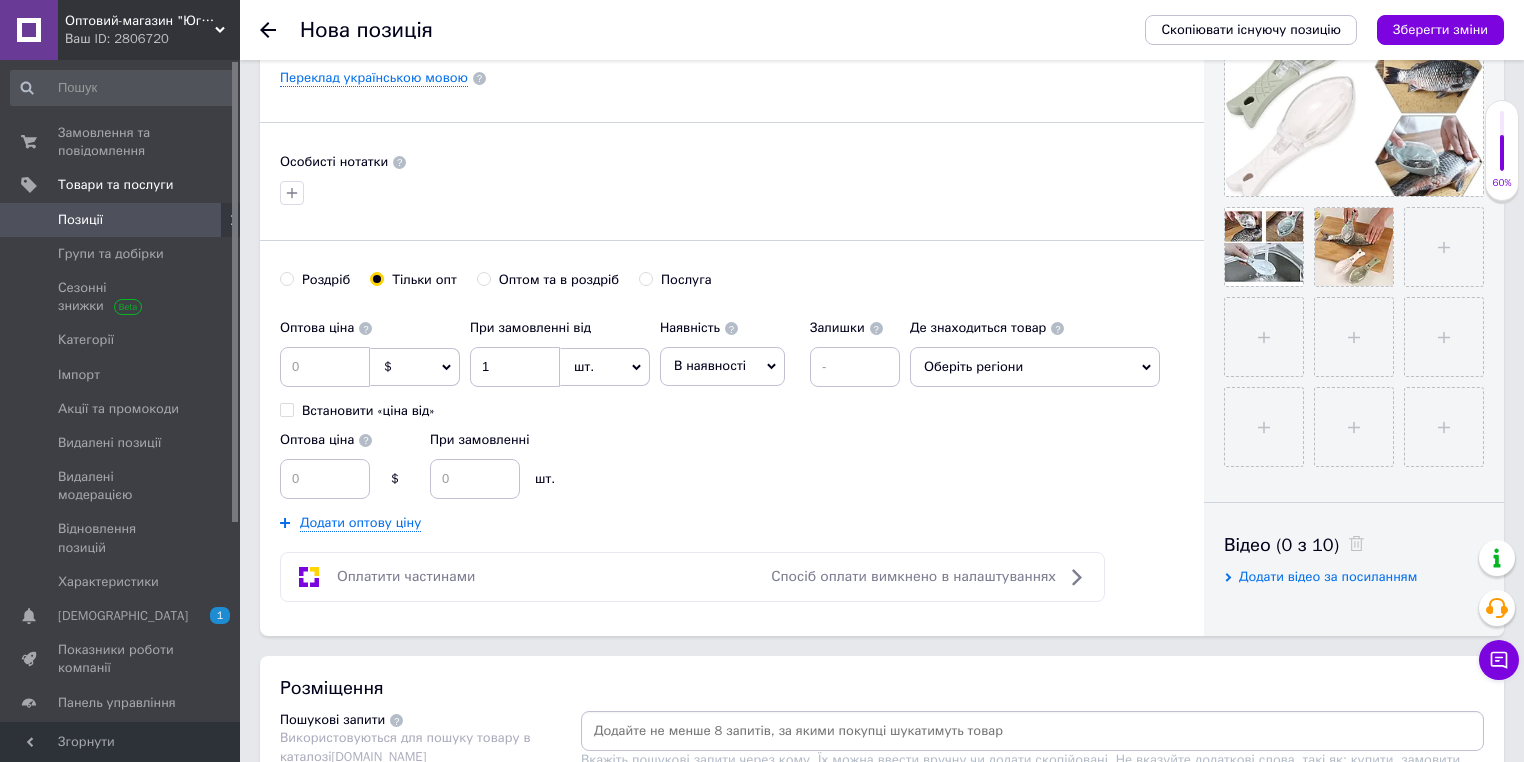 click on "Оптова ціна $ При замовленні шт." at bounding box center [595, 460] 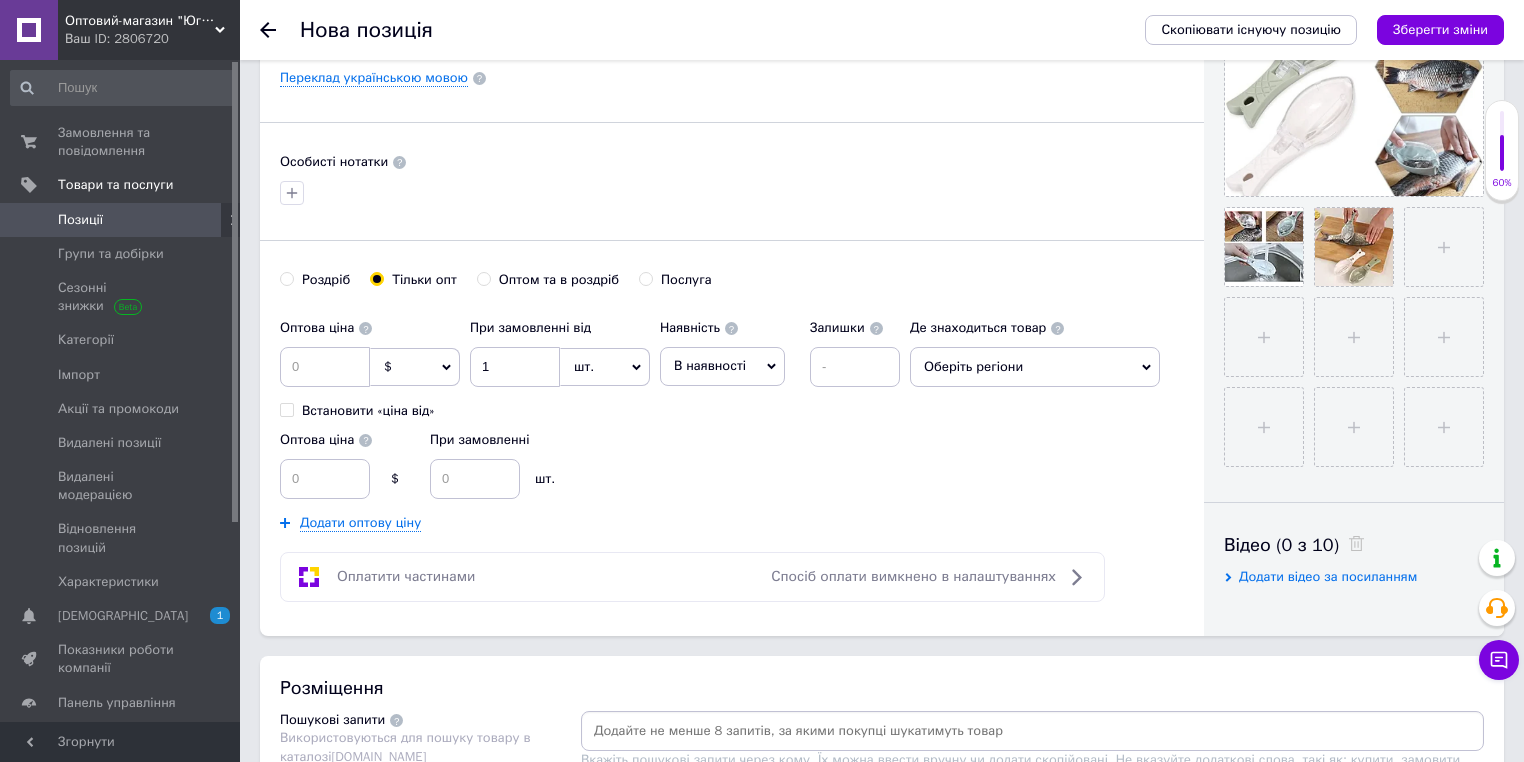 click on "Оптова ціна $ При замовленні шт. Додати оптову ціну" at bounding box center [595, 476] 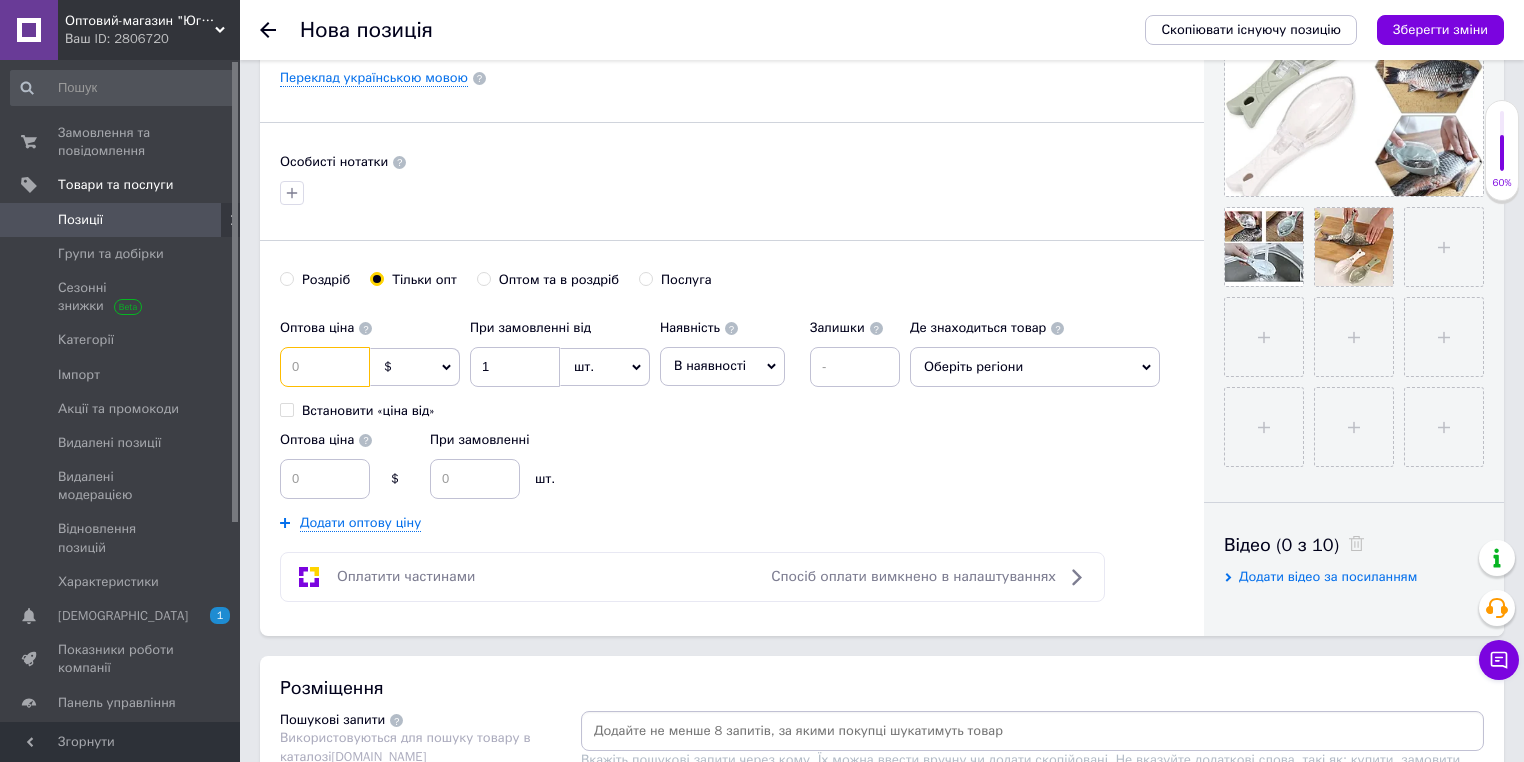 click at bounding box center (325, 367) 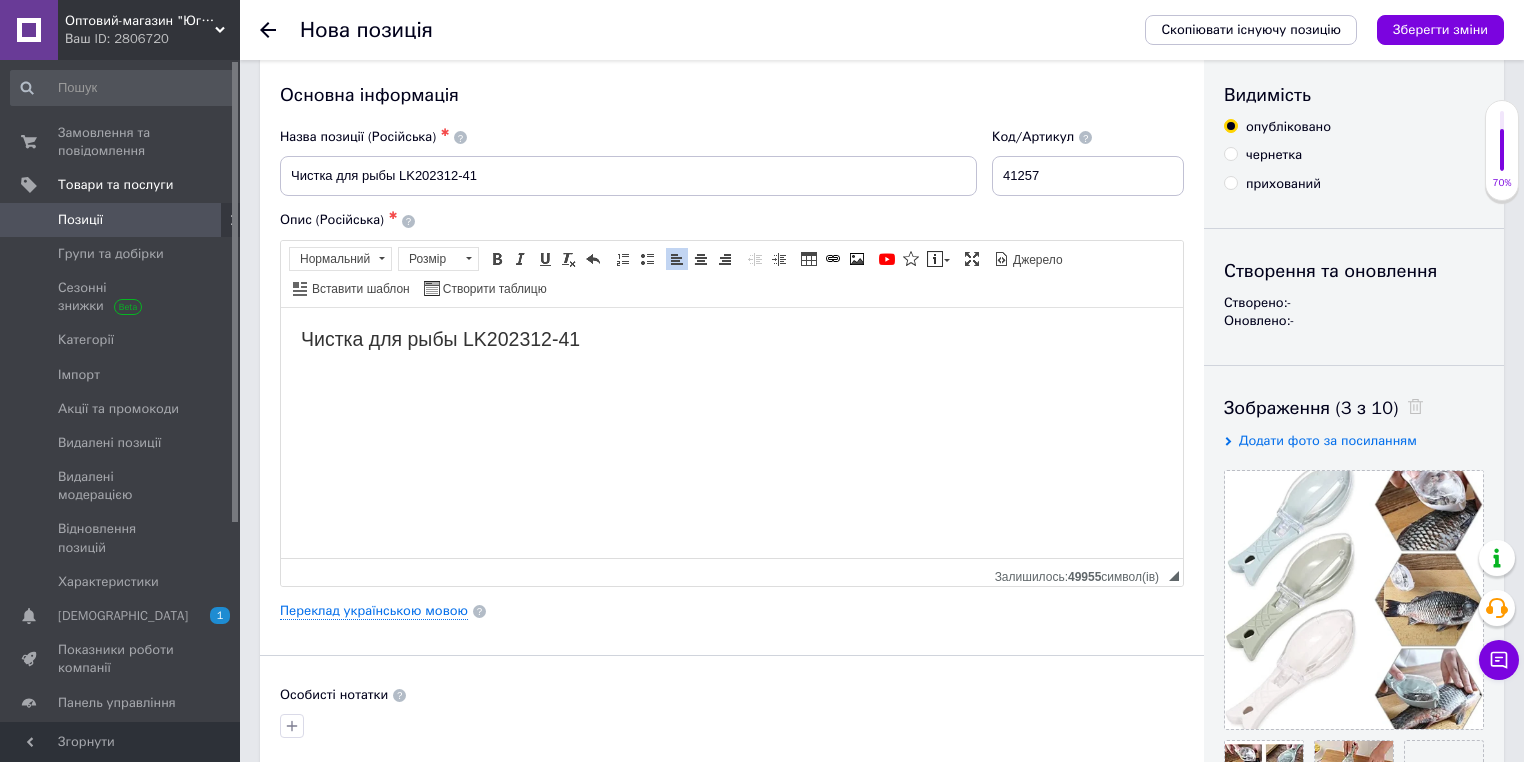 scroll, scrollTop: 0, scrollLeft: 0, axis: both 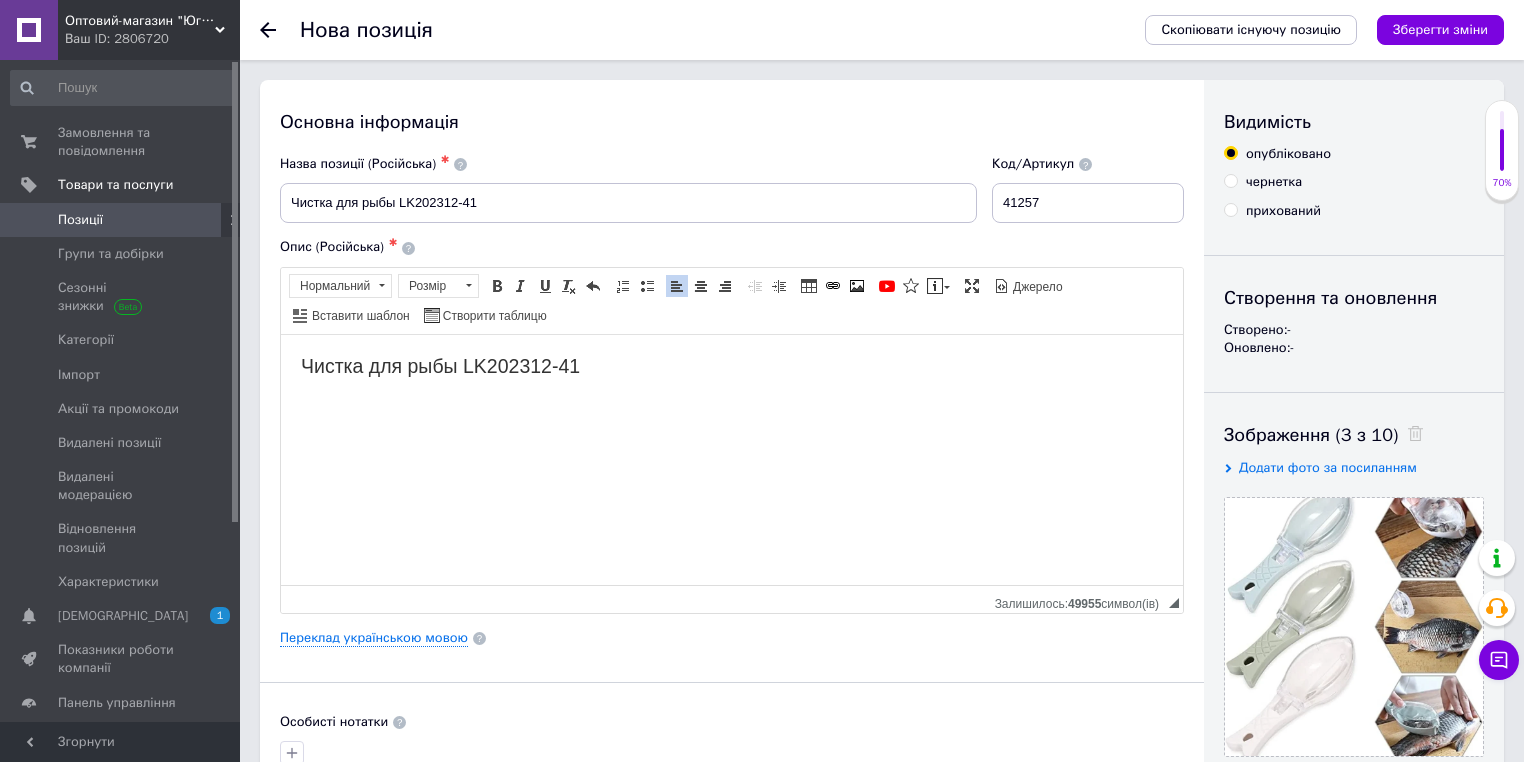 type on "0.72" 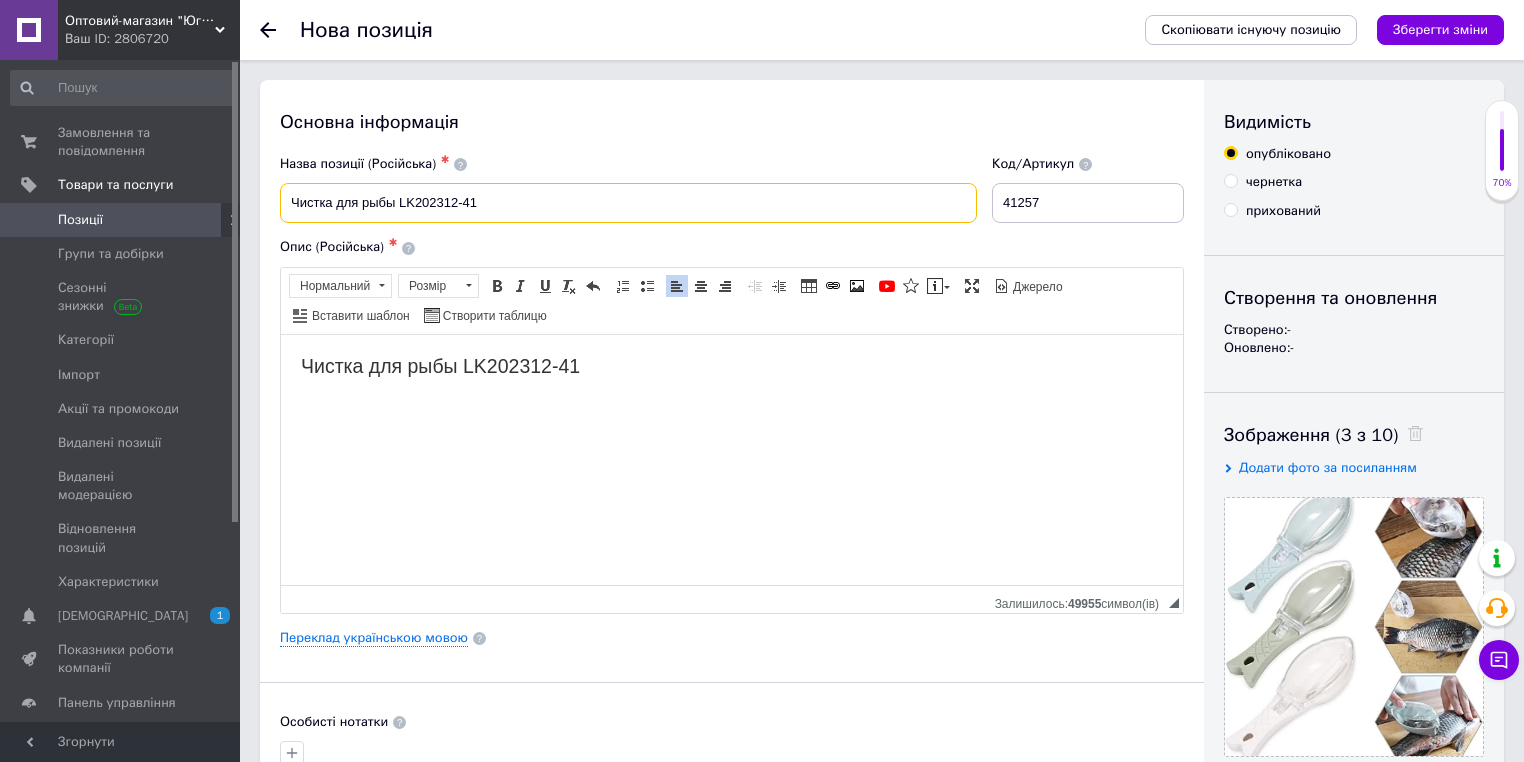 drag, startPoint x: 394, startPoint y: 202, endPoint x: 458, endPoint y: 237, distance: 72.94518 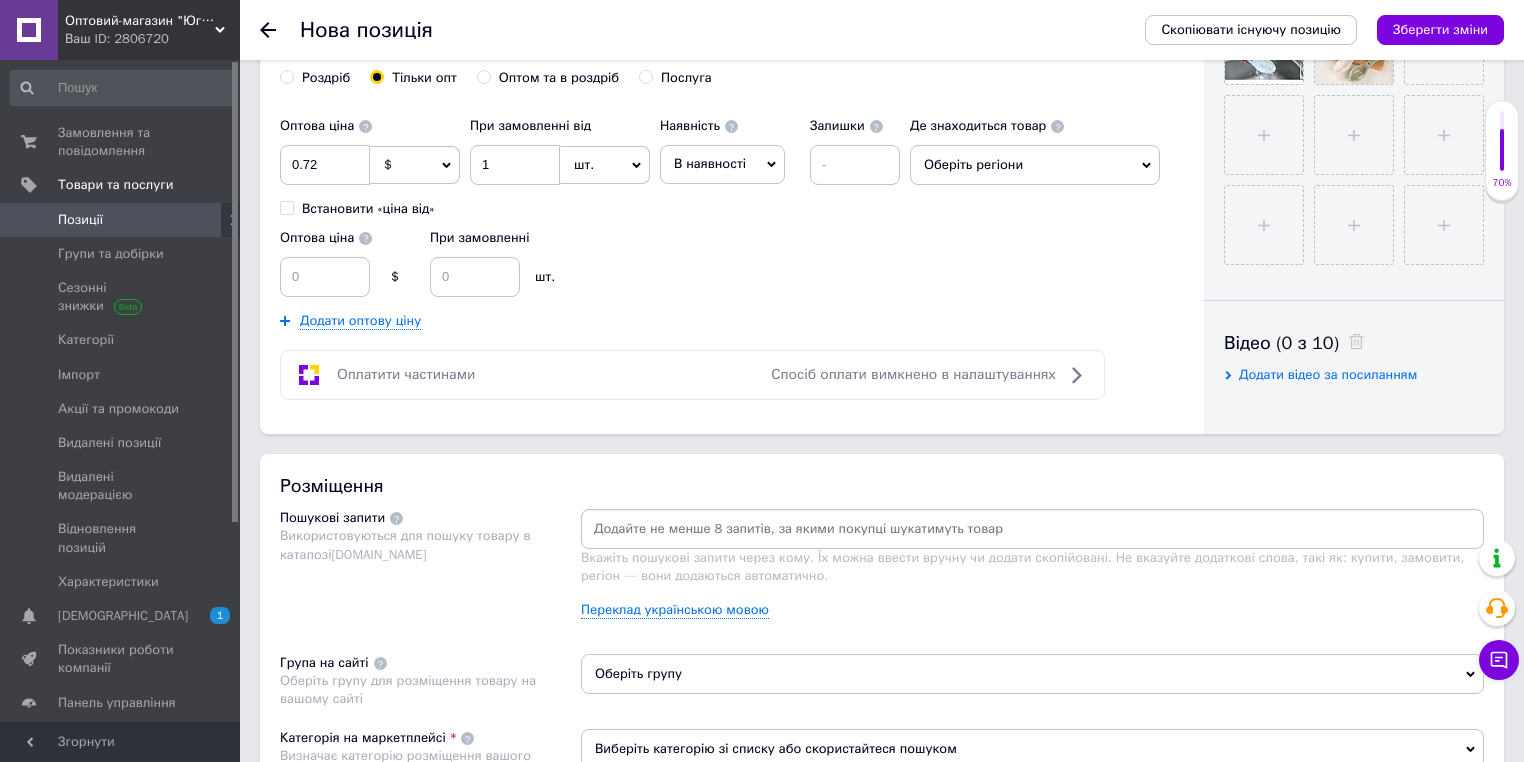 scroll, scrollTop: 880, scrollLeft: 0, axis: vertical 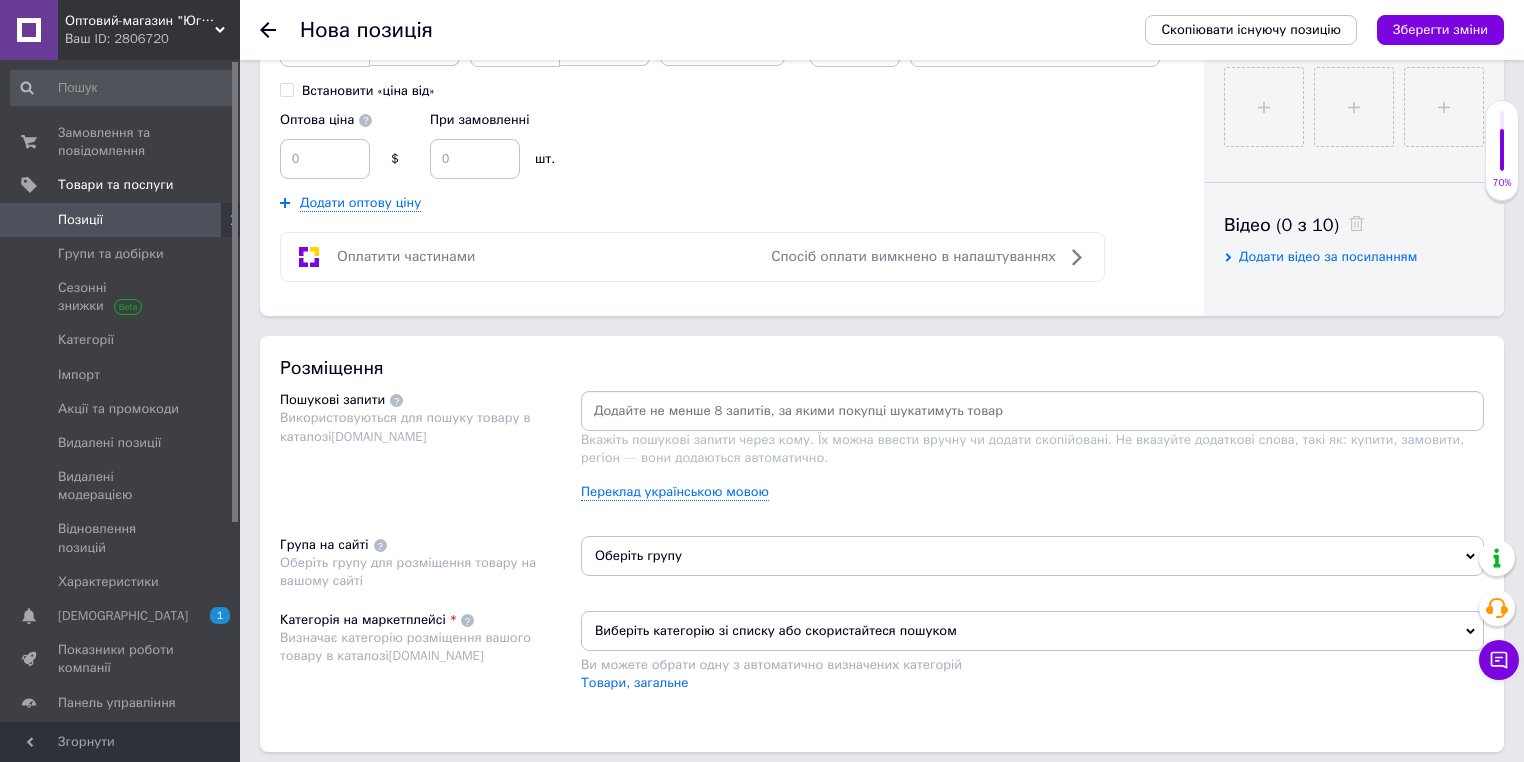click at bounding box center [1032, 411] 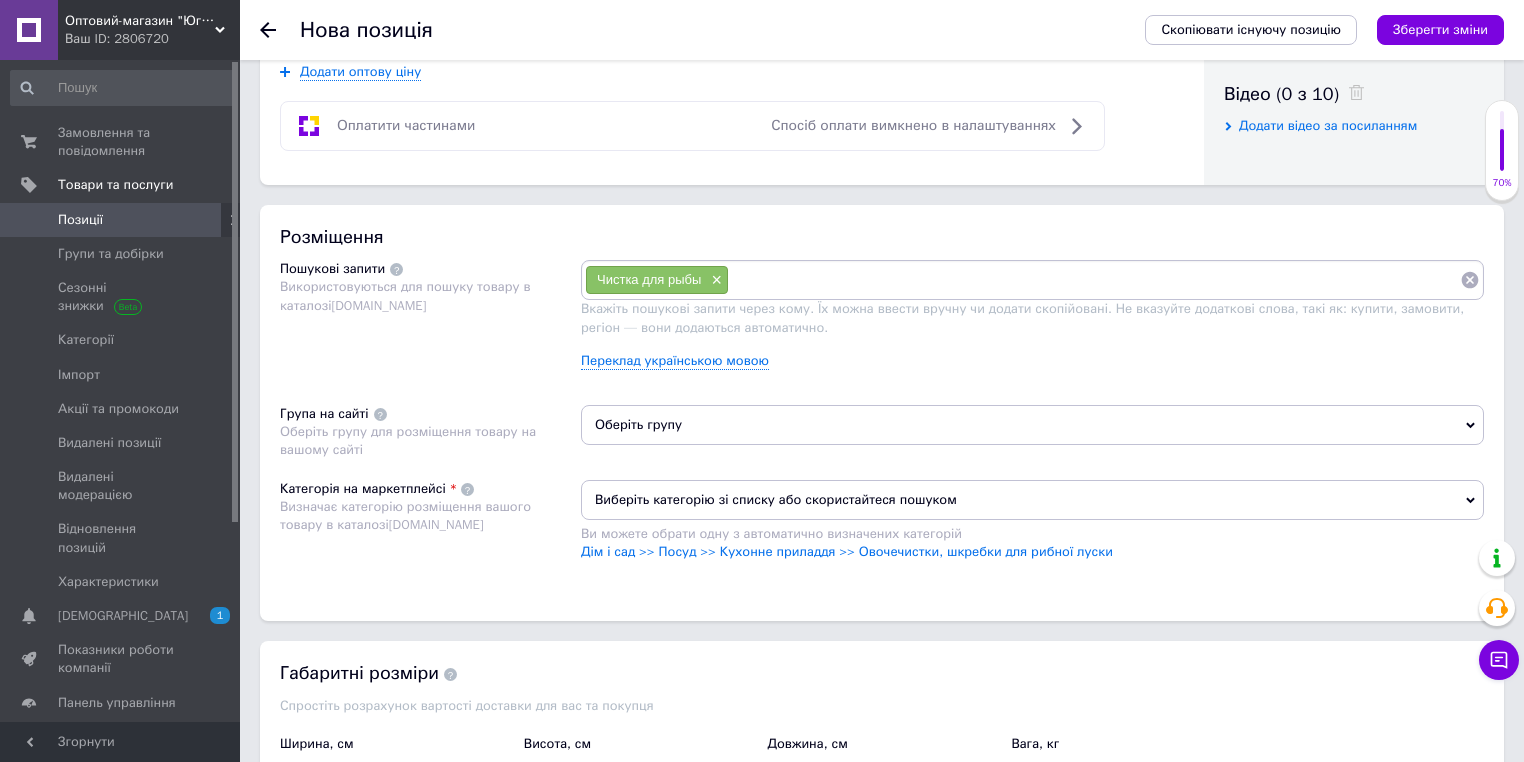 scroll, scrollTop: 1040, scrollLeft: 0, axis: vertical 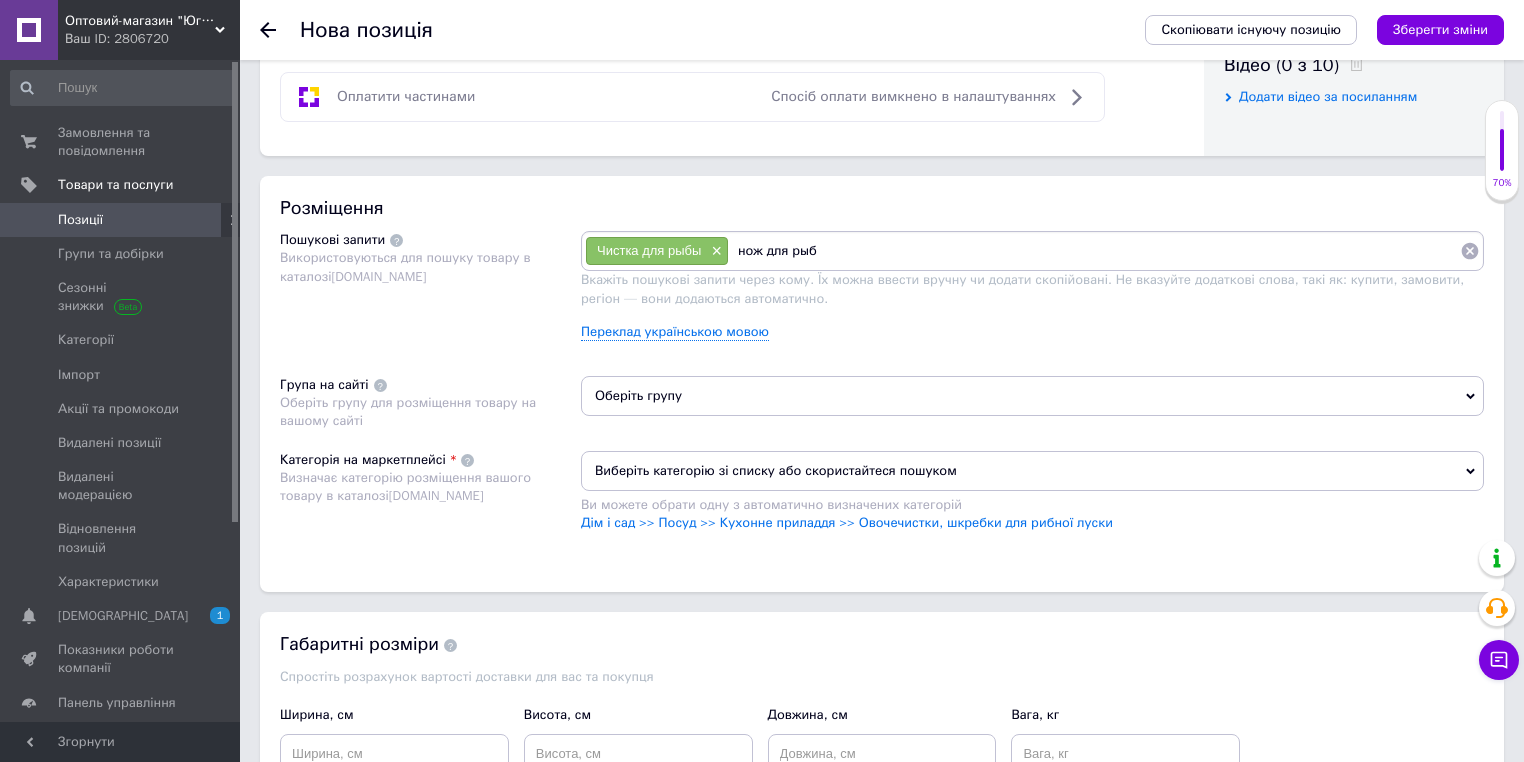 type on "нож для рыбы" 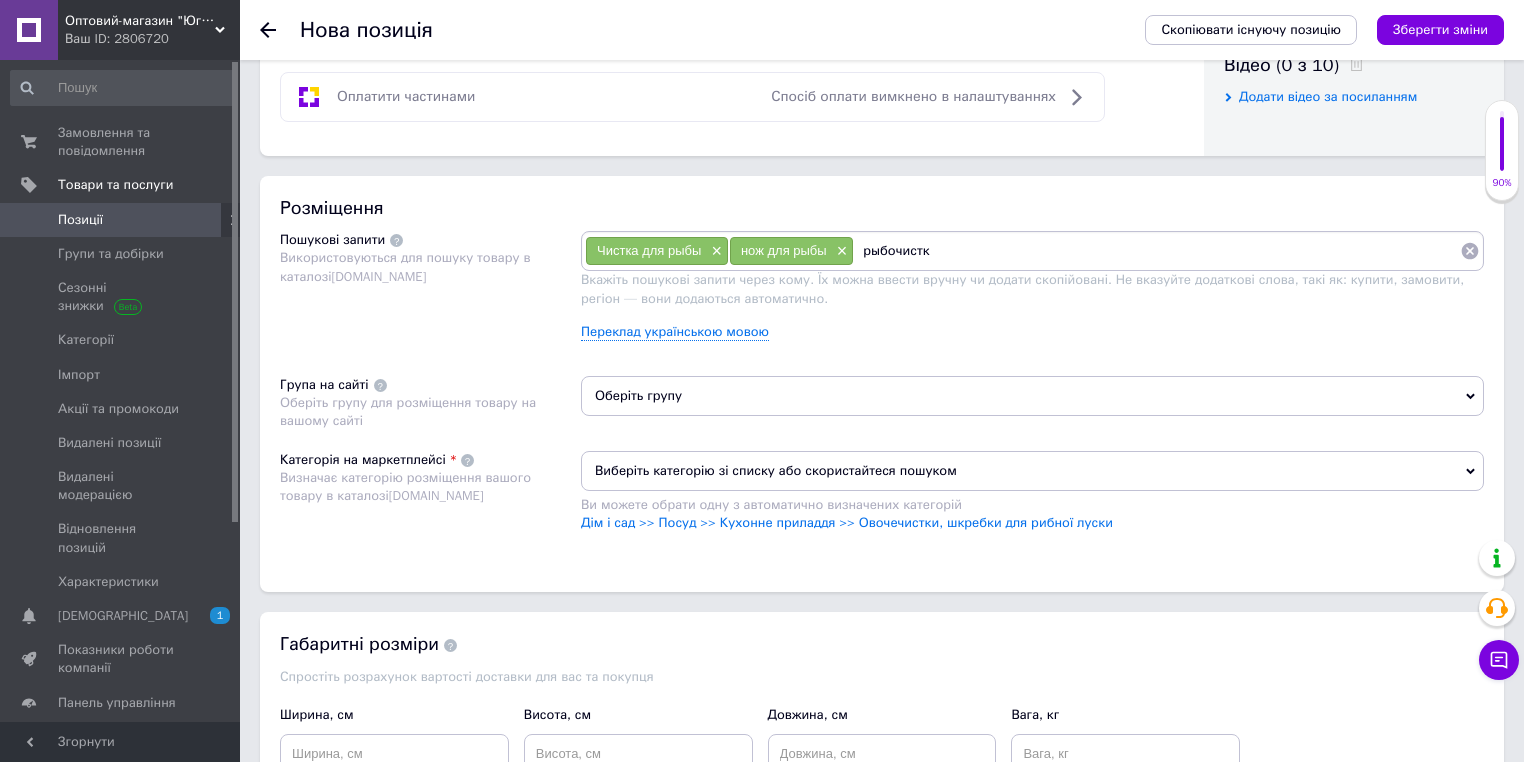 type on "рыбочистка" 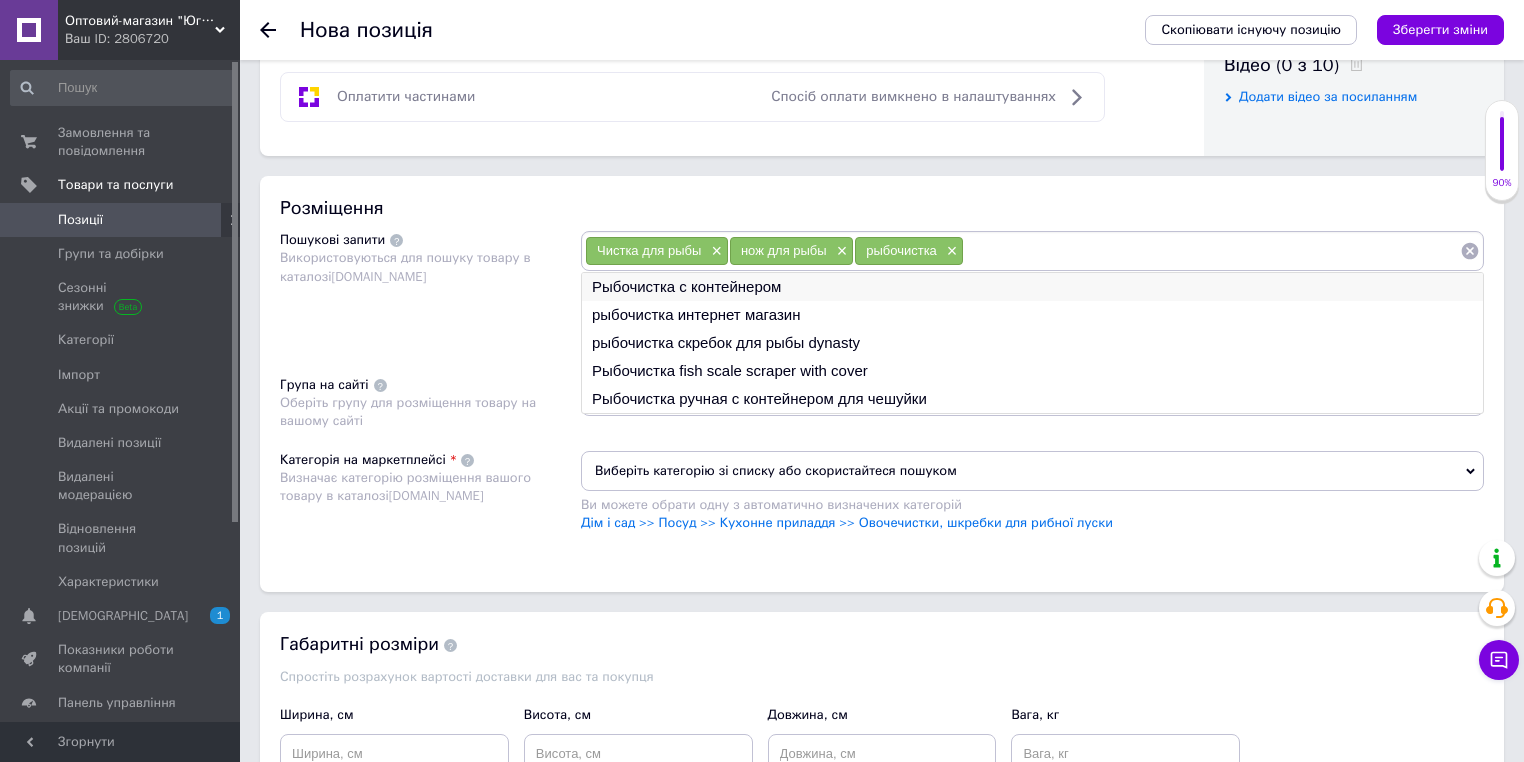 click on "Рыбочистка с контейнером" at bounding box center (1032, 287) 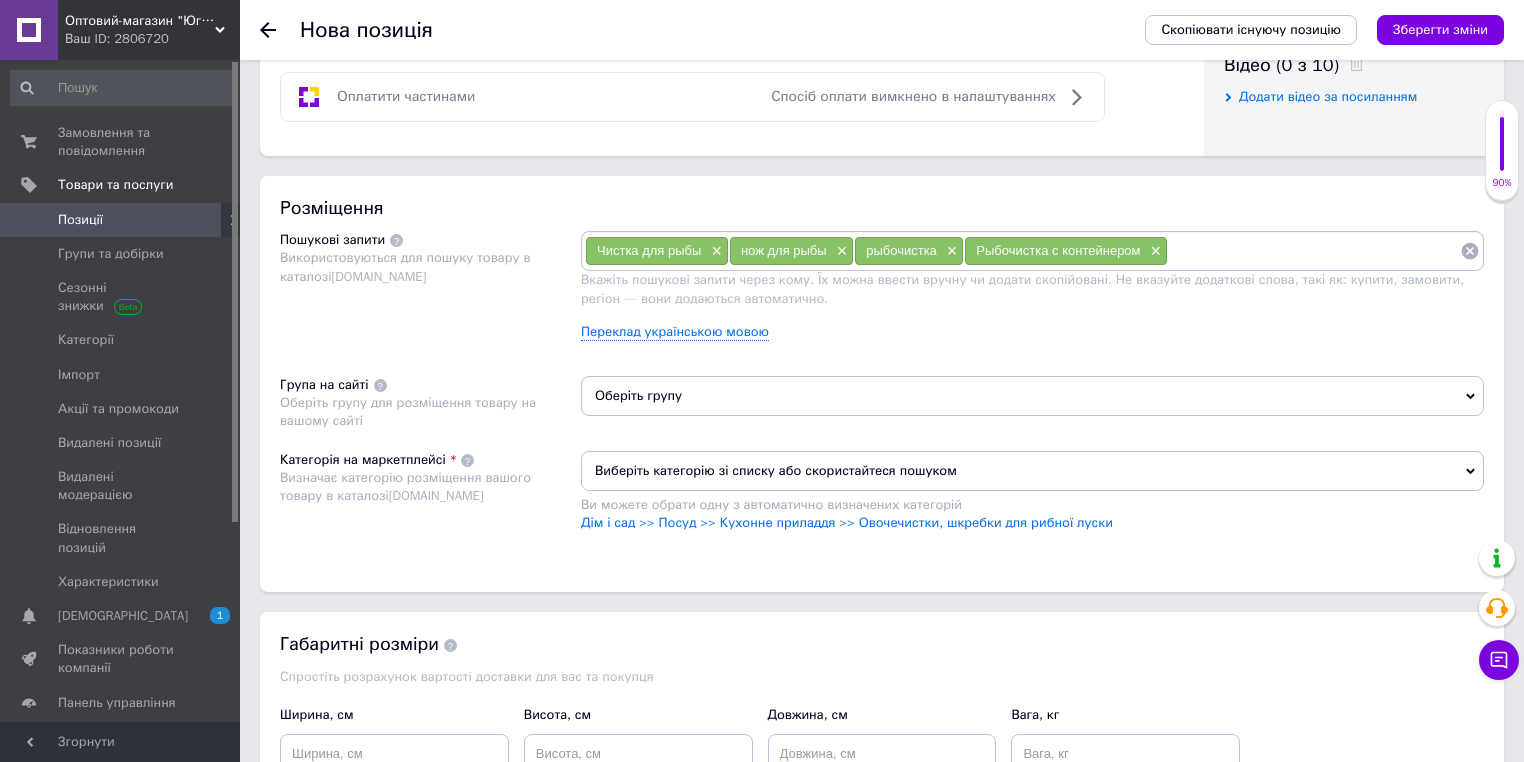 click at bounding box center (1314, 251) 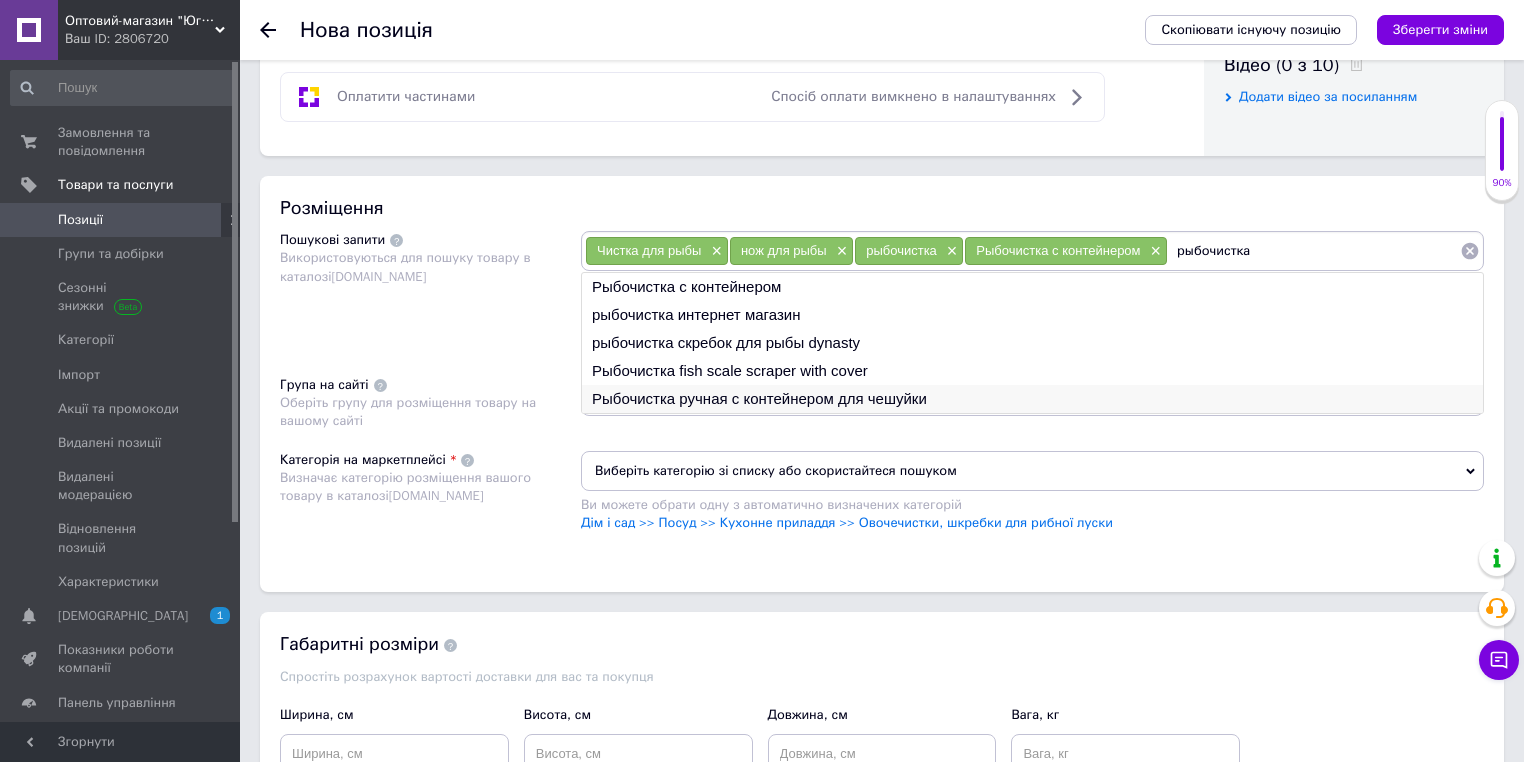 type on "рыбочистка" 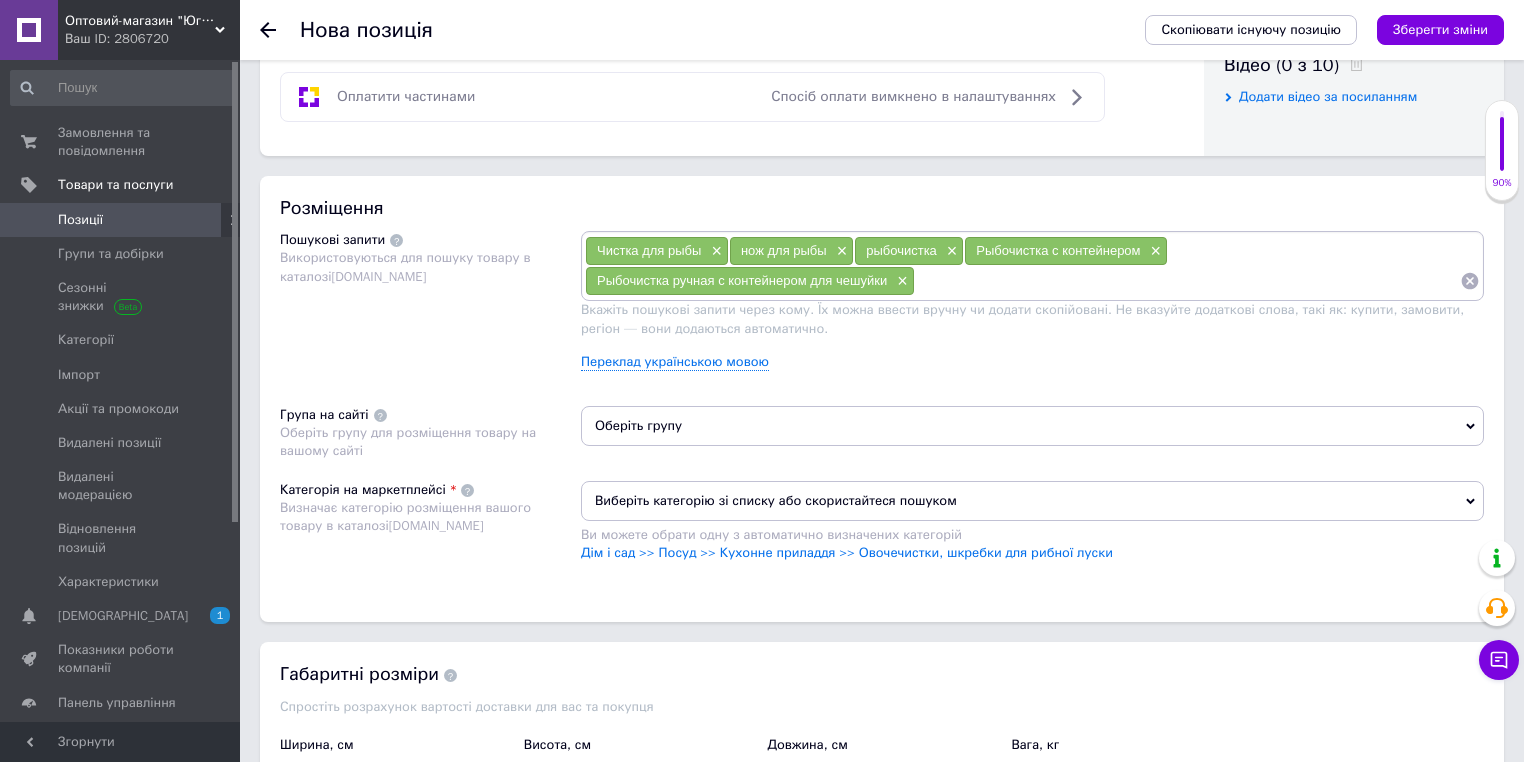 click on "Оберіть групу" at bounding box center (1032, 426) 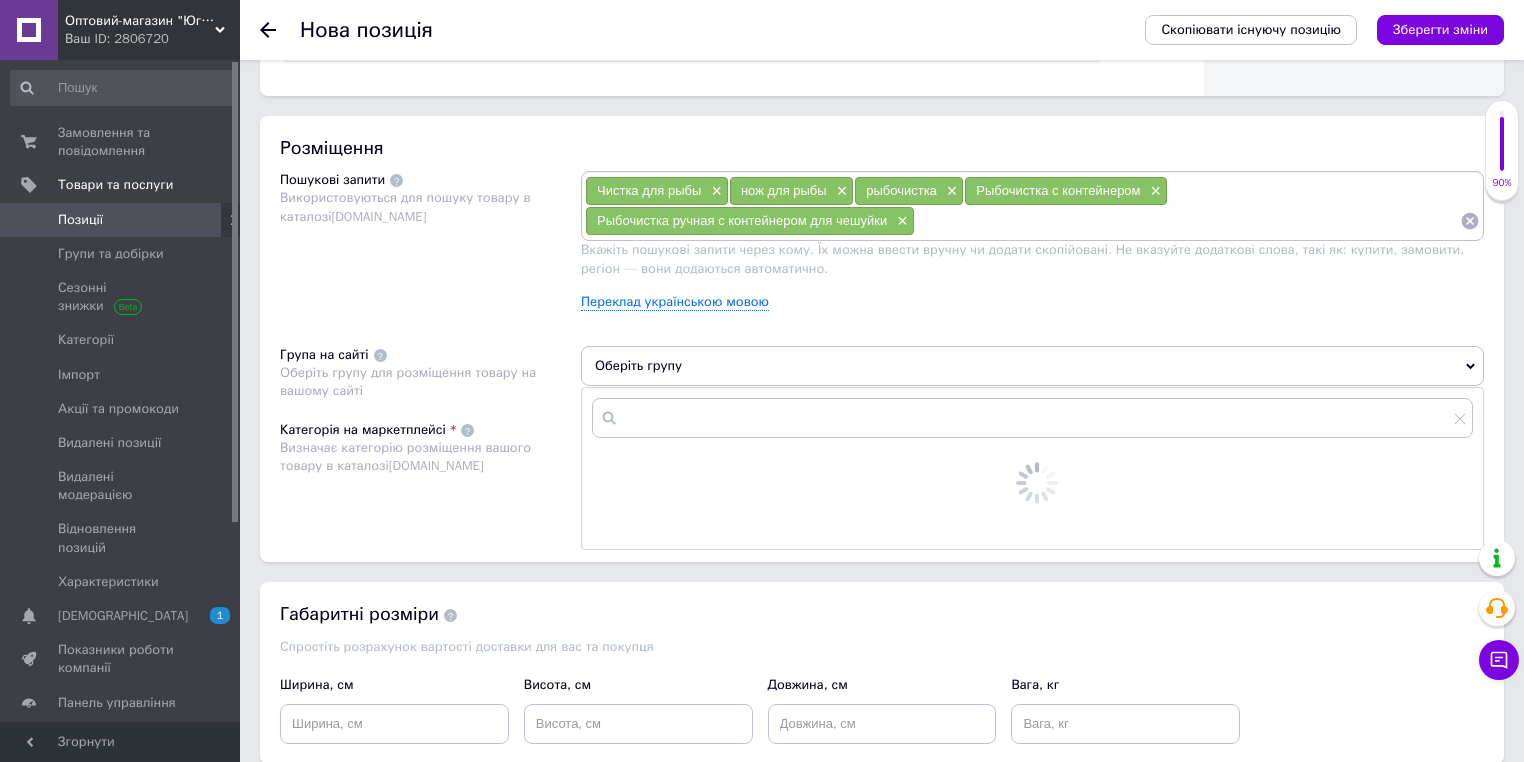 scroll, scrollTop: 1289, scrollLeft: 0, axis: vertical 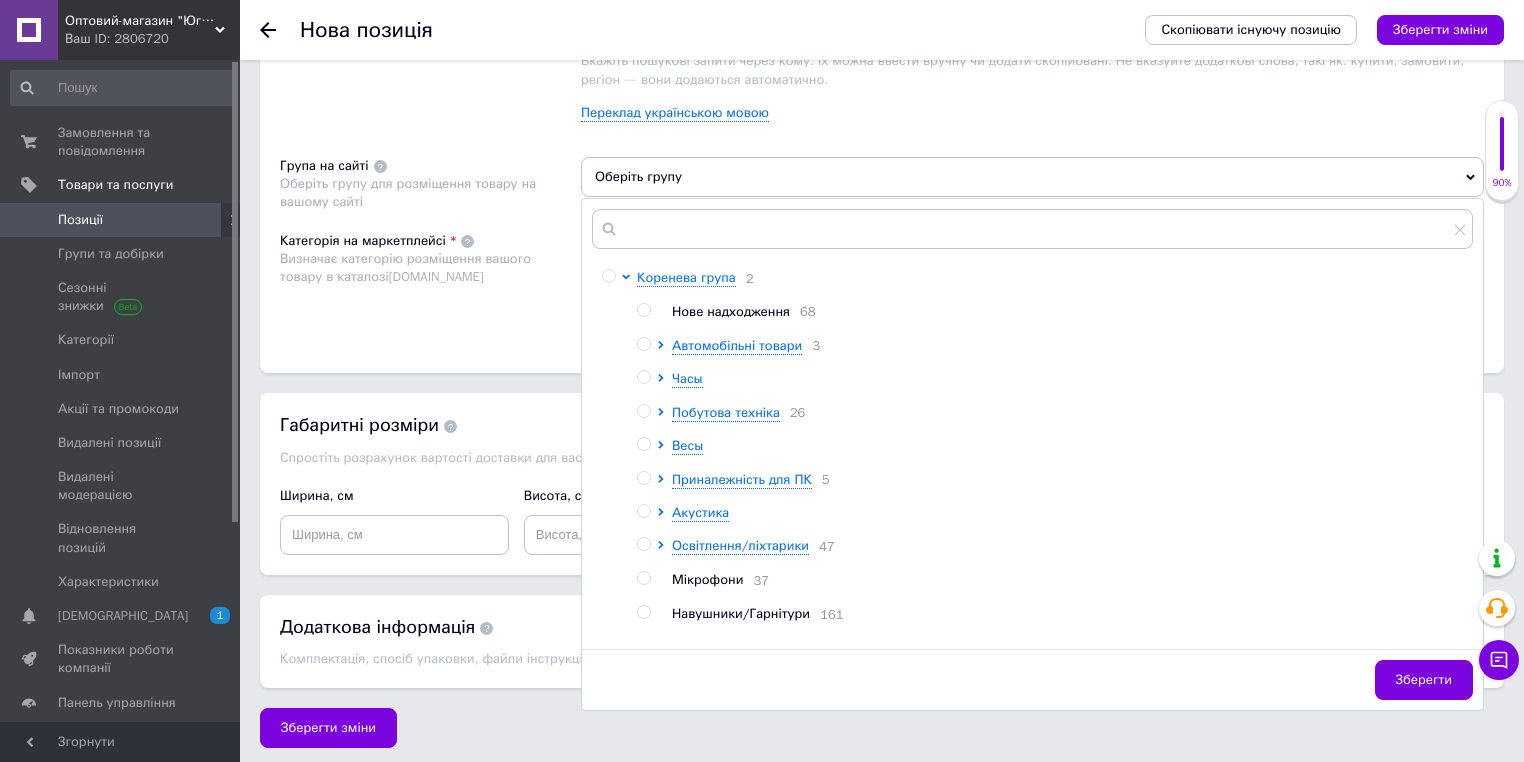 click on "Нове надходження" at bounding box center [731, 311] 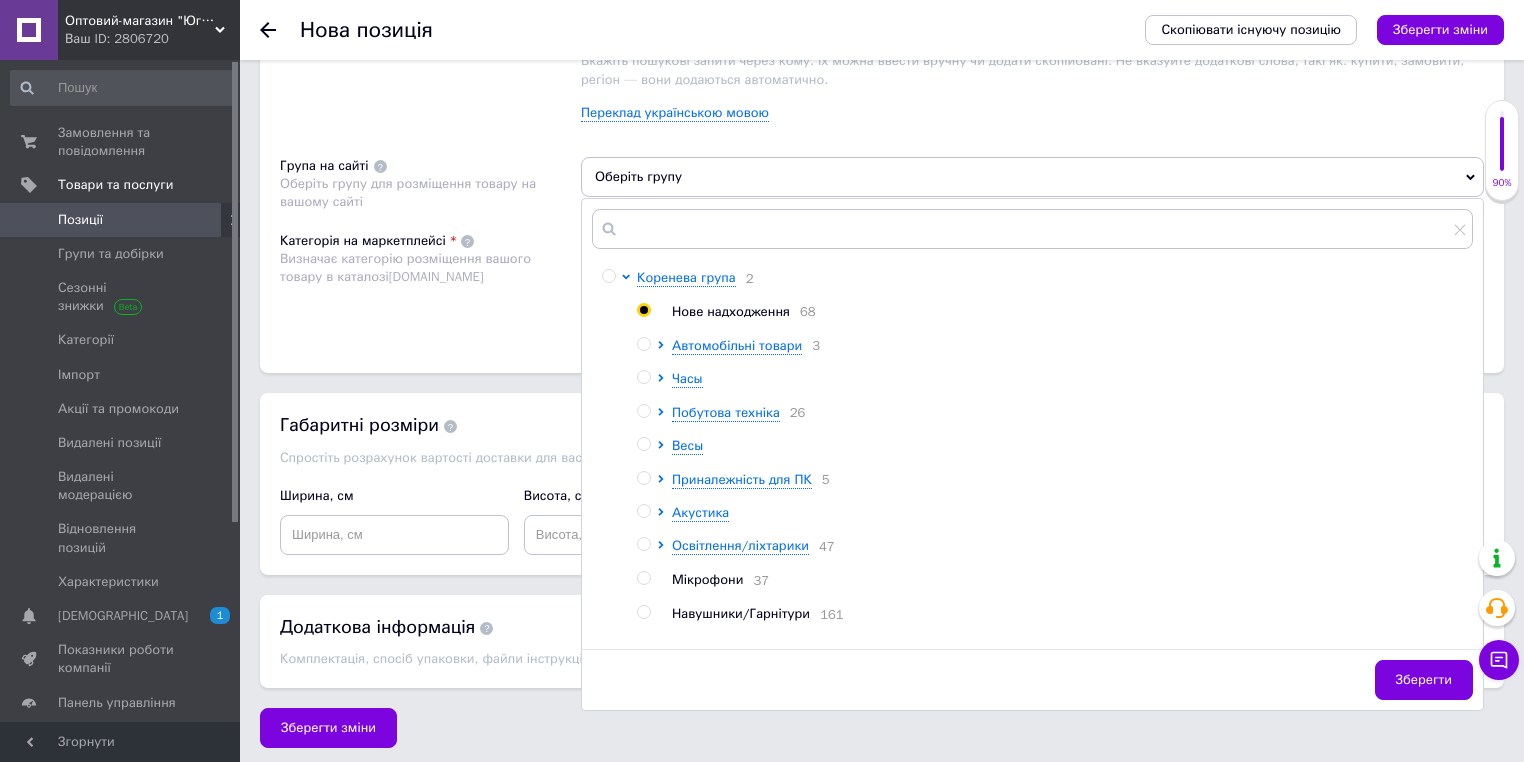 radio on "true" 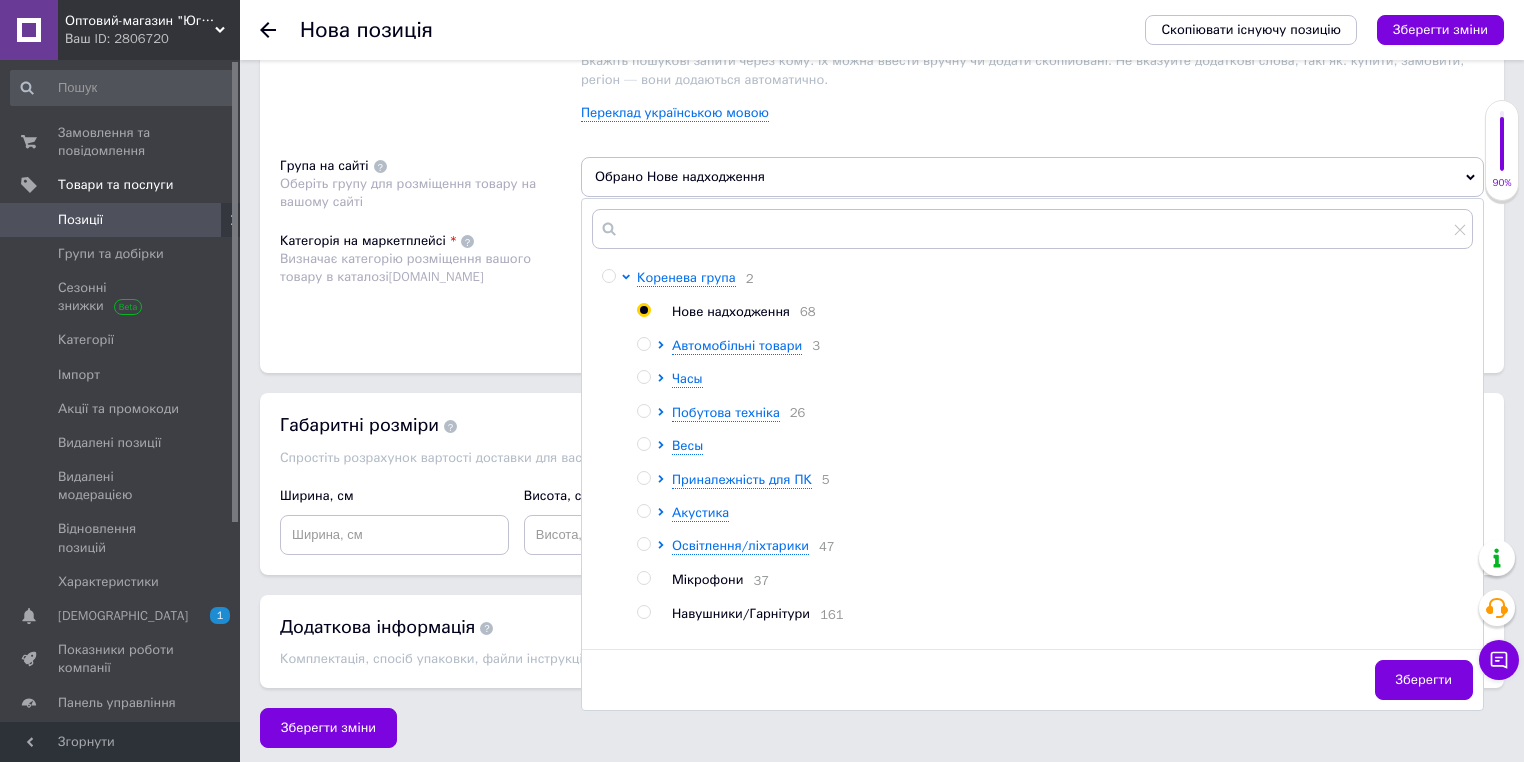 click on "Категорія на маркетплейсі Визначає категорію розміщення вашого товару в каталозі  [DOMAIN_NAME]" at bounding box center [430, 282] 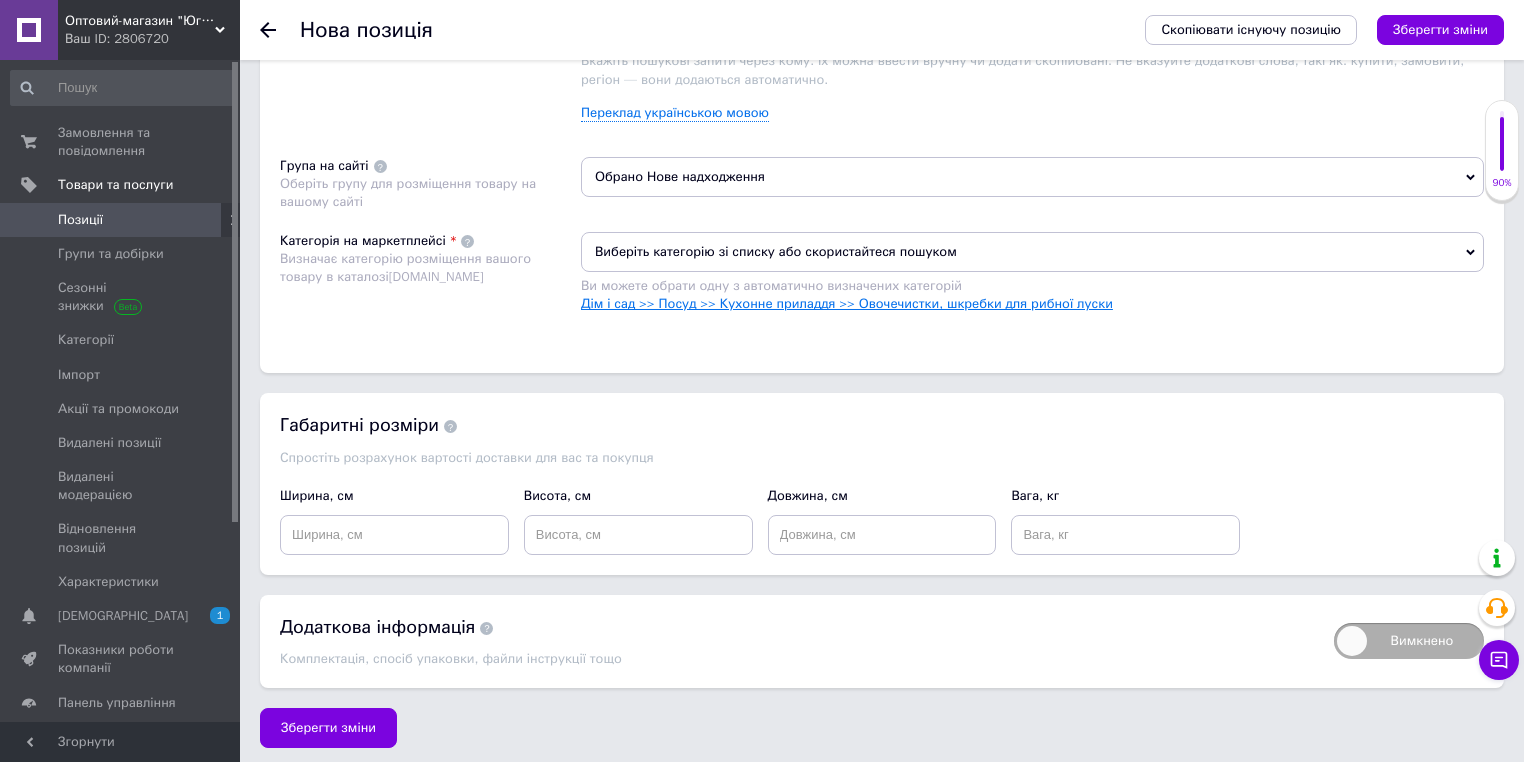 click on "Дім і сад >> Посуд >> Кухонне приладдя >> Овочечистки, шкребки для рибної луски" at bounding box center [847, 303] 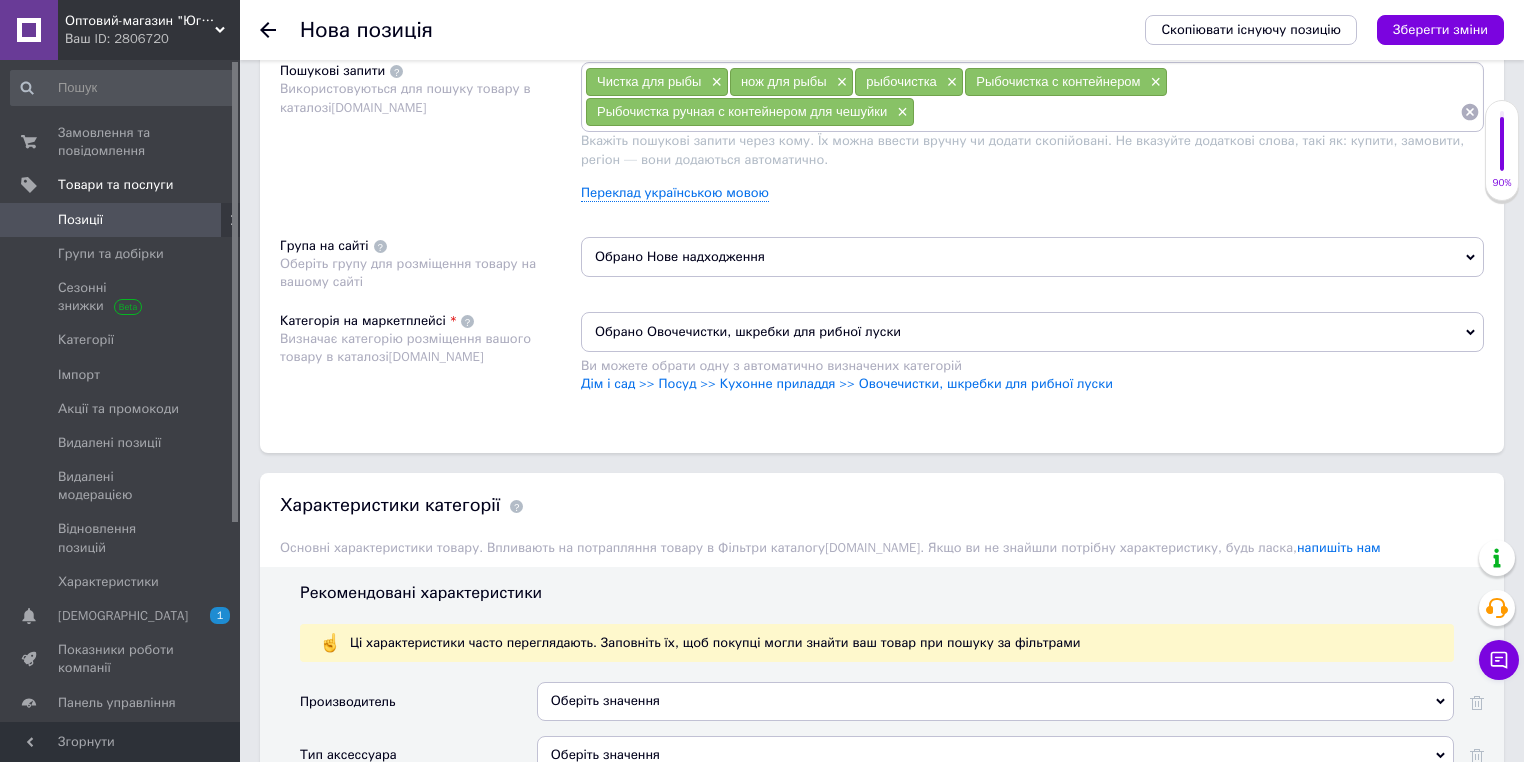 drag, startPoint x: 1429, startPoint y: 28, endPoint x: 1420, endPoint y: 50, distance: 23.769728 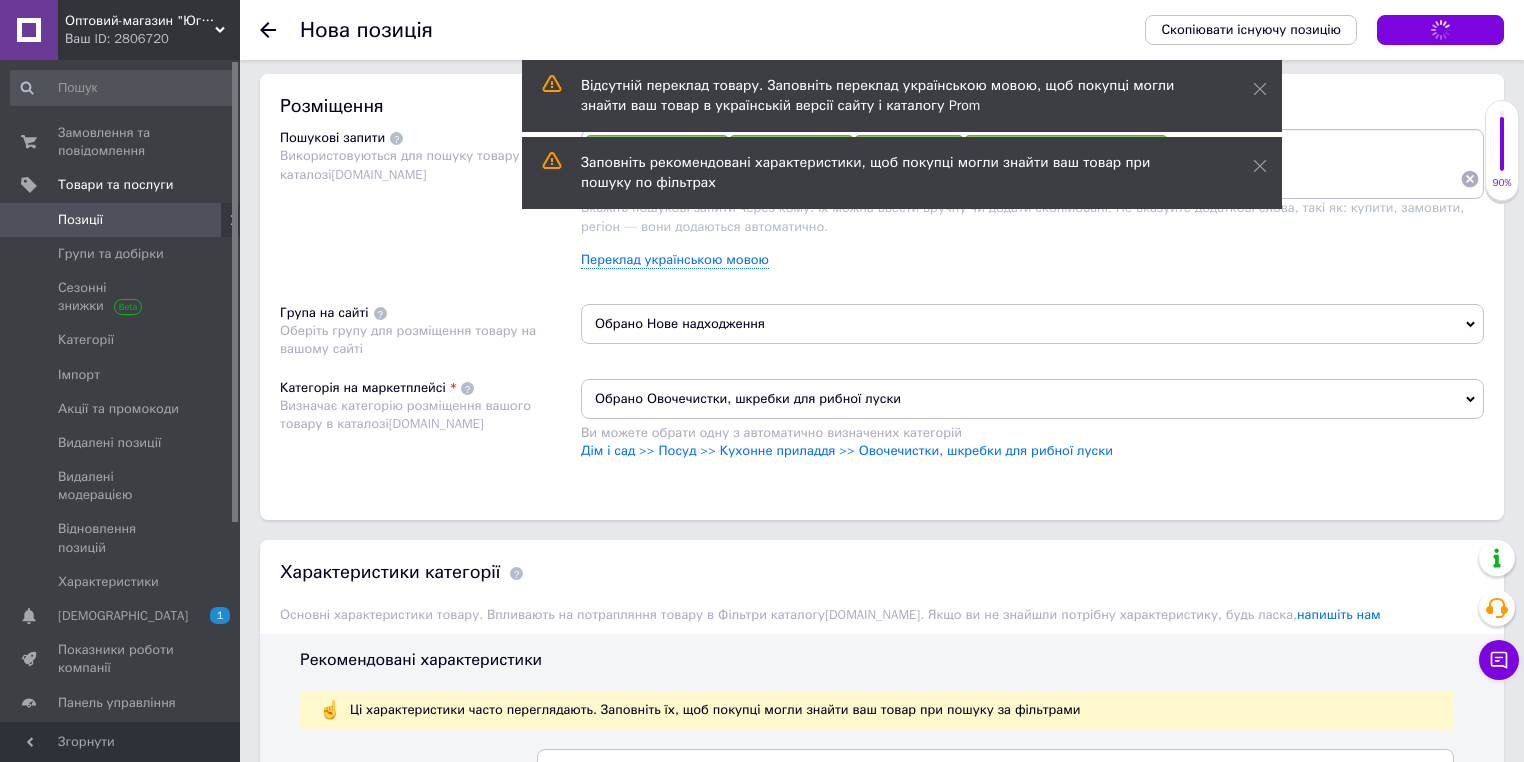 scroll, scrollTop: 1049, scrollLeft: 0, axis: vertical 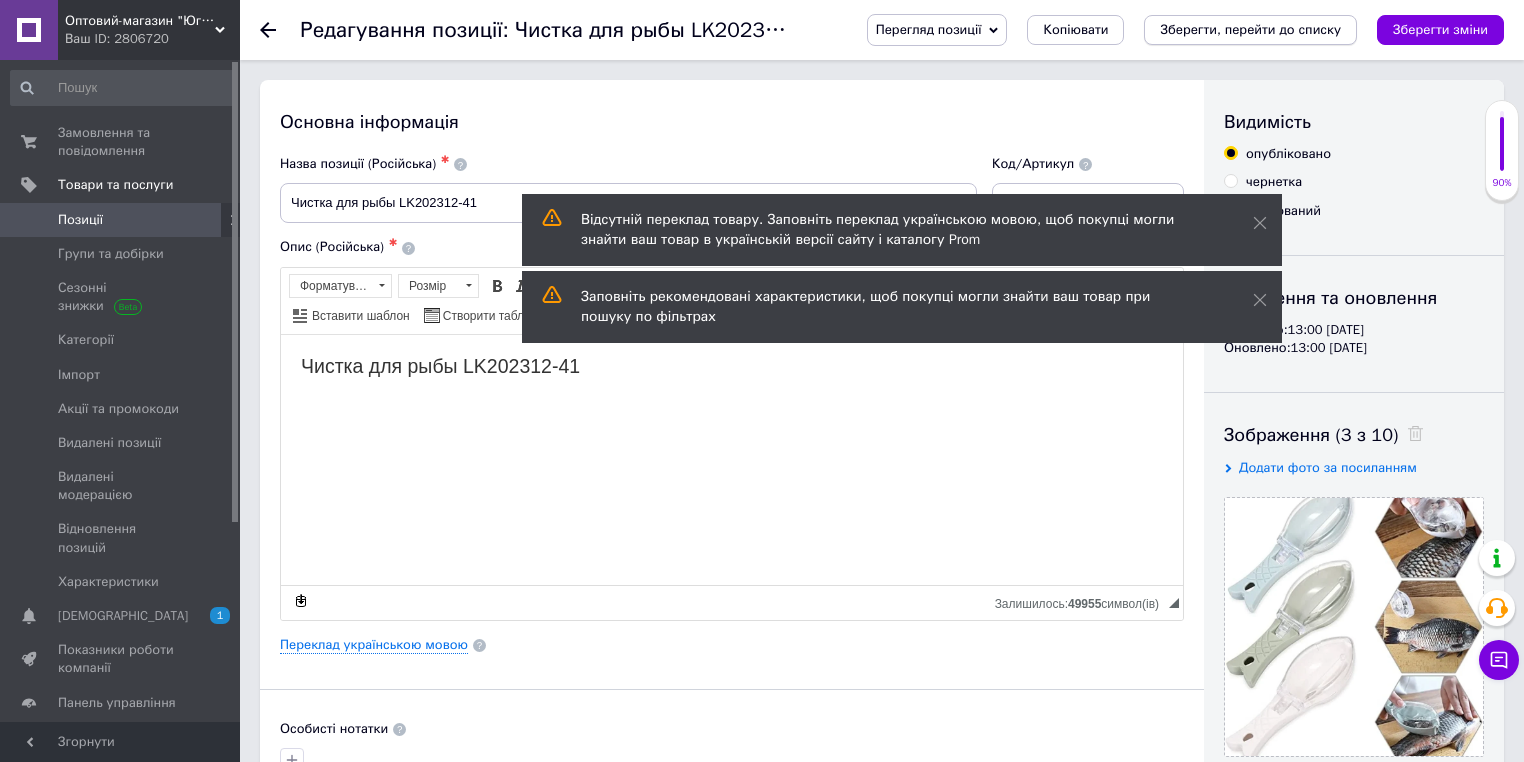 click on "Зберегти, перейти до списку" at bounding box center [1250, 29] 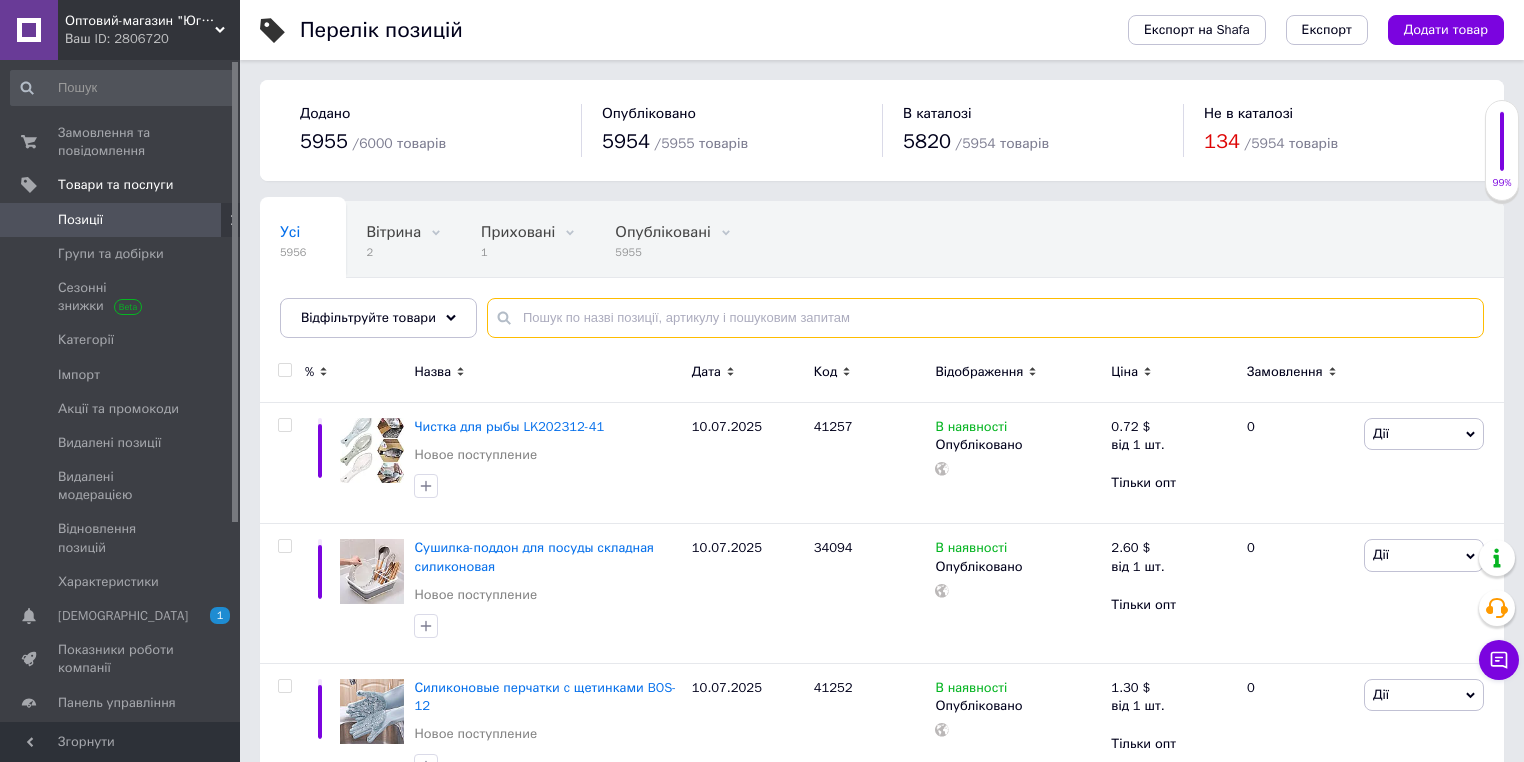 click at bounding box center (985, 318) 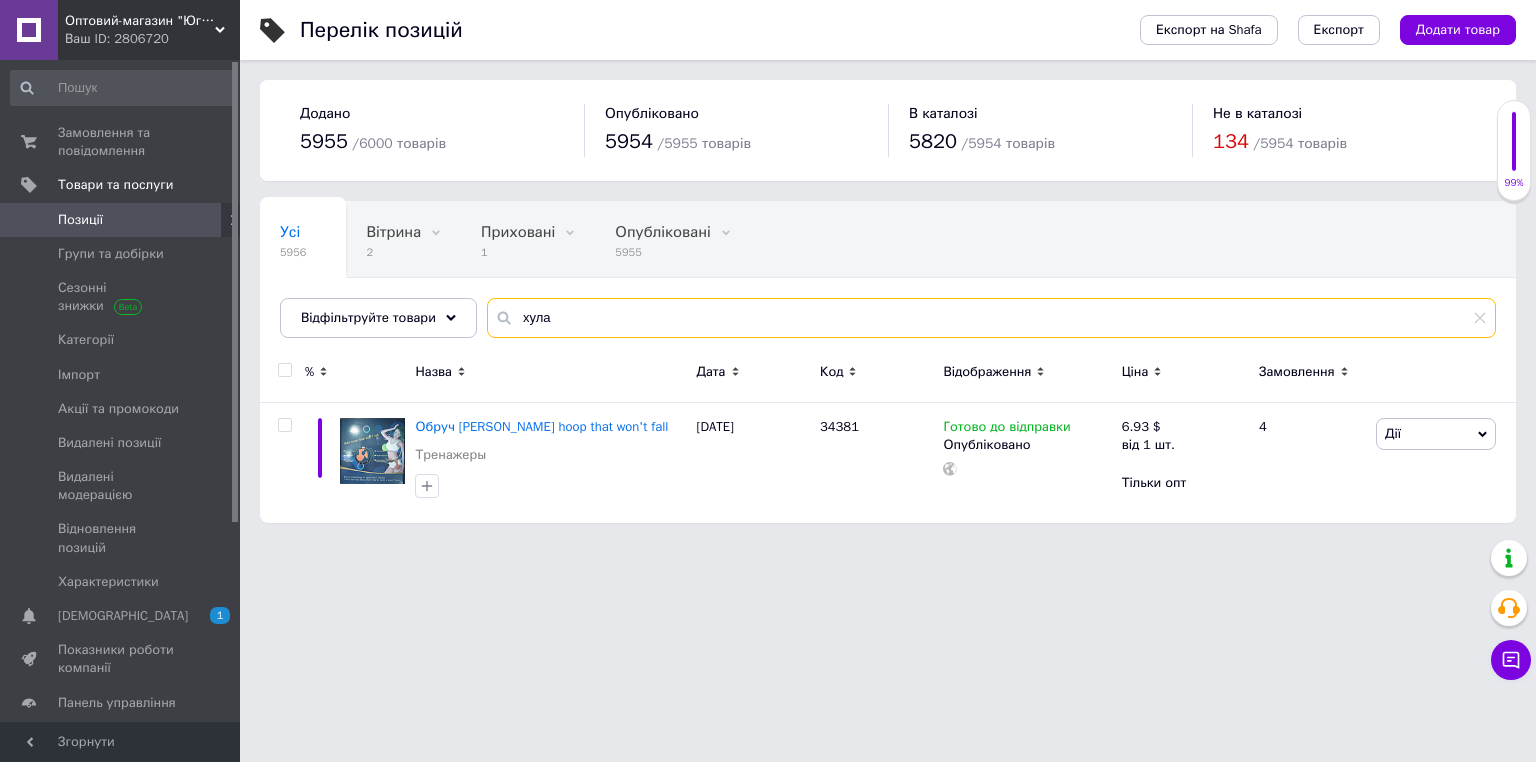 type on "хула" 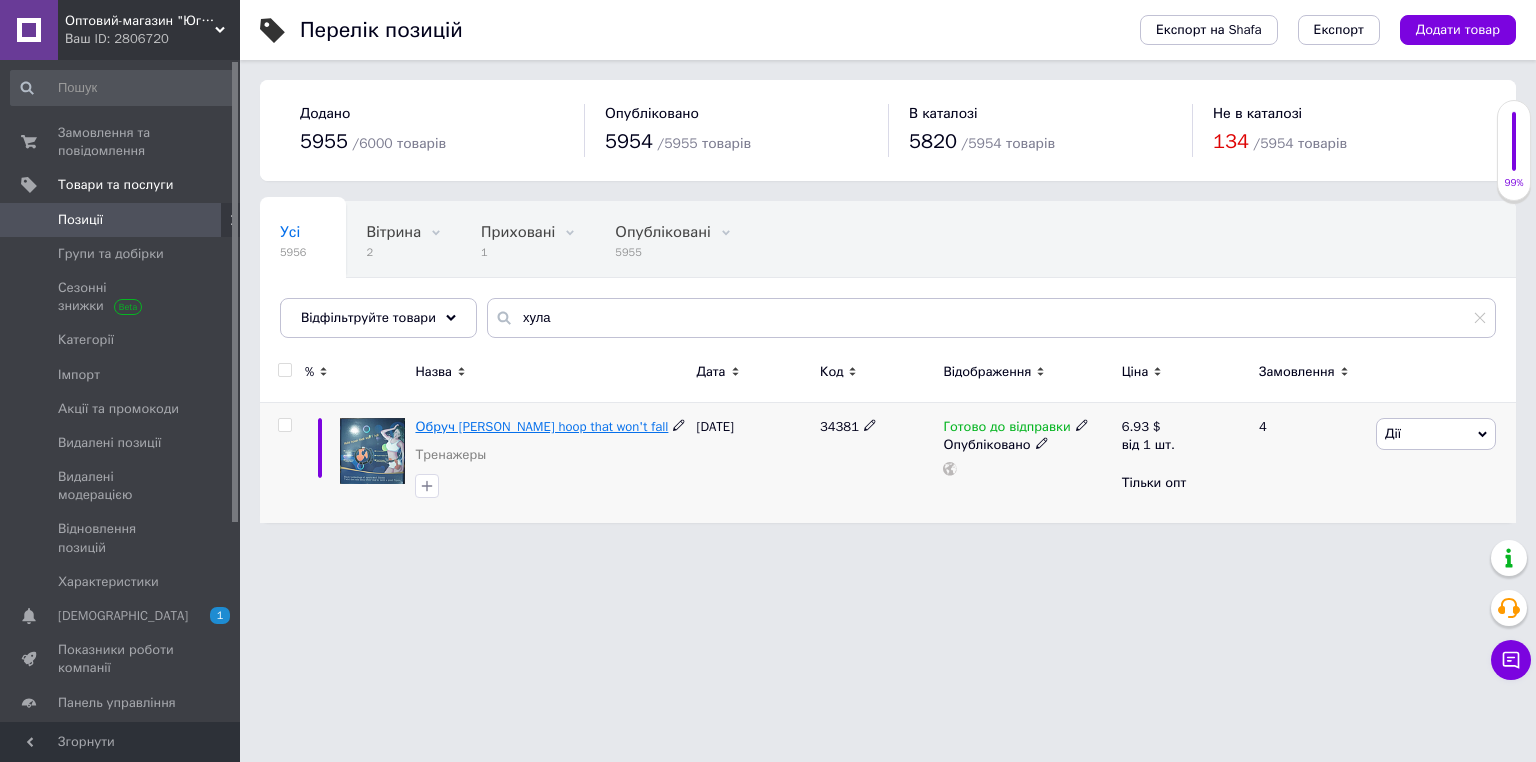 click on "Обруч [PERSON_NAME] hoop that won't fall" at bounding box center [541, 426] 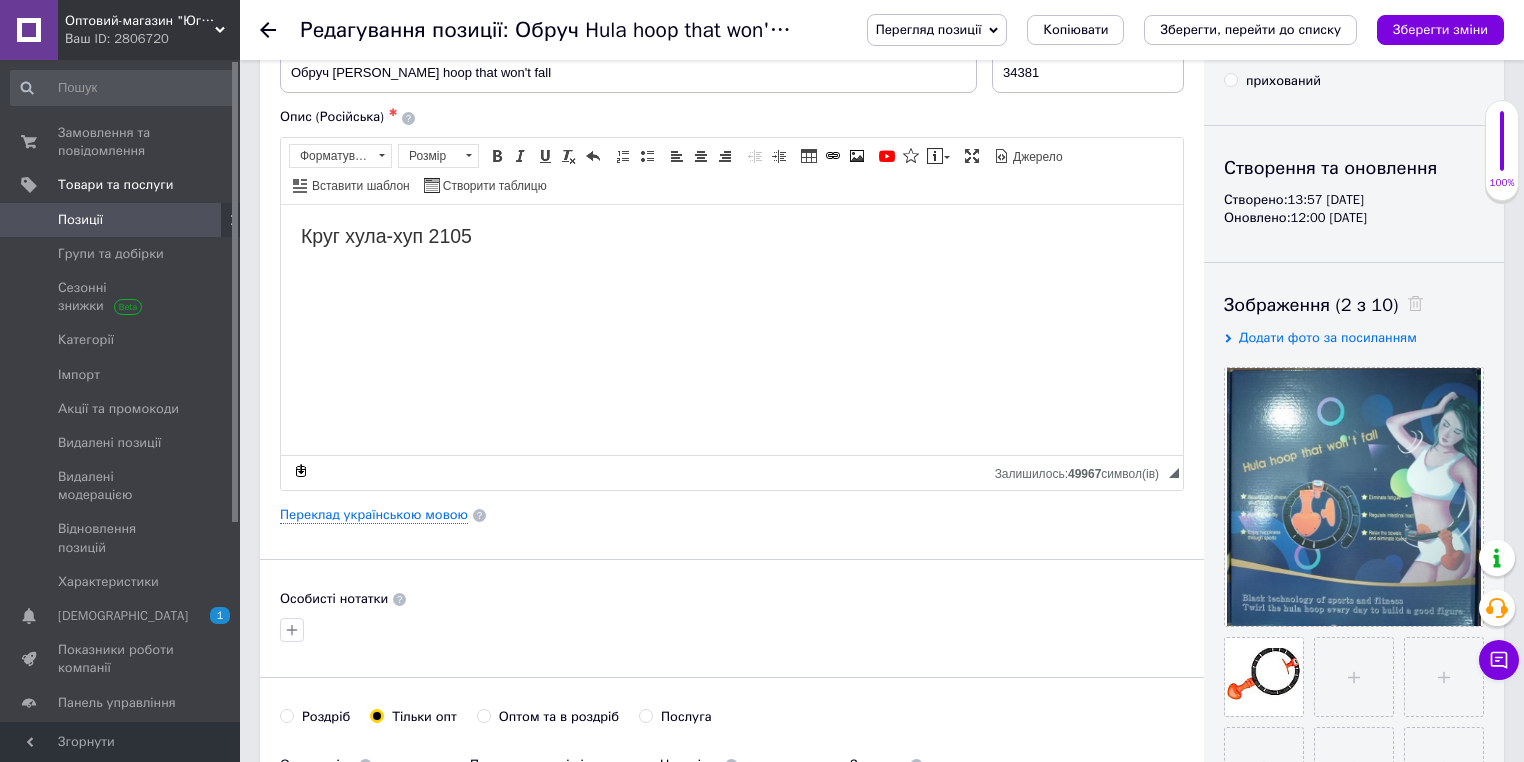 scroll, scrollTop: 0, scrollLeft: 0, axis: both 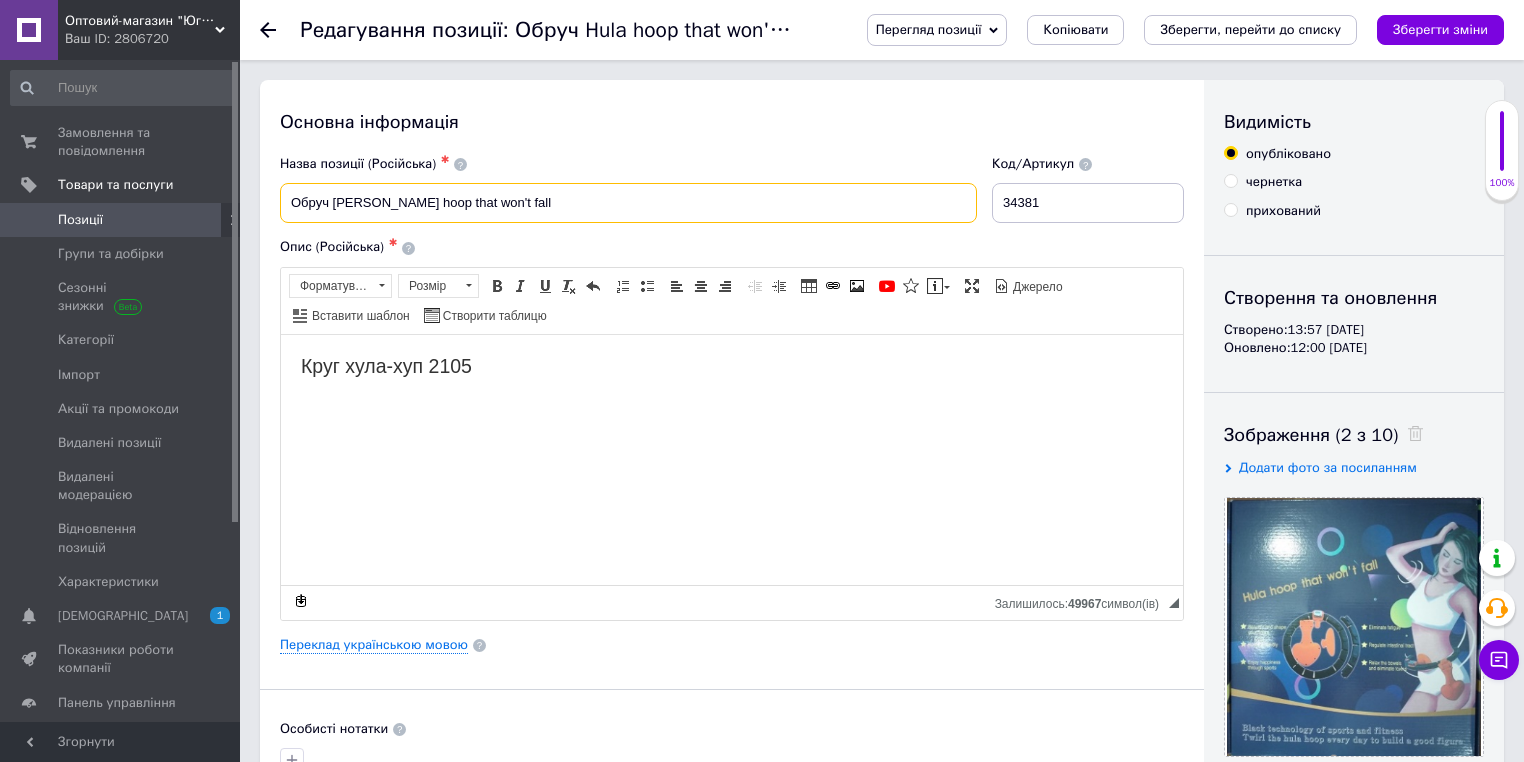 click on "Обруч [PERSON_NAME] hoop that won't fall" at bounding box center [628, 203] 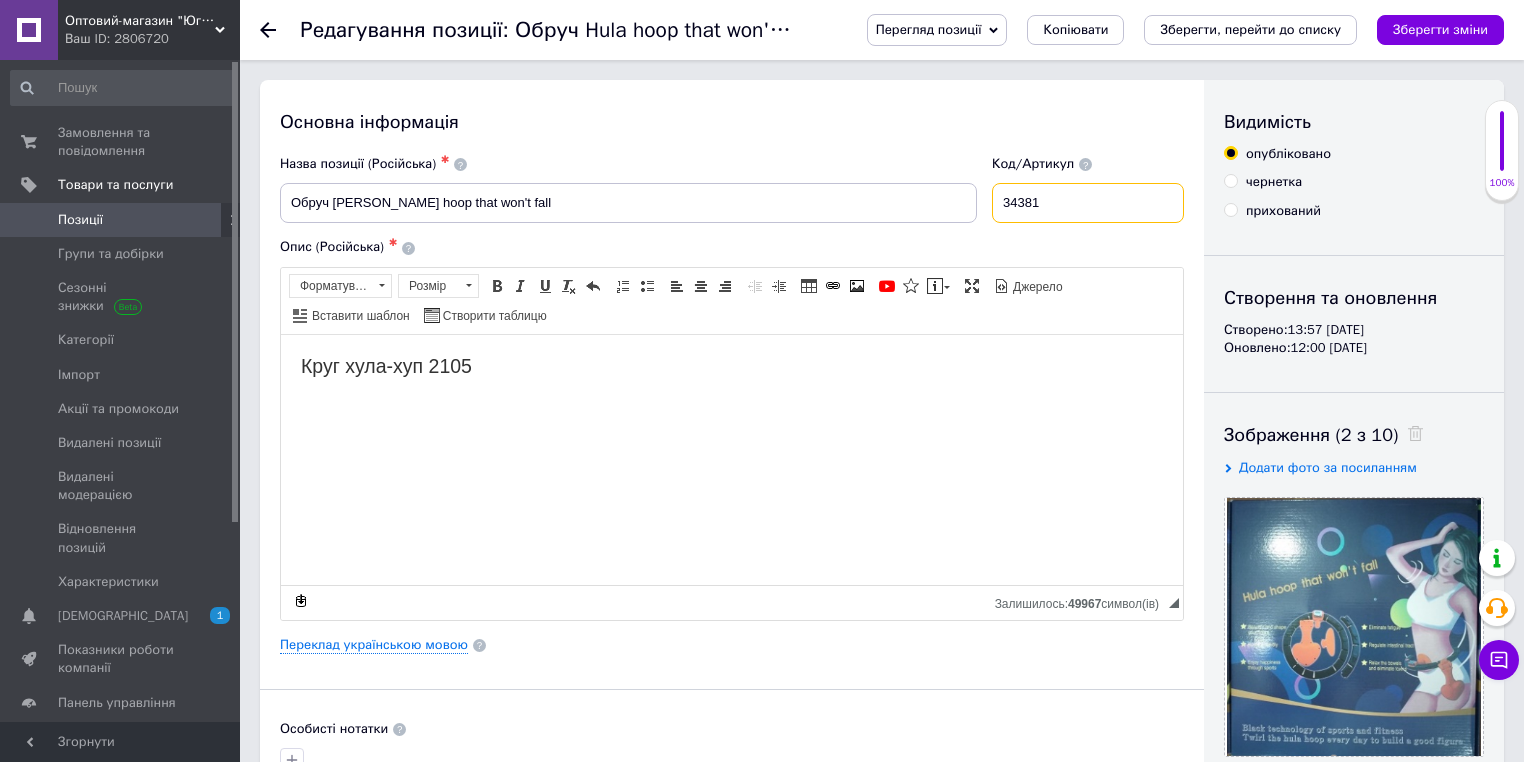 click on "34381" at bounding box center (1088, 203) 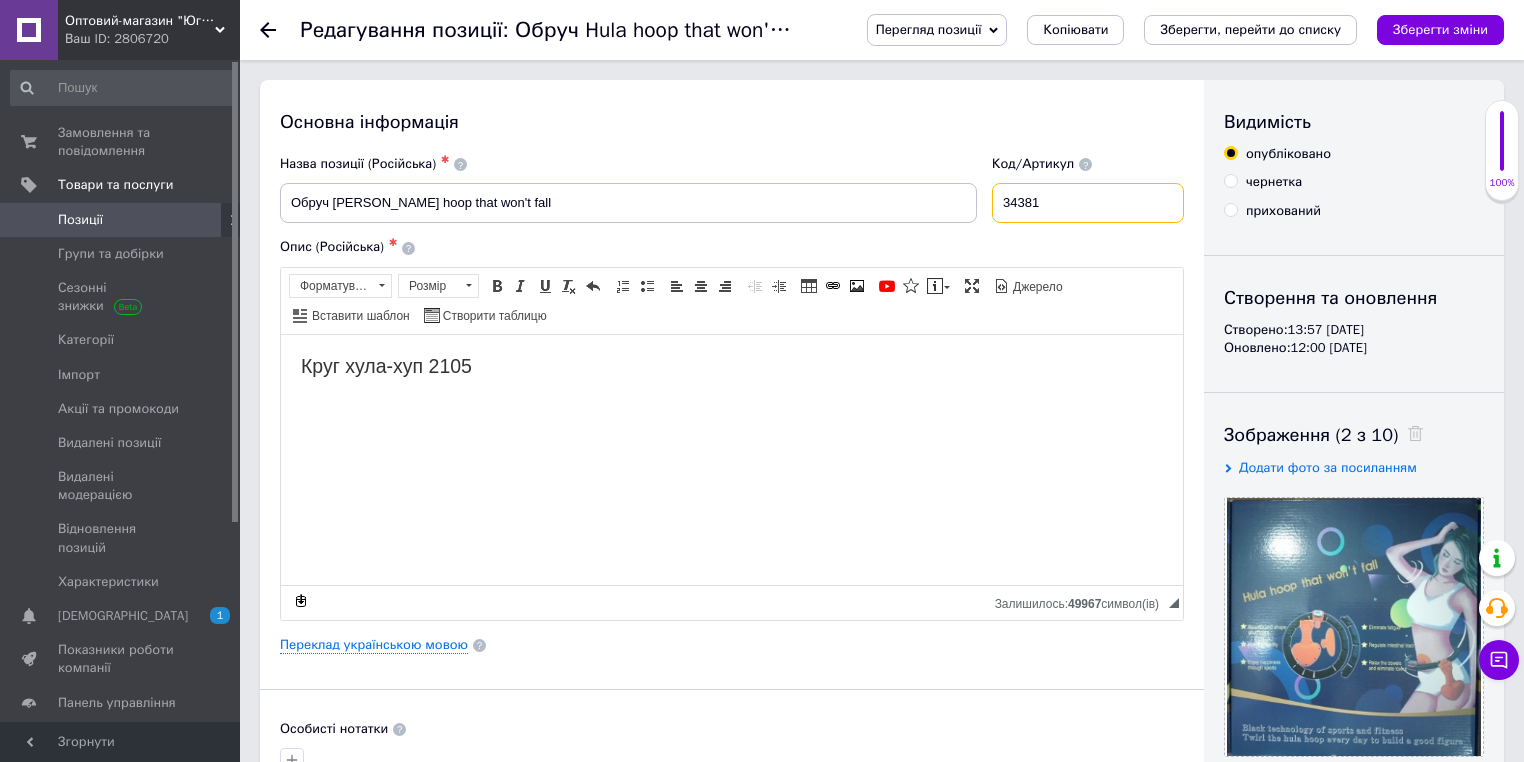 click on "34381" at bounding box center [1088, 203] 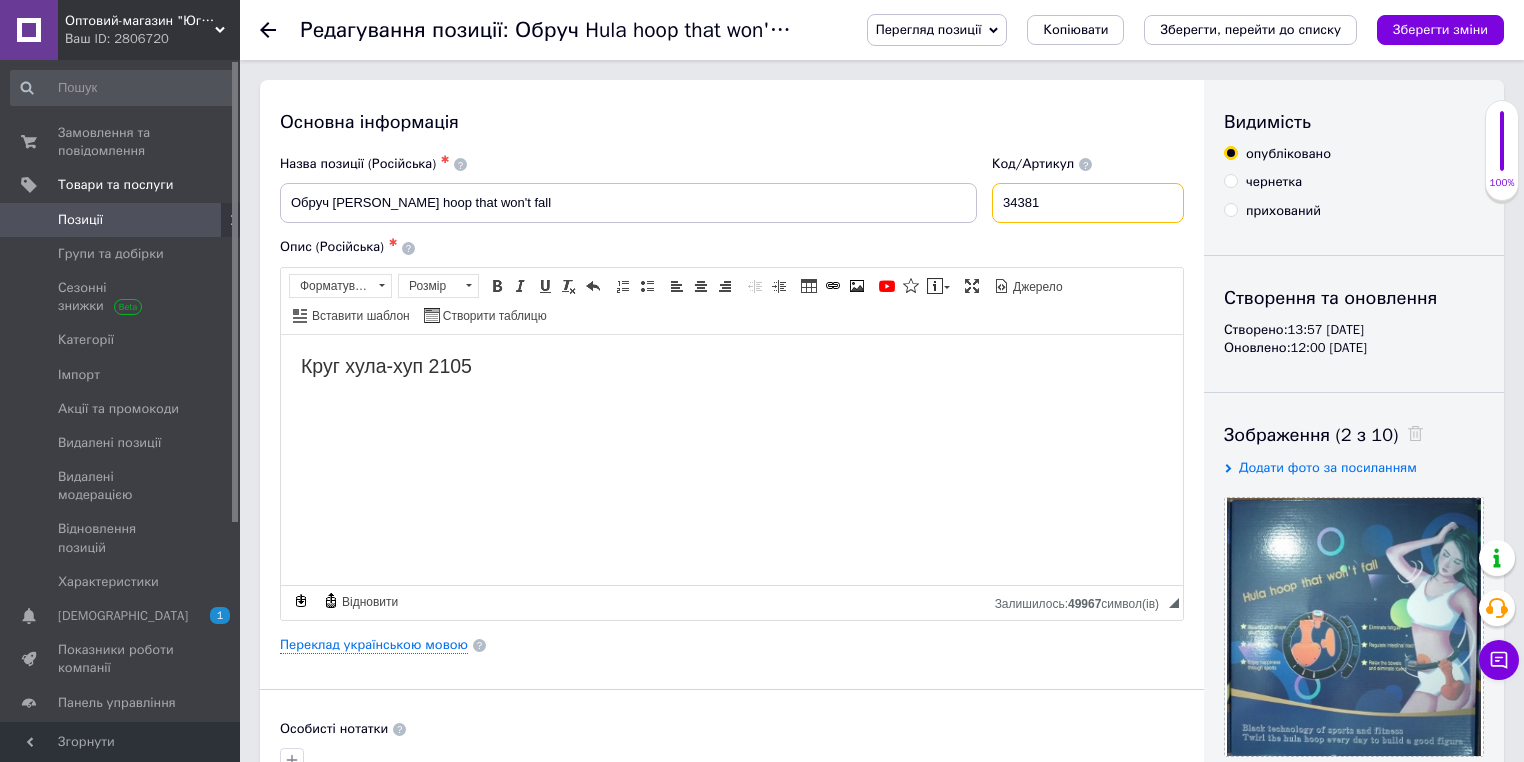paste on "4126" 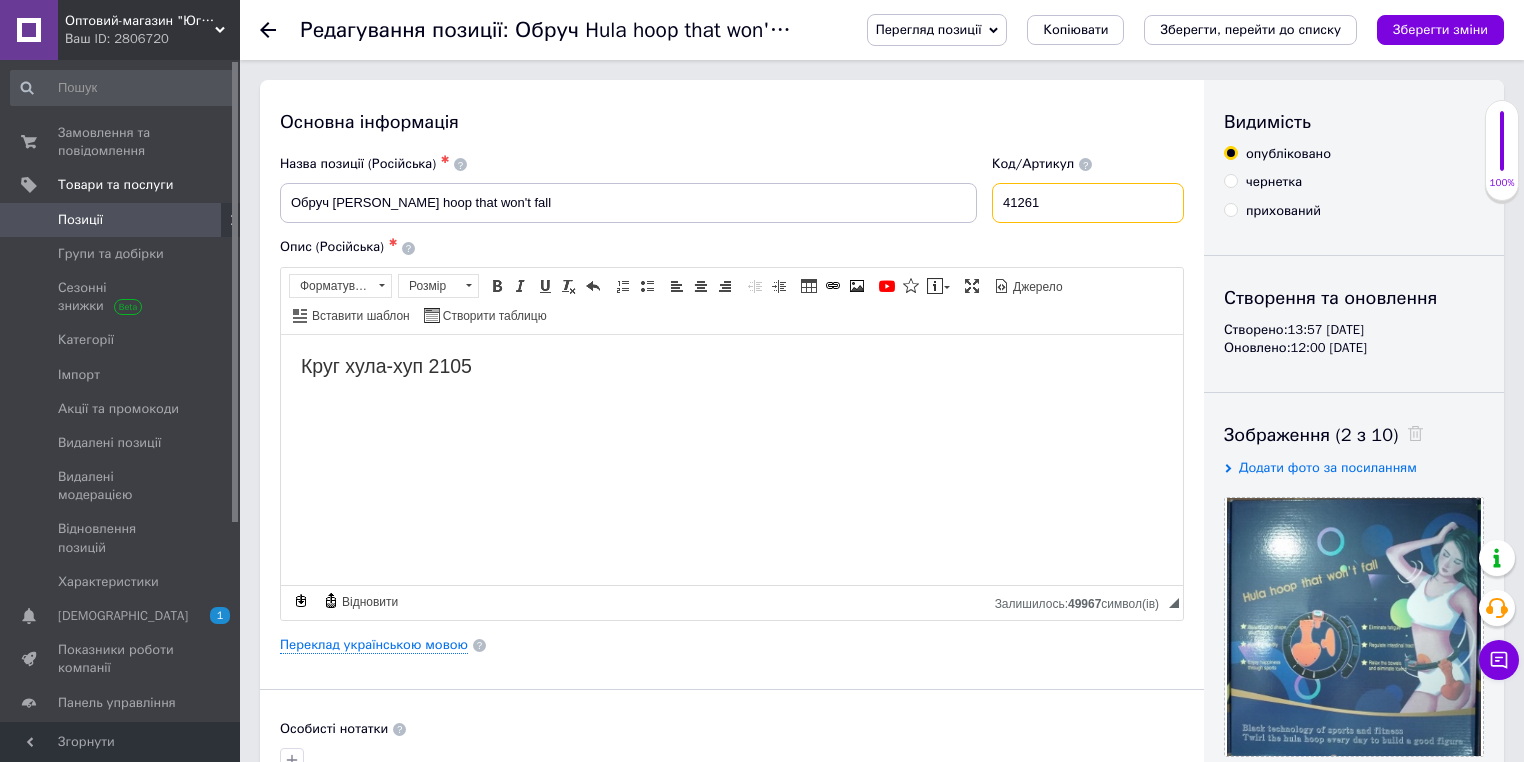 type on "41261" 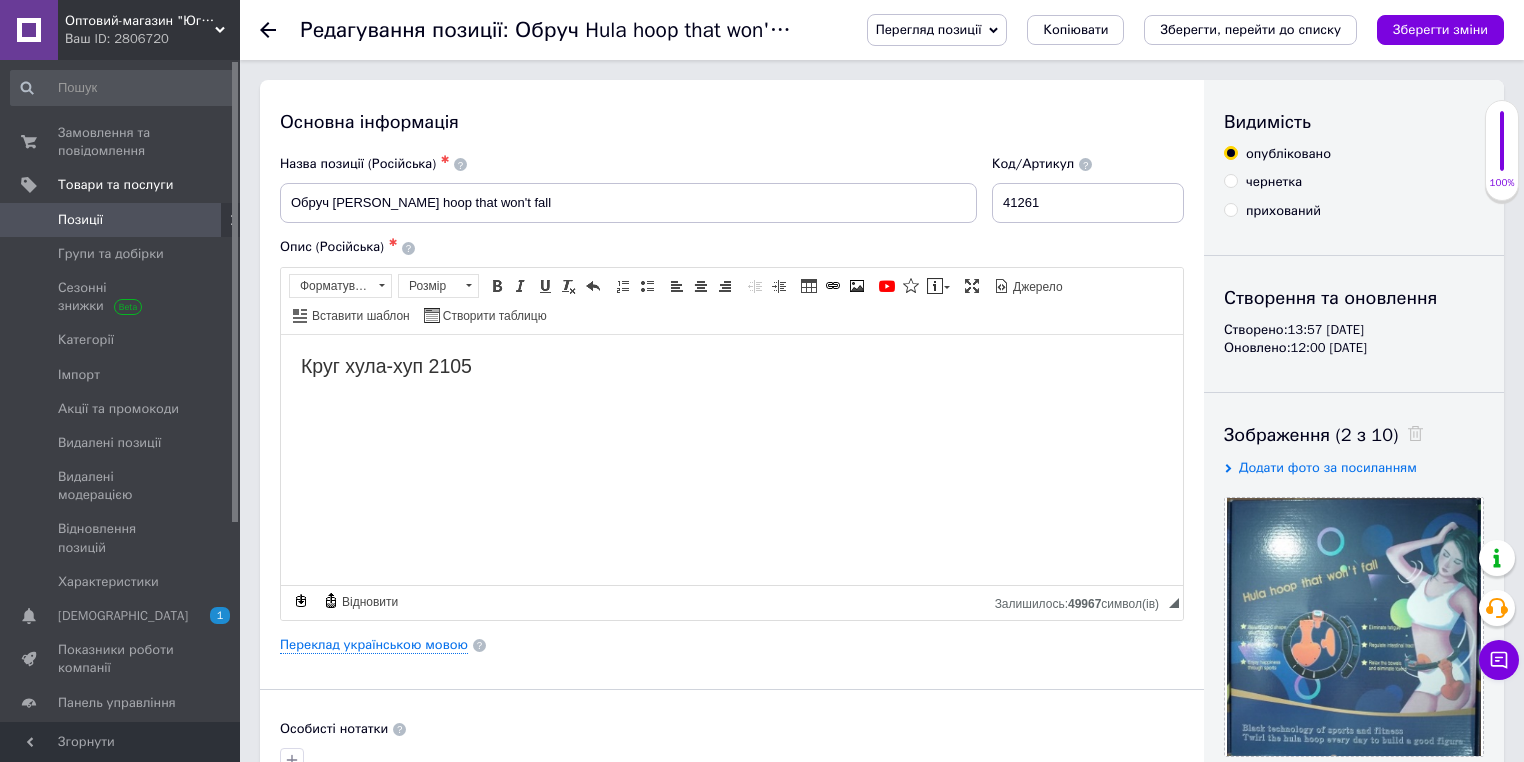 click on "Основна інформація" at bounding box center [732, 122] 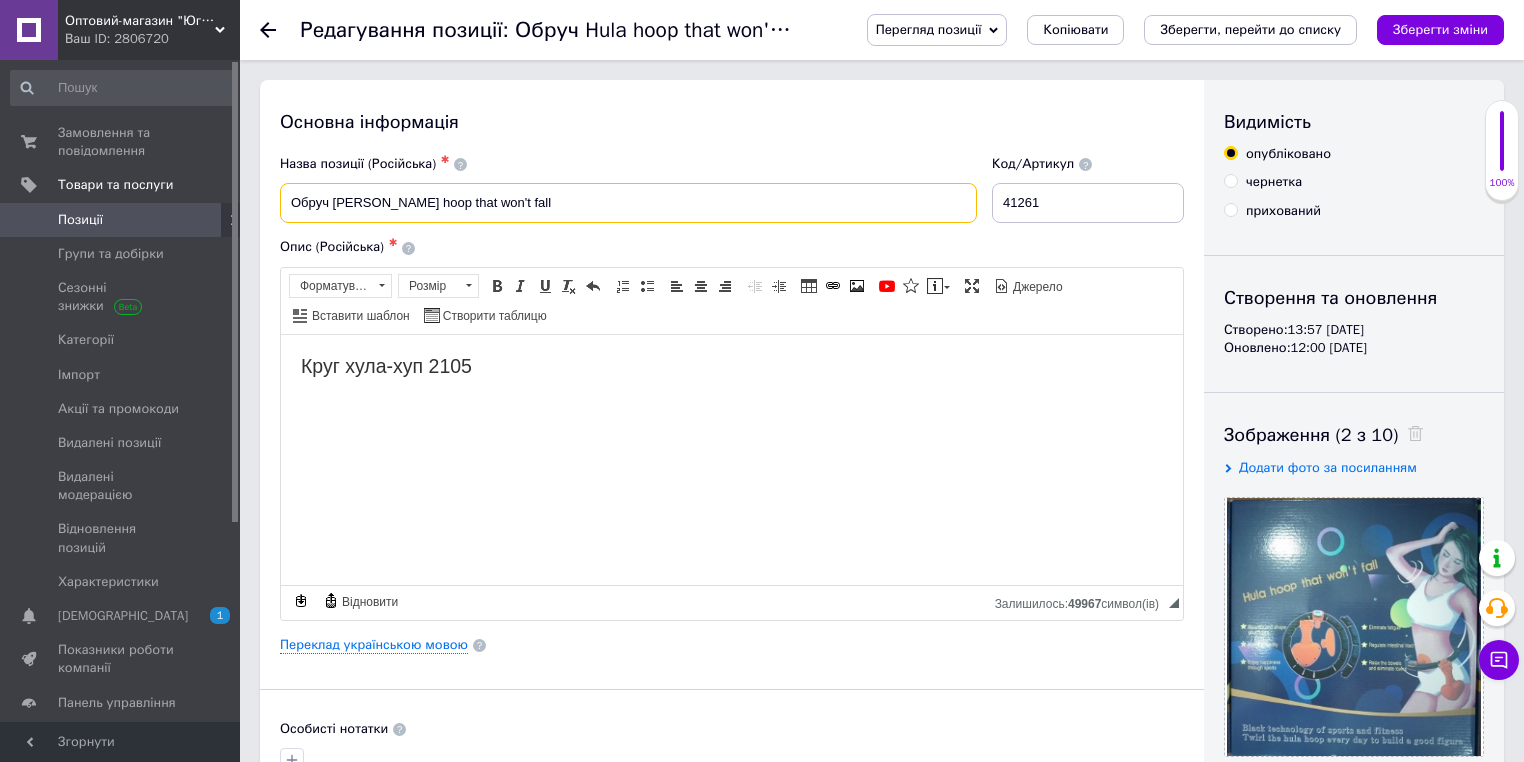 click on "Обруч [PERSON_NAME] hoop that won't fall" at bounding box center (628, 203) 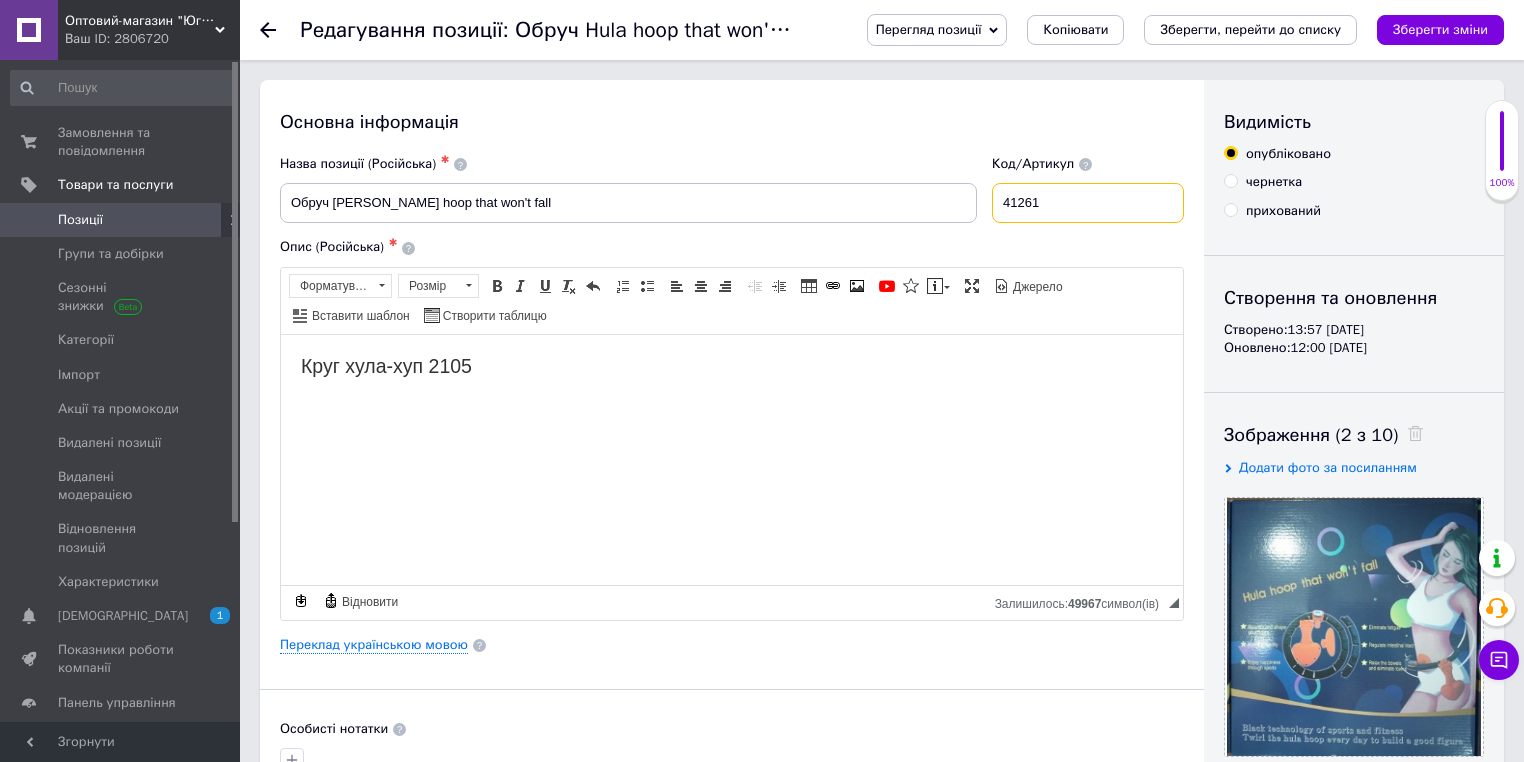 click on "41261" at bounding box center (1088, 203) 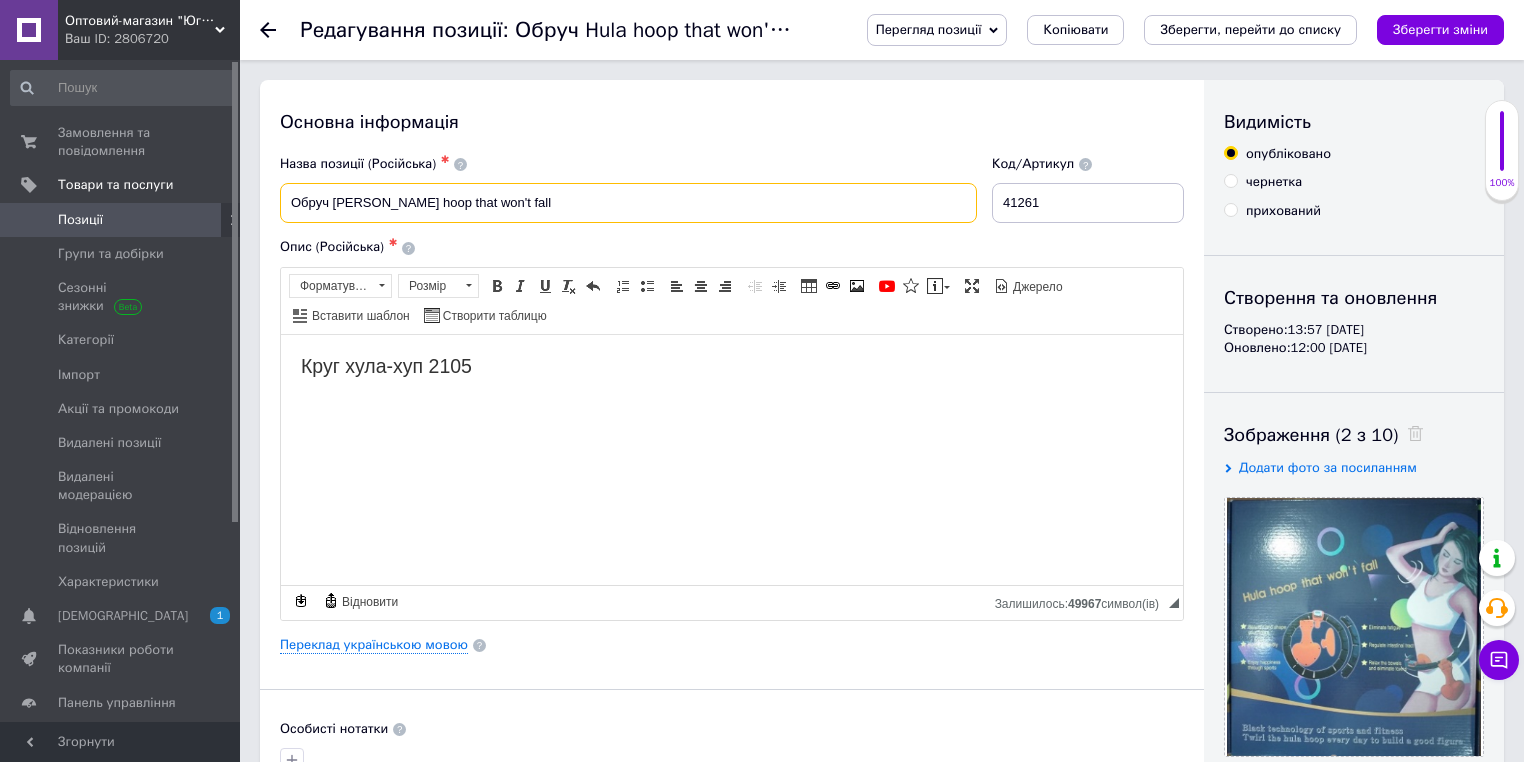 click on "Обруч [PERSON_NAME] hoop that won't fall" at bounding box center (628, 203) 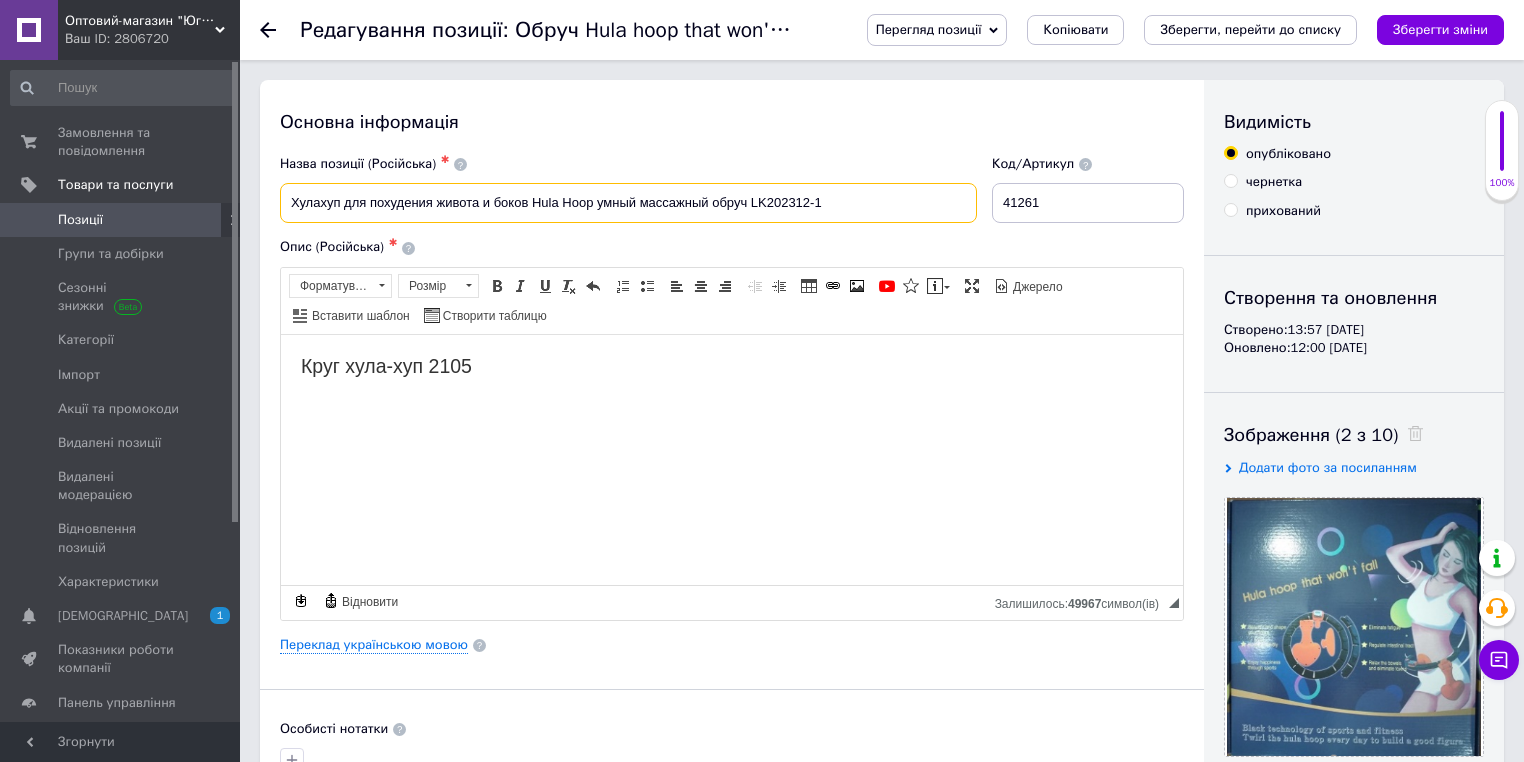 drag, startPoint x: 750, startPoint y: 203, endPoint x: 600, endPoint y: 203, distance: 150 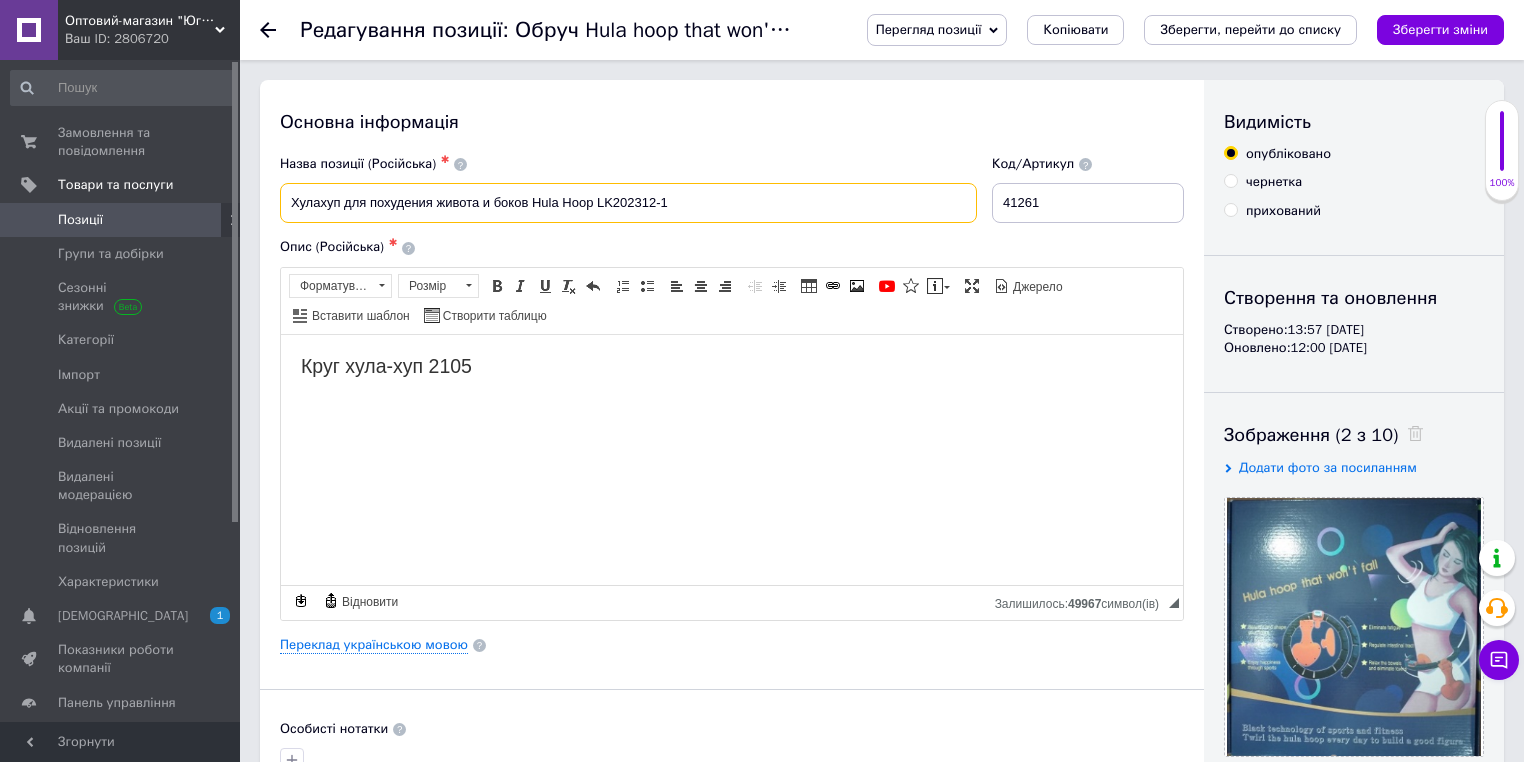 click on "Хулахуп для похудения живота и боков Hula Hoop LK202312-1" at bounding box center (628, 203) 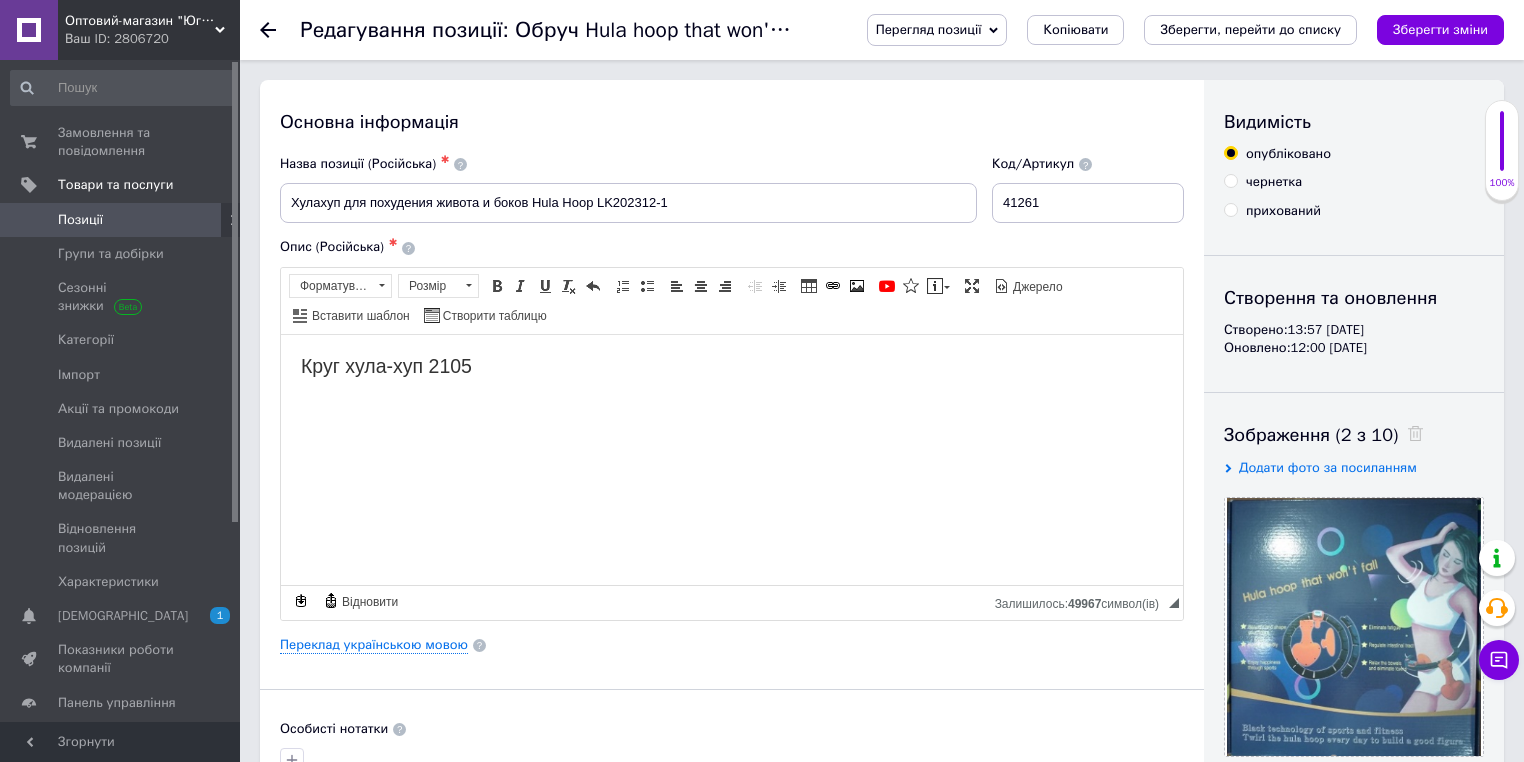 click on "Назва позиції (Російська) ✱ Хулахуп для похудения живота и боков Hula Hoop LK202312-1" at bounding box center [629, 189] 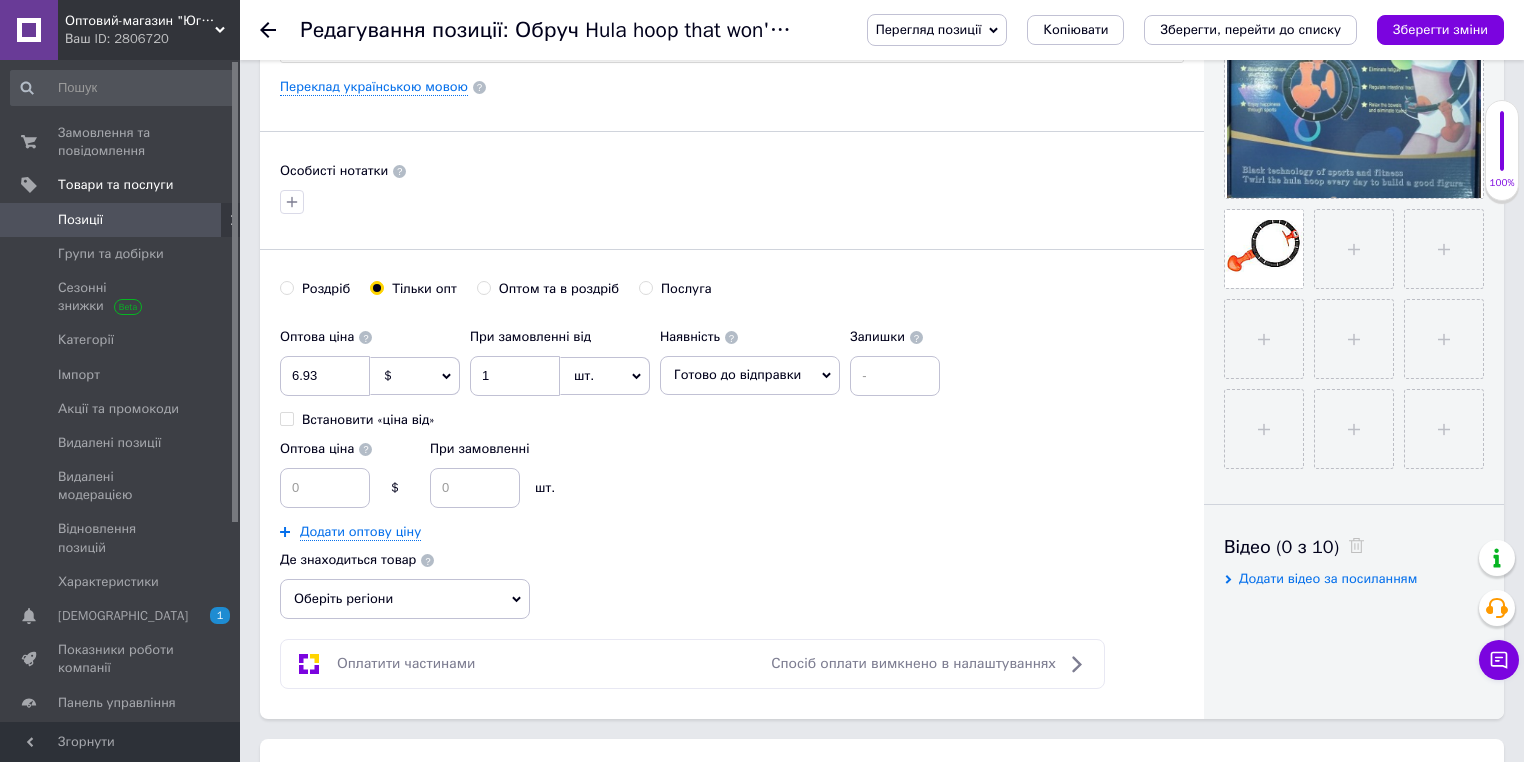 scroll, scrollTop: 560, scrollLeft: 0, axis: vertical 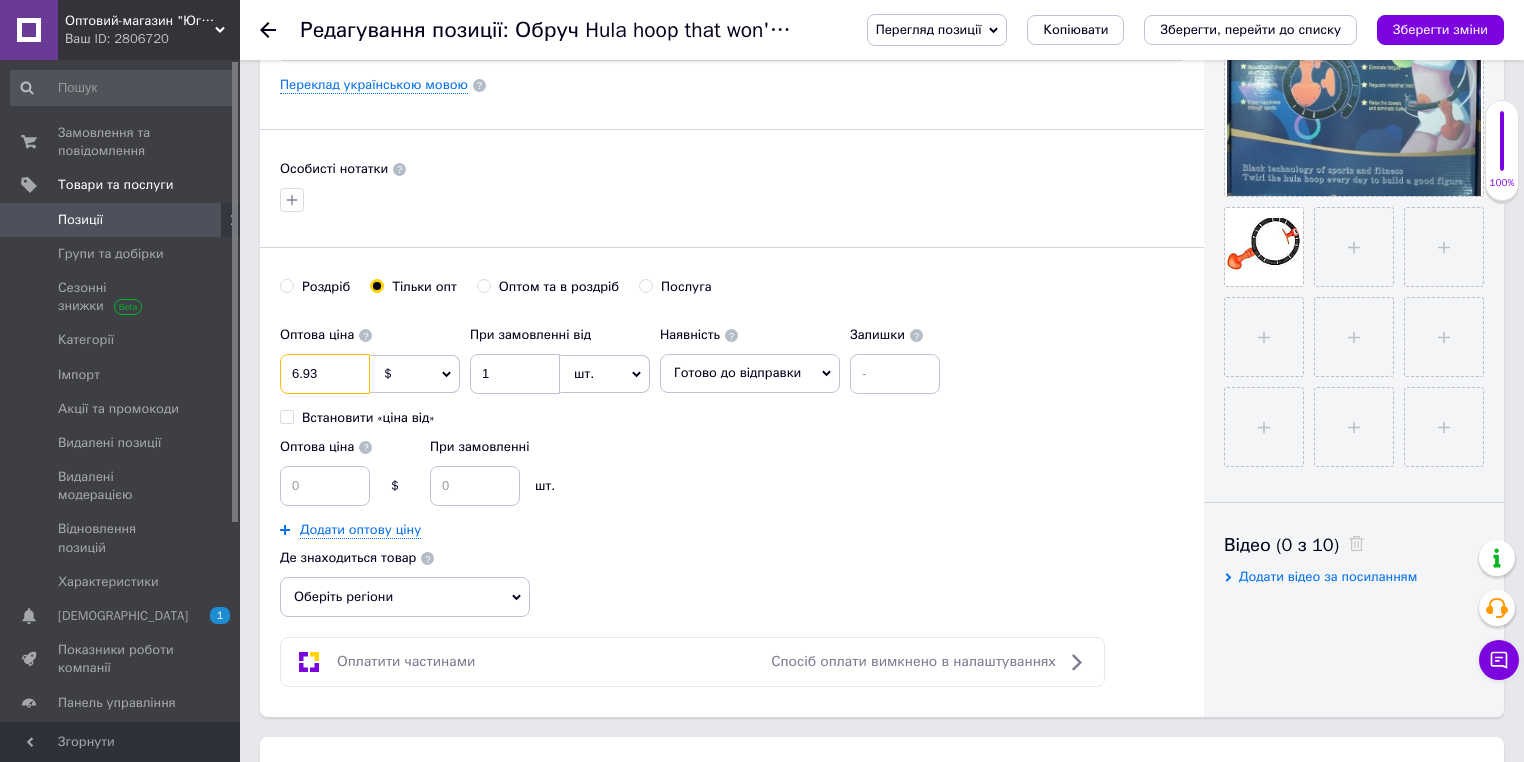 click on "6.93" at bounding box center (325, 374) 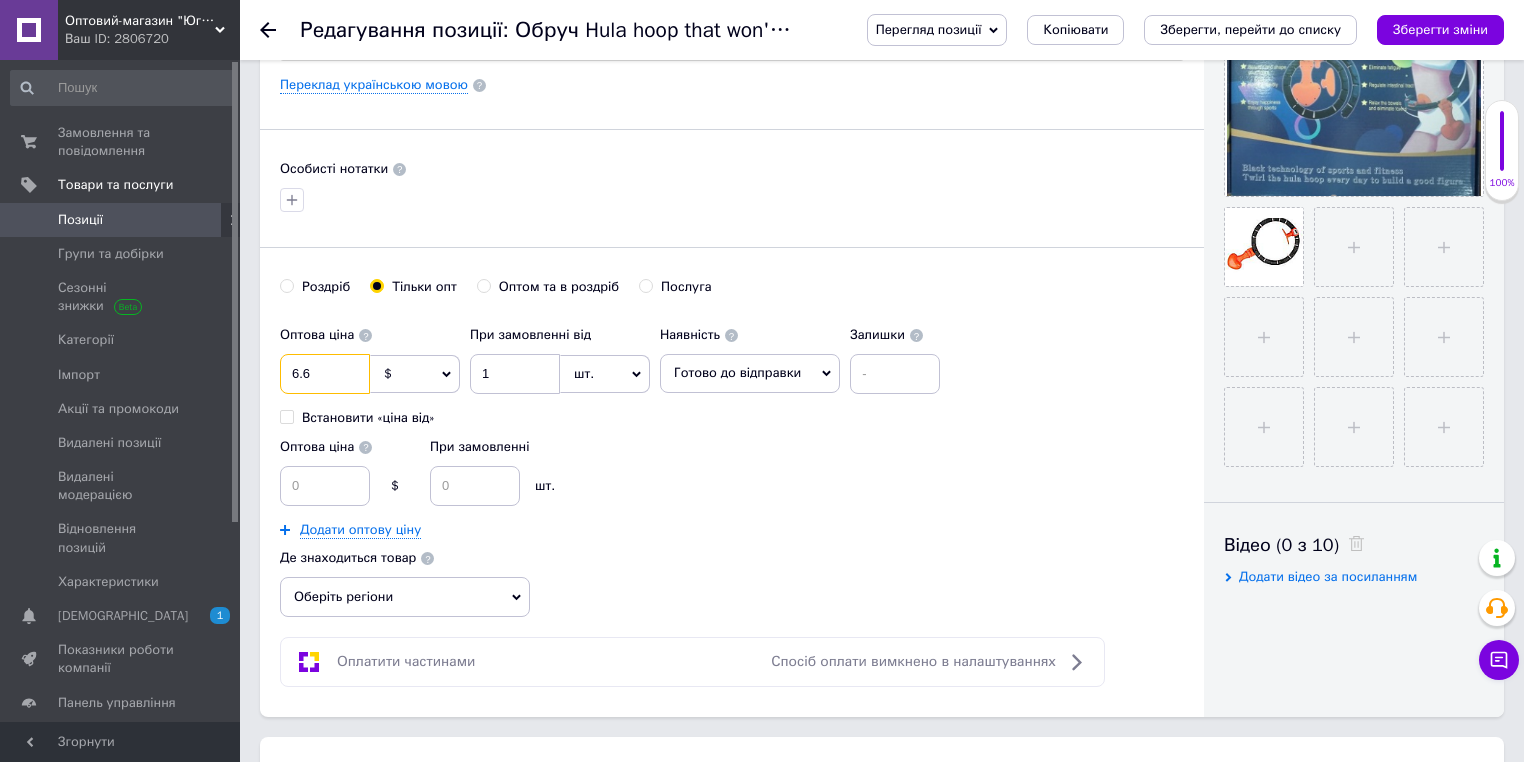 type on "6.6" 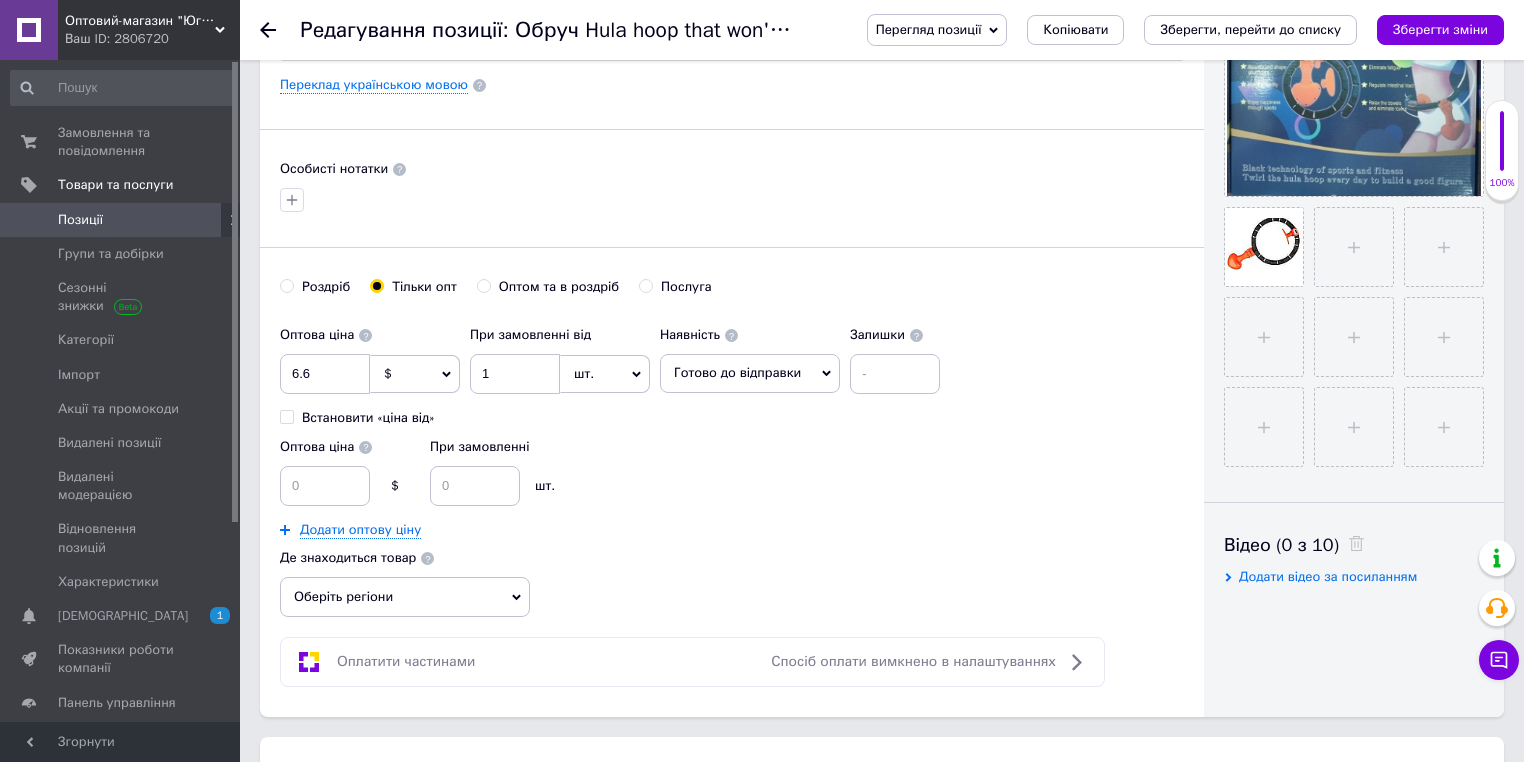 click on "Оптова ціна $ При замовленні шт." at bounding box center (615, 467) 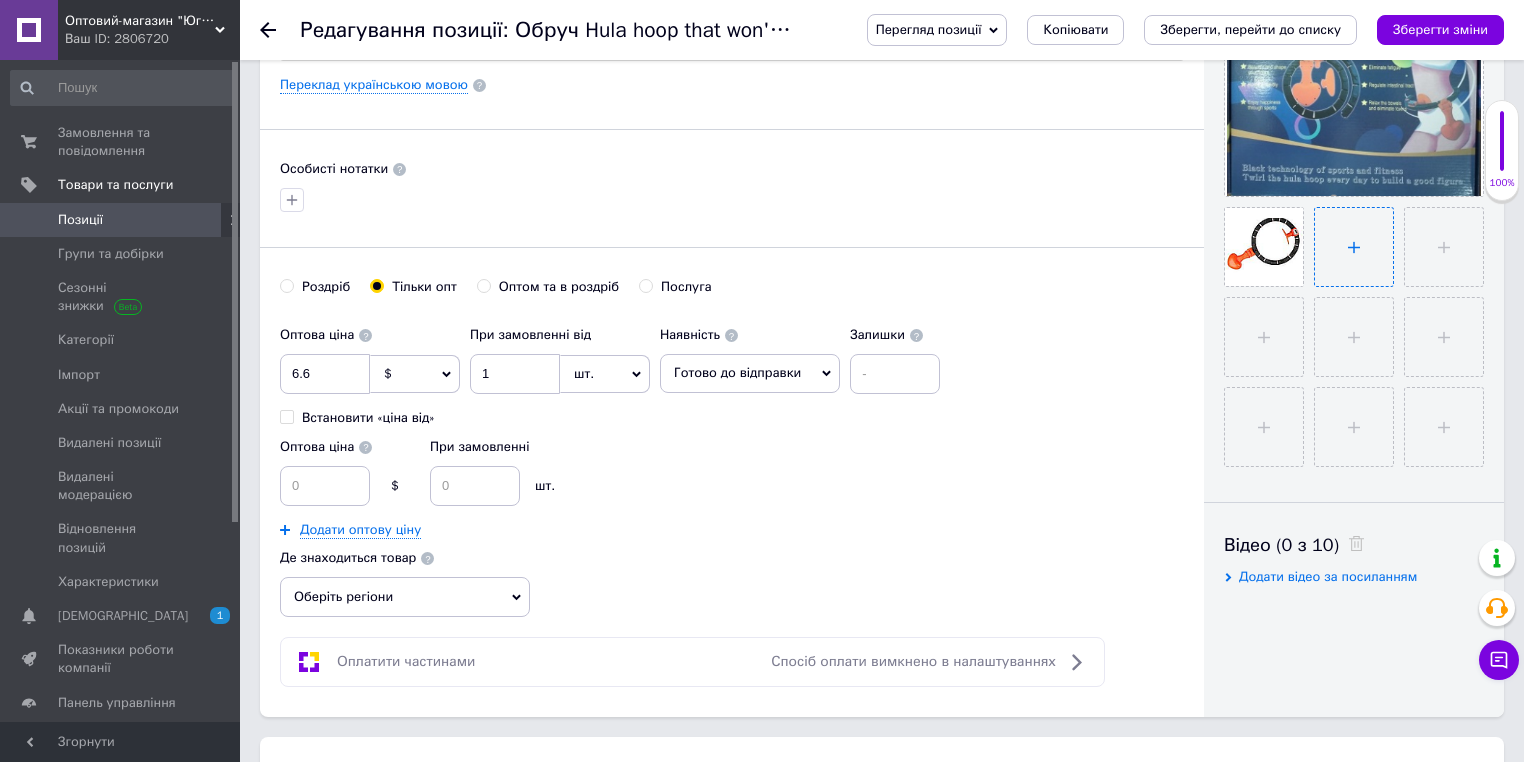 click at bounding box center (1354, 247) 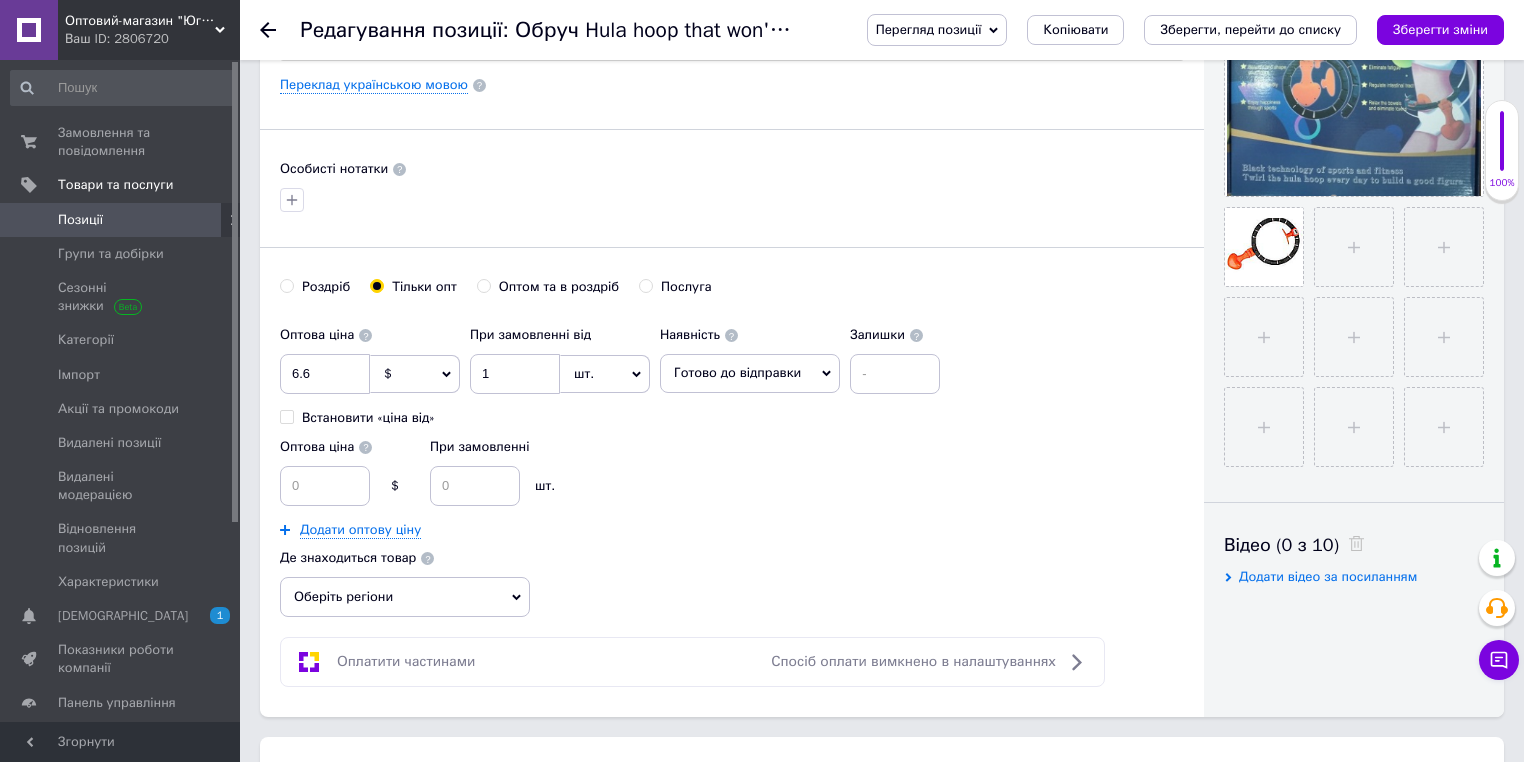 type 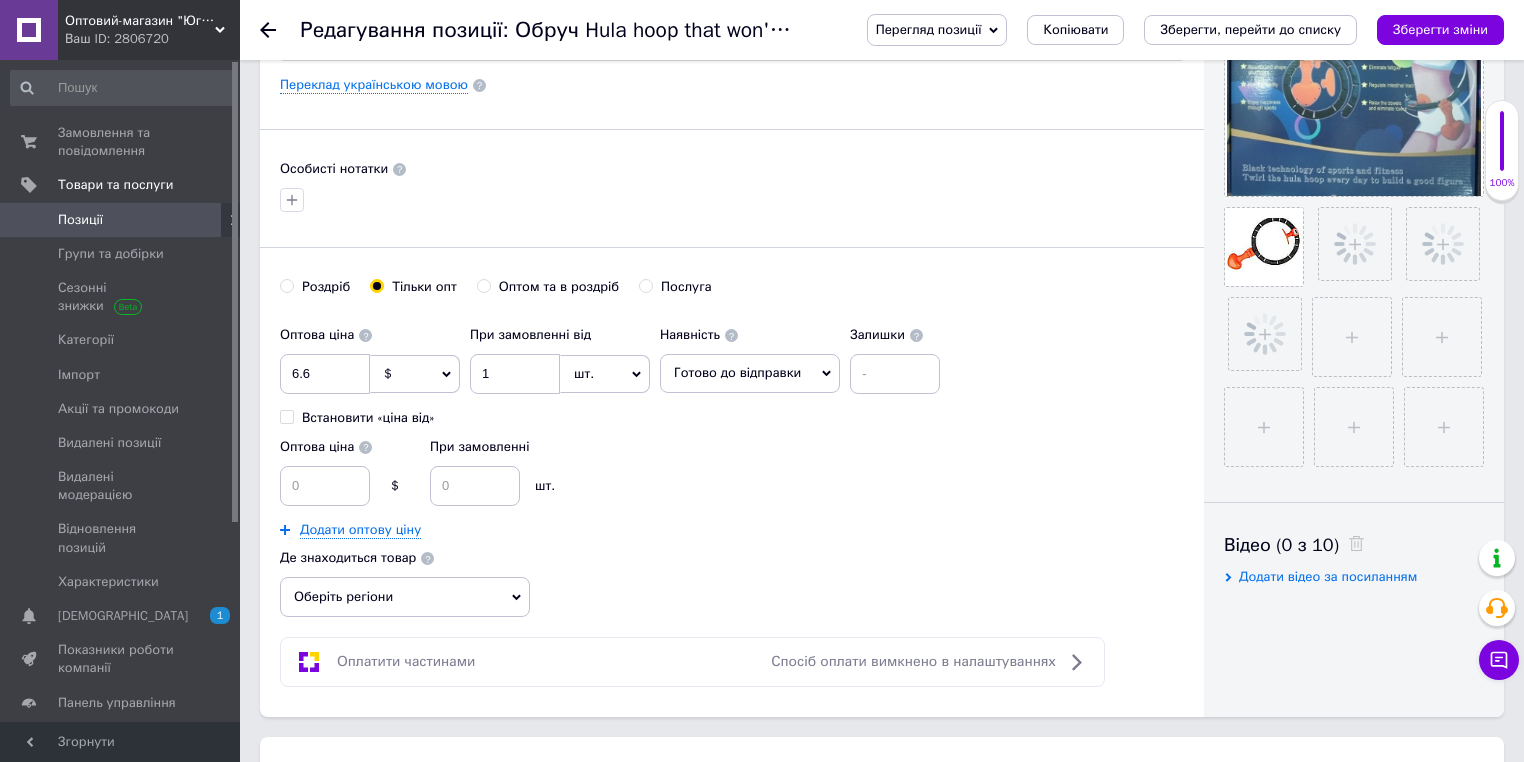 click on "Основна інформація Назва позиції (Російська) ✱ Хулахуп для похудения живота и боков Hula Hoop LK202312-1 Код/Артикул 41261 Опис (Російська) ✱ Круг хула-хуп 2105
Розширений текстовий редактор, DFC973BC-1DE6-475F-B7FE-60DE612A0A99 Панель інструментів редактора Форматування Форматування Розмір Розмір   Жирний  Сполучення клавіш Ctrl+B   Курсив  Сполучення клавіш Ctrl+I   Підкреслений  Сполучення клавіш Ctrl+U   Видалити форматування   Повернути  Сполучення клавіш Ctrl+Z   Вставити/видалити нумерований список   Вставити/видалити маркований список   По лівому краю   По центру" at bounding box center (732, 118) 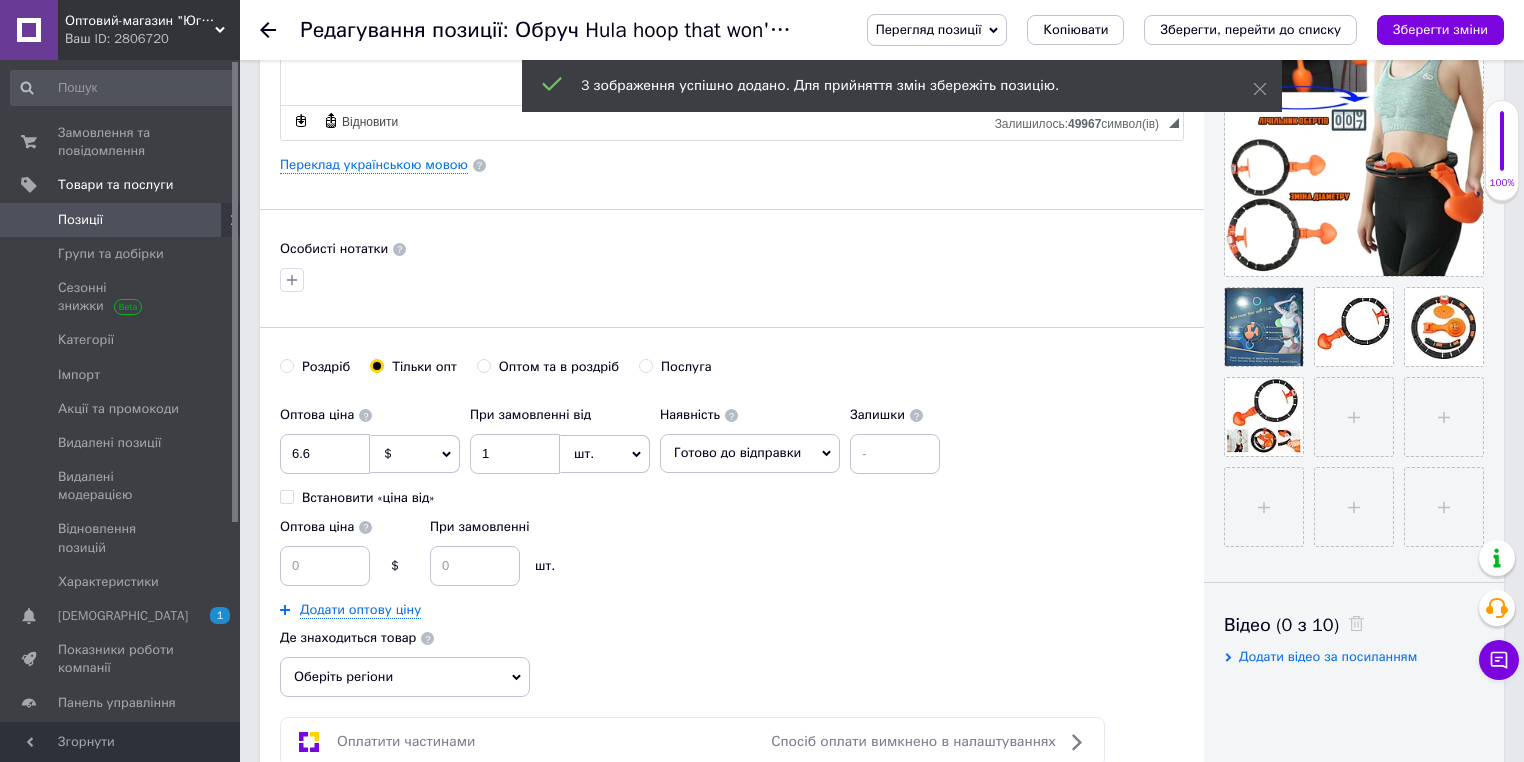 click at bounding box center [732, 280] 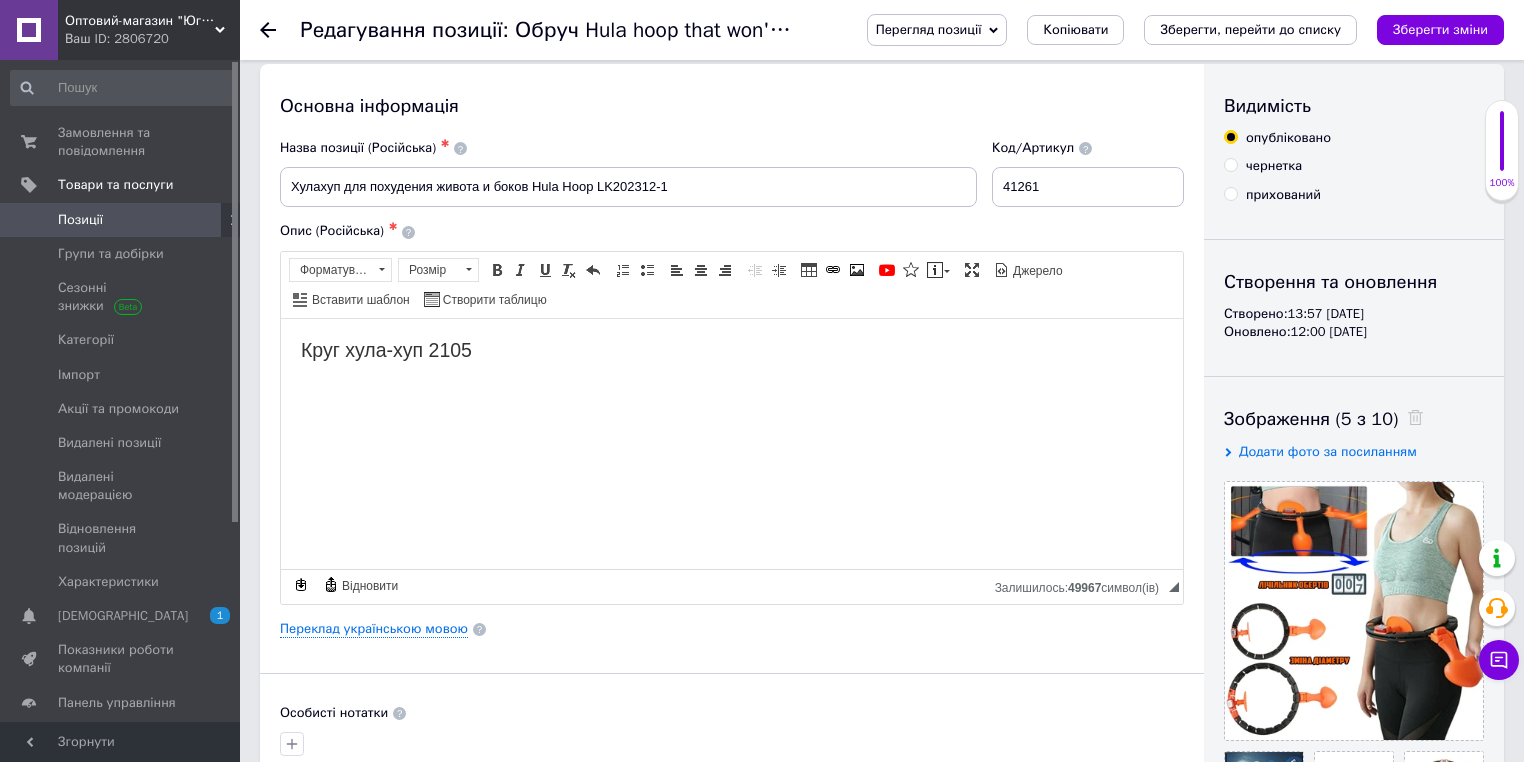 scroll, scrollTop: 0, scrollLeft: 0, axis: both 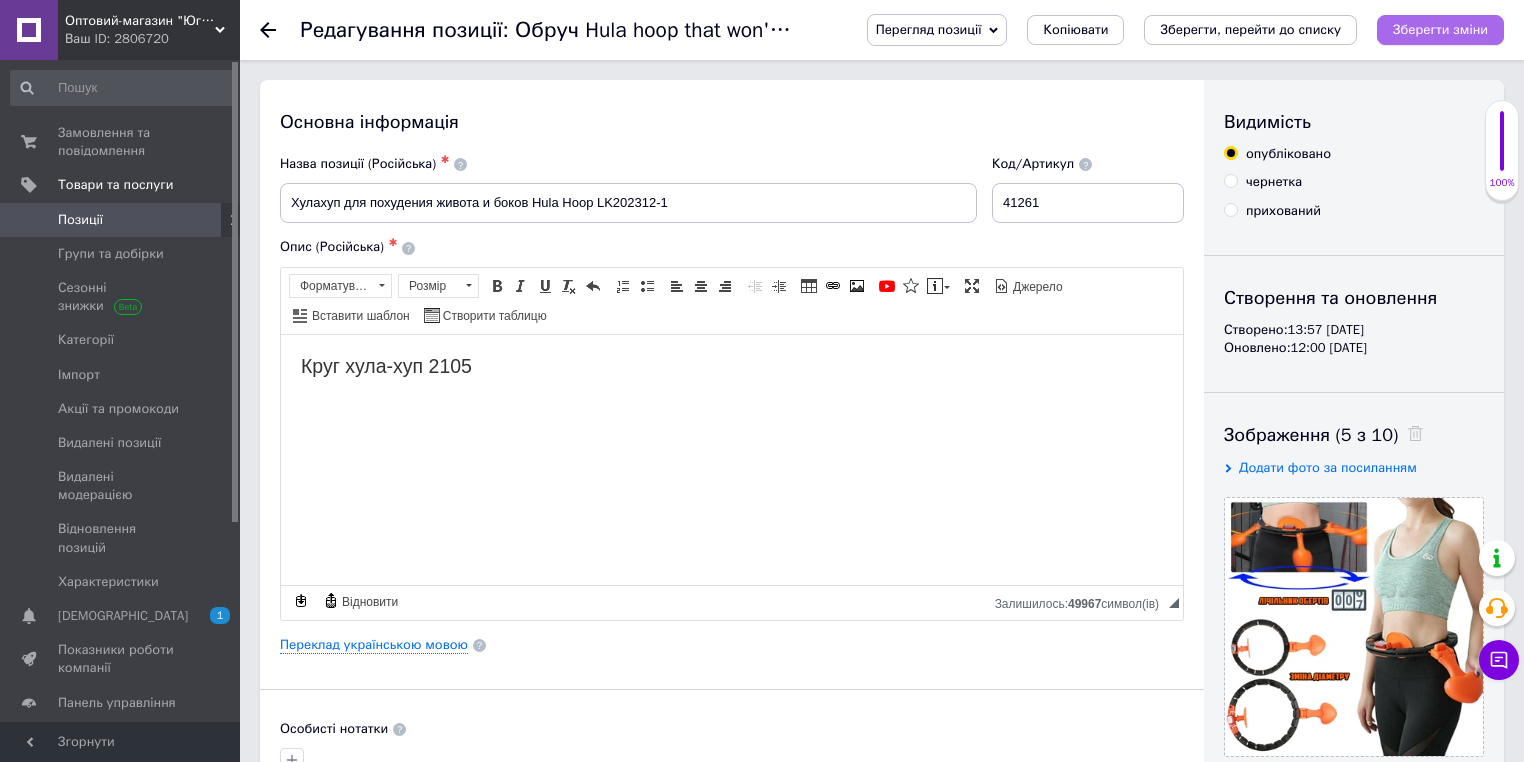 click on "Зберегти зміни" at bounding box center [1440, 29] 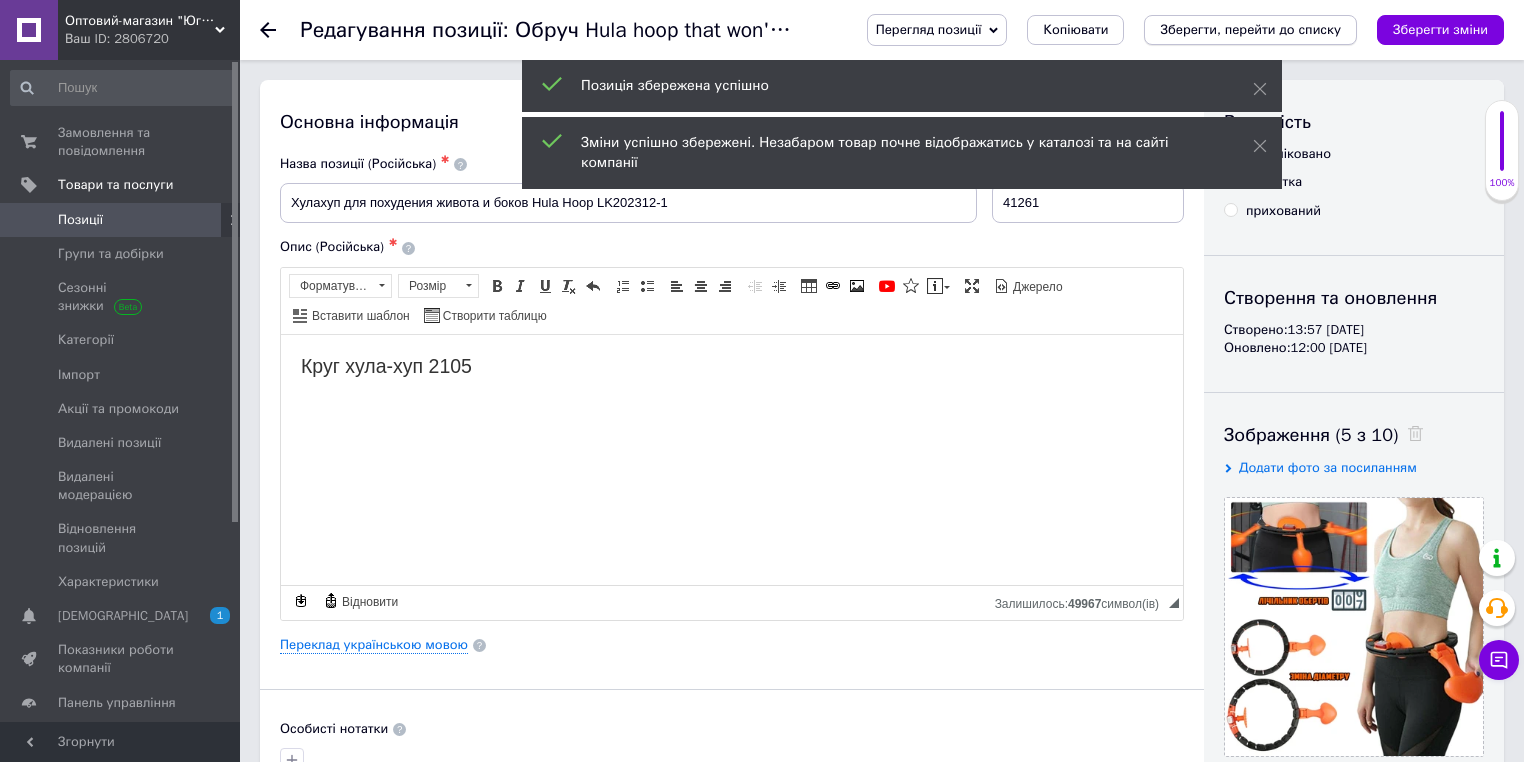 click on "Зберегти, перейти до списку" at bounding box center (1250, 29) 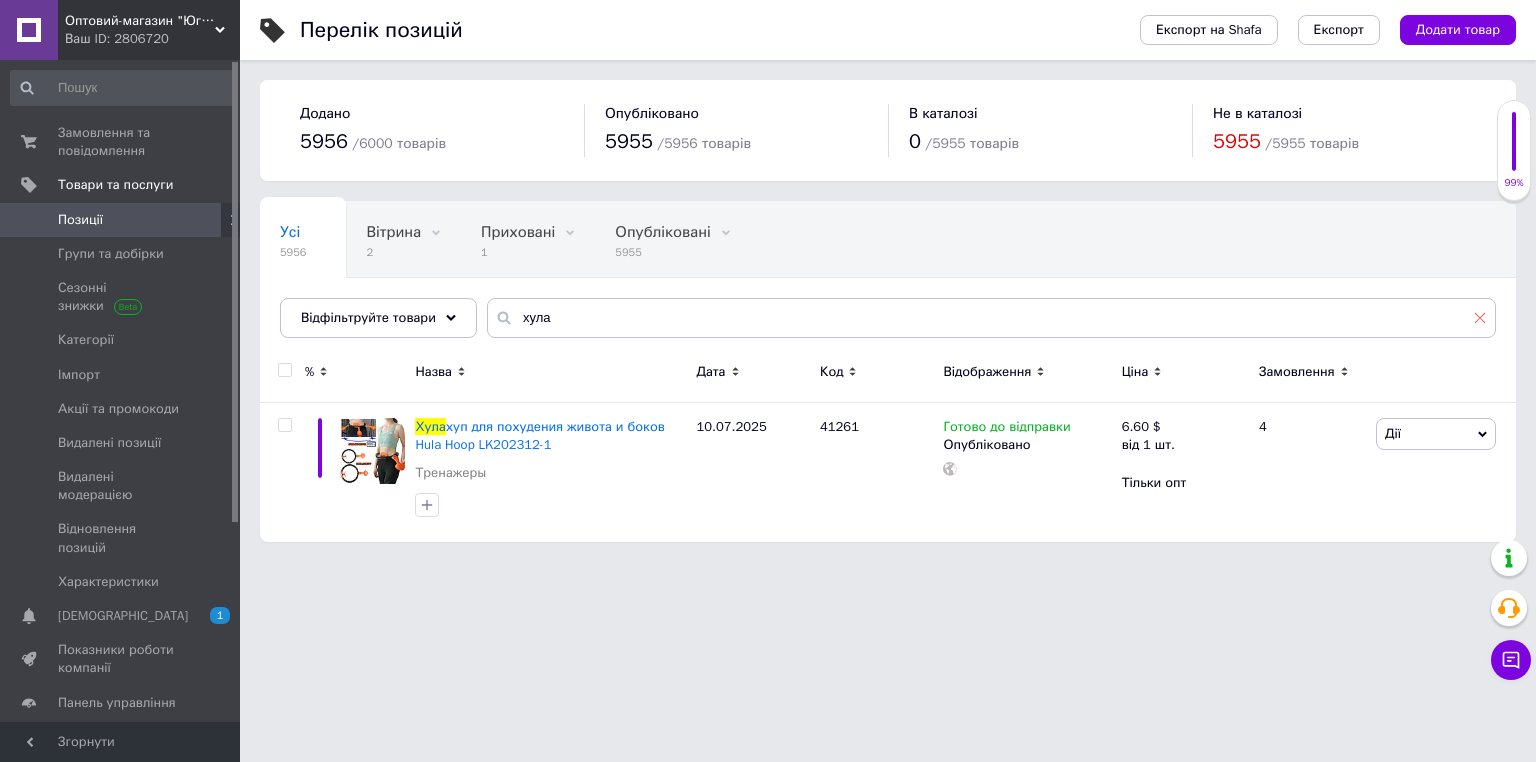 click at bounding box center (1480, 317) 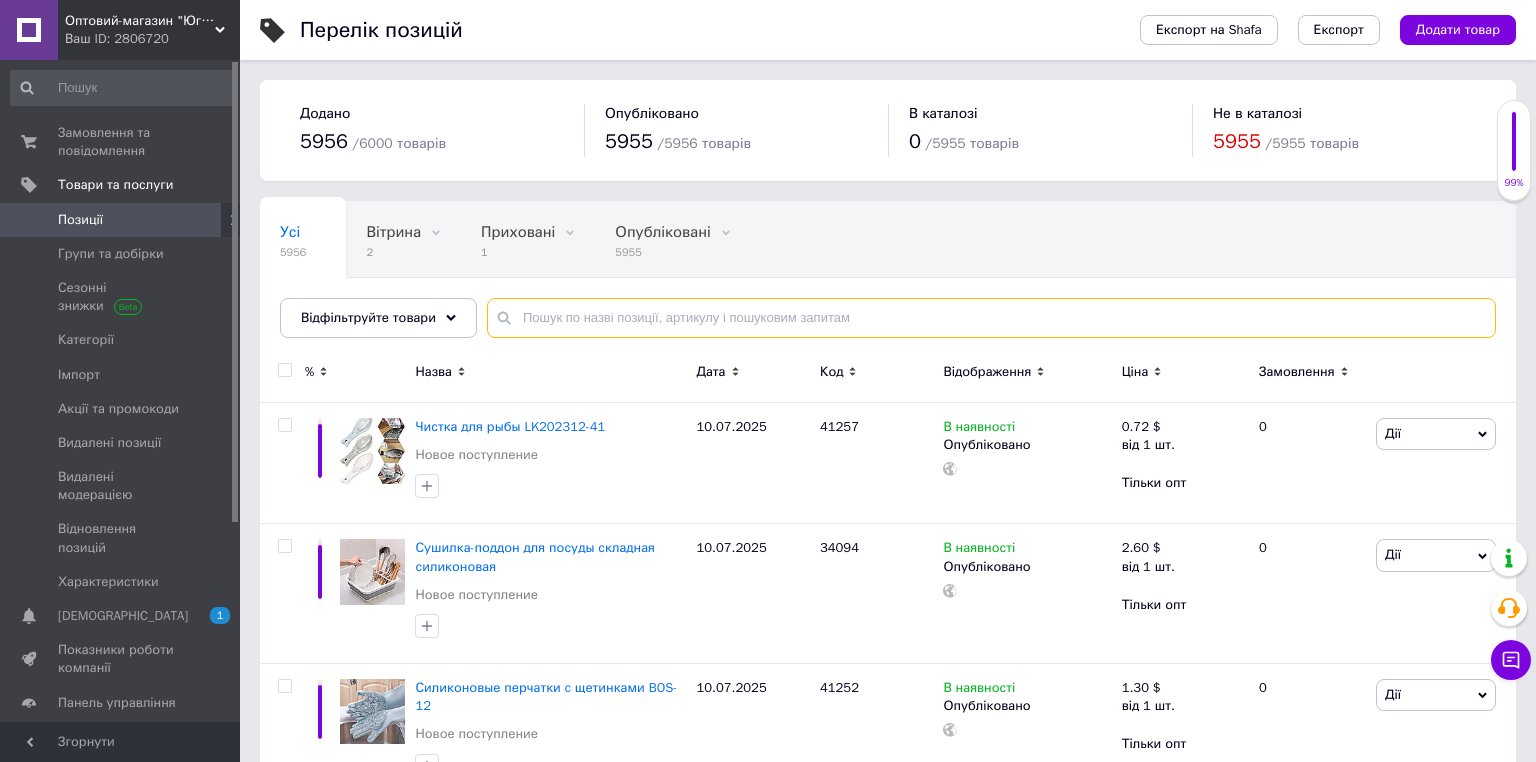 click at bounding box center [991, 318] 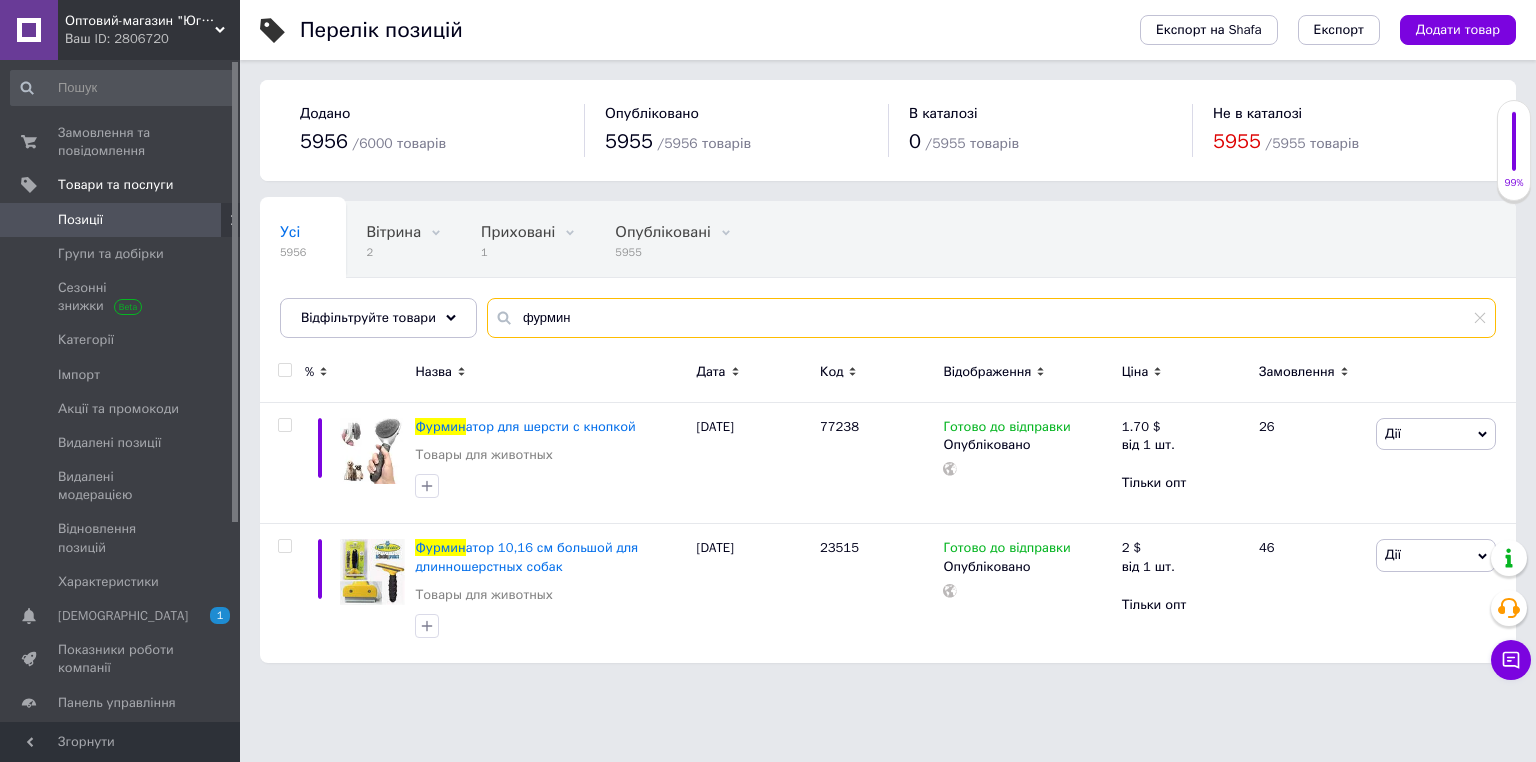click on "фурмин" at bounding box center [991, 318] 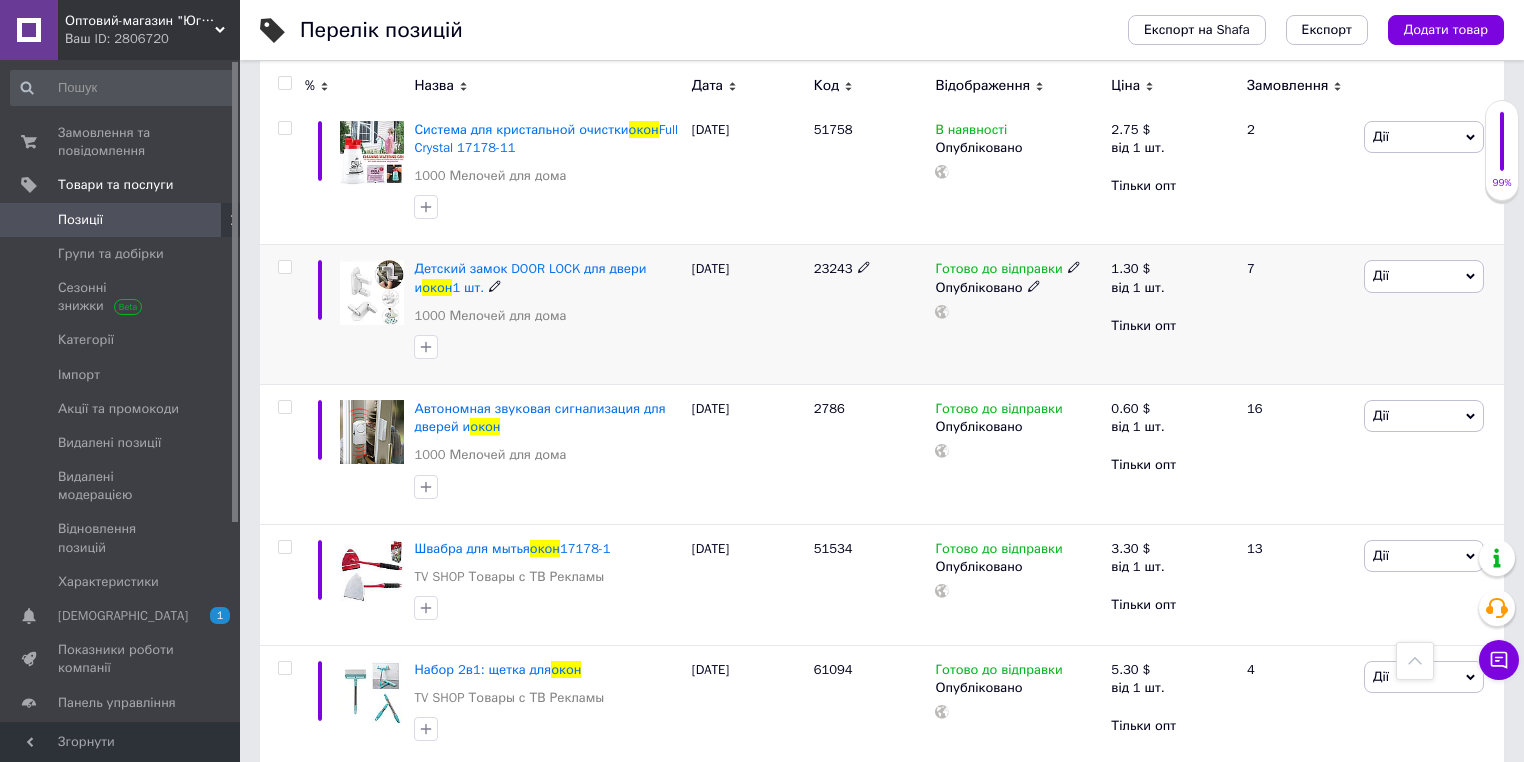 scroll, scrollTop: 560, scrollLeft: 0, axis: vertical 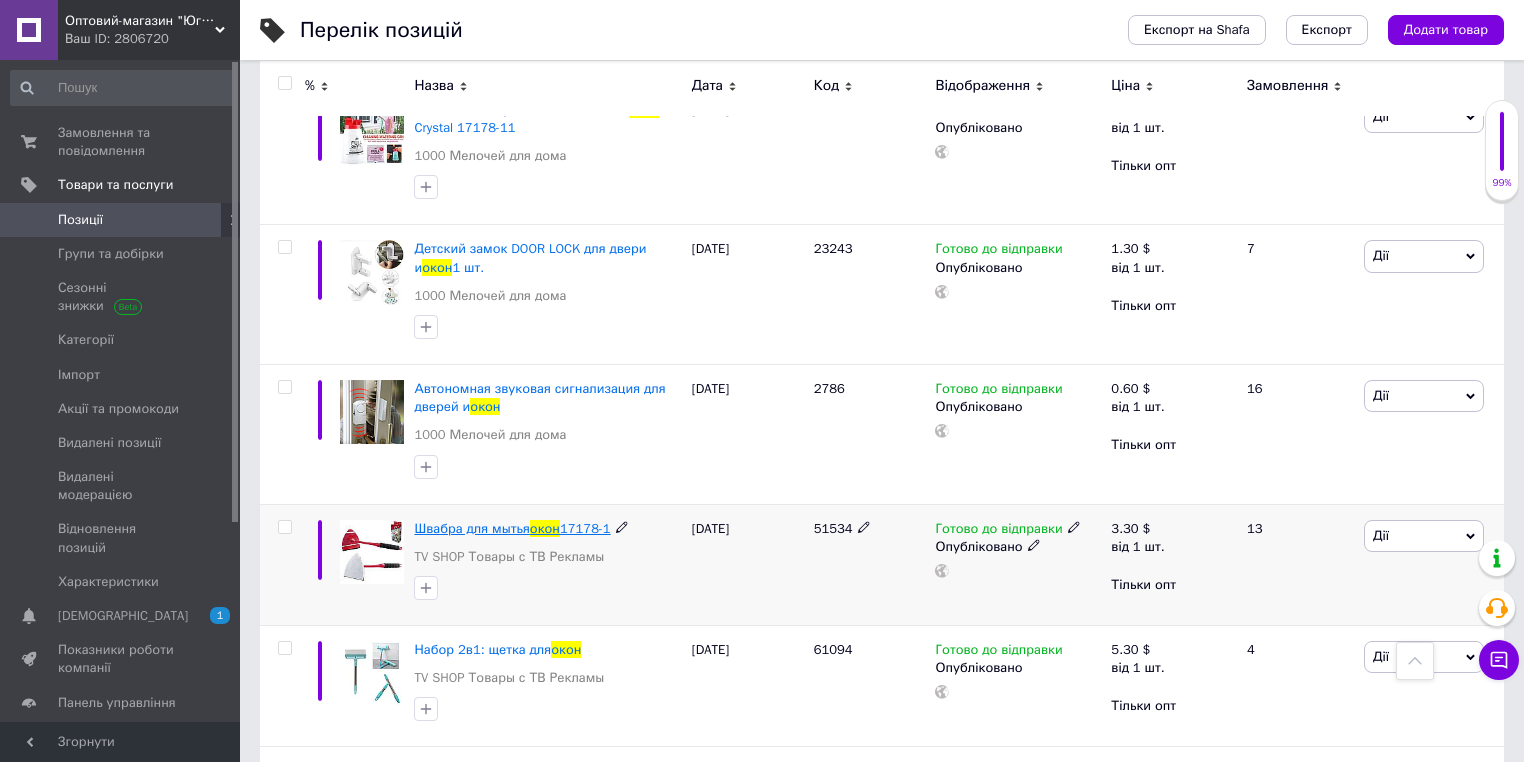 type on "окон" 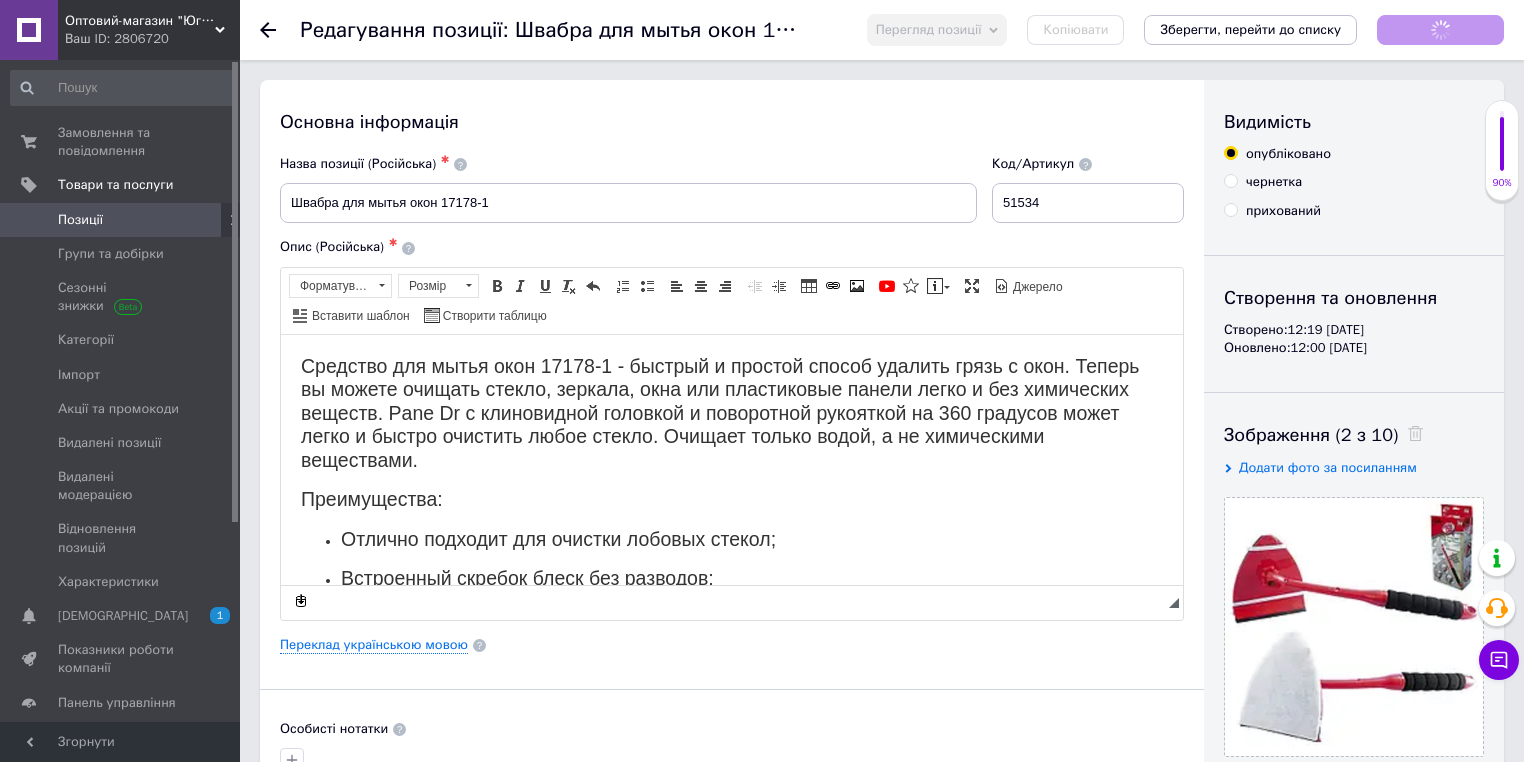 scroll, scrollTop: 0, scrollLeft: 0, axis: both 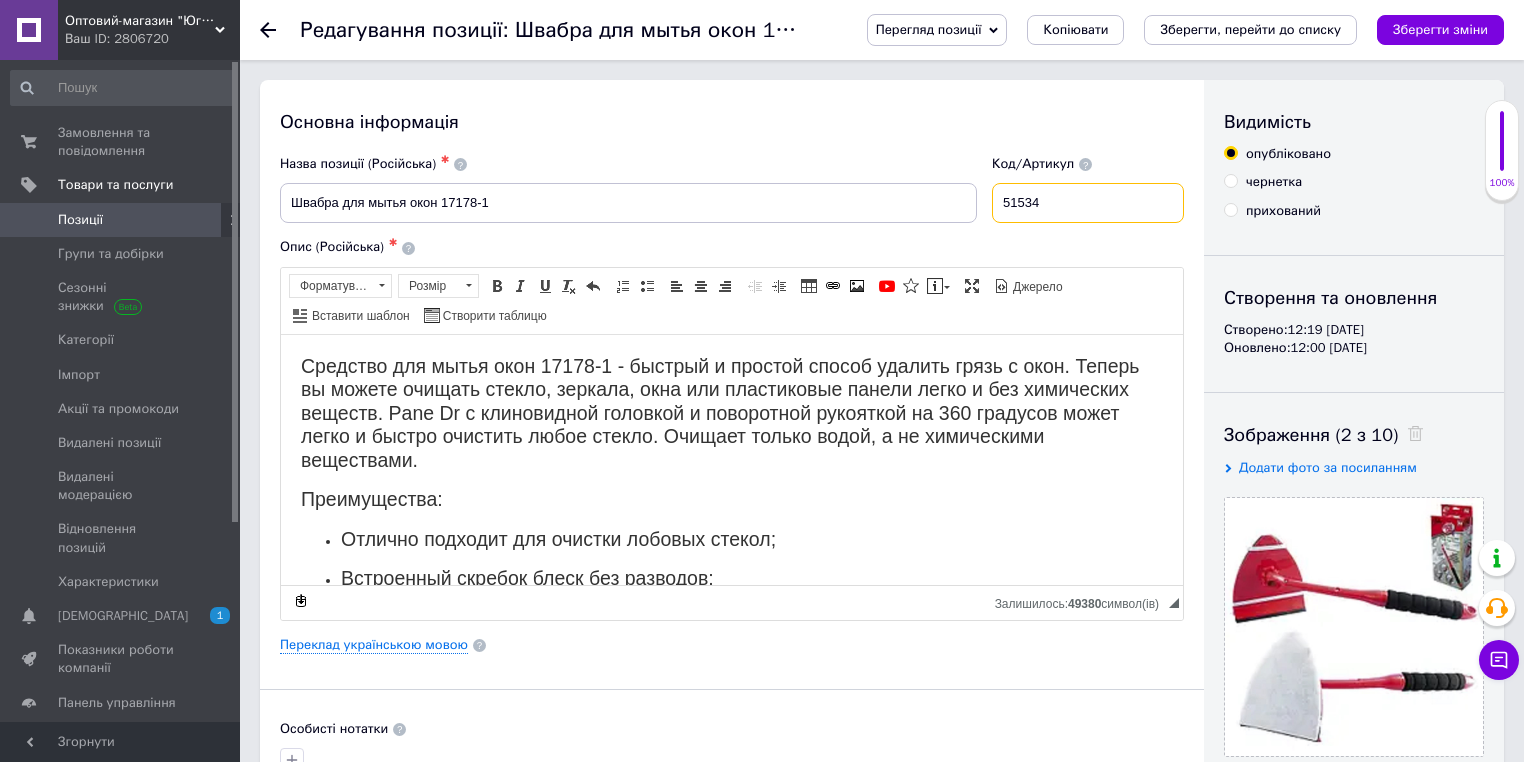 click on "51534" at bounding box center (1088, 203) 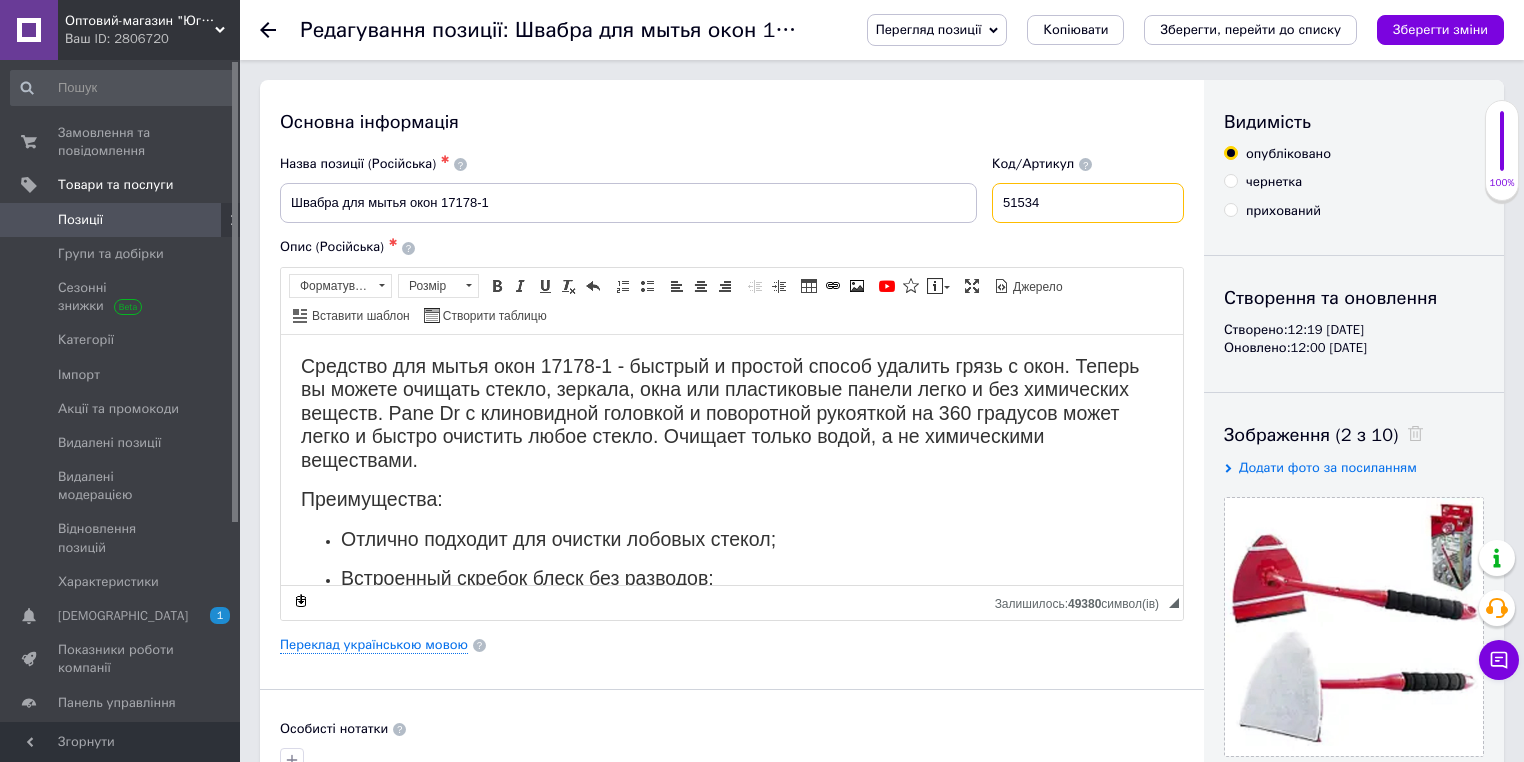 paste on "41267" 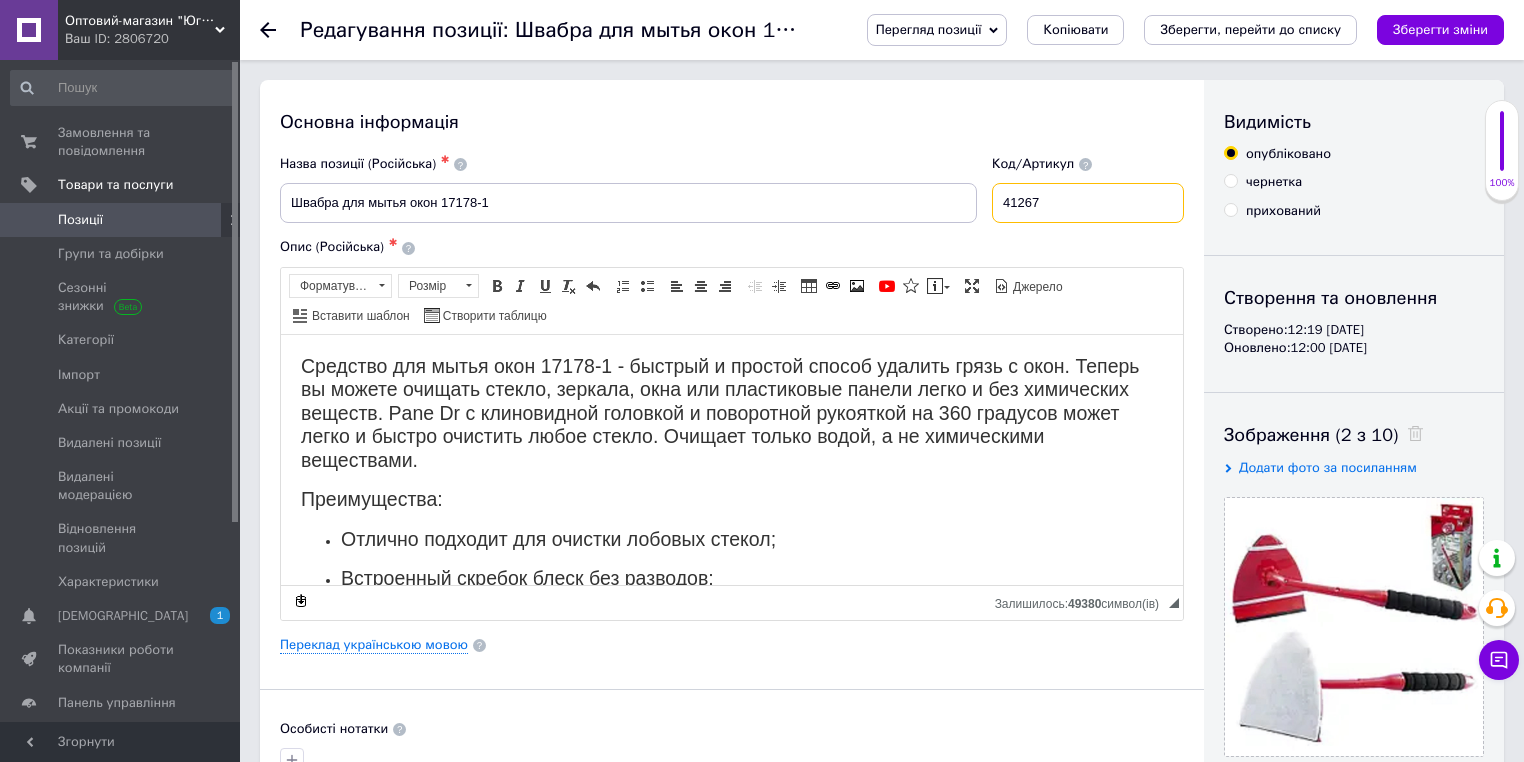 type on "41267" 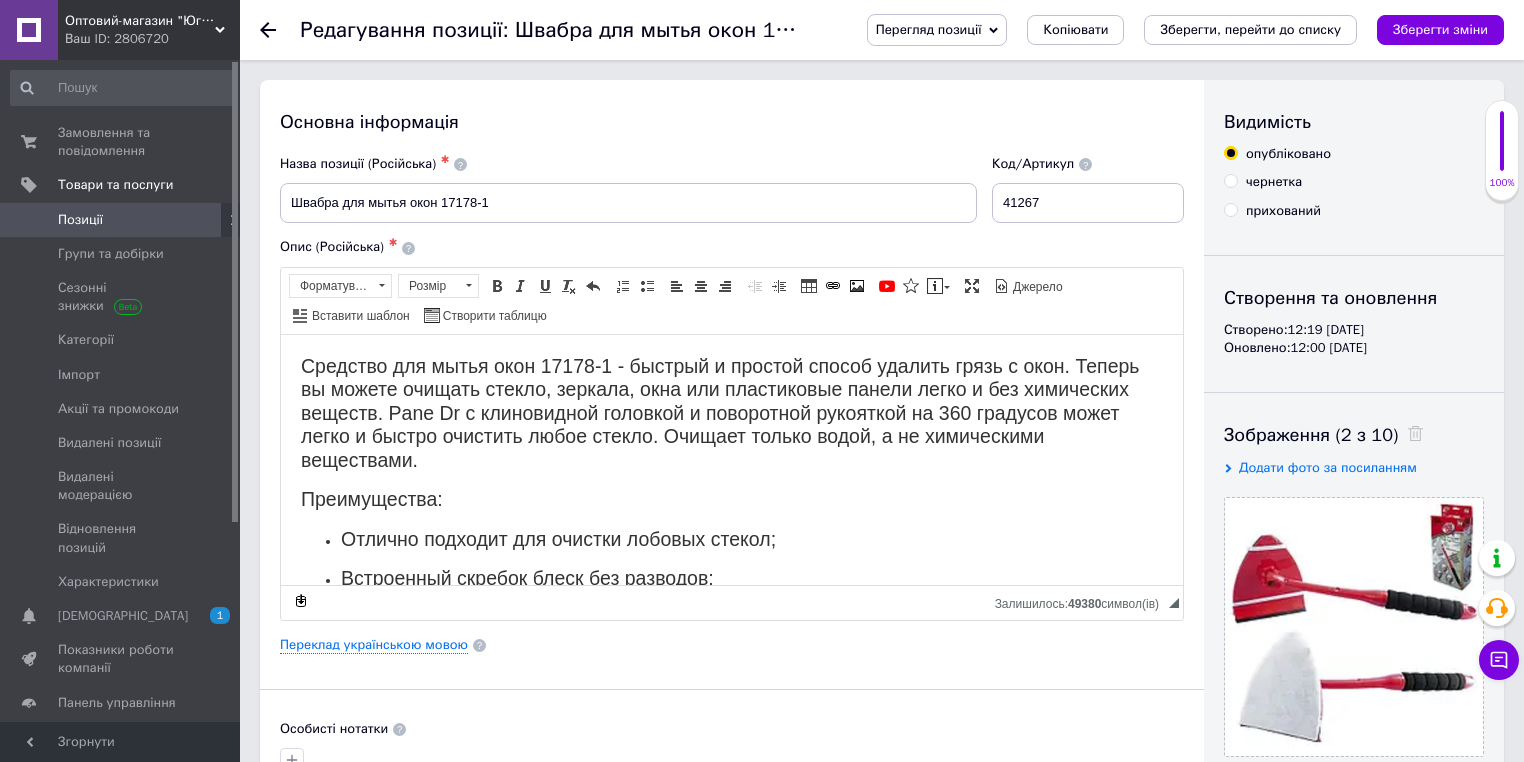 click on "Основна інформація Назва позиції (Російська) ✱ Швабра для мытья окон 17178-1 Код/Артикул 41267 Опис (Російська) ✱ Средство для мытья окон 17178-1 - быстрый и простой способ удалить грязь с окон. Теперь вы можете очищать стекло, зеркала, окна или пластиковые панели легко и без химических веществ. Pane Dr с клиновидной головкой и поворотной рукояткой на 360 градусов может легко и быстро очистить любое стекло. Очищает только водой, а не химическими веществами.
Преимущества:
Отлично подходит для очистки лобовых стекол;
Встроенный скребок блеск без разводов;" at bounding box center [732, 678] 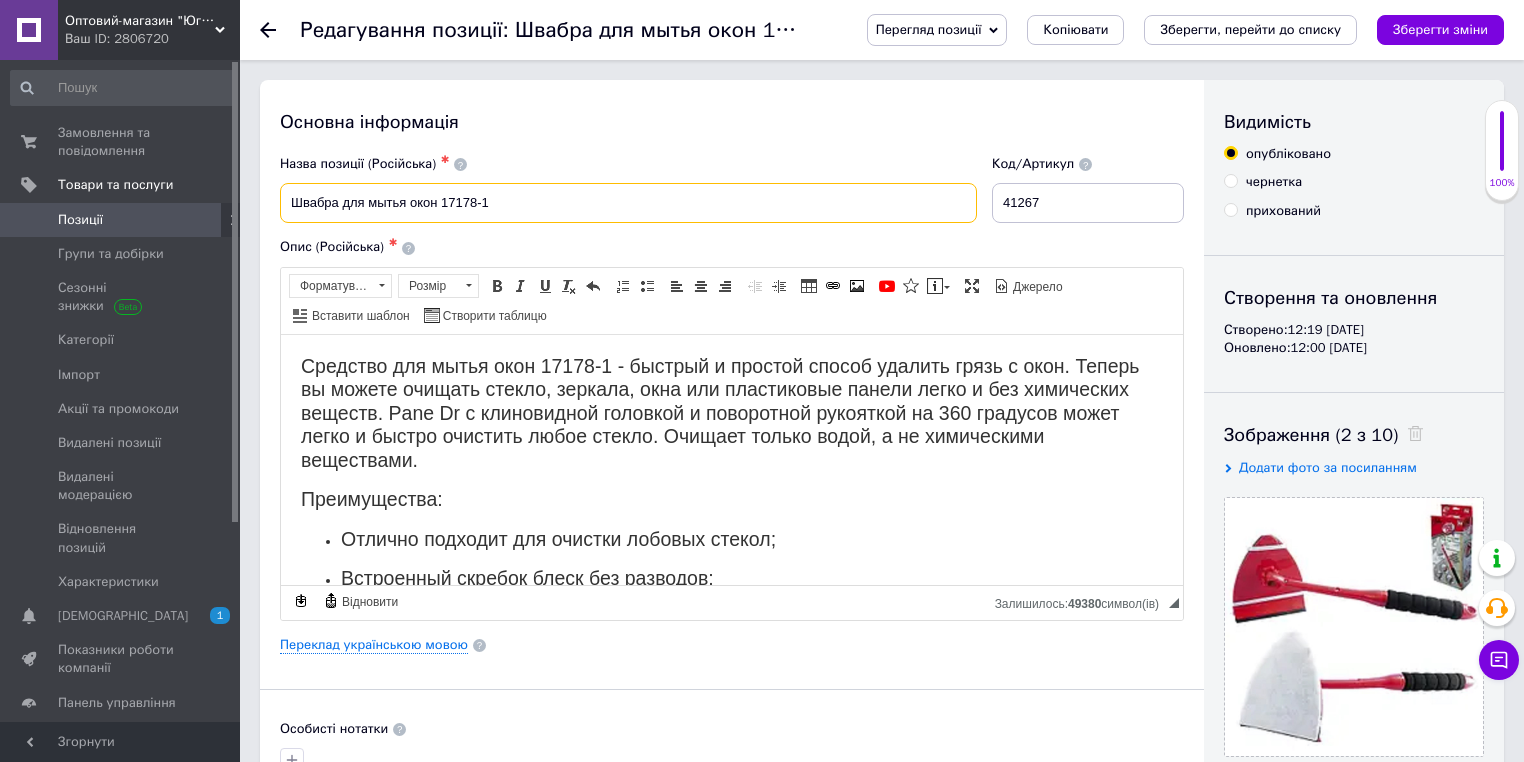 click on "Швабра для мытья окон 17178-1" at bounding box center [628, 203] 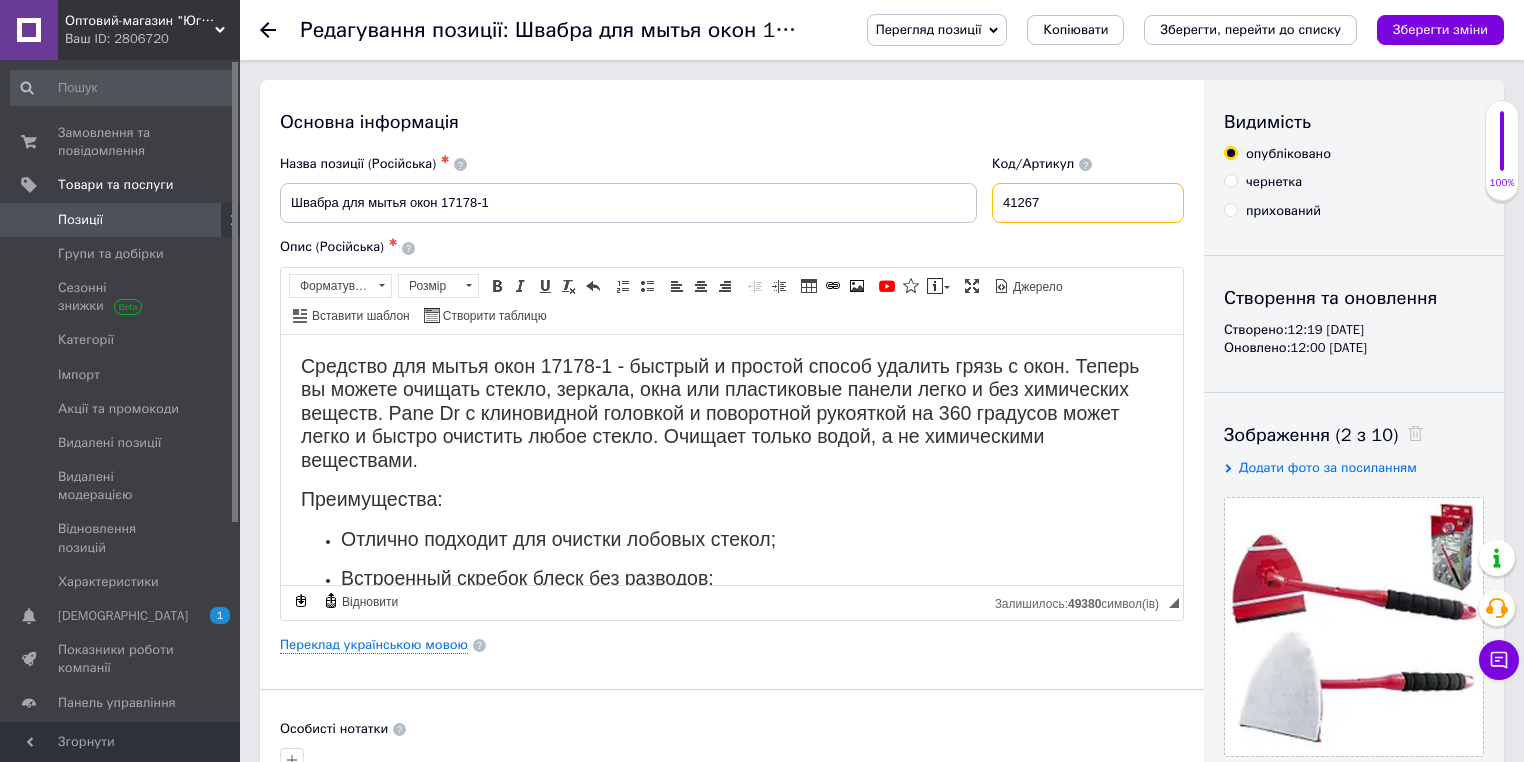 click on "41267" at bounding box center [1088, 203] 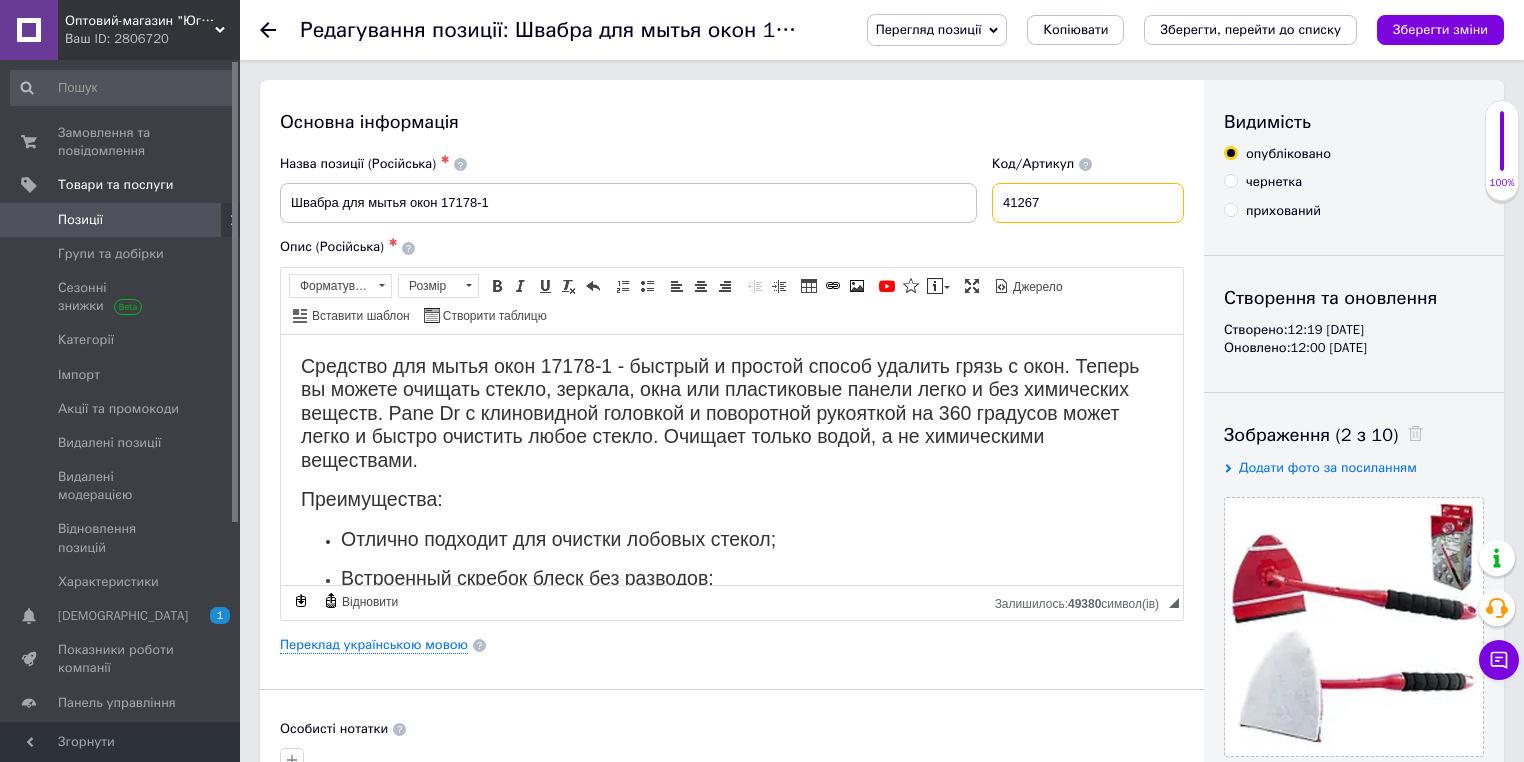 click on "41267" at bounding box center (1088, 203) 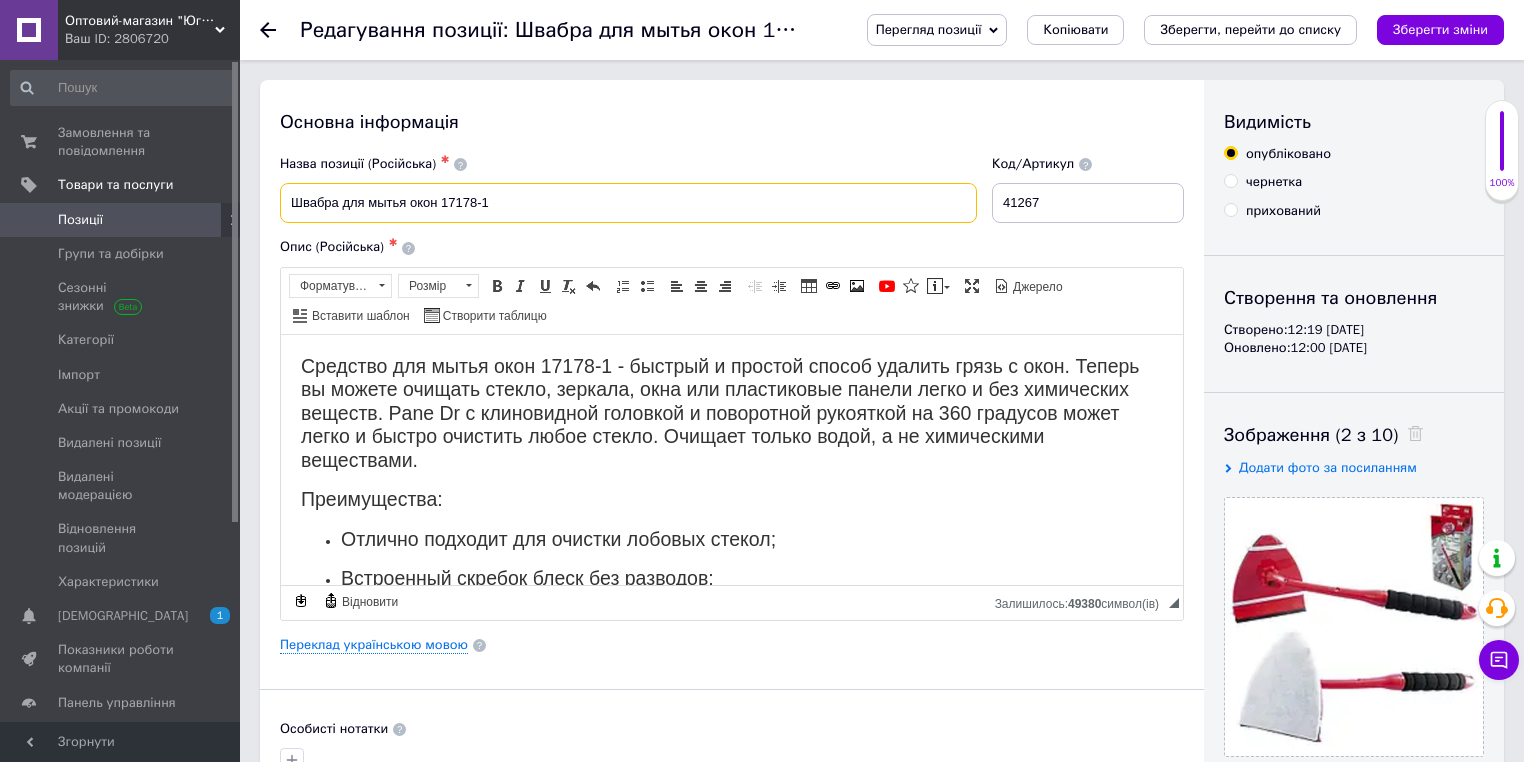 click on "Швабра для мытья окон 17178-1" at bounding box center [628, 203] 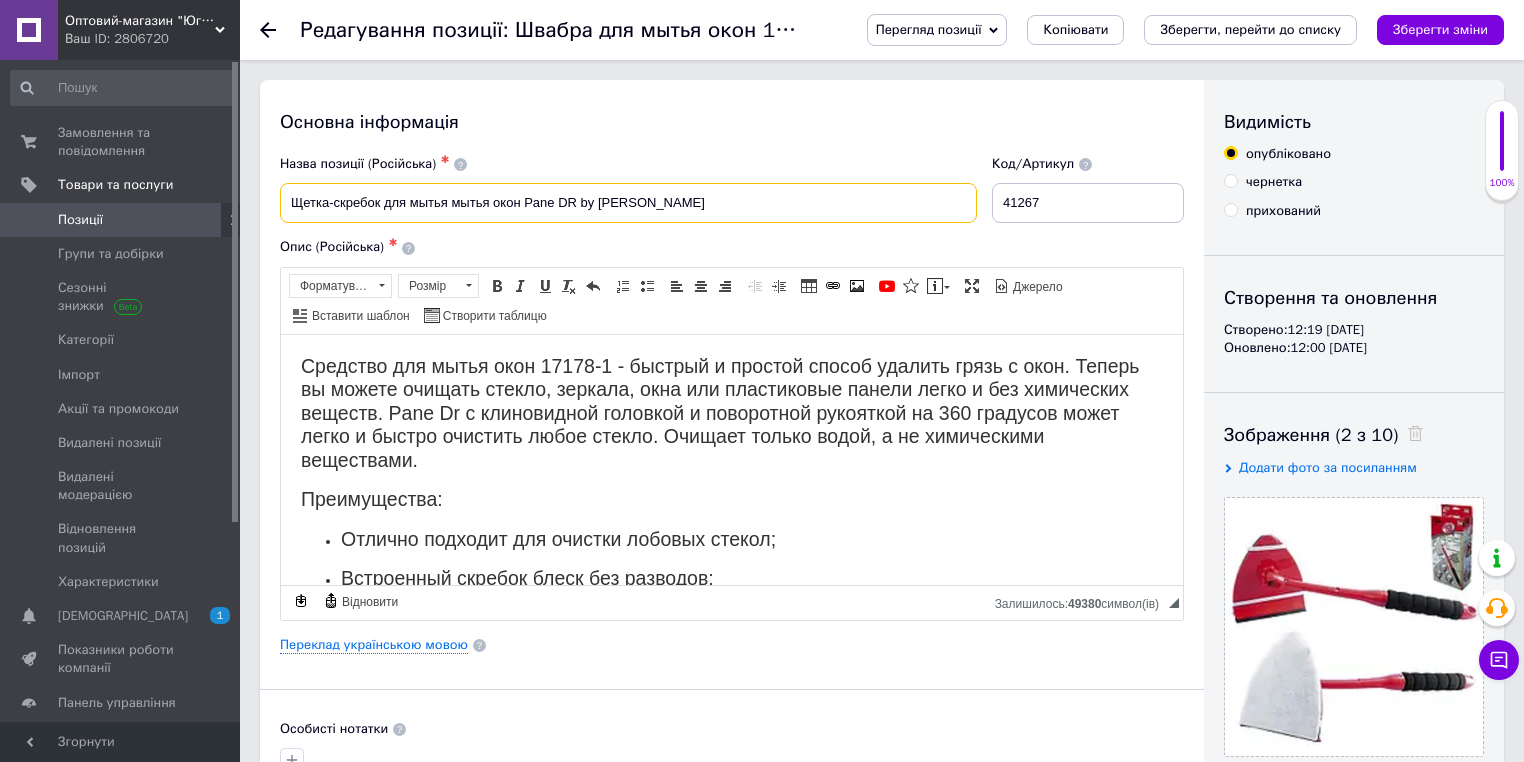 type on "Щетка-скребок для мытья мытья окон Pane DR by [PERSON_NAME]" 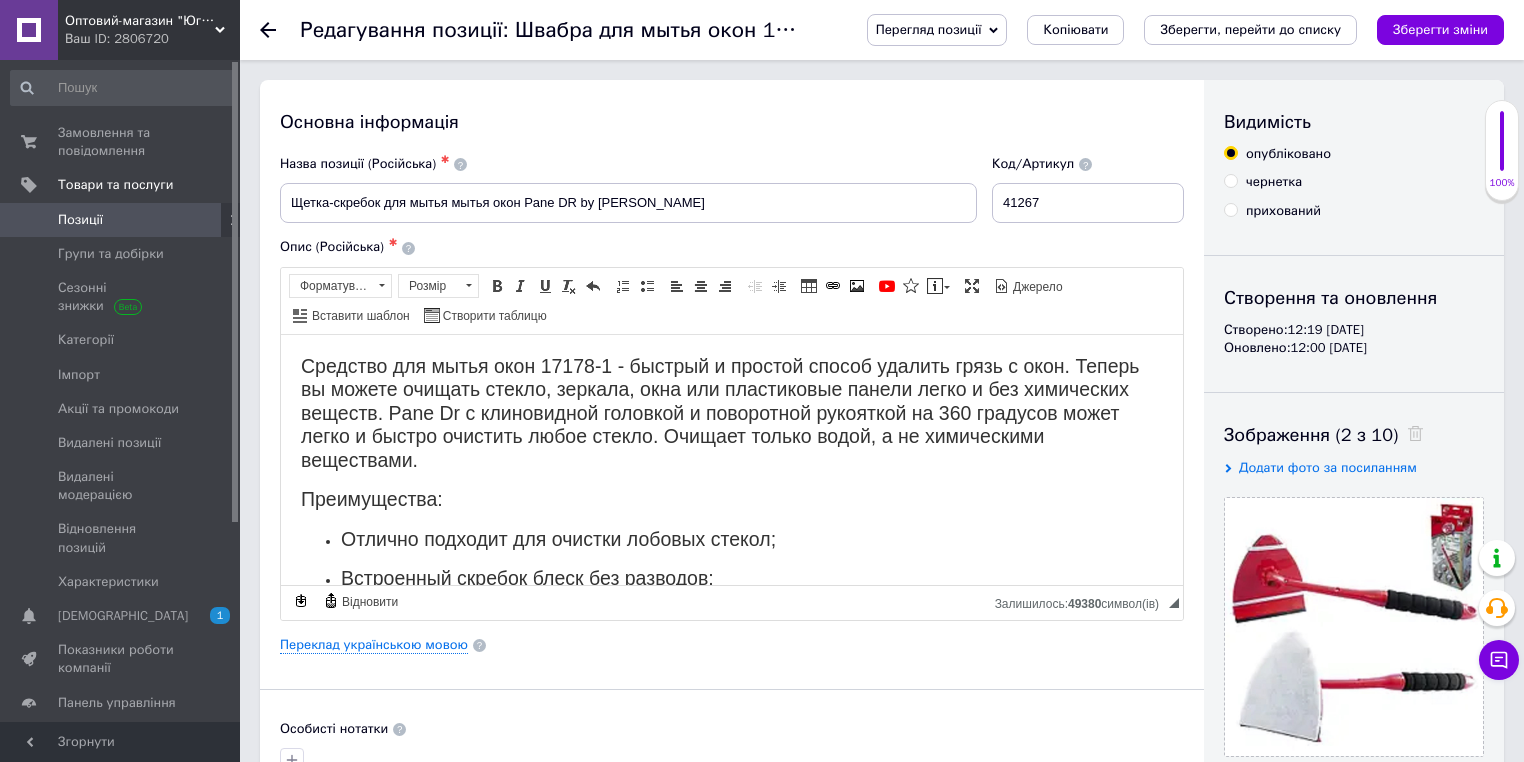 click on "Основна інформація" at bounding box center (732, 122) 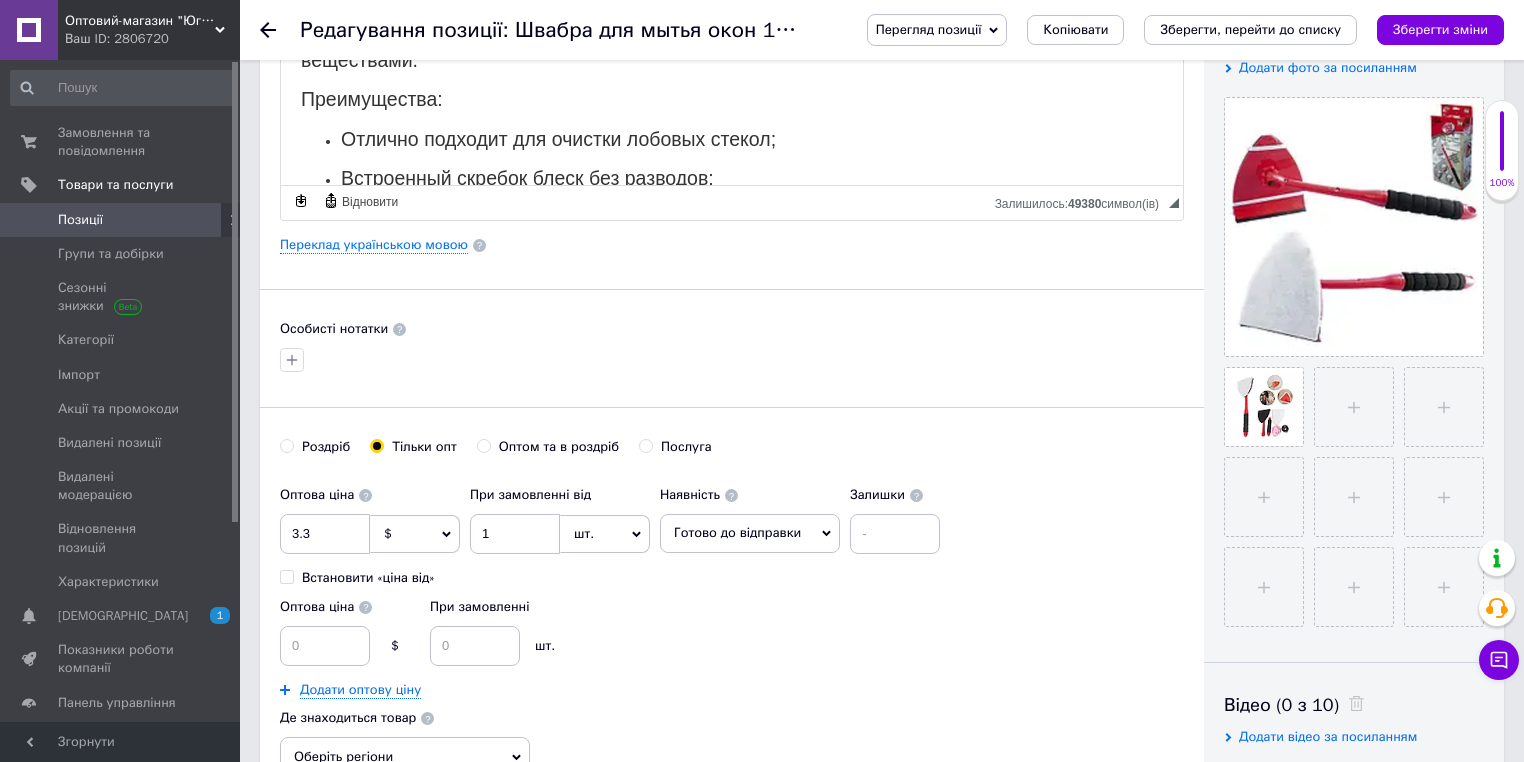 scroll, scrollTop: 480, scrollLeft: 0, axis: vertical 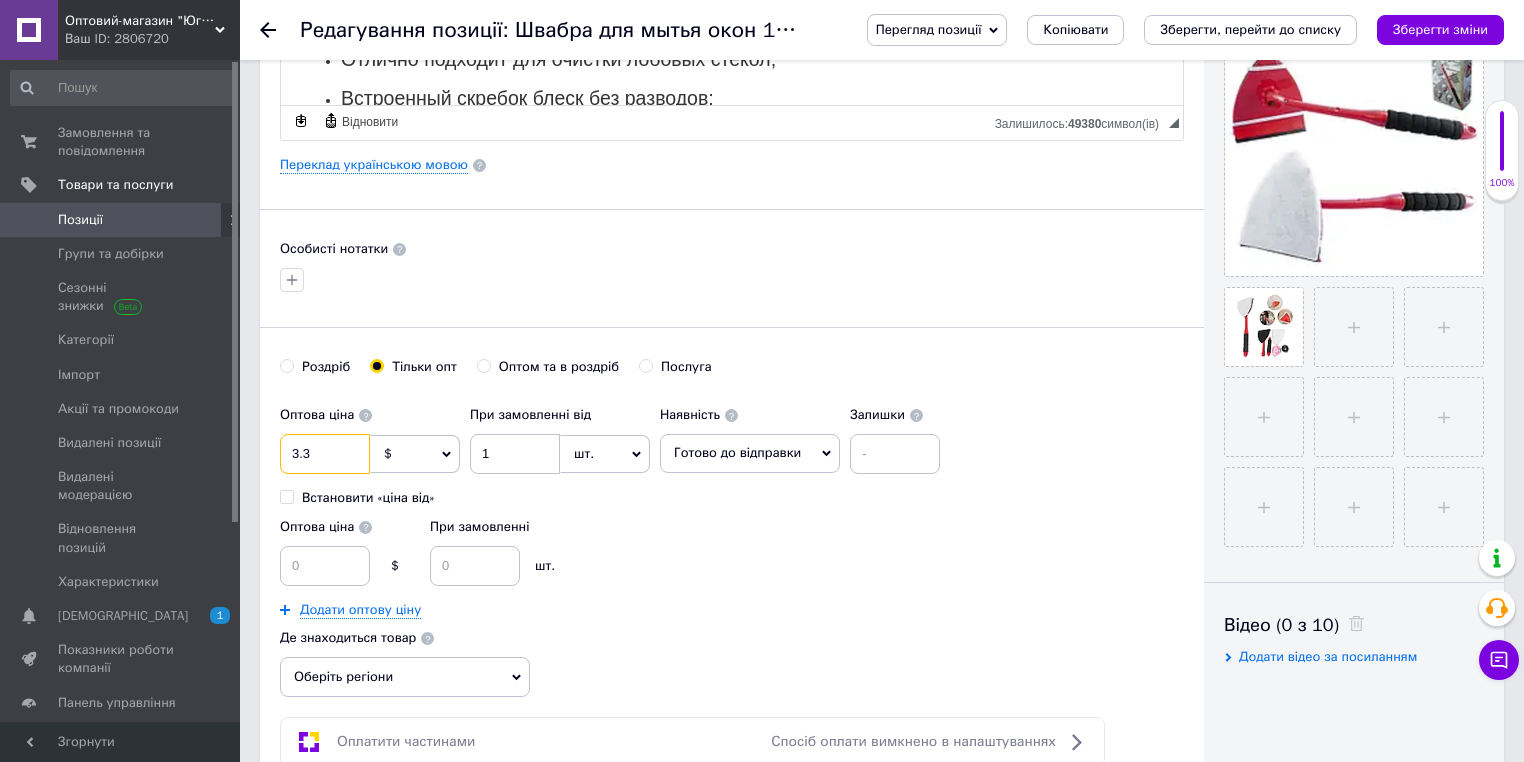 click on "3.3" at bounding box center [325, 454] 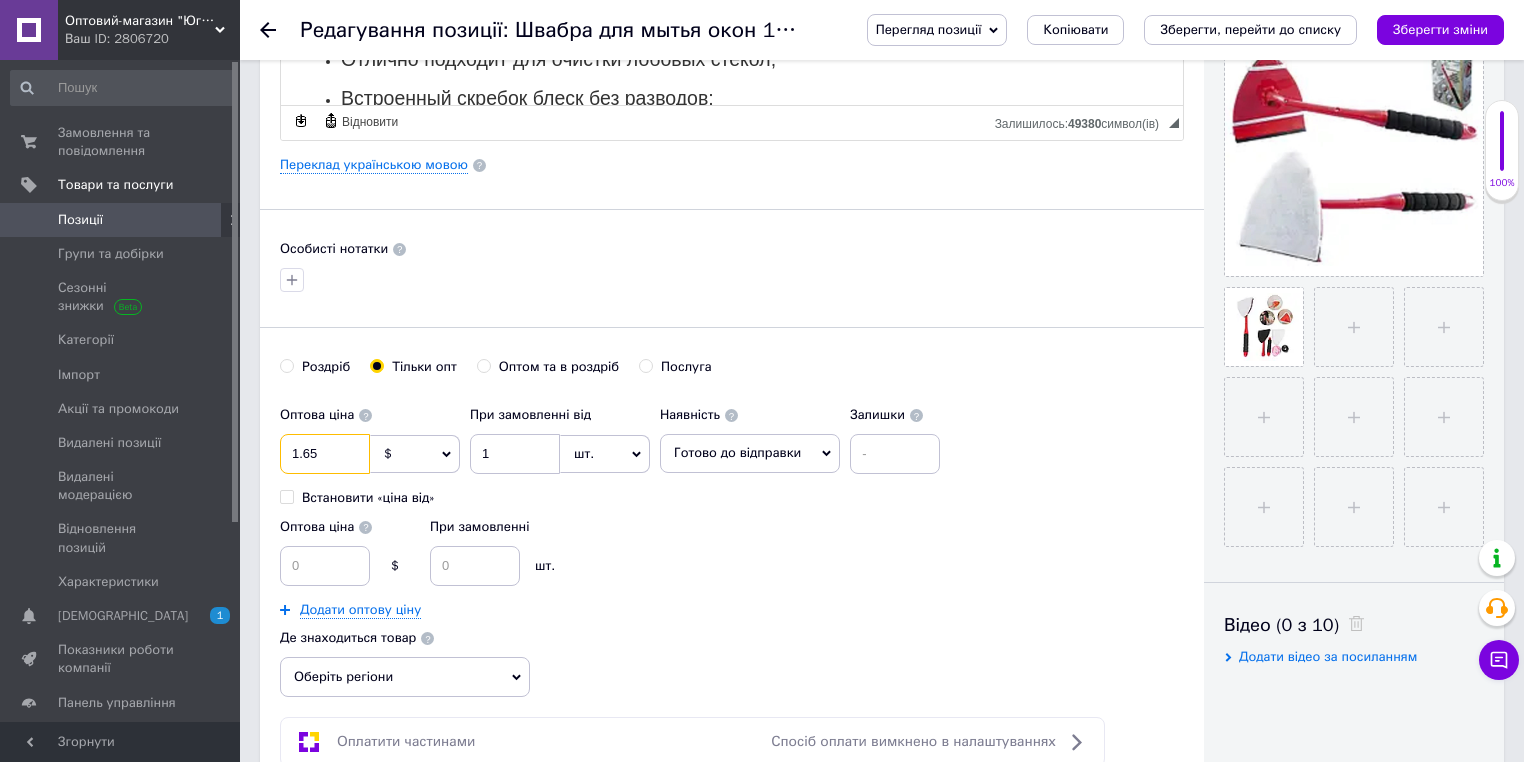 type on "1.65" 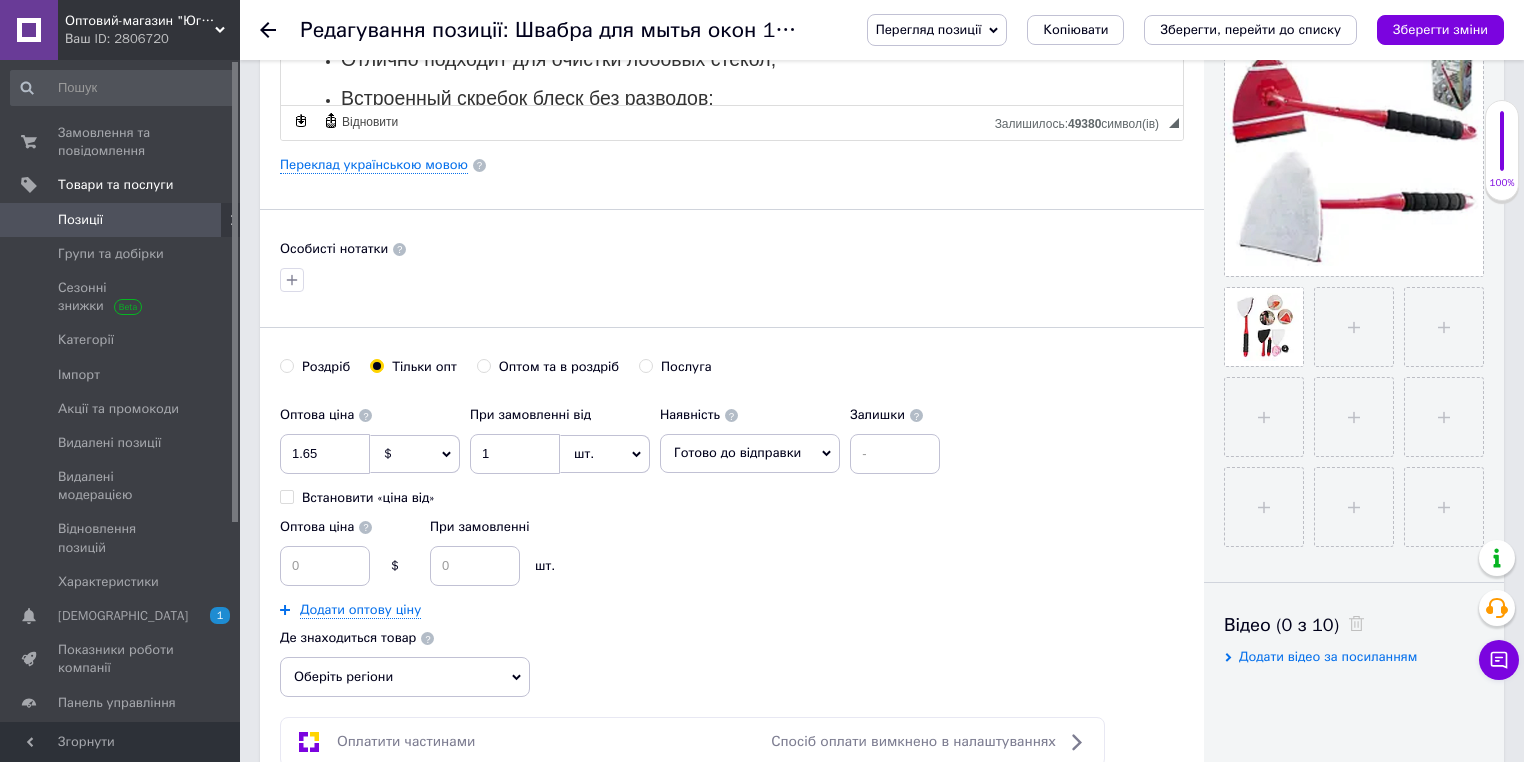 click on "Оптова ціна $ При замовленні шт." at bounding box center [615, 547] 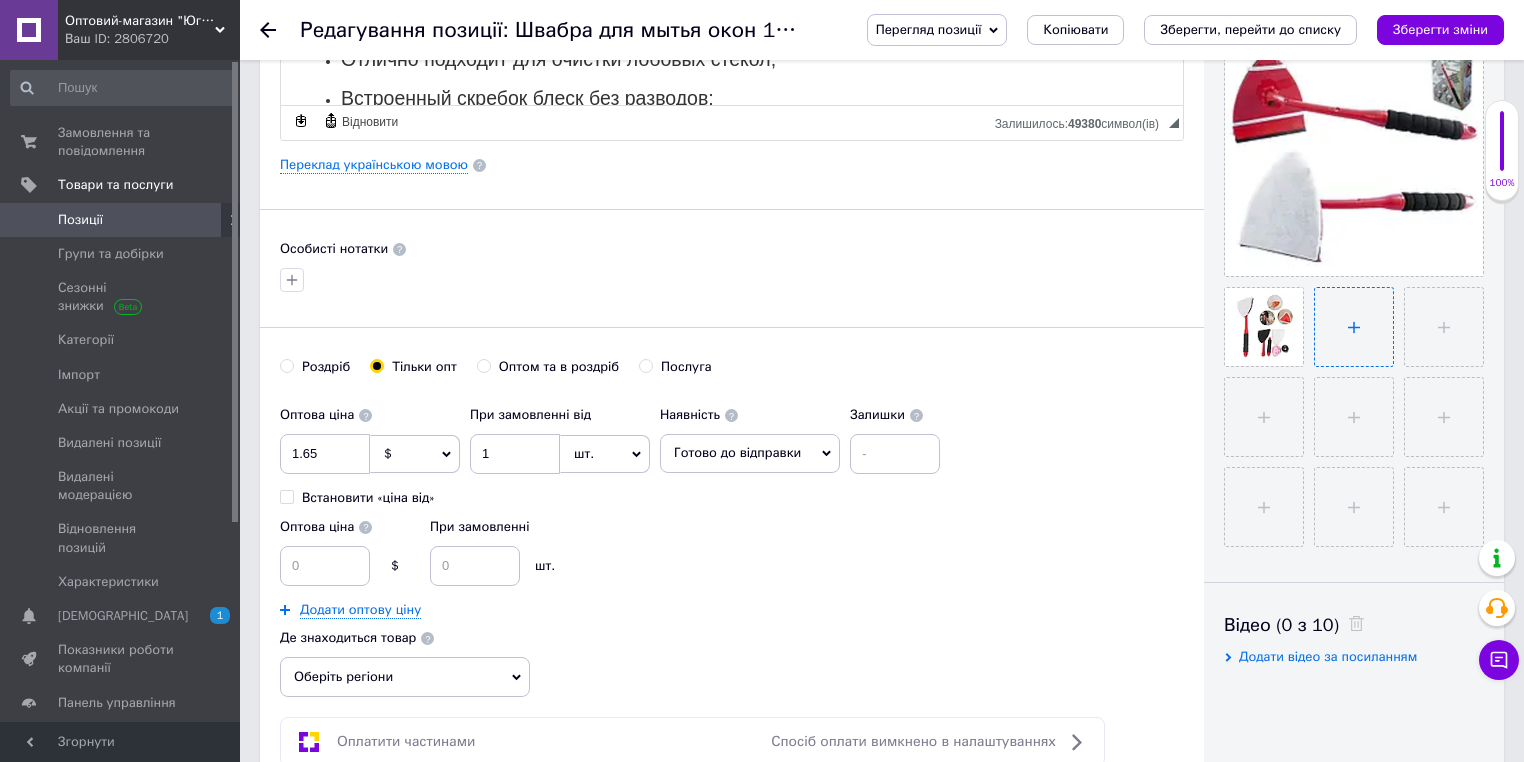 click at bounding box center [1354, 327] 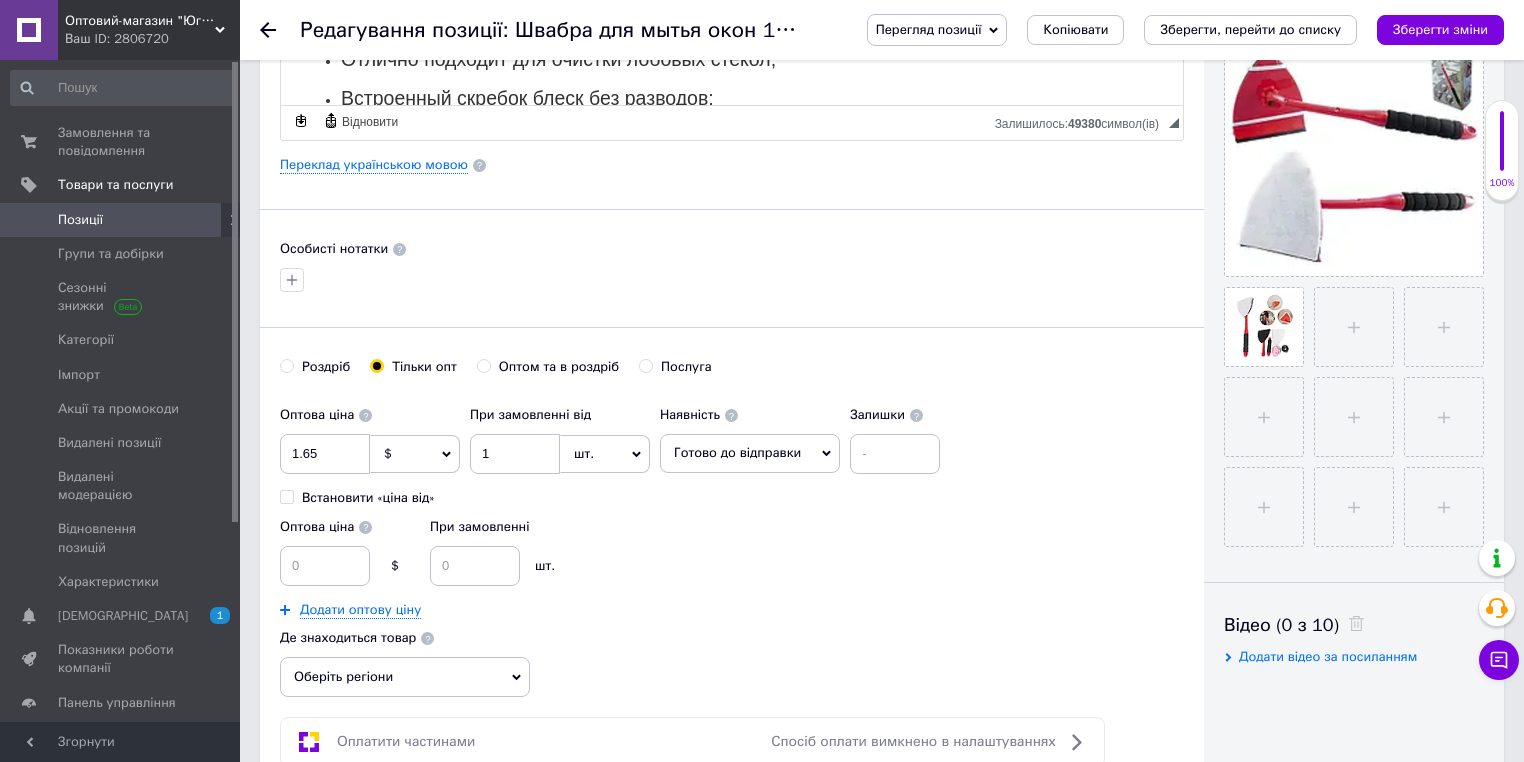 type 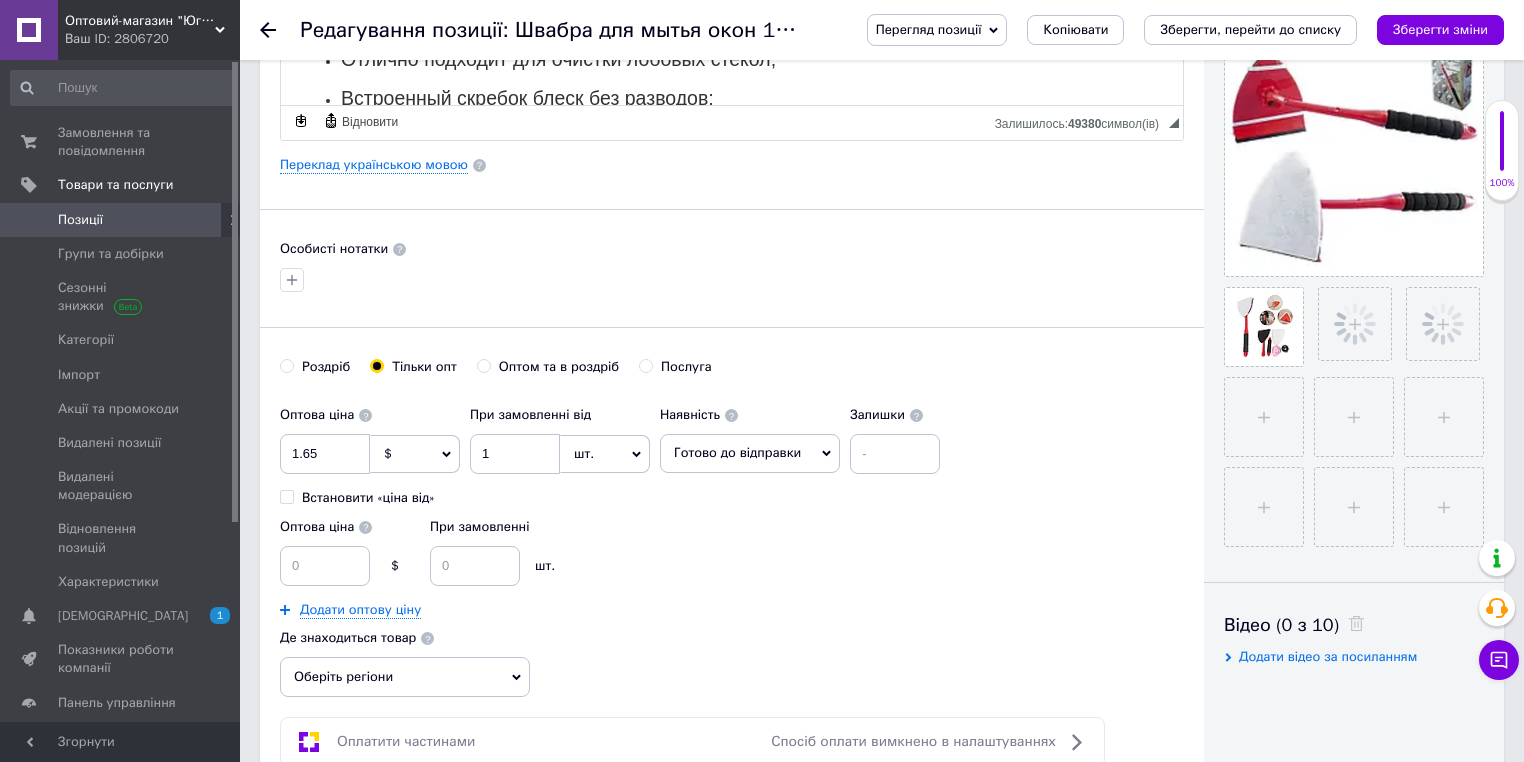 click on "Основна інформація Назва позиції (Російська) ✱ Щетка-скребок для мытья мытья окон Pane DR by [PERSON_NAME] Код/Артикул 41267 Опис (Російська) ✱ Средство для мытья окон 17178-1 - быстрый и простой способ удалить грязь с окон. Теперь вы можете очищать стекло, зеркала, окна или пластиковые панели легко и без химических веществ. Pane Dr с клиновидной головкой и поворотной рукояткой на 360 градусов может легко и быстро очистить любое стекло. Очищает только водой, а не химическими веществами.
Преимущества:
Отлично подходит для очистки лобовых стекол;" at bounding box center (732, 198) 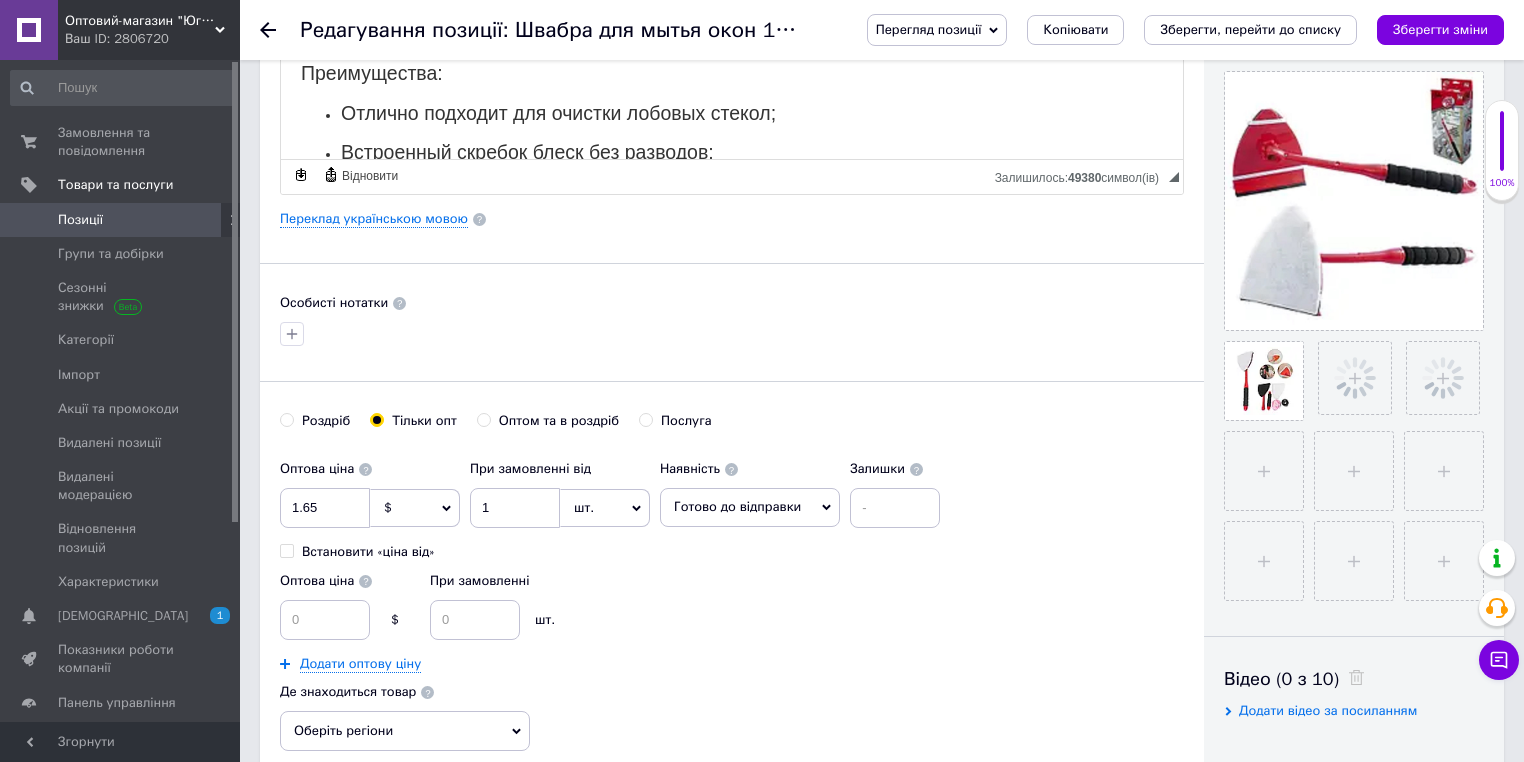 scroll, scrollTop: 400, scrollLeft: 0, axis: vertical 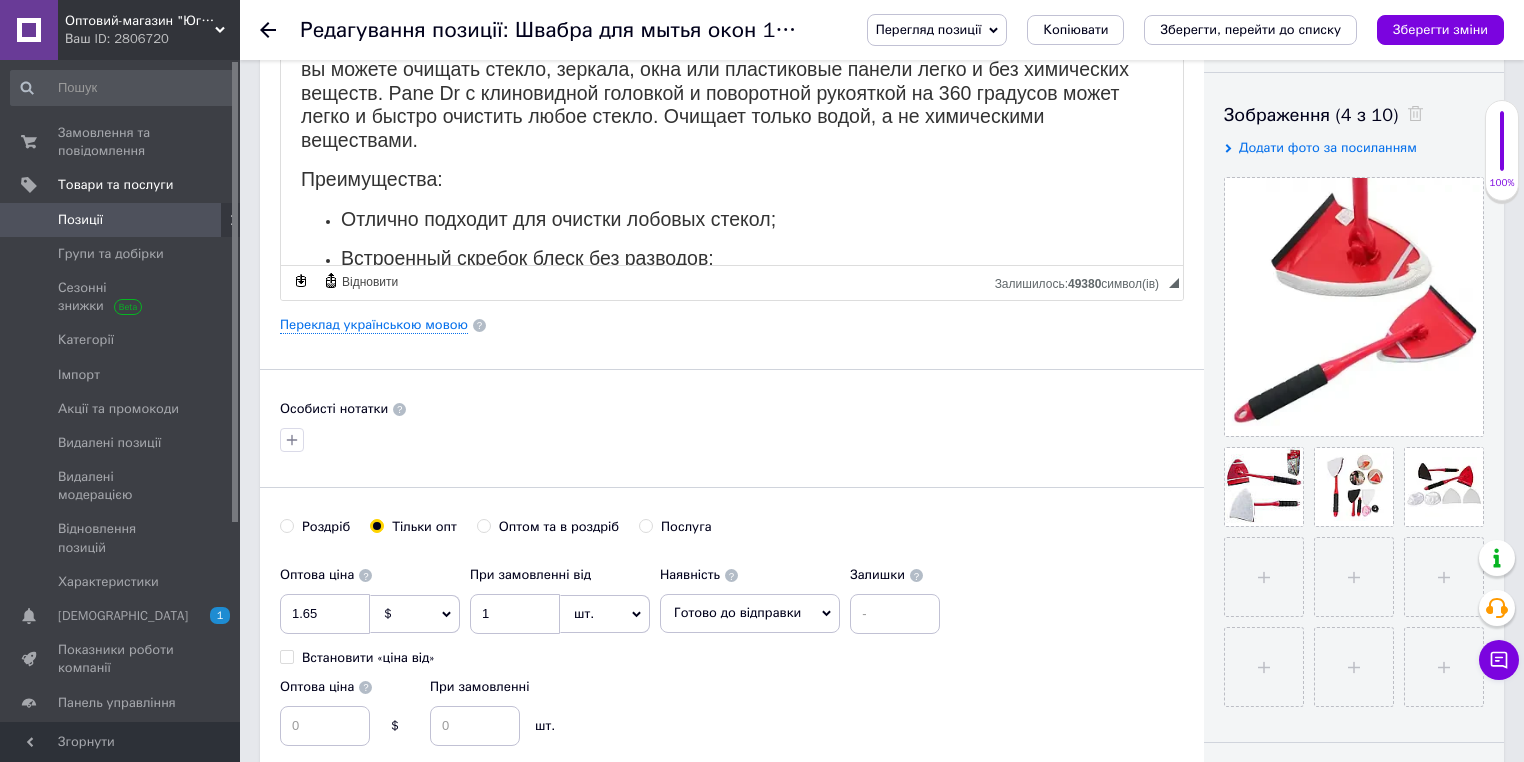 click on "Зберегти зміни" at bounding box center (1440, 29) 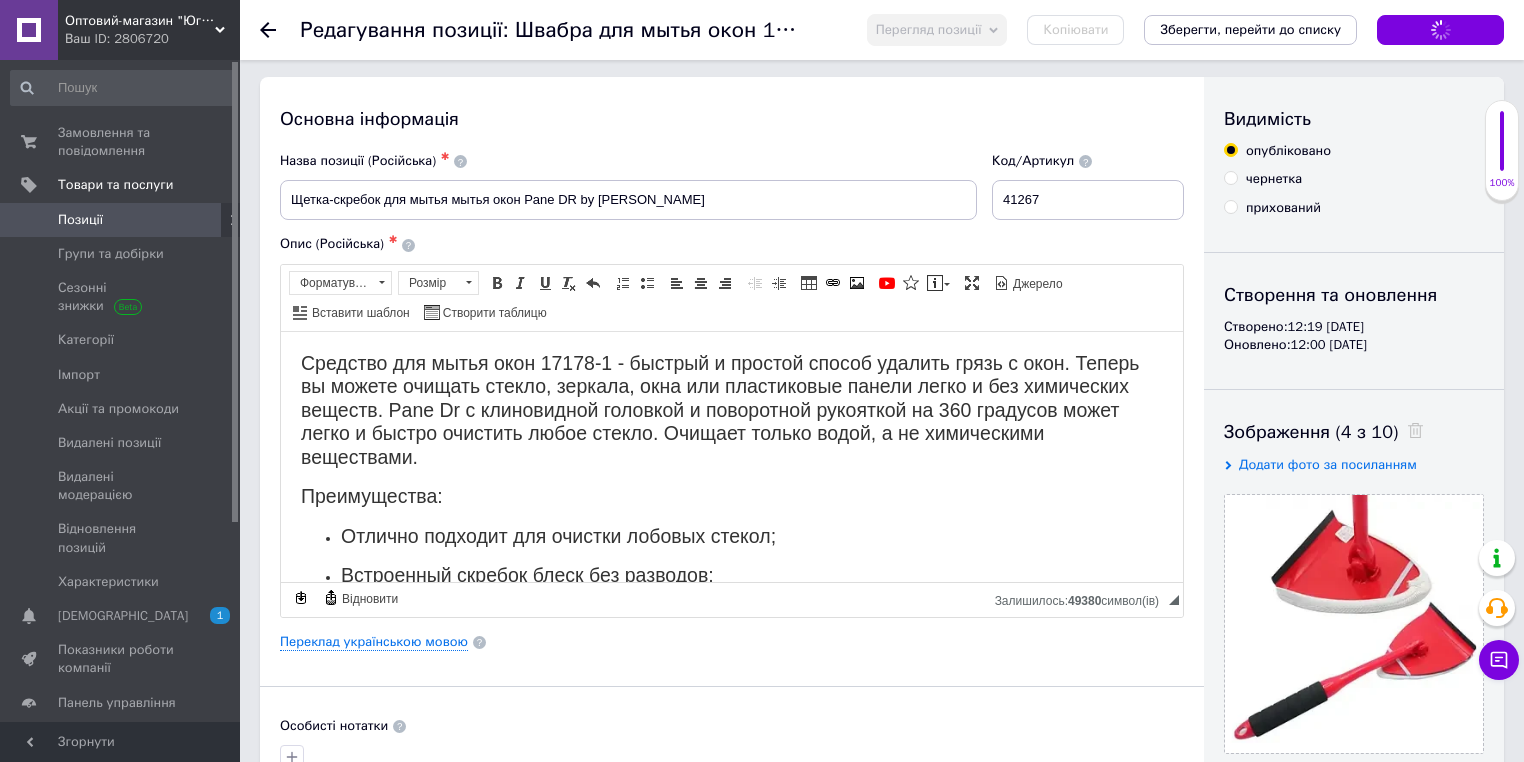 scroll, scrollTop: 0, scrollLeft: 0, axis: both 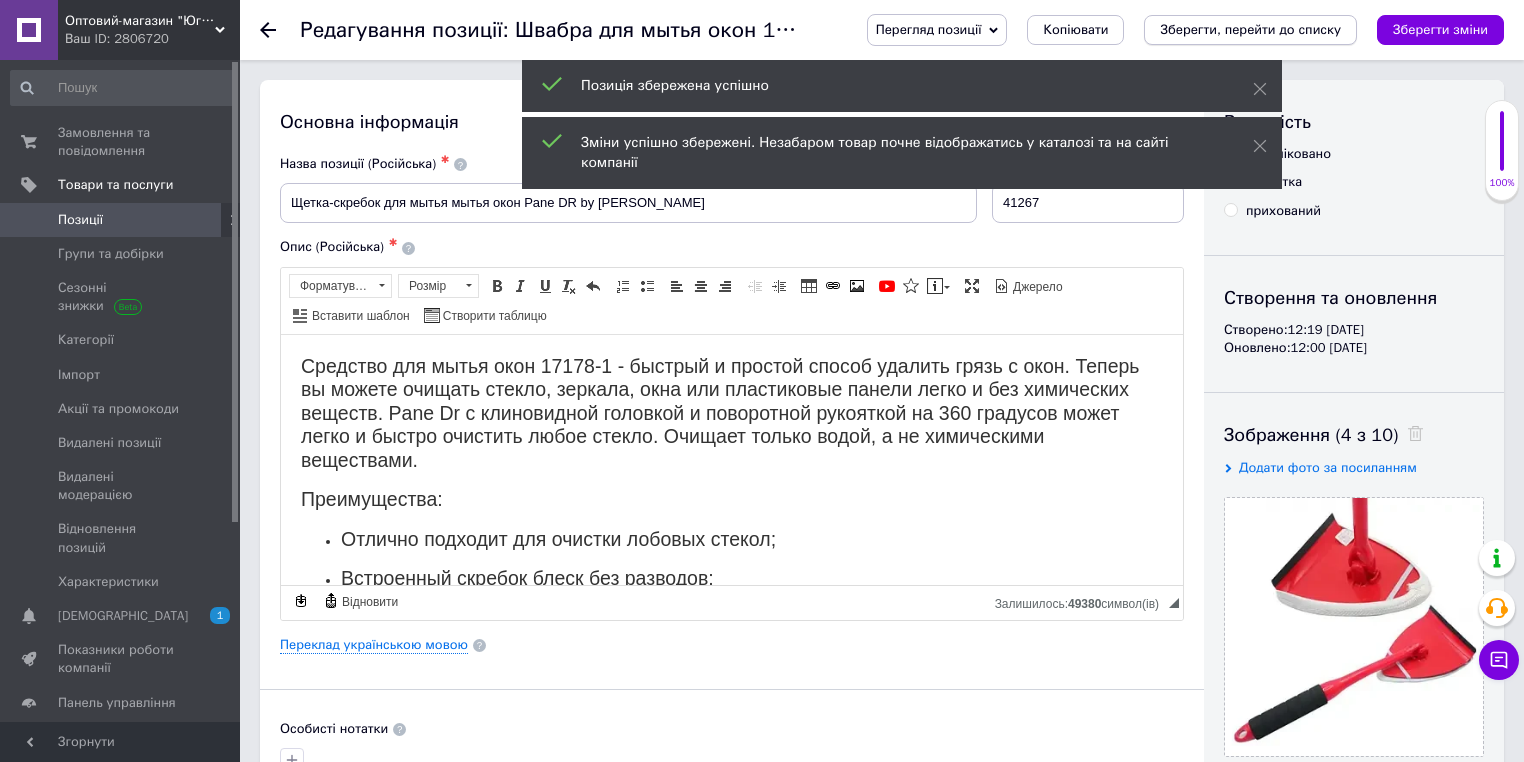 click on "Зберегти, перейти до списку" at bounding box center [1250, 30] 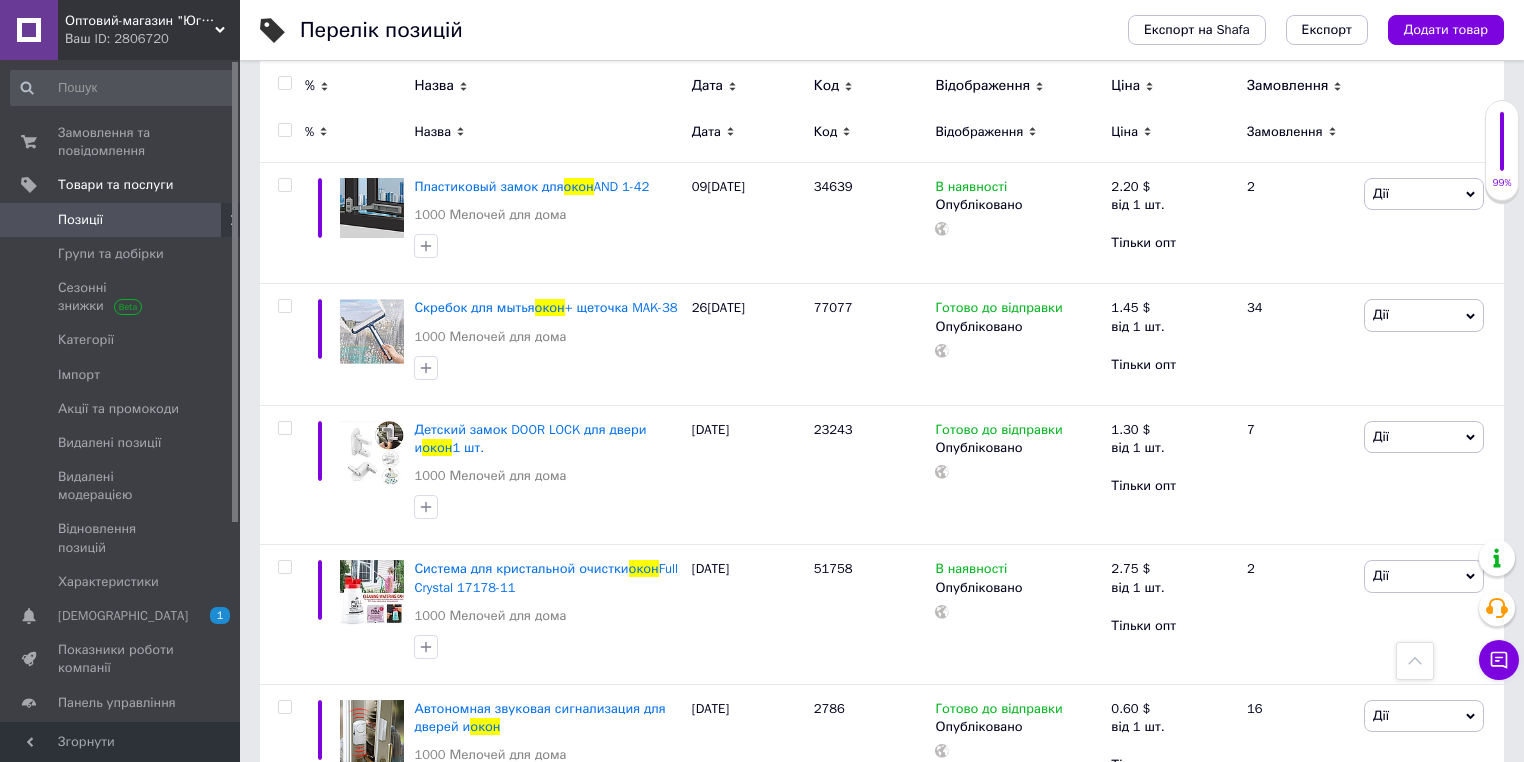 scroll, scrollTop: 0, scrollLeft: 0, axis: both 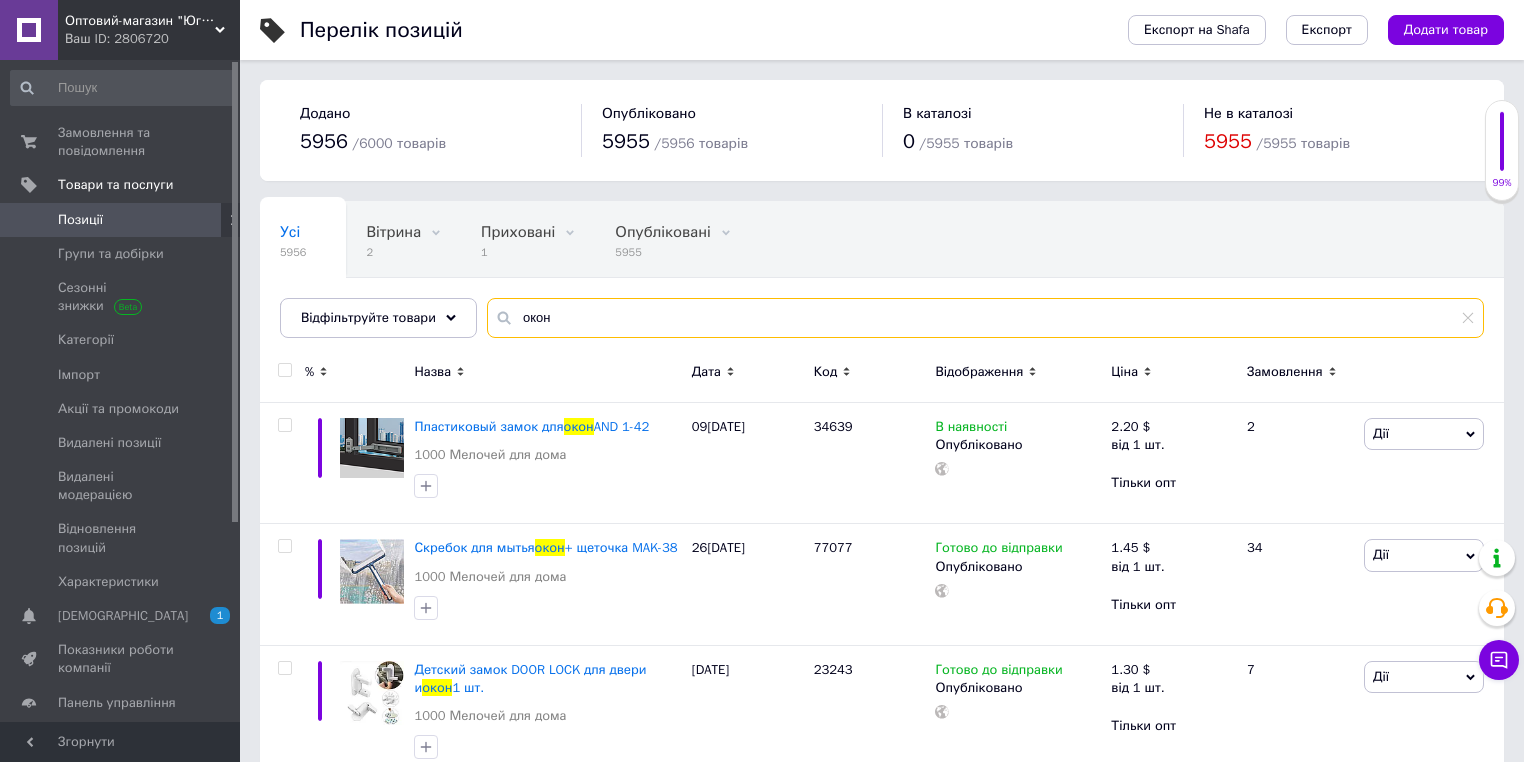 click on "окон" at bounding box center [985, 318] 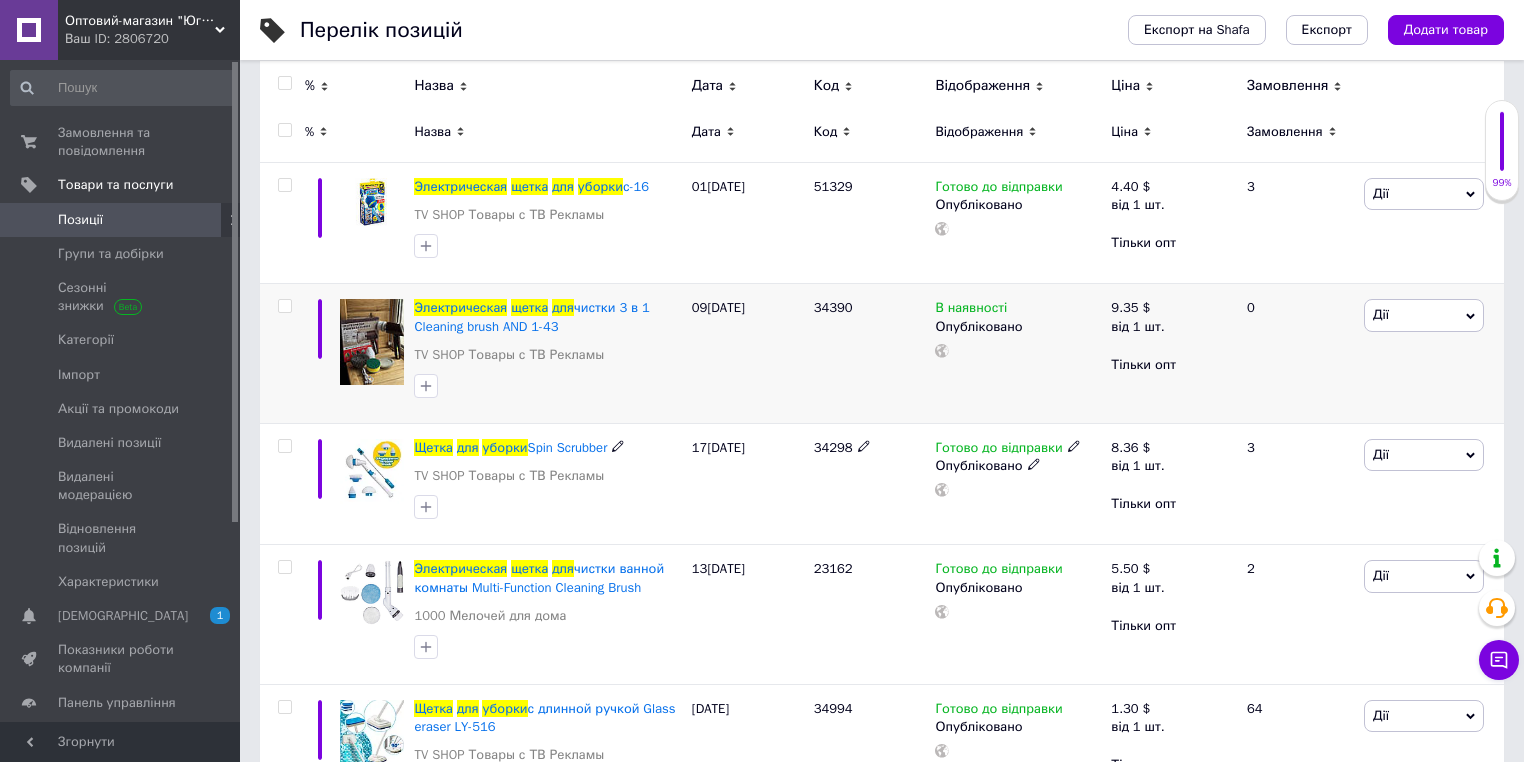 scroll, scrollTop: 239, scrollLeft: 0, axis: vertical 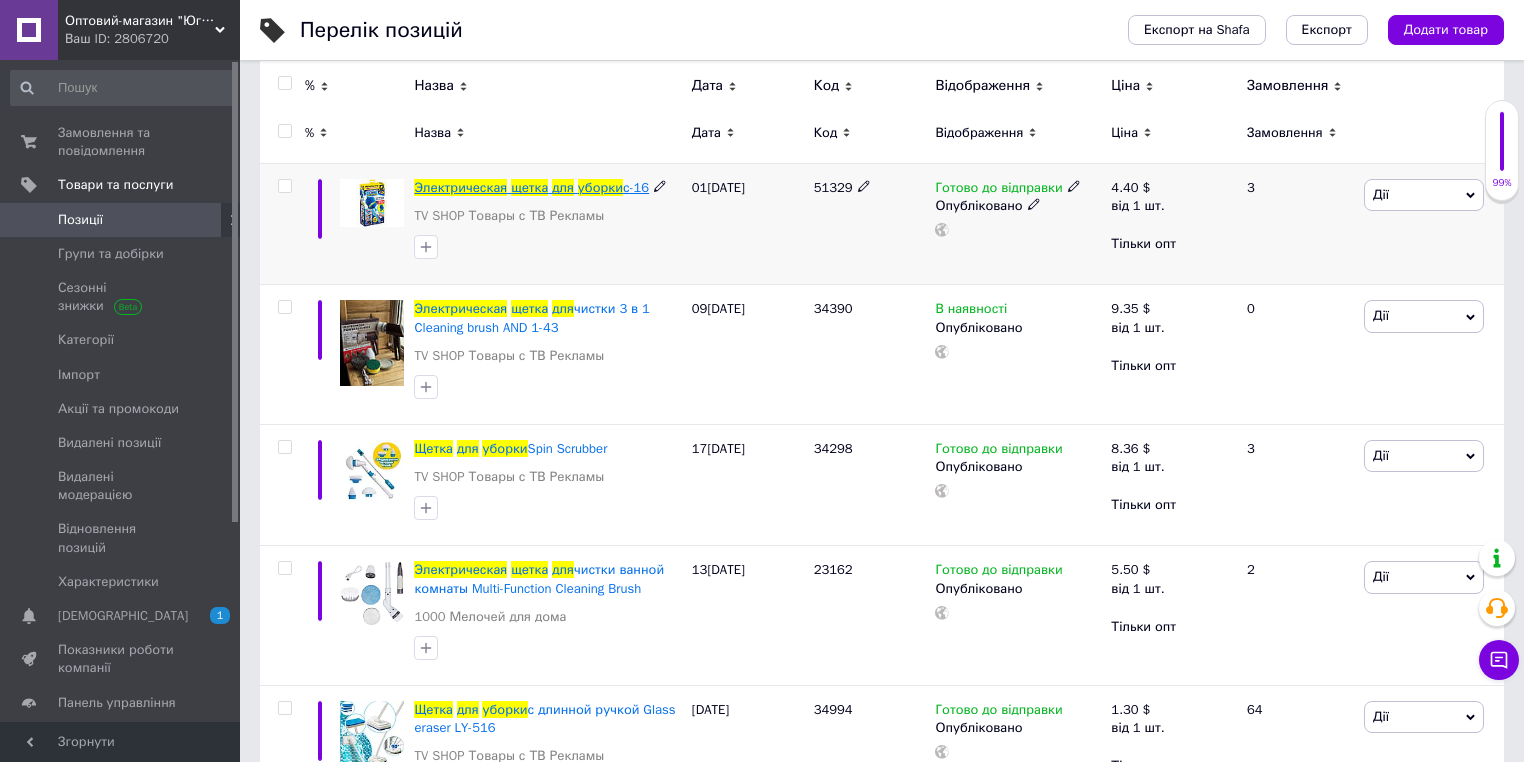 type on "Электрическая щетка для уборки" 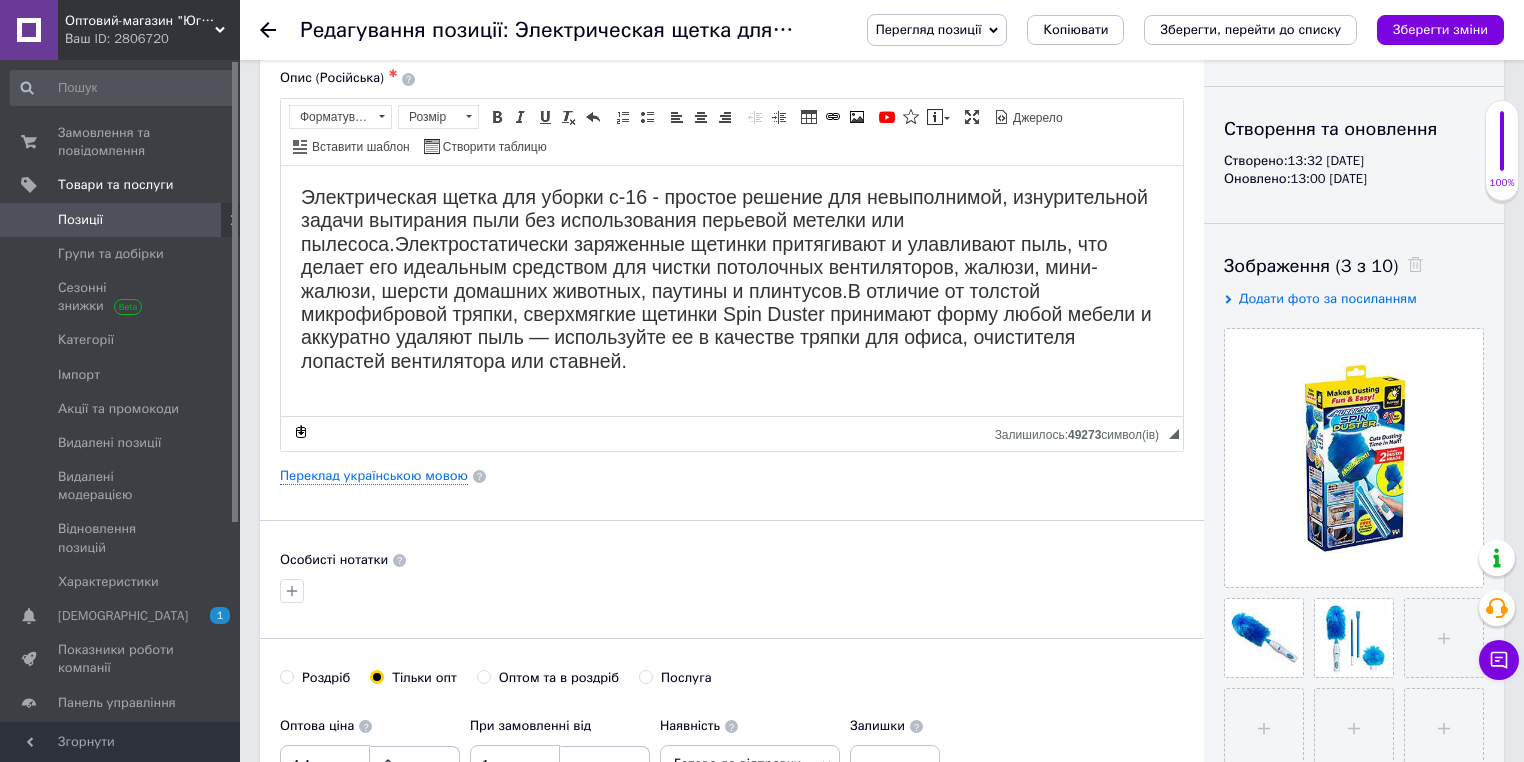 scroll, scrollTop: 0, scrollLeft: 0, axis: both 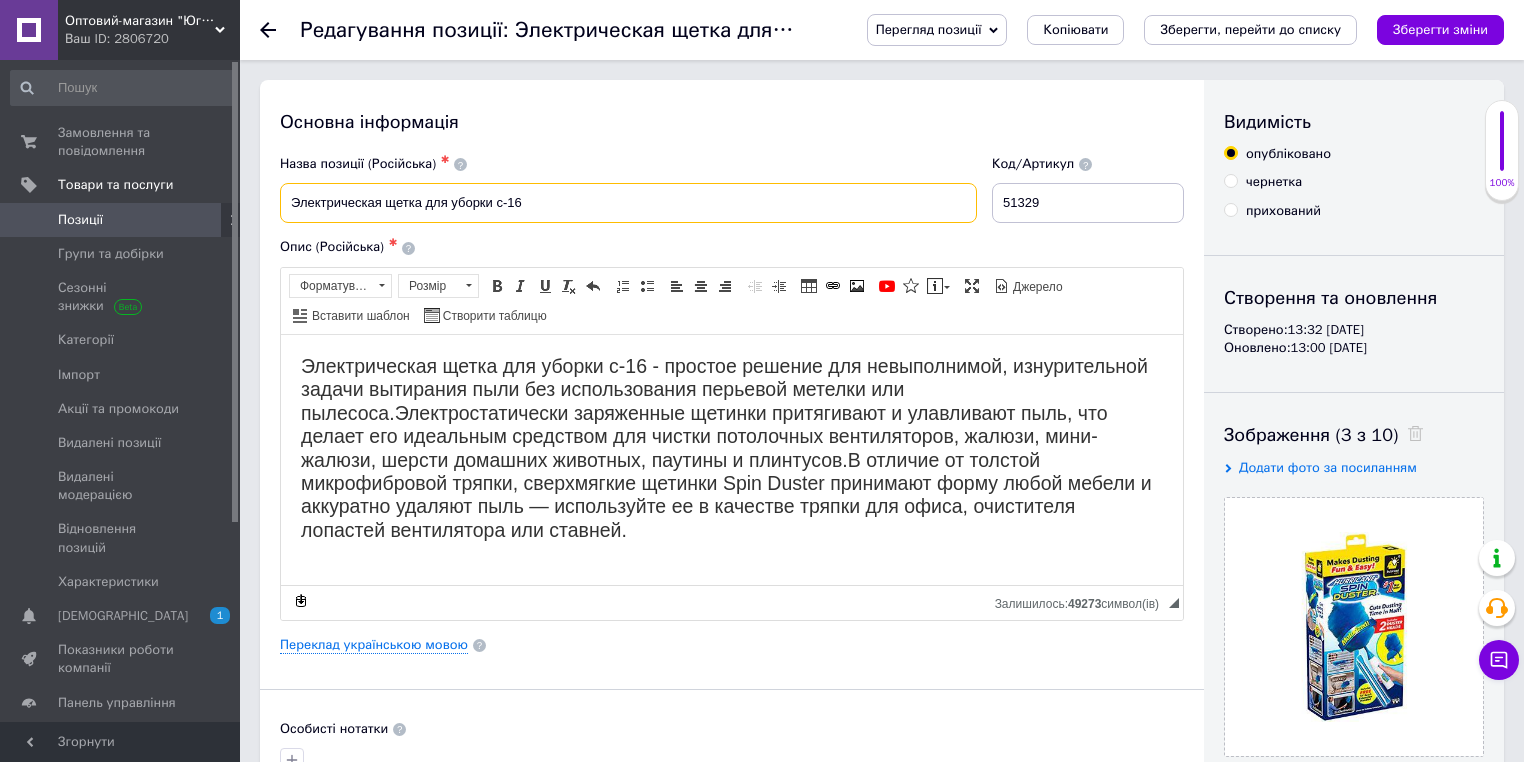 drag, startPoint x: 491, startPoint y: 186, endPoint x: 485, endPoint y: 199, distance: 14.3178215 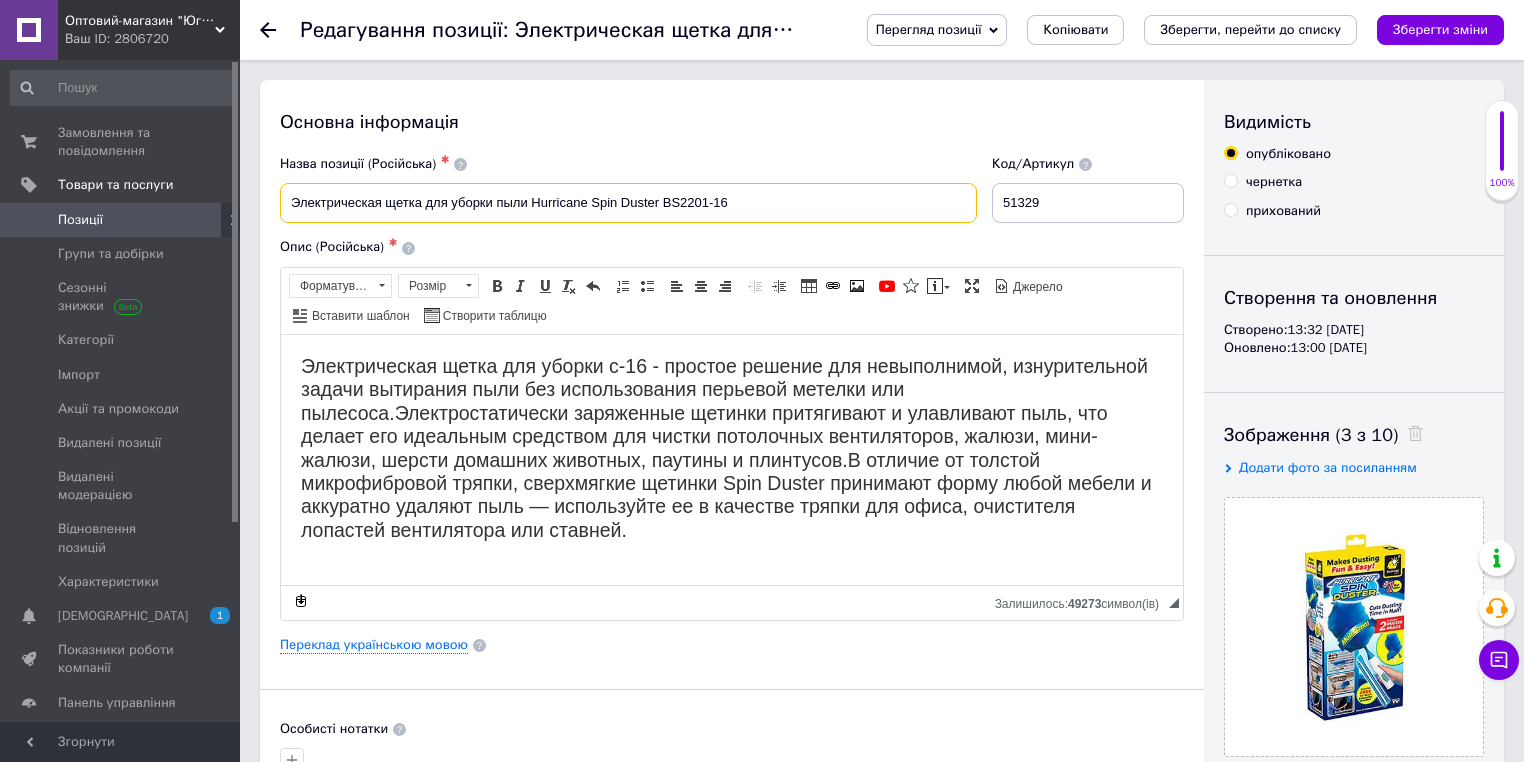 type on "Электрическая щетка для уборки пыли Hurricane Spin Duster BS2201-16" 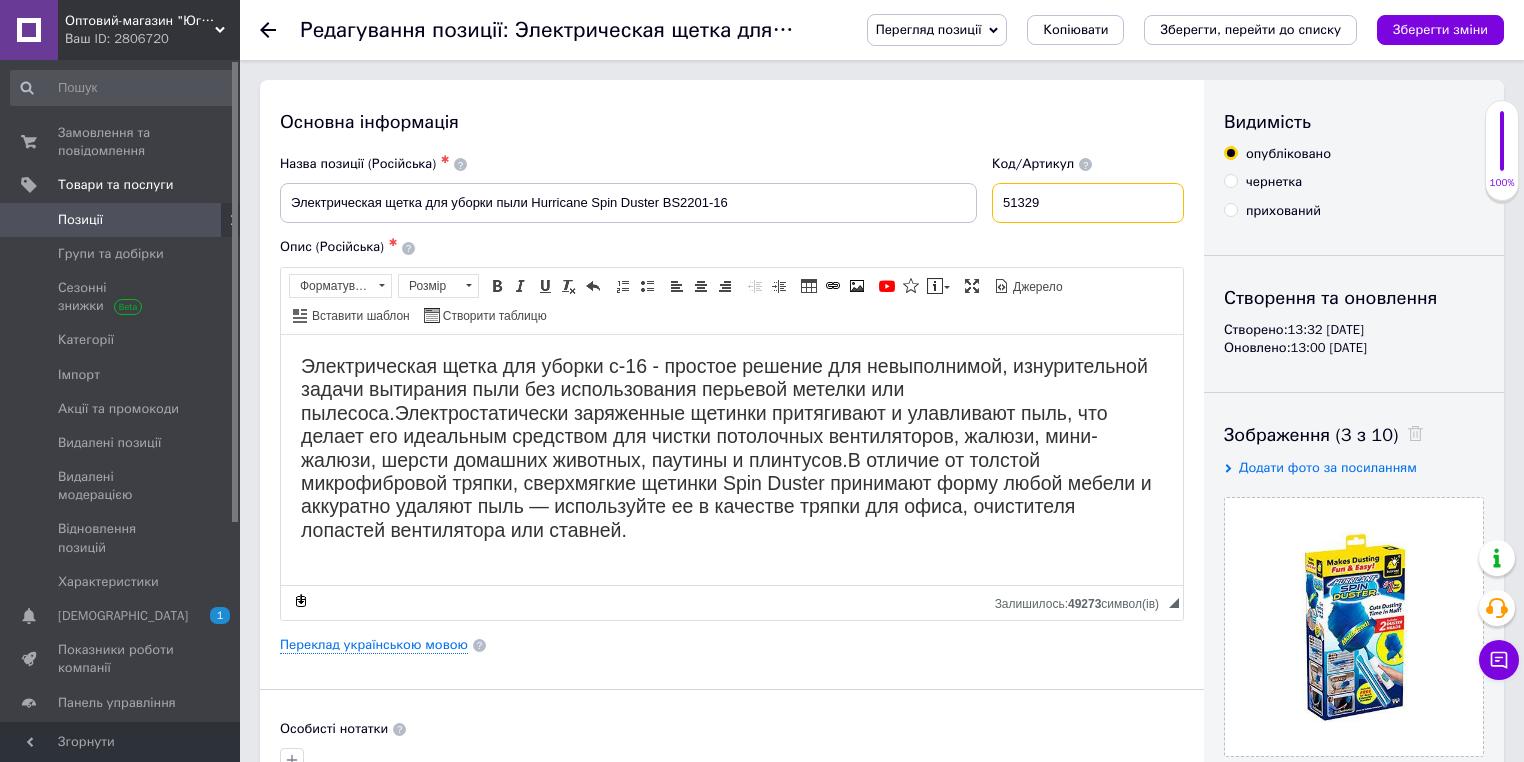 click on "51329" at bounding box center [1088, 203] 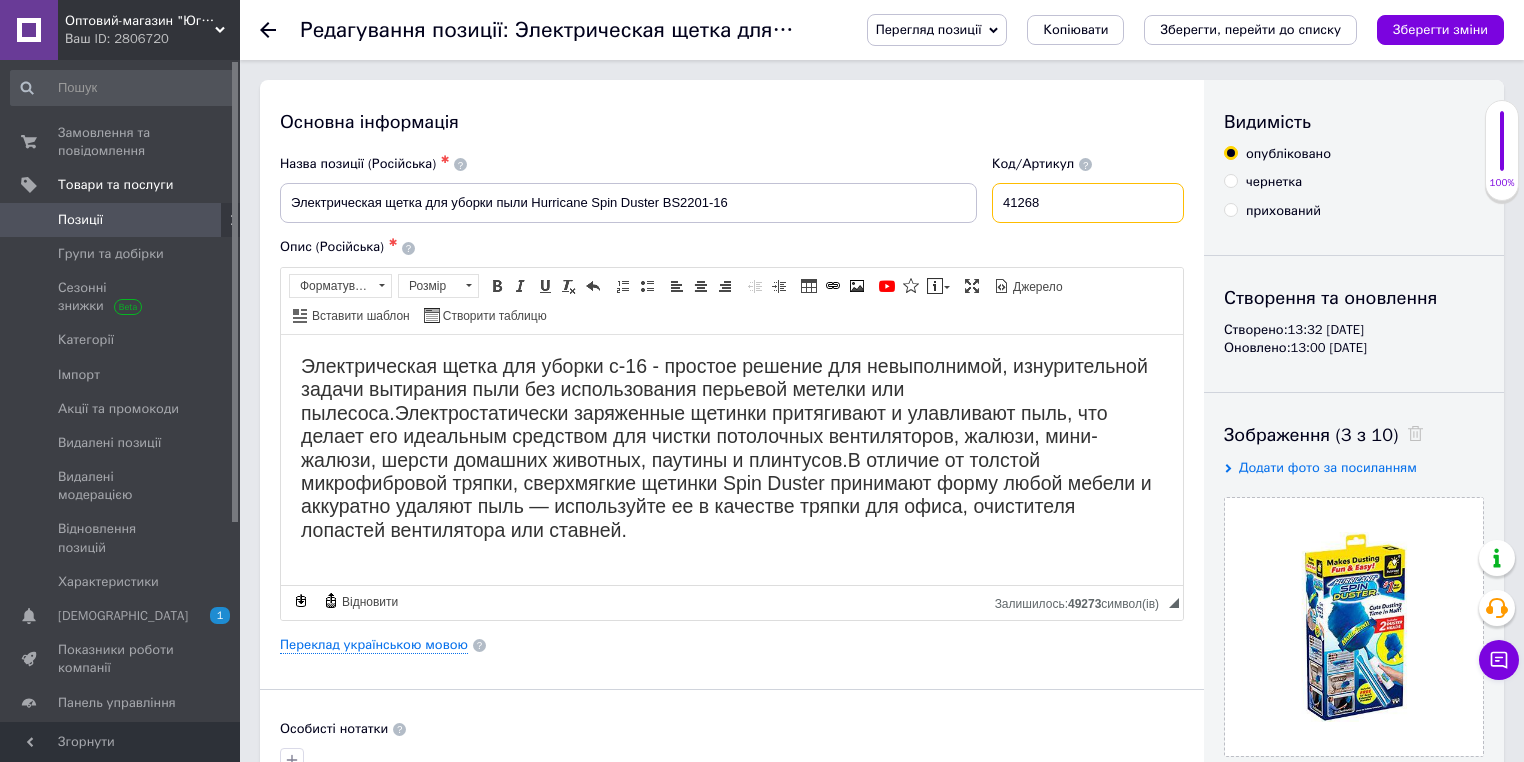 type on "41268" 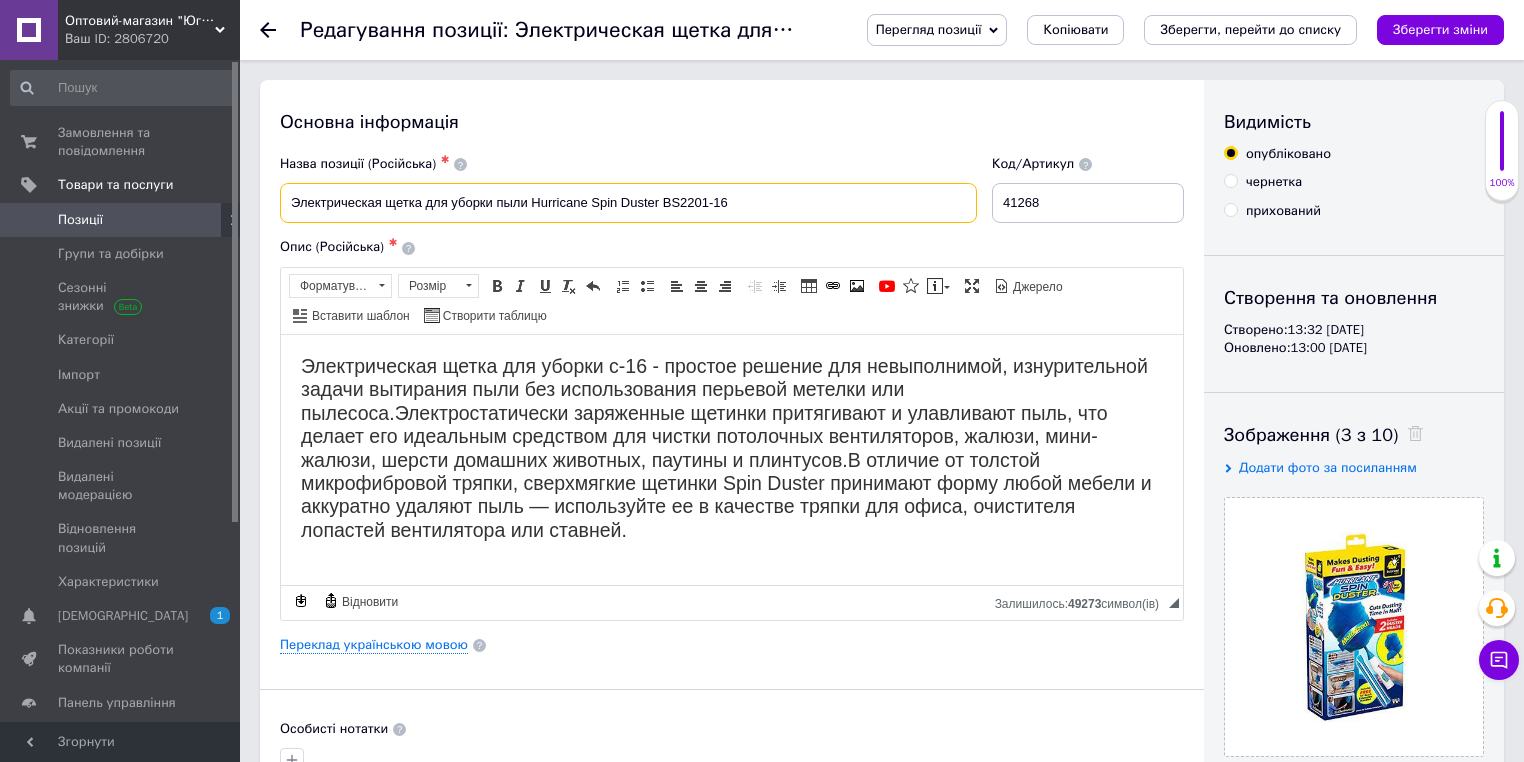 click on "Электрическая щетка для уборки пыли Hurricane Spin Duster BS2201-16" at bounding box center (628, 203) 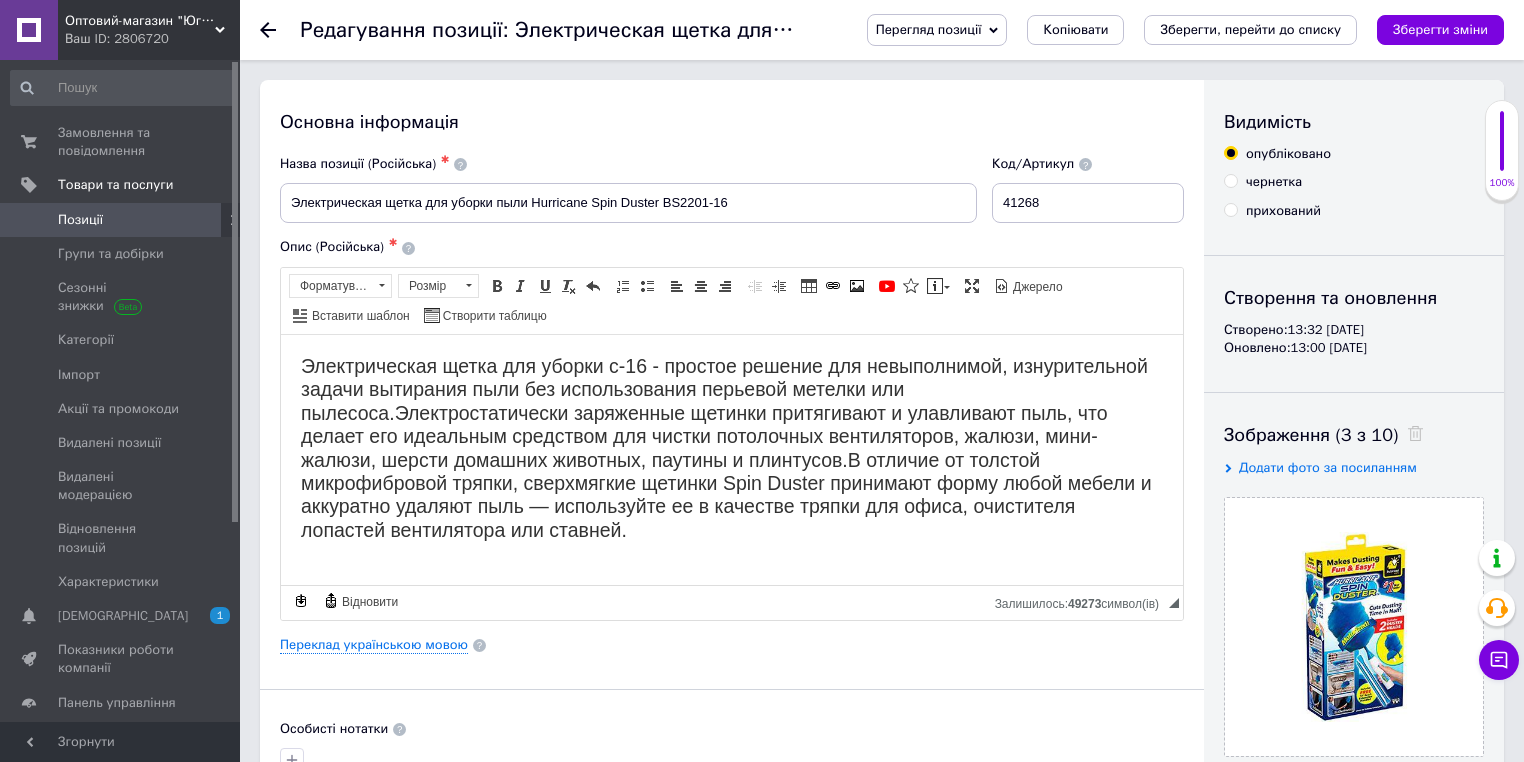 click on "Переклад українською мовою" at bounding box center (732, 645) 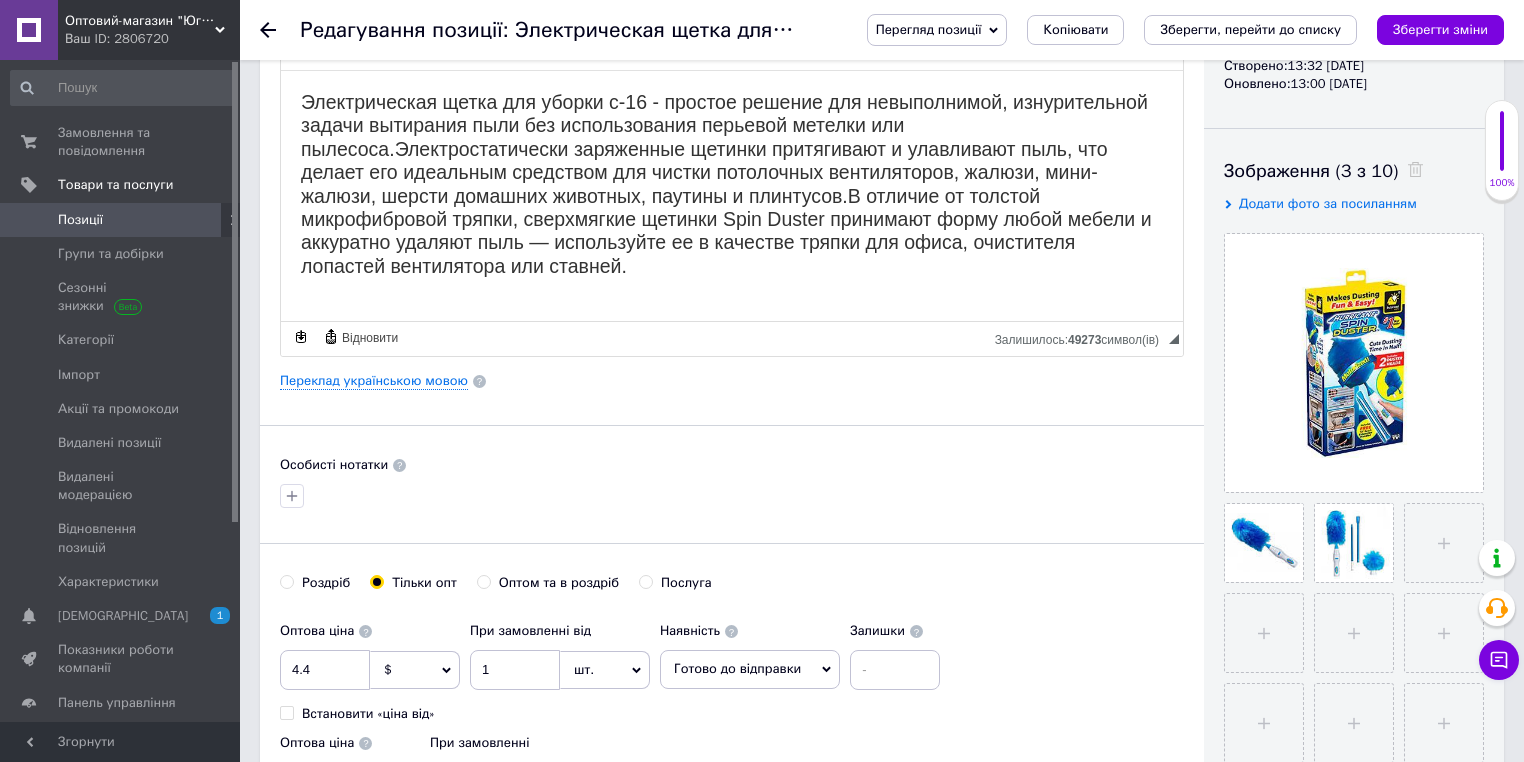 scroll, scrollTop: 320, scrollLeft: 0, axis: vertical 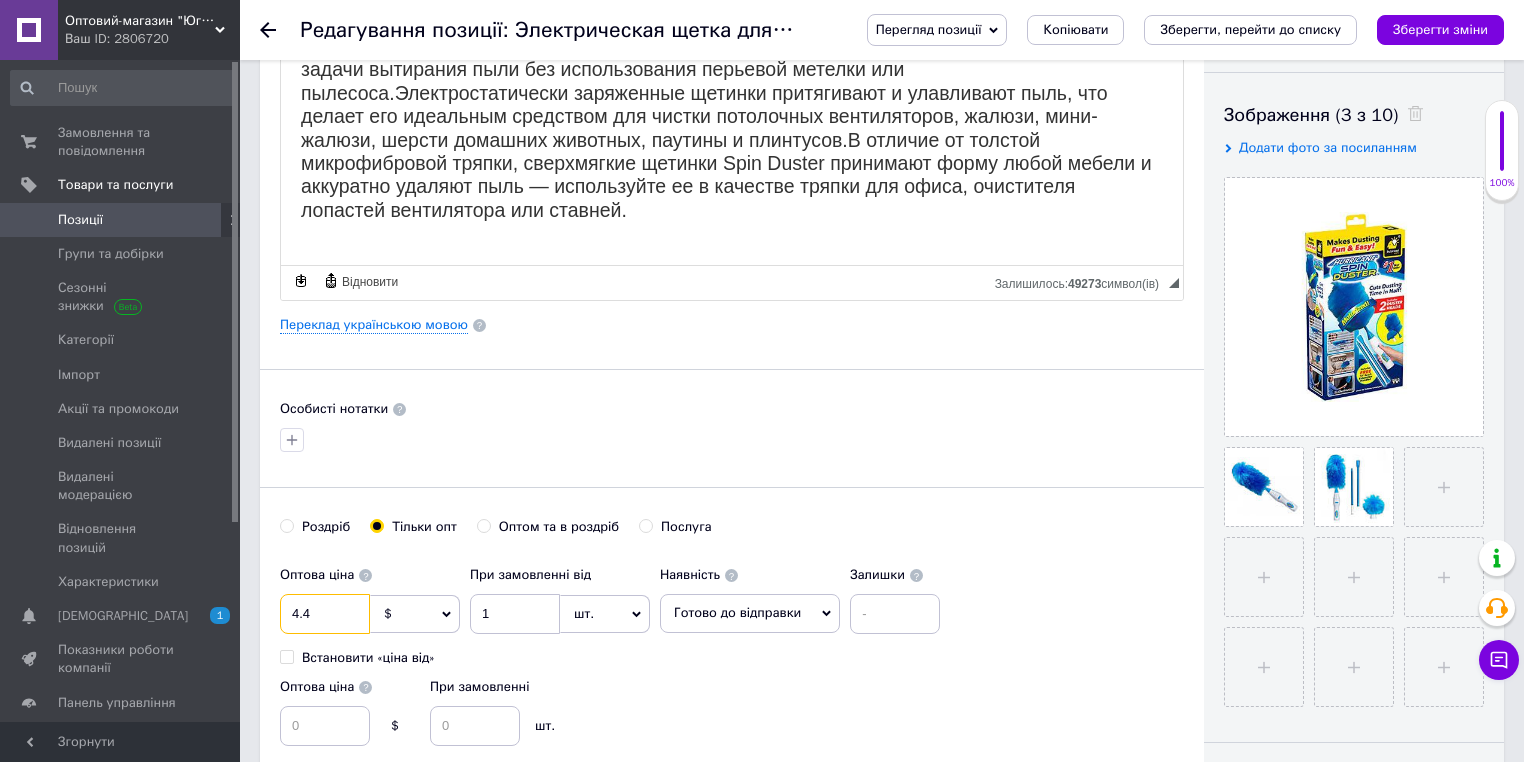 click on "4.4" at bounding box center (325, 614) 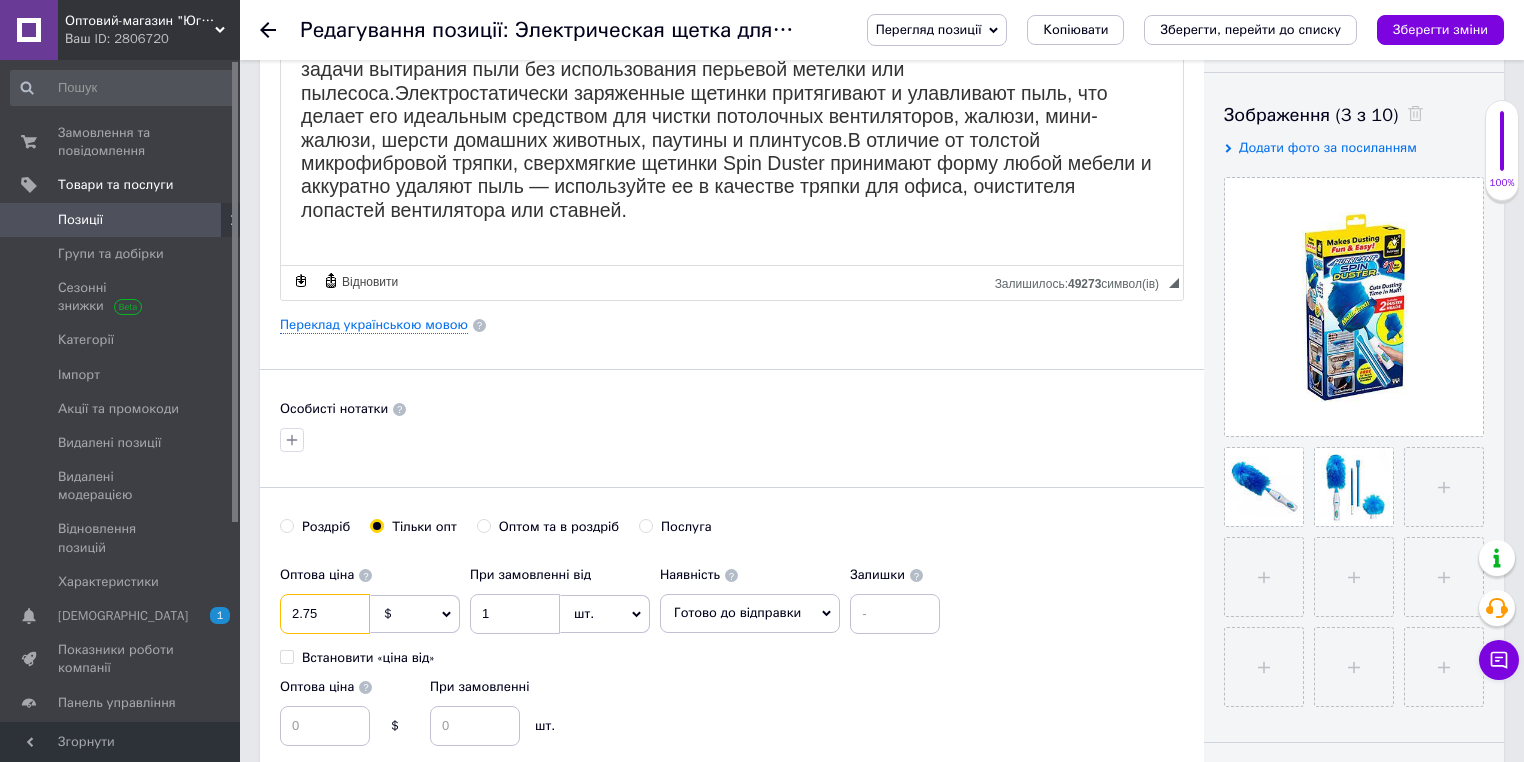 type on "2.75" 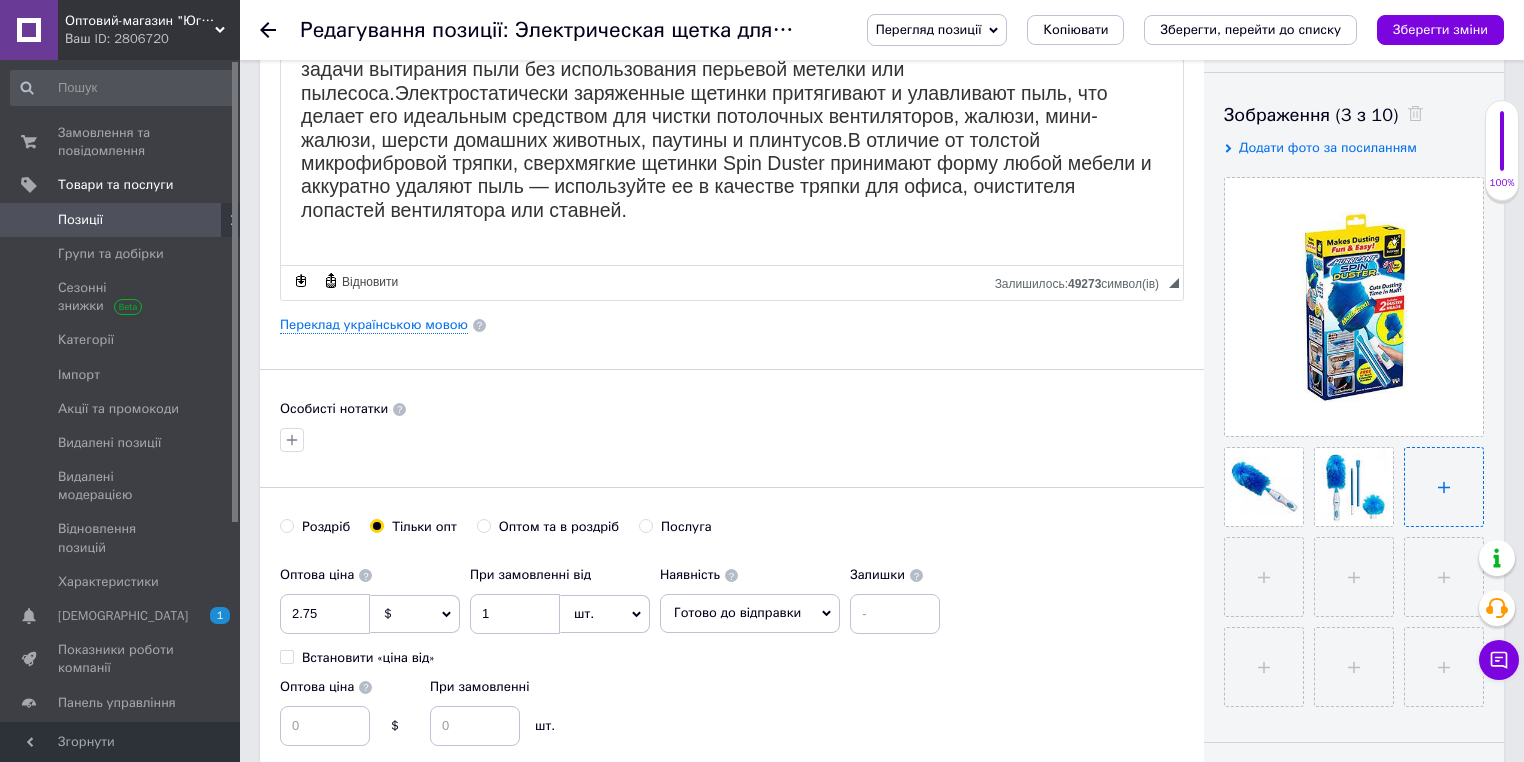 click at bounding box center (1444, 487) 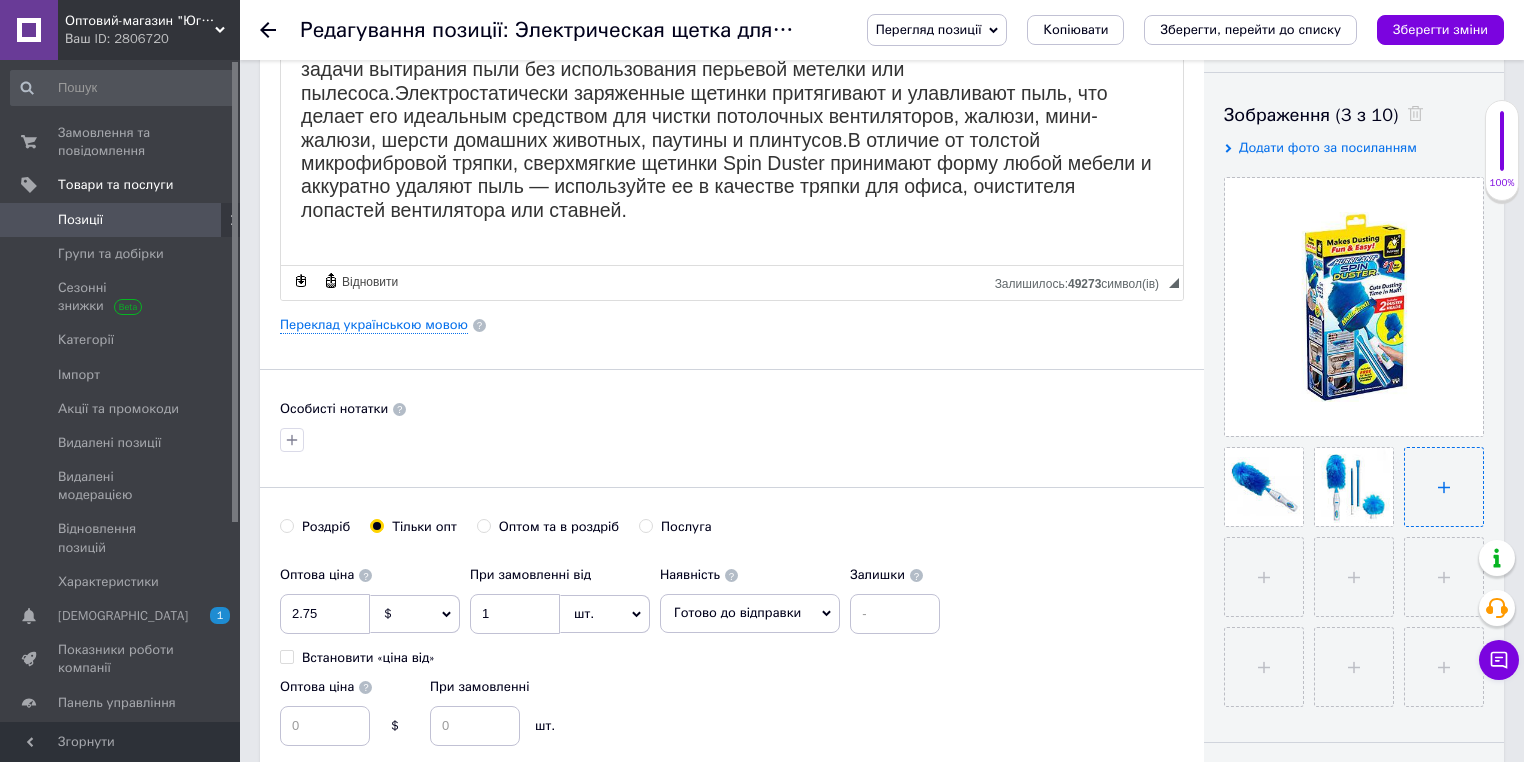 type on "C:\fakepath\840166155_310_430.jfif" 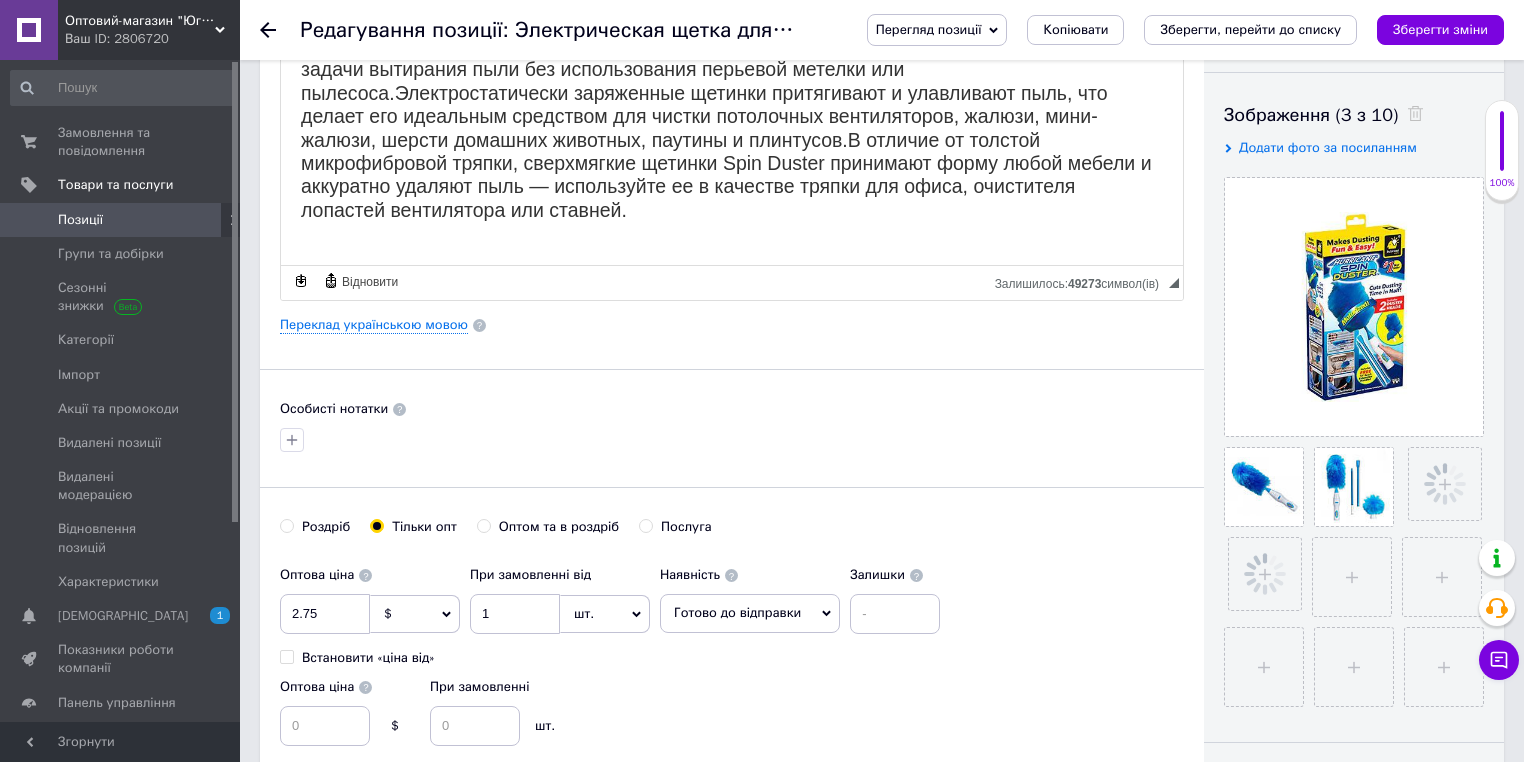 click on "Основна інформація Назва позиції (Російська) ✱ Электрическая щетка для уборки пыли Hurricane Spin Duster BS2201-16 Код/Артикул 41268 Опис (Російська) ✱ Электрическая щетка для уборки с-16 - п ростое решение для невыполнимой, изнурительной задачи вытирания пыли без использования перьевой метелки или пылесоса.  Электростатически заряженные щетинки притягивают и улавливают пыль, что делает его идеальным средством для чистки потолочных вентиляторов, жалюзи, мини-жалюзи, шерсти домашних животных, паутины и плинтусов.
Характеристики:
Форматування" at bounding box center (732, 358) 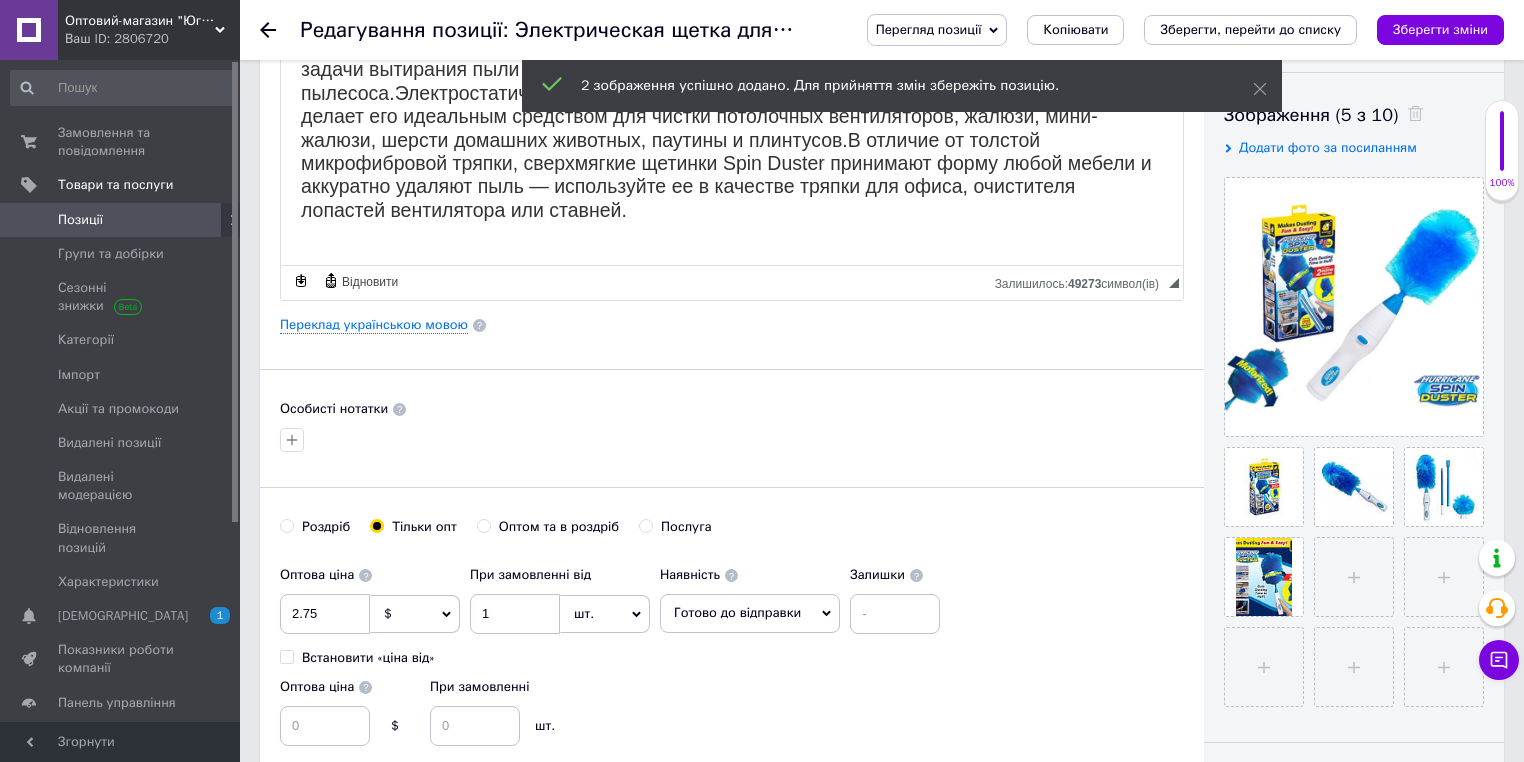 click on "Особисті нотатки" at bounding box center [732, 409] 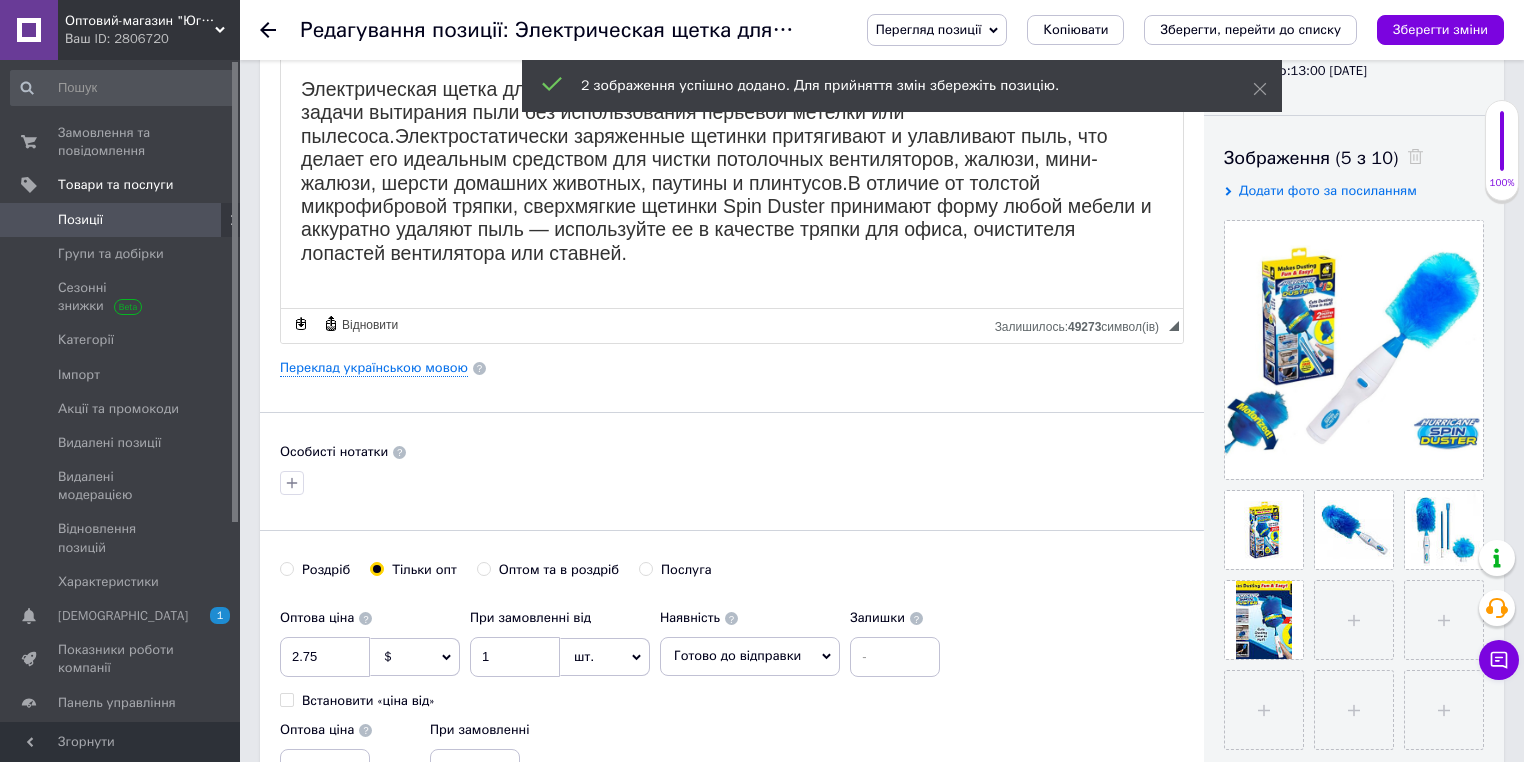 scroll, scrollTop: 240, scrollLeft: 0, axis: vertical 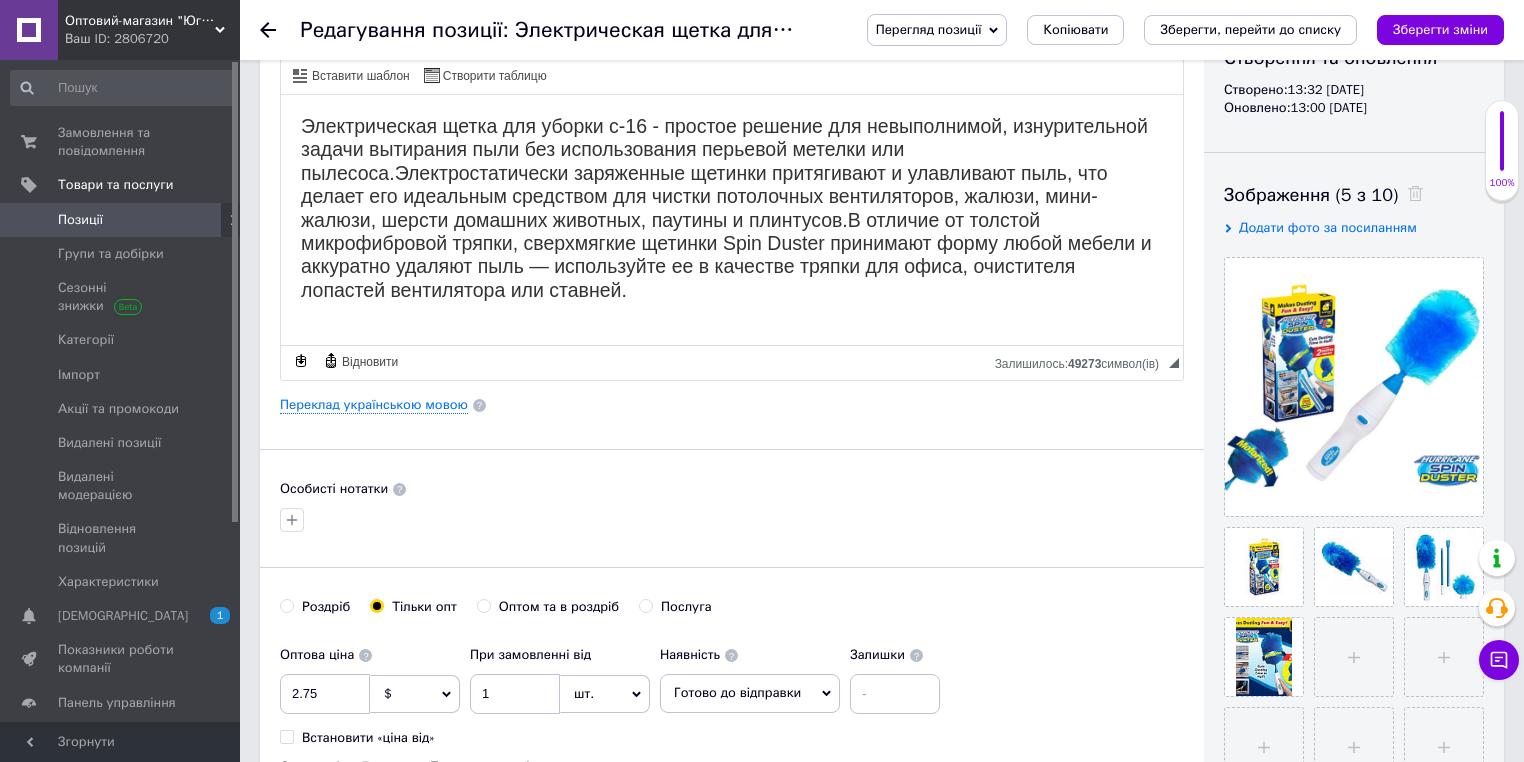 click on "Зберегти зміни" at bounding box center [1440, 30] 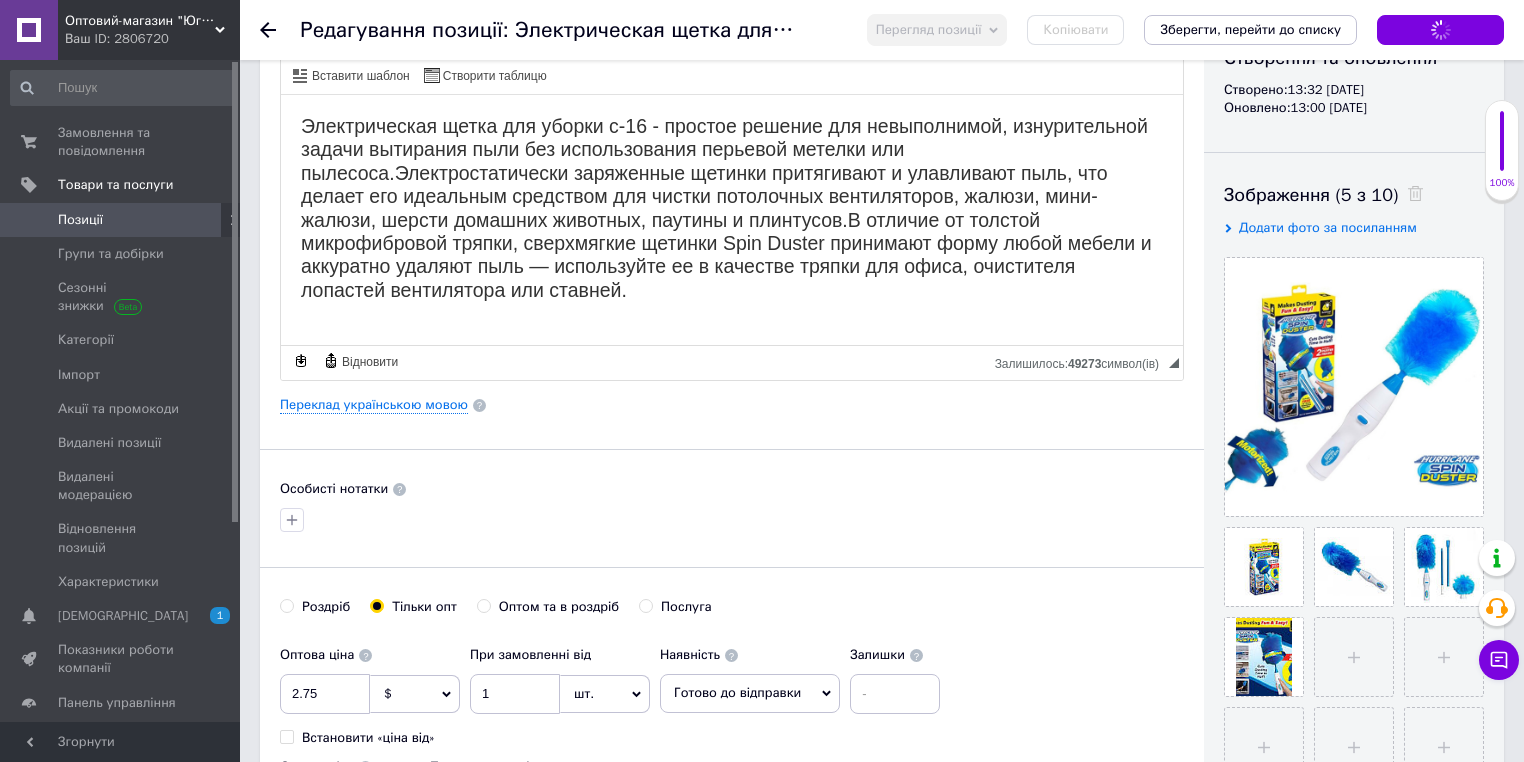 scroll, scrollTop: 0, scrollLeft: 0, axis: both 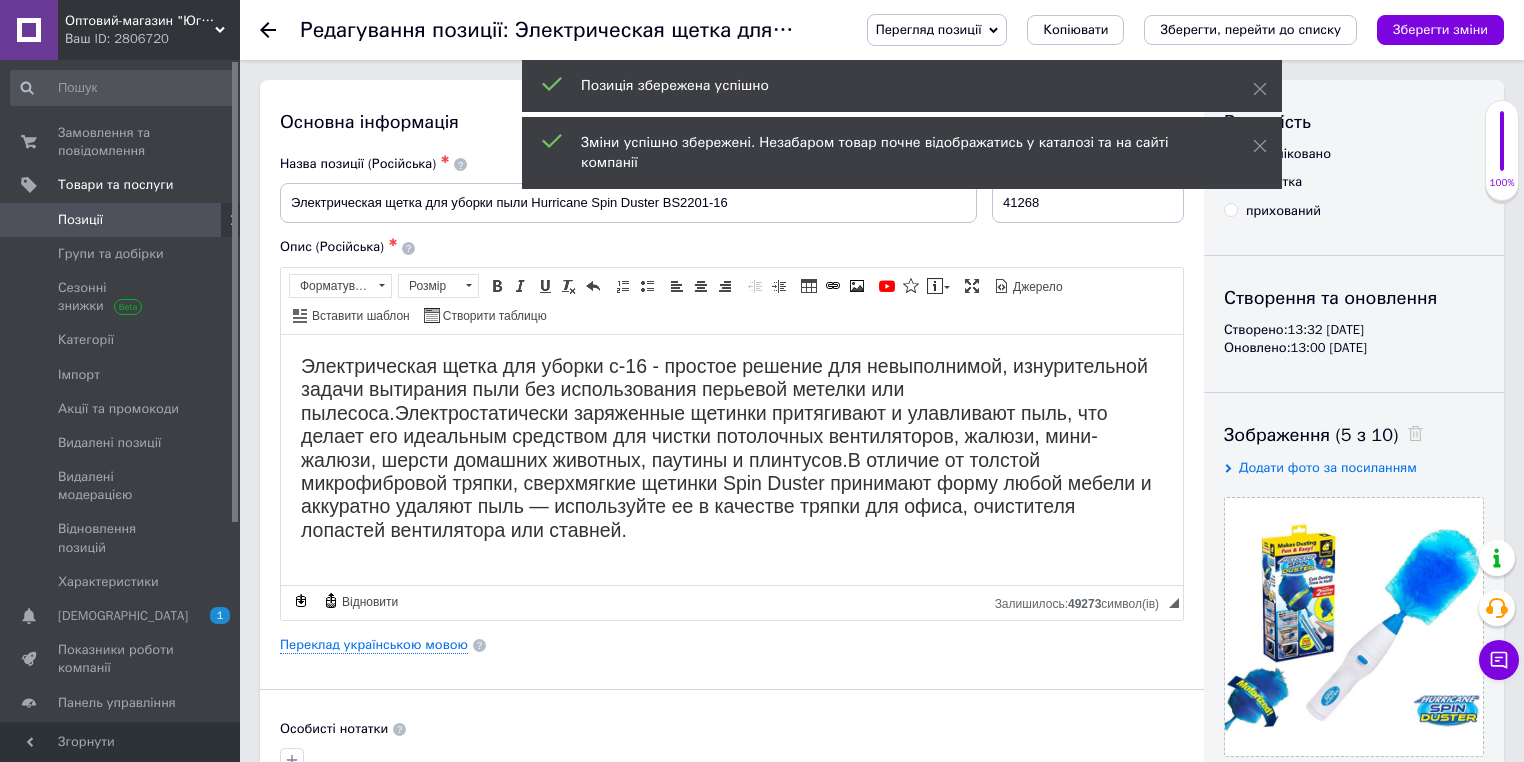 click on "Зберегти, перейти до списку" at bounding box center [1250, 30] 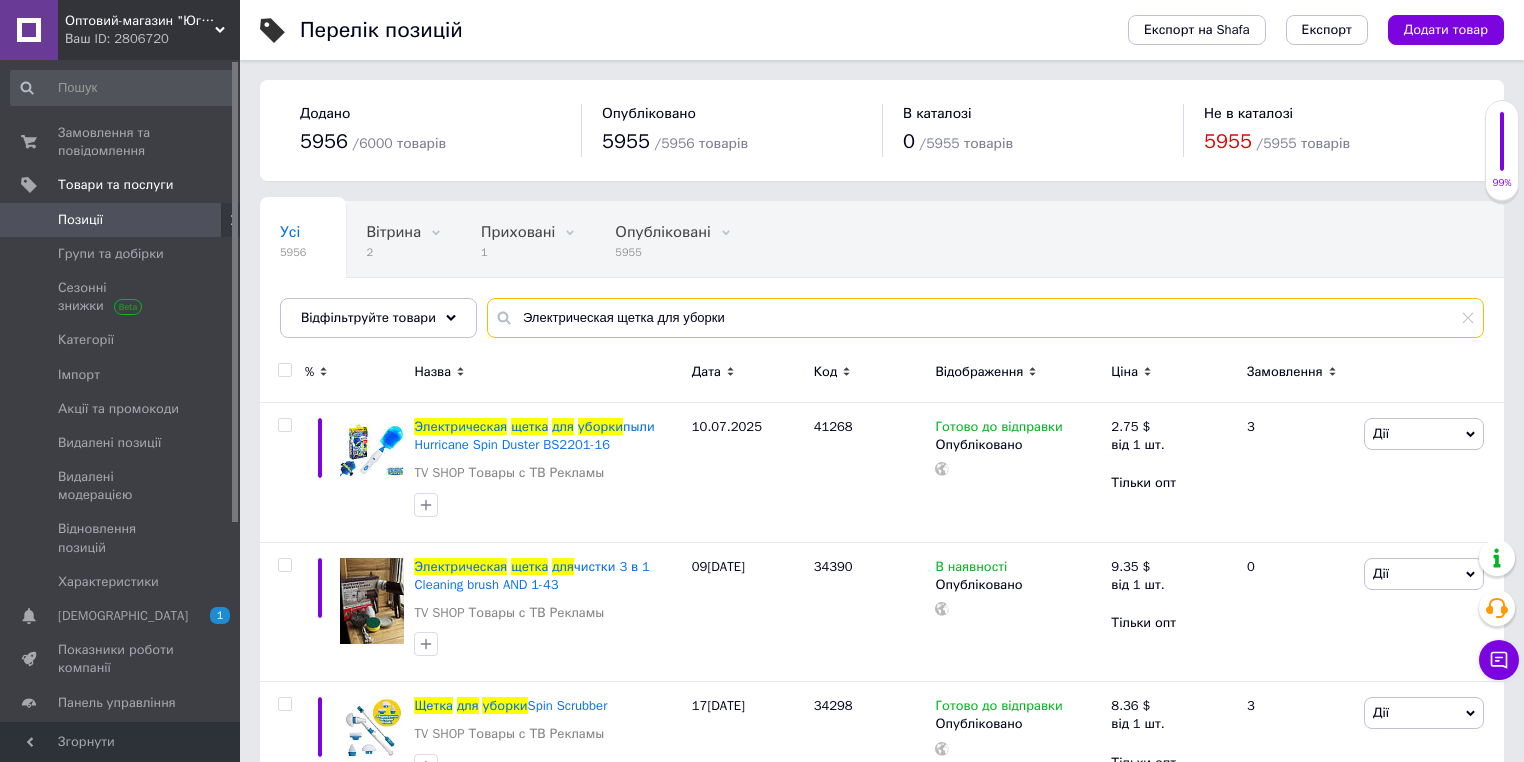 click on "Электрическая щетка для уборки" at bounding box center [985, 318] 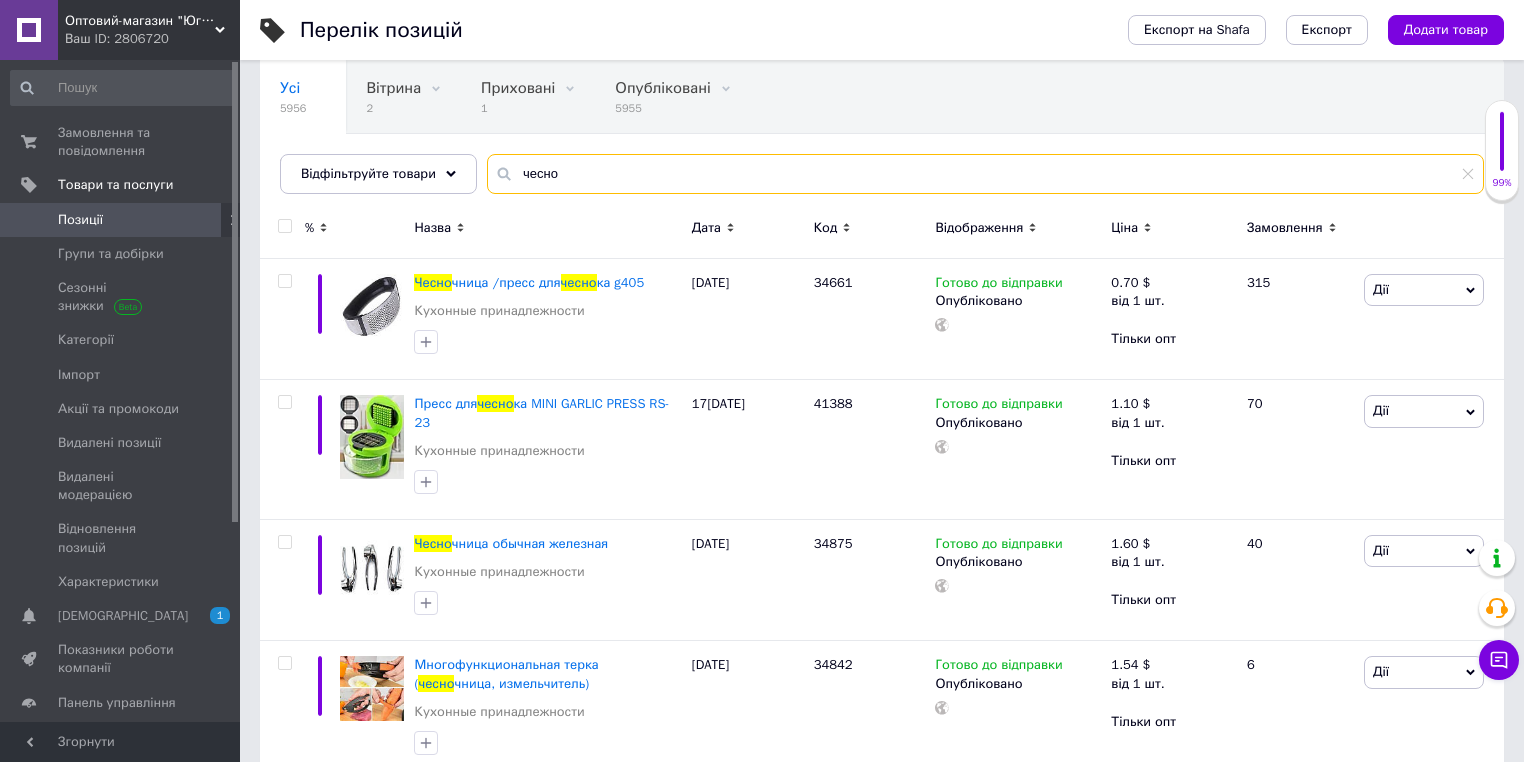 scroll, scrollTop: 160, scrollLeft: 0, axis: vertical 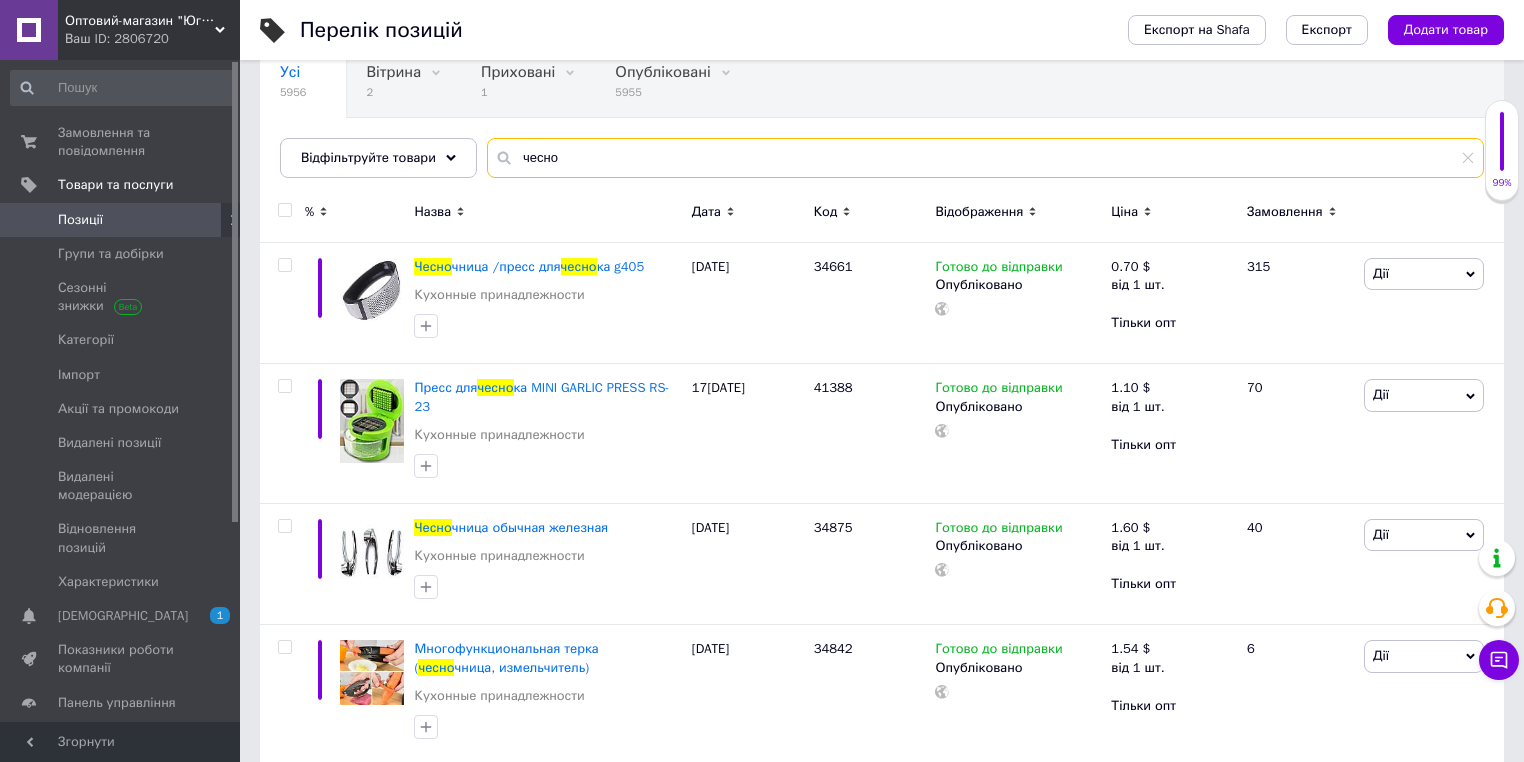 type on "чесно" 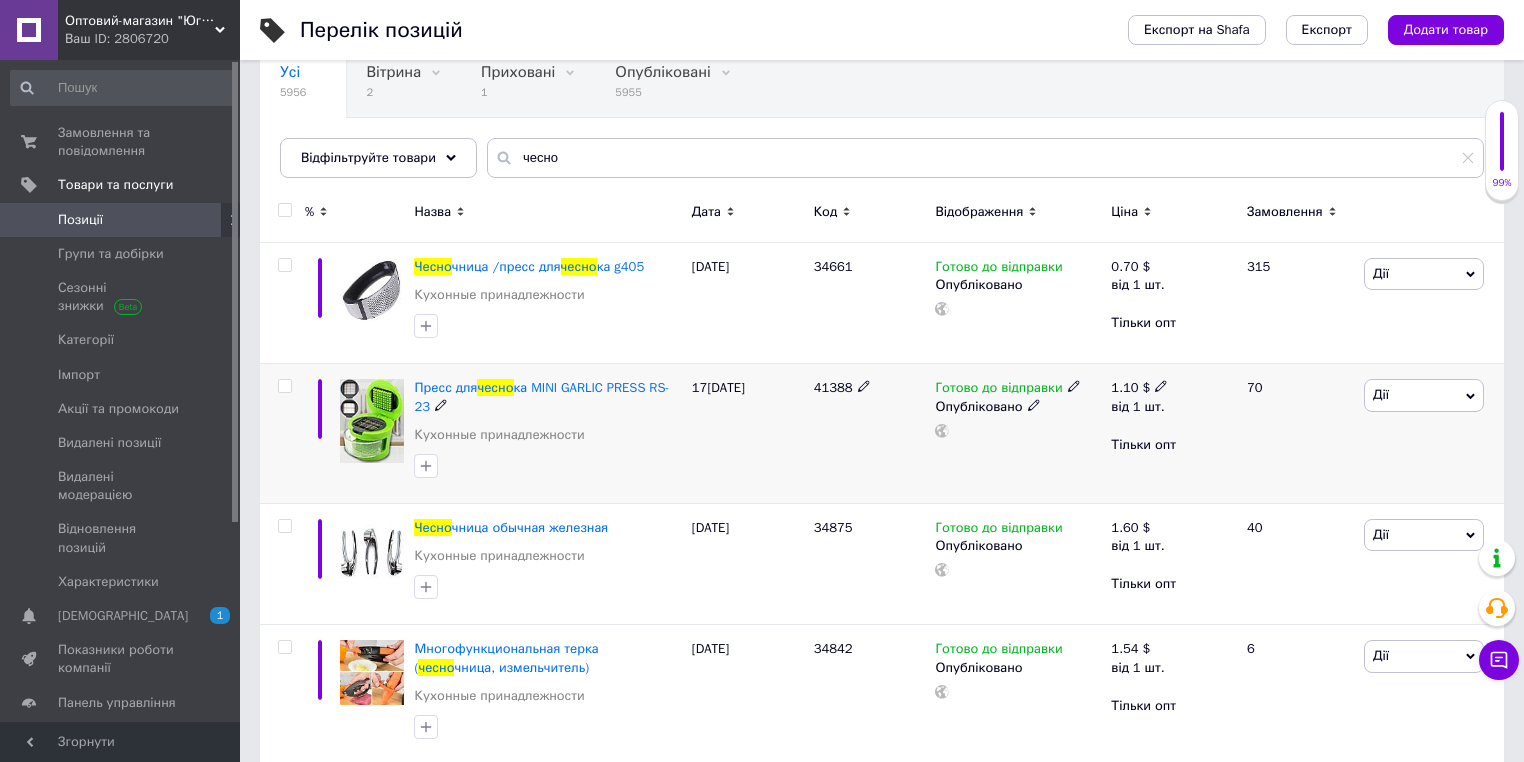 click 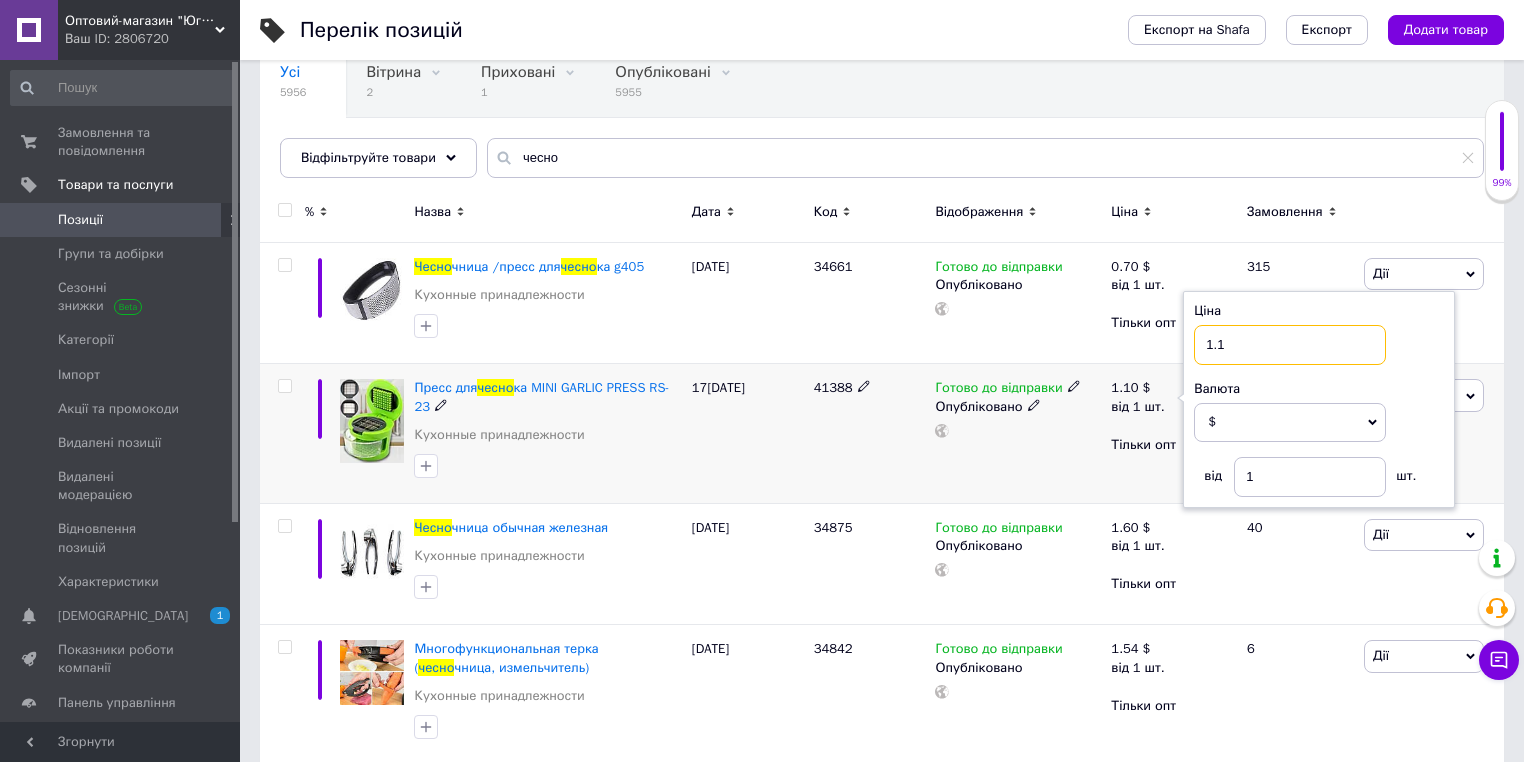 click on "1.1" at bounding box center (1290, 345) 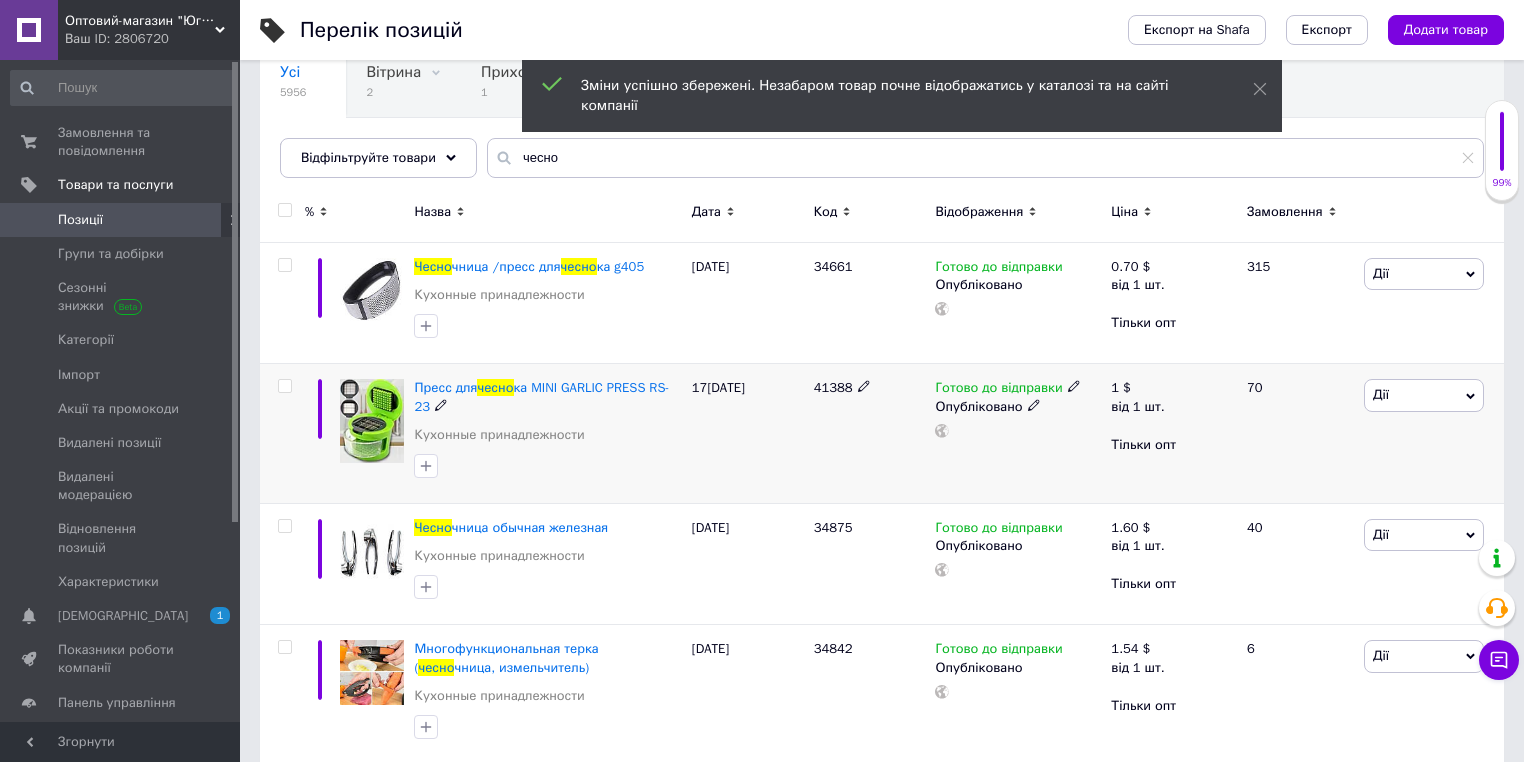 click on "41388" at bounding box center [833, 387] 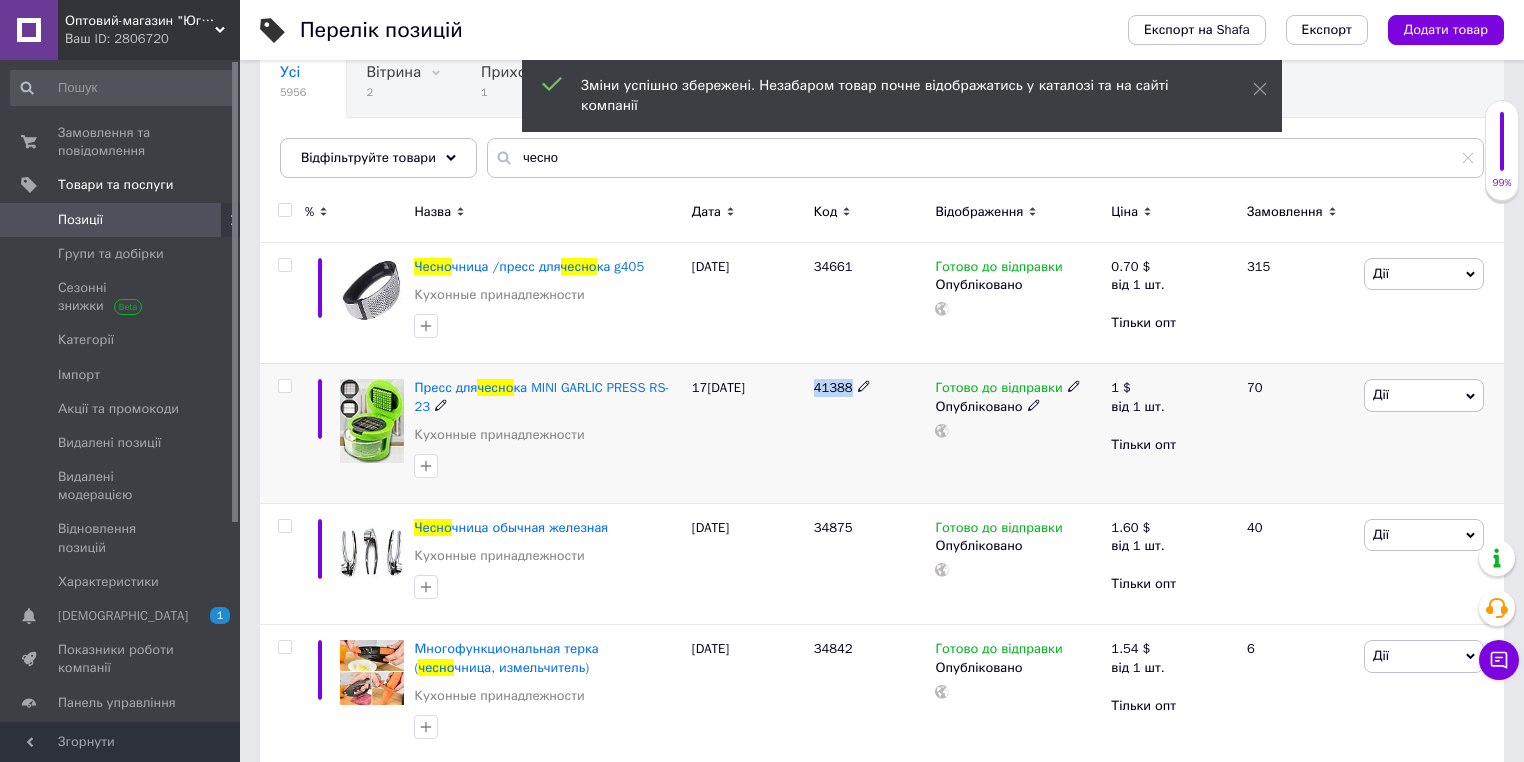 click on "41388" at bounding box center (833, 387) 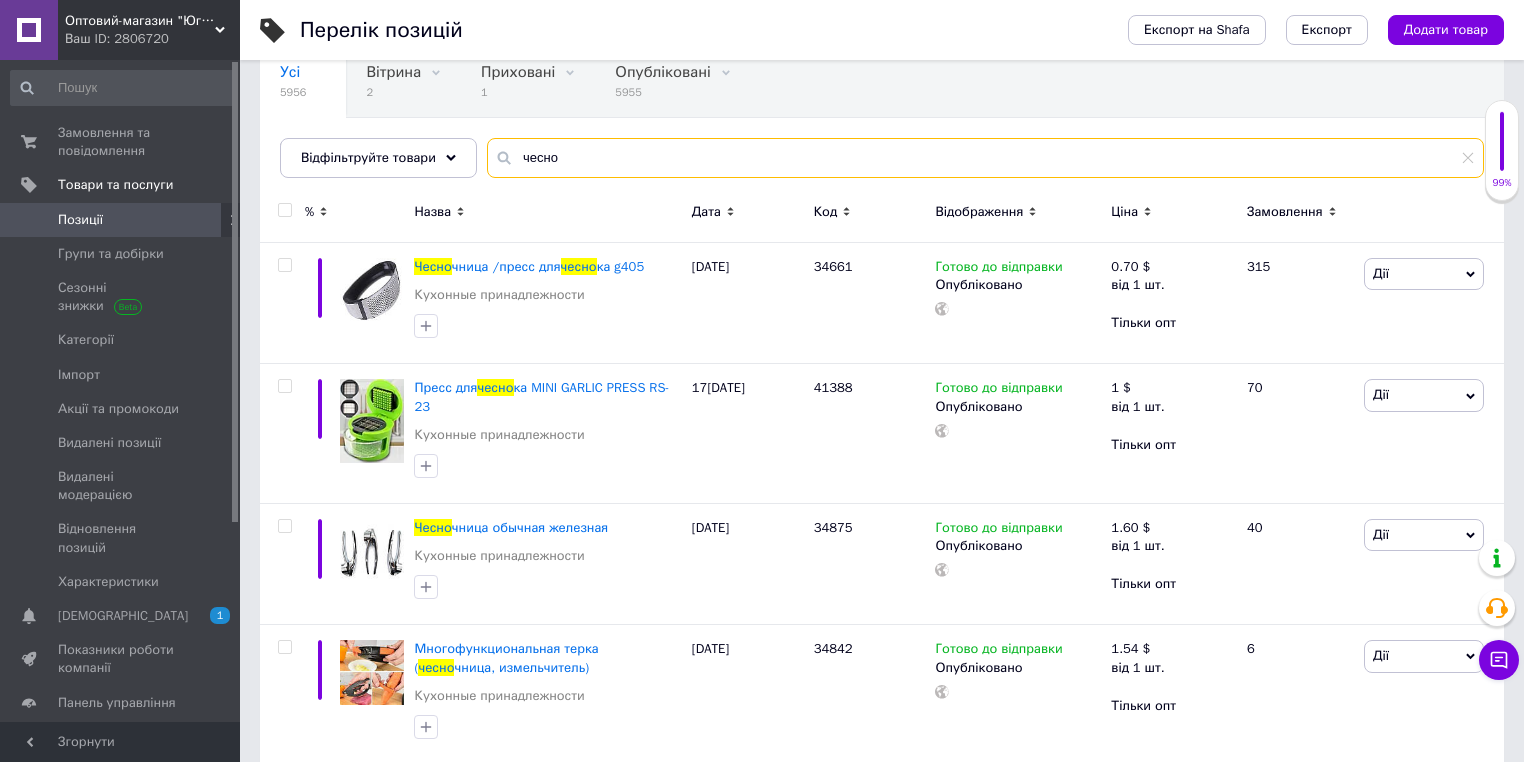 click on "чесно" at bounding box center [985, 158] 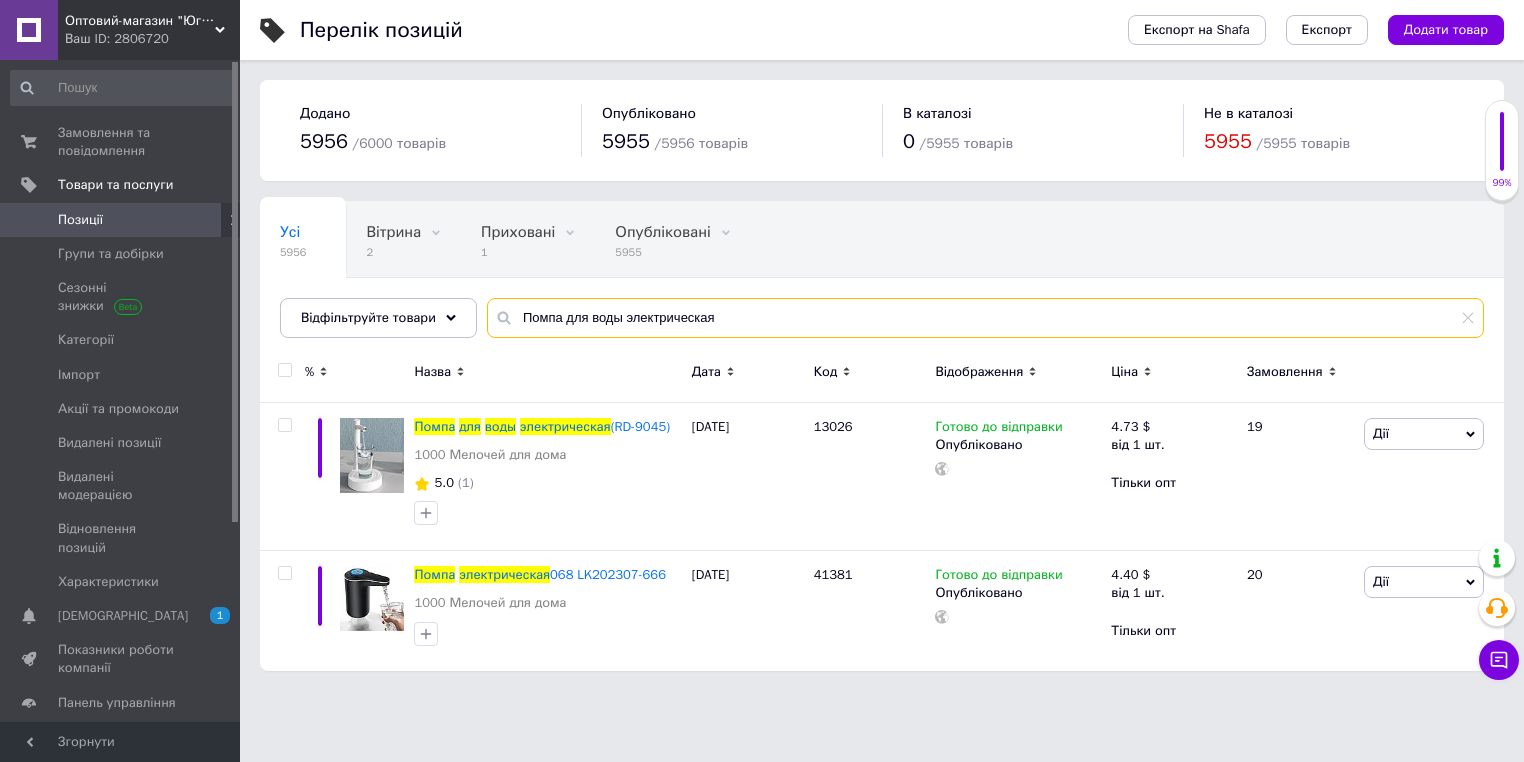 scroll, scrollTop: 0, scrollLeft: 0, axis: both 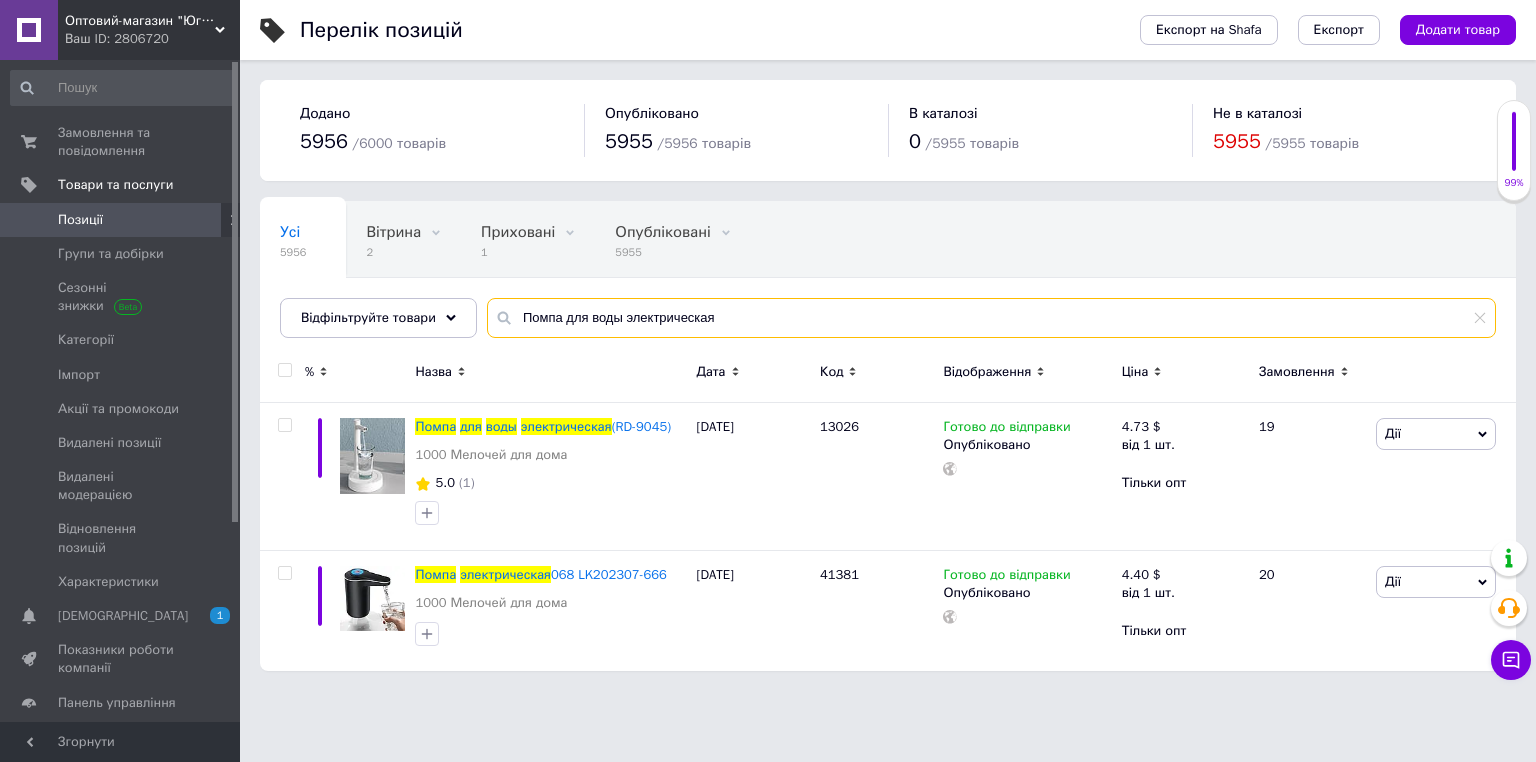 type on "Помпа для воды электрическая" 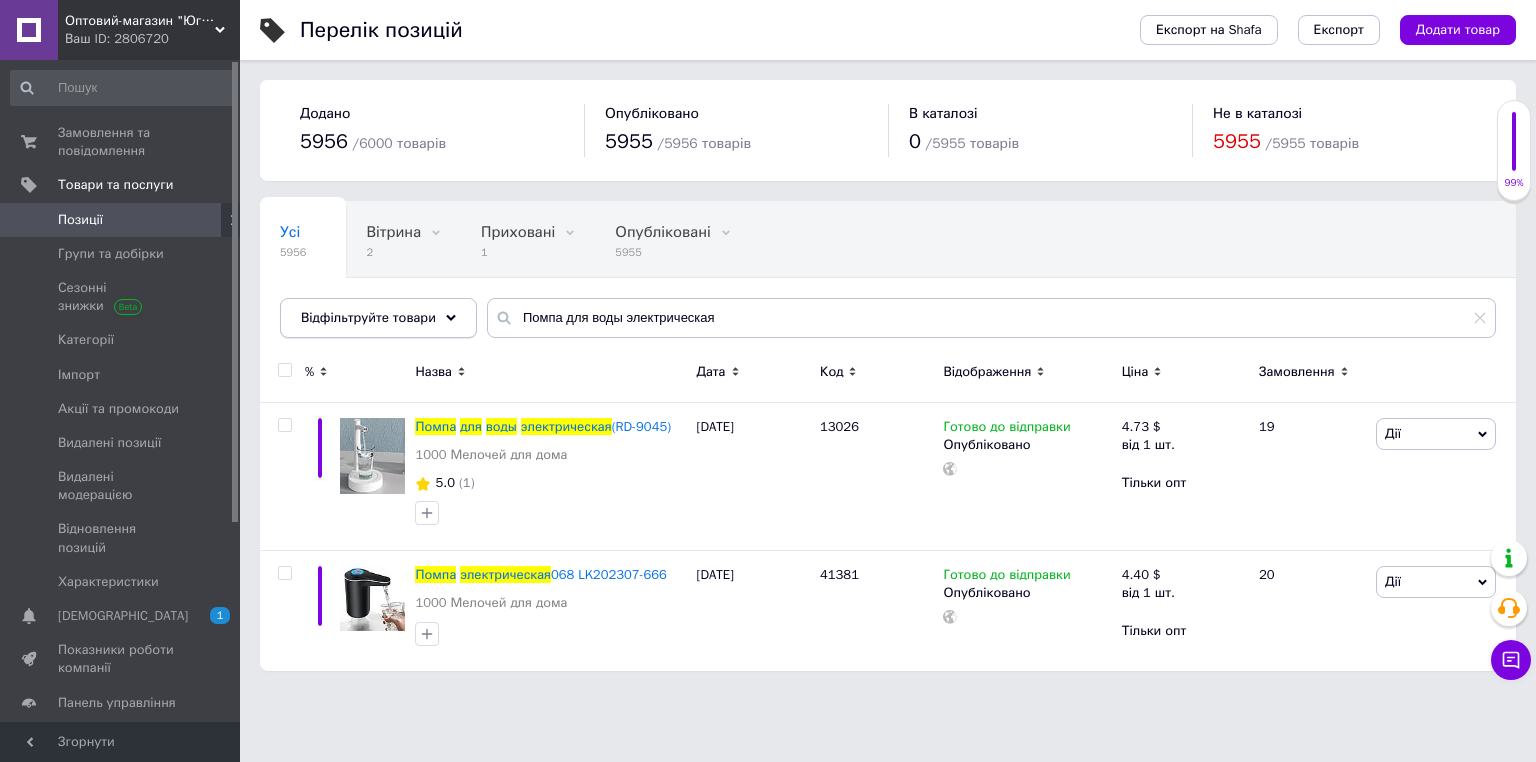 click 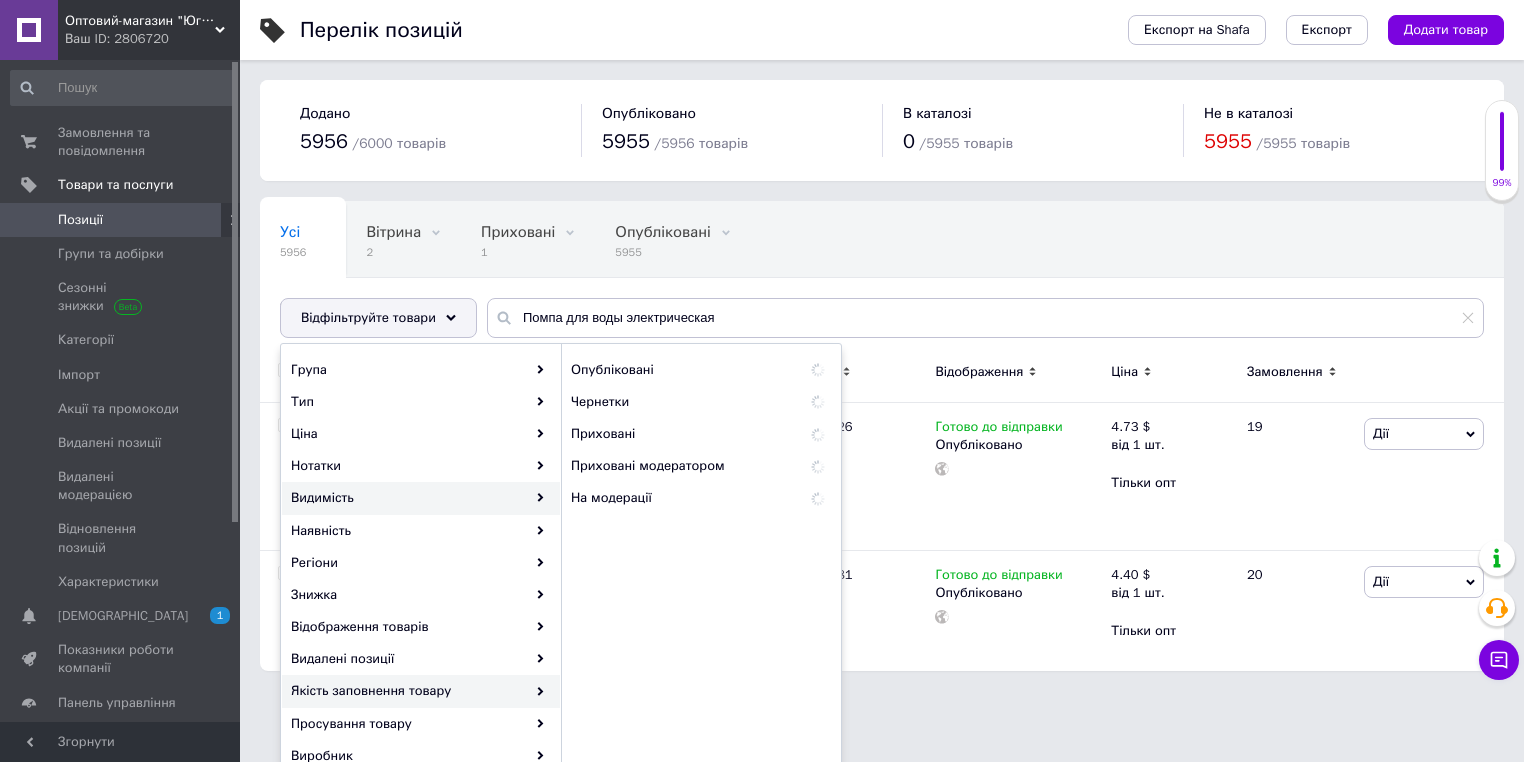 scroll, scrollTop: 180, scrollLeft: 0, axis: vertical 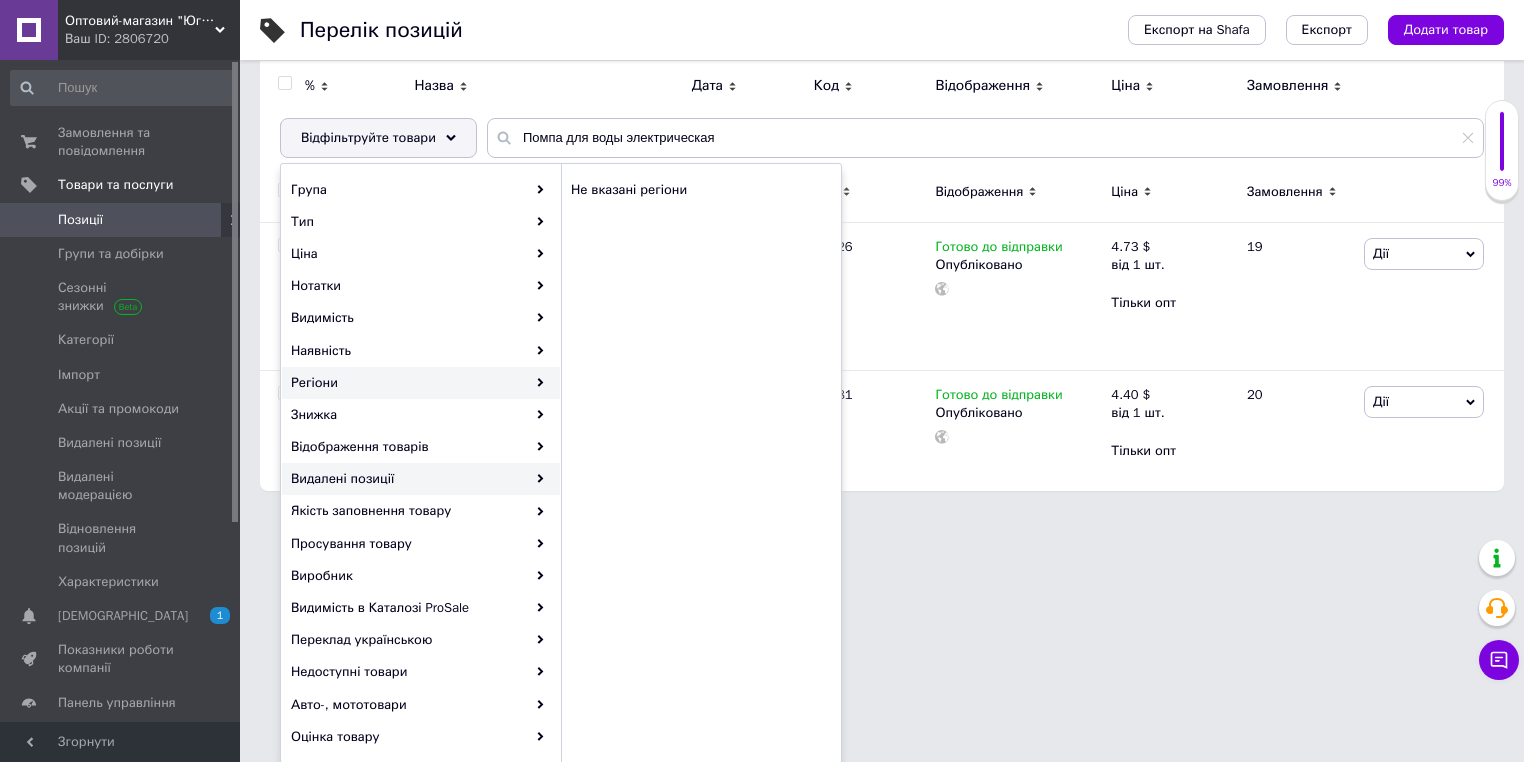 click on "Видалені позиції" at bounding box center (421, 479) 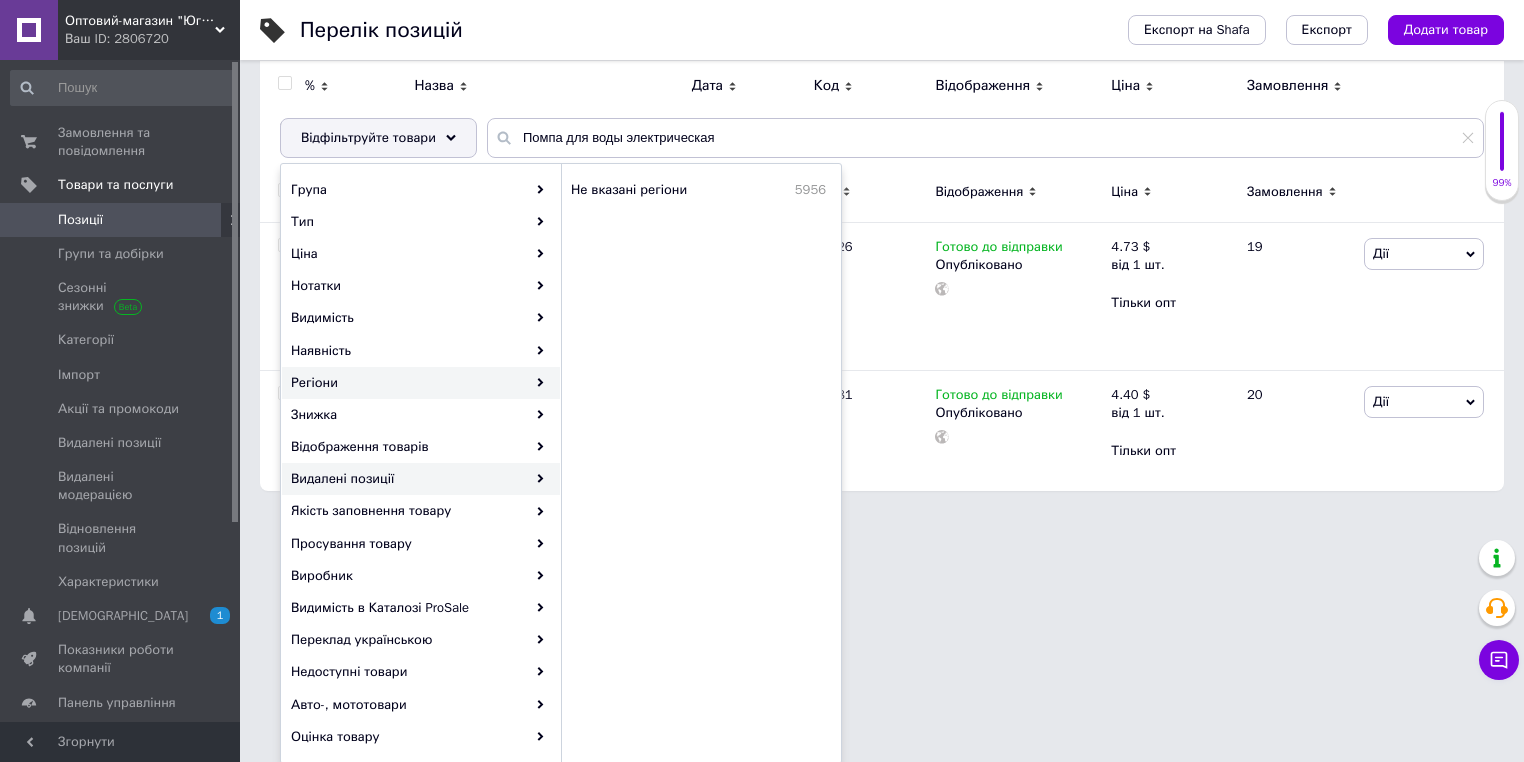 click on "Видалені позиції" at bounding box center (421, 479) 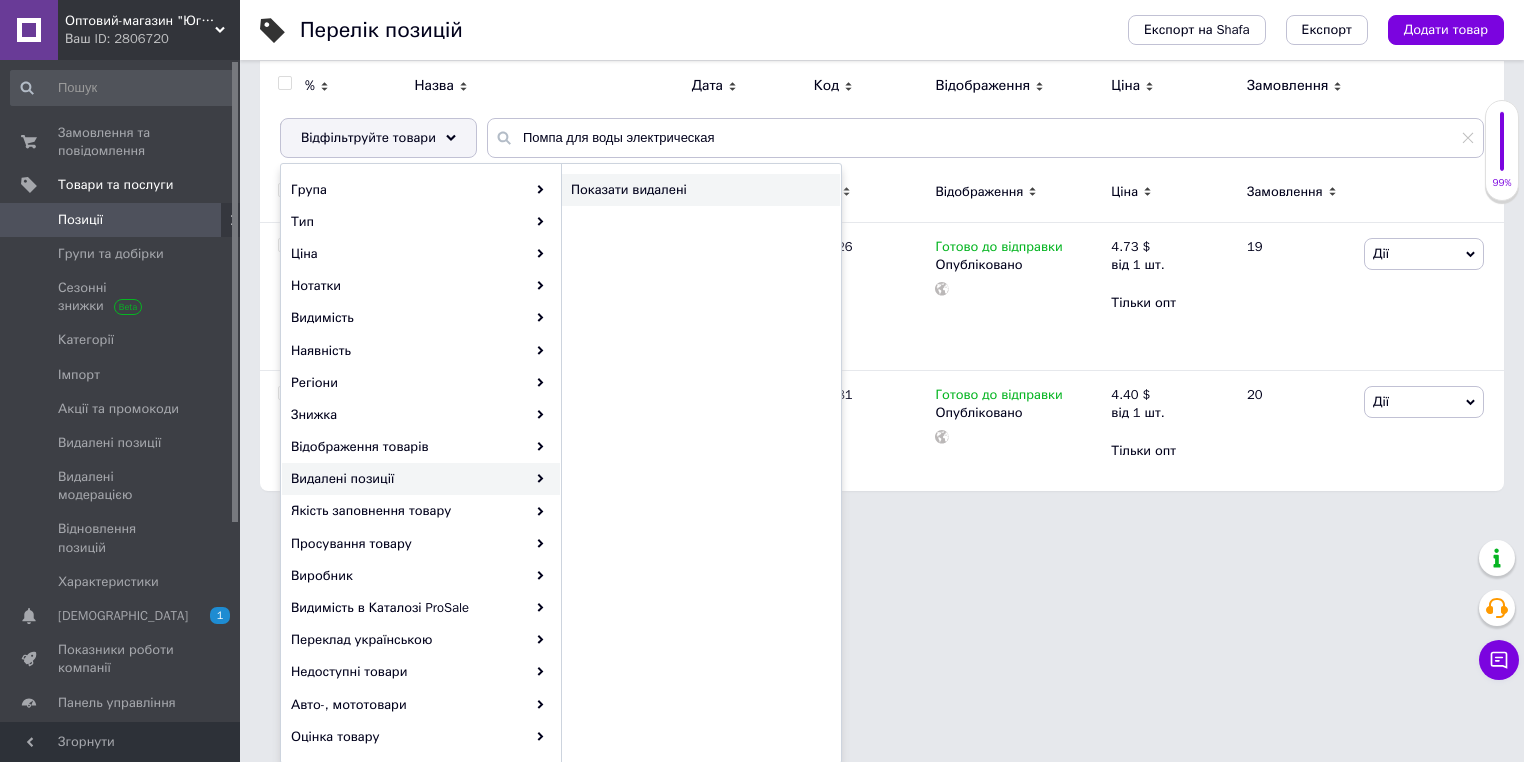 click on "Показати видалені" at bounding box center [688, 190] 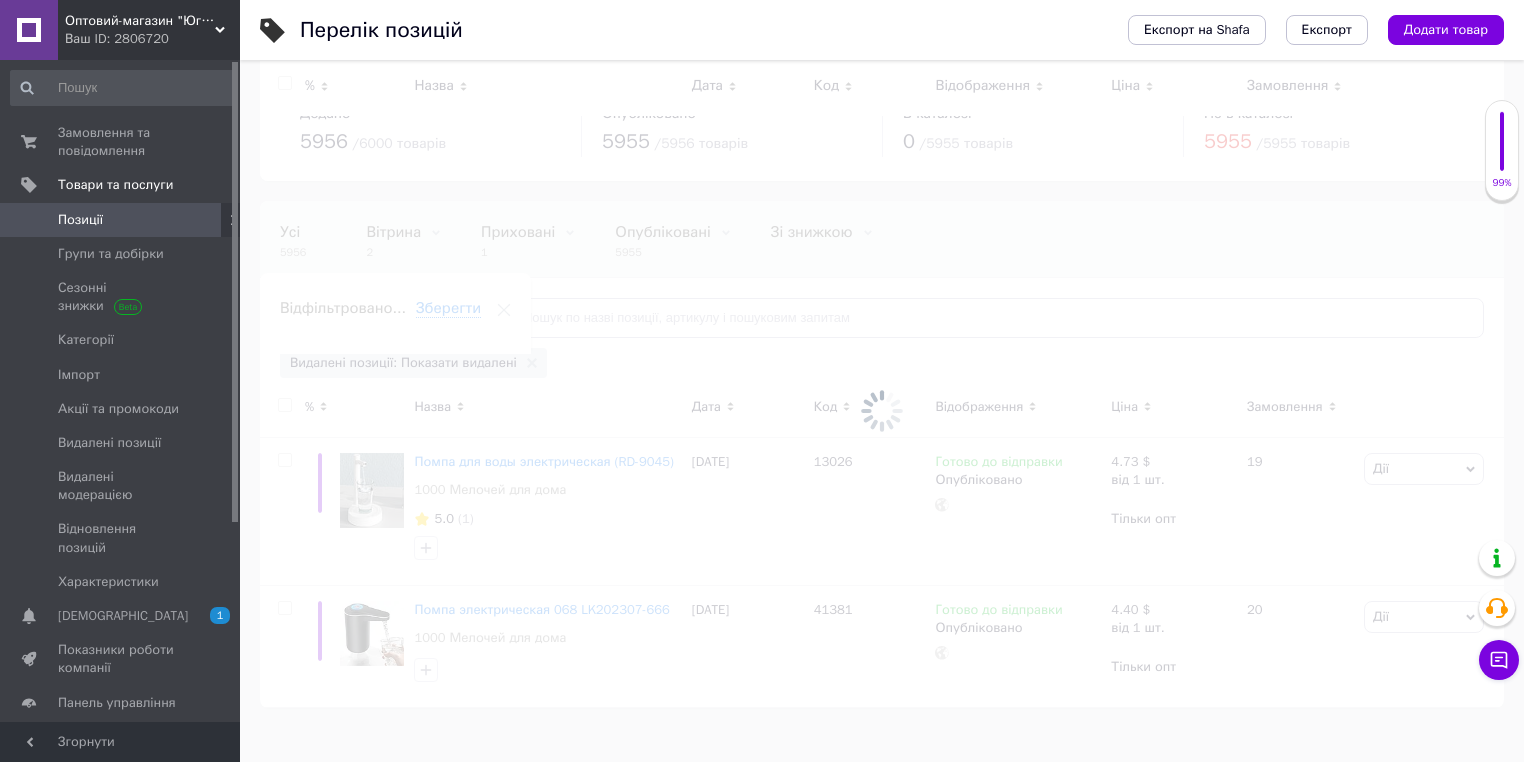 scroll, scrollTop: 0, scrollLeft: 0, axis: both 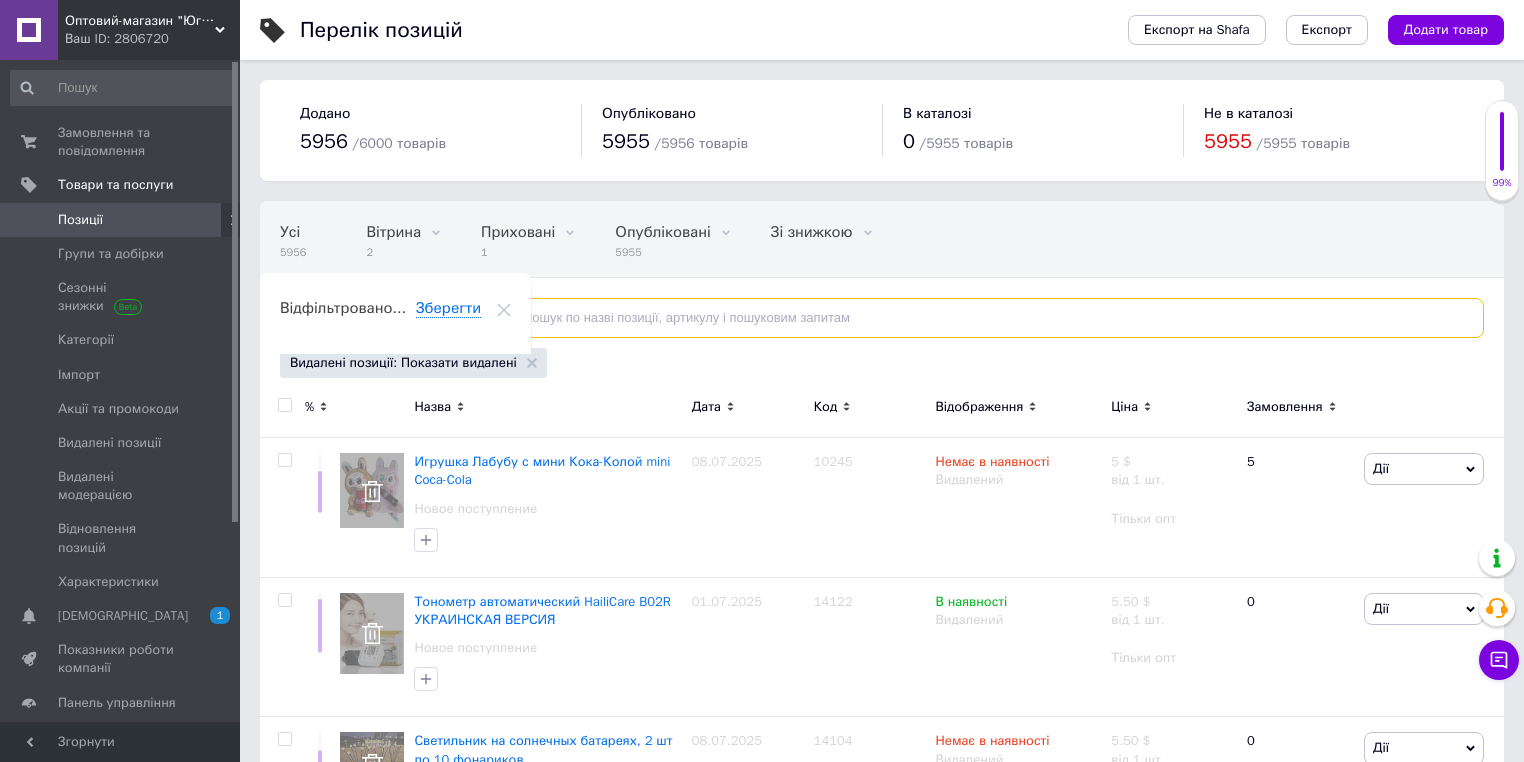 click at bounding box center [985, 318] 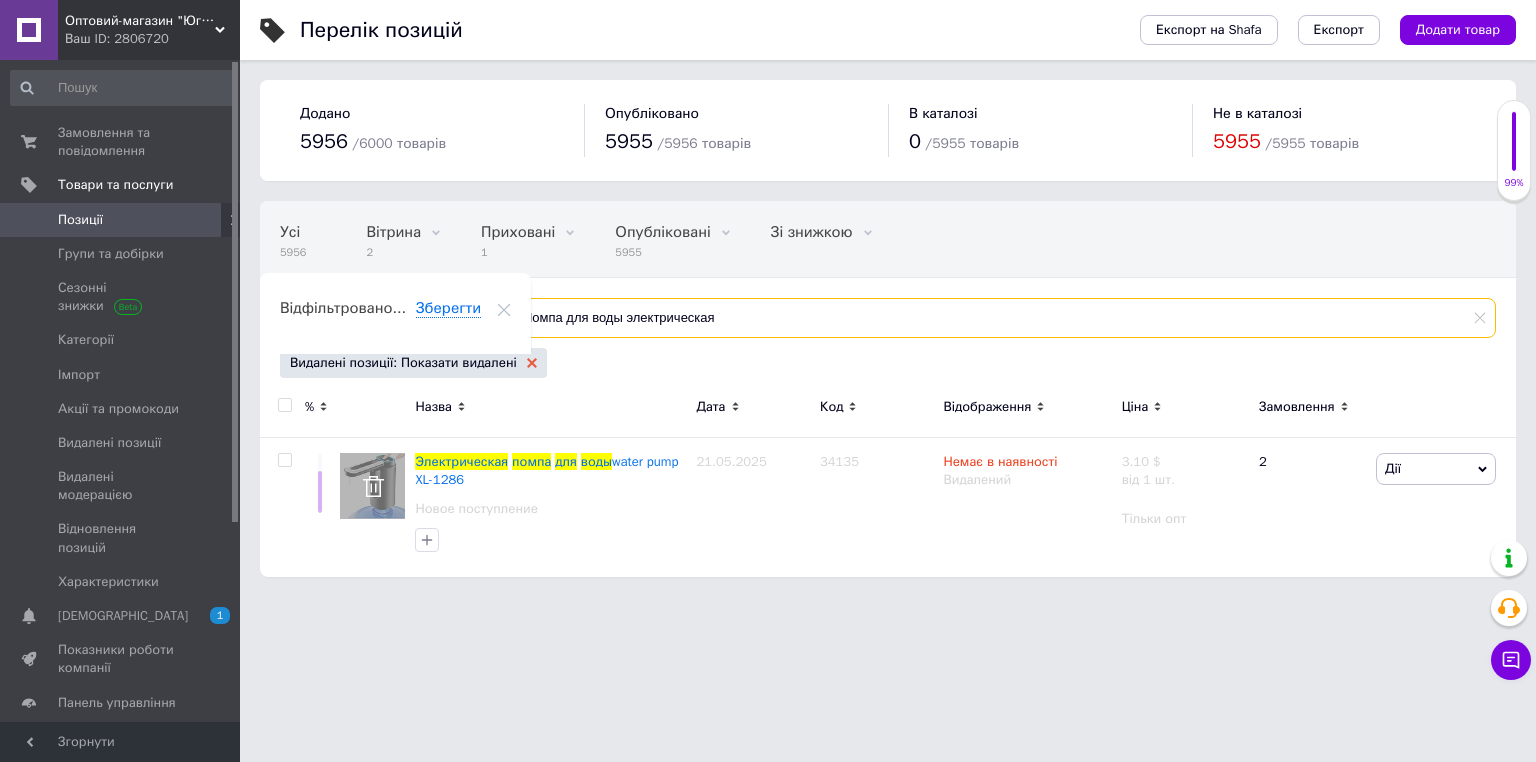 type on "Помпа для воды электрическая" 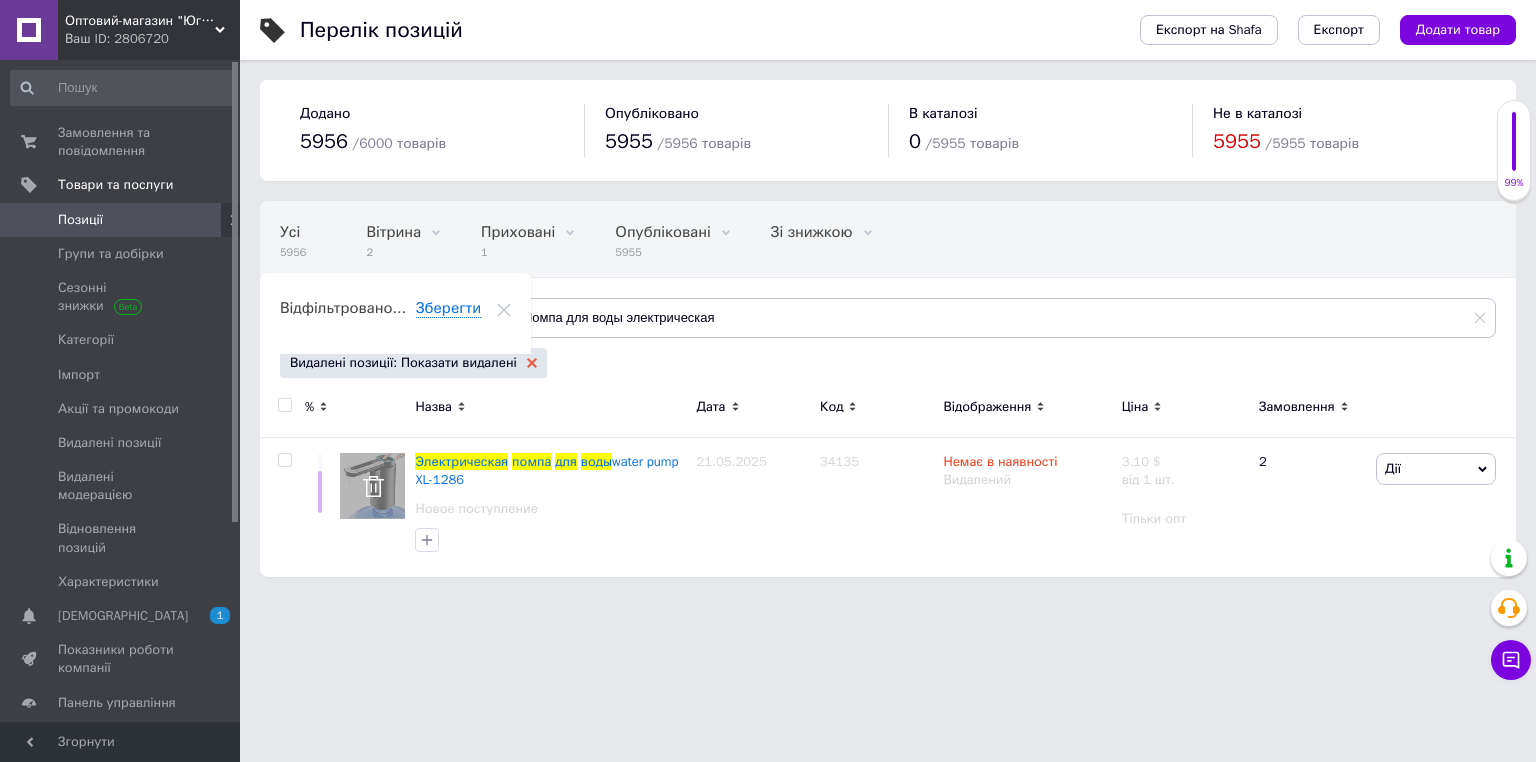 click 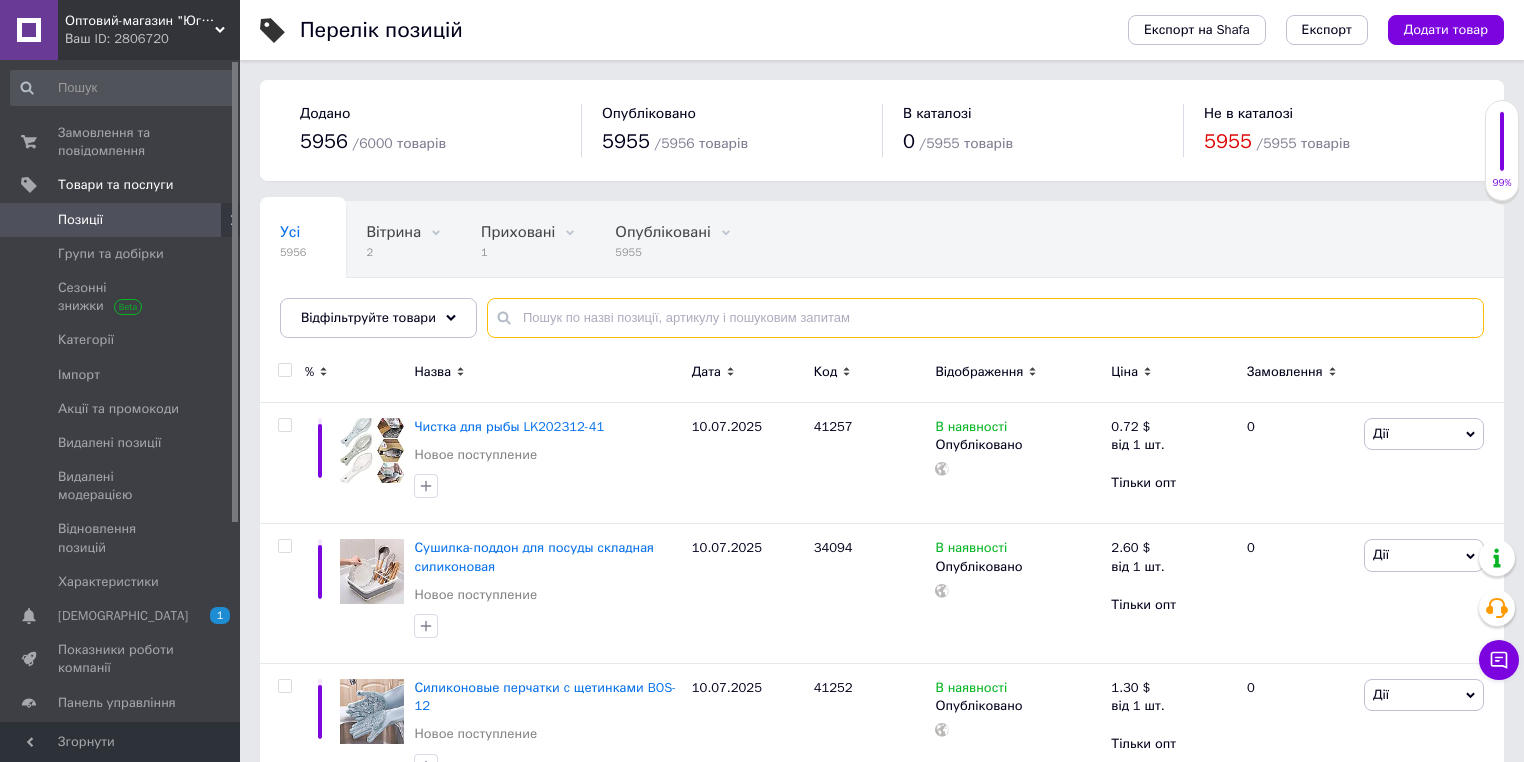 click at bounding box center [985, 318] 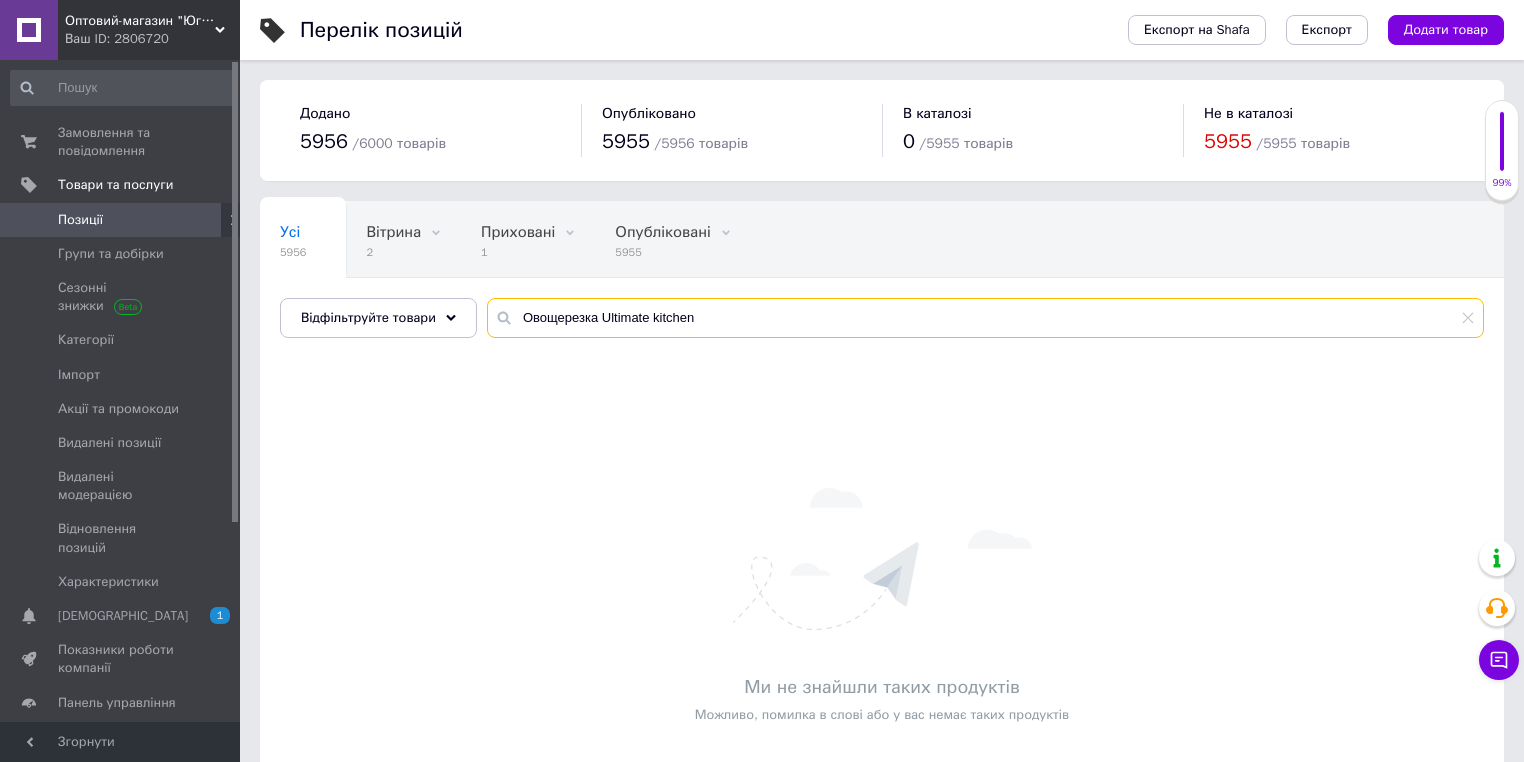 drag, startPoint x: 596, startPoint y: 312, endPoint x: 787, endPoint y: 327, distance: 191.5881 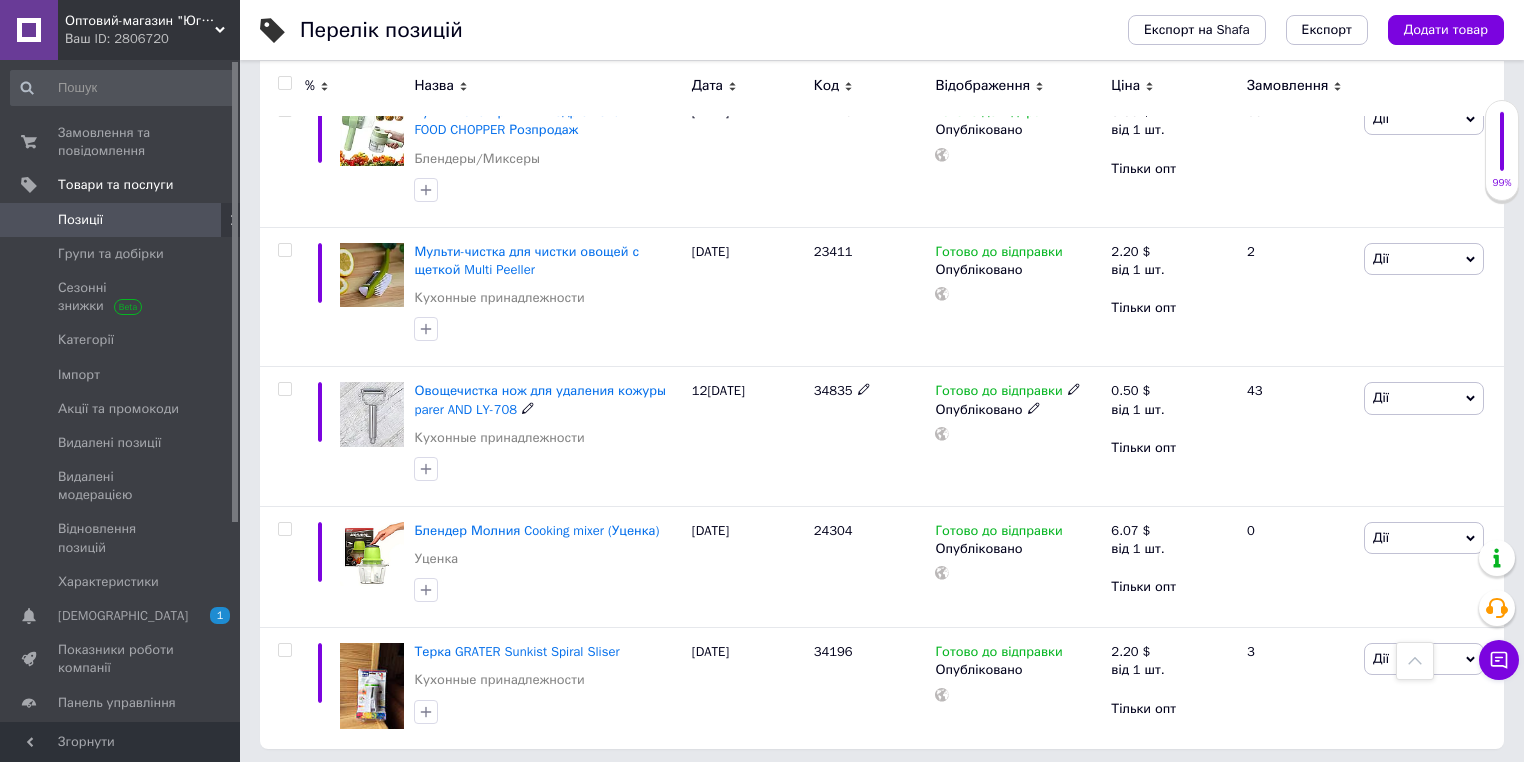 scroll, scrollTop: 2085, scrollLeft: 0, axis: vertical 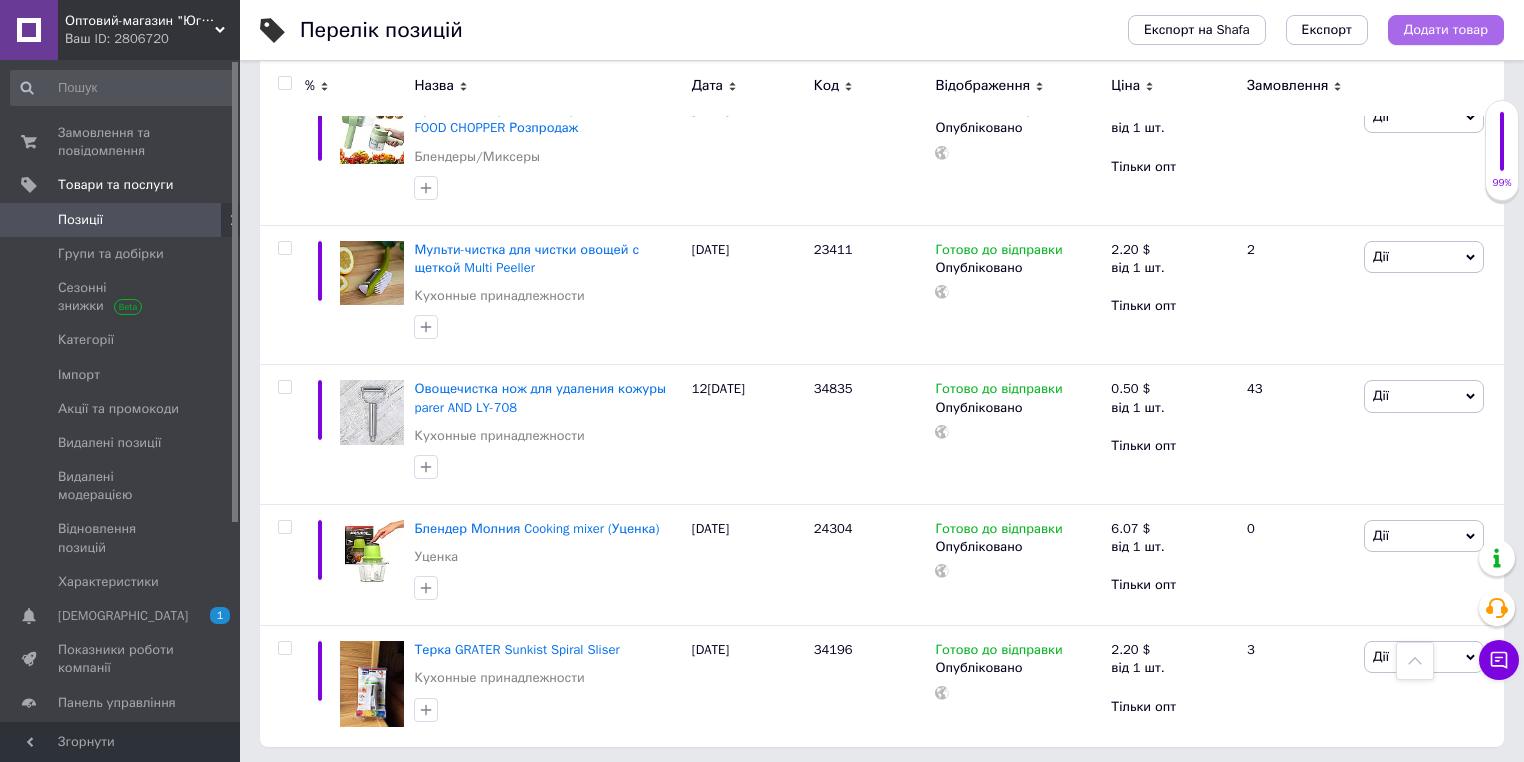 click on "Додати товар" at bounding box center (1446, 30) 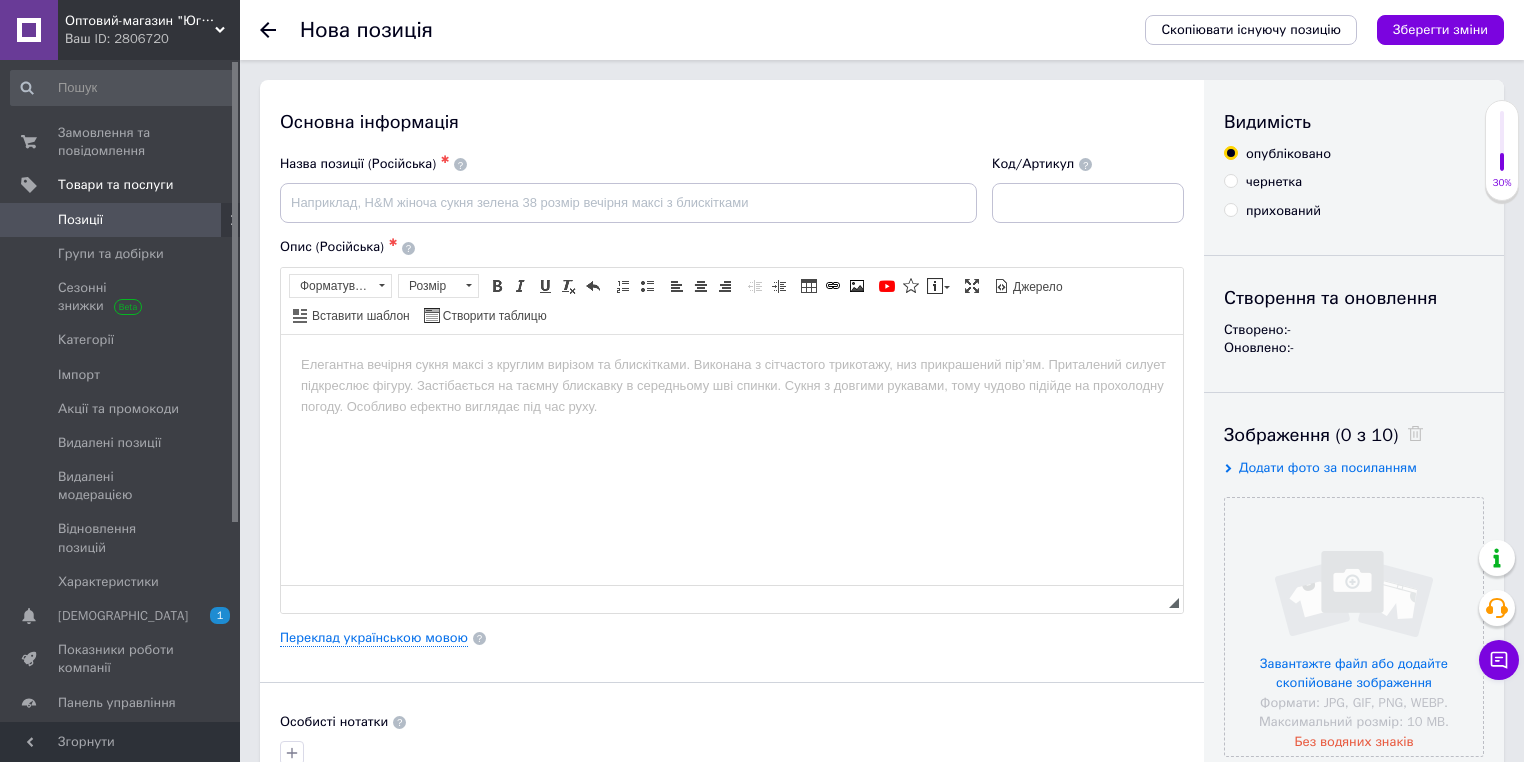 scroll, scrollTop: 0, scrollLeft: 0, axis: both 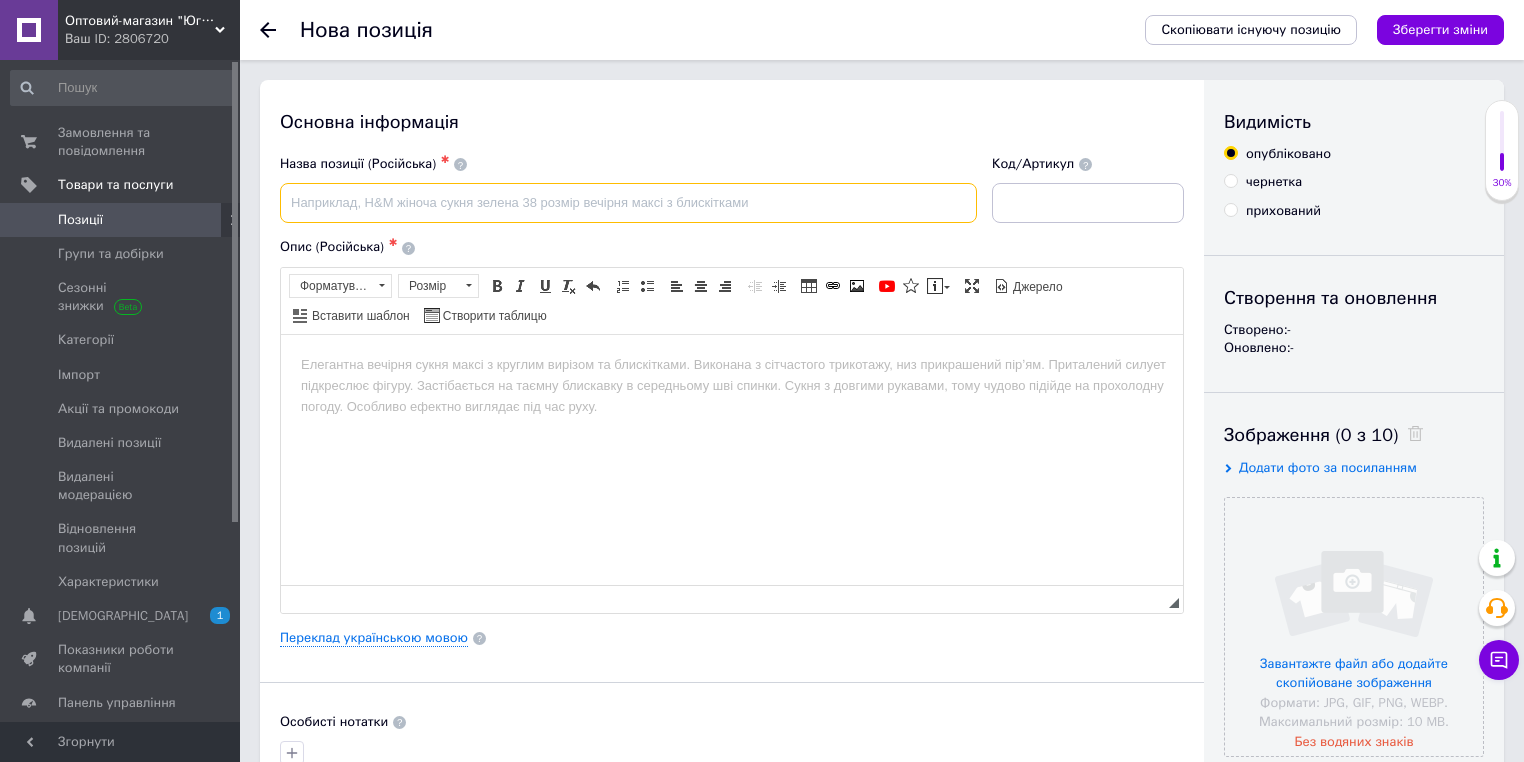 click at bounding box center [628, 203] 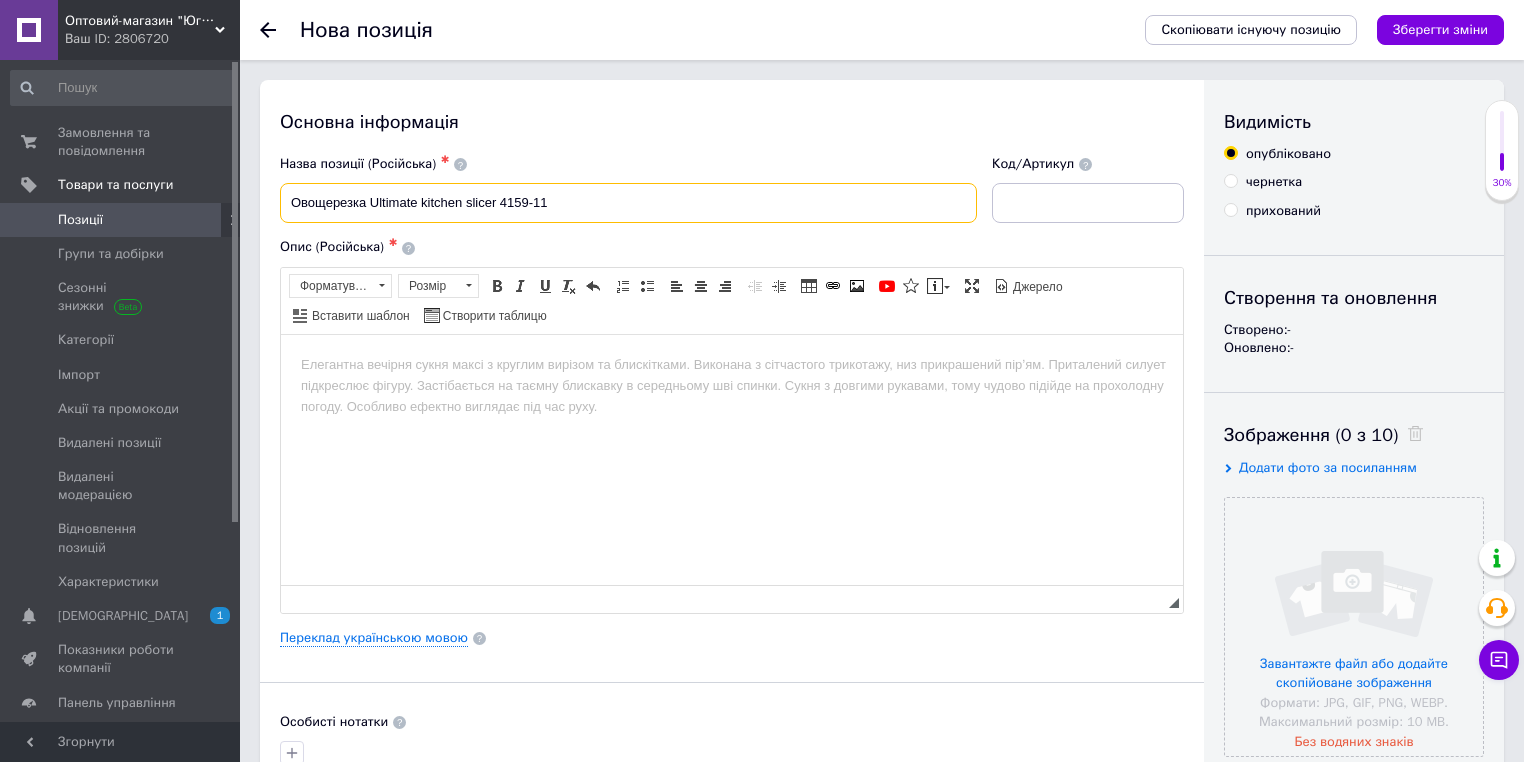 click on "Овощерезка Ultimate kitchen slicer 4159-11" at bounding box center [628, 203] 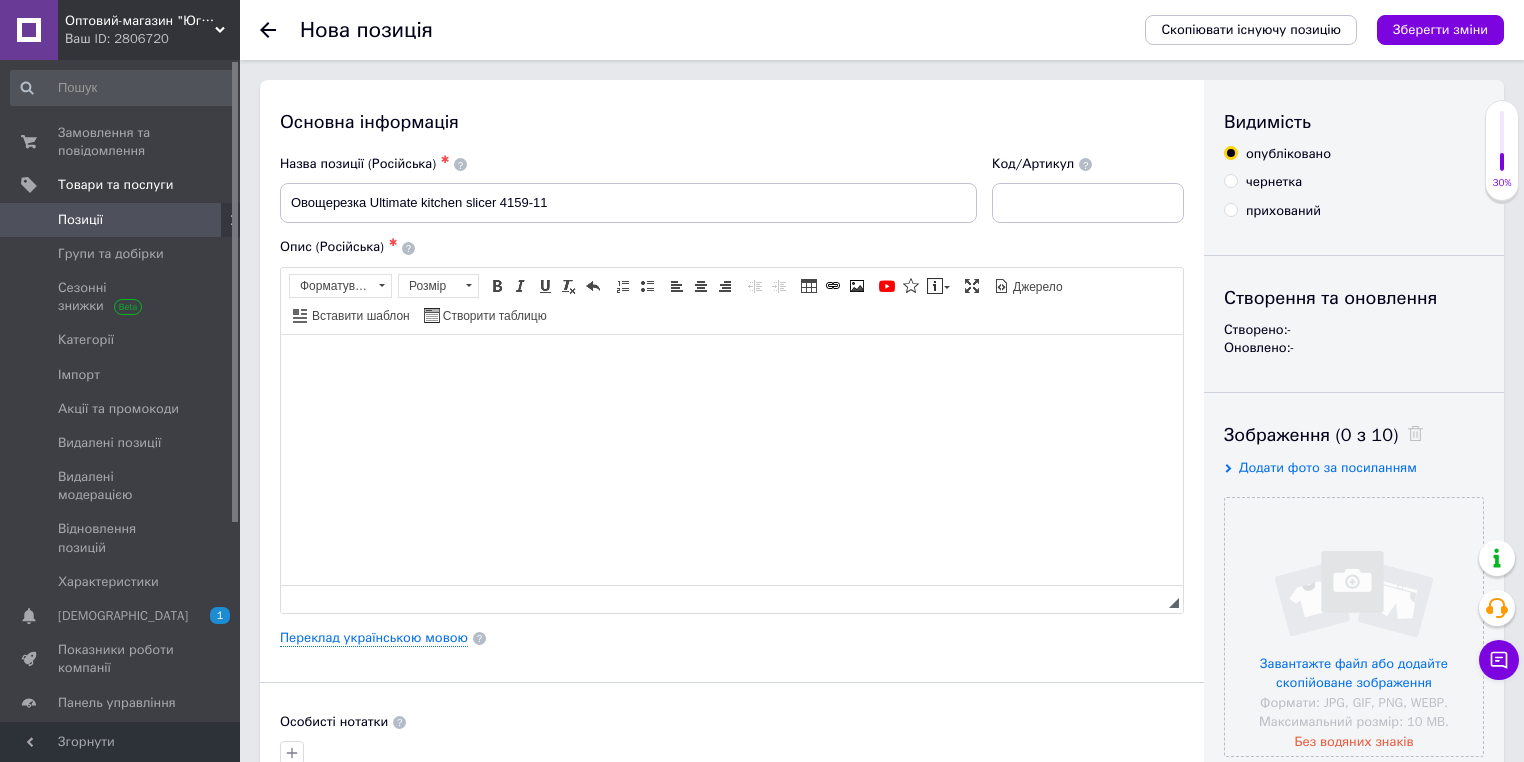 drag, startPoint x: 409, startPoint y: 413, endPoint x: 398, endPoint y: 338, distance: 75.802376 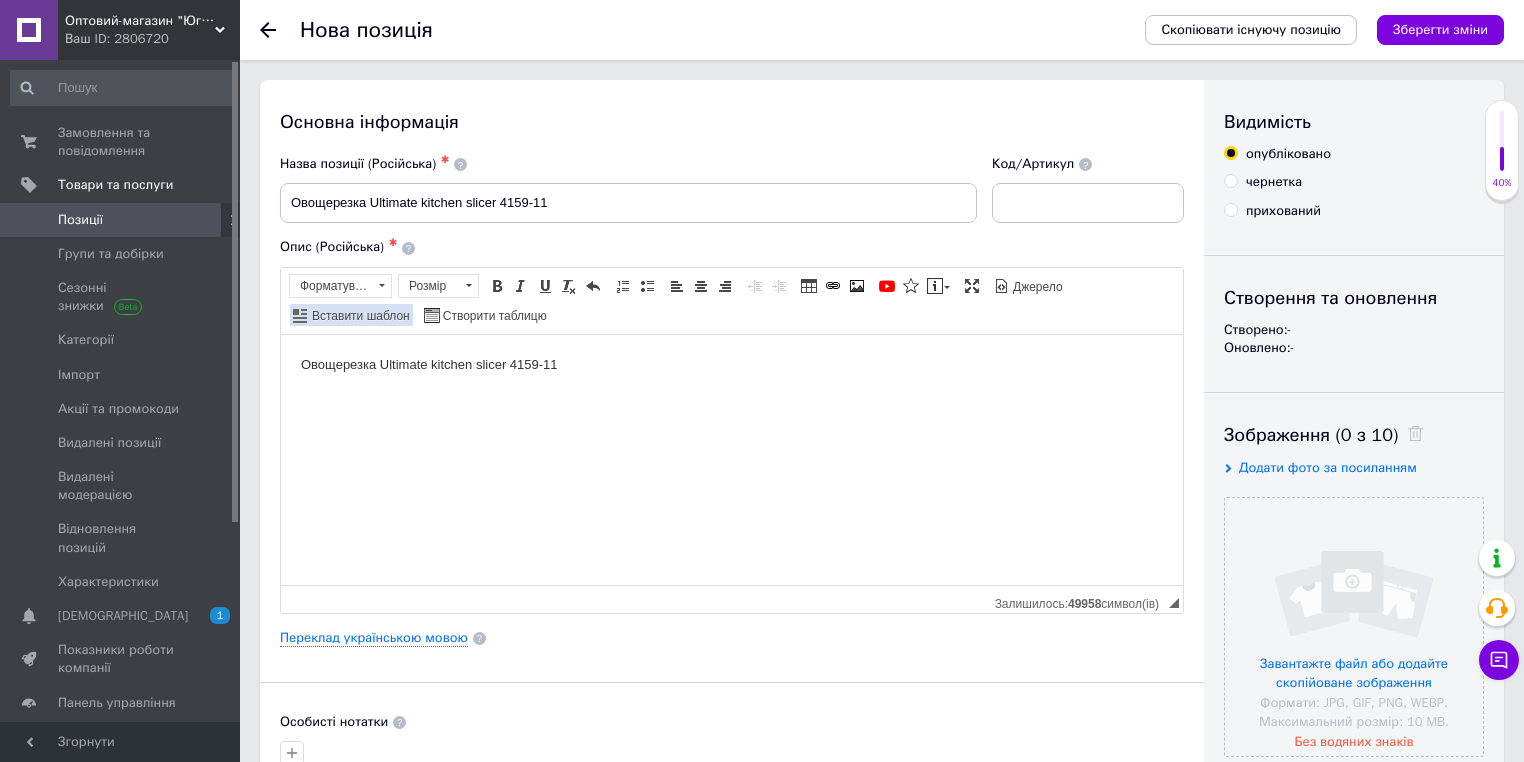 drag, startPoint x: 385, startPoint y: 283, endPoint x: 388, endPoint y: 315, distance: 32.140316 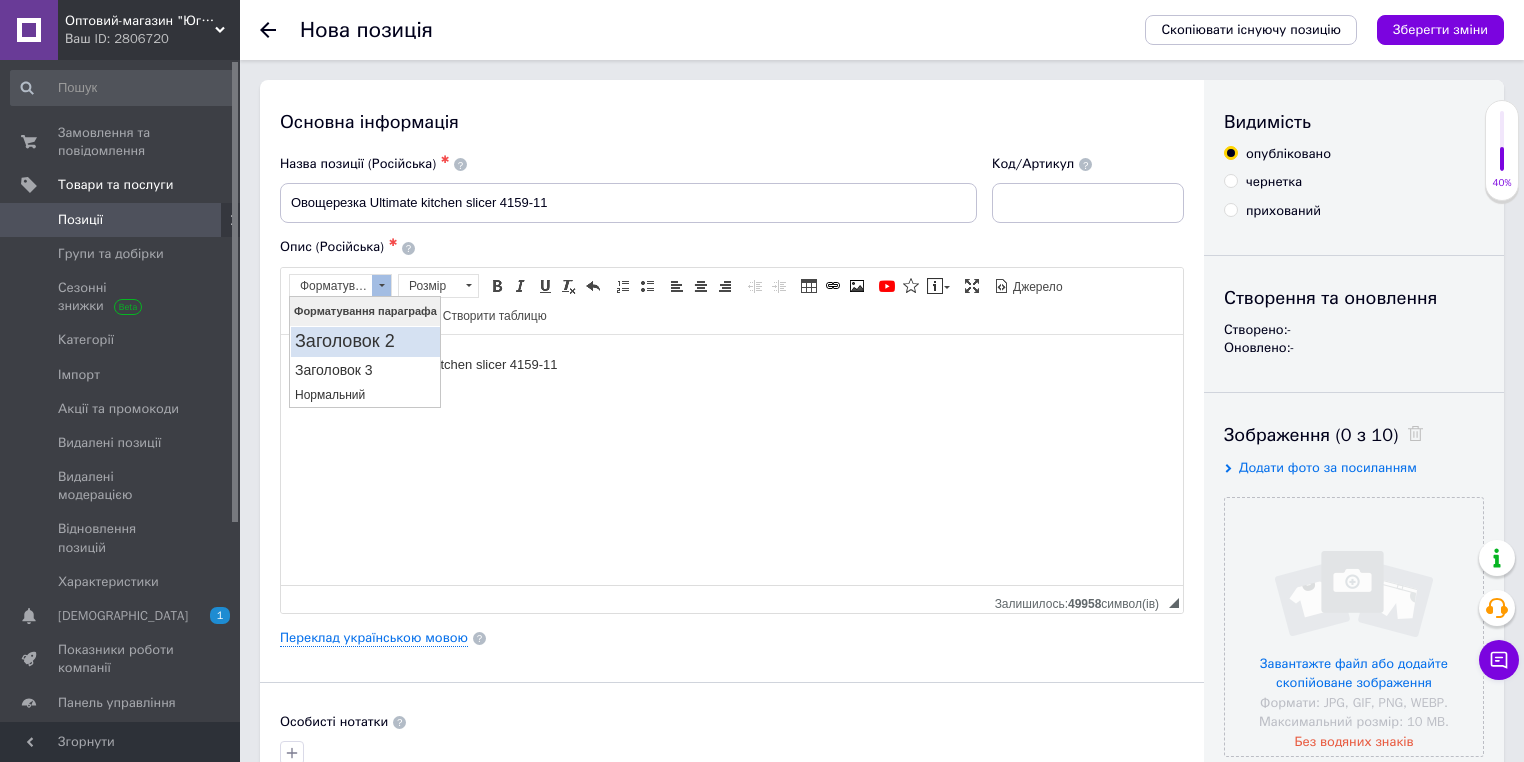 scroll, scrollTop: 0, scrollLeft: 0, axis: both 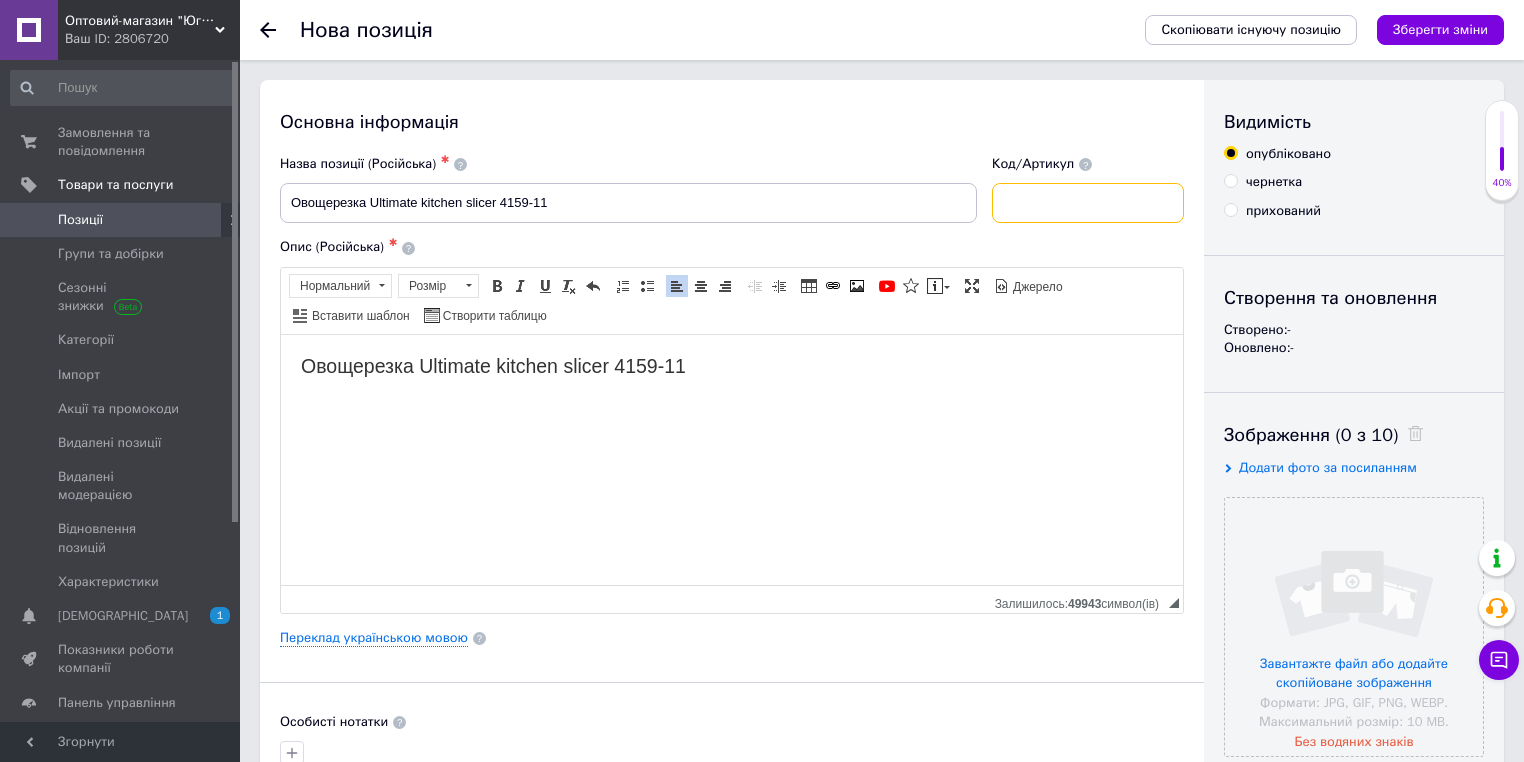 click at bounding box center (1088, 203) 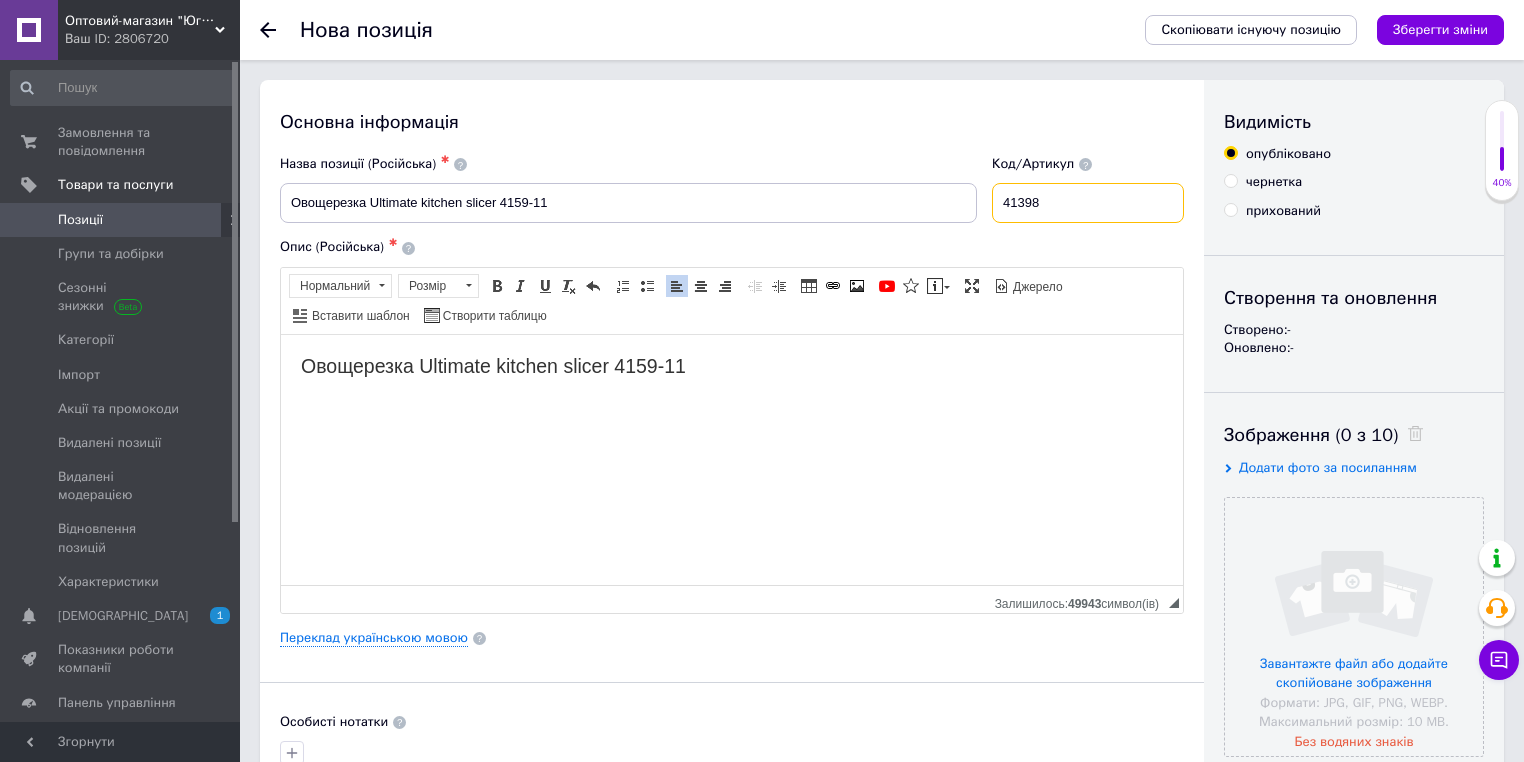 type on "41398" 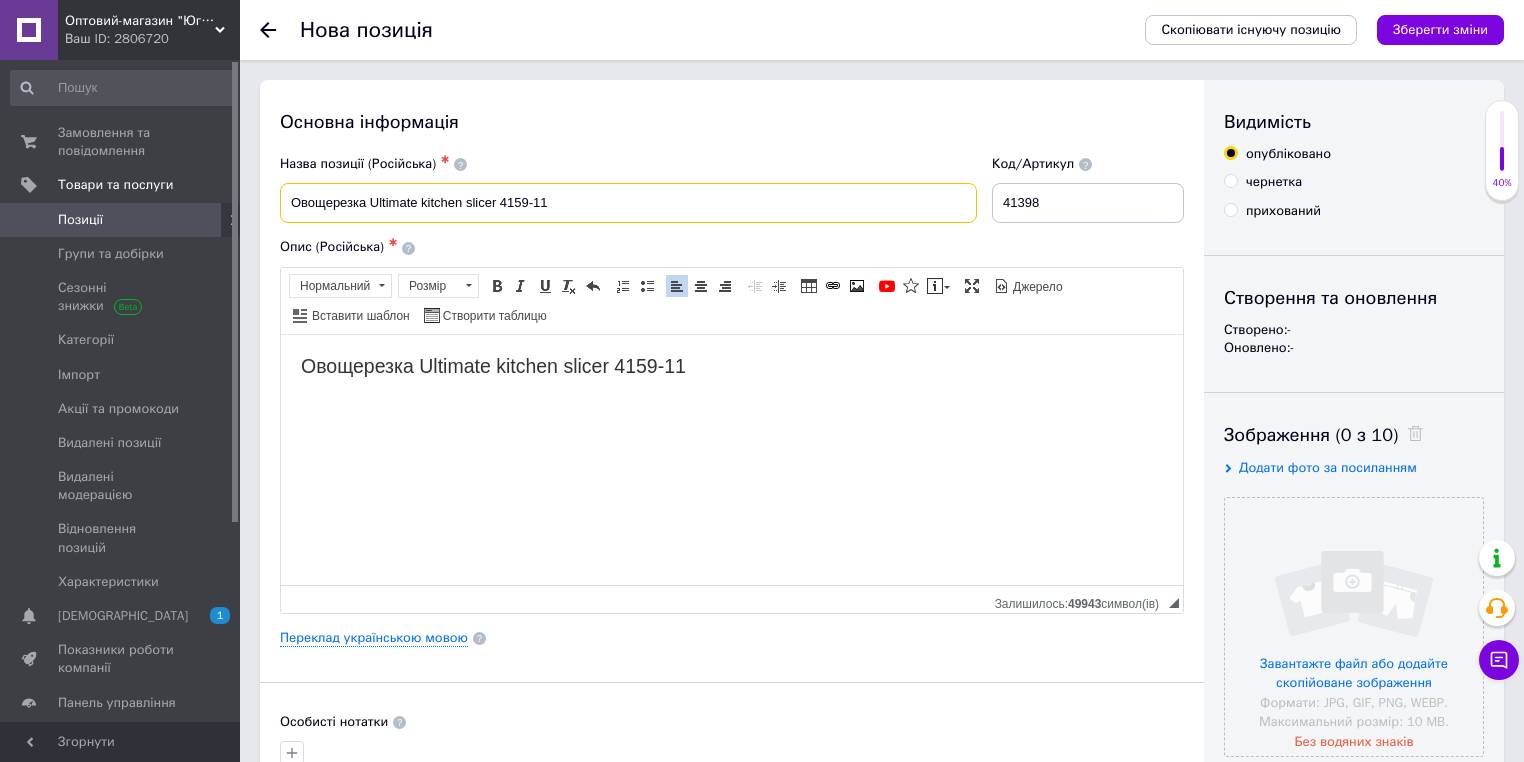 click on "Овощерезка Ultimate kitchen slicer 4159-11" at bounding box center [628, 203] 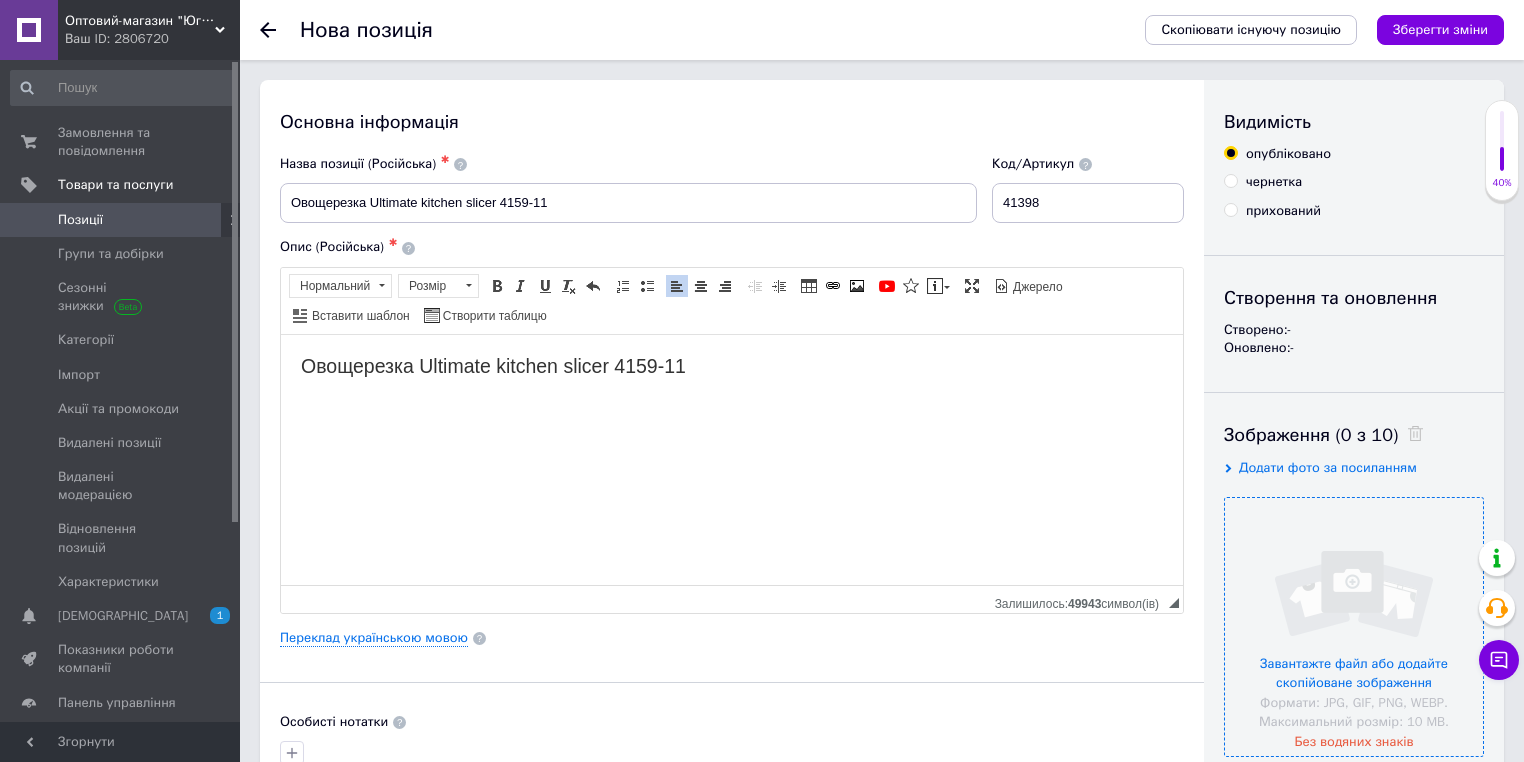 click at bounding box center [1354, 627] 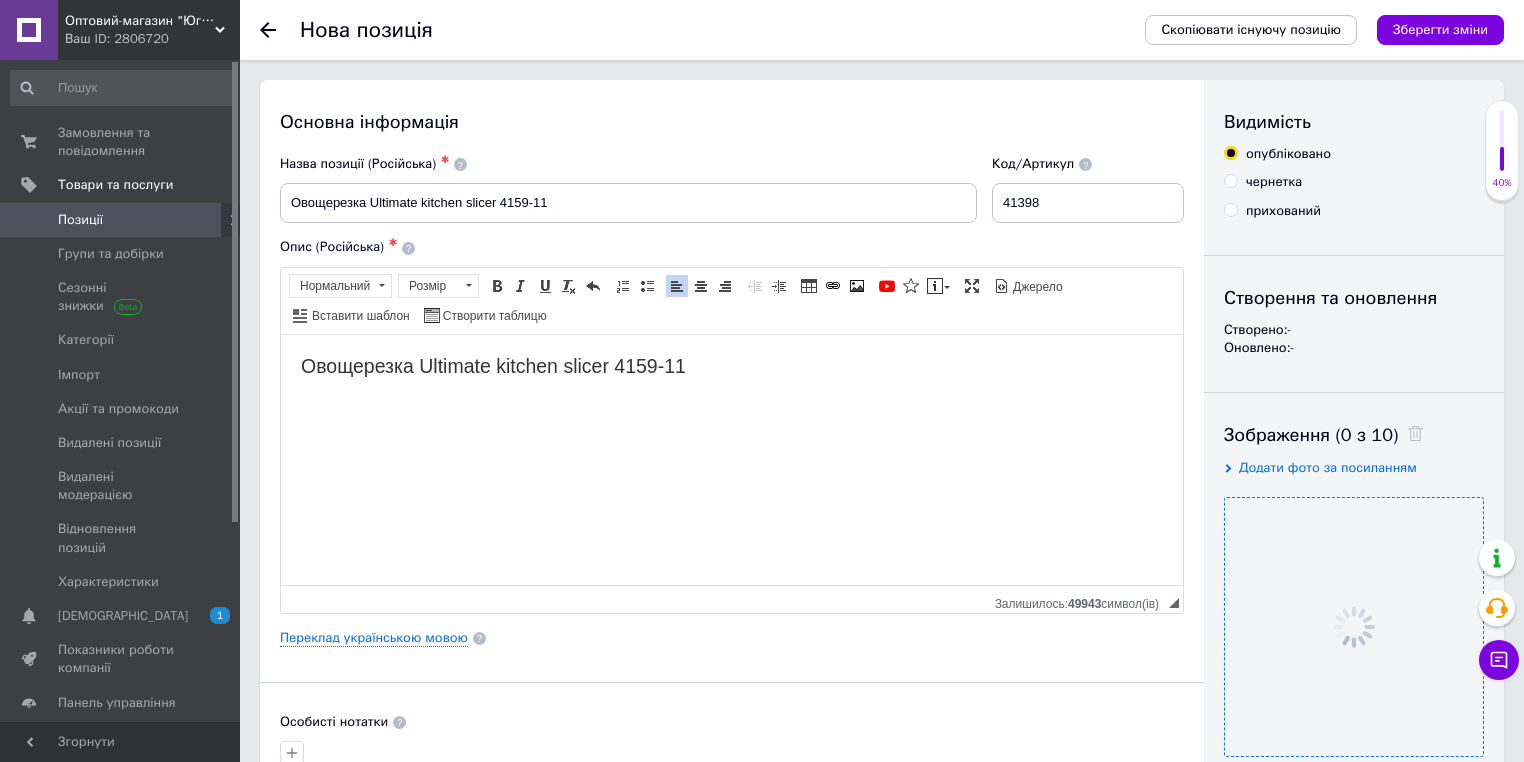 click on "Основна інформація Назва позиції (Російська) ✱ Овощерезка Ultimate kitchen slicer 4159-11 Код/Артикул 41398 Опис (Російська) ✱ Овощерезка Ultimate kitchen slicer 4159-11
Розширений текстовий редактор, 4D19B9C0-4F6B-4A4A-86E5-5DCFBCA252C3 Панель інструментів редактора Форматування Нормальний Розмір Розмір   Жирний  Сполучення клавіш Ctrl+B   Курсив  Сполучення клавіш Ctrl+I   Підкреслений  Сполучення клавіш Ctrl+U   Видалити форматування   Повернути  Сполучення клавіш Ctrl+Z   Вставити/видалити нумерований список   Вставити/видалити маркований список   По лівому краю   По центру             $" at bounding box center [732, 725] 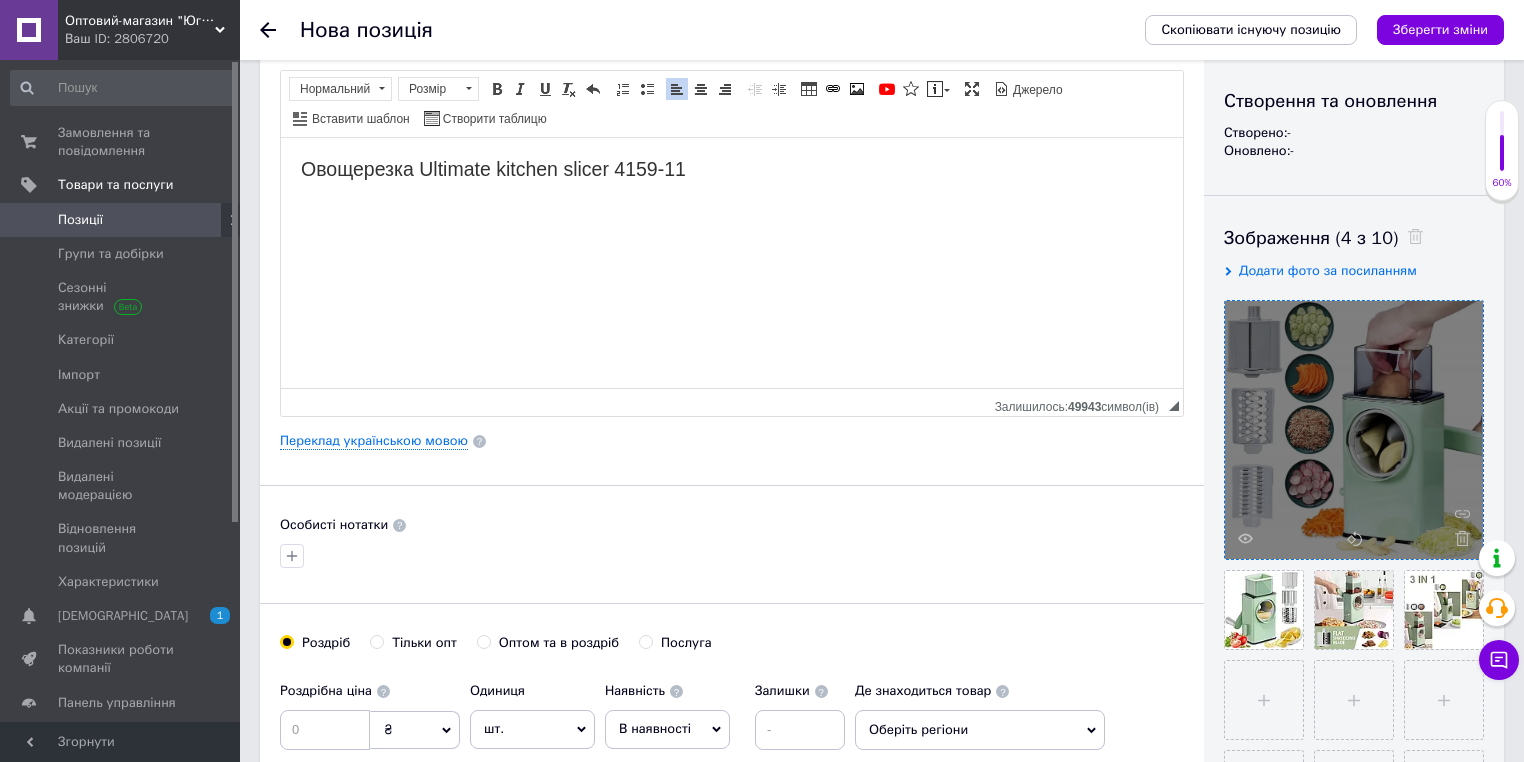 scroll, scrollTop: 320, scrollLeft: 0, axis: vertical 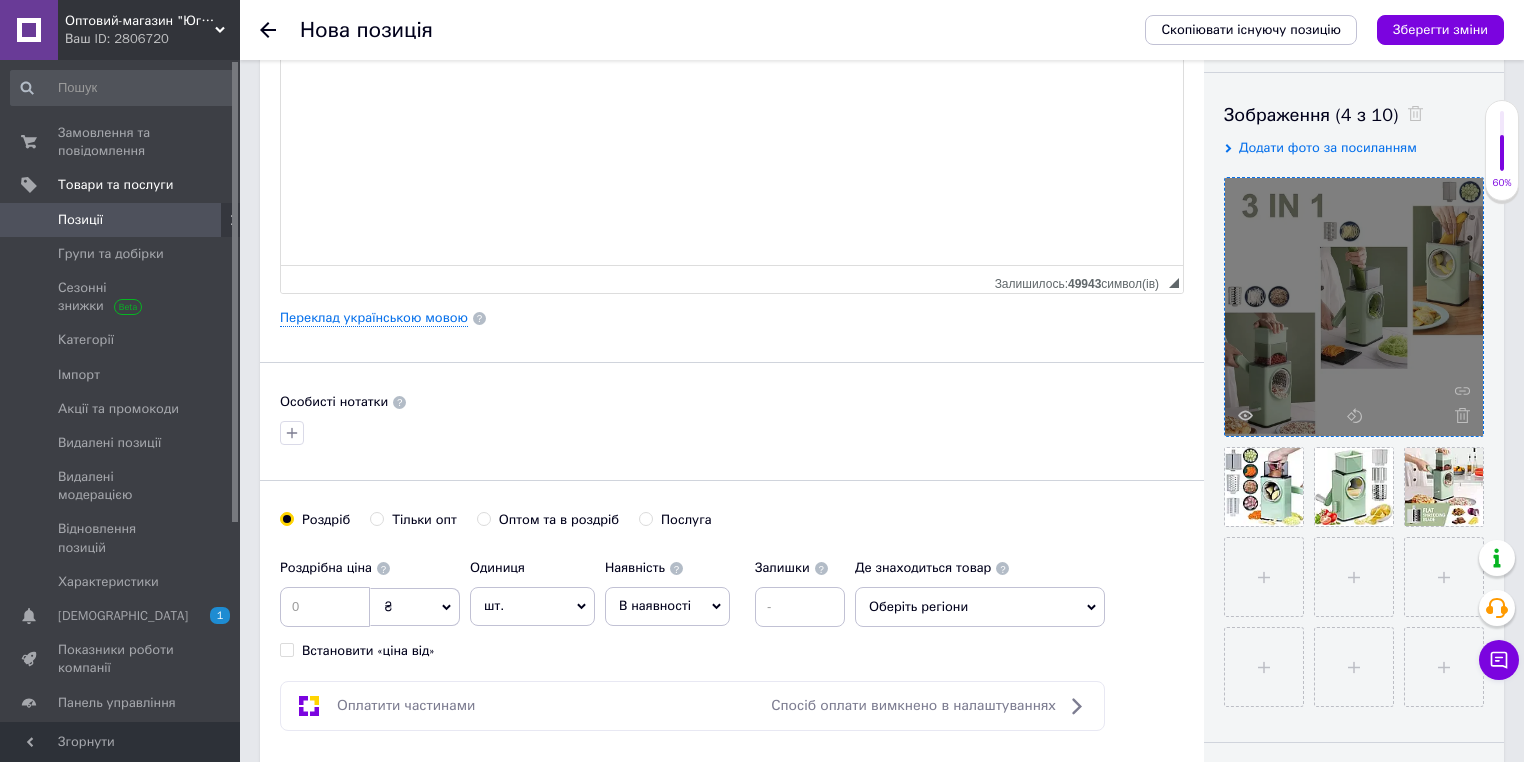 click on "Особисті нотатки" at bounding box center [732, 402] 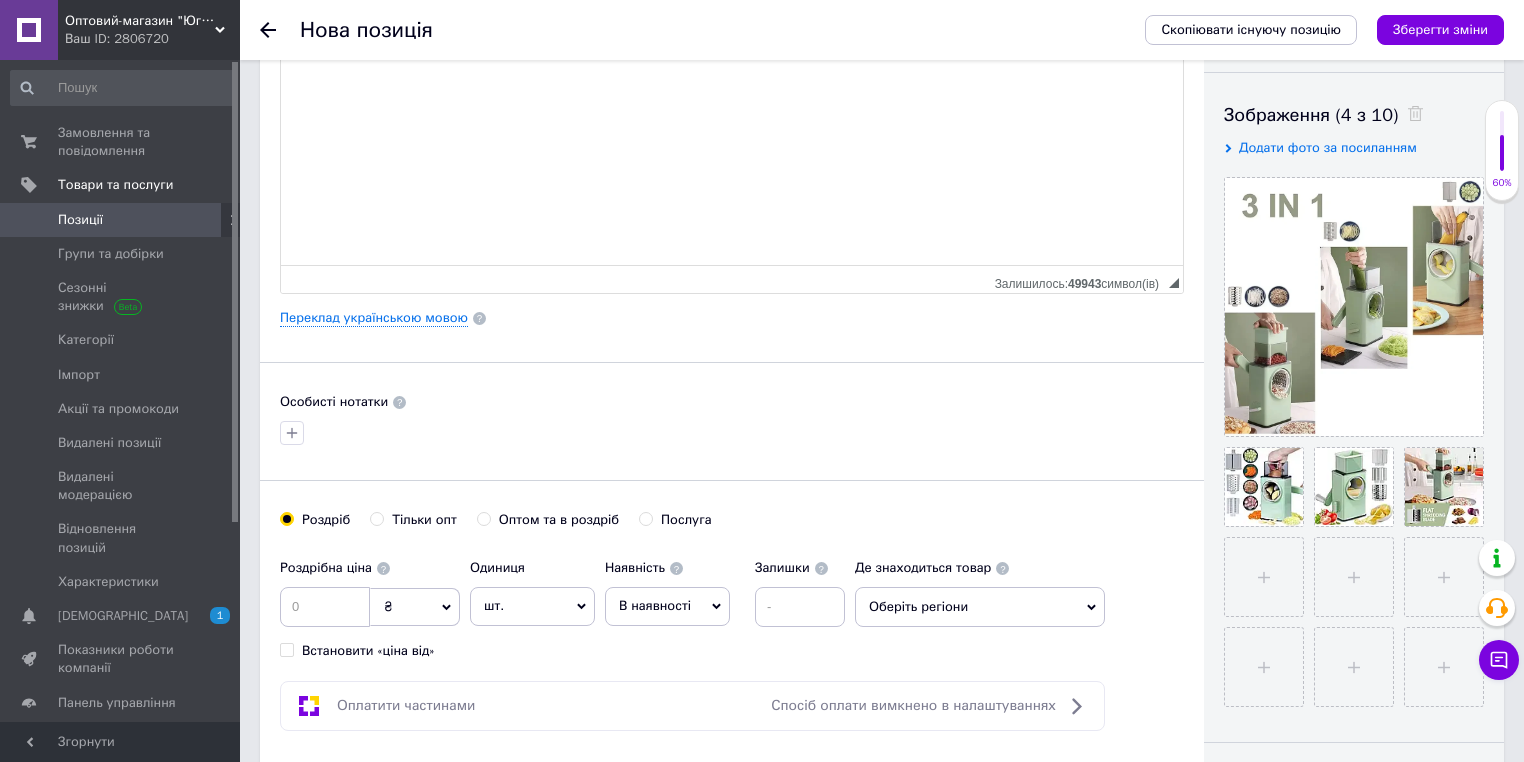click on "Особисті нотатки" at bounding box center (732, 402) 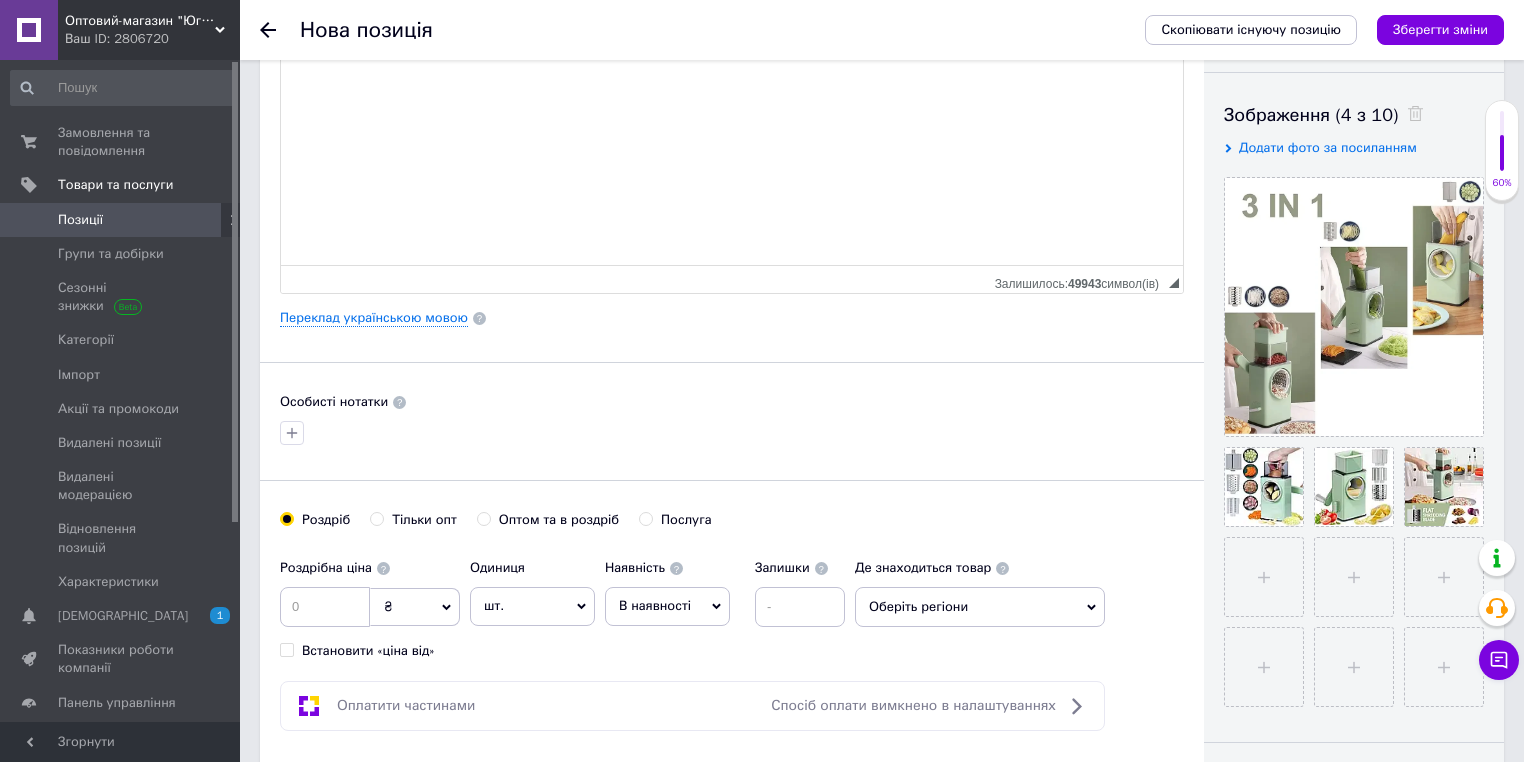 radio on "true" 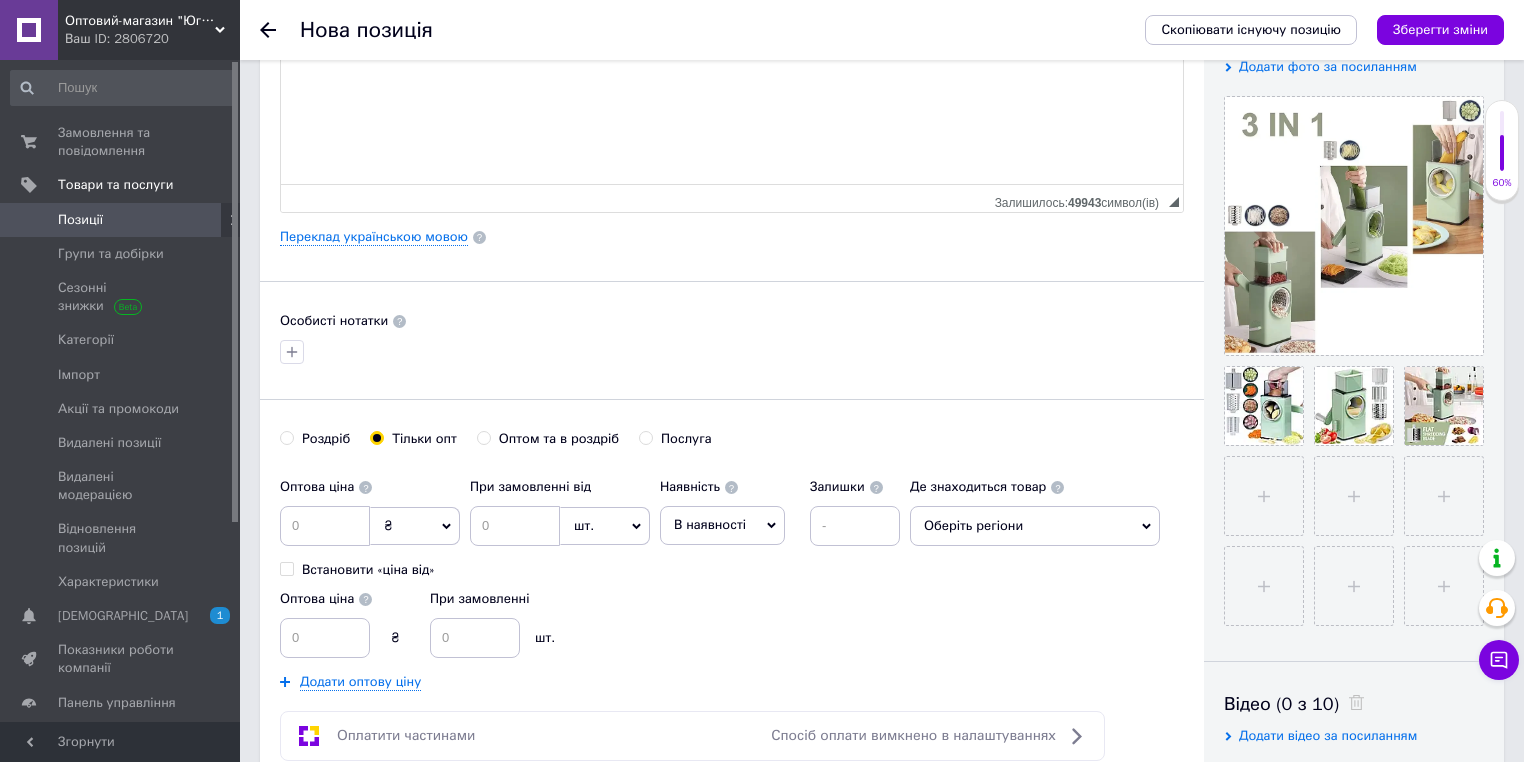 scroll, scrollTop: 480, scrollLeft: 0, axis: vertical 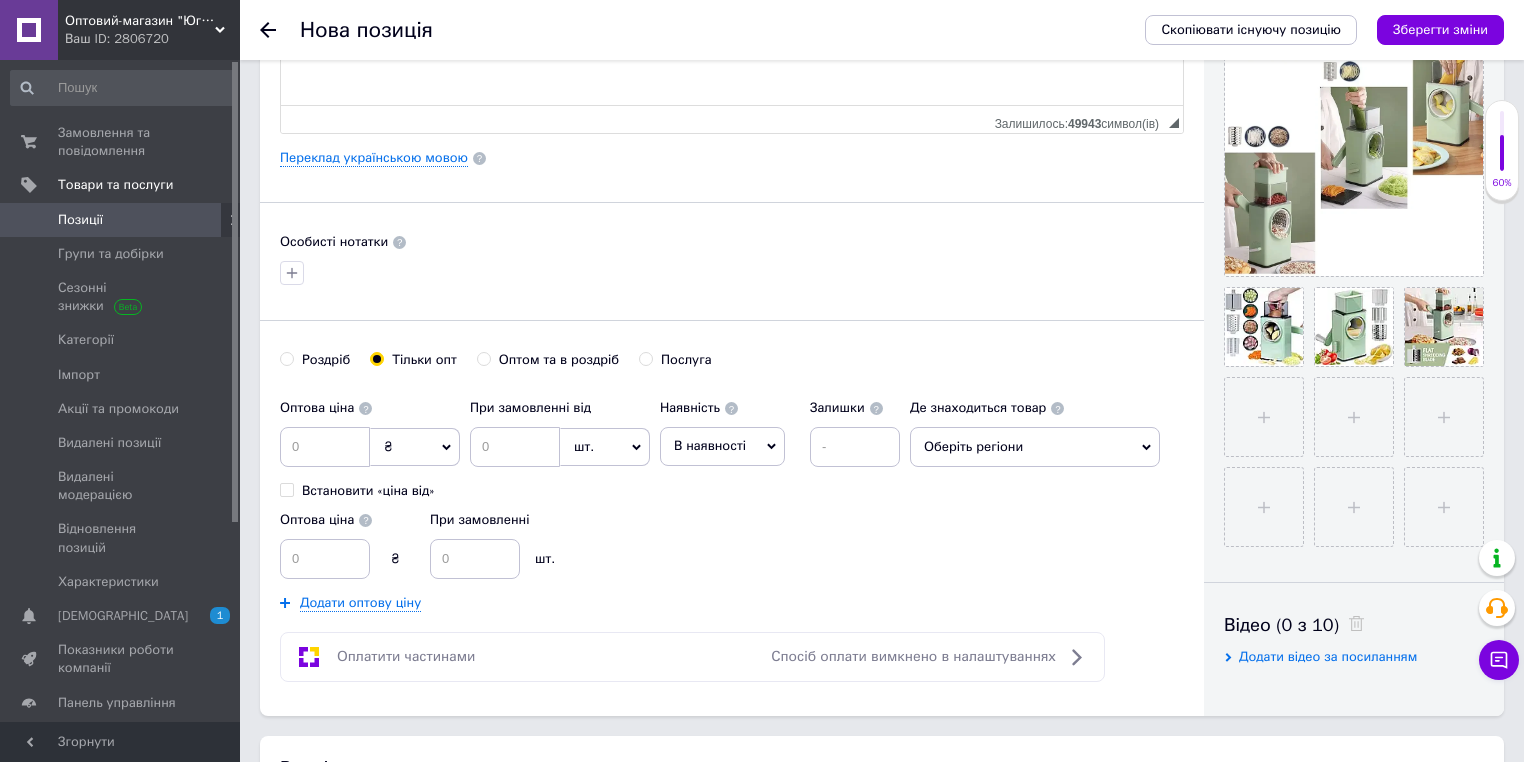 click on "₴" at bounding box center (415, 447) 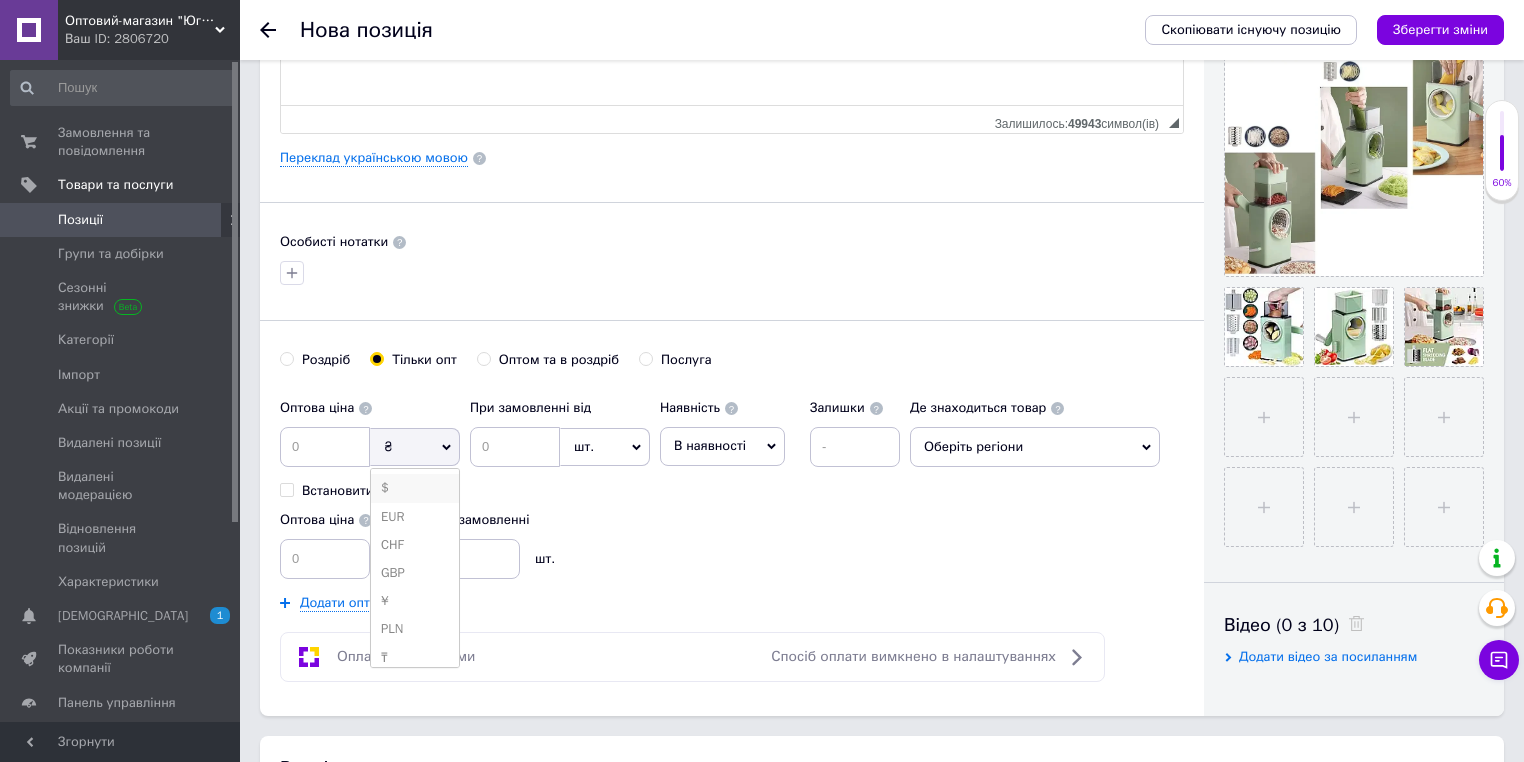 click on "$" at bounding box center [415, 488] 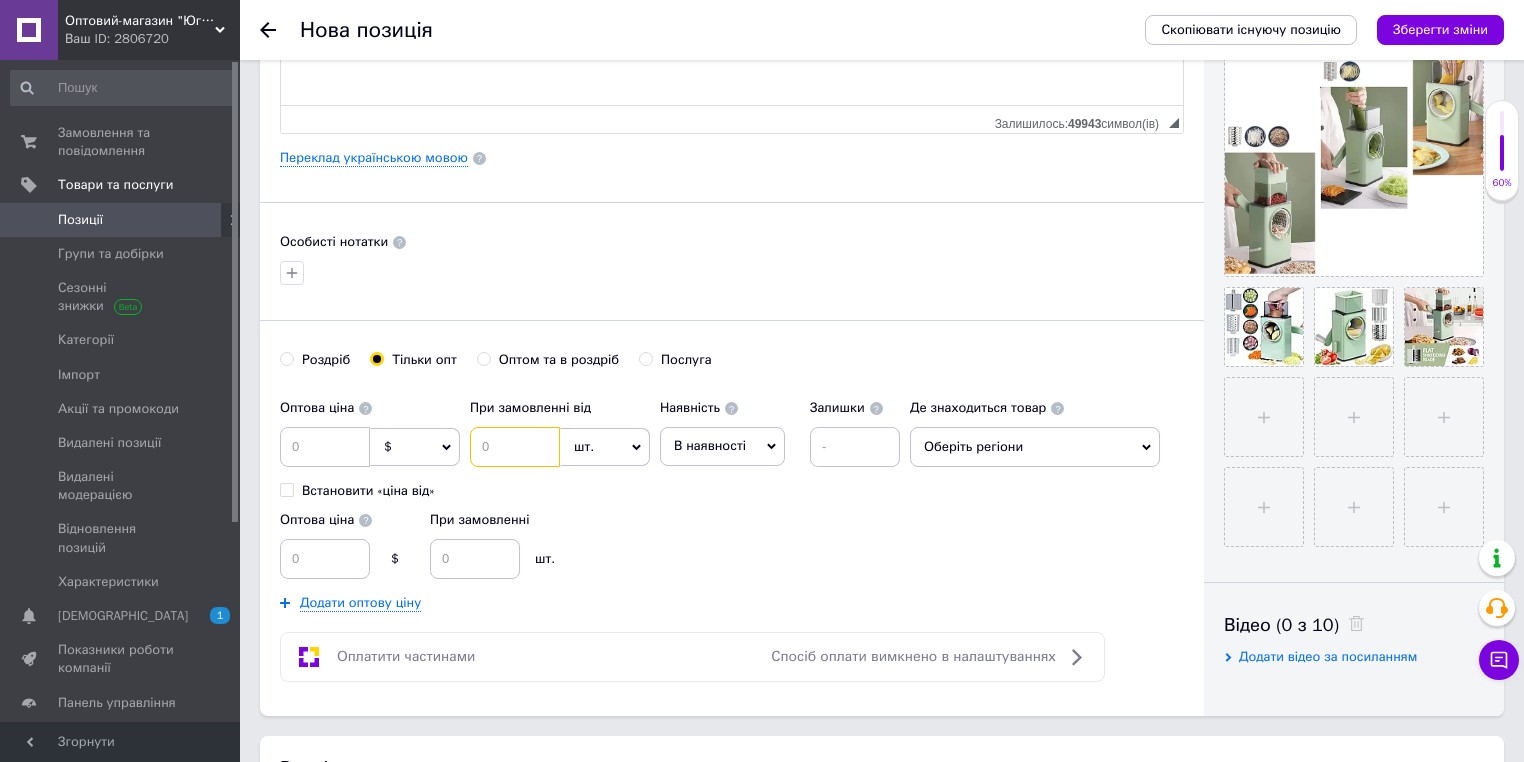 click at bounding box center [515, 447] 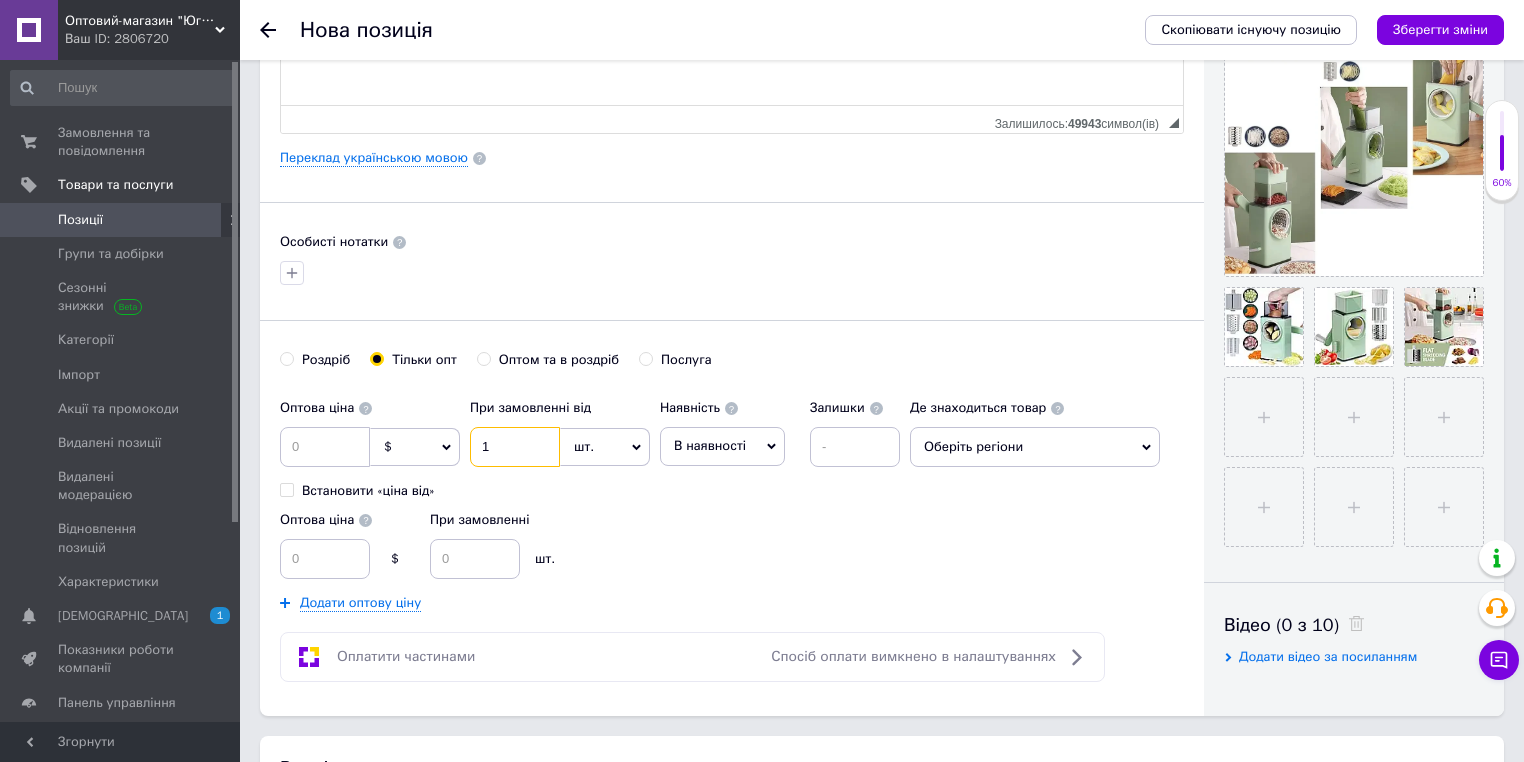 type on "1" 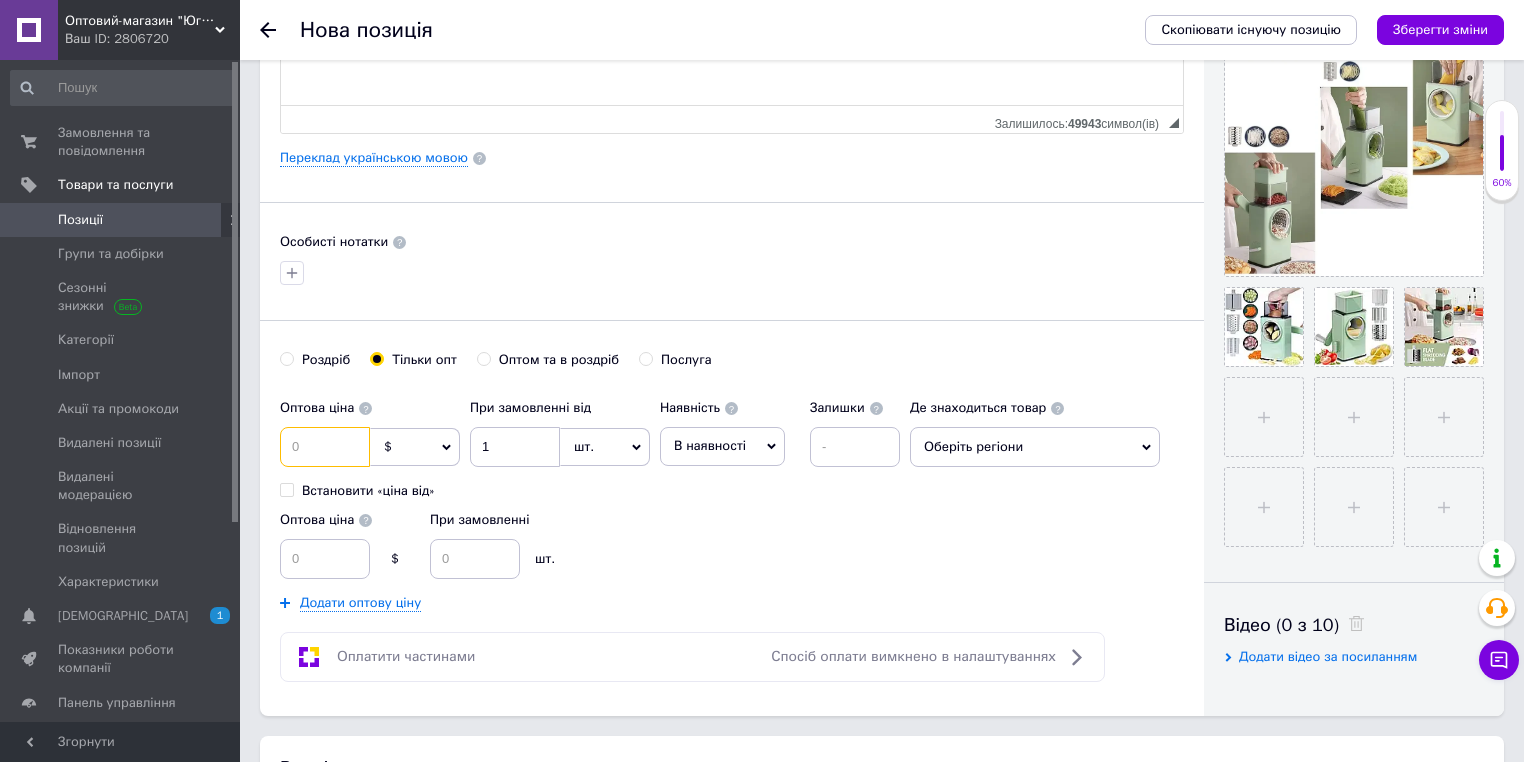 click at bounding box center (325, 447) 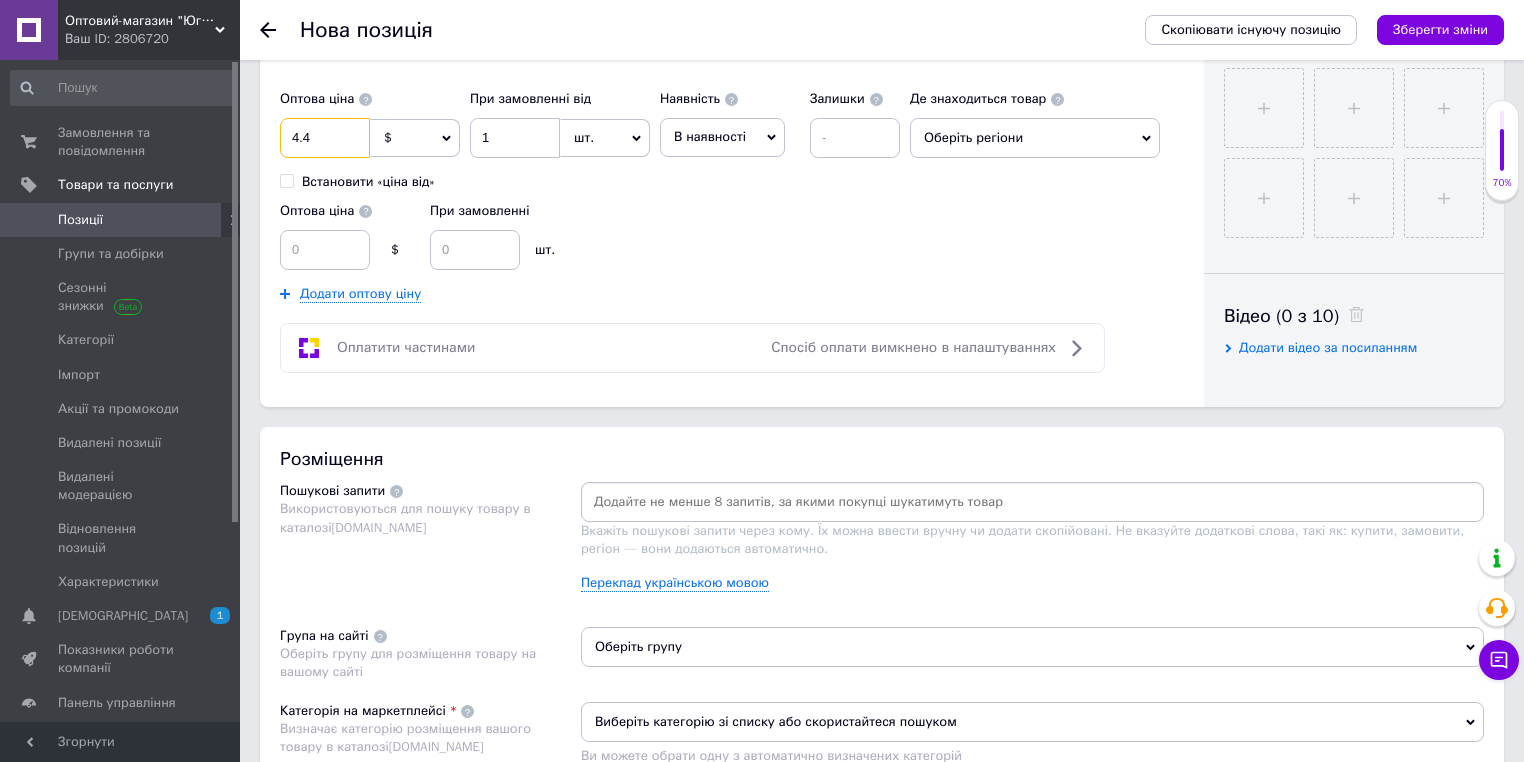 scroll, scrollTop: 880, scrollLeft: 0, axis: vertical 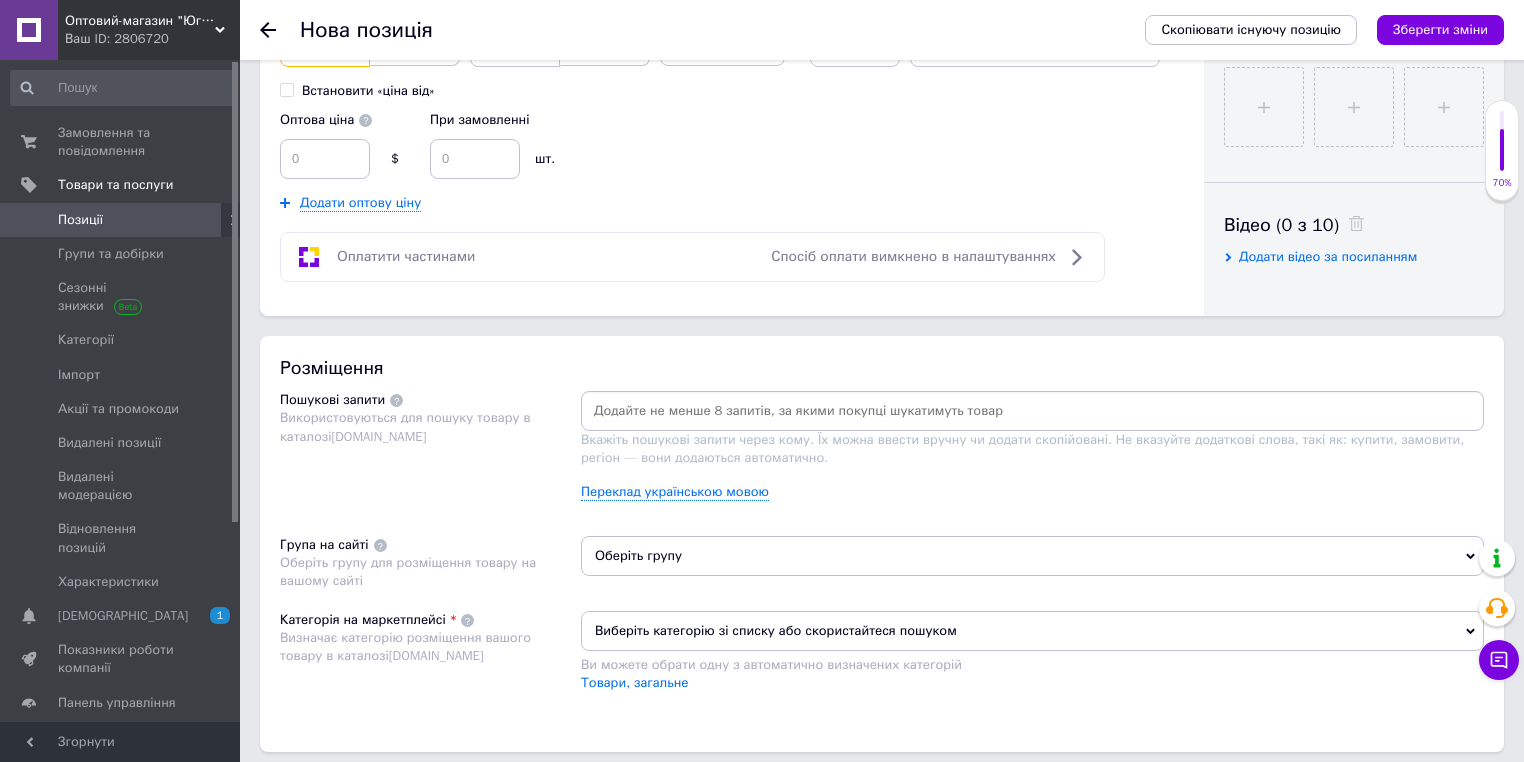 type on "4.4" 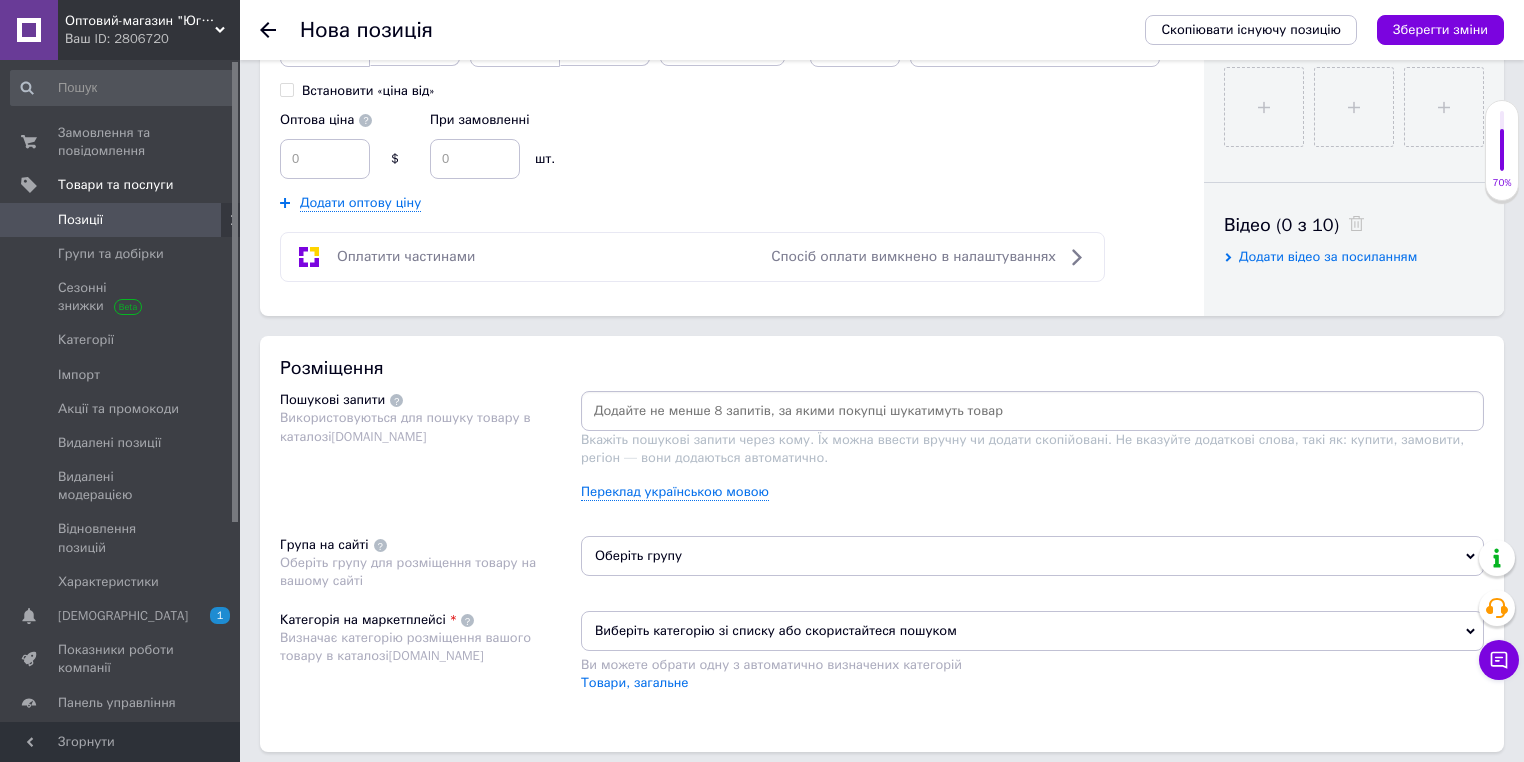 click at bounding box center (1032, 411) 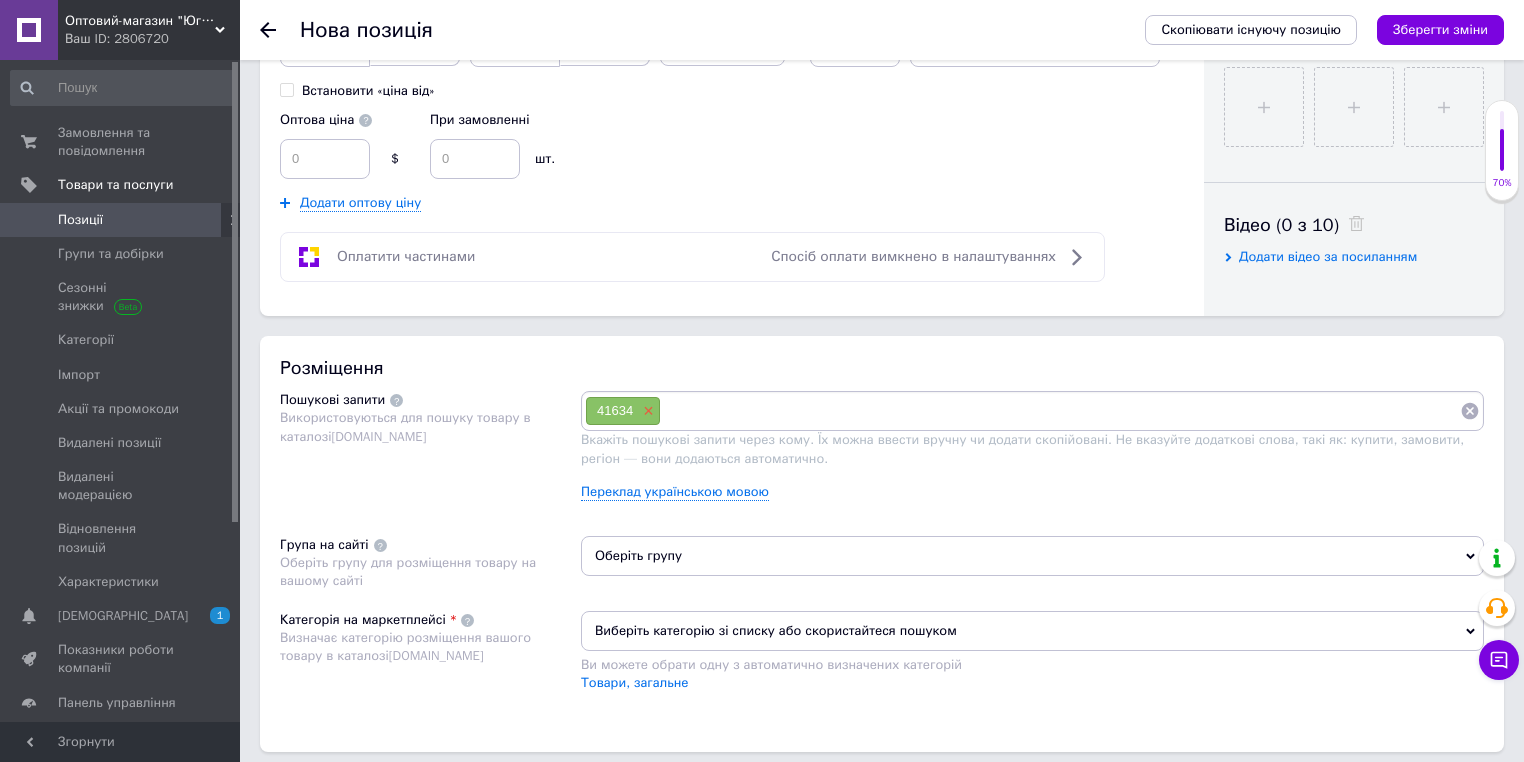 click on "×" at bounding box center [646, 411] 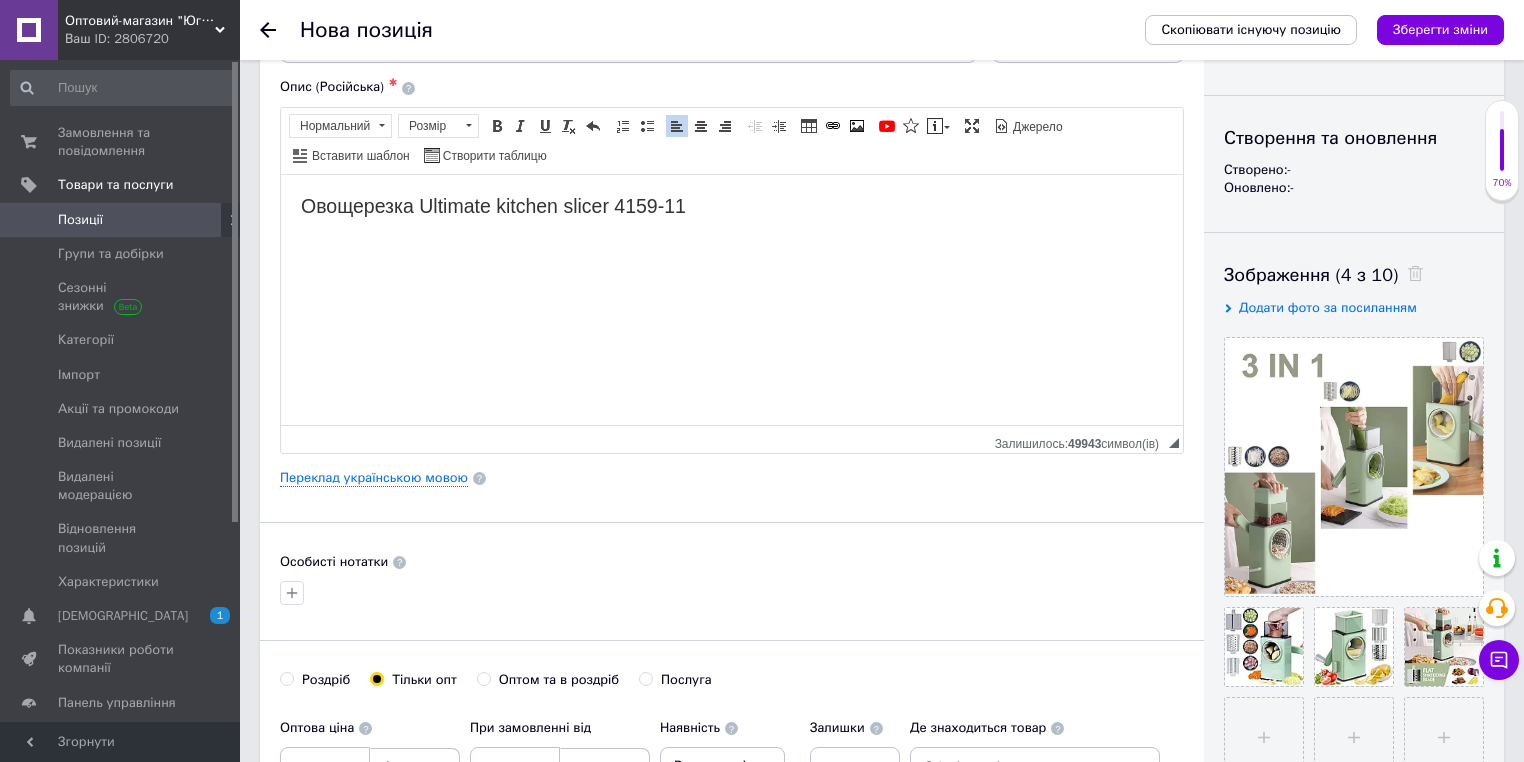 scroll, scrollTop: 0, scrollLeft: 0, axis: both 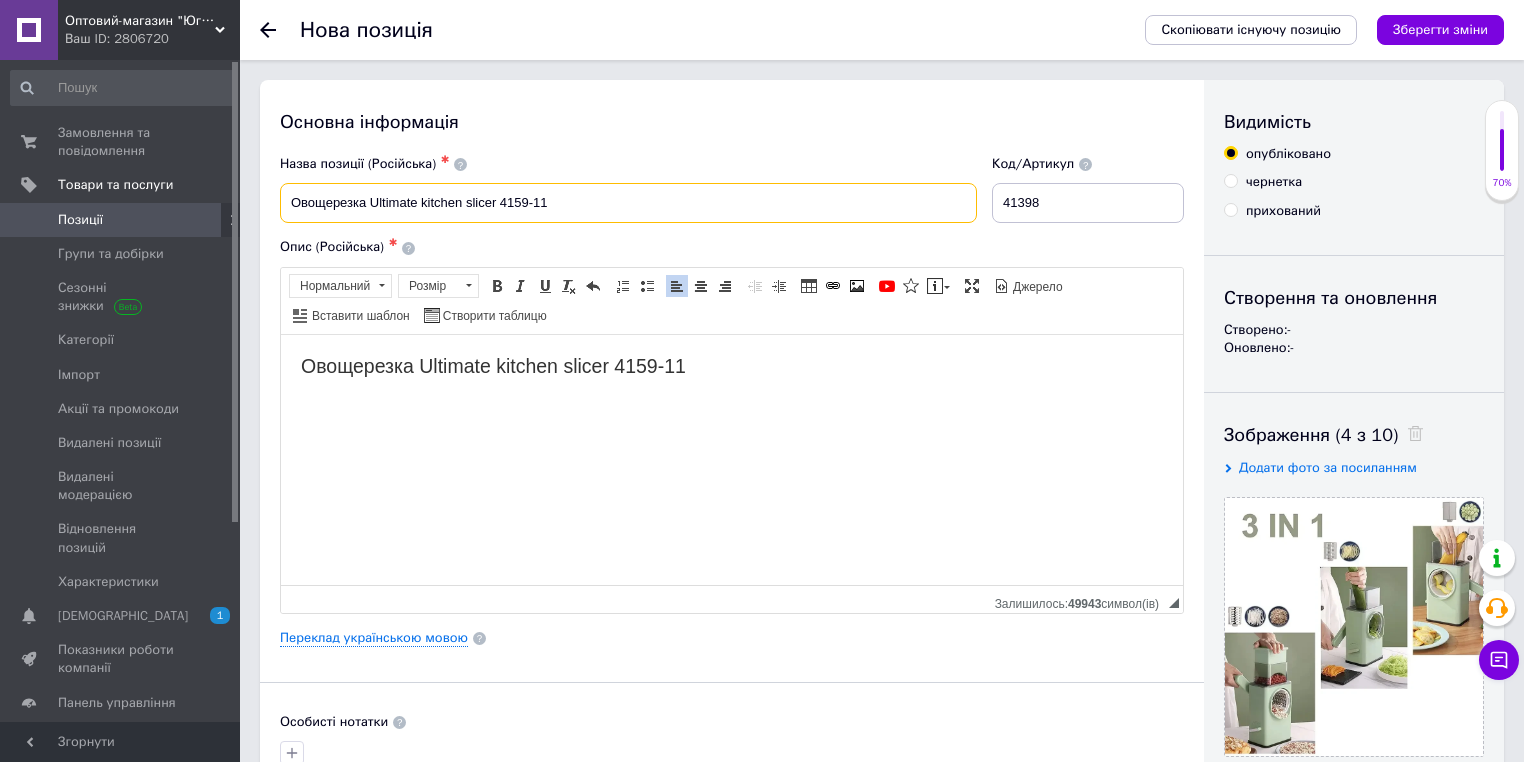 drag, startPoint x: 415, startPoint y: 201, endPoint x: 268, endPoint y: 201, distance: 147 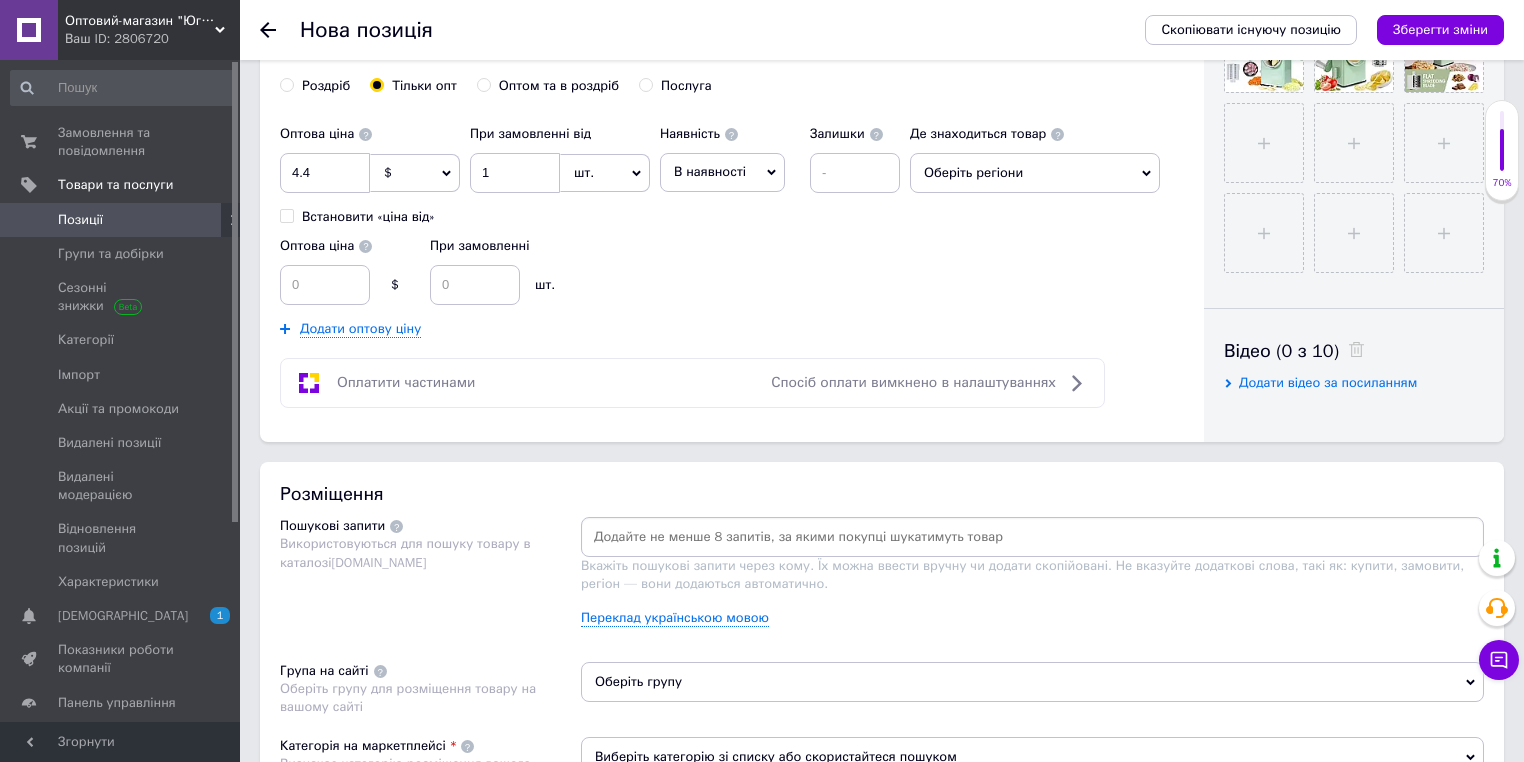 scroll, scrollTop: 800, scrollLeft: 0, axis: vertical 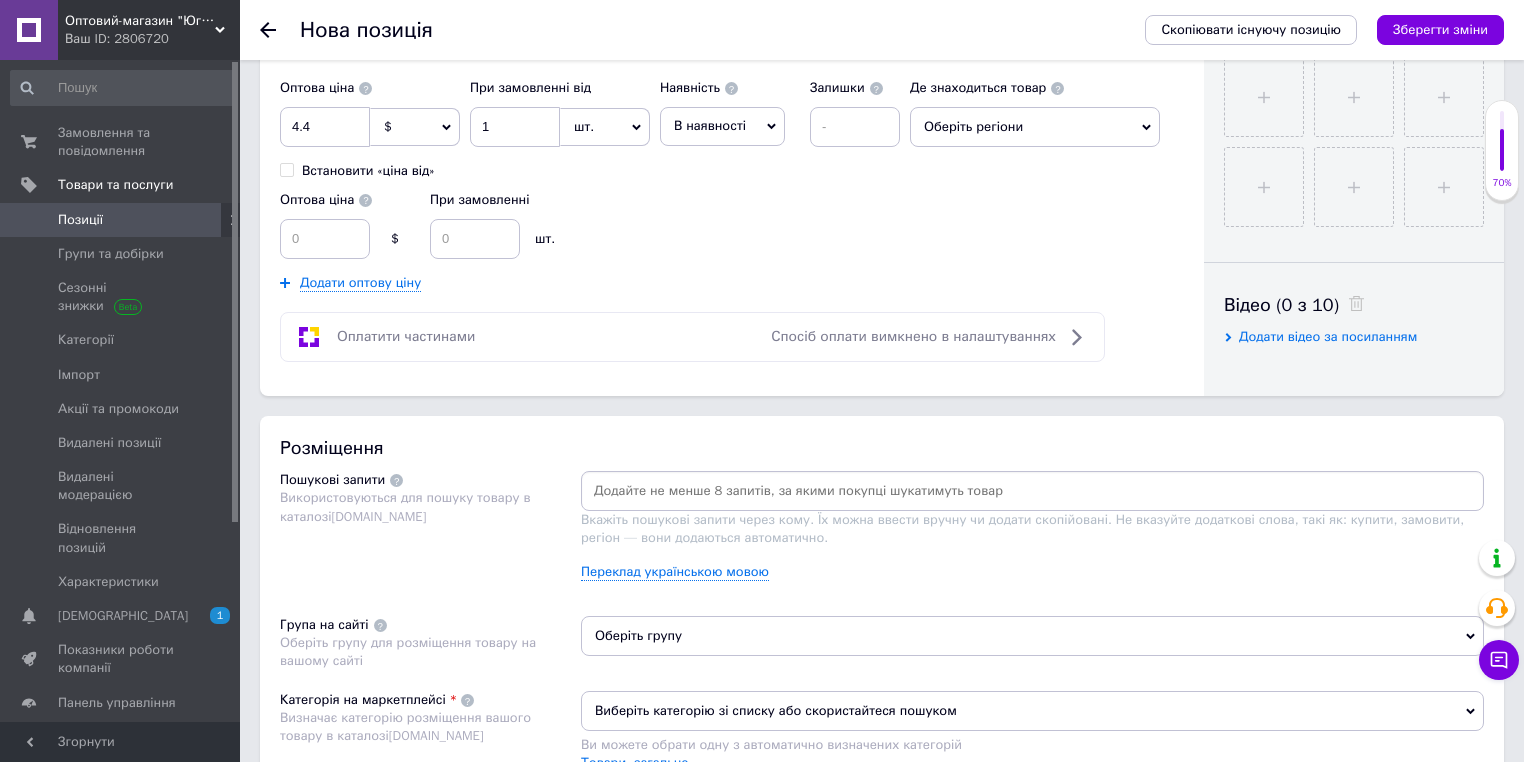 click at bounding box center [1032, 491] 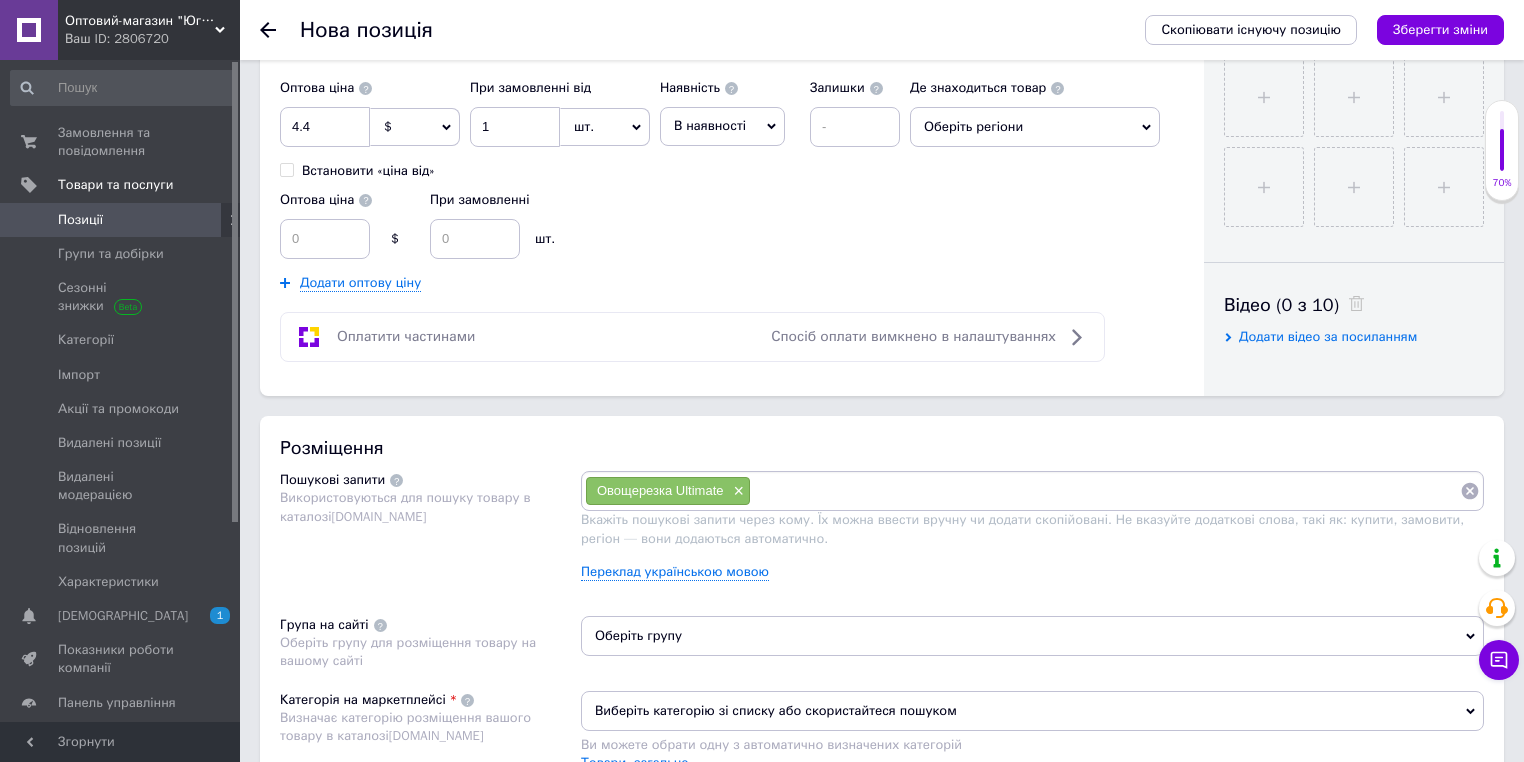 paste on "Овощерезка Ultimate" 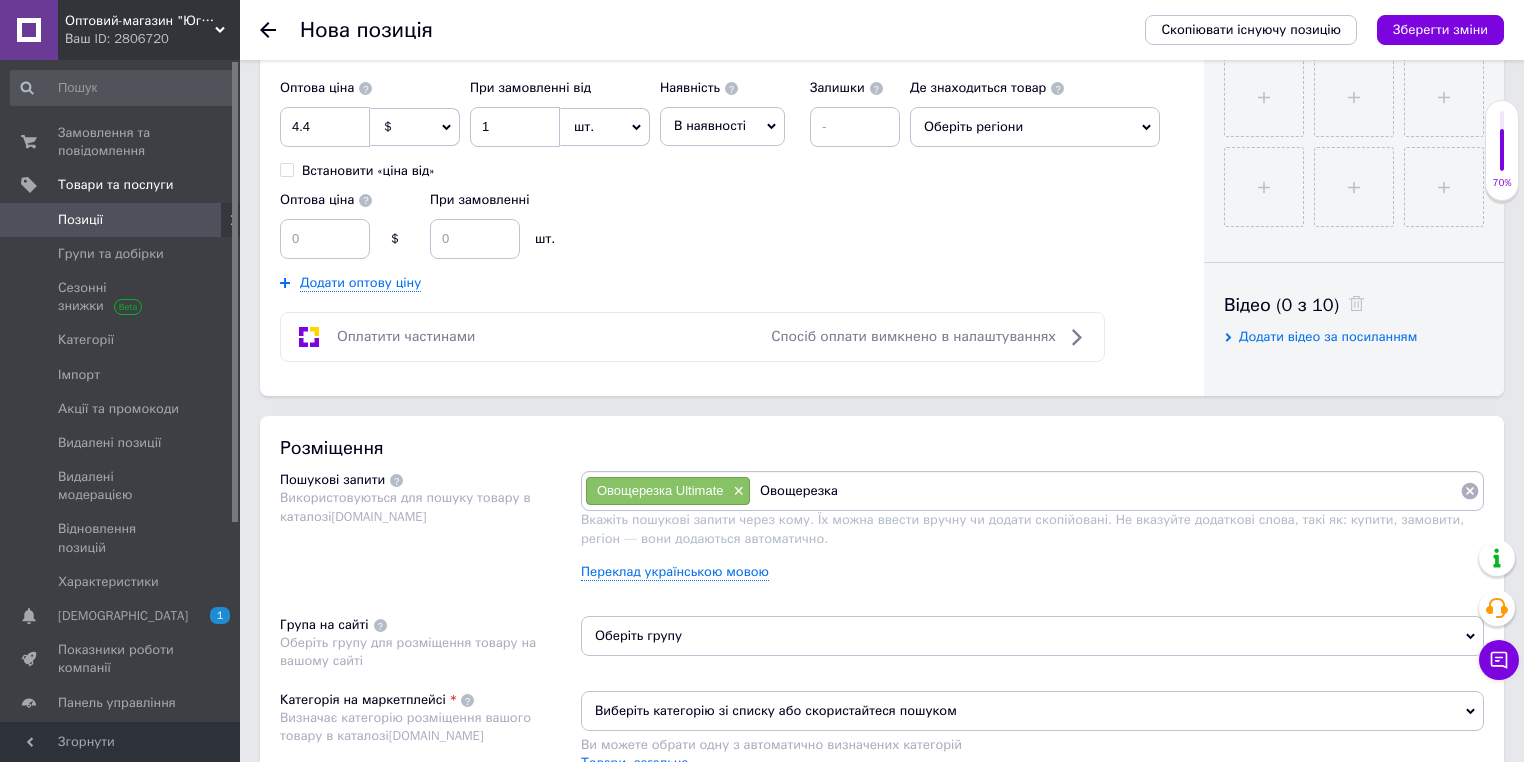 type on "Овощерезка" 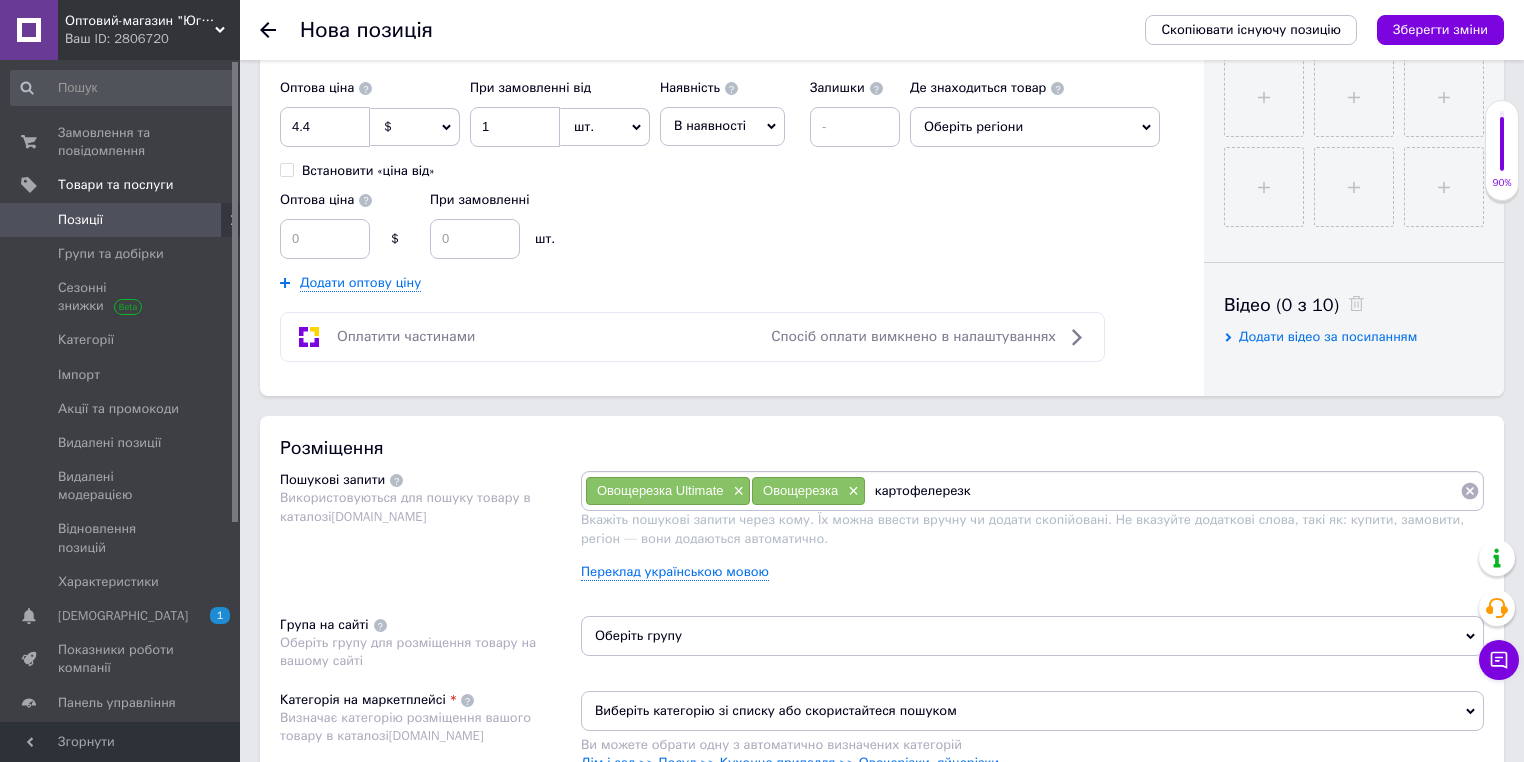 type on "картофелерезка" 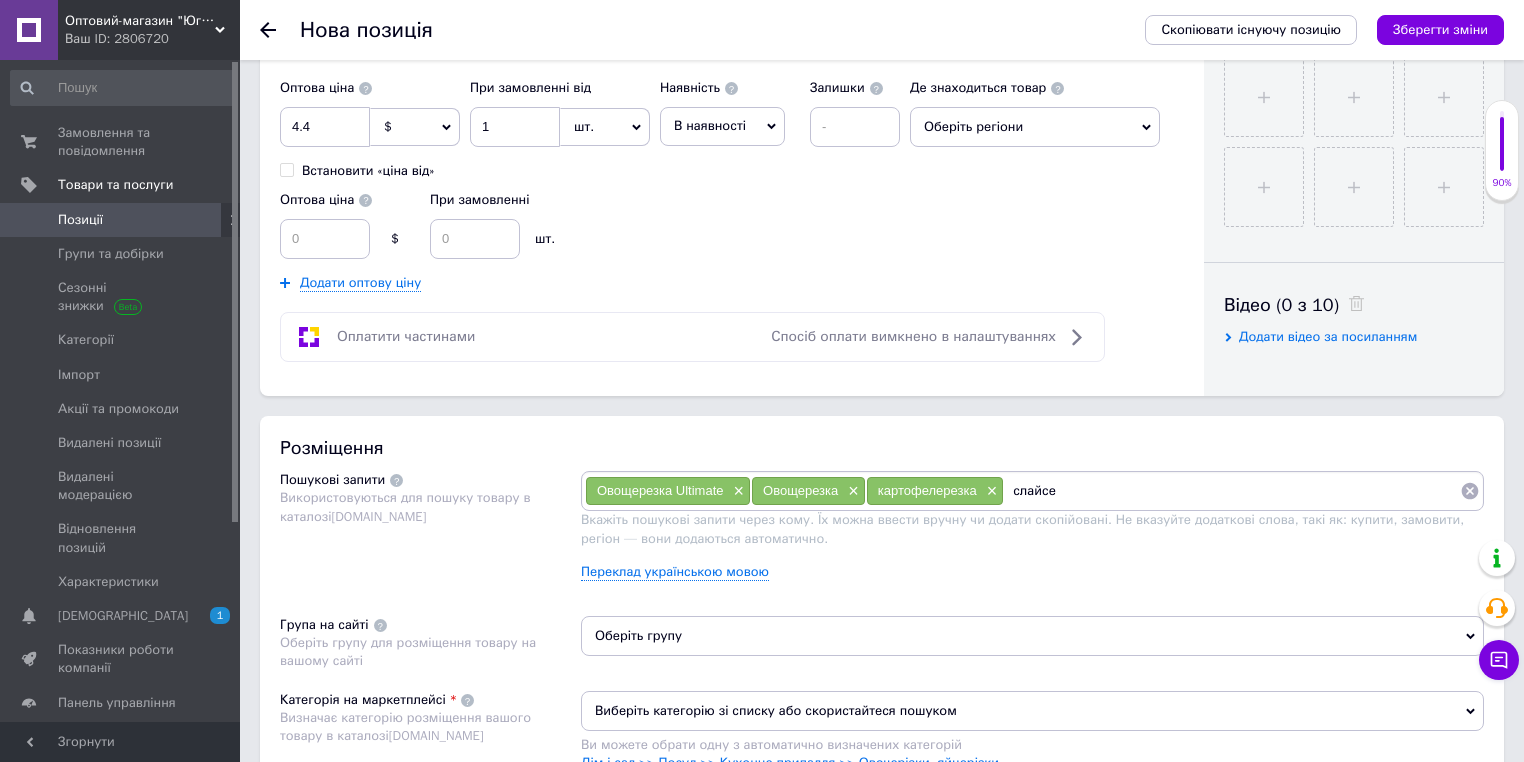 type on "слайсер" 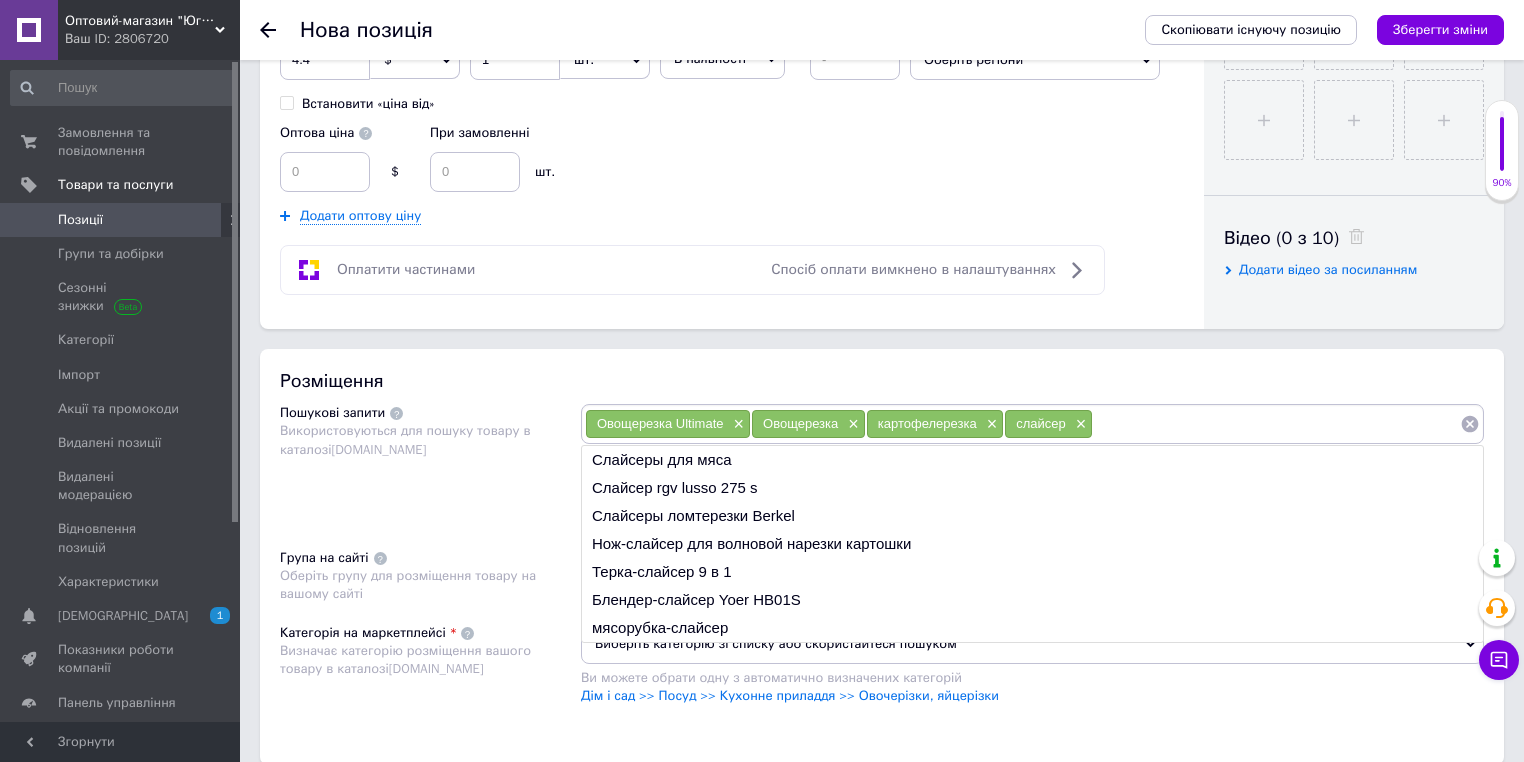 scroll, scrollTop: 960, scrollLeft: 0, axis: vertical 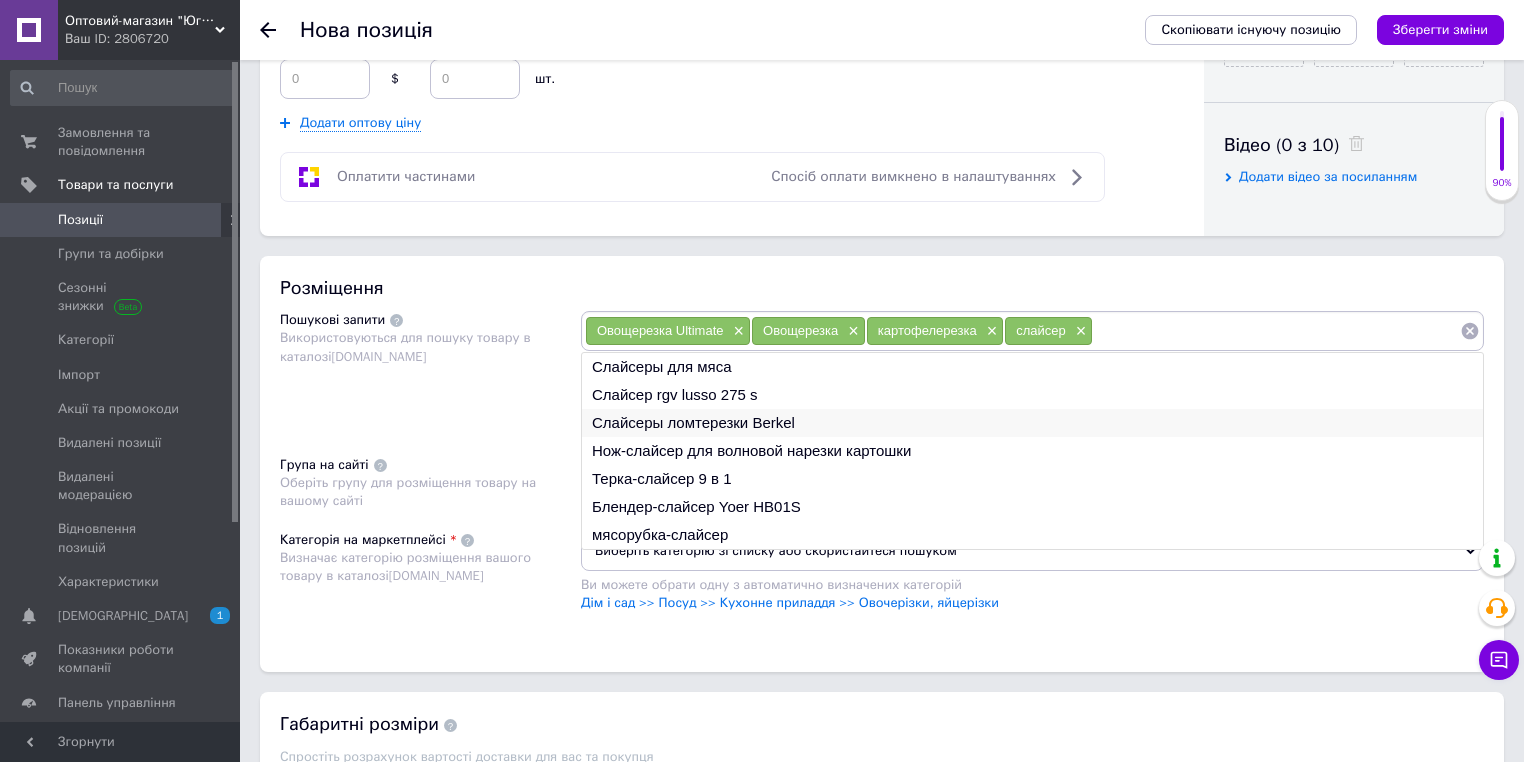 click on "Слайсеры ломтерезки Berkel" at bounding box center (1032, 423) 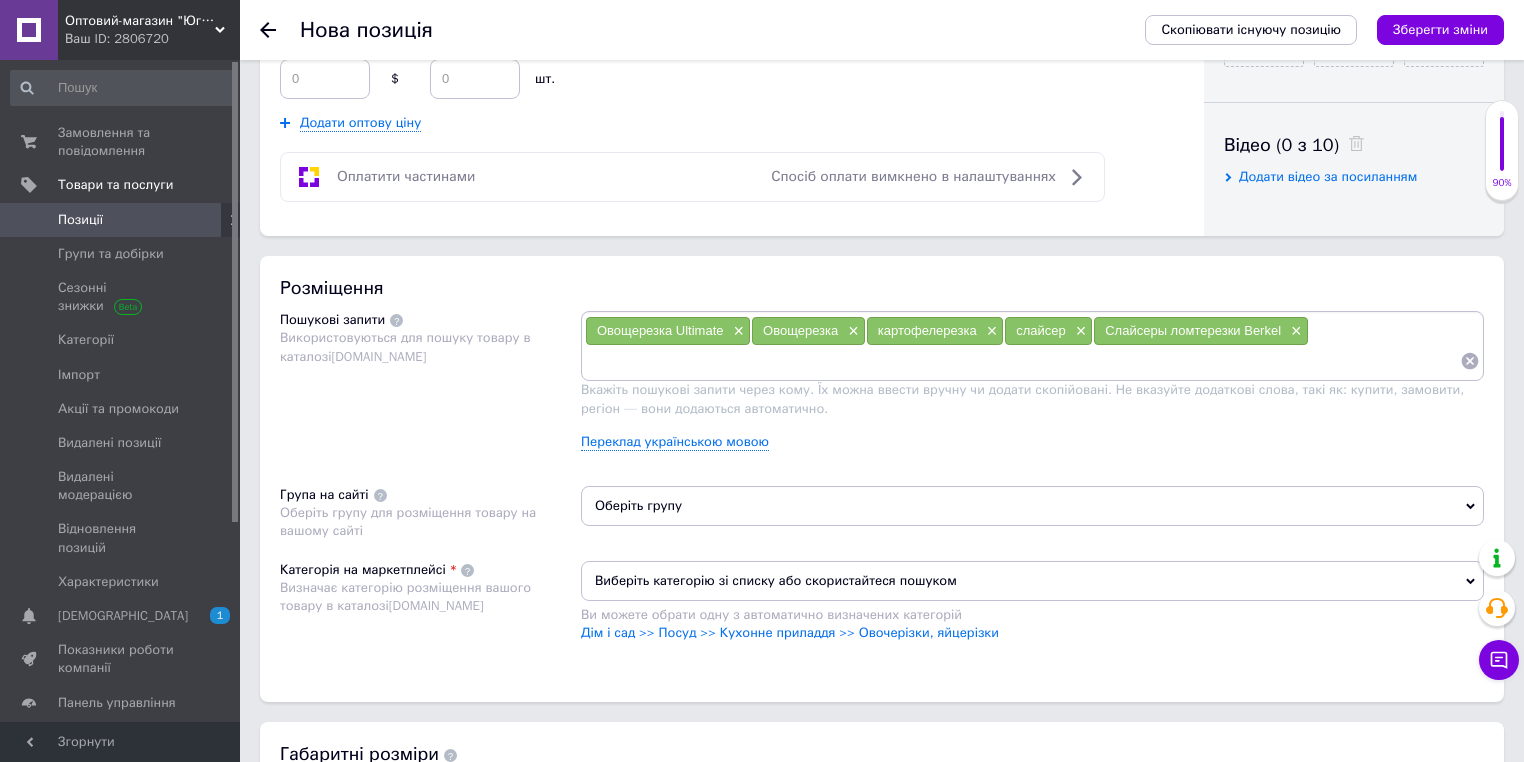 click at bounding box center (1022, 361) 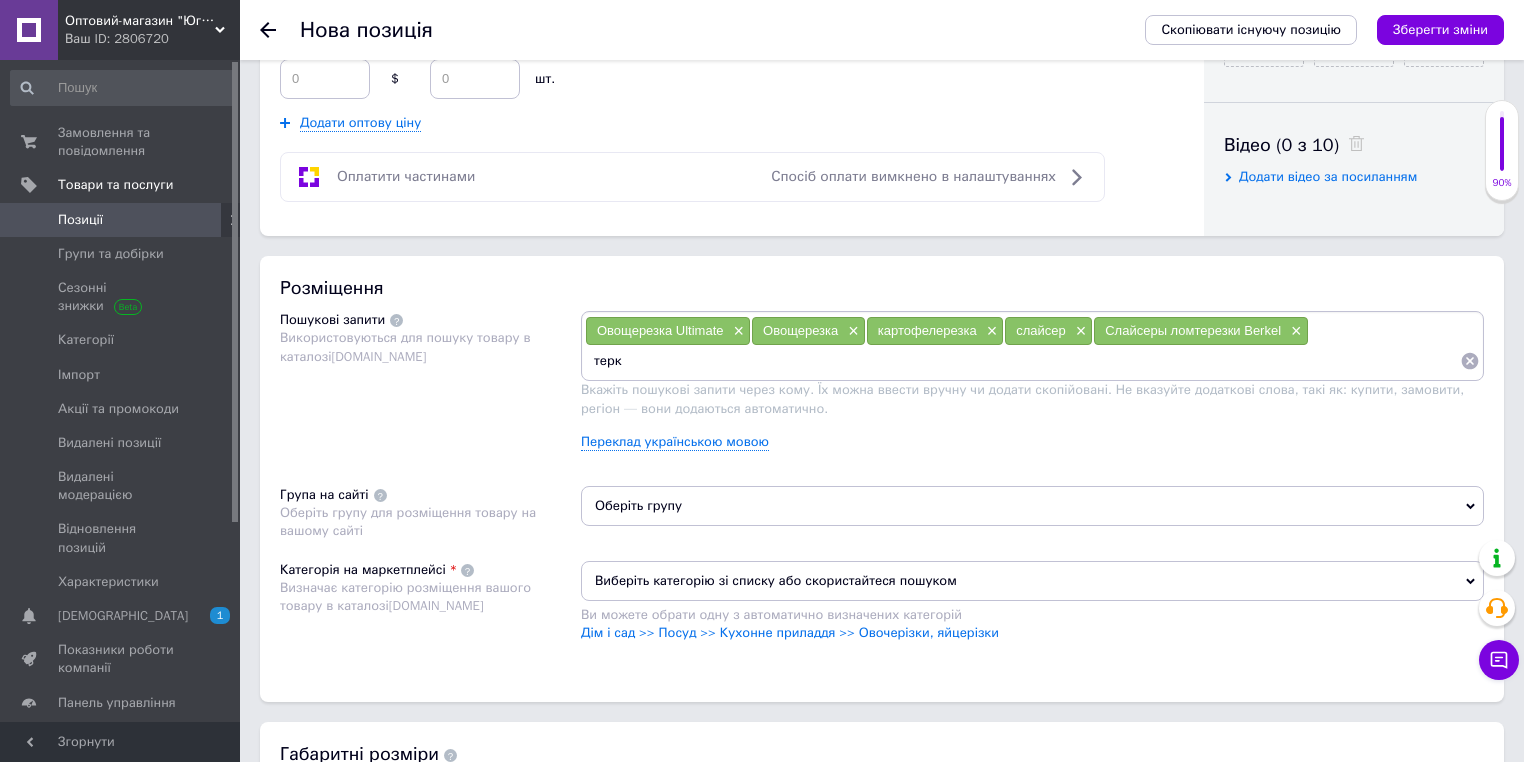type on "терка" 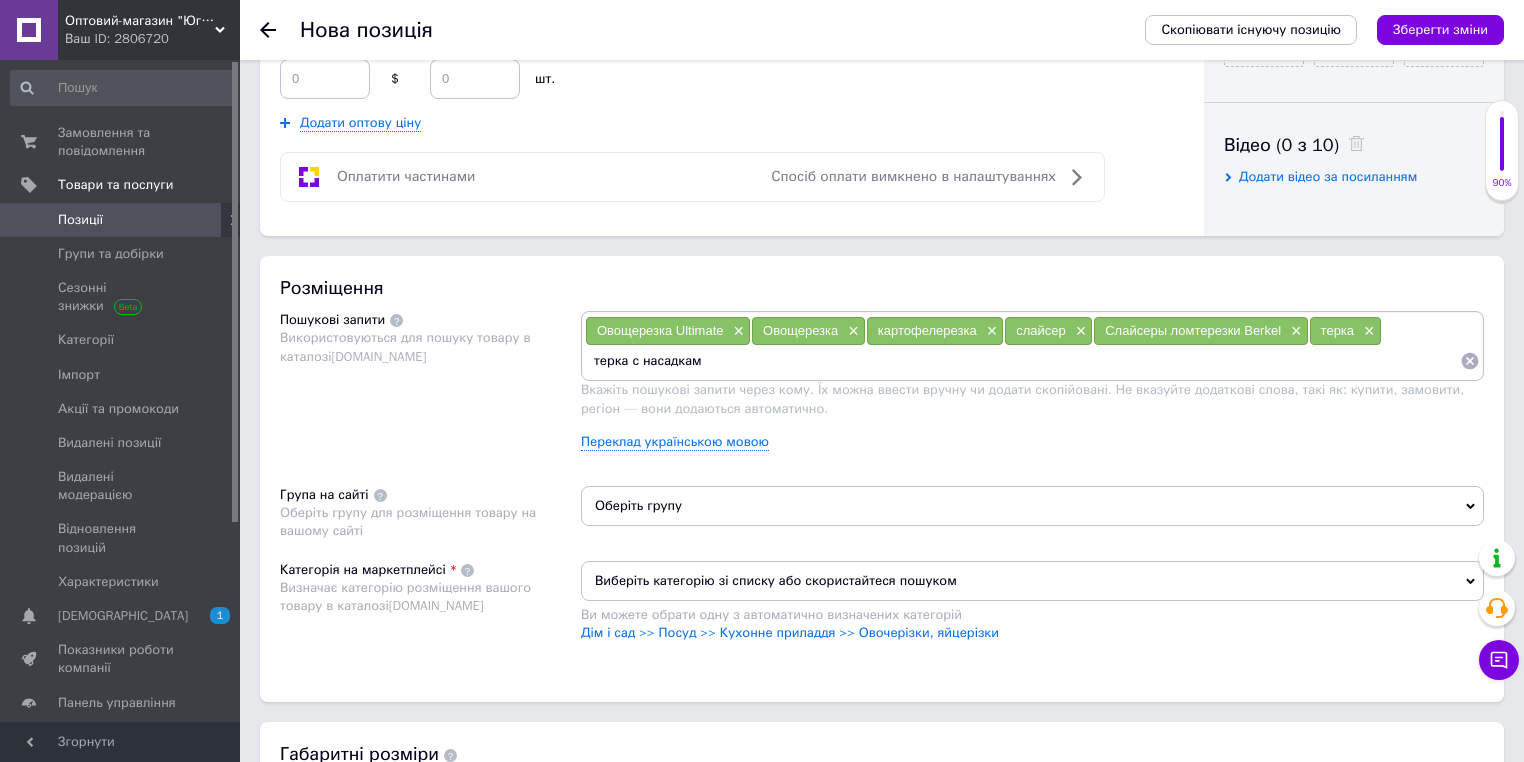 type on "терка с насадками" 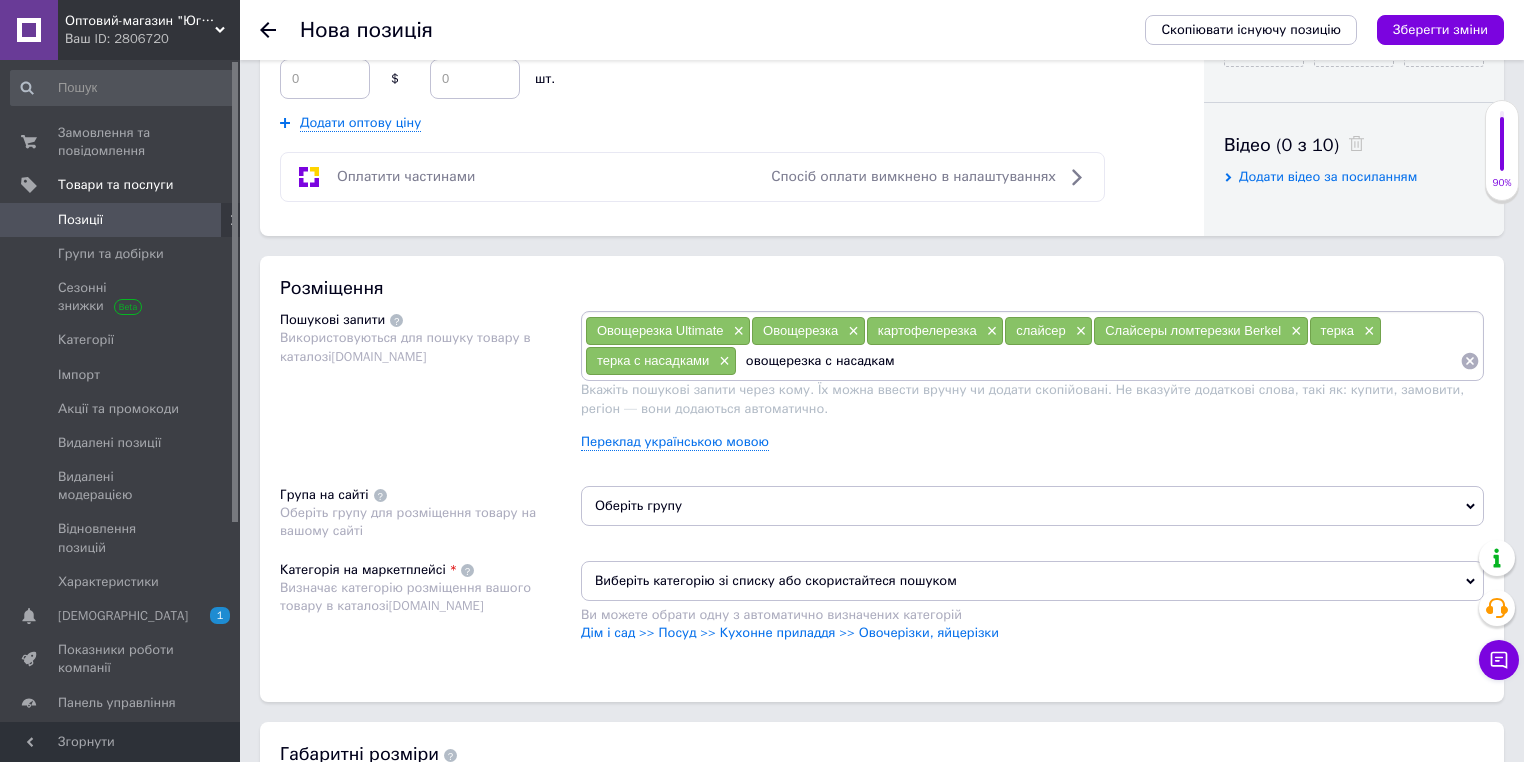 type on "овощерезка с насадками" 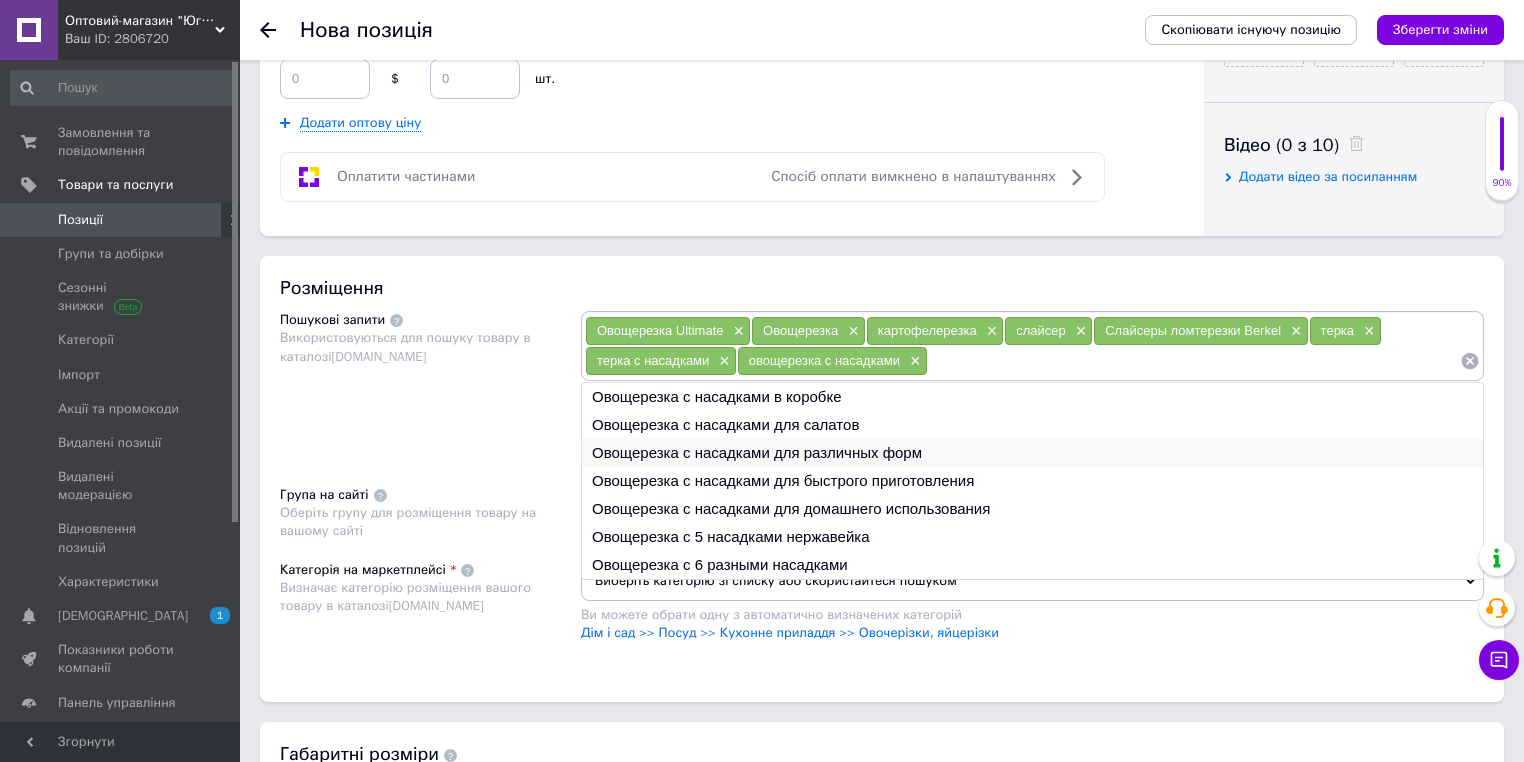 click on "Овощерезка с насадками для различных форм" at bounding box center [1032, 453] 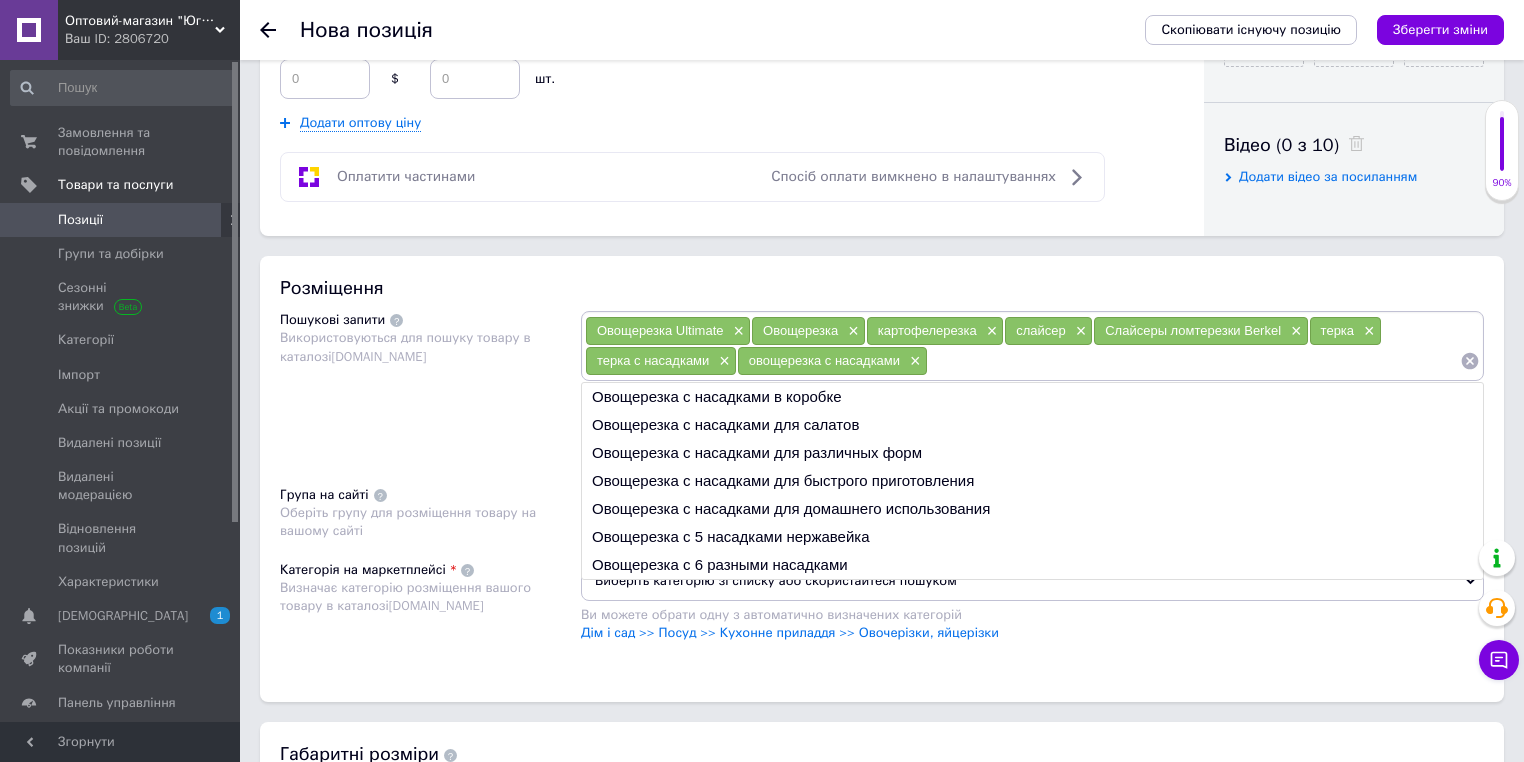 type 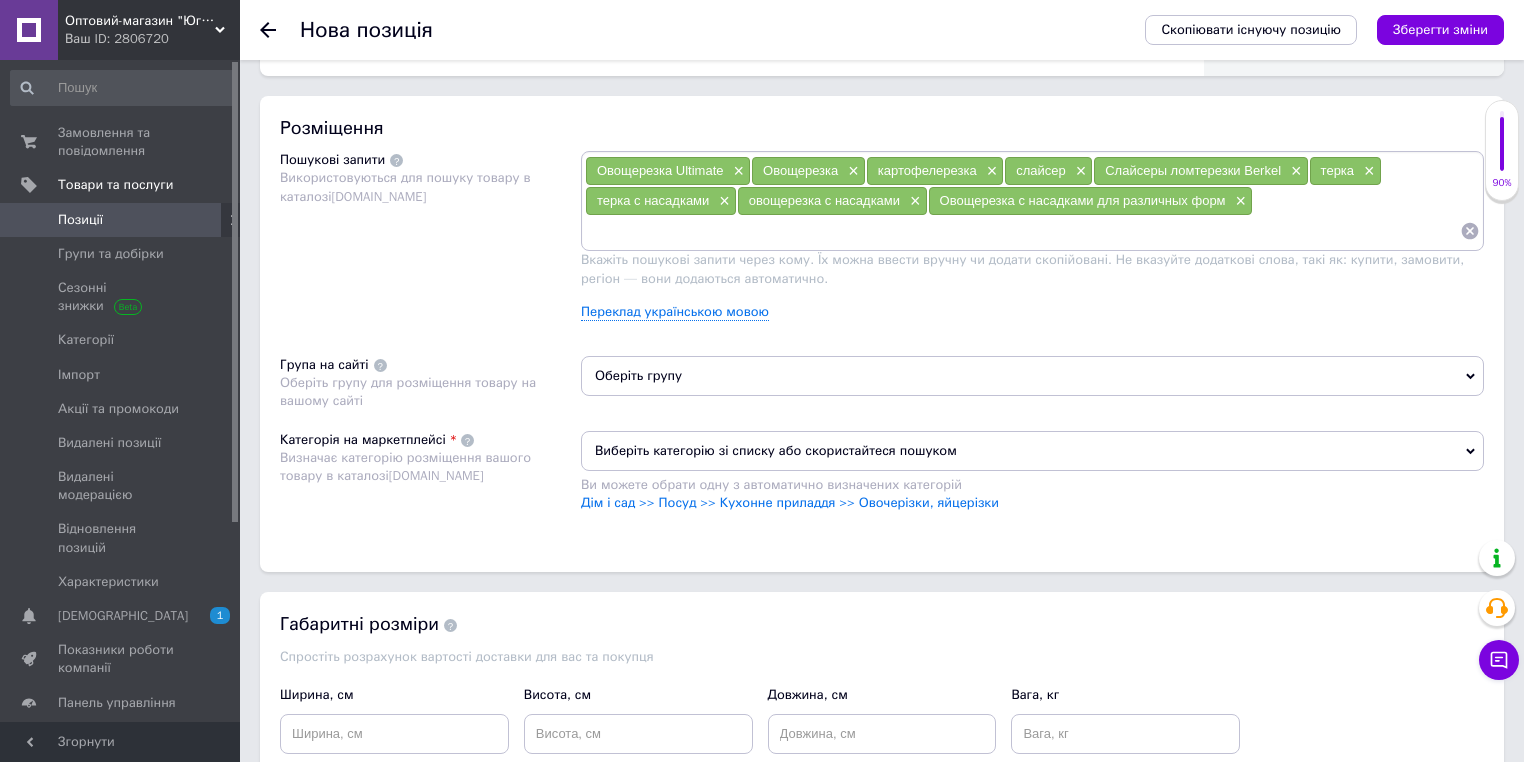 click on "Оберіть групу" at bounding box center (1032, 376) 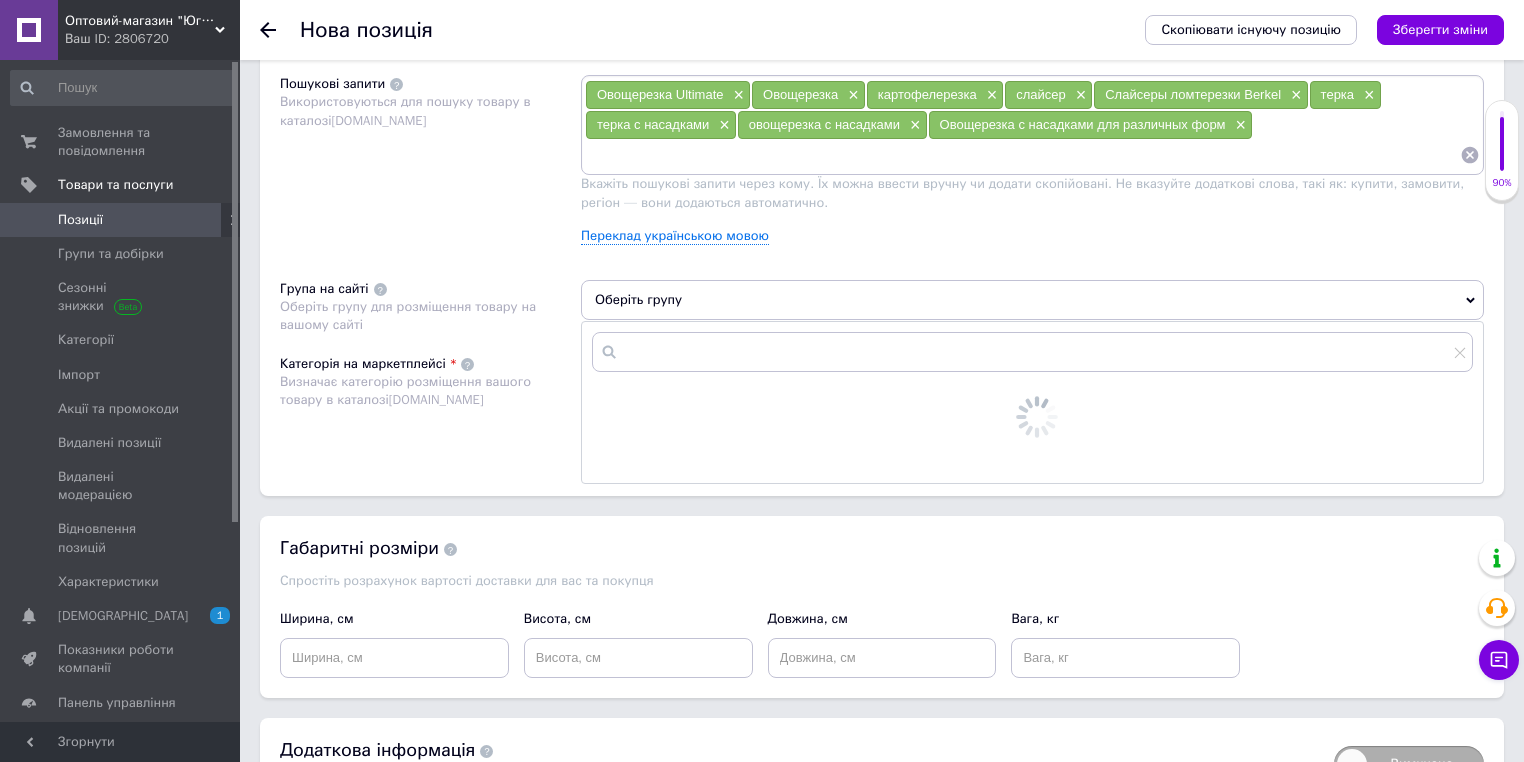 scroll, scrollTop: 1280, scrollLeft: 0, axis: vertical 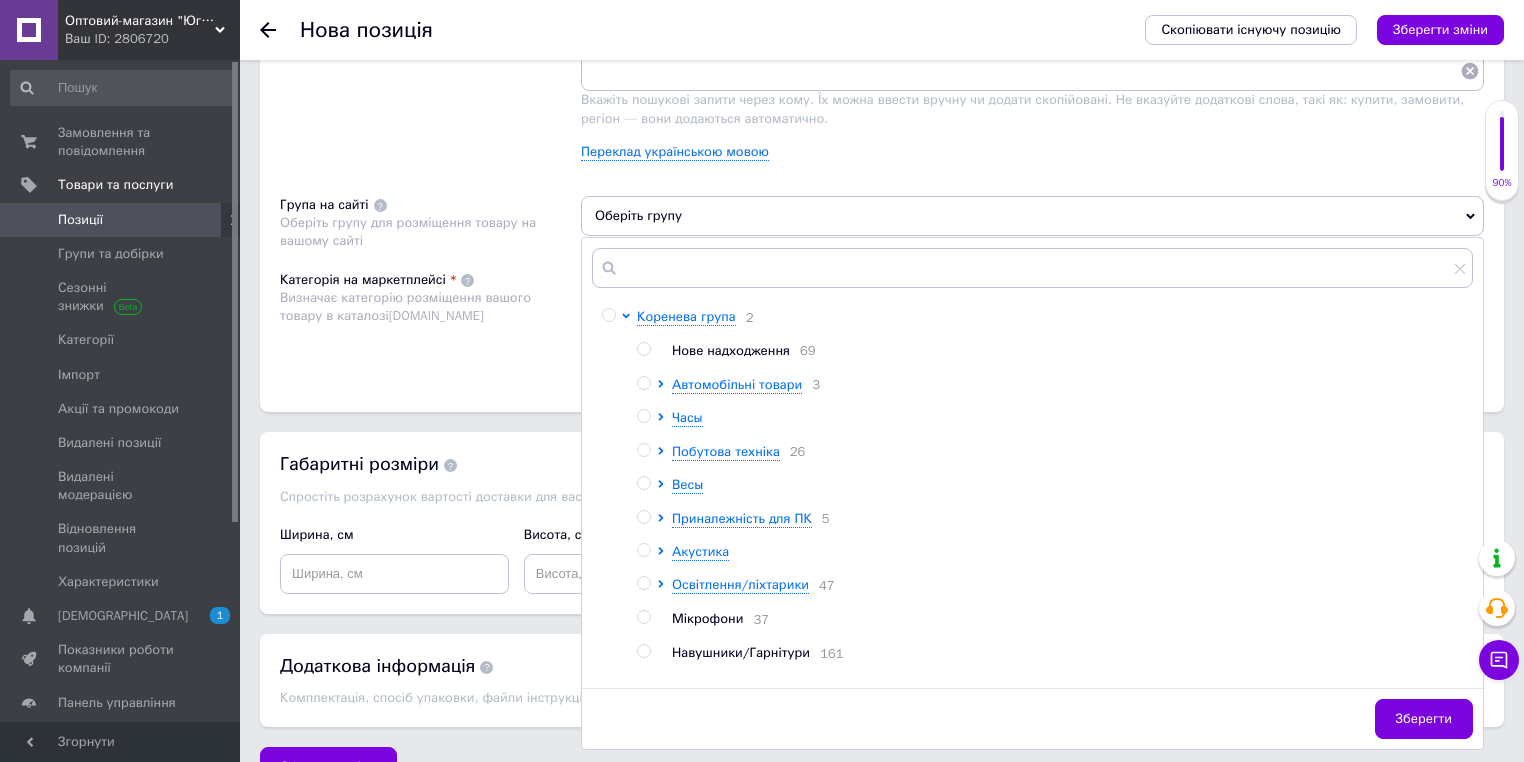 click on "Нове надходження" at bounding box center (731, 350) 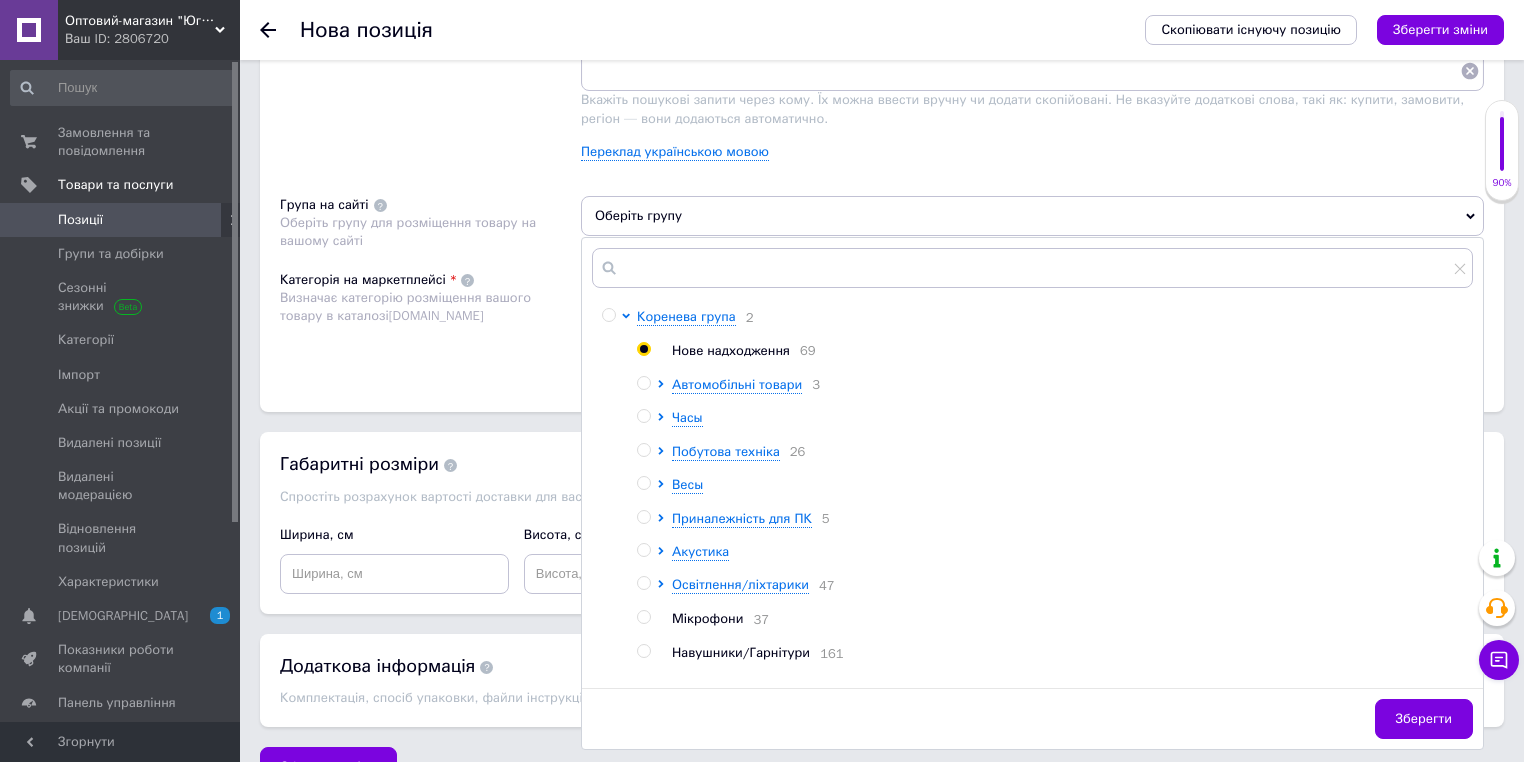 radio on "true" 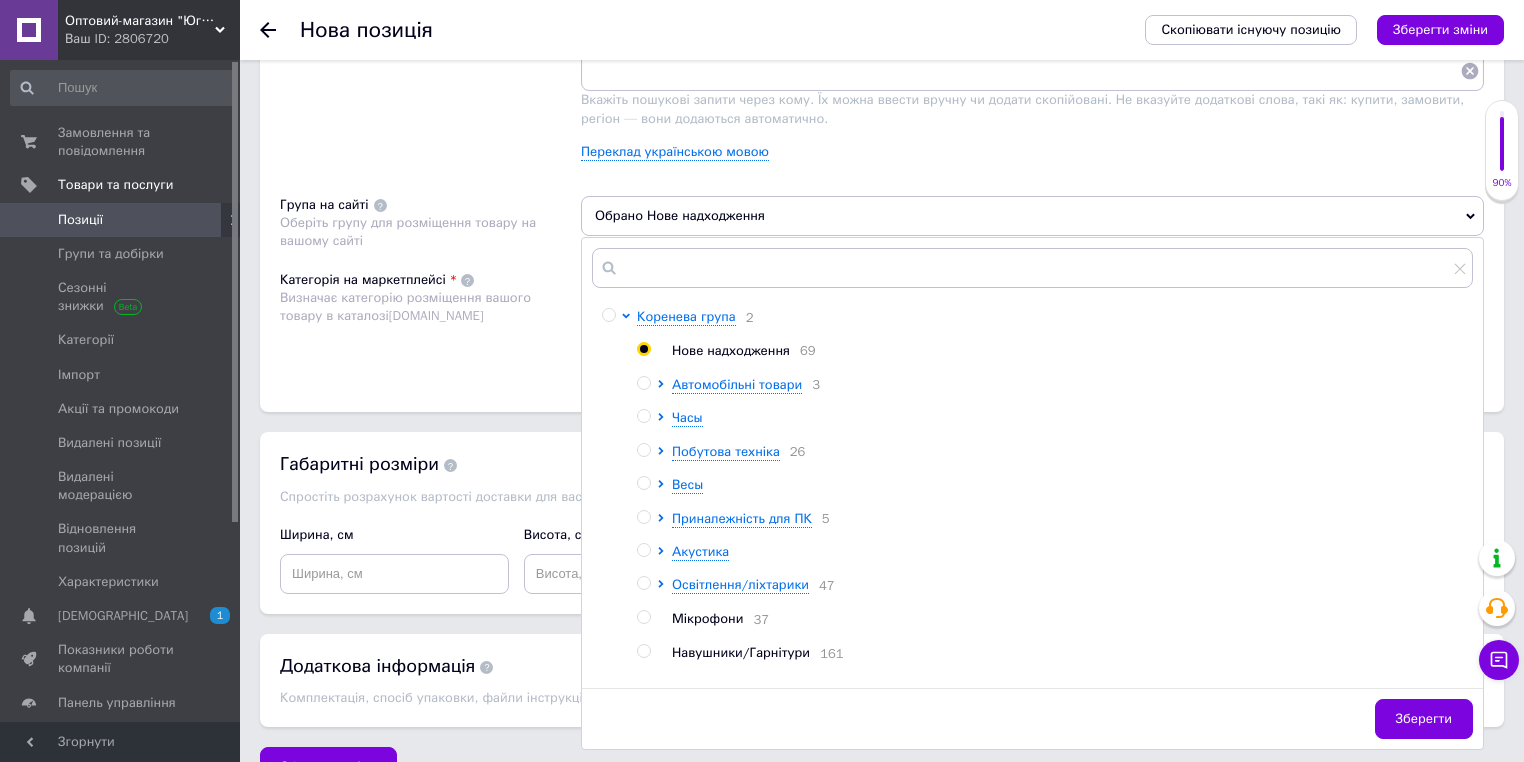 click on "Категорія на маркетплейсі Визначає категорію розміщення вашого товару в каталозі  [DOMAIN_NAME]" at bounding box center (430, 321) 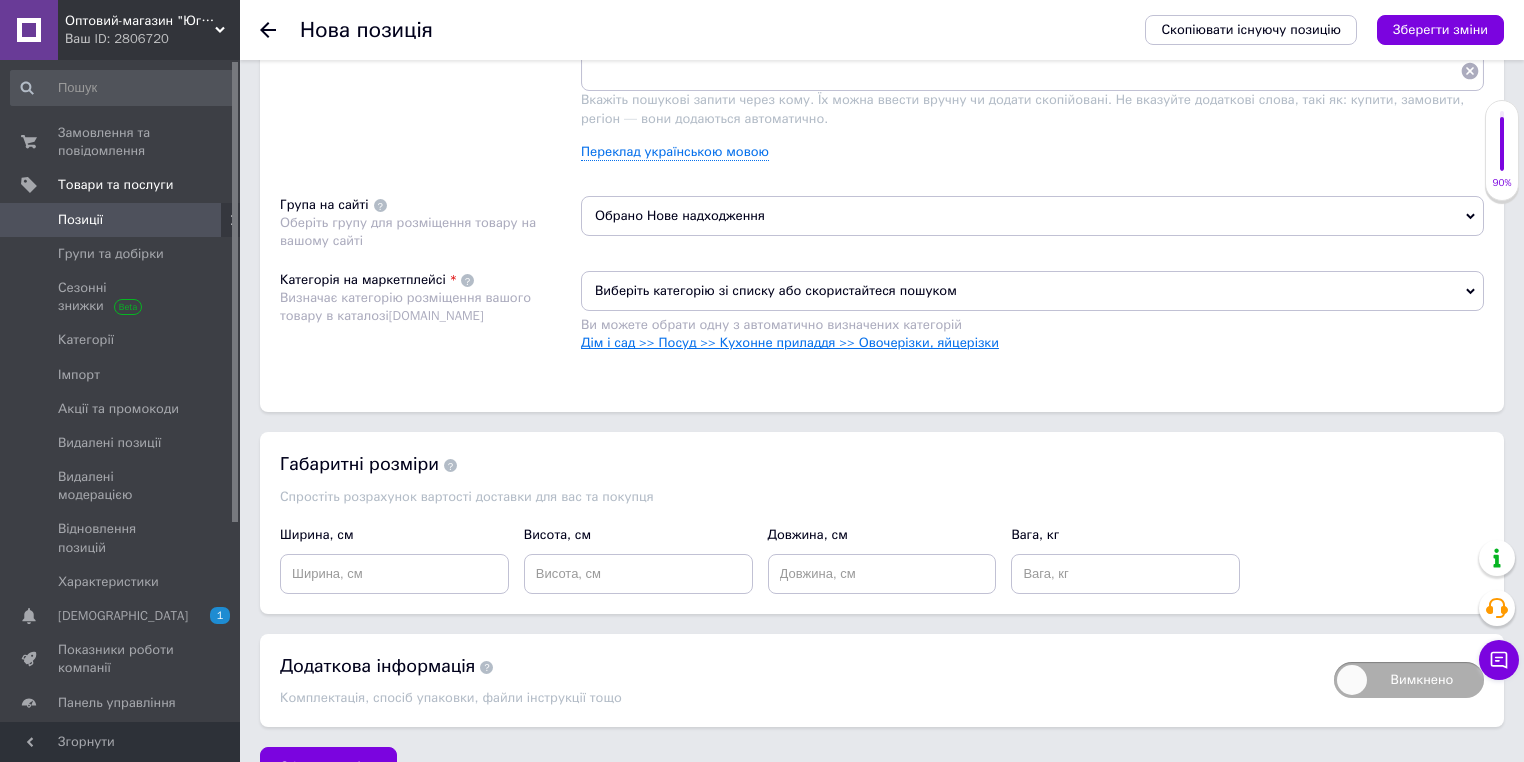 click on "Дім і сад >> Посуд >> Кухонне приладдя >> Овочерізки, яйцерізки" at bounding box center (790, 342) 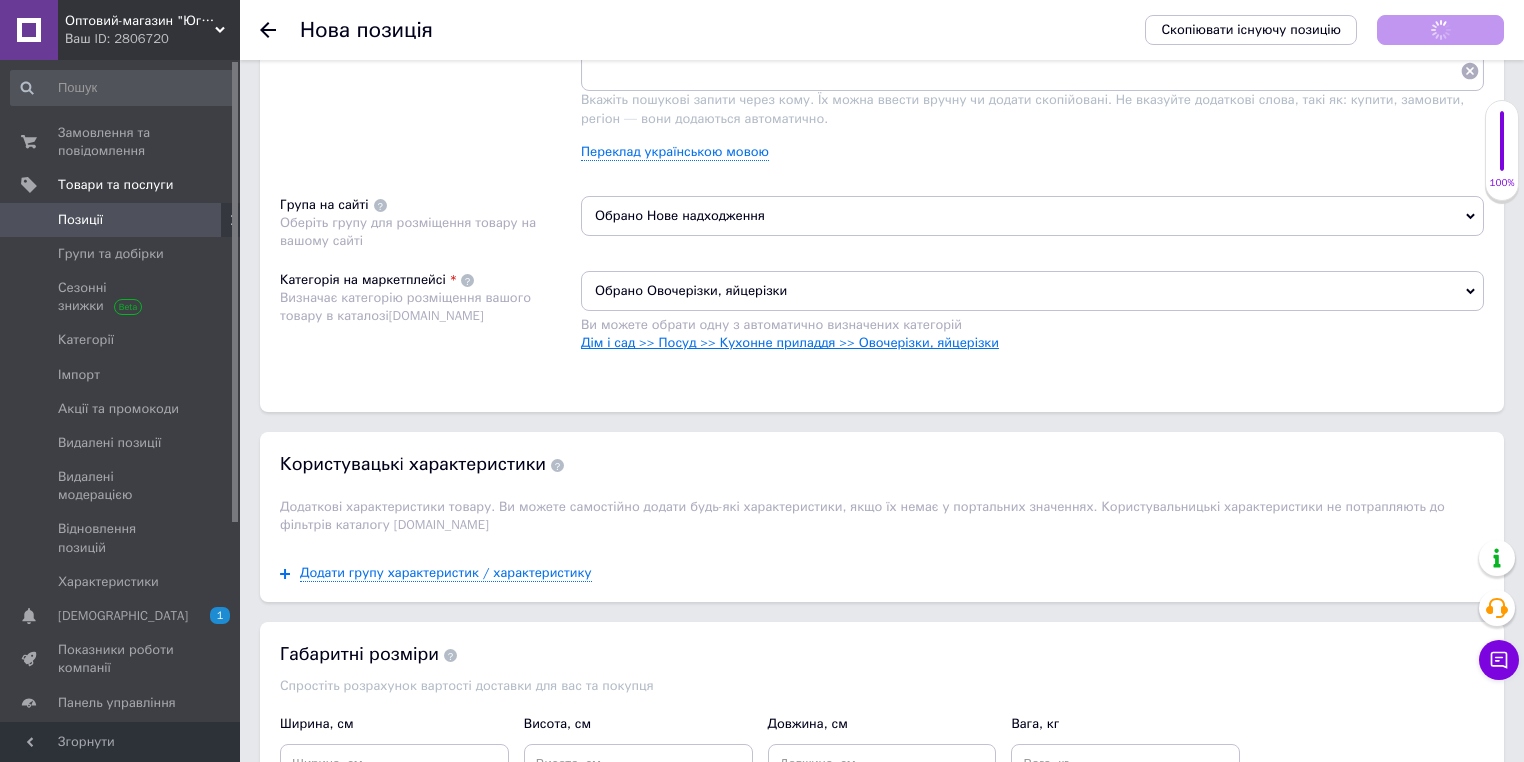 scroll, scrollTop: 1200, scrollLeft: 0, axis: vertical 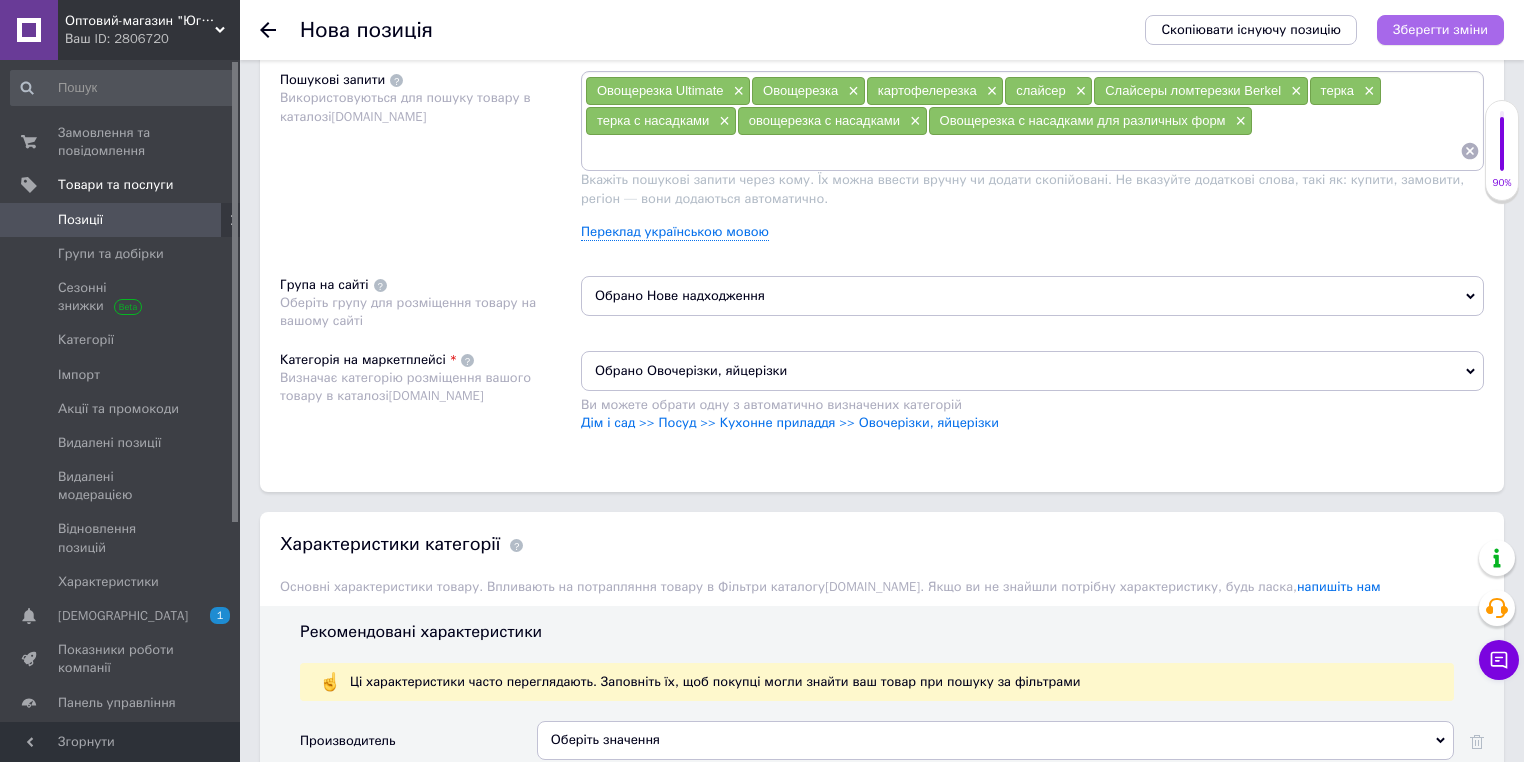 click on "Зберегти зміни" at bounding box center [1440, 29] 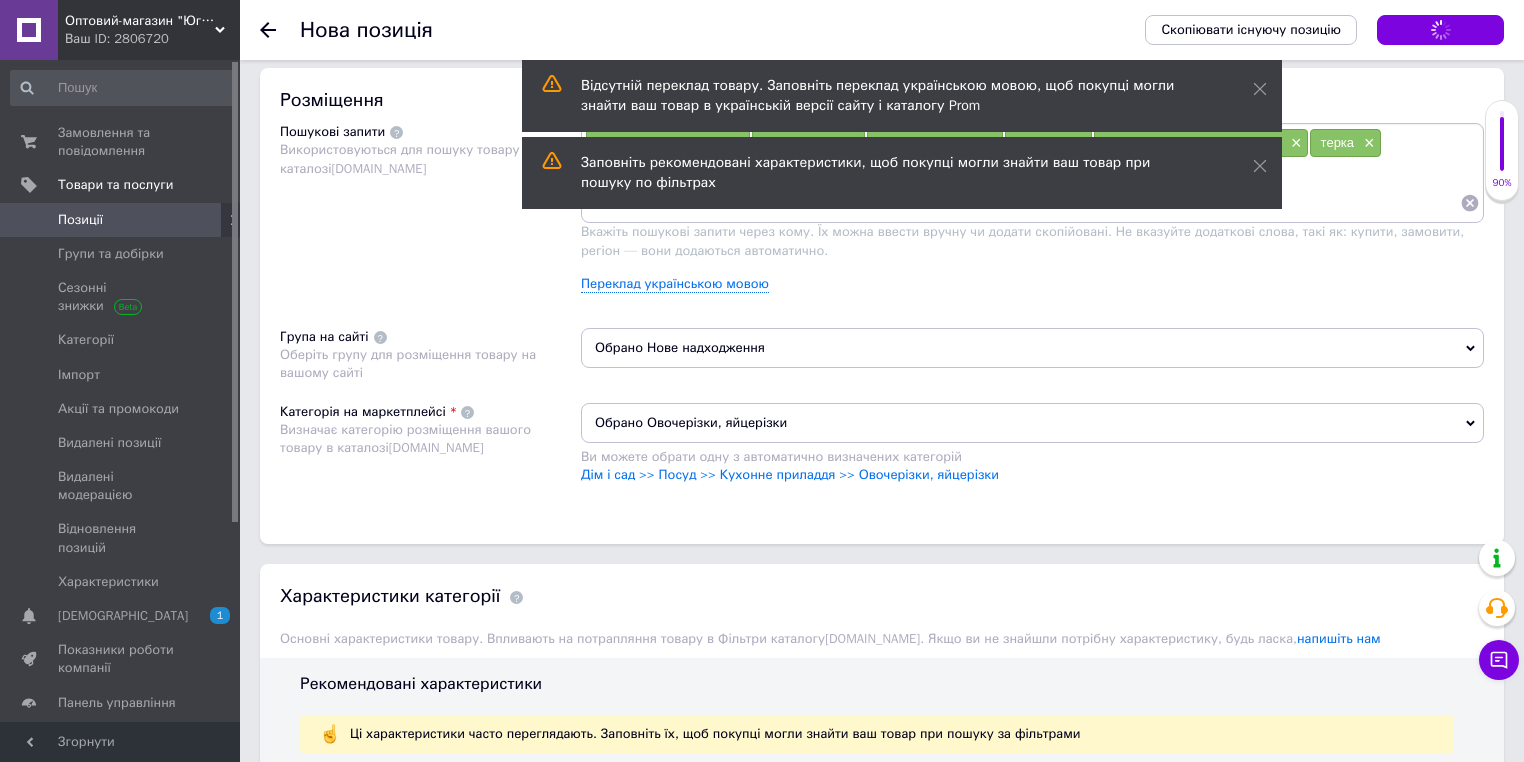 scroll, scrollTop: 1120, scrollLeft: 0, axis: vertical 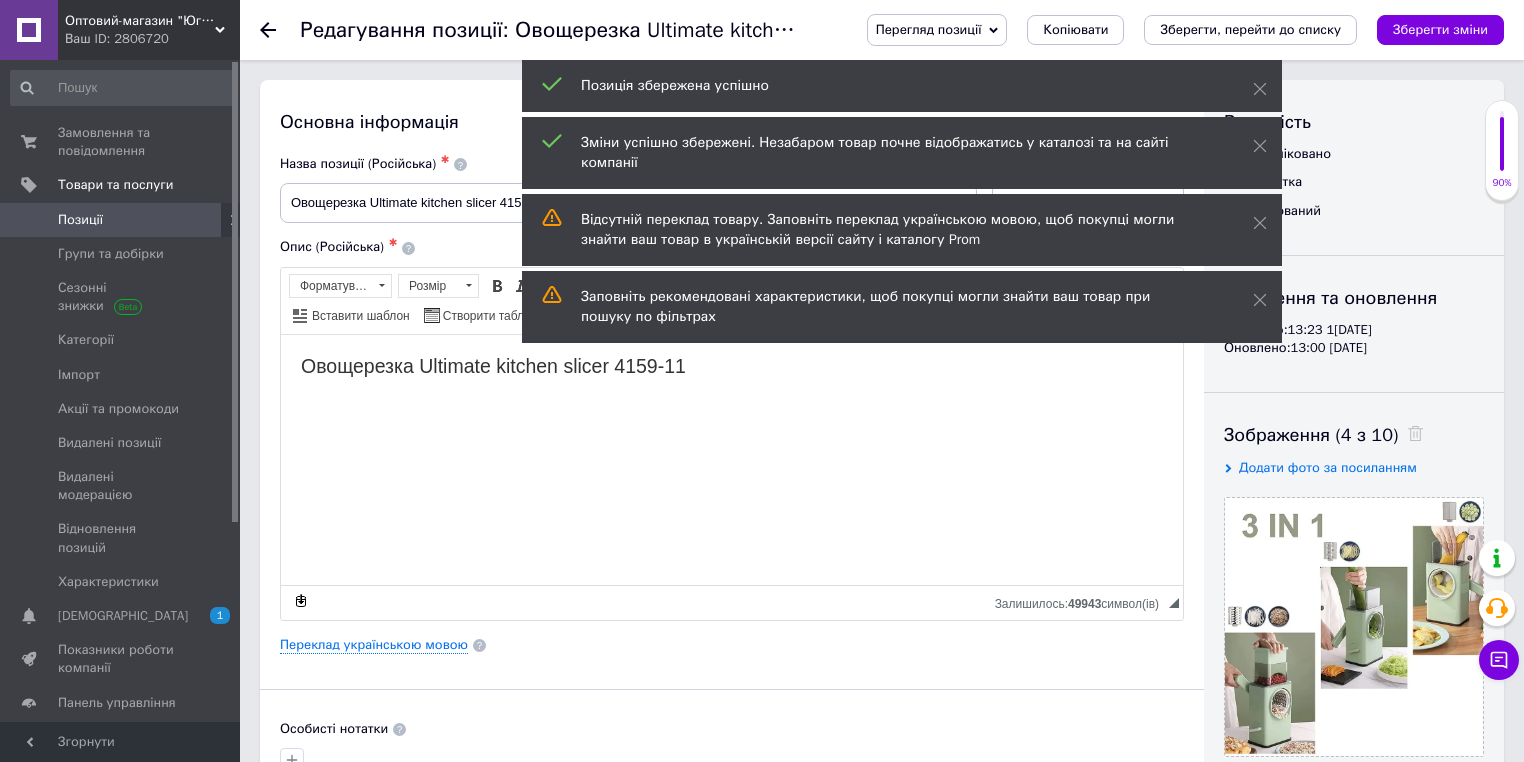 drag, startPoint x: 1254, startPoint y: 36, endPoint x: 1280, endPoint y: 63, distance: 37.48333 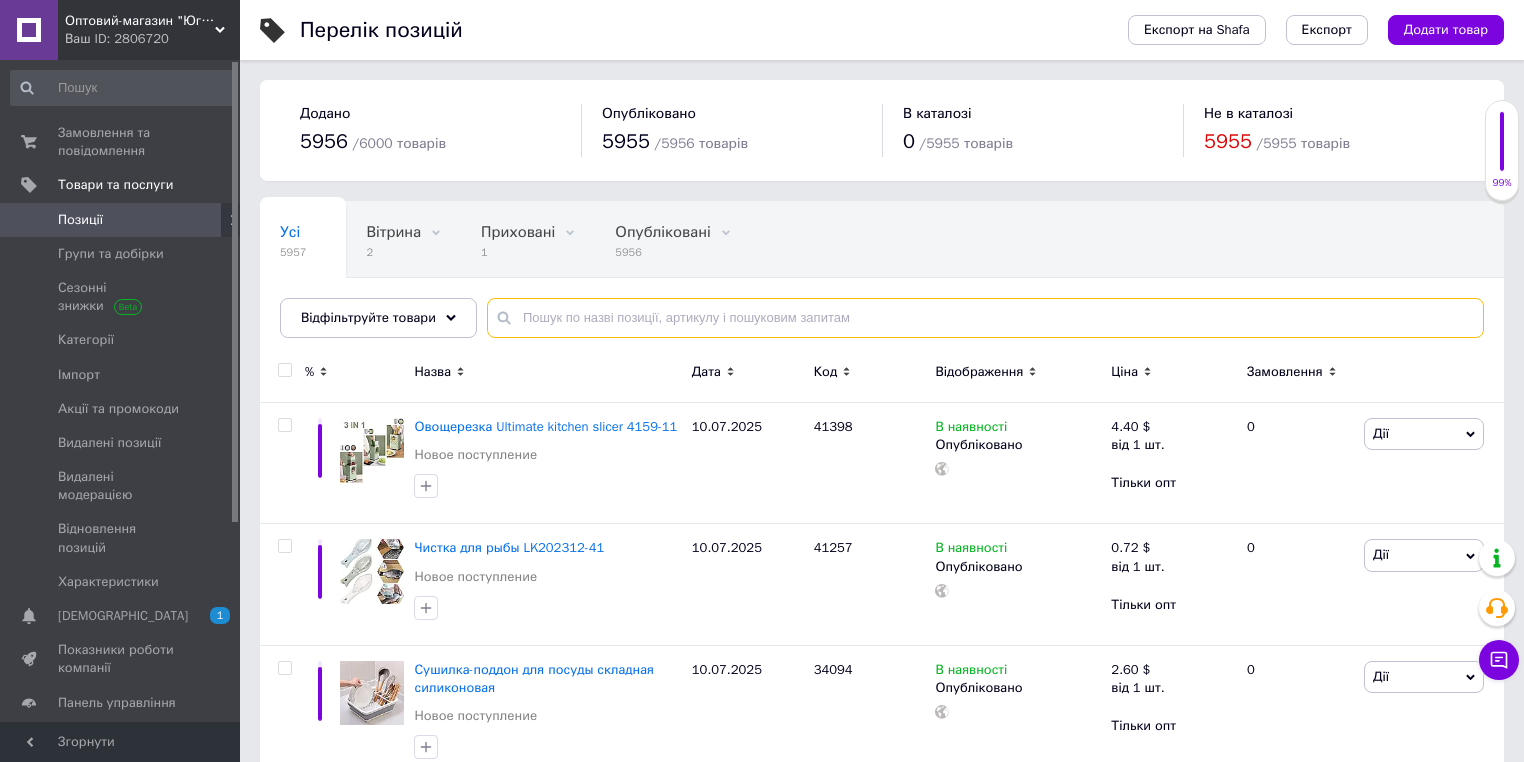 click at bounding box center [985, 318] 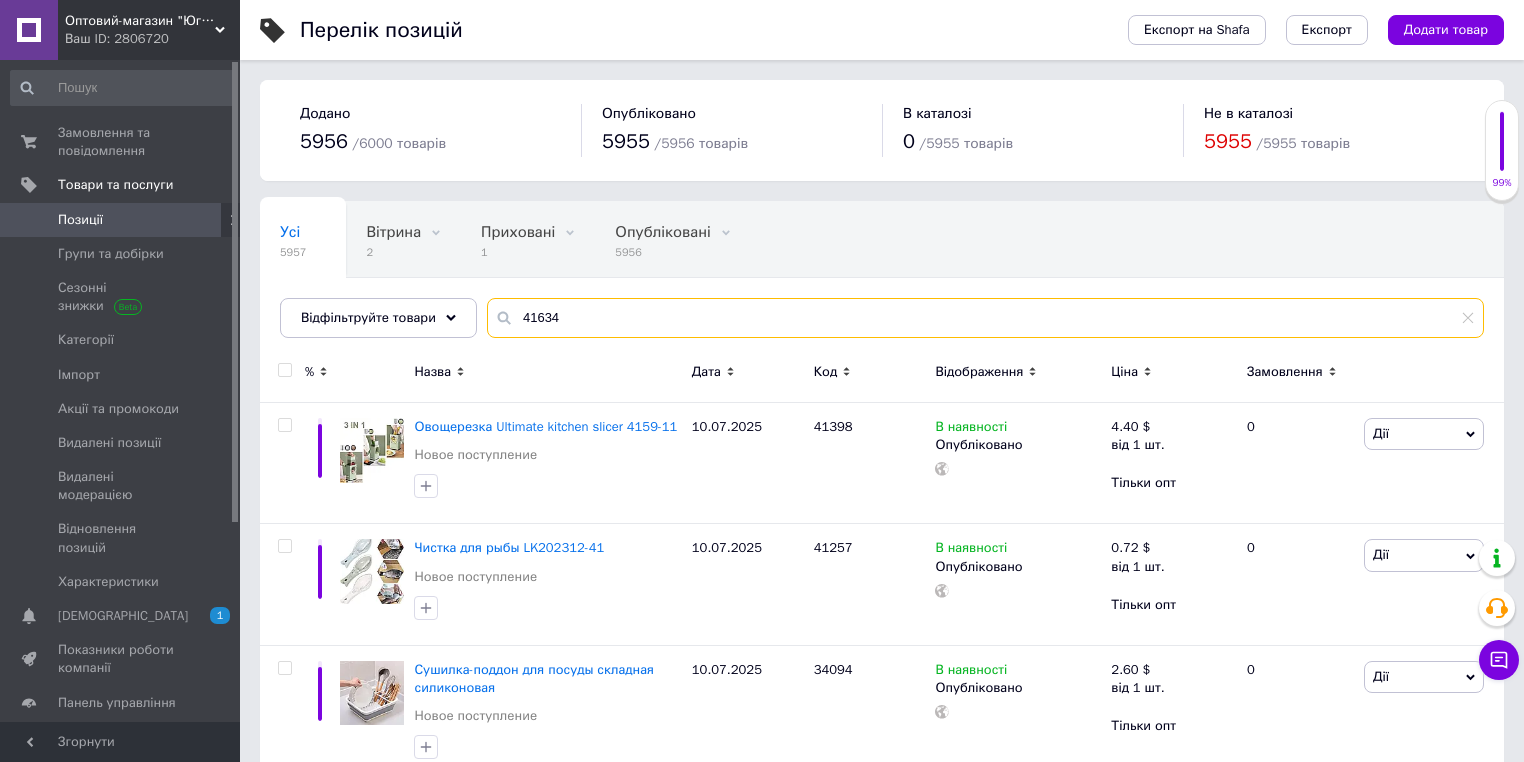 type on "41634" 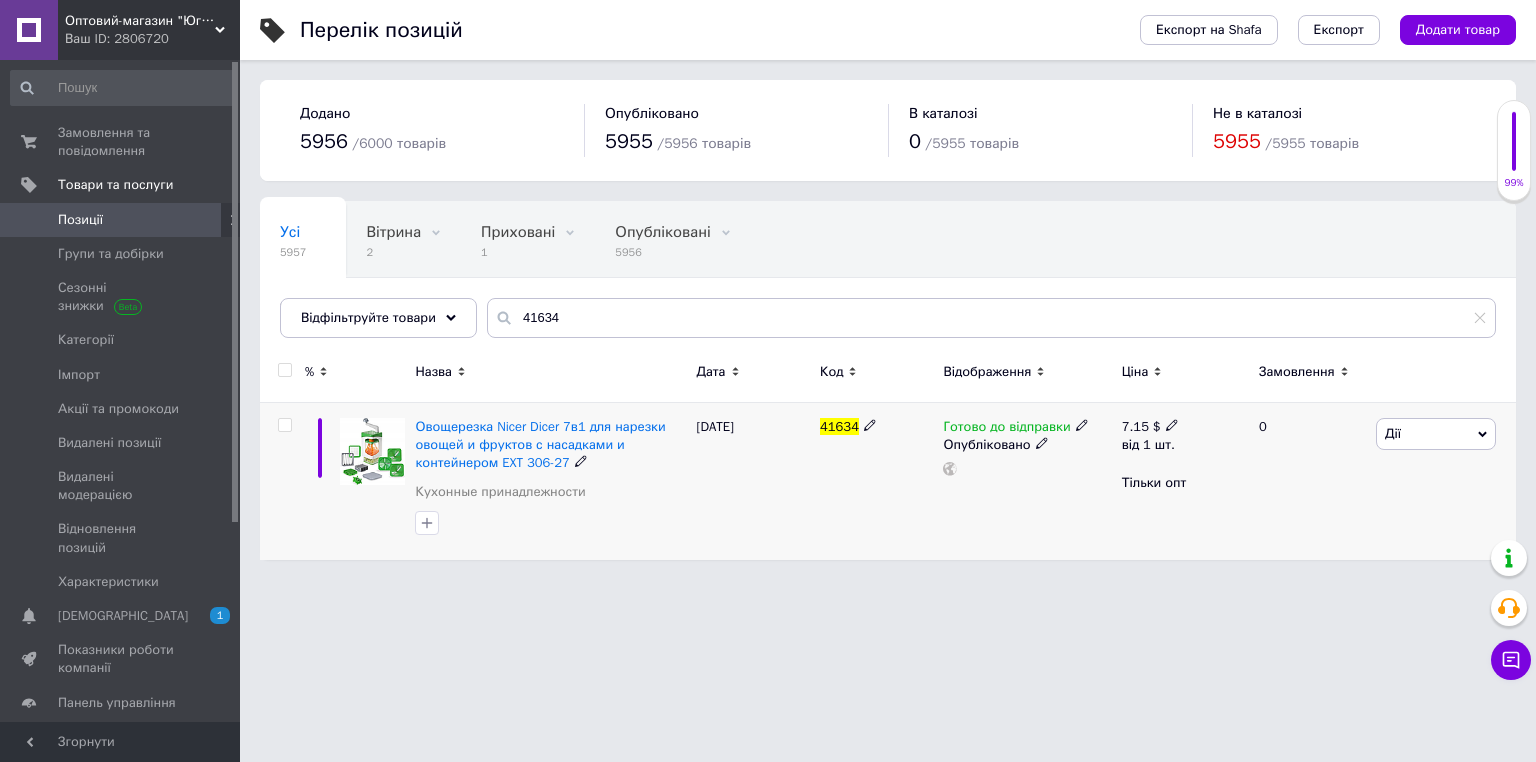 click 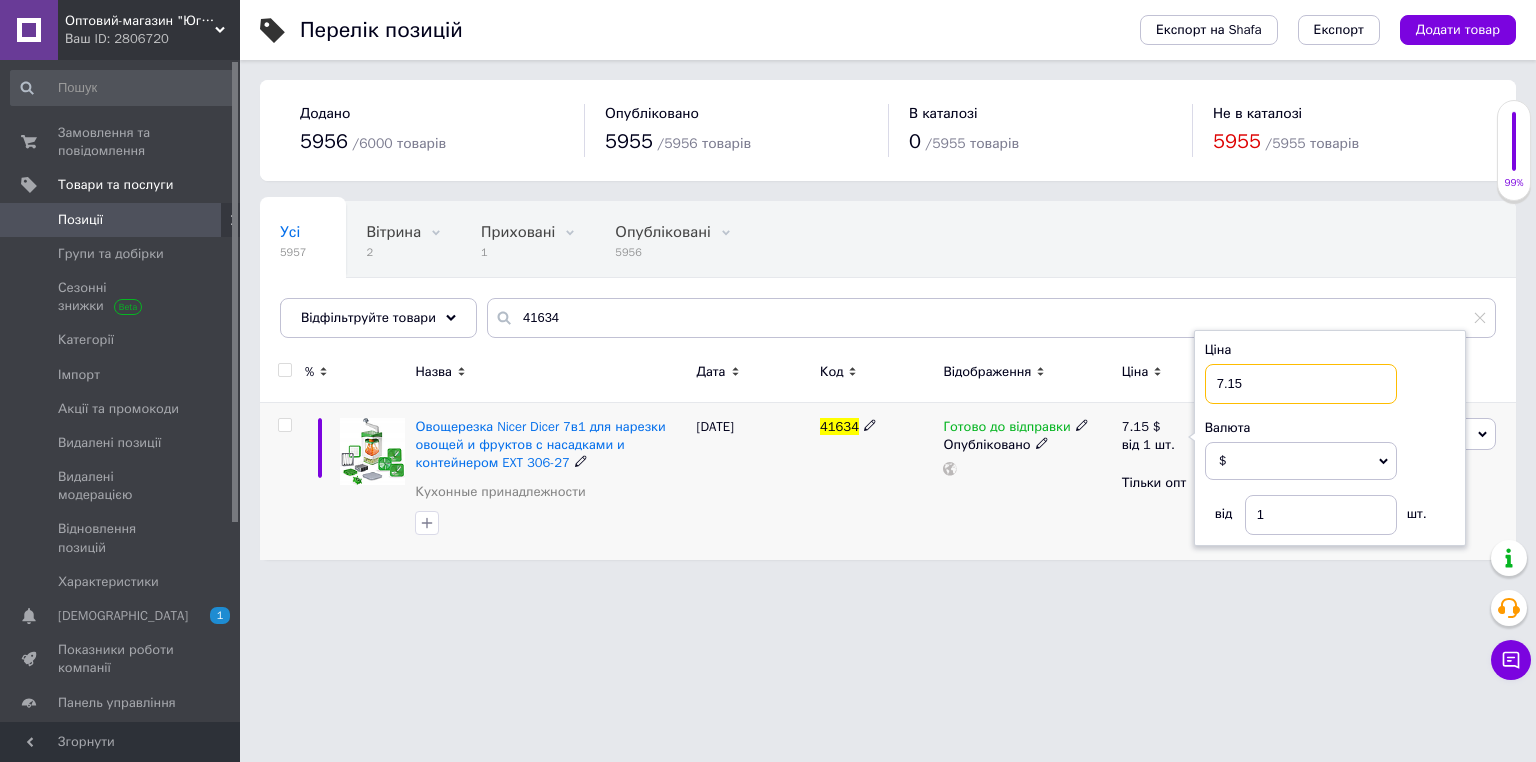 click on "7.15" at bounding box center (1301, 384) 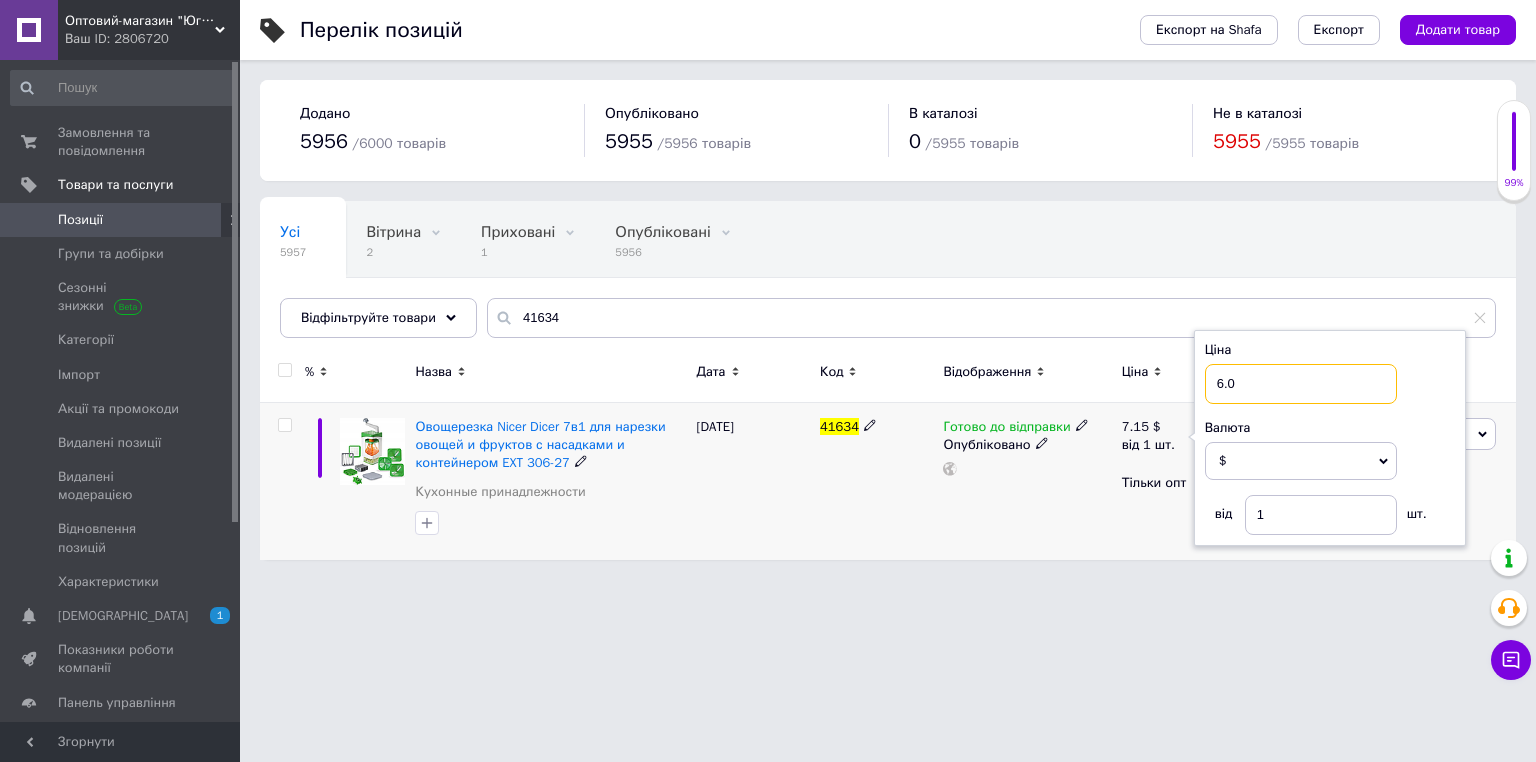type on "6.05" 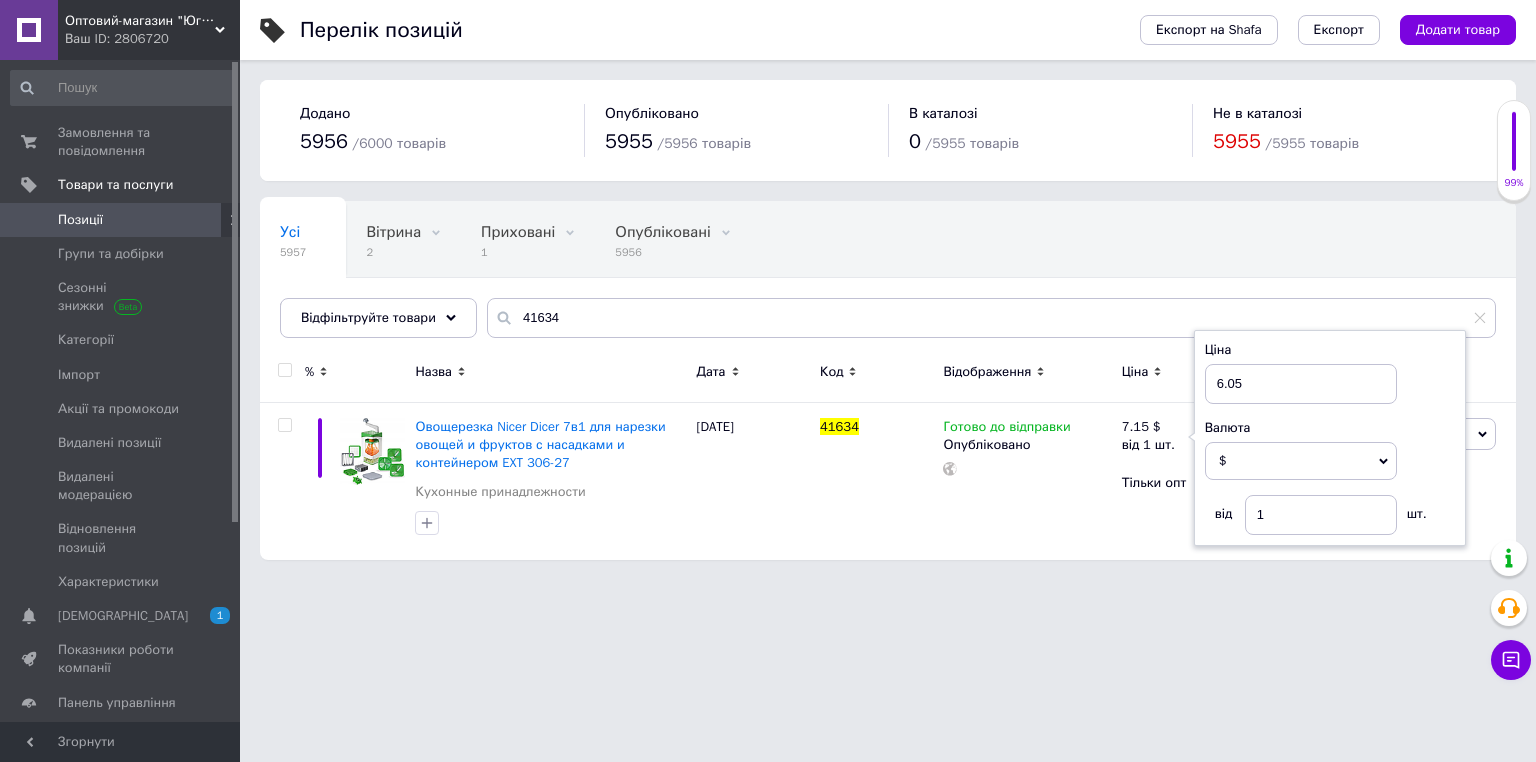 click on "Оптовий-магазин "Юг-Опт" Ваш ID: 2806720 Сайт Оптовий-магазин "Юг-Опт" Кабінет покупця Перевірити стан системи Сторінка на порталі Интернет-магазин  "Спектрик" Інтернет-магазин mj-line Довідка Вийти Замовлення та повідомлення 0 0 Товари та послуги Позиції Групи та добірки Сезонні знижки Категорії Імпорт Акції та промокоди Видалені позиції Видалені модерацією Відновлення позицій Характеристики Сповіщення 1 0 Показники роботи компанії Панель управління Відгуки Клієнти Каталог ProSale Аналітика Управління сайтом   /" at bounding box center [768, 290] 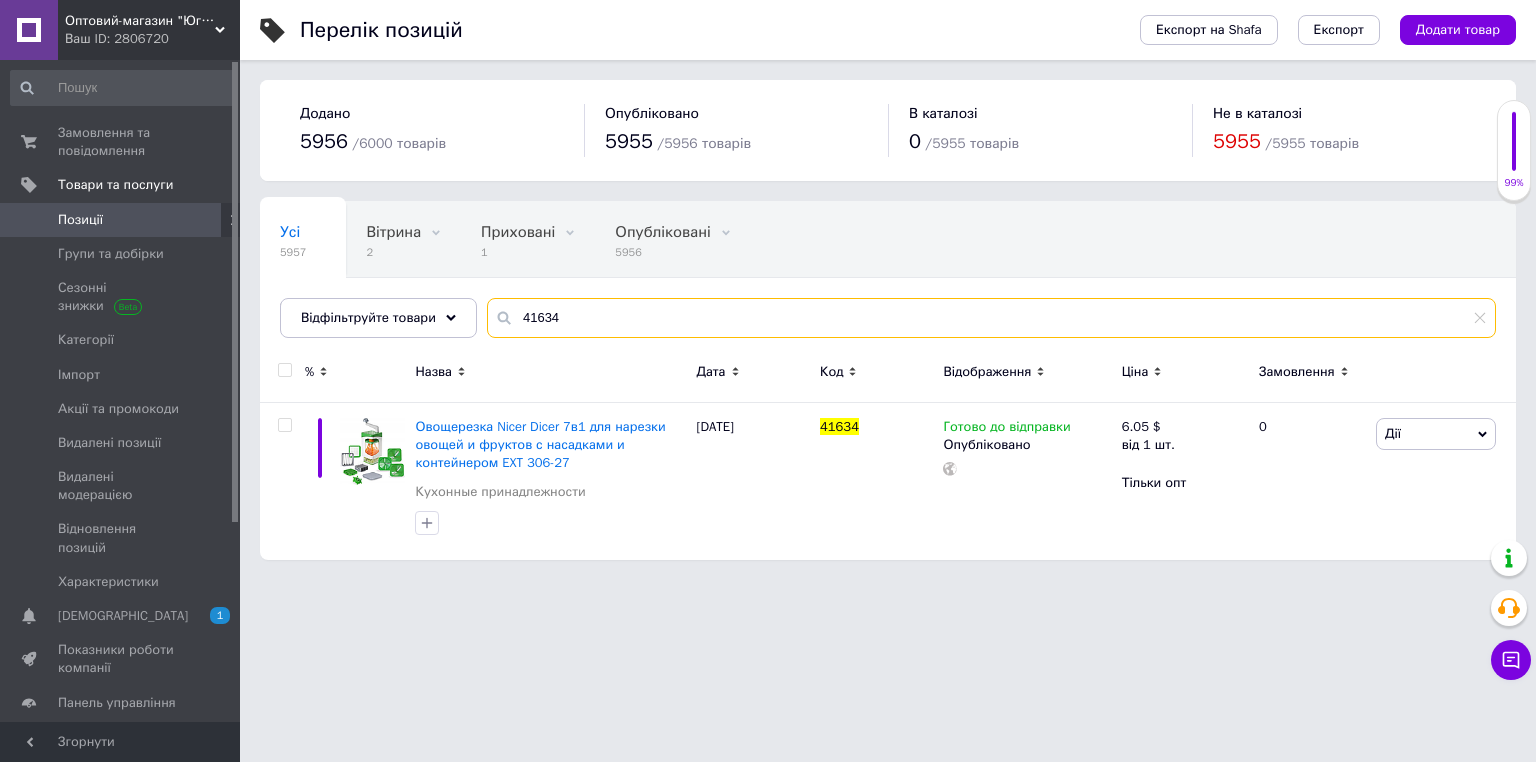 click on "41634" at bounding box center [991, 318] 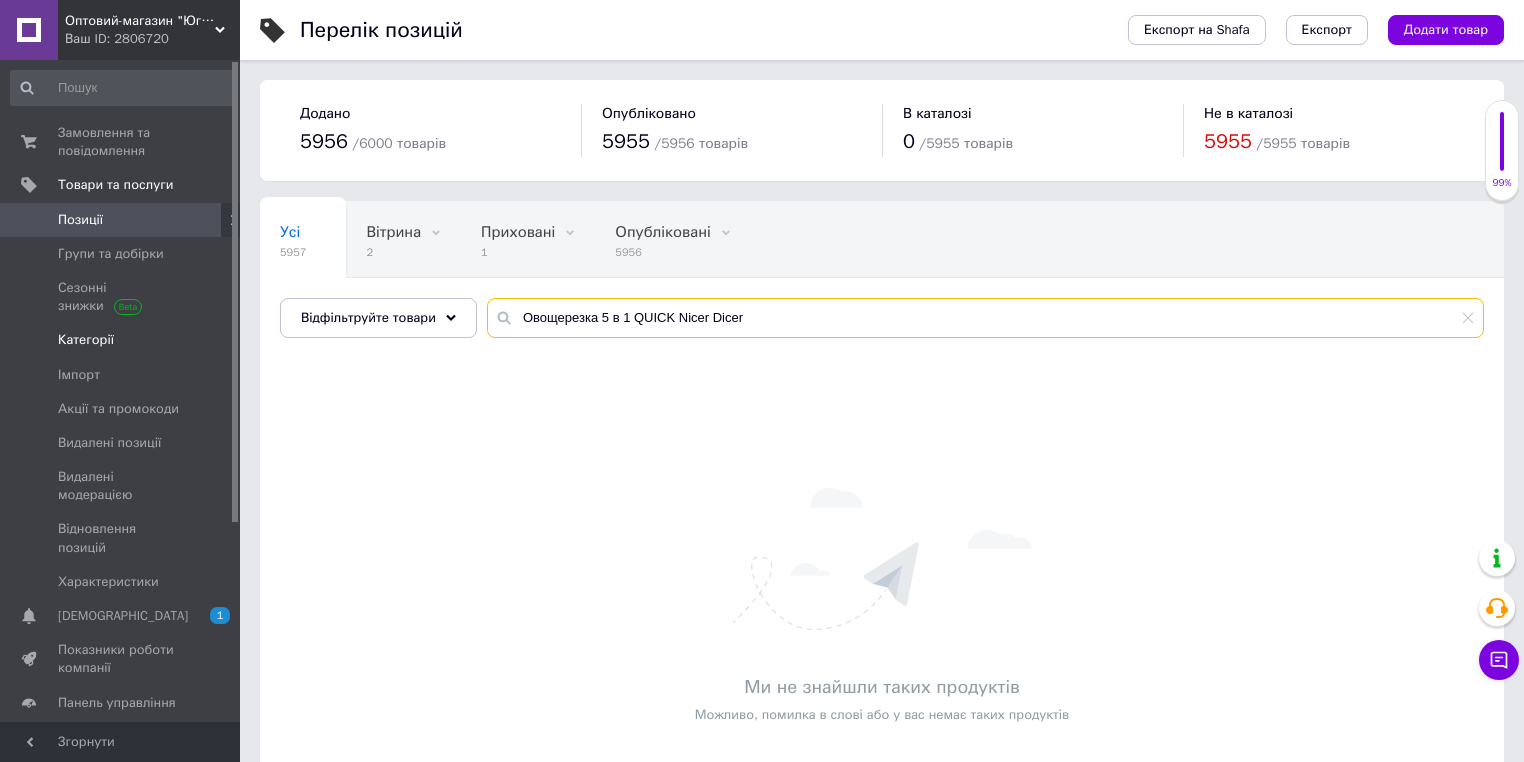 drag, startPoint x: 627, startPoint y: 316, endPoint x: 71, endPoint y: 325, distance: 556.0728 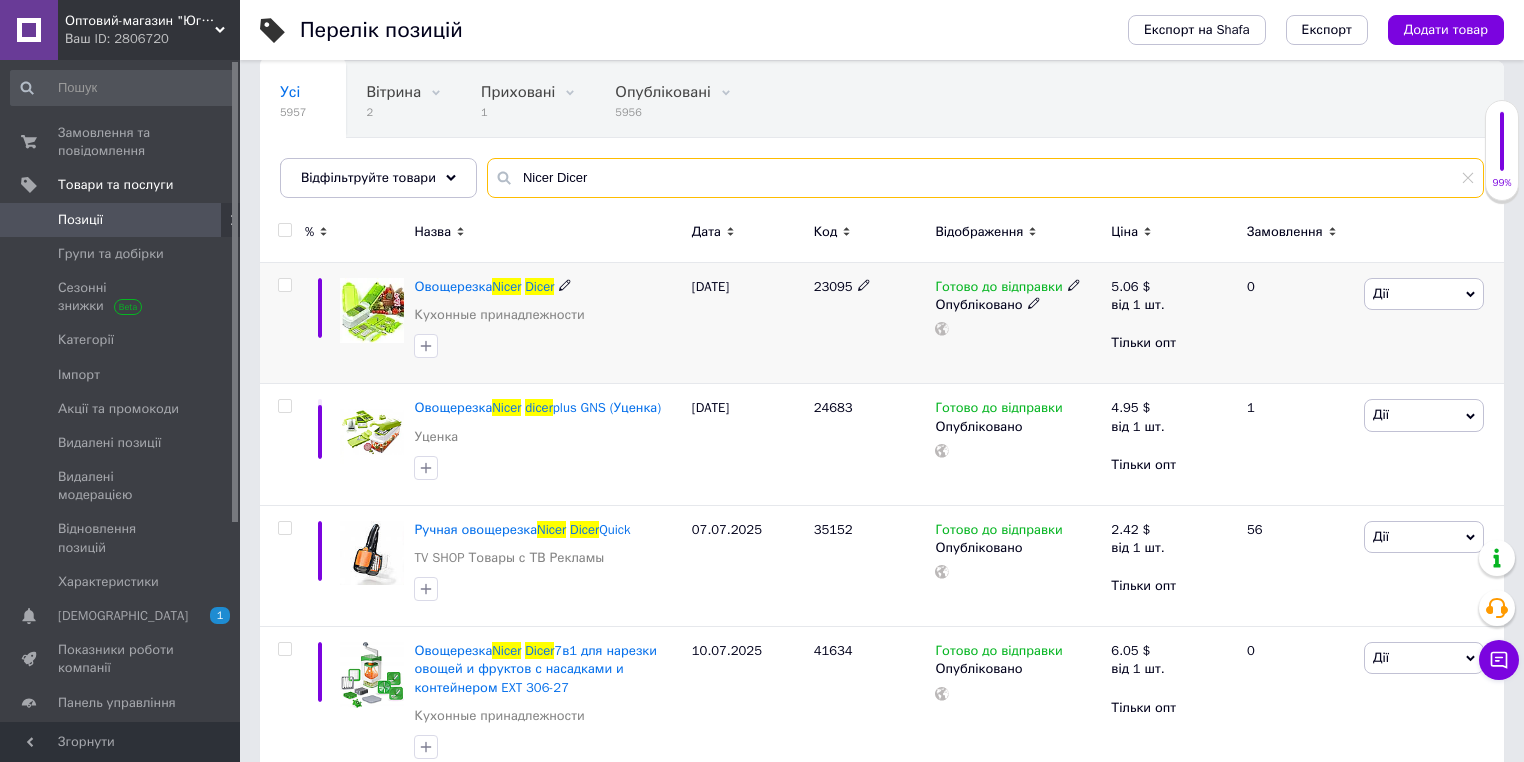 scroll, scrollTop: 180, scrollLeft: 0, axis: vertical 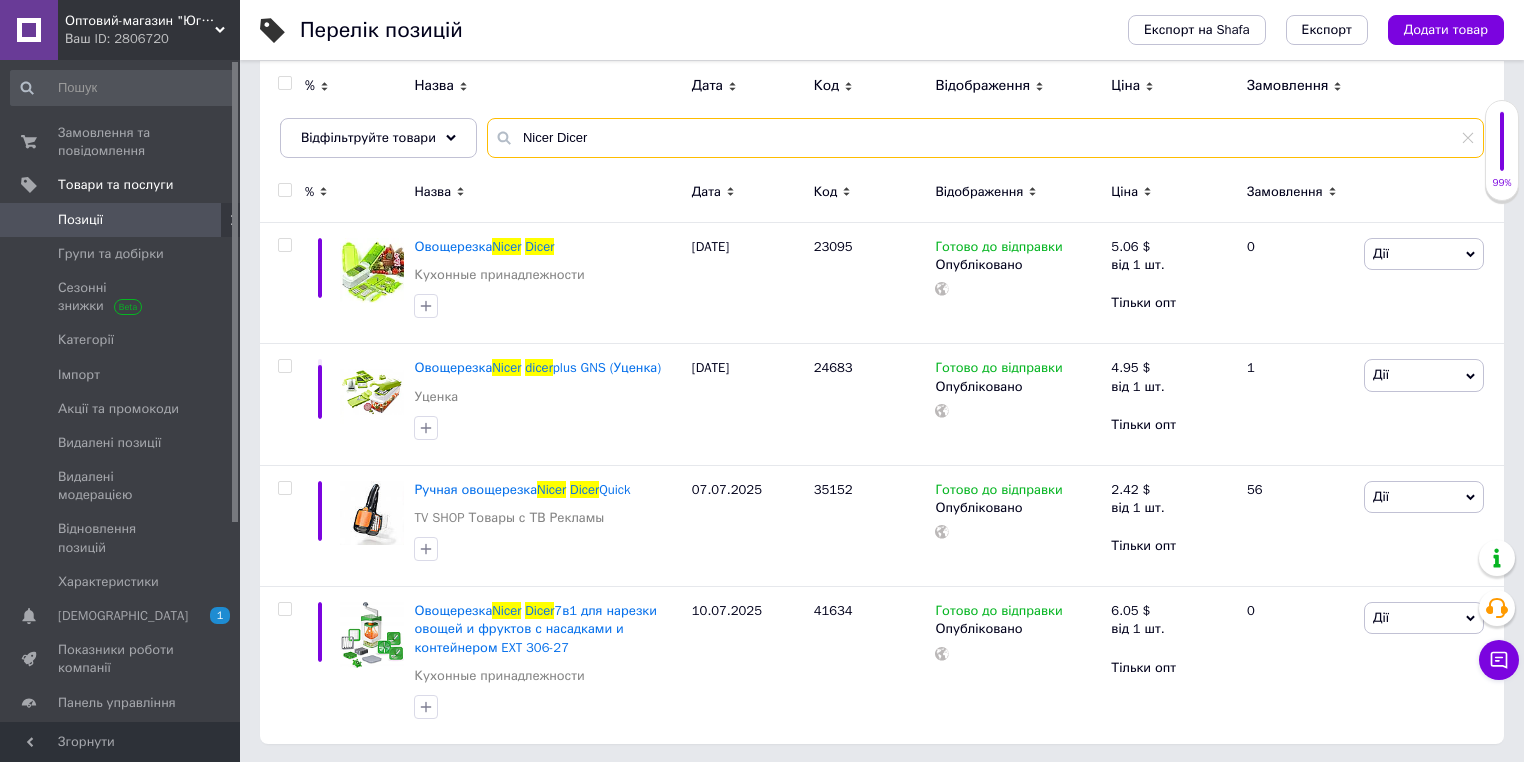 click on "Nicer Dicer" at bounding box center (985, 138) 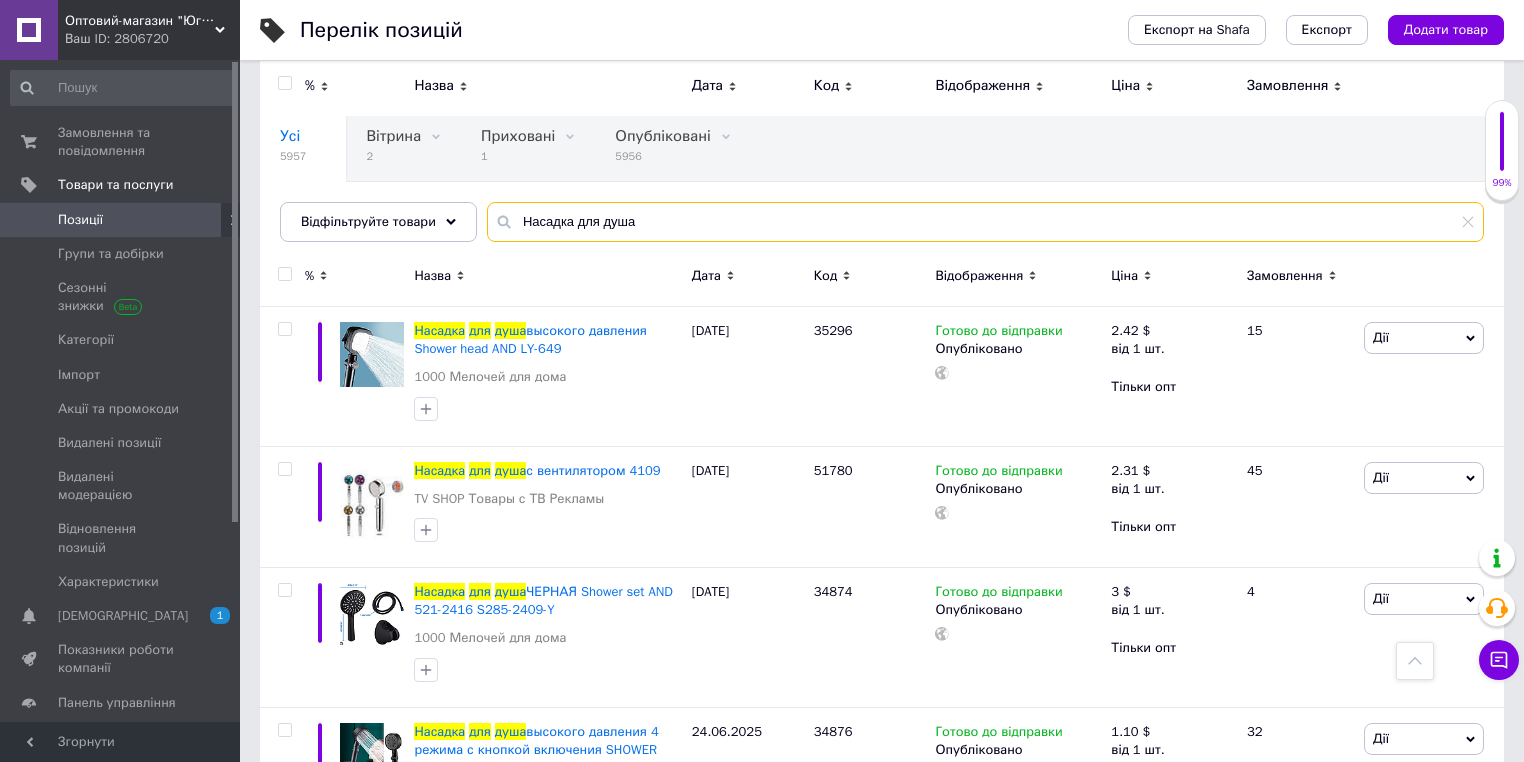 scroll, scrollTop: 0, scrollLeft: 0, axis: both 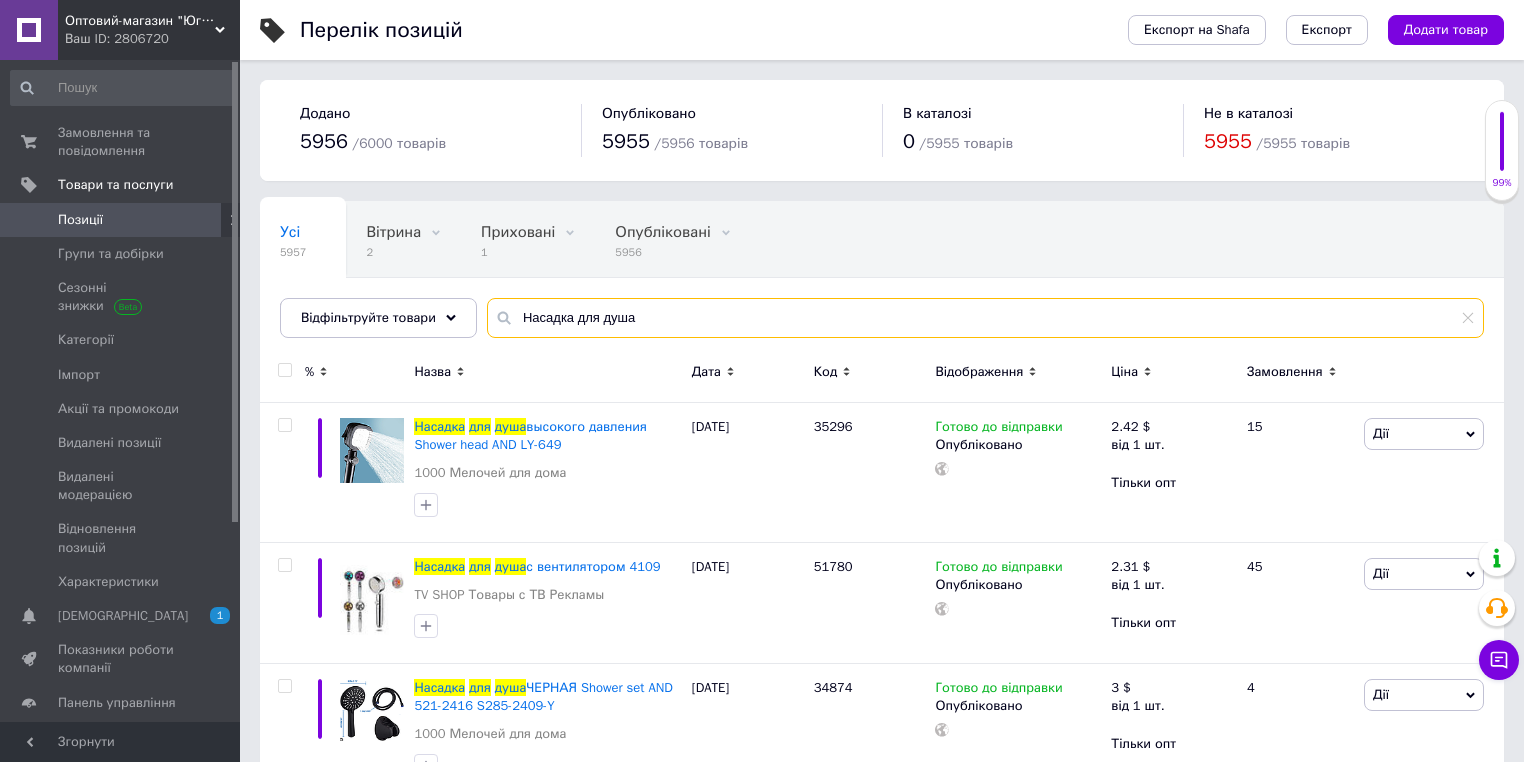 click on "Насадка для душа" at bounding box center [985, 318] 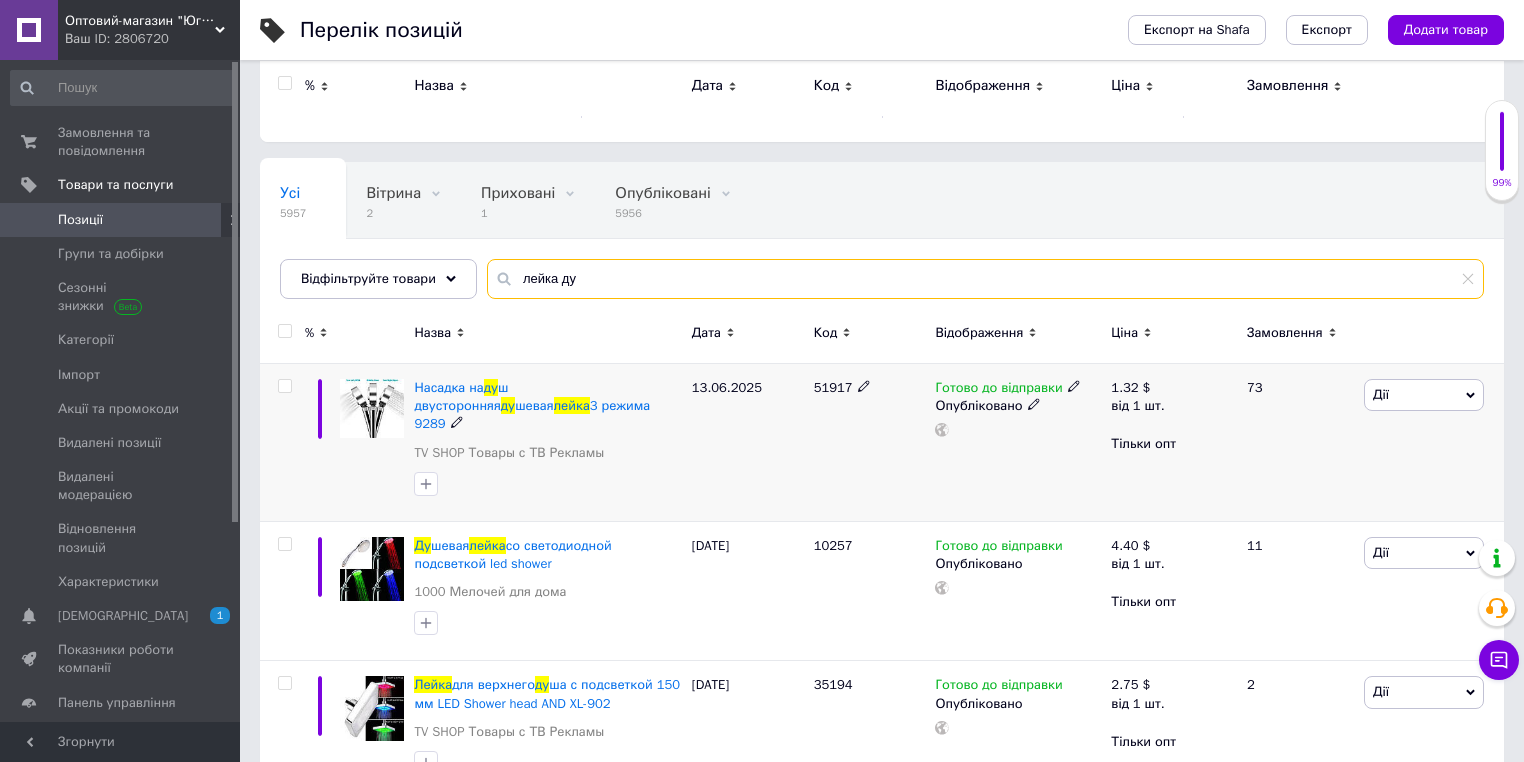 scroll, scrollTop: 0, scrollLeft: 0, axis: both 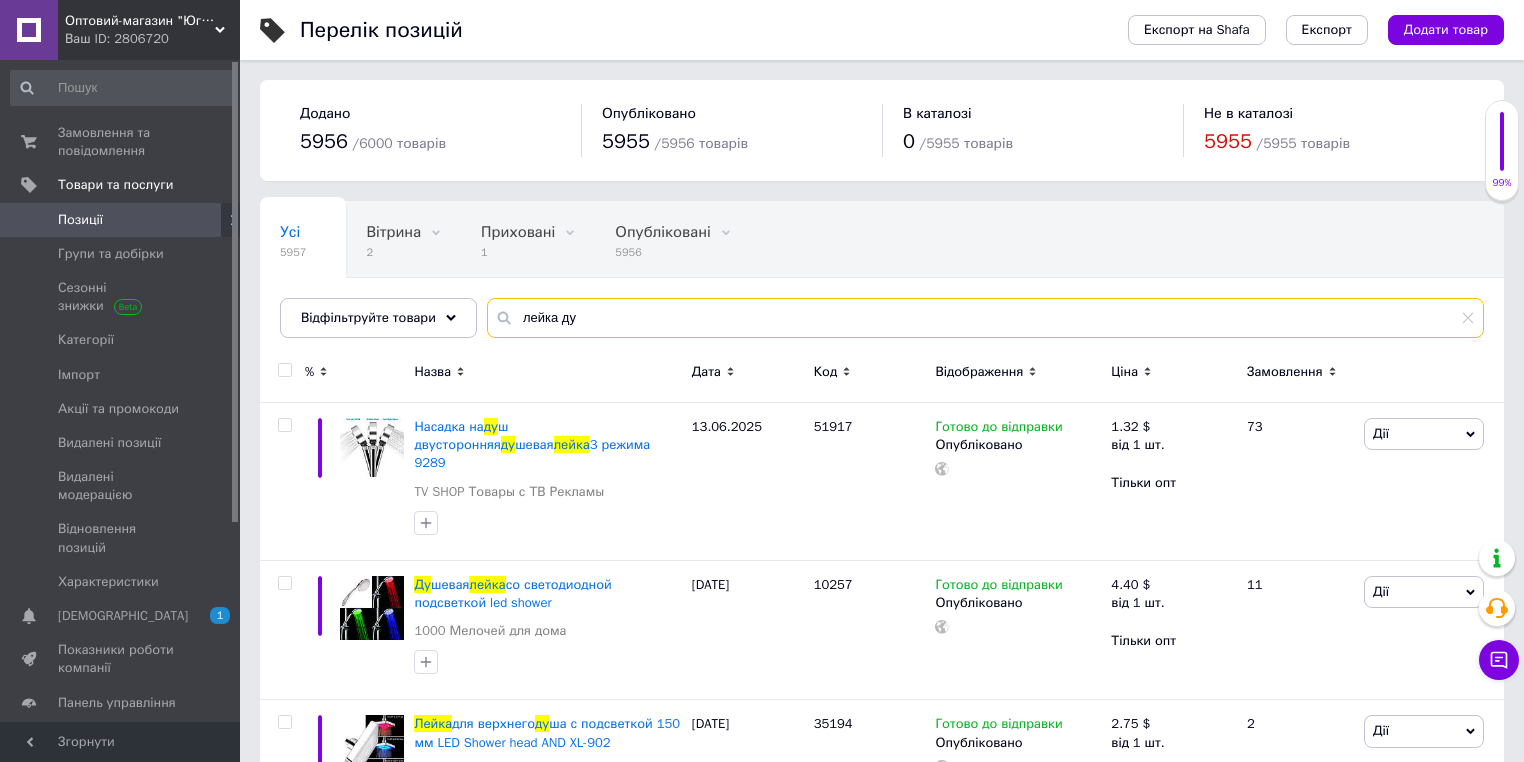 type on "лейка ду" 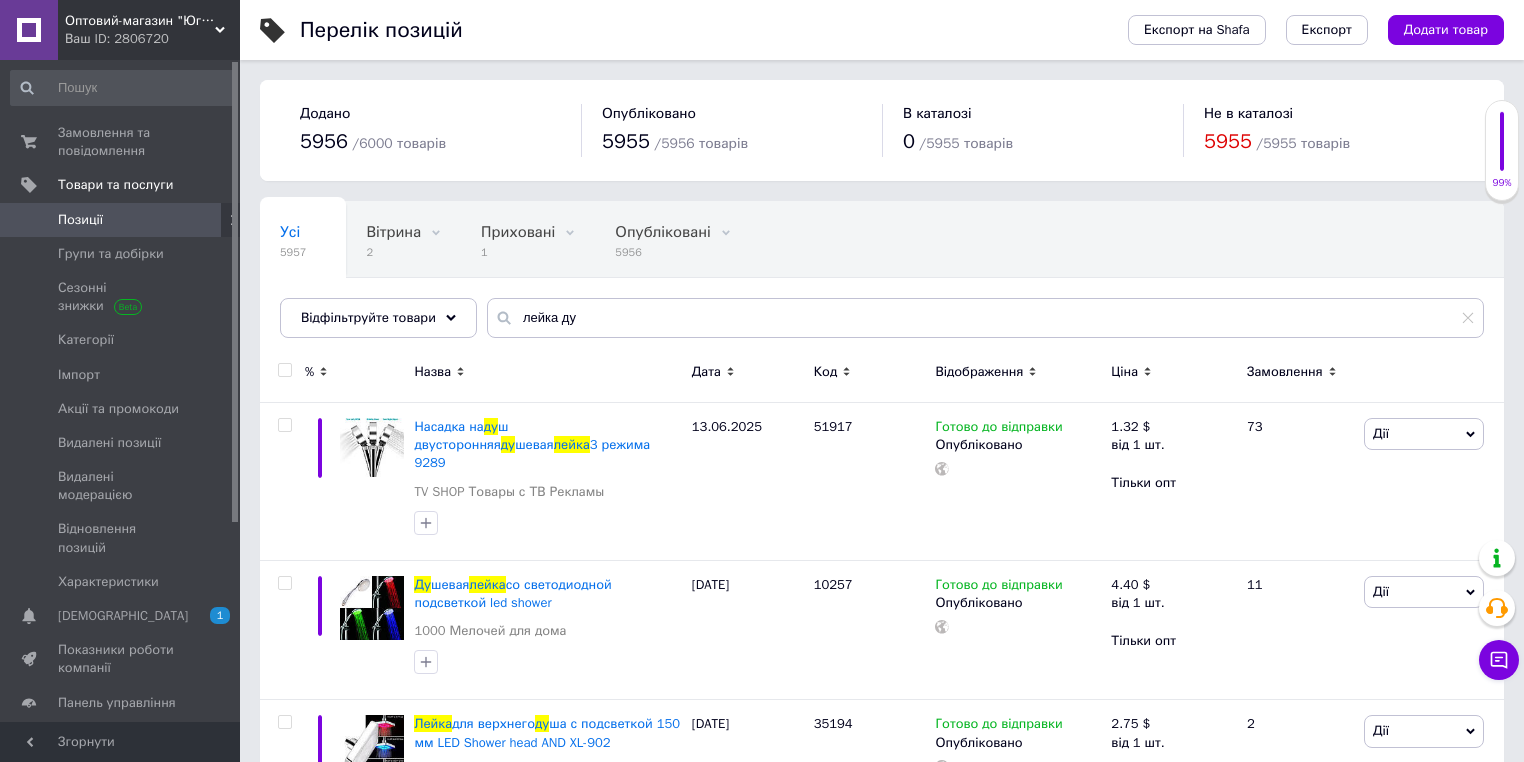 click on "Додати товар" at bounding box center (1446, 30) 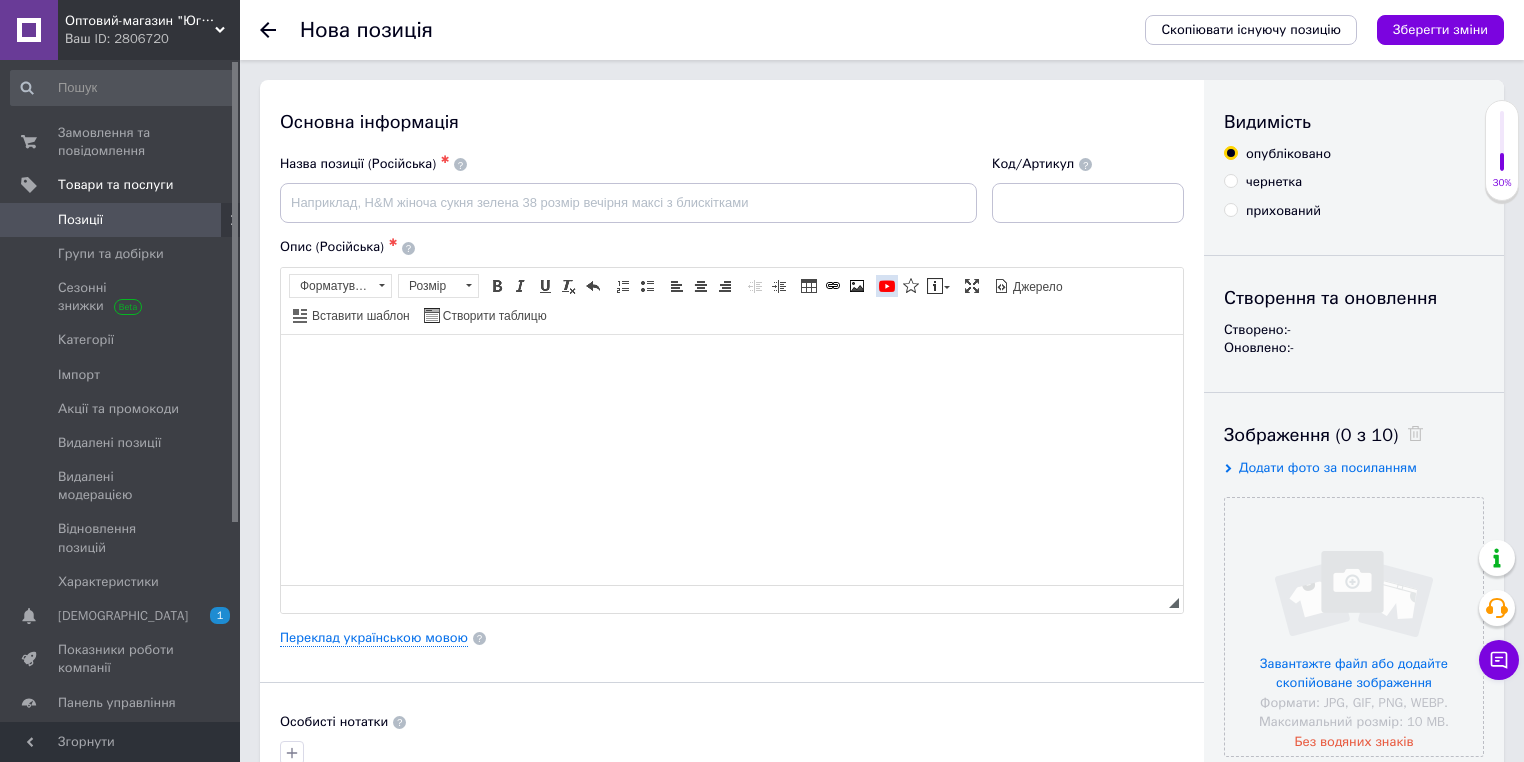 scroll, scrollTop: 0, scrollLeft: 0, axis: both 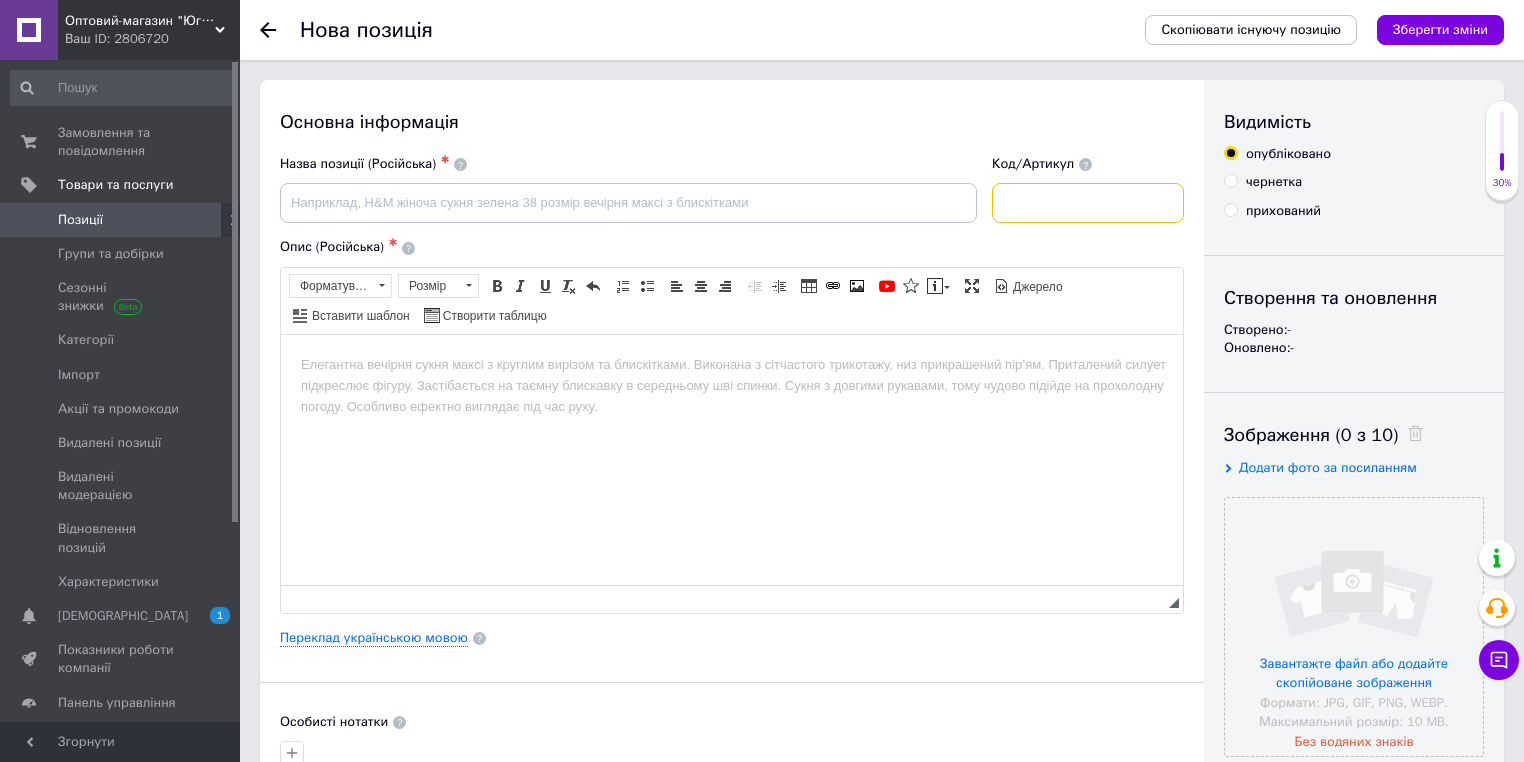 click at bounding box center (1088, 203) 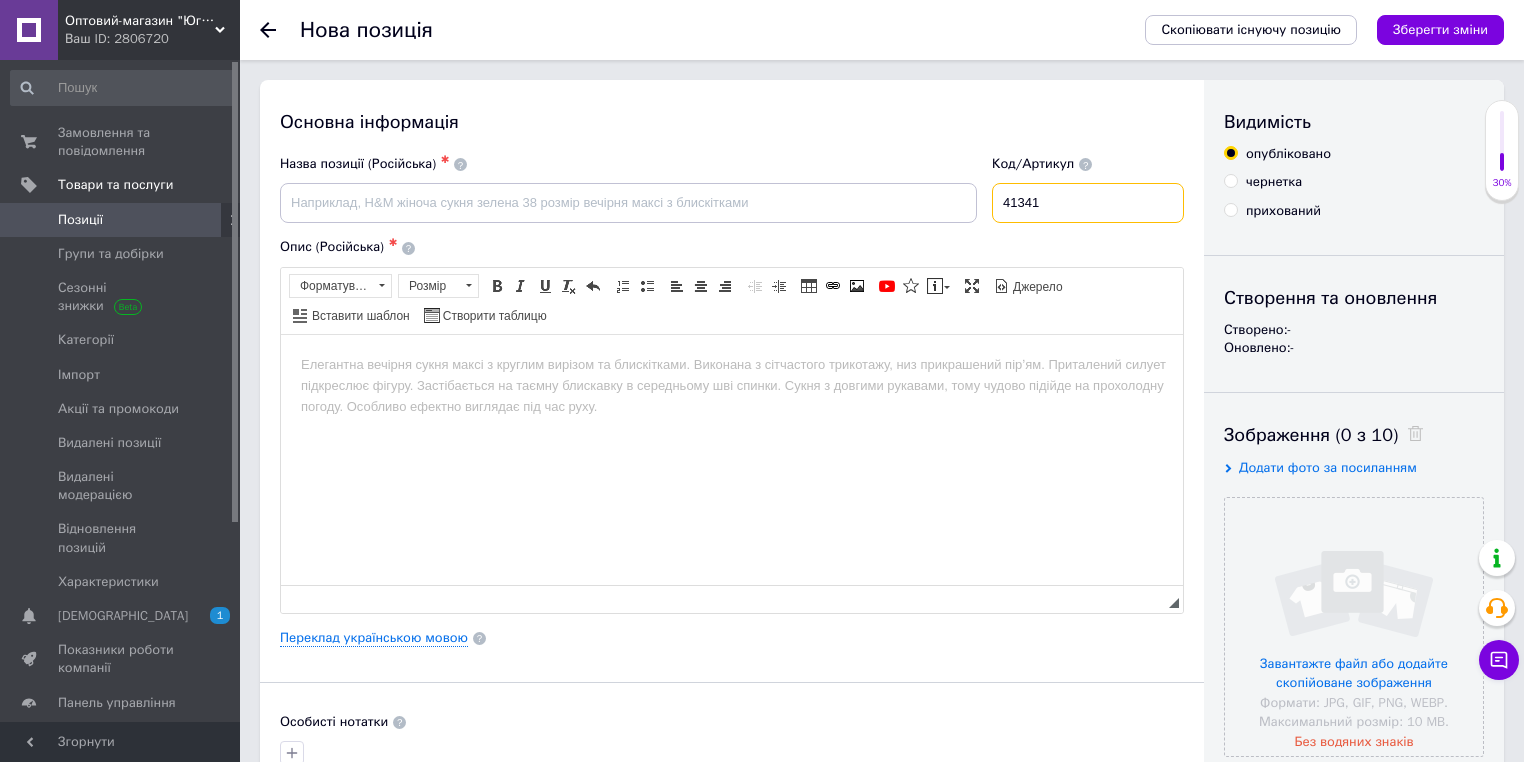 type on "41341" 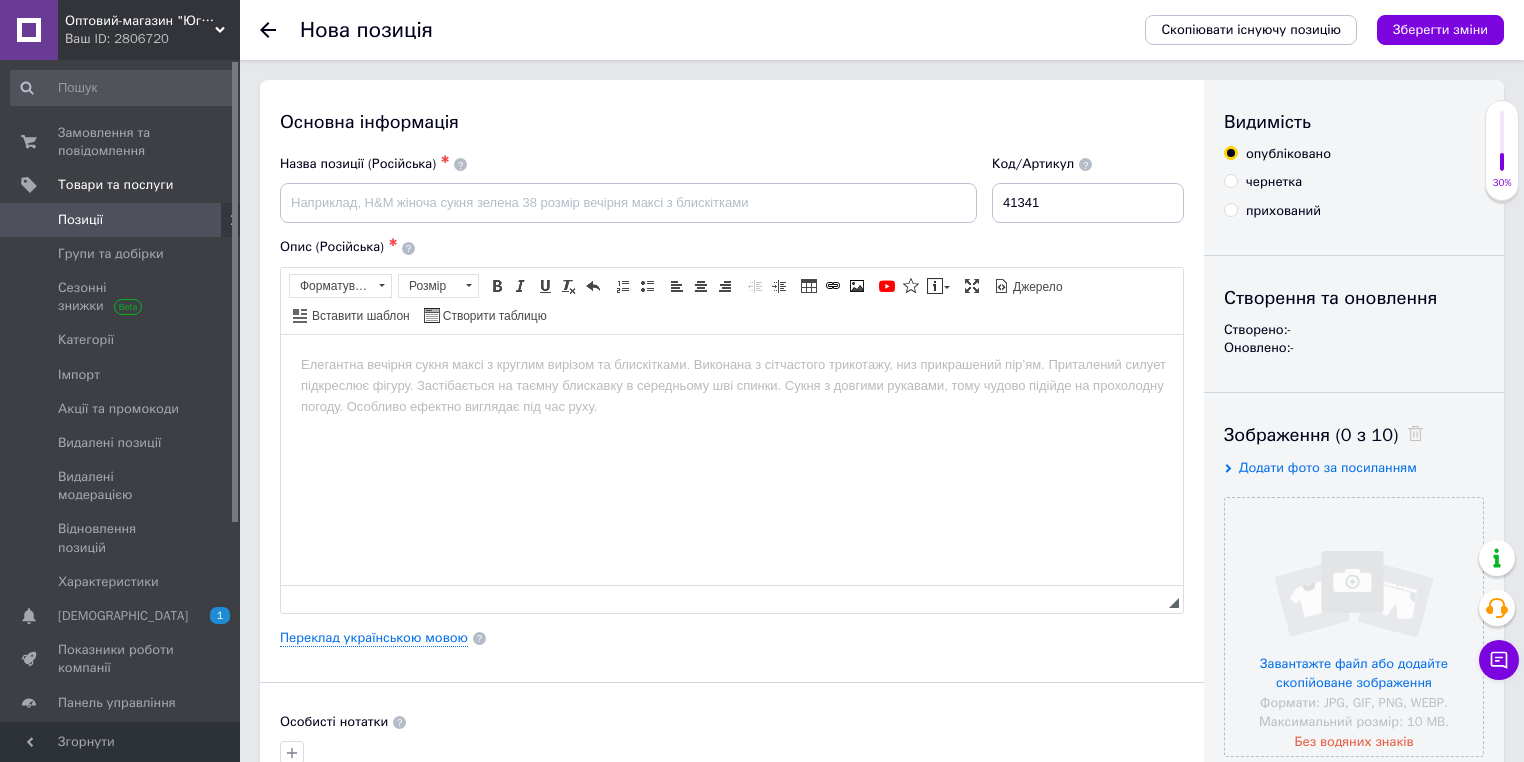 click on "Основна інформація Назва позиції (Російська) ✱ Код/Артикул 41341 Опис (Російська) ✱ Розширений текстовий редактор, 61660539-F01A-46F2-AC32-65B69DB91047 Панель інструментів редактора Форматування Форматування Розмір Розмір   Жирний  Сполучення клавіш Ctrl+B   Курсив  Сполучення клавіш Ctrl+I   Підкреслений  Сполучення клавіш Ctrl+U   Видалити форматування   Повернути  Сполучення клавіш Ctrl+Z   Вставити/видалити нумерований список   Вставити/видалити маркований список   По лівому краю   По центру   По правому краю   Зменшити відступ   Збільшити відступ   Таблиця     Зображення   $" at bounding box center [732, 638] 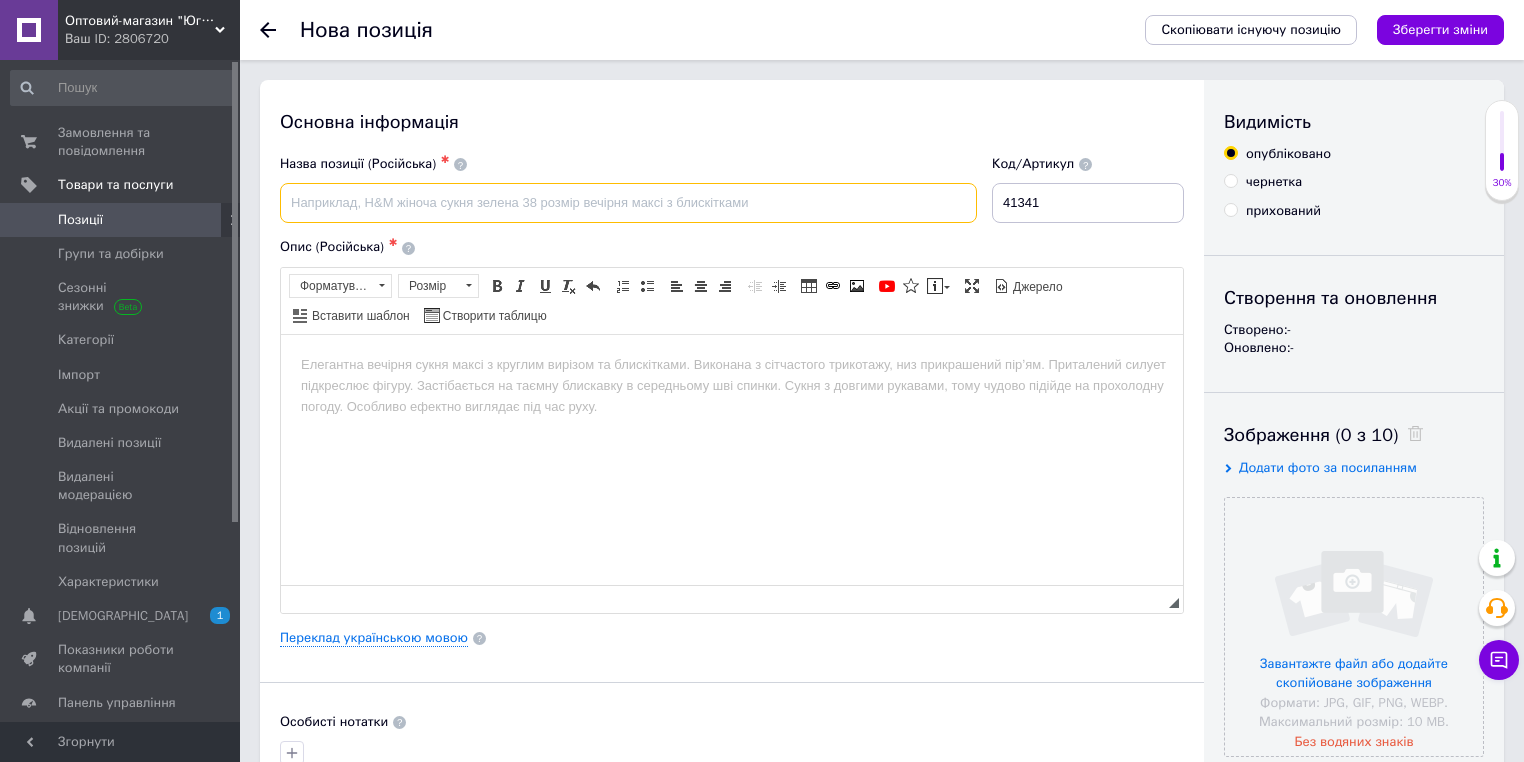 click at bounding box center [628, 203] 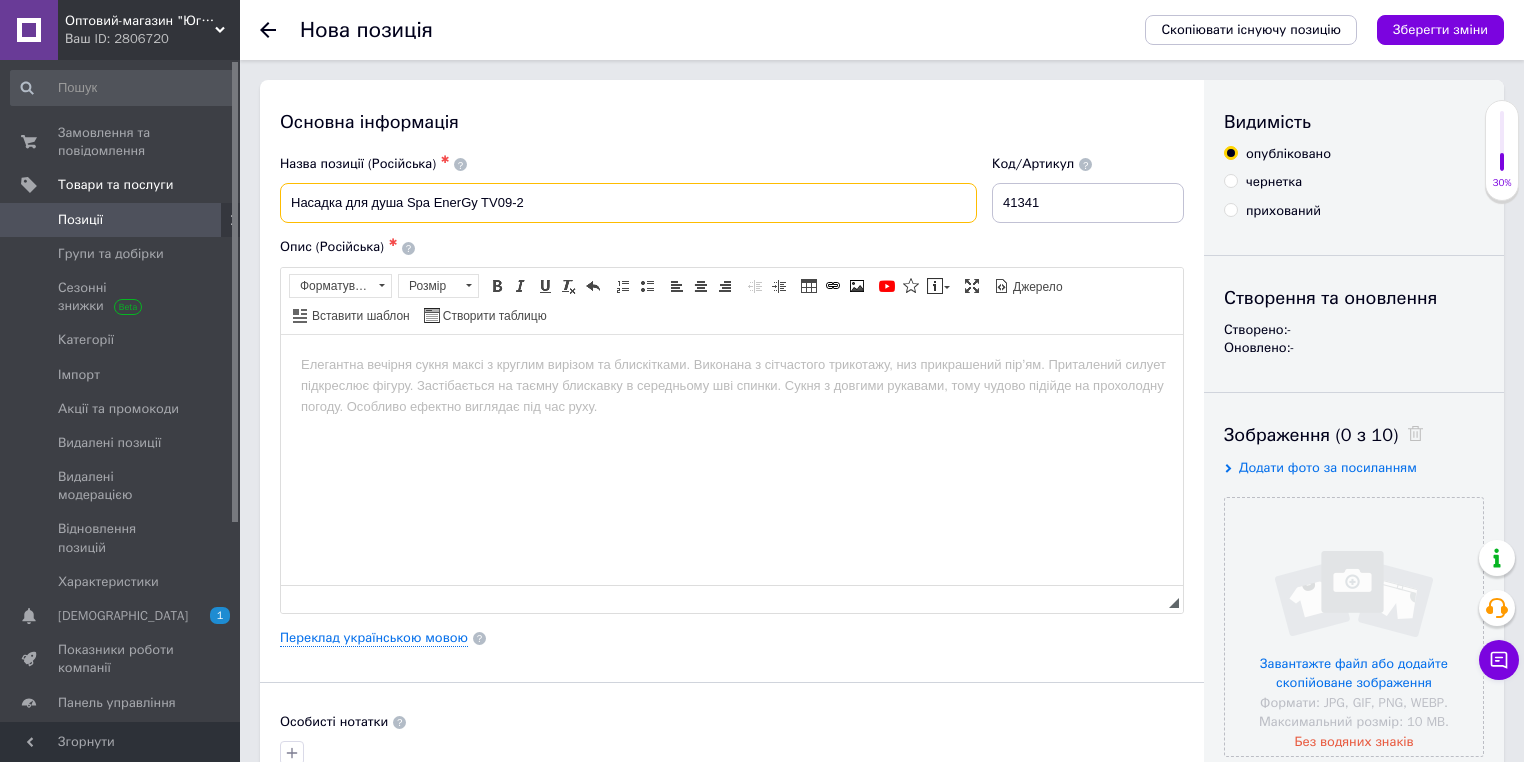 click on "Насадка для душа Spa EnerGy TV09-2" at bounding box center [628, 203] 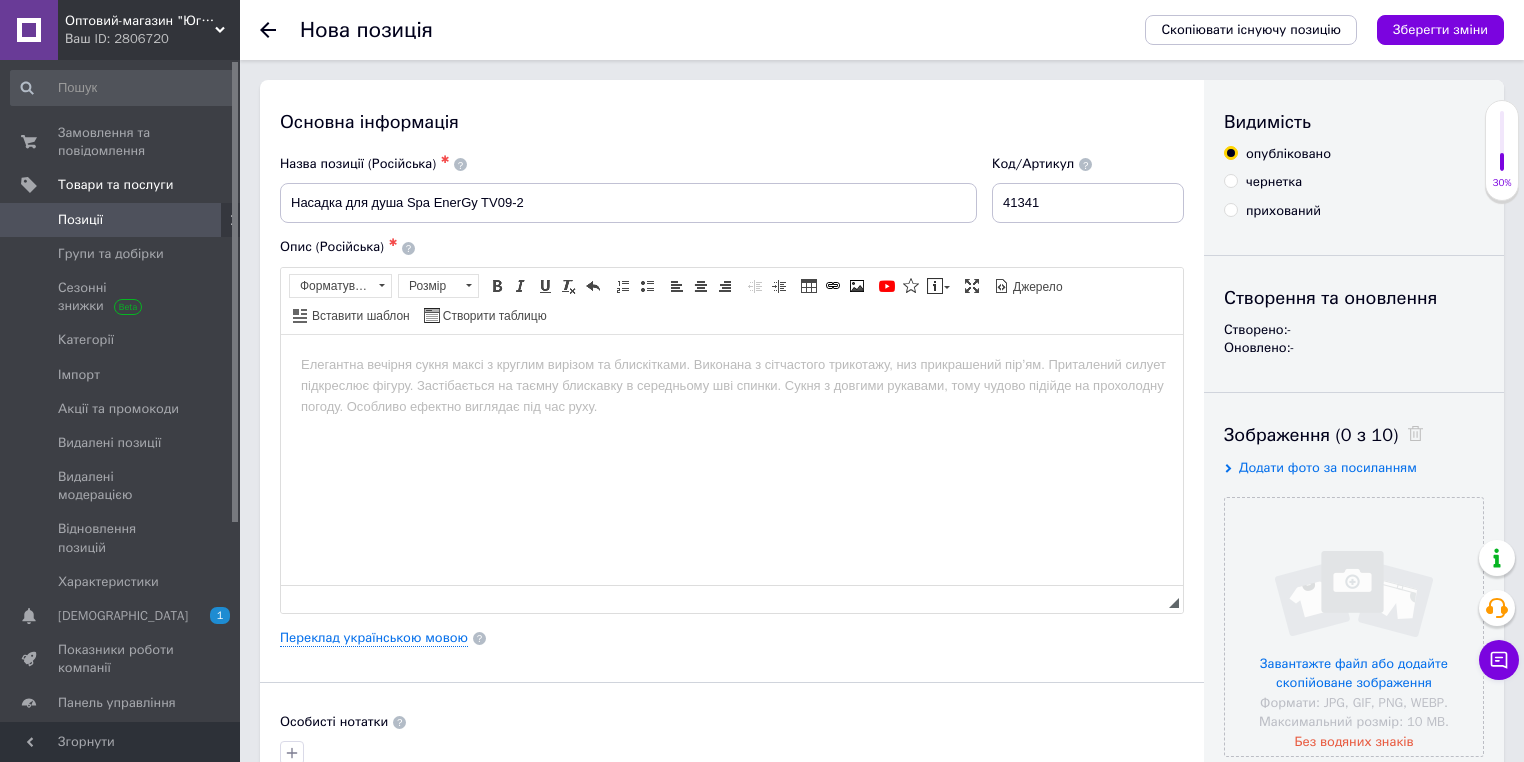 drag, startPoint x: 417, startPoint y: 385, endPoint x: 416, endPoint y: 372, distance: 13.038404 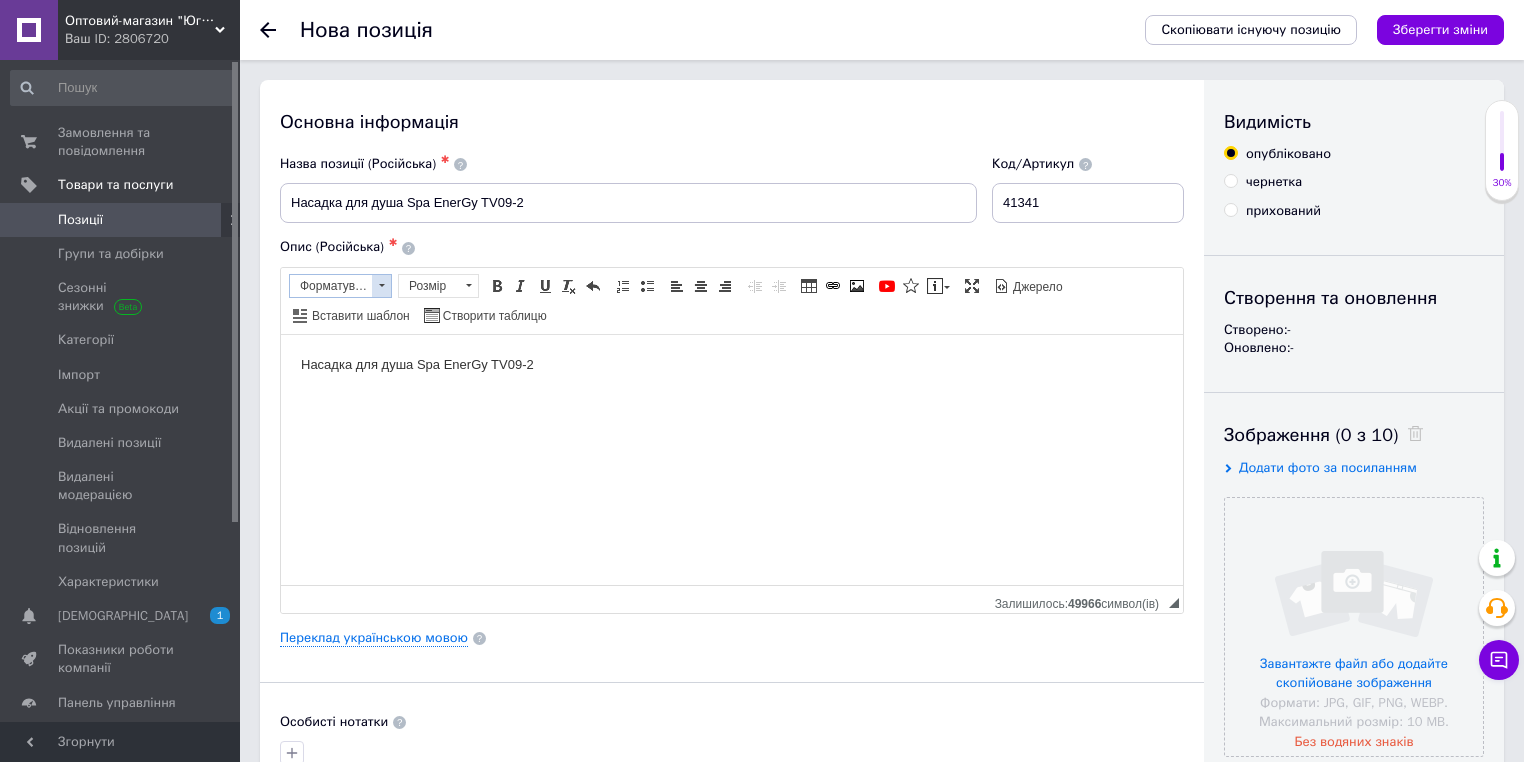 click at bounding box center (381, 286) 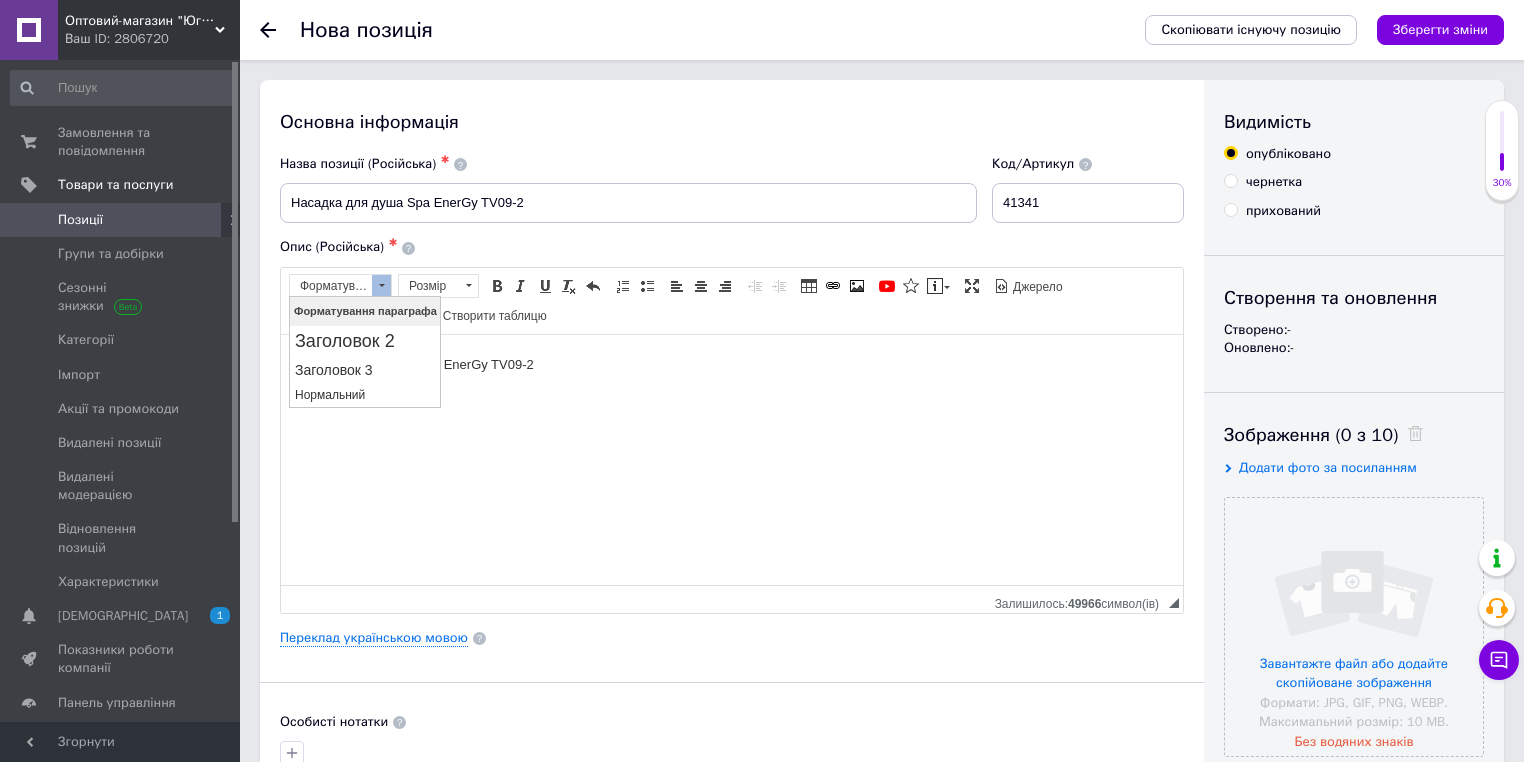 scroll, scrollTop: 0, scrollLeft: 0, axis: both 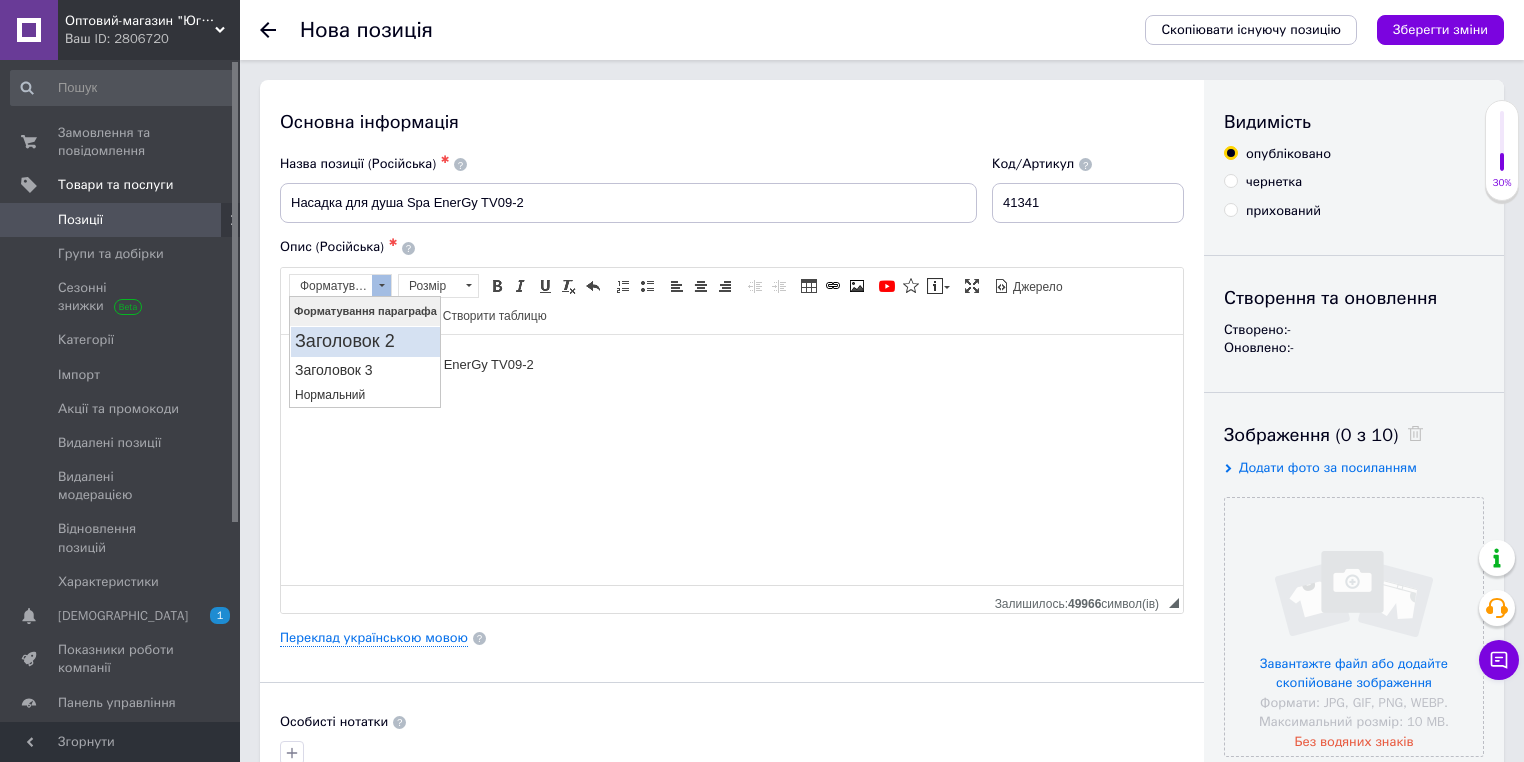 click on "Заголовок 2" at bounding box center [364, 342] 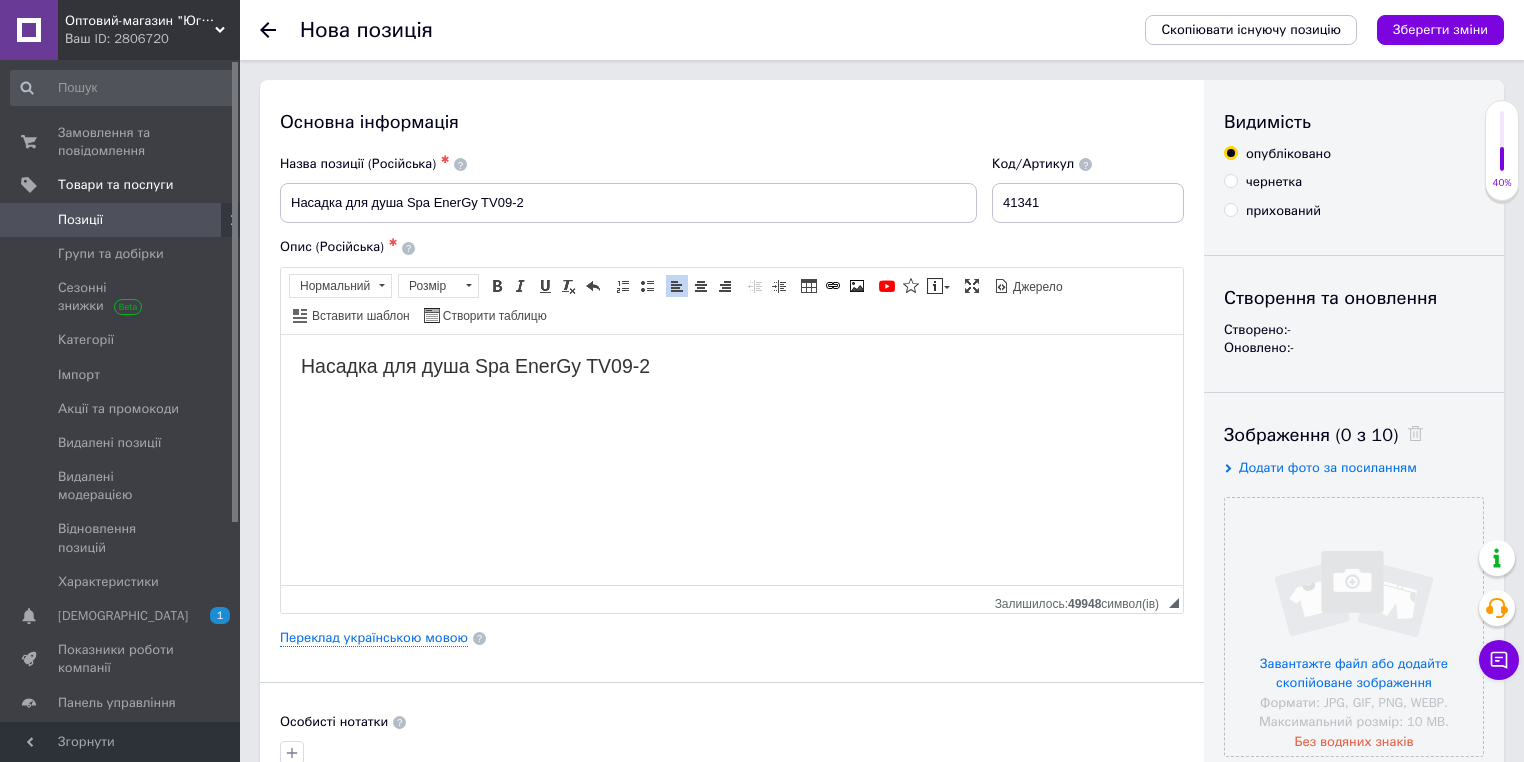 drag, startPoint x: 609, startPoint y: 125, endPoint x: 402, endPoint y: 198, distance: 219.49487 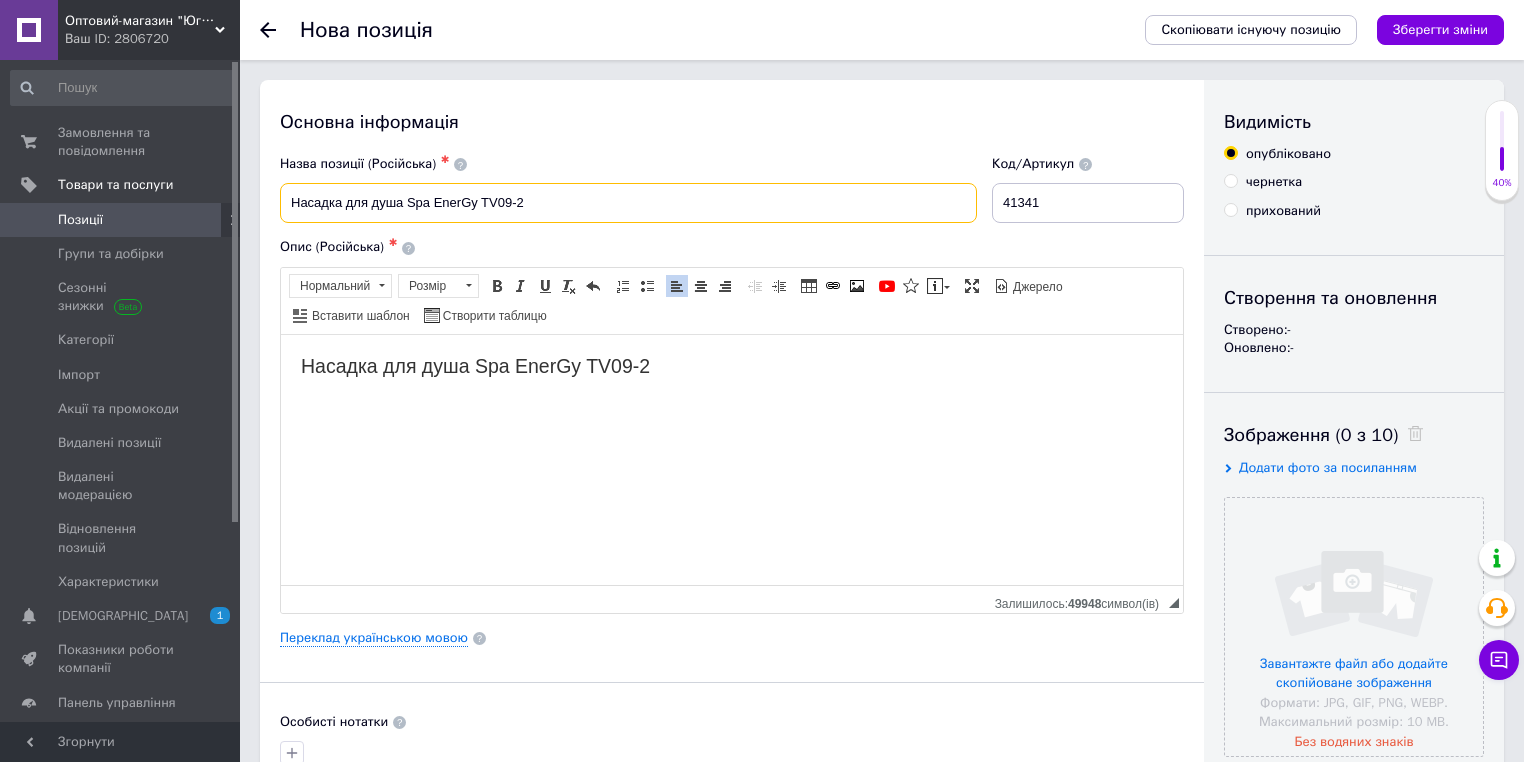 click on "Насадка для душа Spa EnerGy TV09-2" at bounding box center [628, 203] 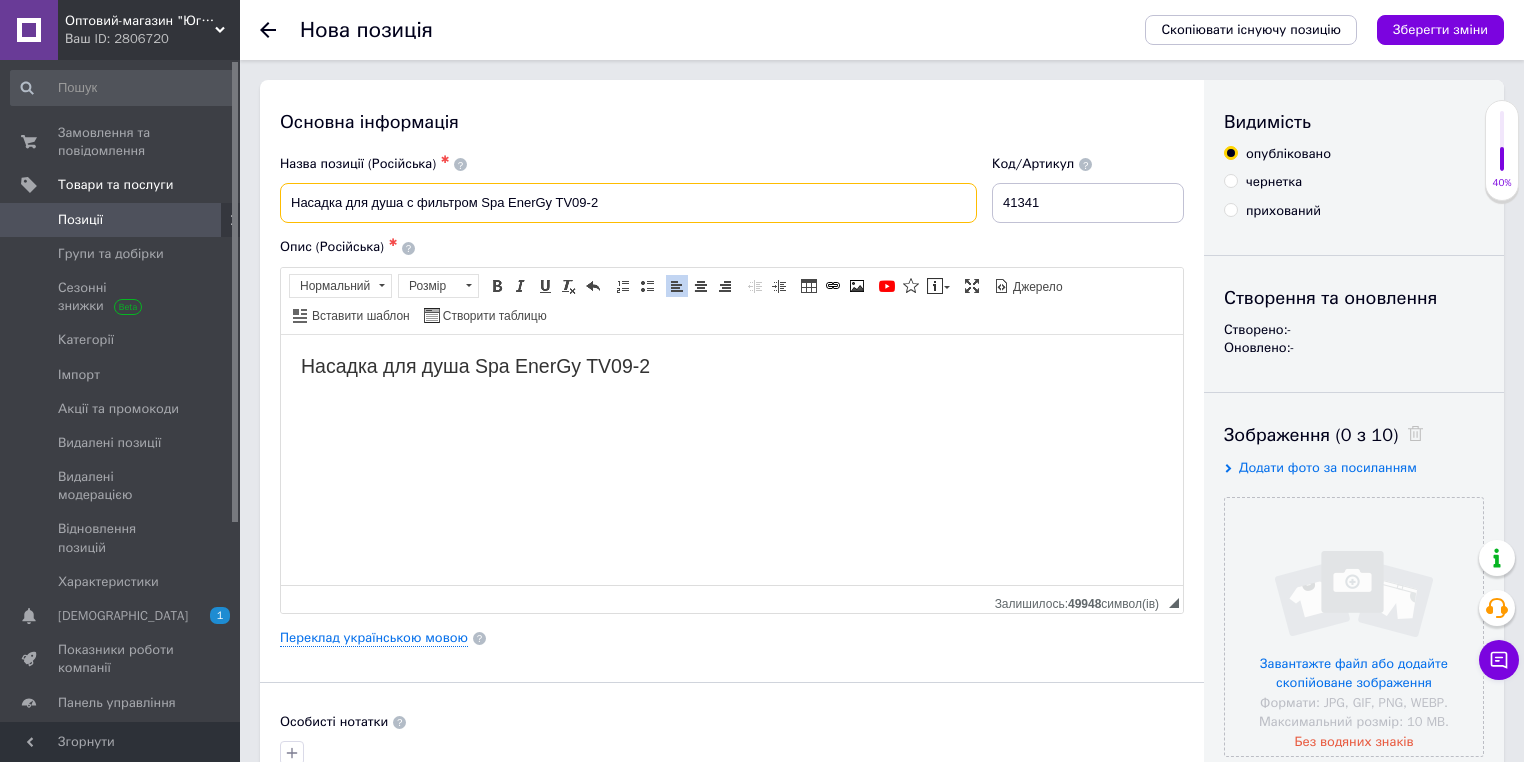 click on "Насадка для душа с фильтром Spa EnerGy TV09-2" at bounding box center [628, 203] 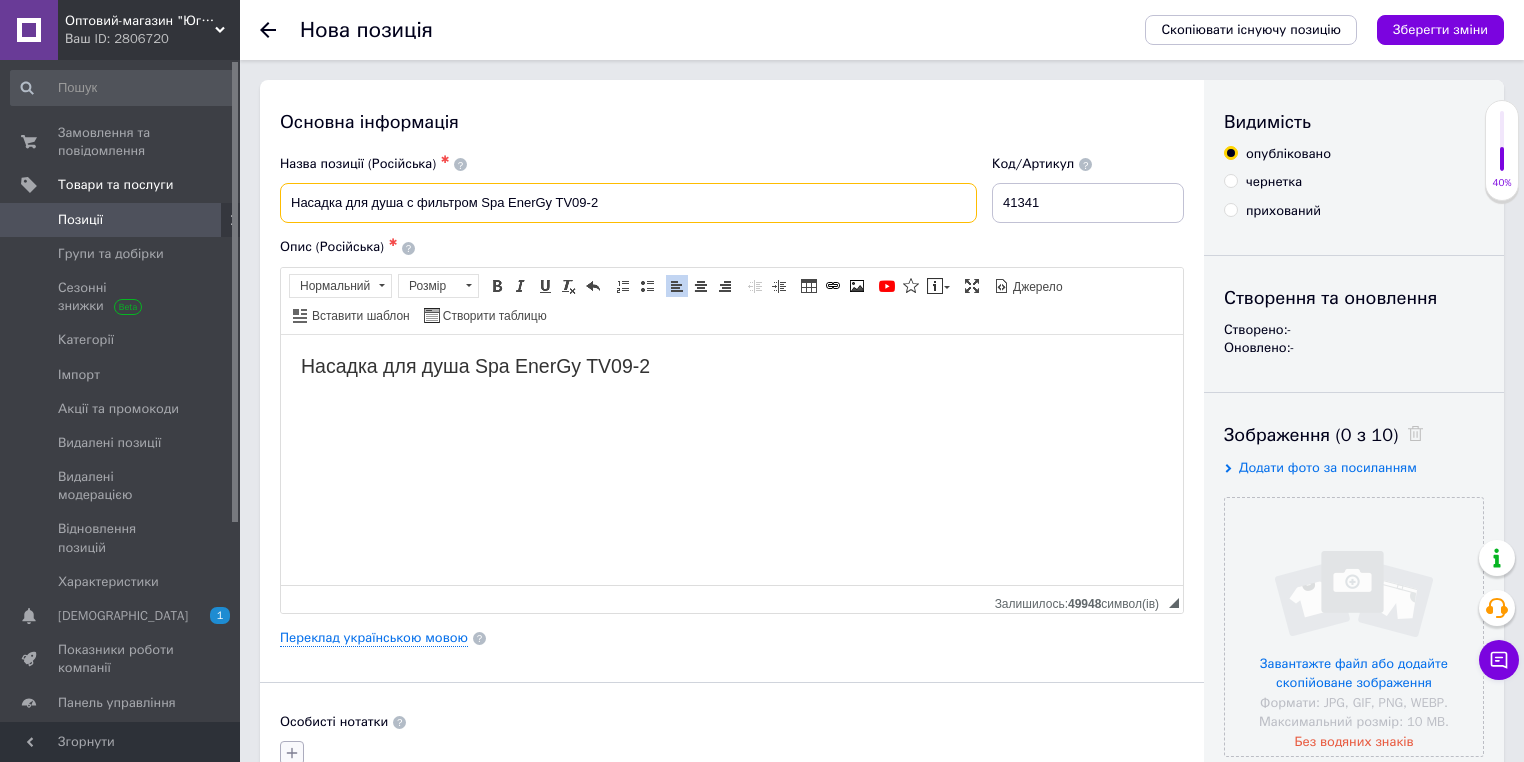 type on "Насадка для душа с фильтром Spa EnerGy TV09-2" 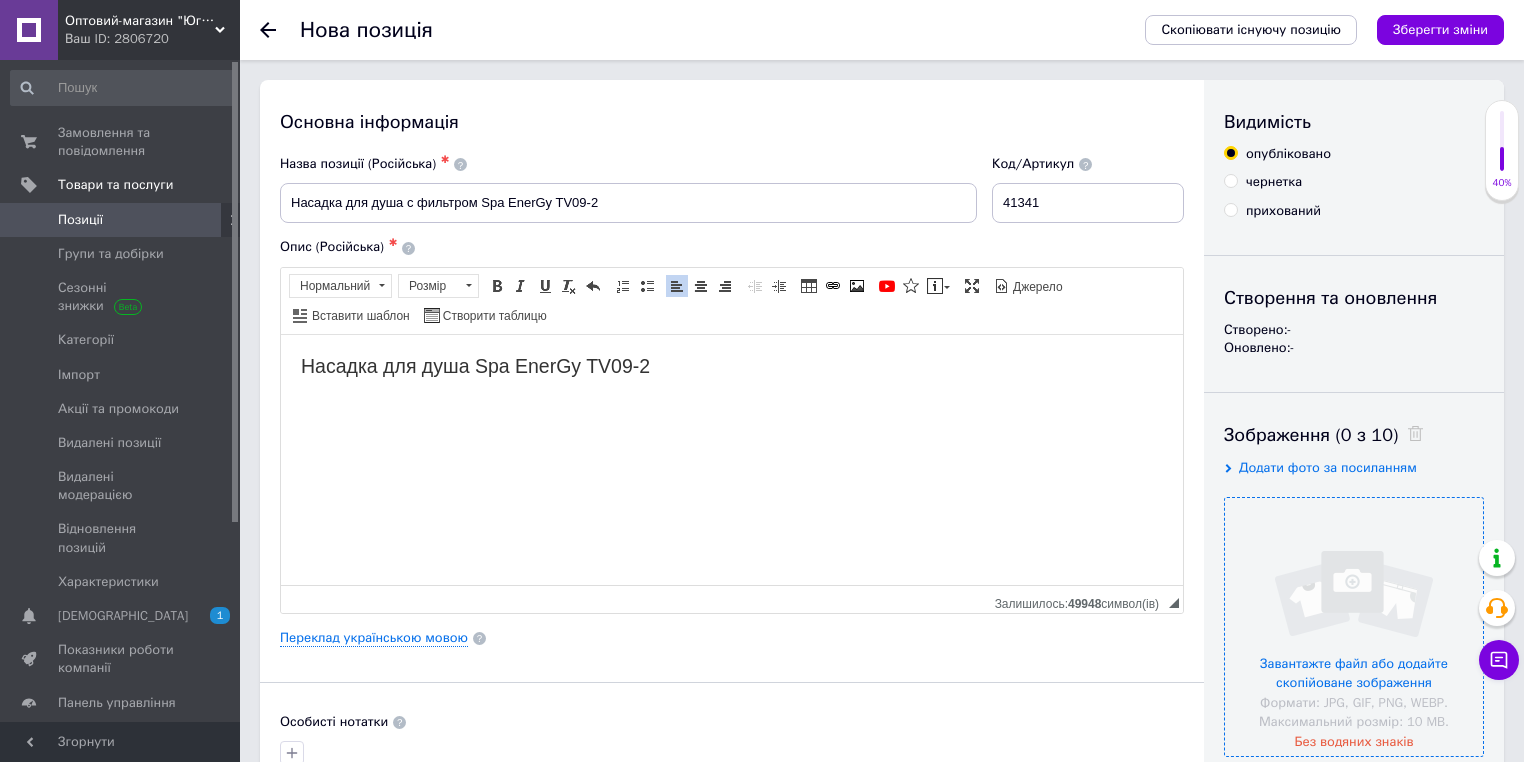 click at bounding box center [1354, 627] 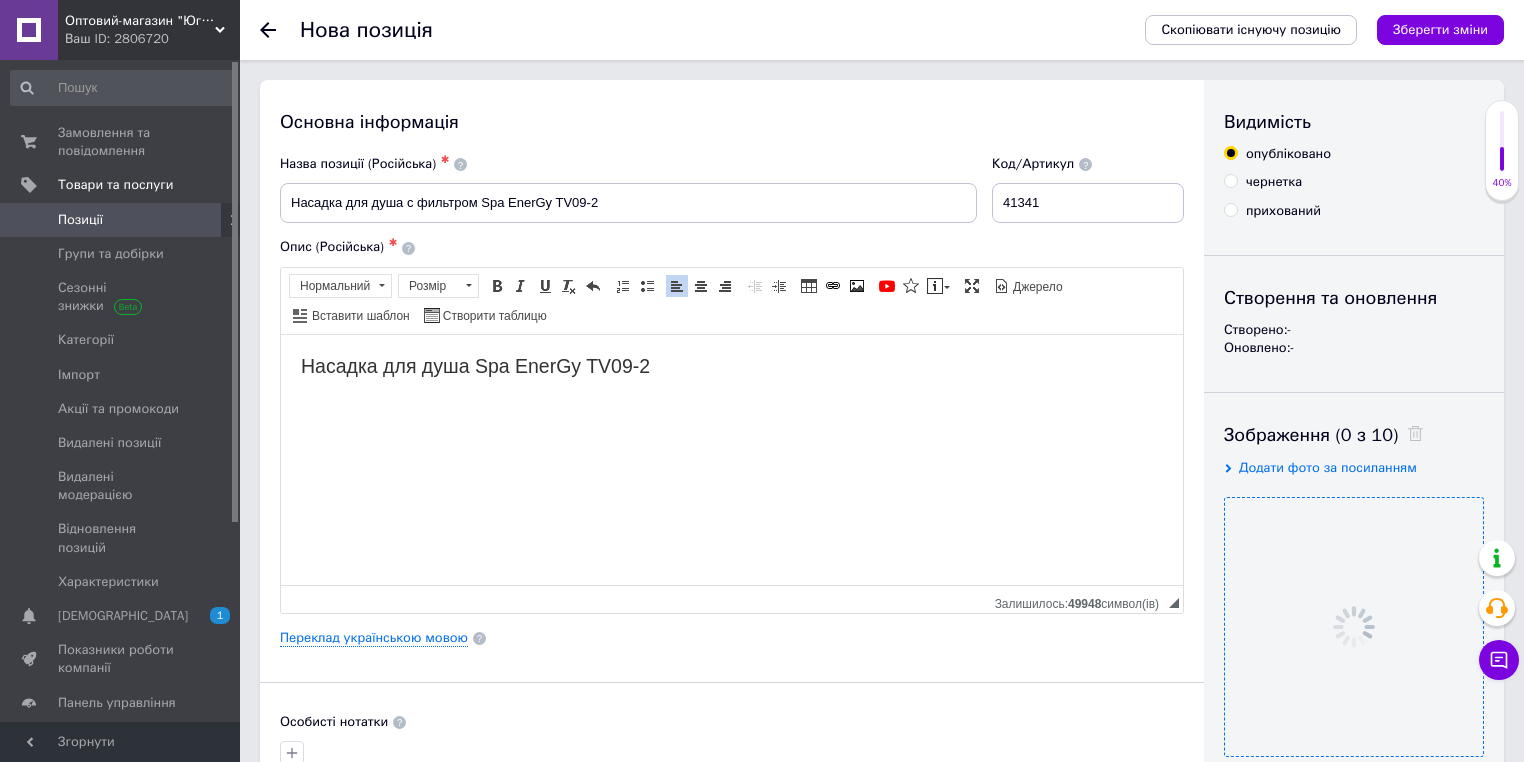 click on "Основна інформація Назва позиції (Російська) ✱ Насадка для душа с фильтром Spa EnerGy TV09-2 Код/Артикул 41341 Опис (Російська) ✱ Насадка для душа Spa EnerGy TV09-2
Розширений текстовий редактор, 61660539-F01A-46F2-AC32-65B69DB91047 Панель інструментів редактора Форматування Нормальний Розмір Розмір   Жирний  Сполучення клавіш Ctrl+B   Курсив  Сполучення клавіш Ctrl+I   Підкреслений  Сполучення клавіш Ctrl+U   Видалити форматування   Повернути  Сполучення клавіш Ctrl+Z   Вставити/видалити нумерований список   Вставити/видалити маркований список   По лівому краю   По центру $" at bounding box center (732, 725) 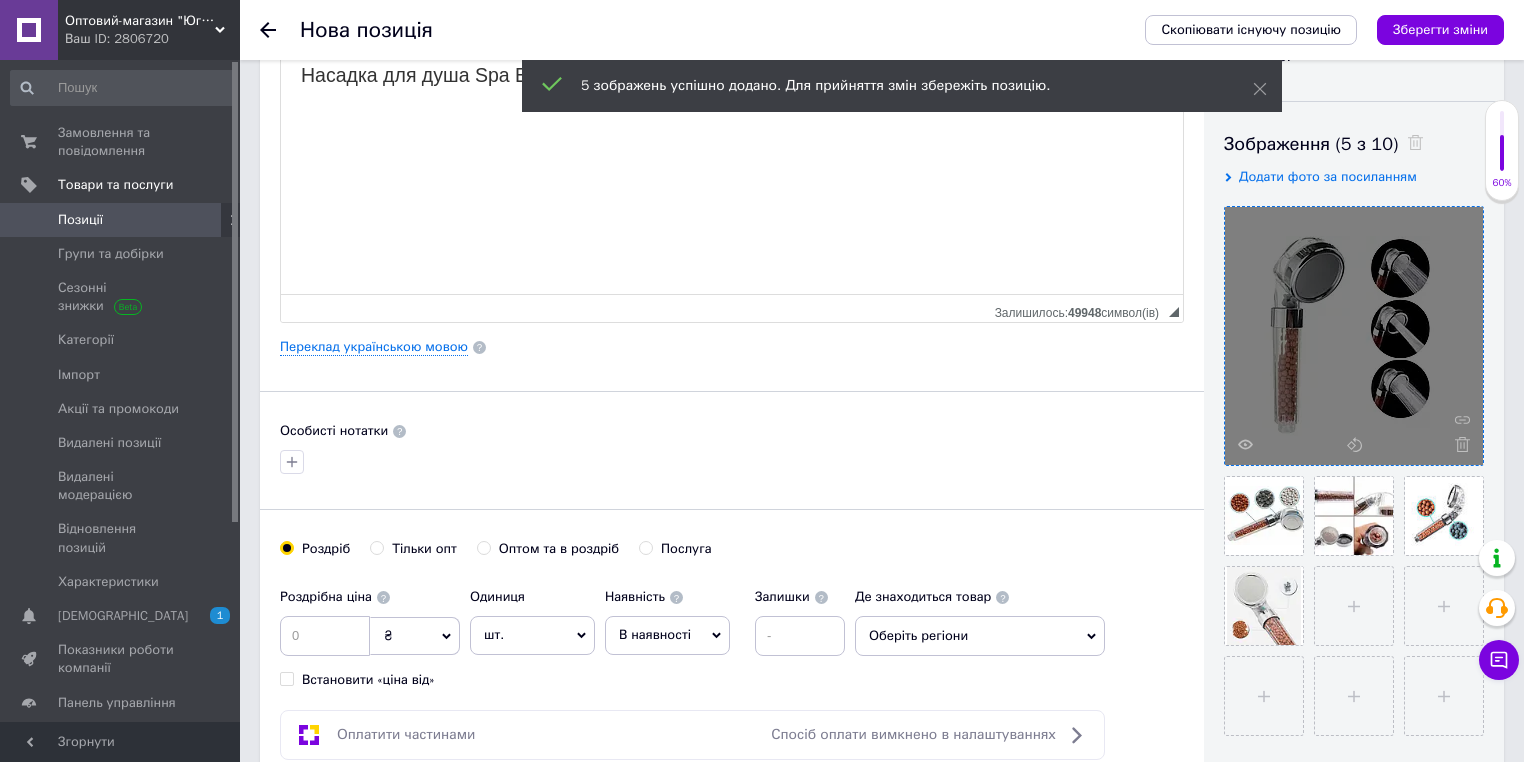 scroll, scrollTop: 320, scrollLeft: 0, axis: vertical 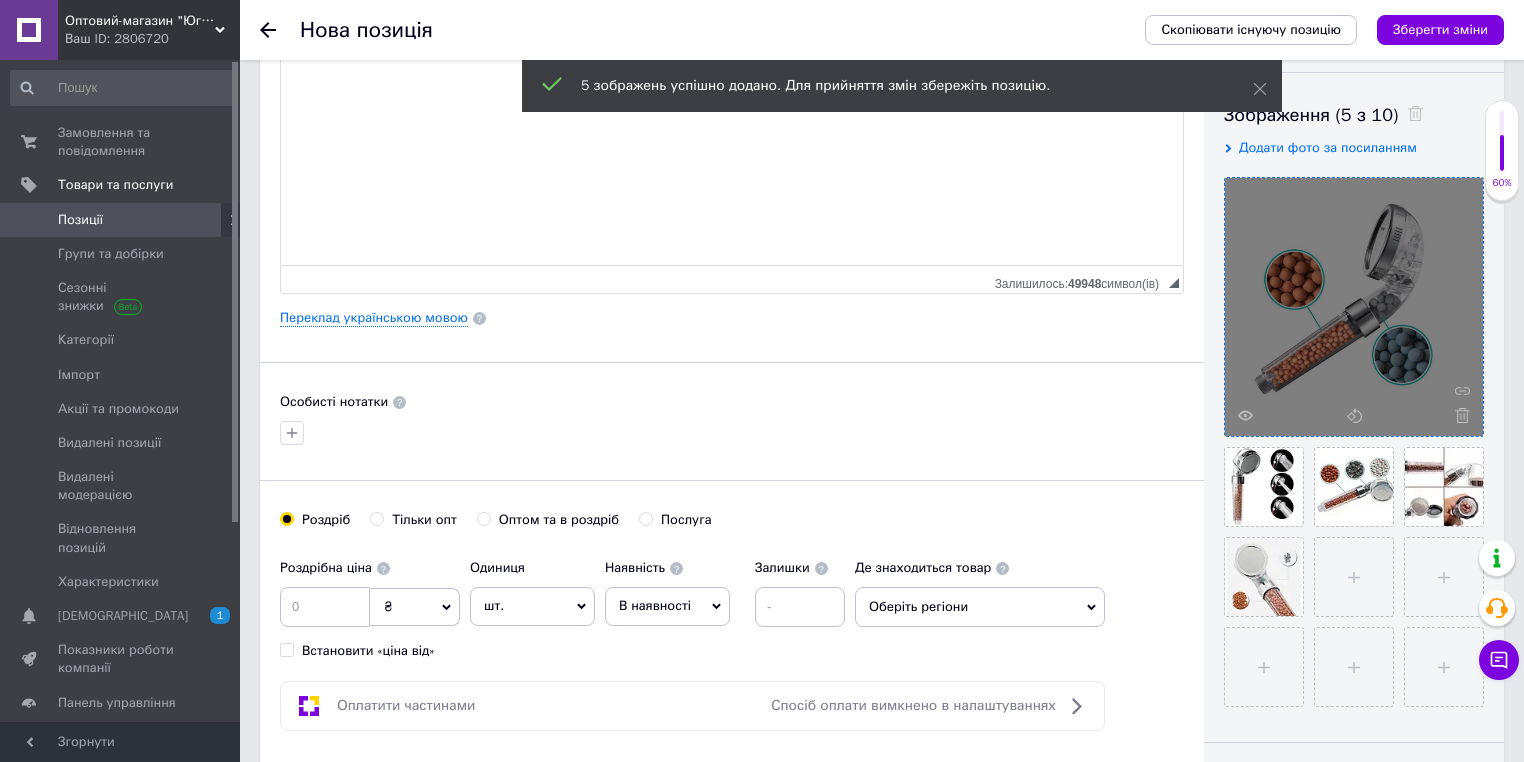 click at bounding box center (732, 433) 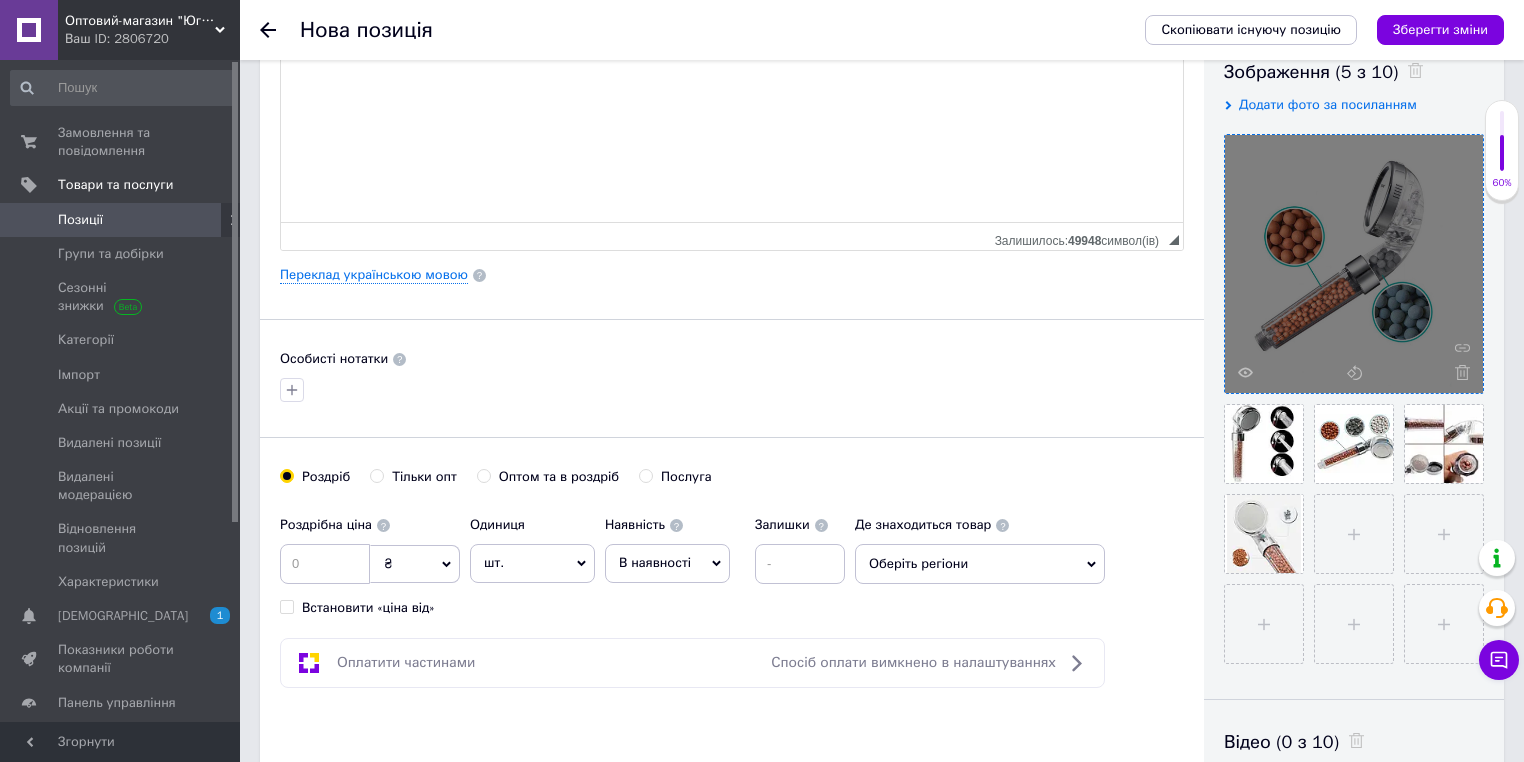 scroll, scrollTop: 480, scrollLeft: 0, axis: vertical 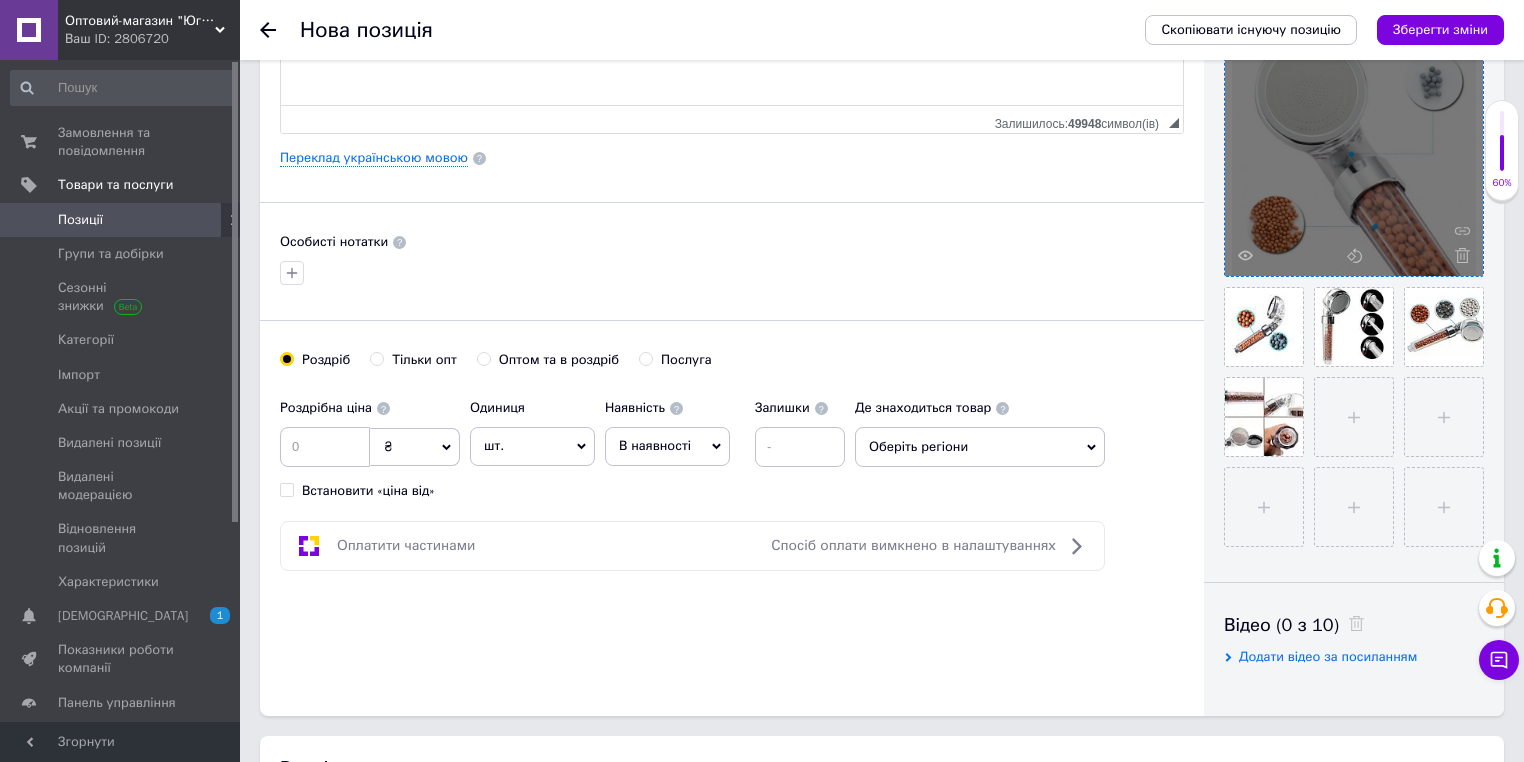 click at bounding box center [732, 273] 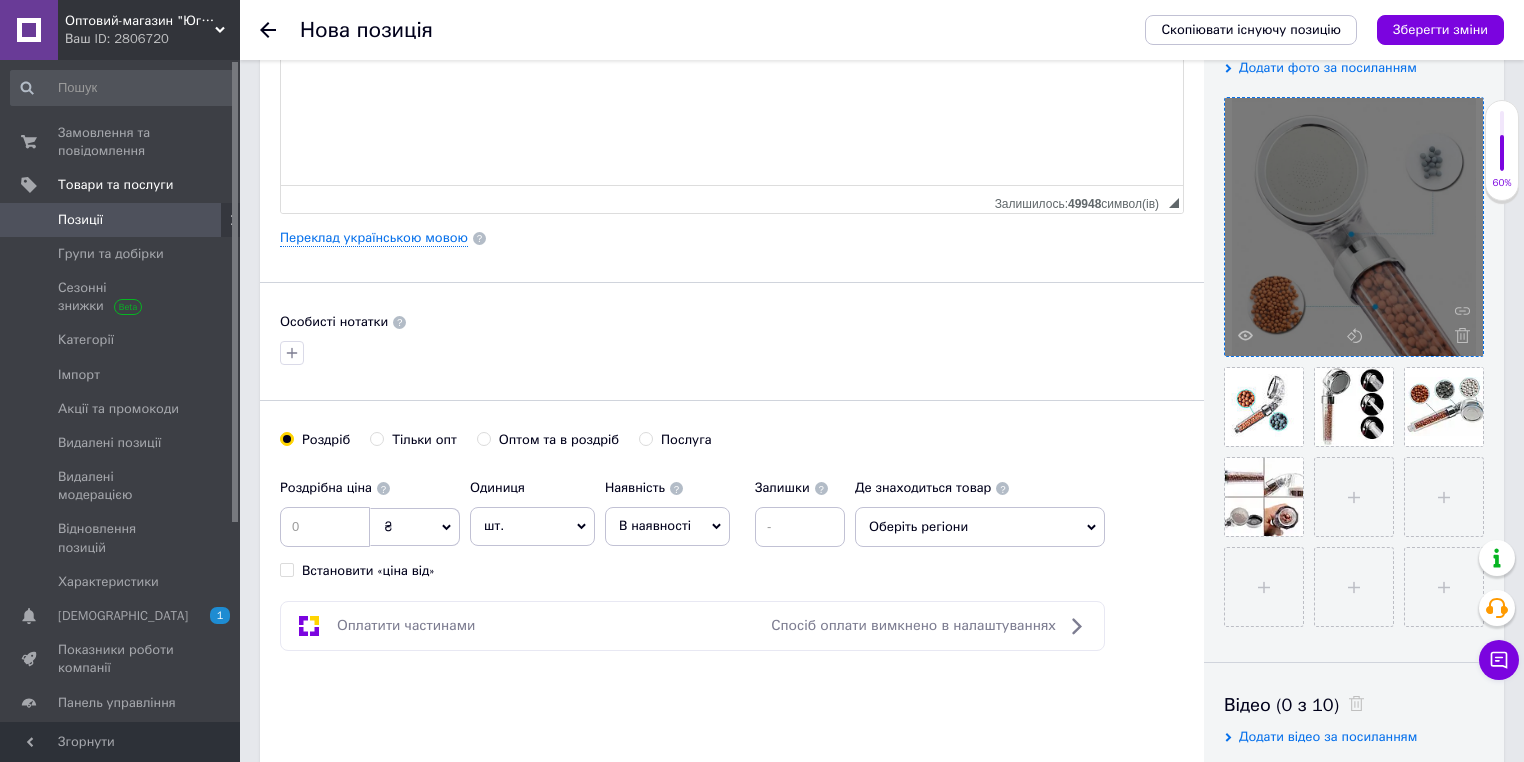 scroll, scrollTop: 480, scrollLeft: 0, axis: vertical 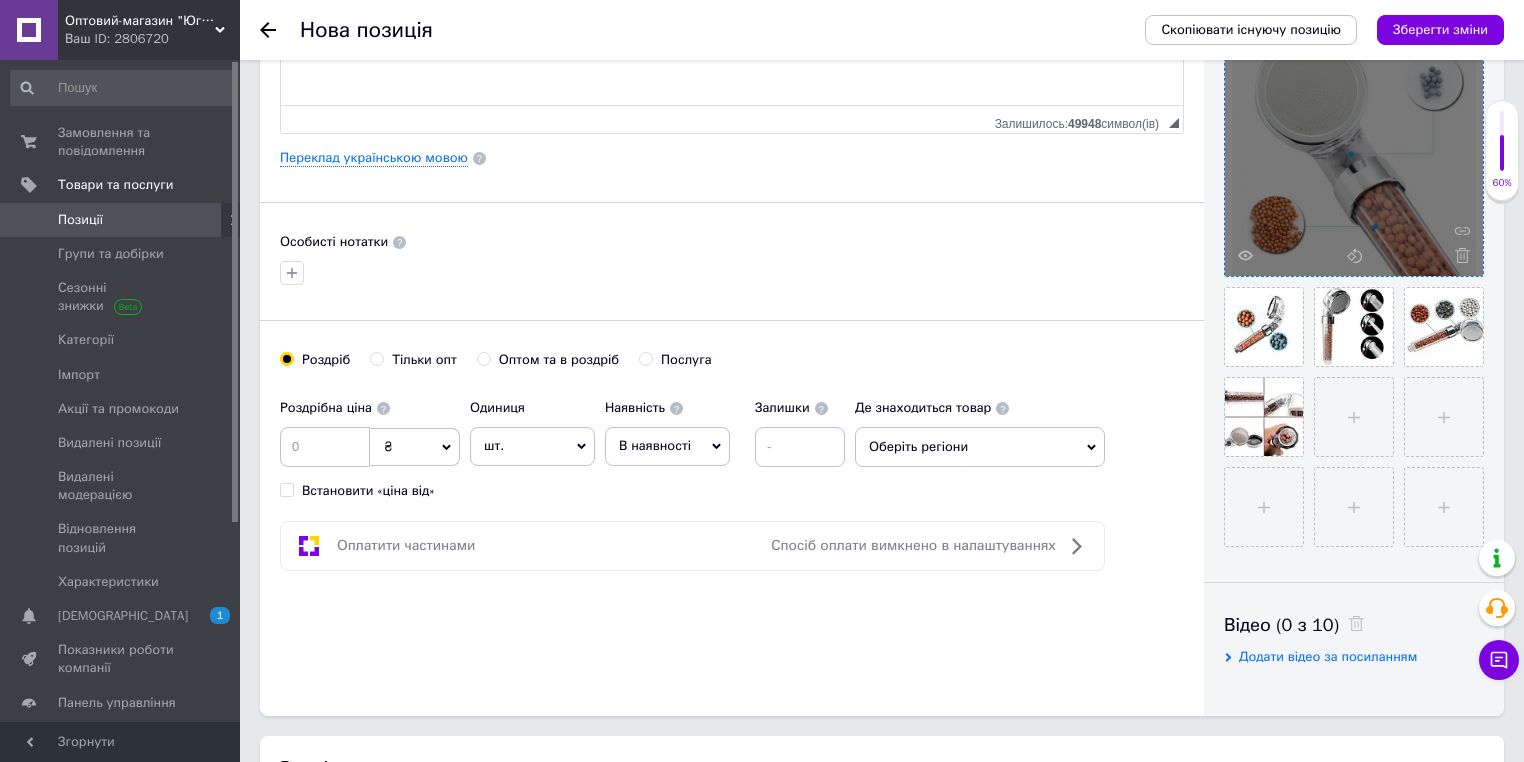click on "Тільки опт" at bounding box center (424, 360) 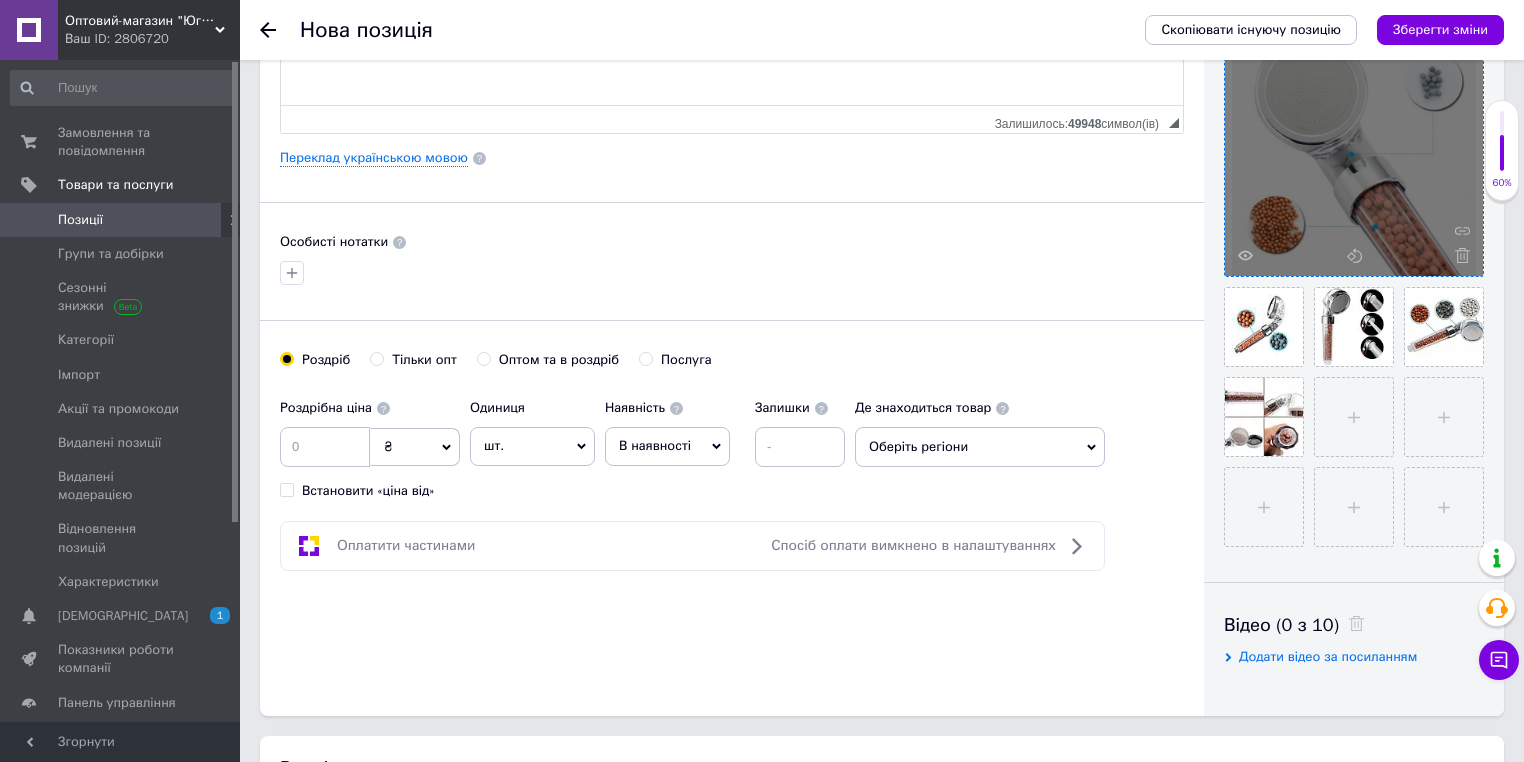 radio on "true" 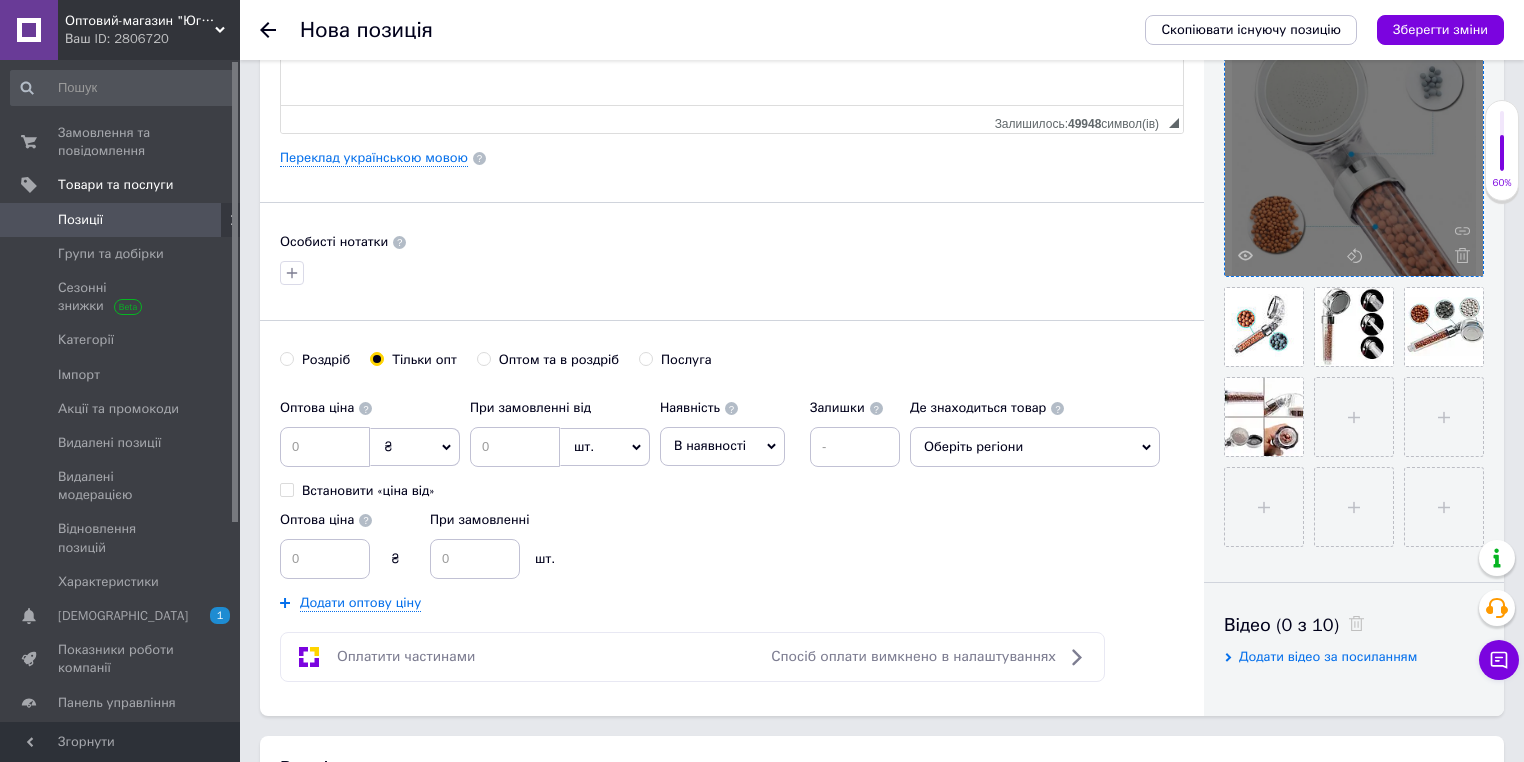 click on "₴" at bounding box center (415, 447) 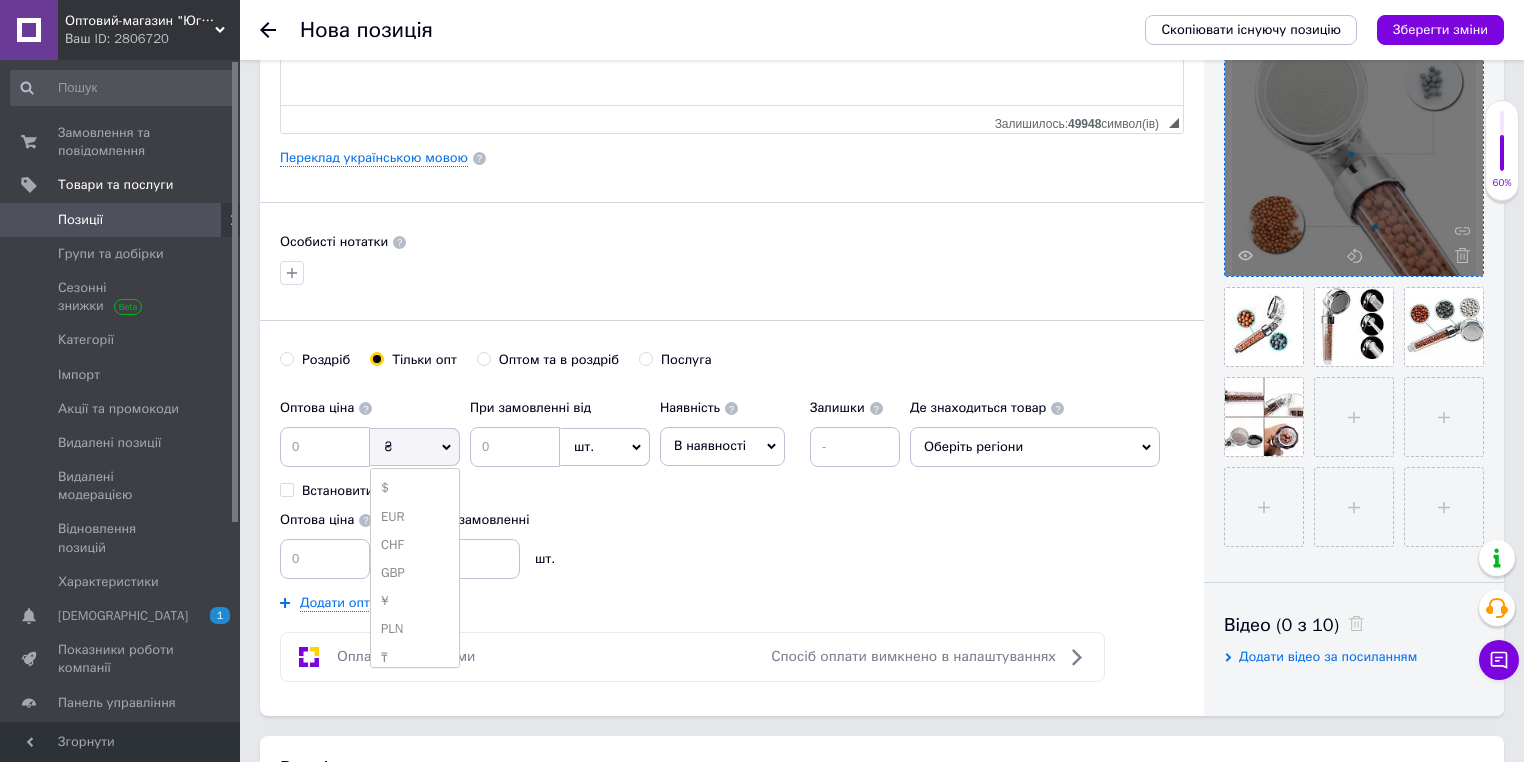 click on "$ EUR CHF GBP ¥ PLN ₸ MDL HUF KGS CNY TRY KRW lei" at bounding box center (415, 568) 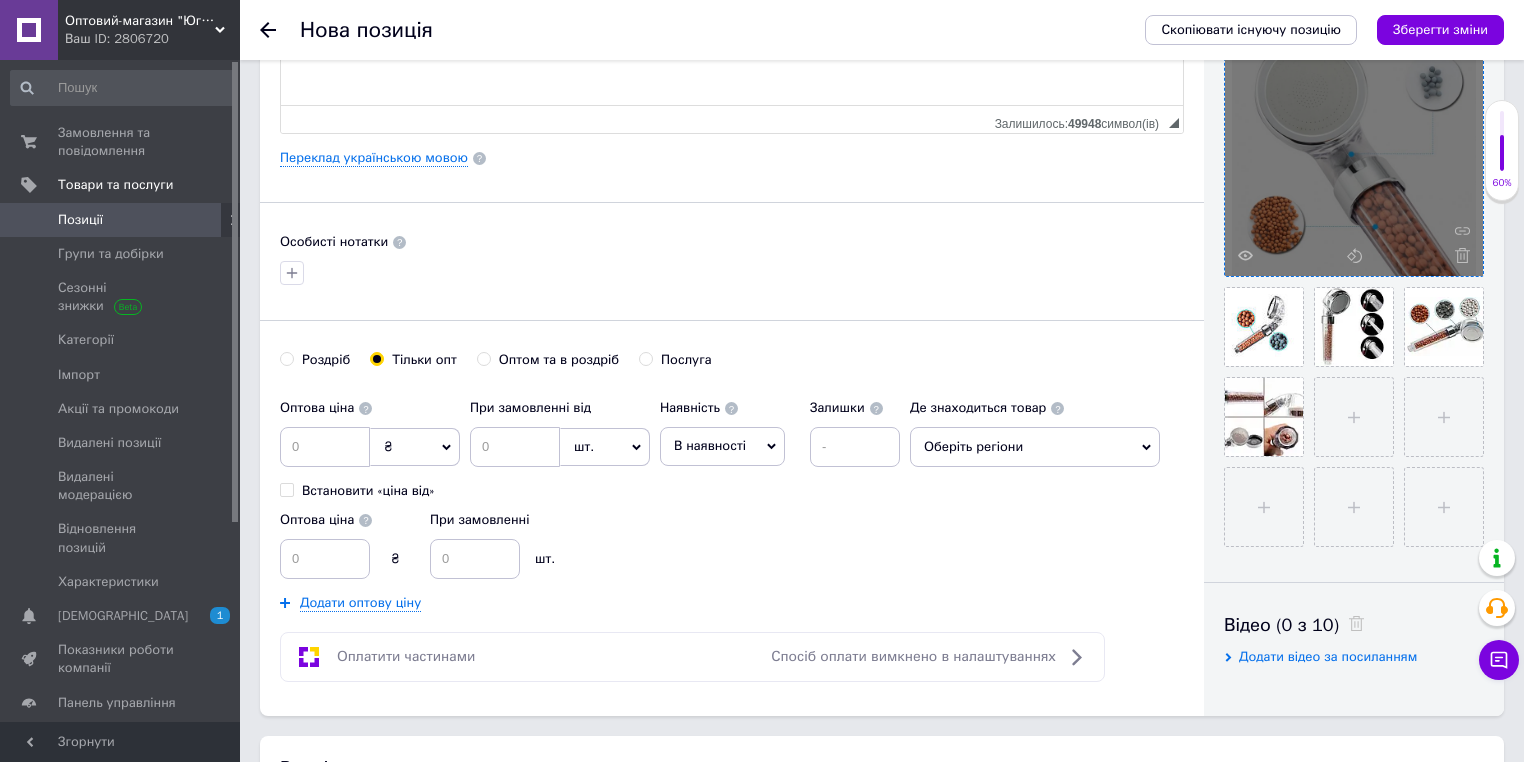 drag, startPoint x: 396, startPoint y: 444, endPoint x: 400, endPoint y: 464, distance: 20.396078 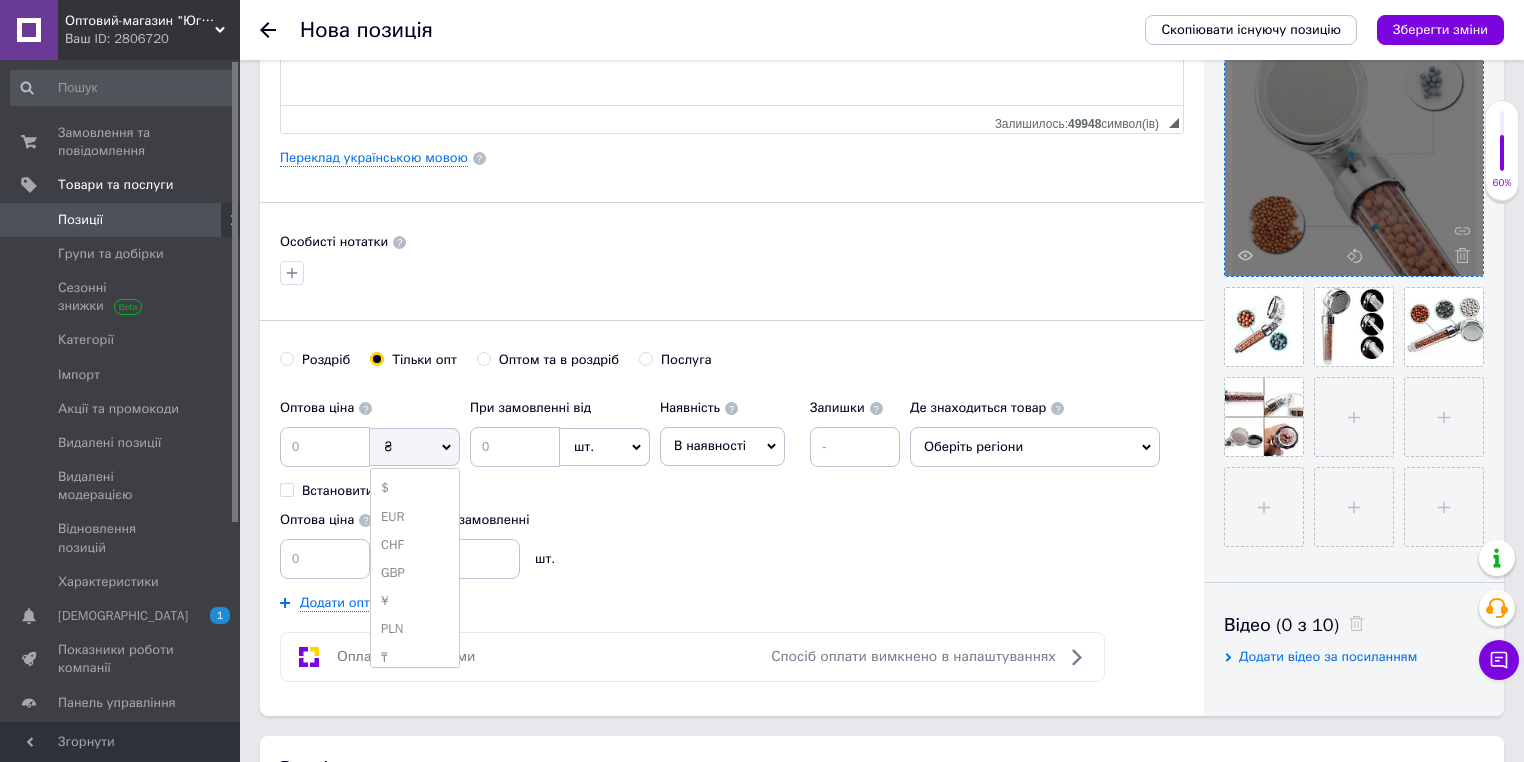 drag, startPoint x: 402, startPoint y: 480, endPoint x: 520, endPoint y: 440, distance: 124.595345 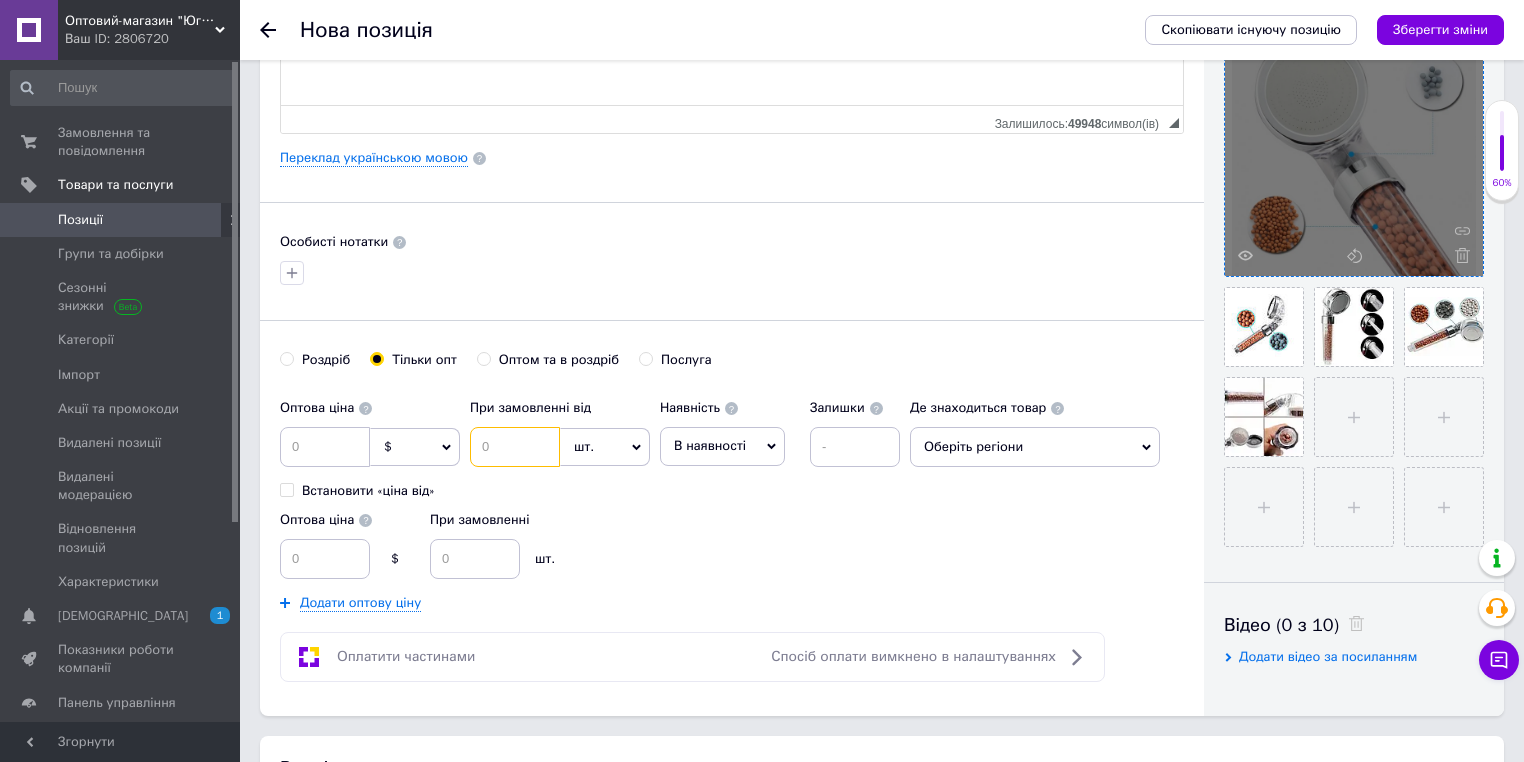 click at bounding box center (515, 447) 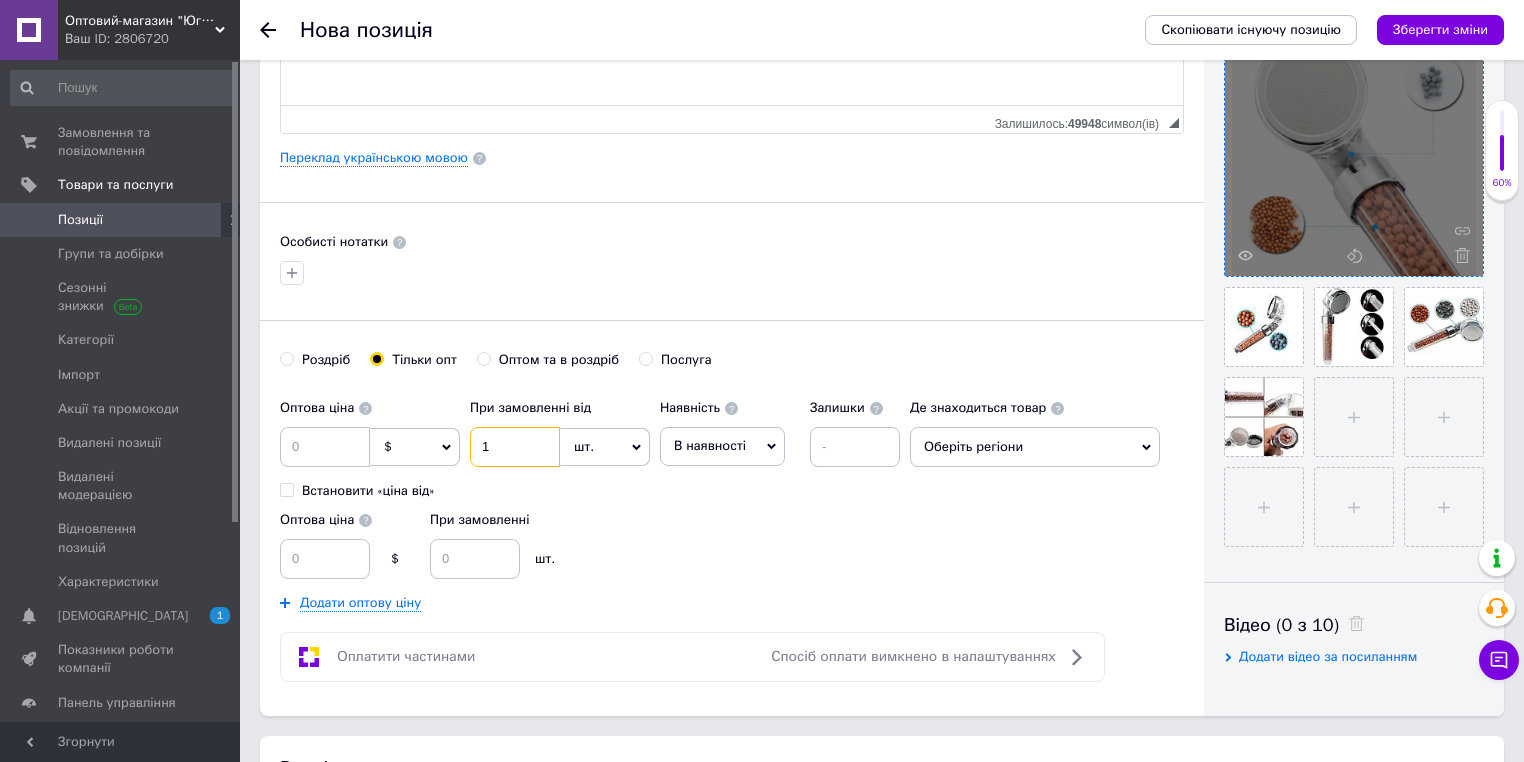 type on "1" 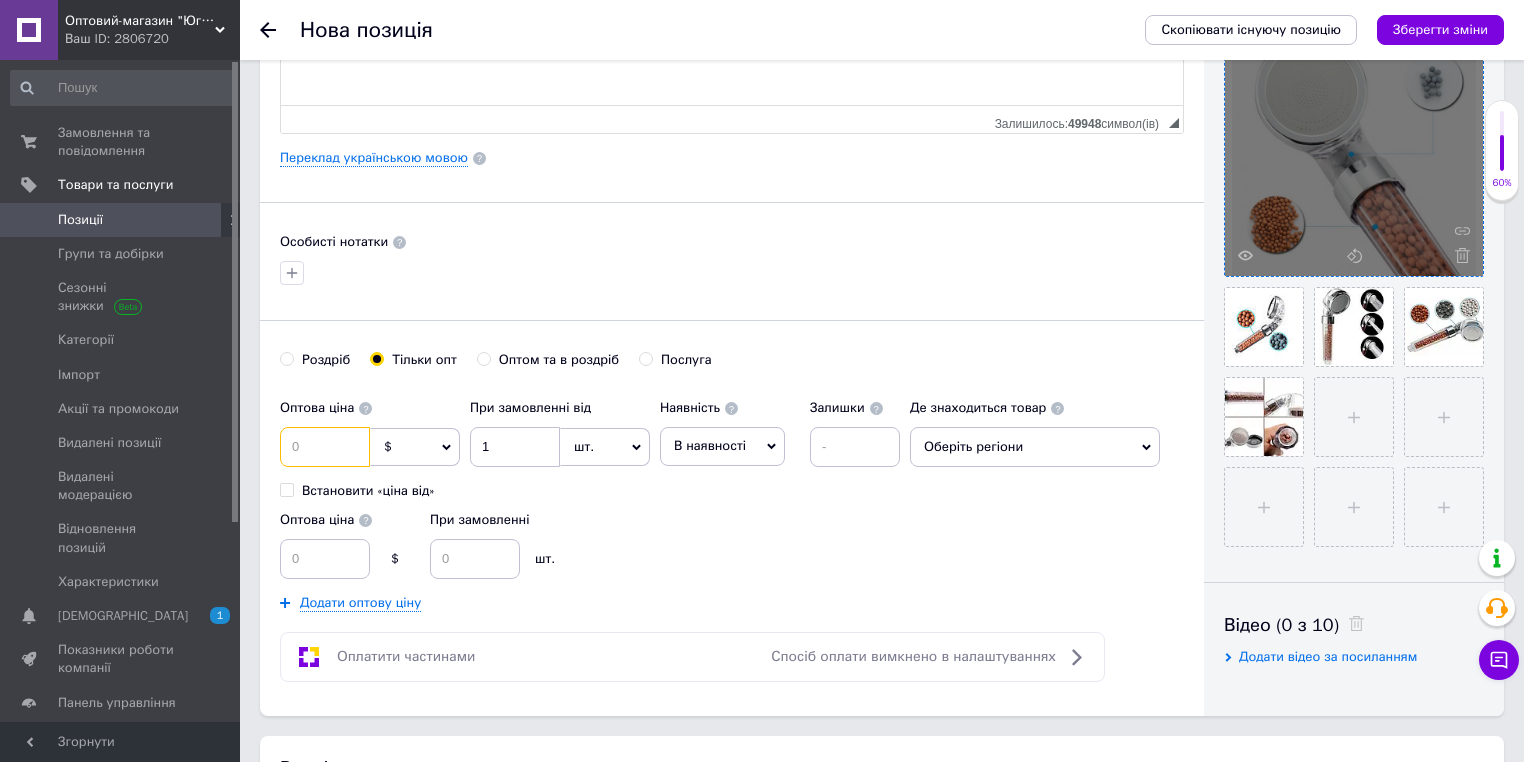 click at bounding box center (325, 447) 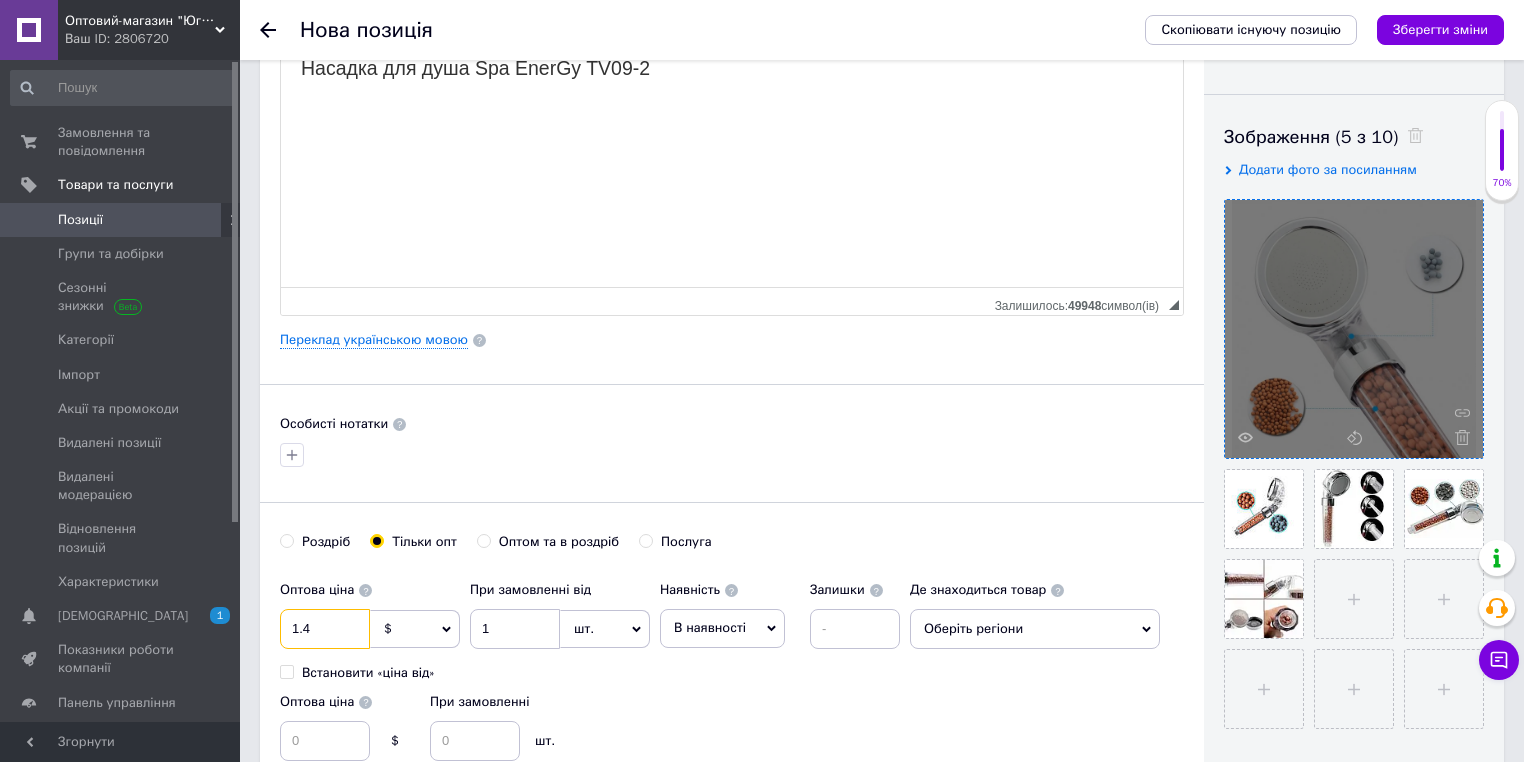scroll, scrollTop: 0, scrollLeft: 0, axis: both 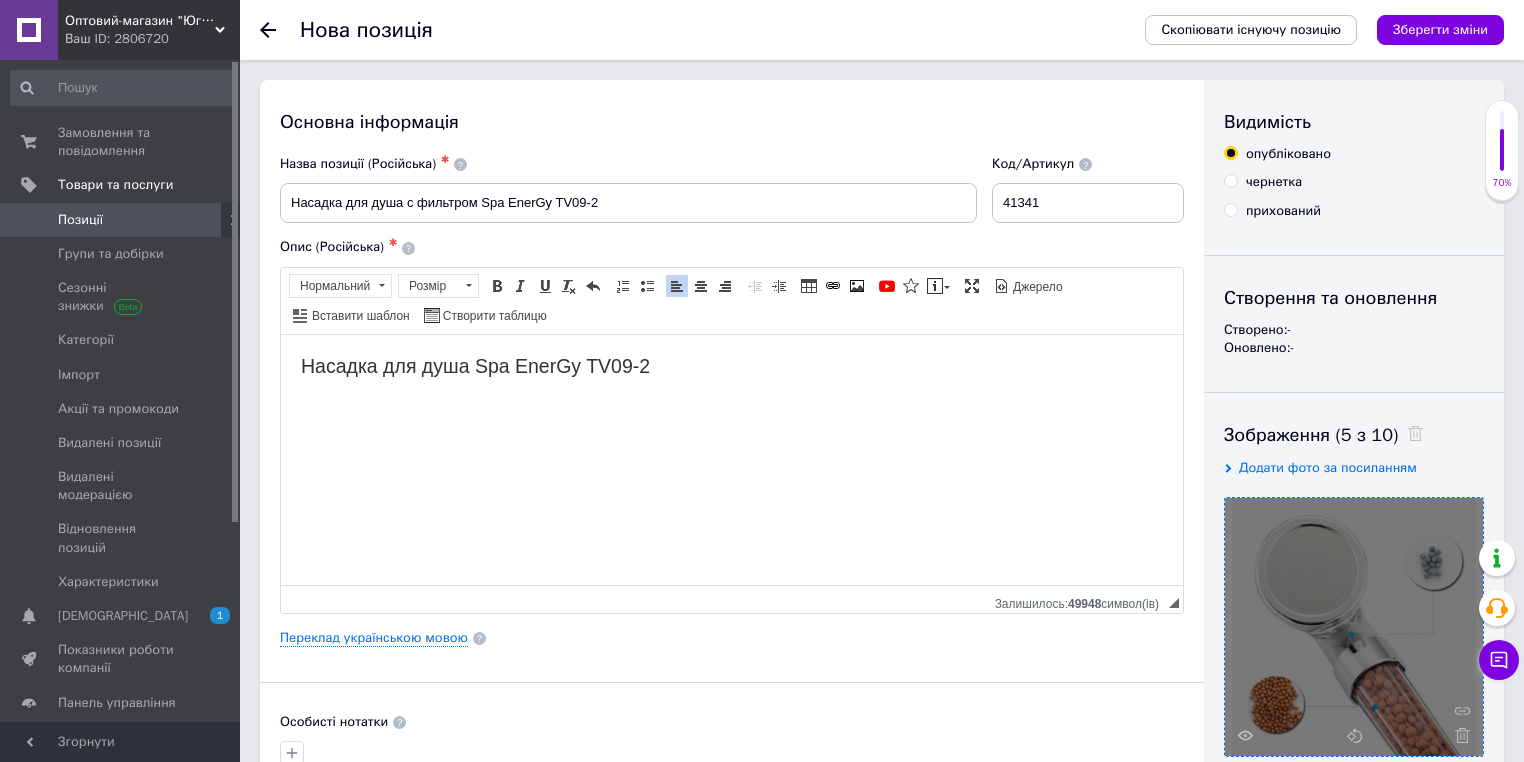 type on "1.4" 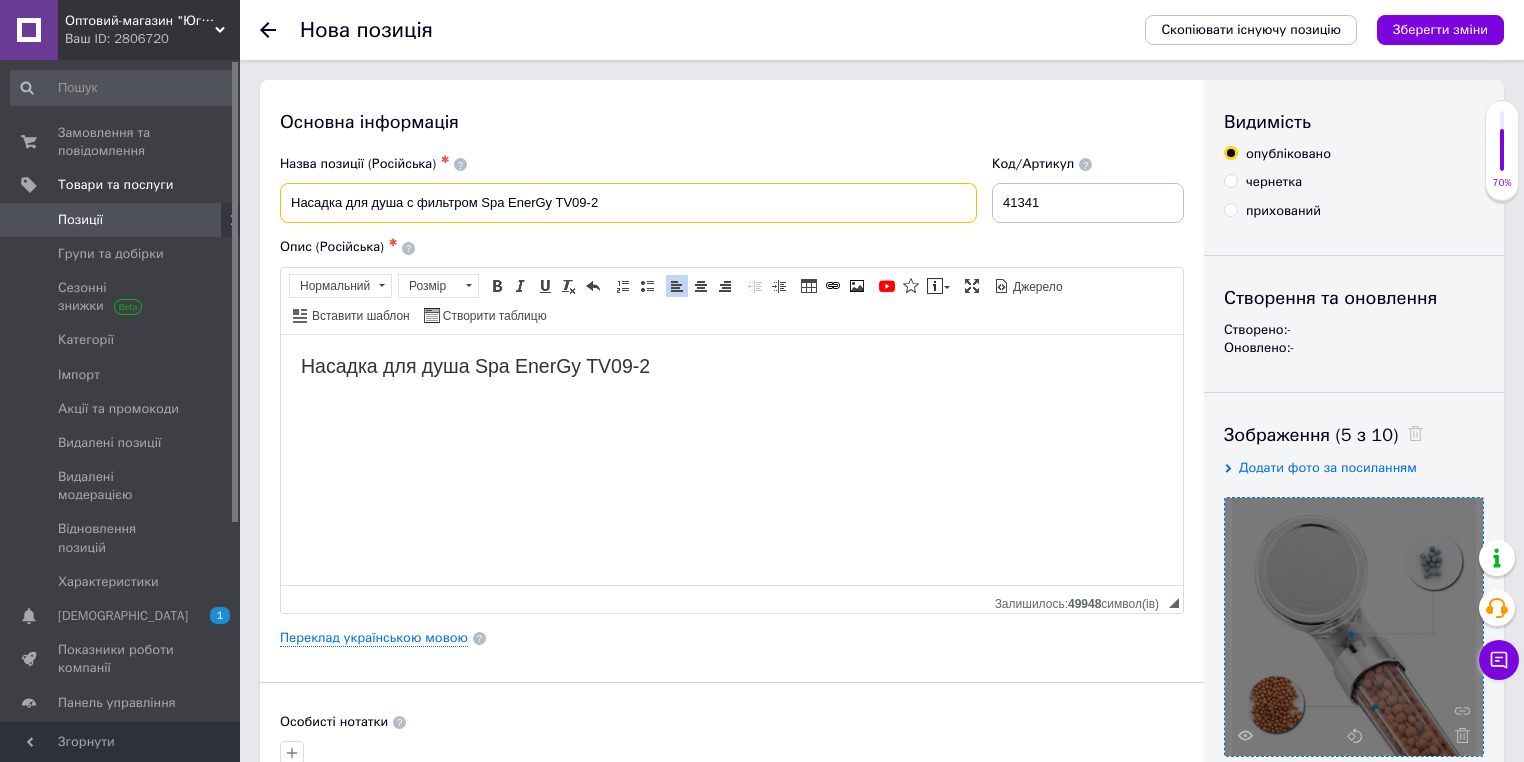 drag, startPoint x: 473, startPoint y: 198, endPoint x: 266, endPoint y: 203, distance: 207.06038 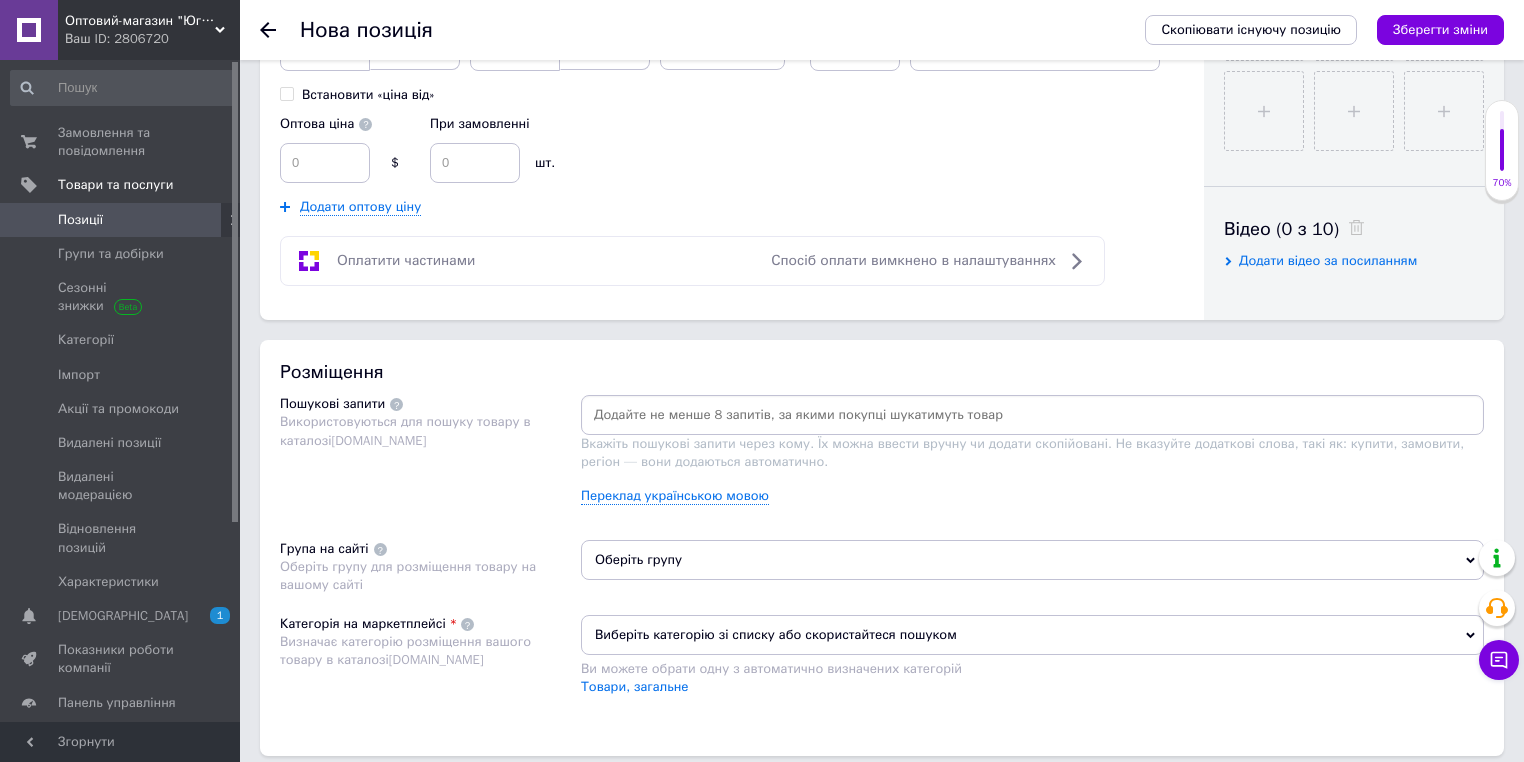 scroll, scrollTop: 880, scrollLeft: 0, axis: vertical 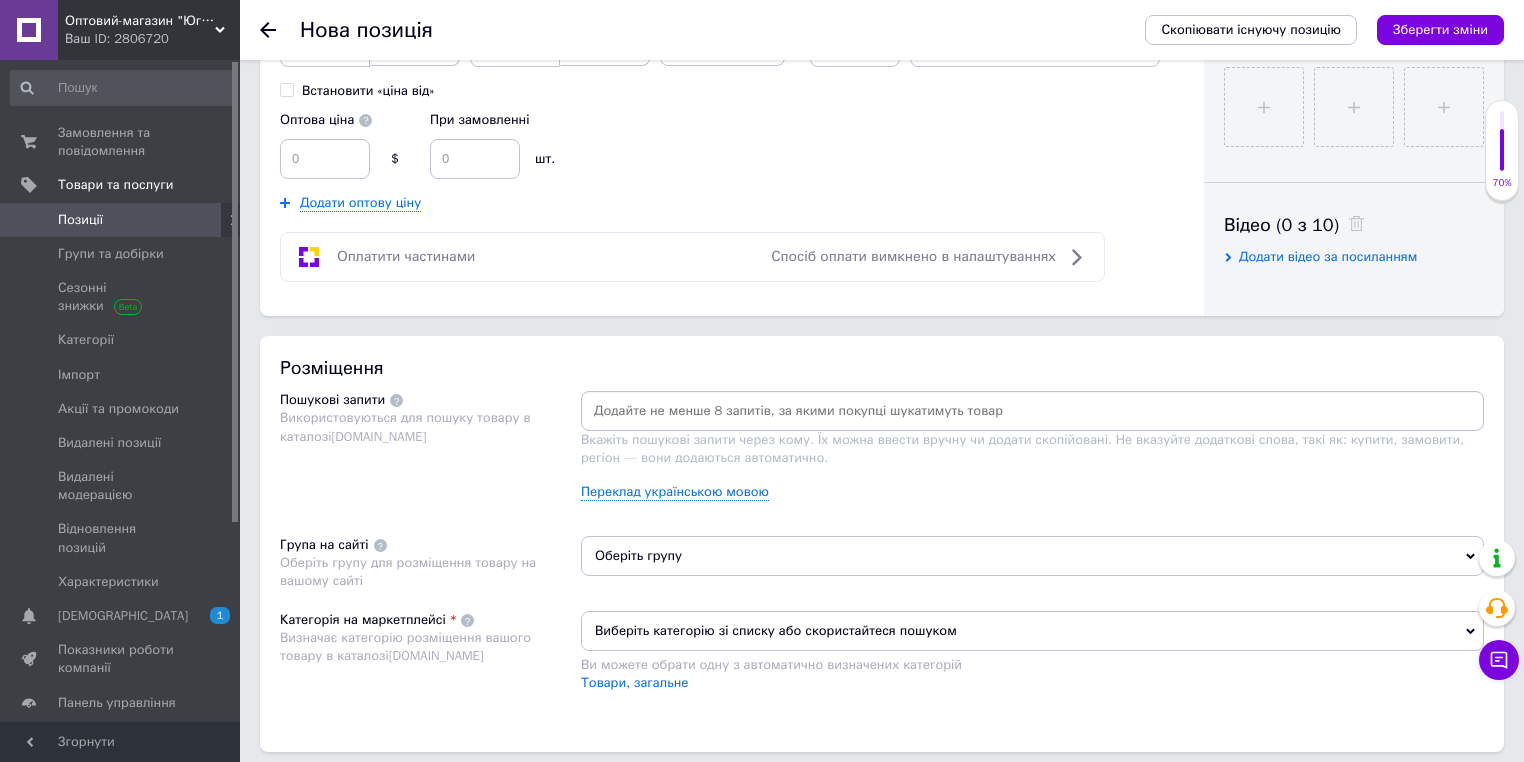 click at bounding box center (1032, 411) 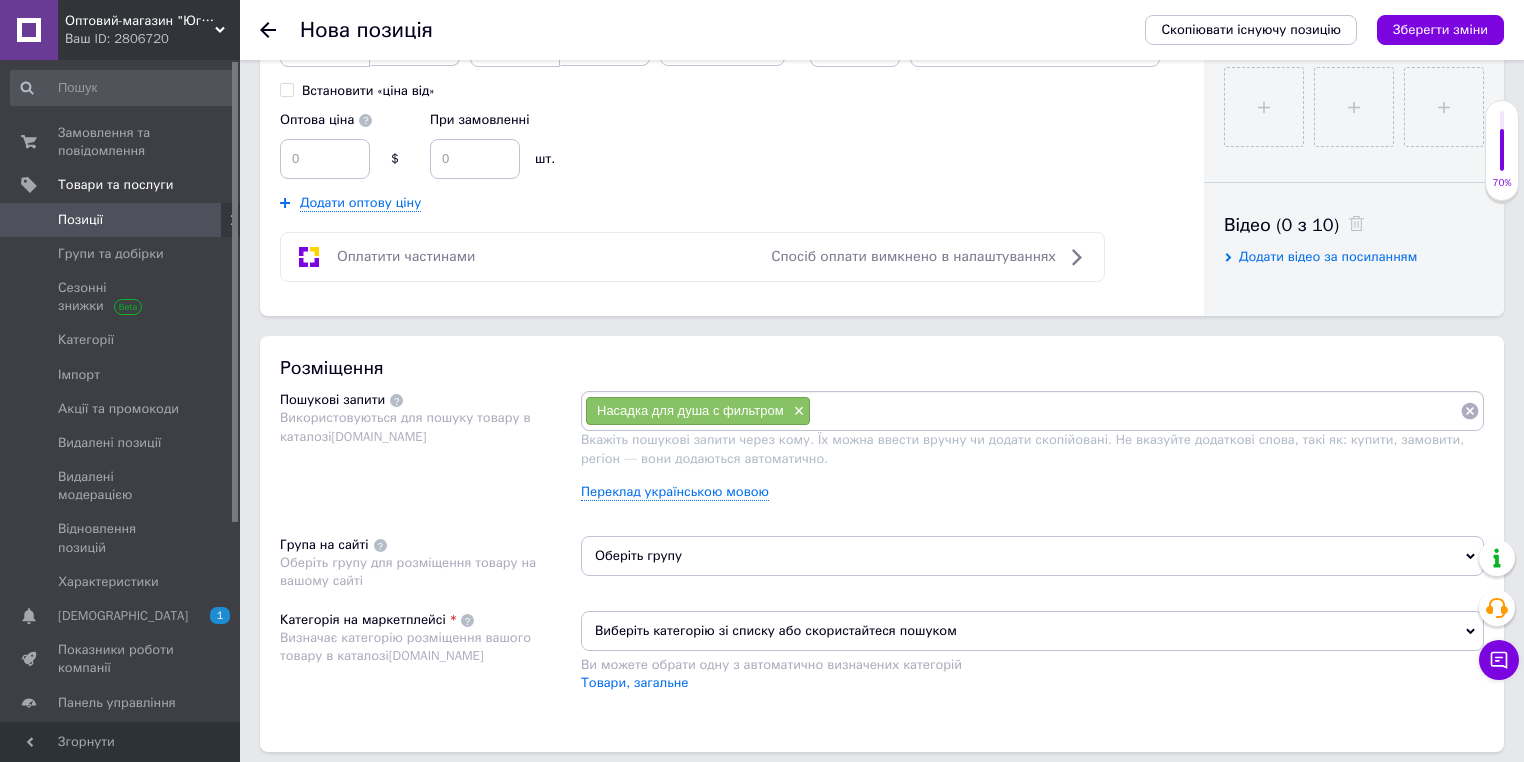 paste on "Насадка для душа с фильтром" 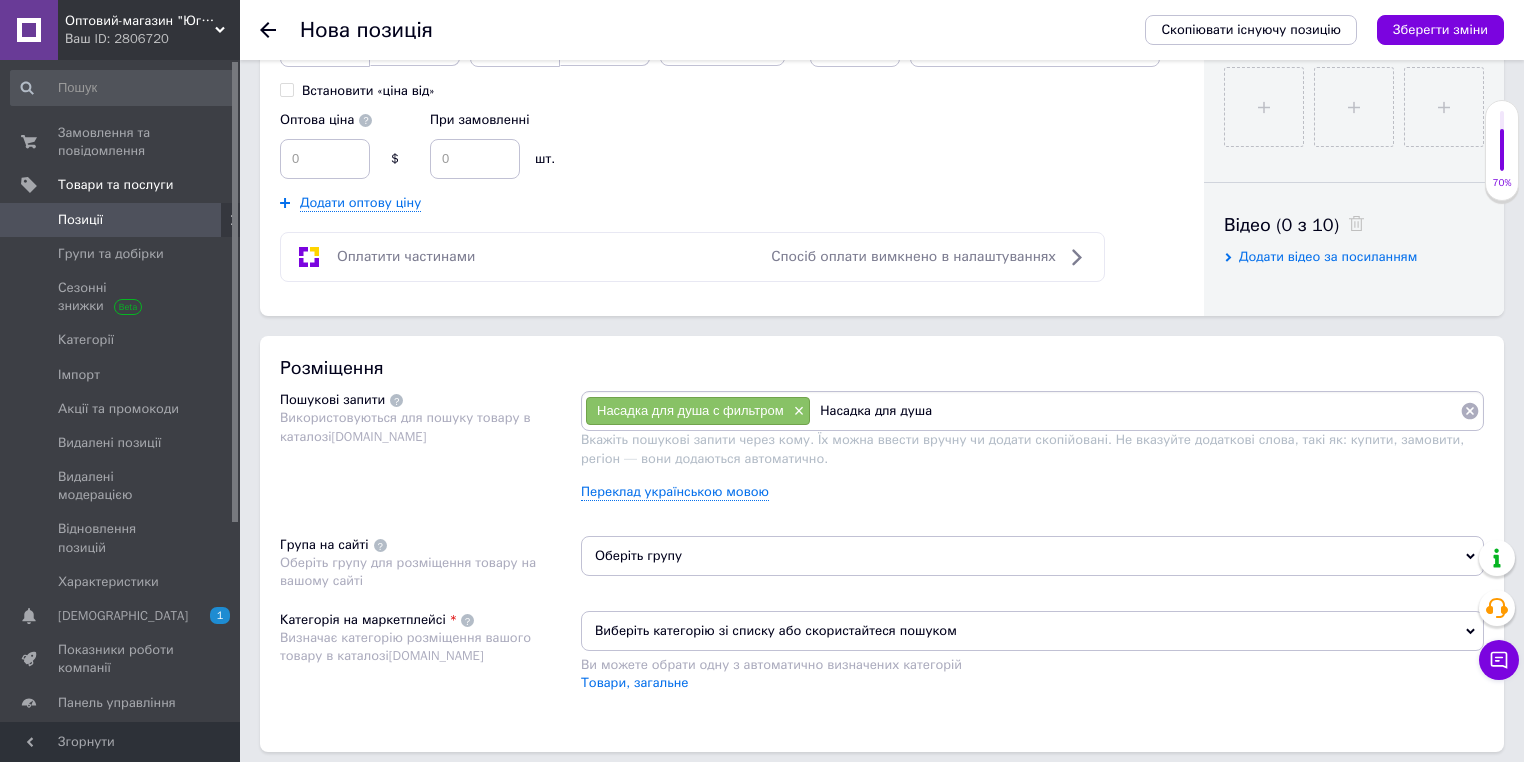 type on "Насадка для душа" 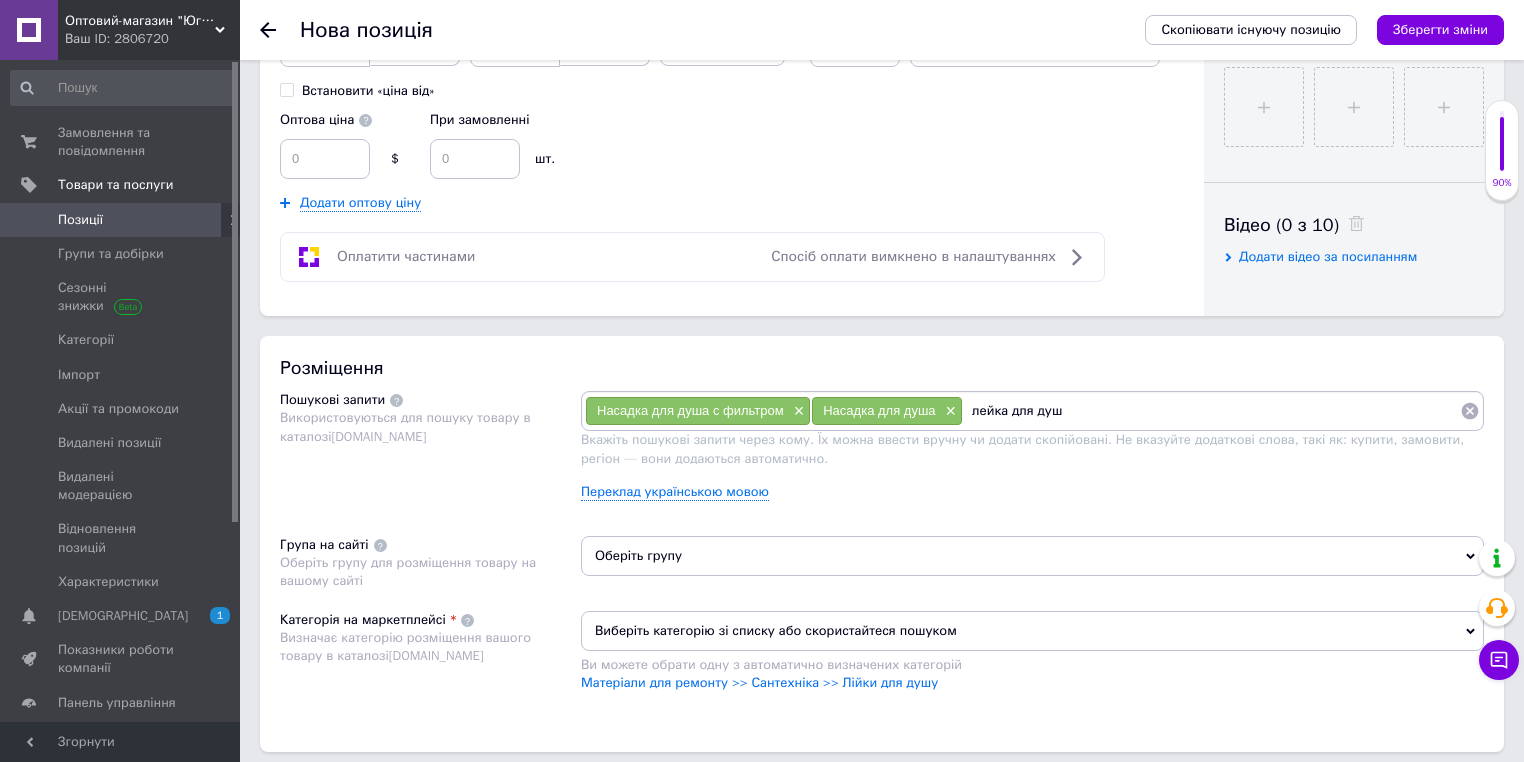 type on "лейка для душа" 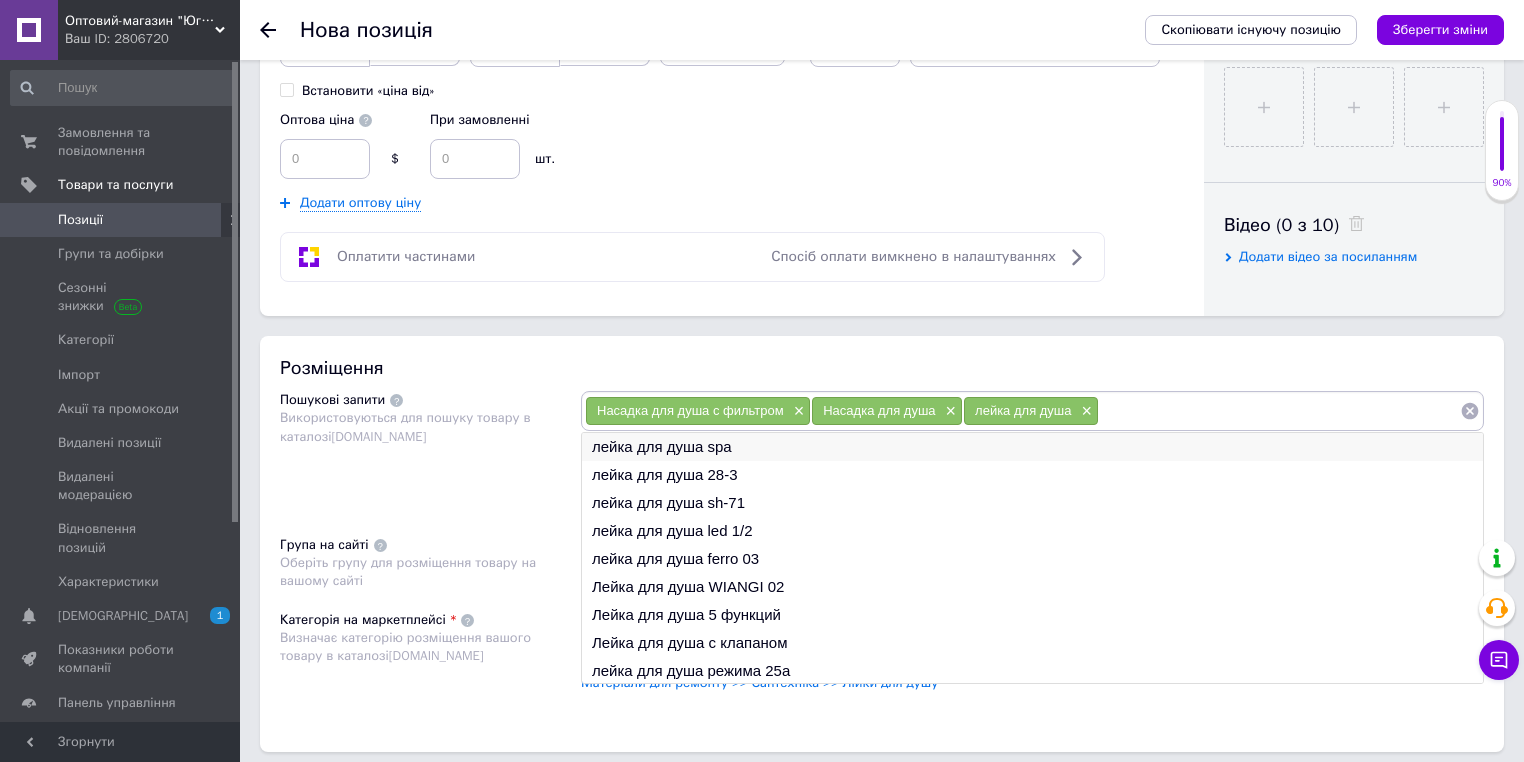 click on "лейка для душа spa" at bounding box center (1032, 447) 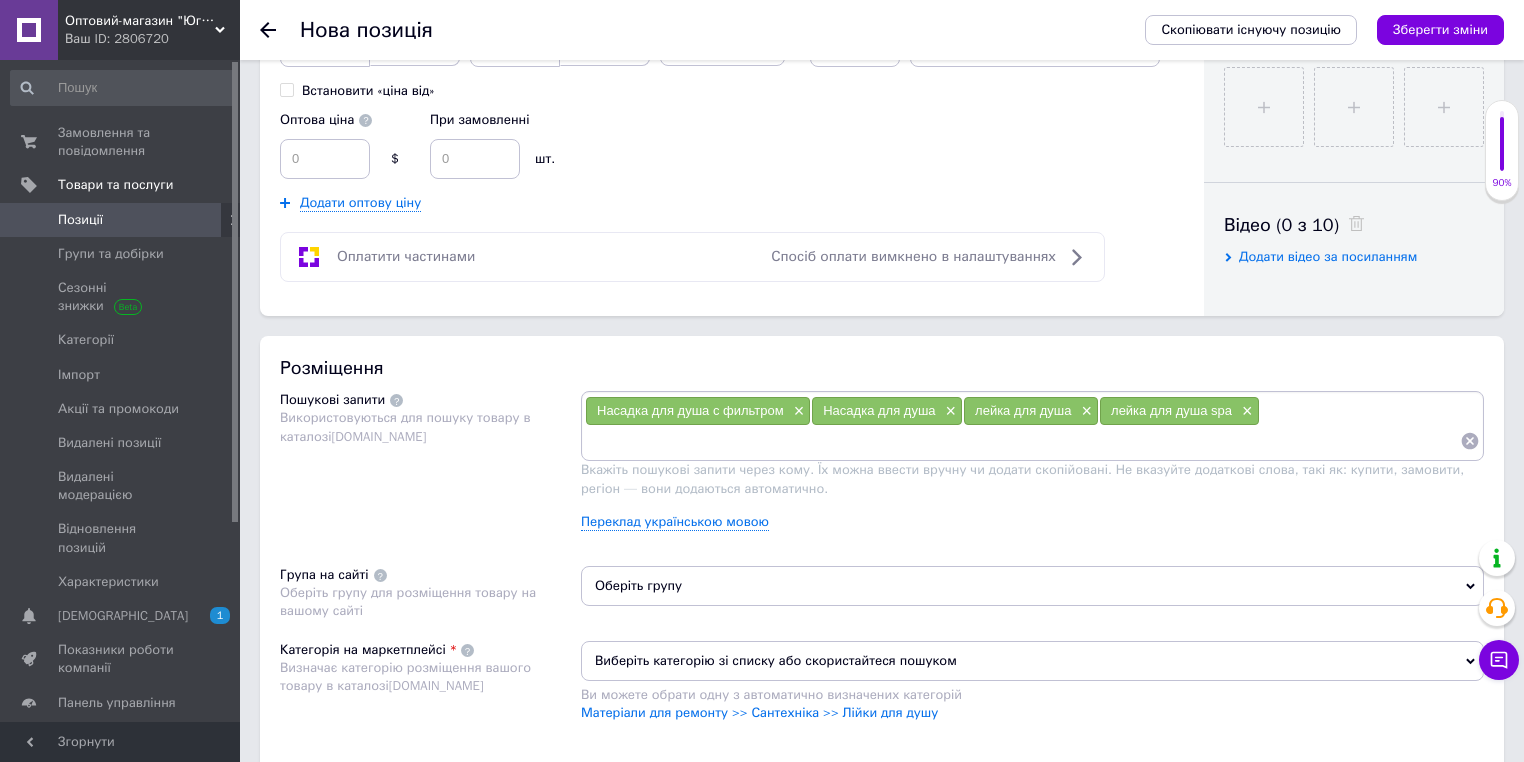 click at bounding box center [1022, 441] 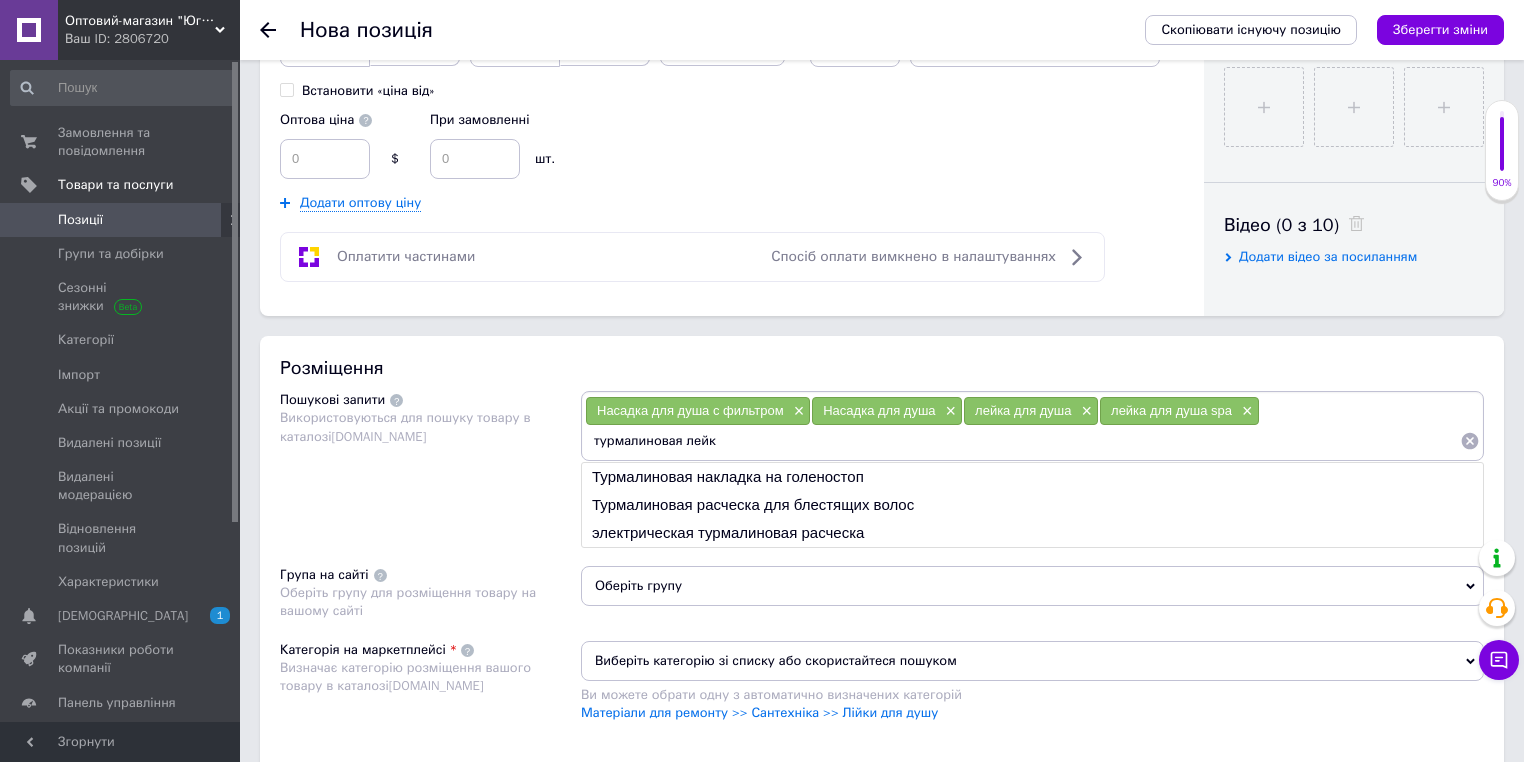 type on "турмалиновая лейка" 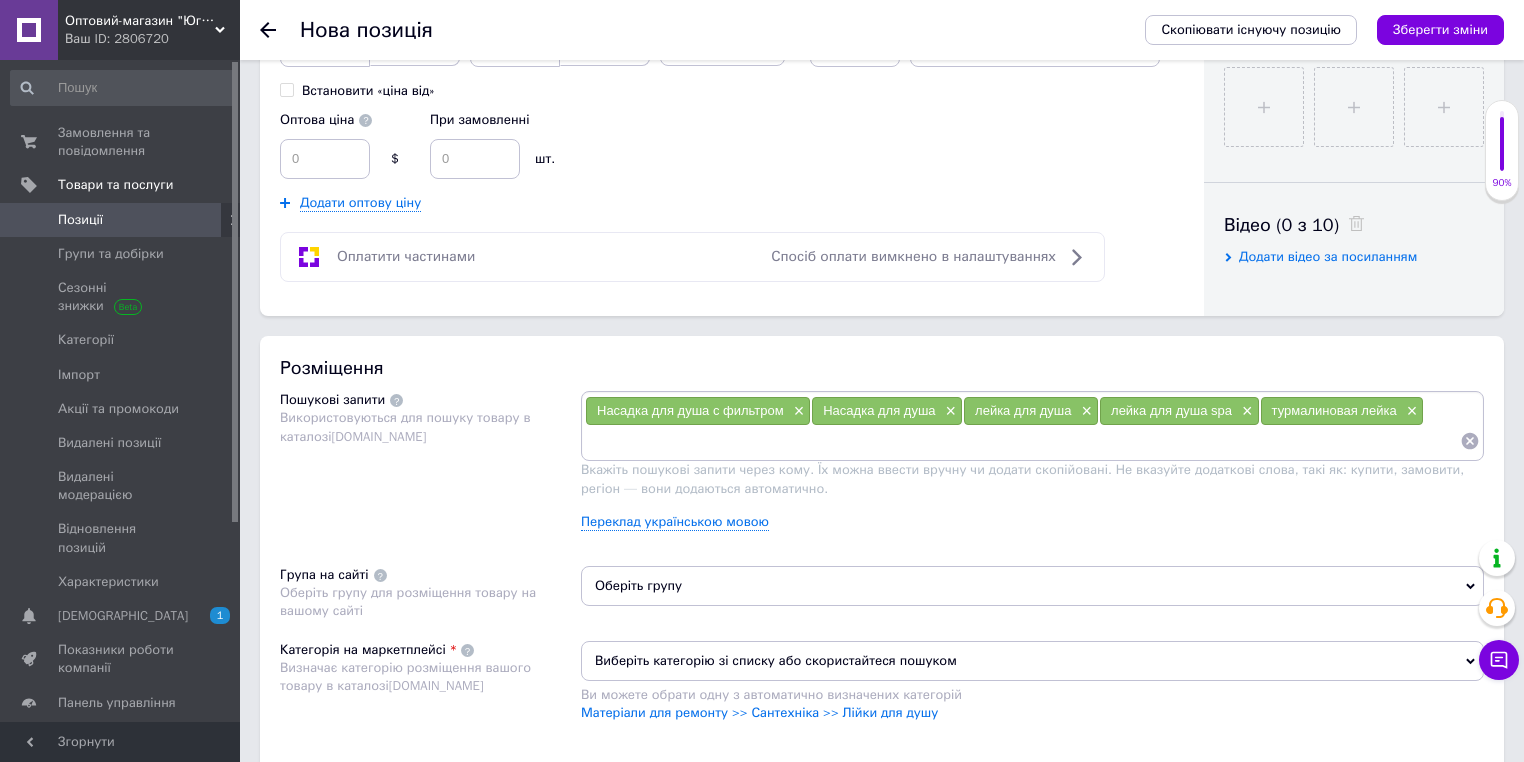 click at bounding box center [1022, 441] 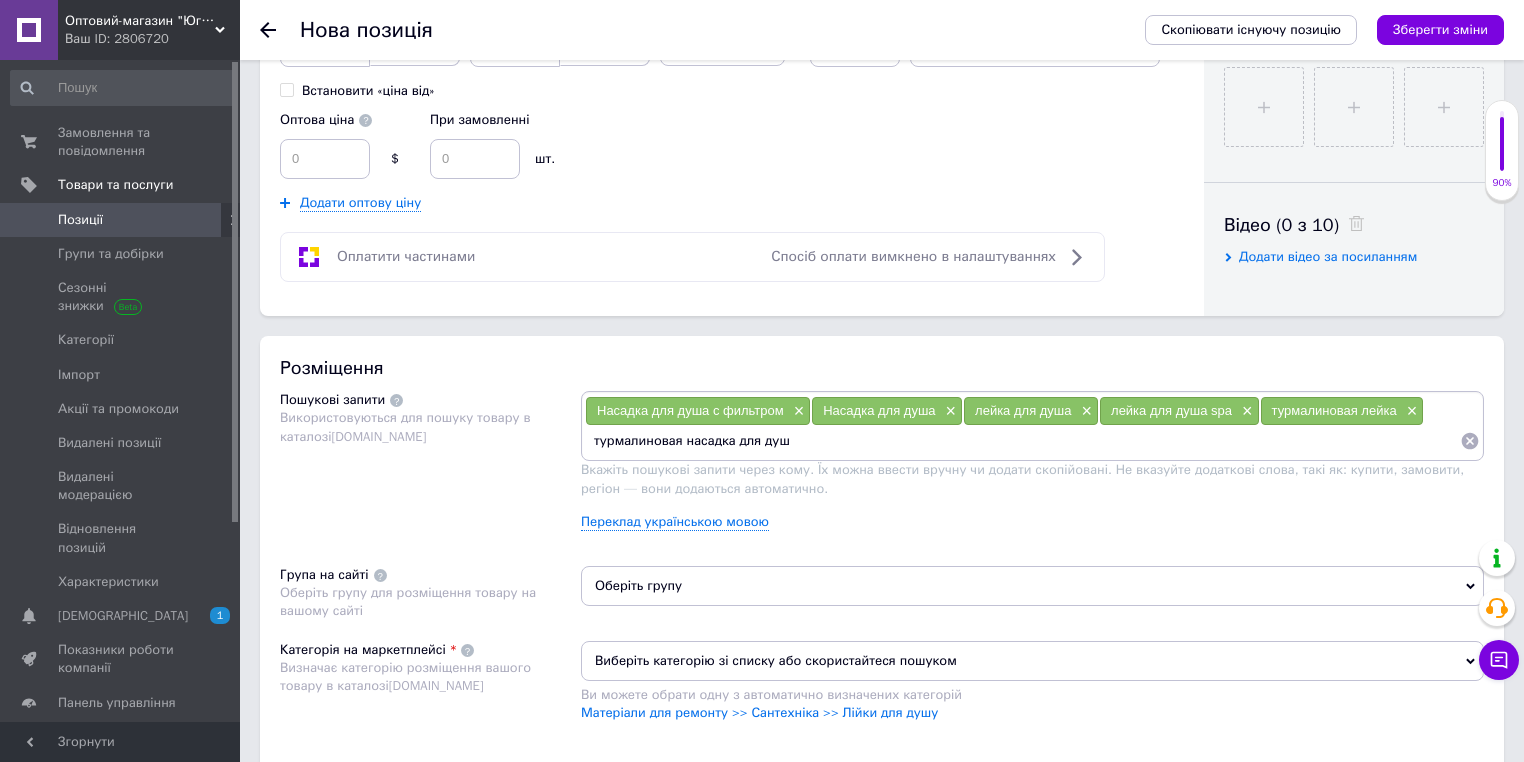 type on "турмалиновая насадка для душа" 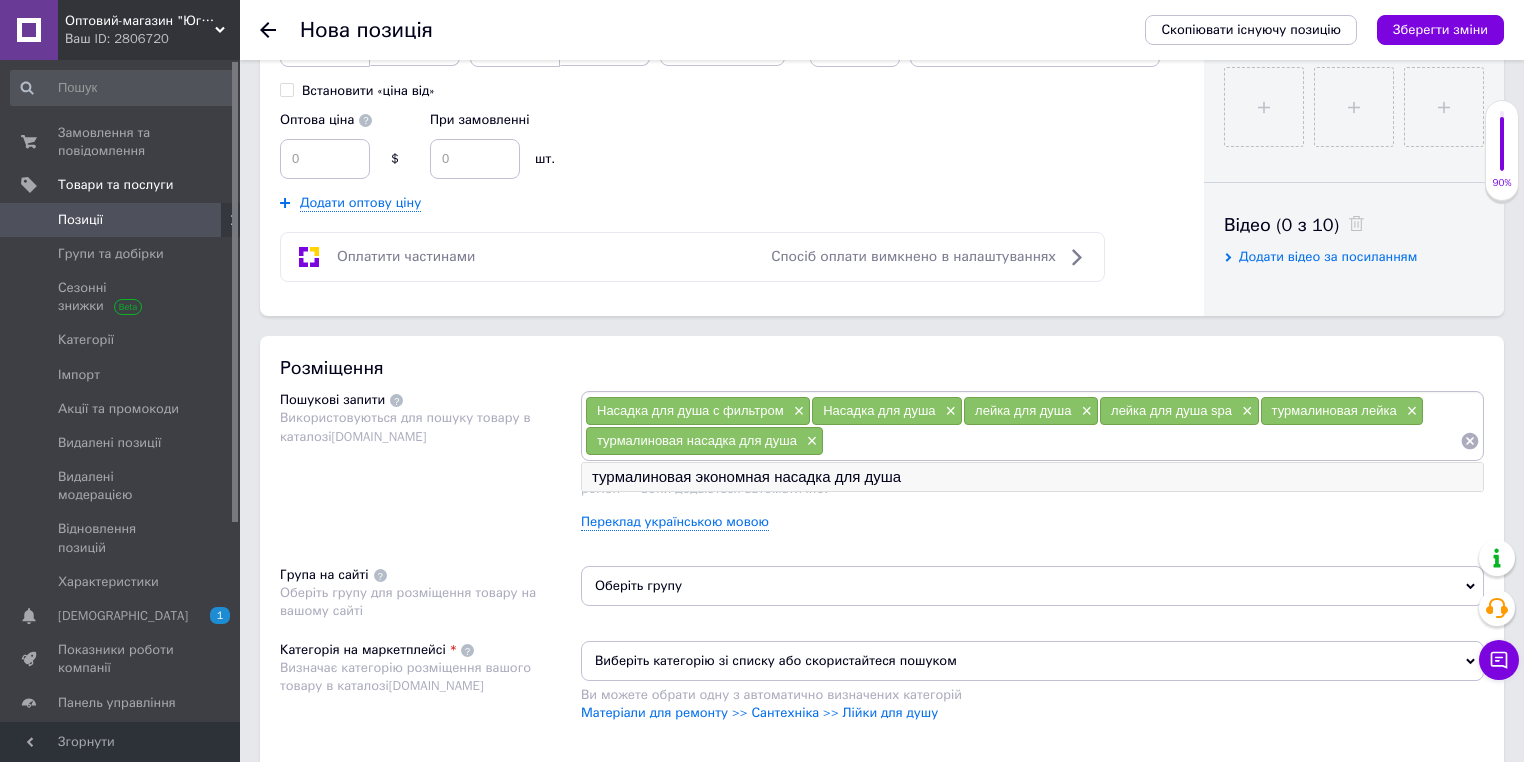 click on "турмалиновая экономная насадка для душа" at bounding box center (1032, 477) 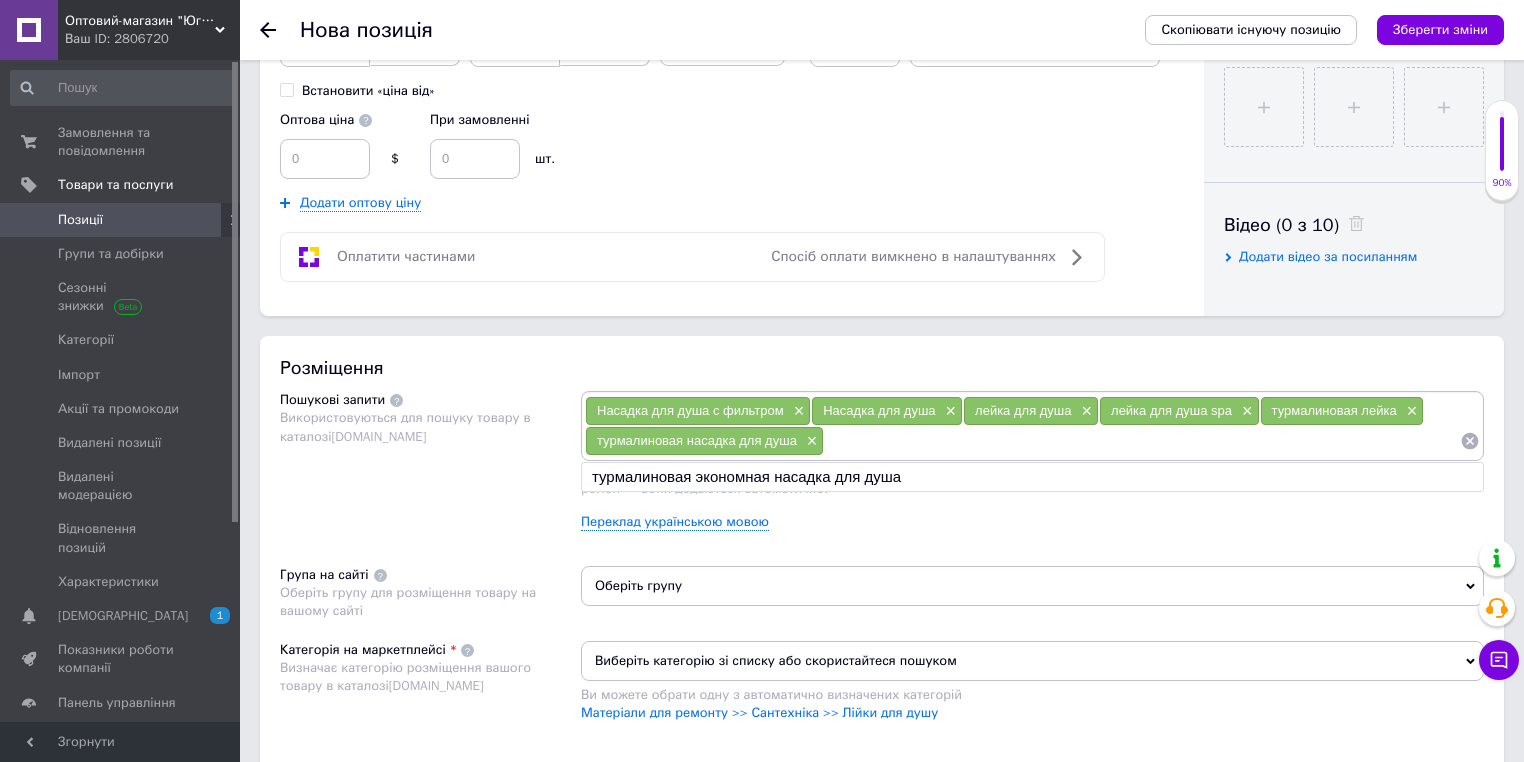 type 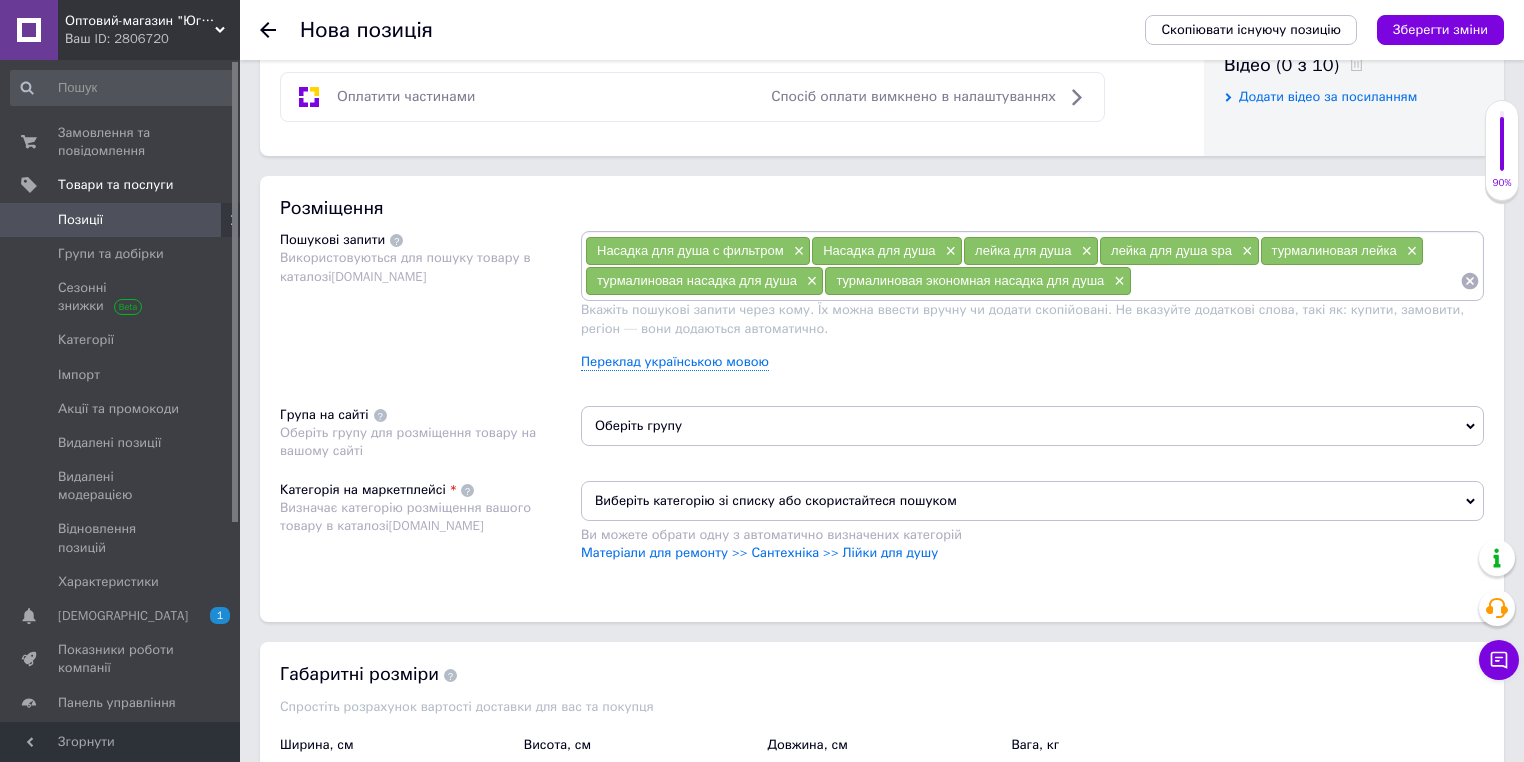 click on "Оберіть групу" at bounding box center (1032, 426) 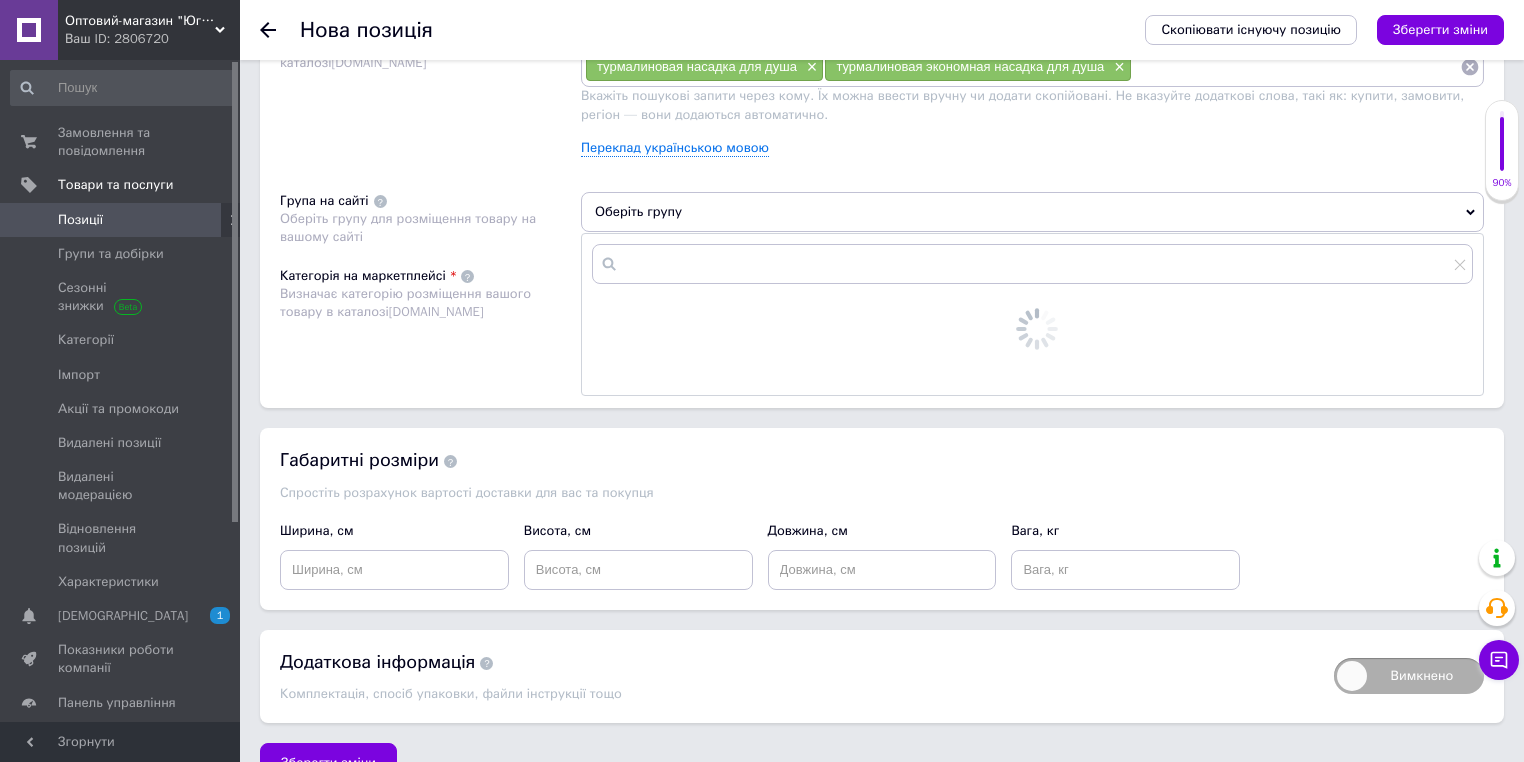 scroll, scrollTop: 1280, scrollLeft: 0, axis: vertical 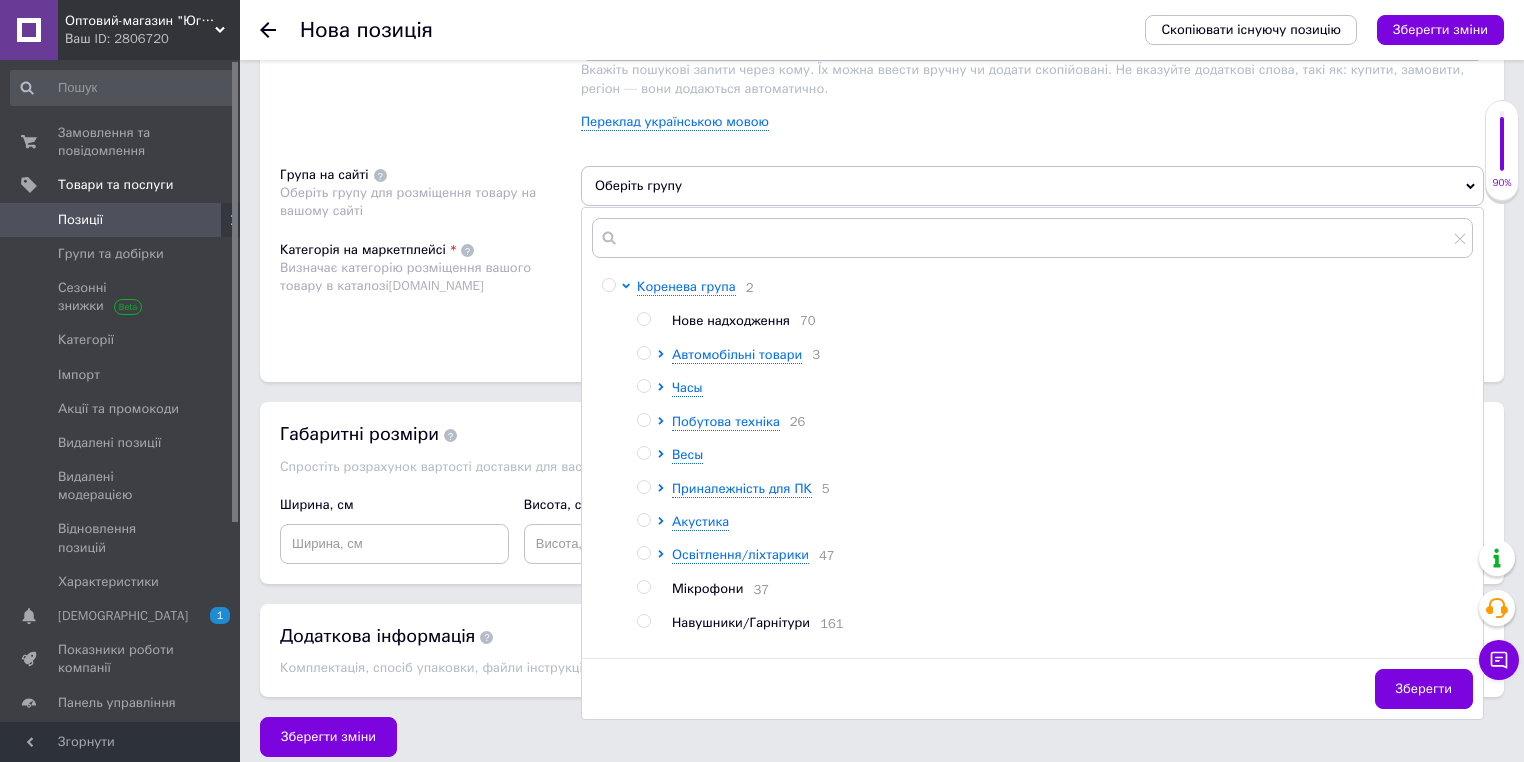 drag, startPoint x: 736, startPoint y: 320, endPoint x: 711, endPoint y: 320, distance: 25 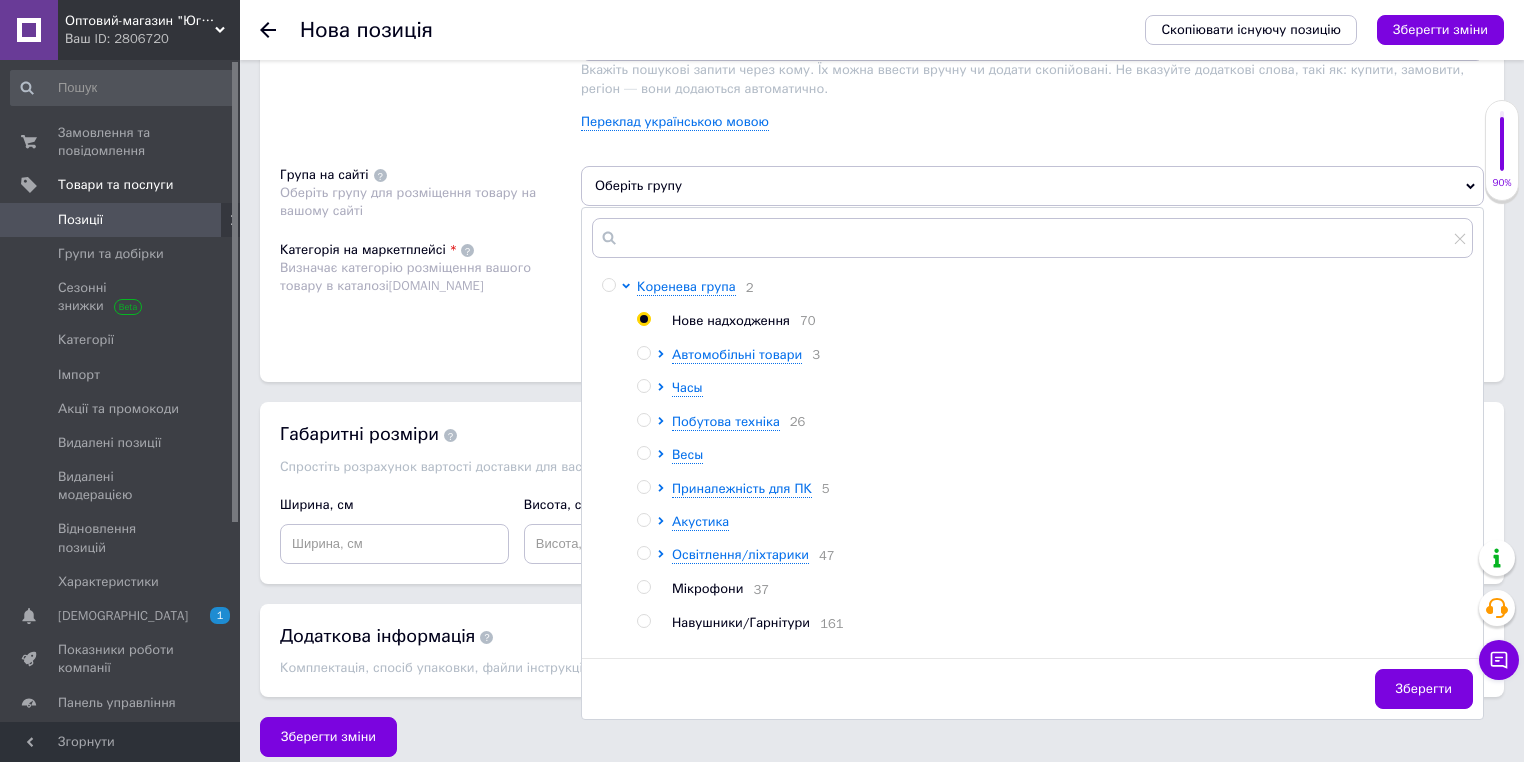 radio on "true" 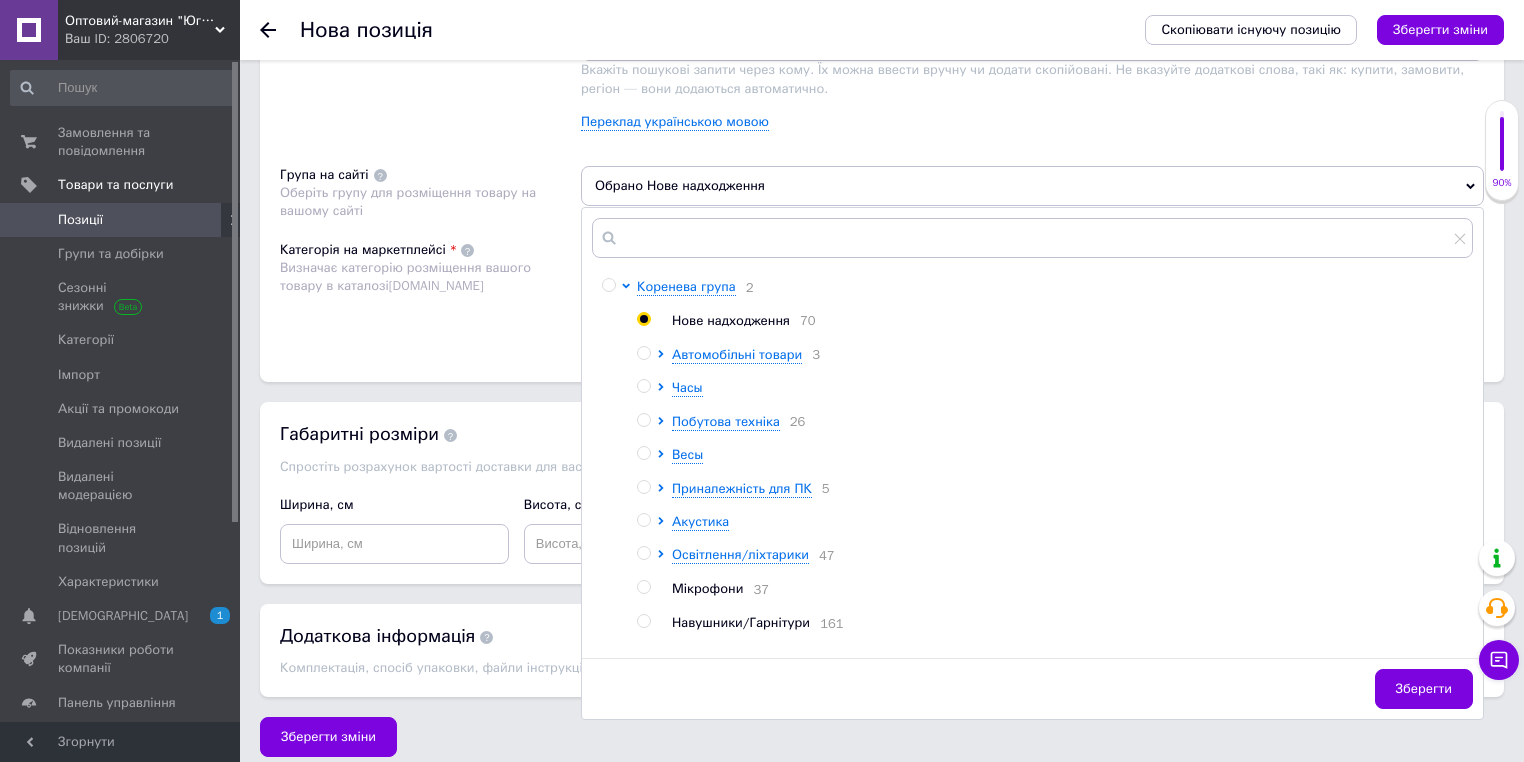 click on "Категорія на маркетплейсі Визначає категорію розміщення вашого товару в каталозі  [DOMAIN_NAME]" at bounding box center (430, 291) 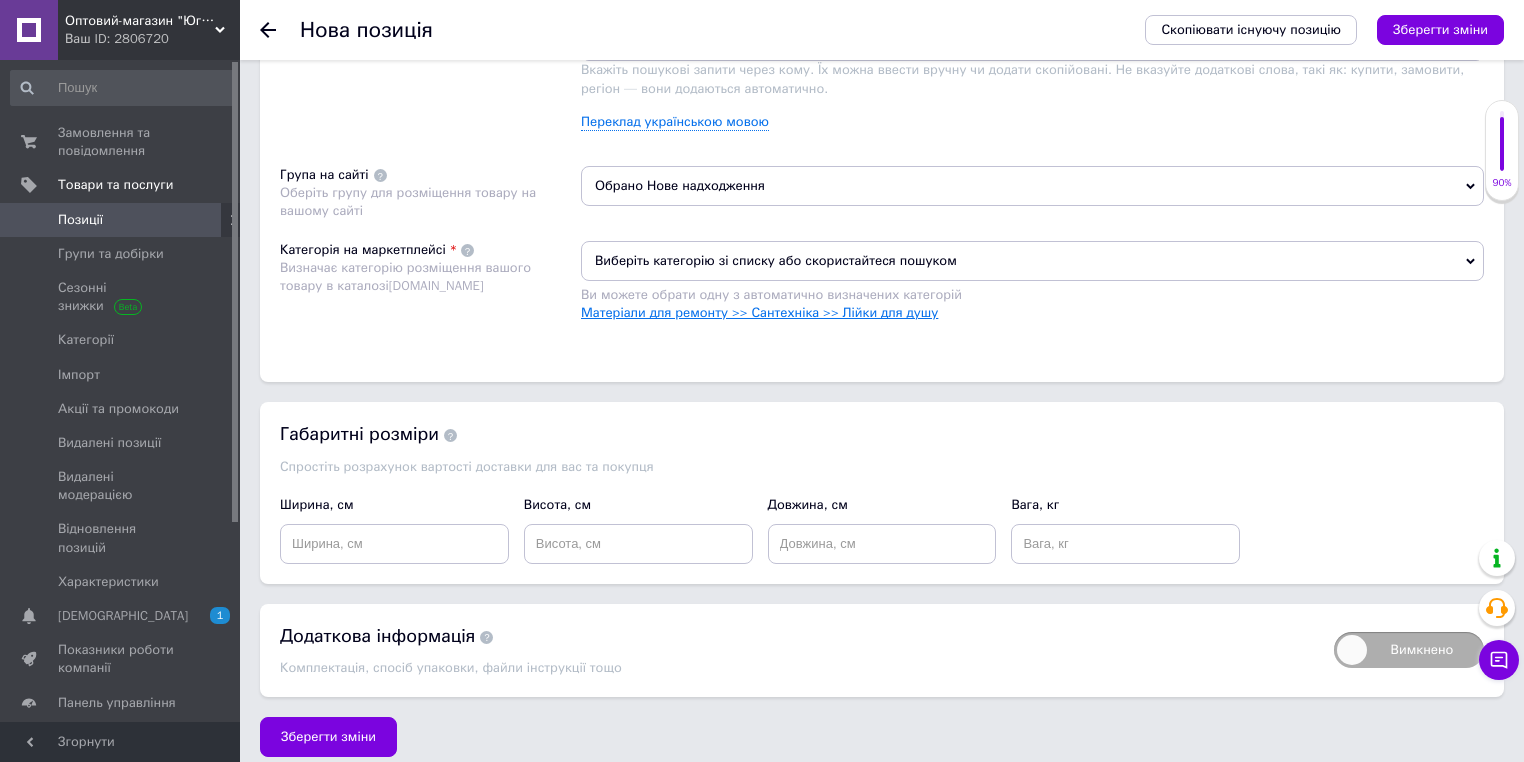 click on "Матеріали для ремонту >> Сантехніка >> Лійки для душу" at bounding box center [759, 312] 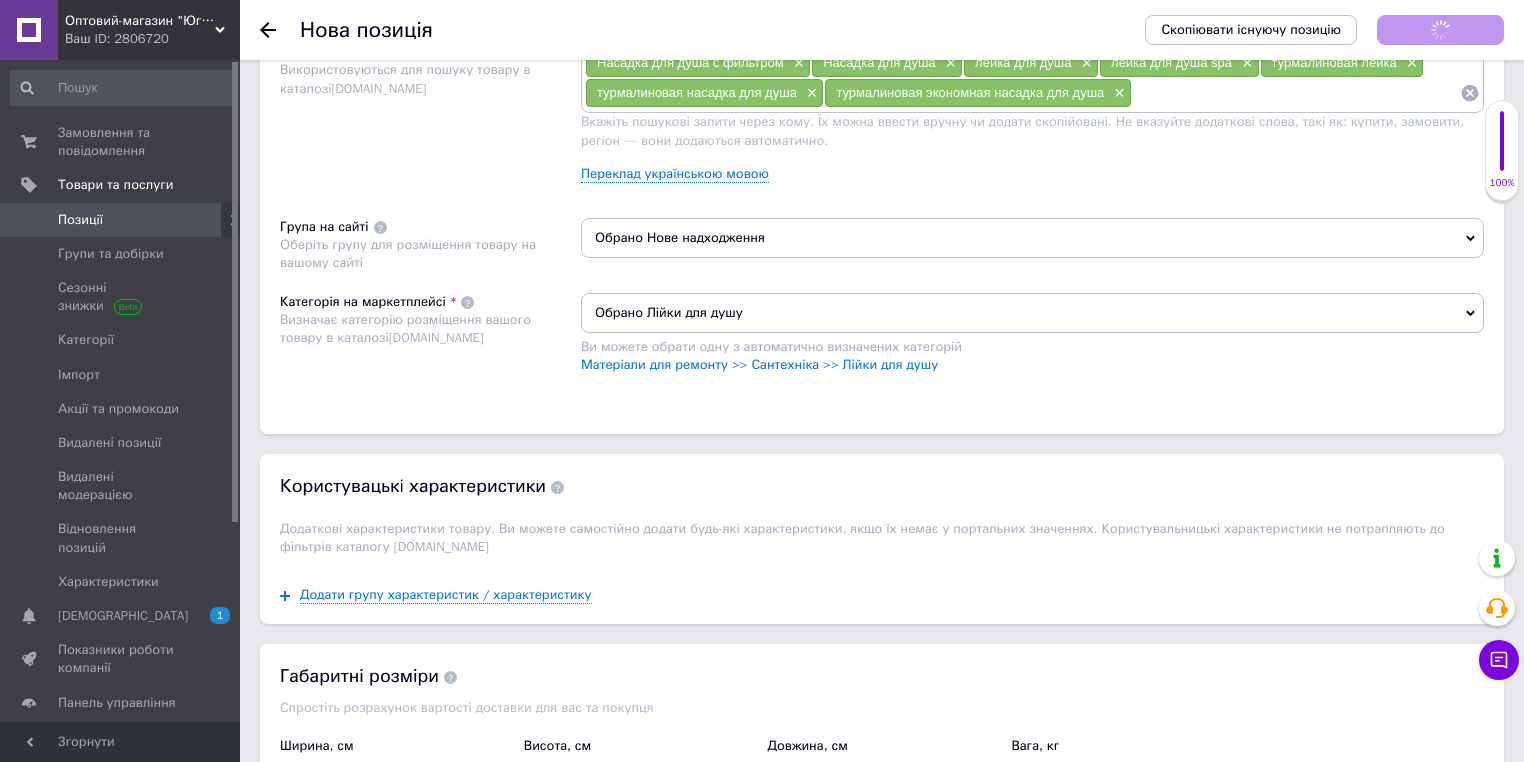 scroll, scrollTop: 1200, scrollLeft: 0, axis: vertical 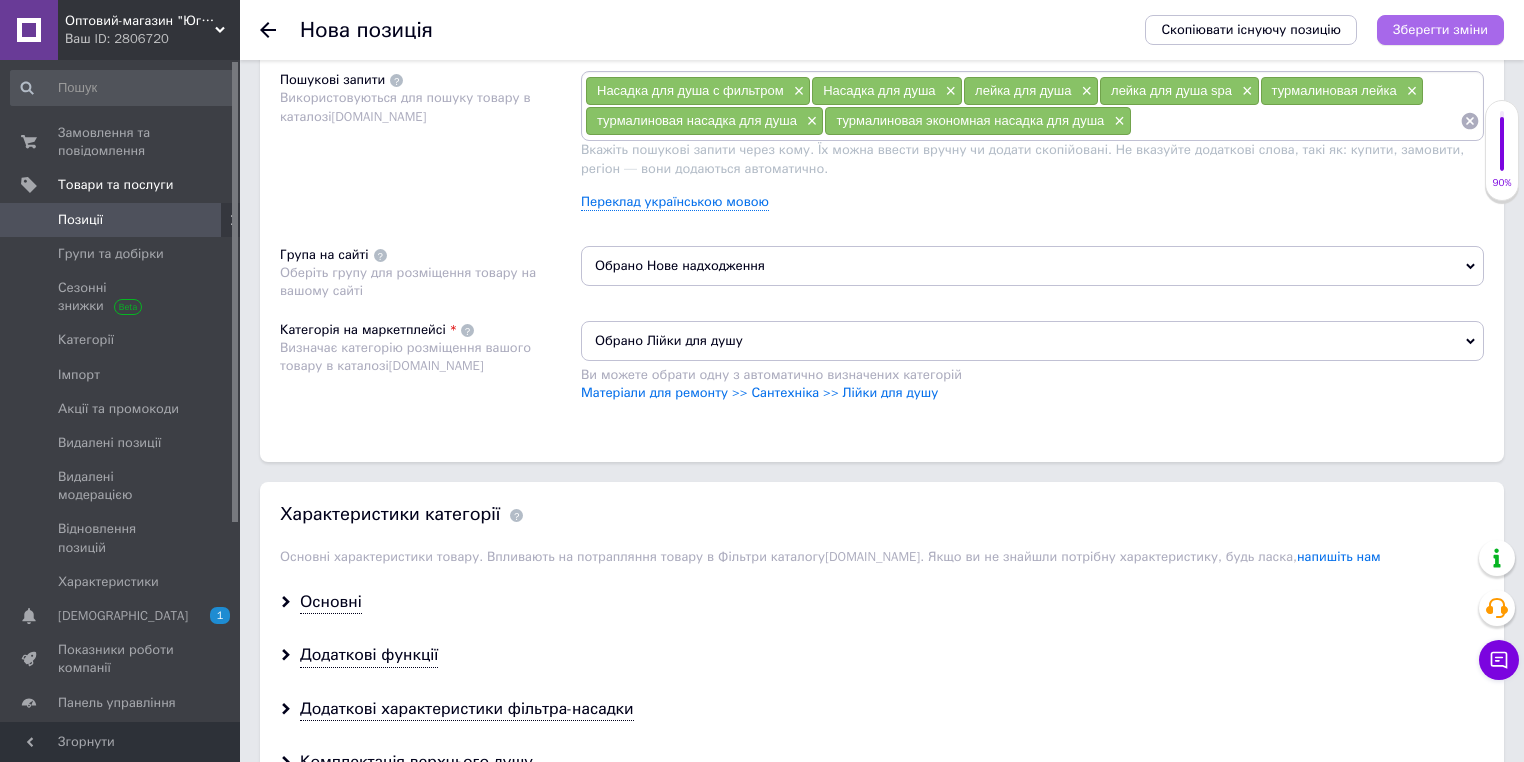 click on "Зберегти зміни" at bounding box center [1440, 29] 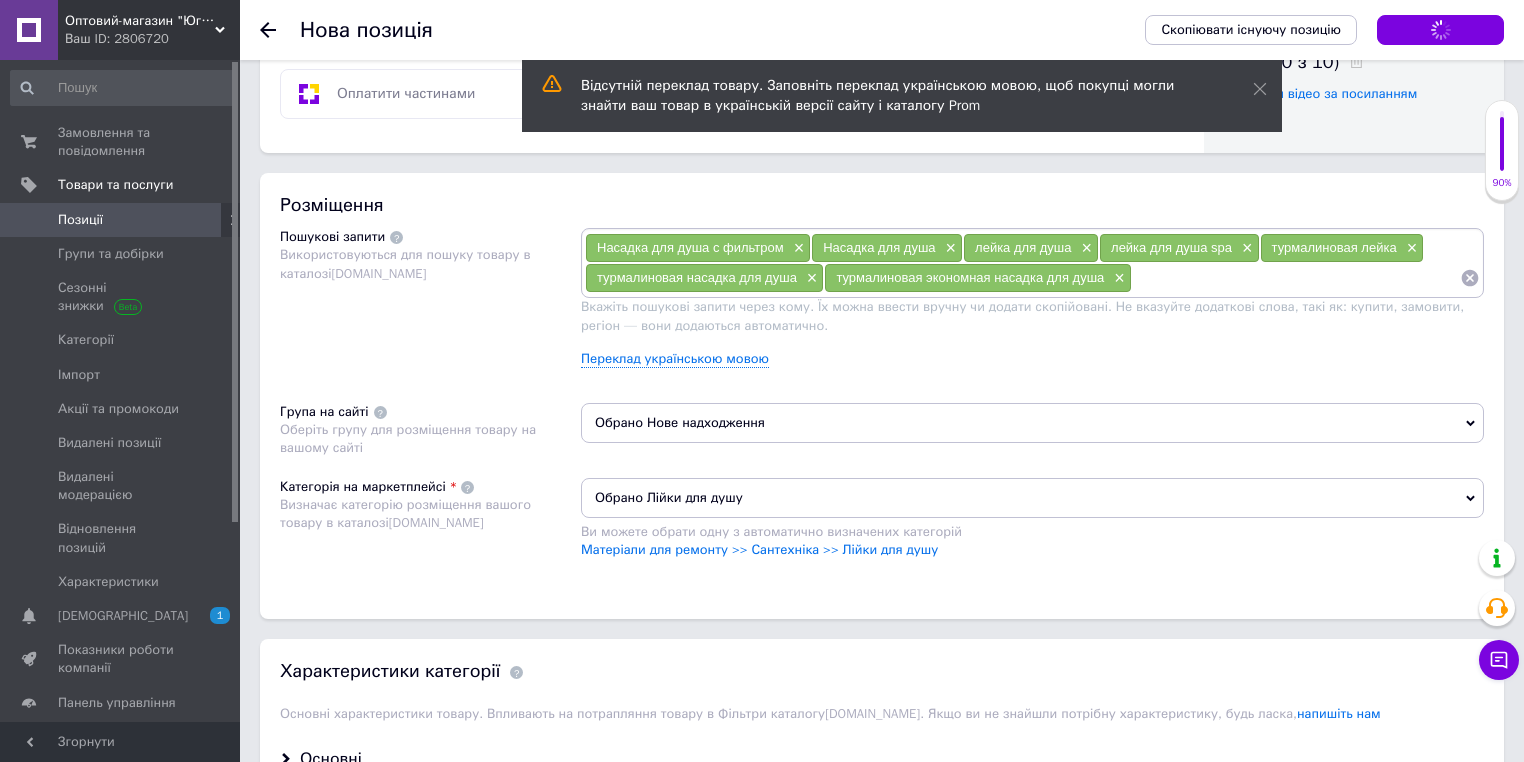 scroll, scrollTop: 1040, scrollLeft: 0, axis: vertical 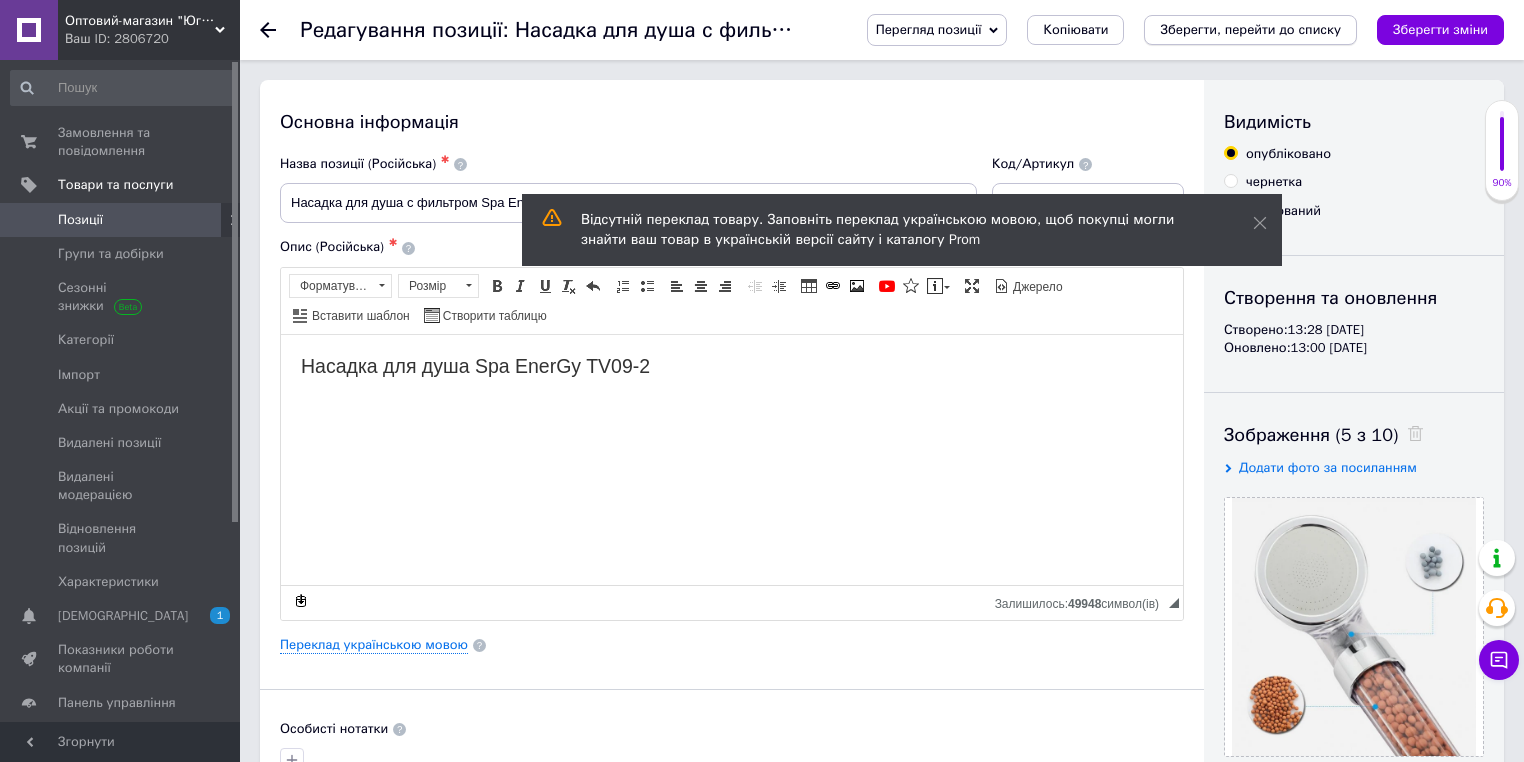click on "Зберегти, перейти до списку" at bounding box center (1250, 29) 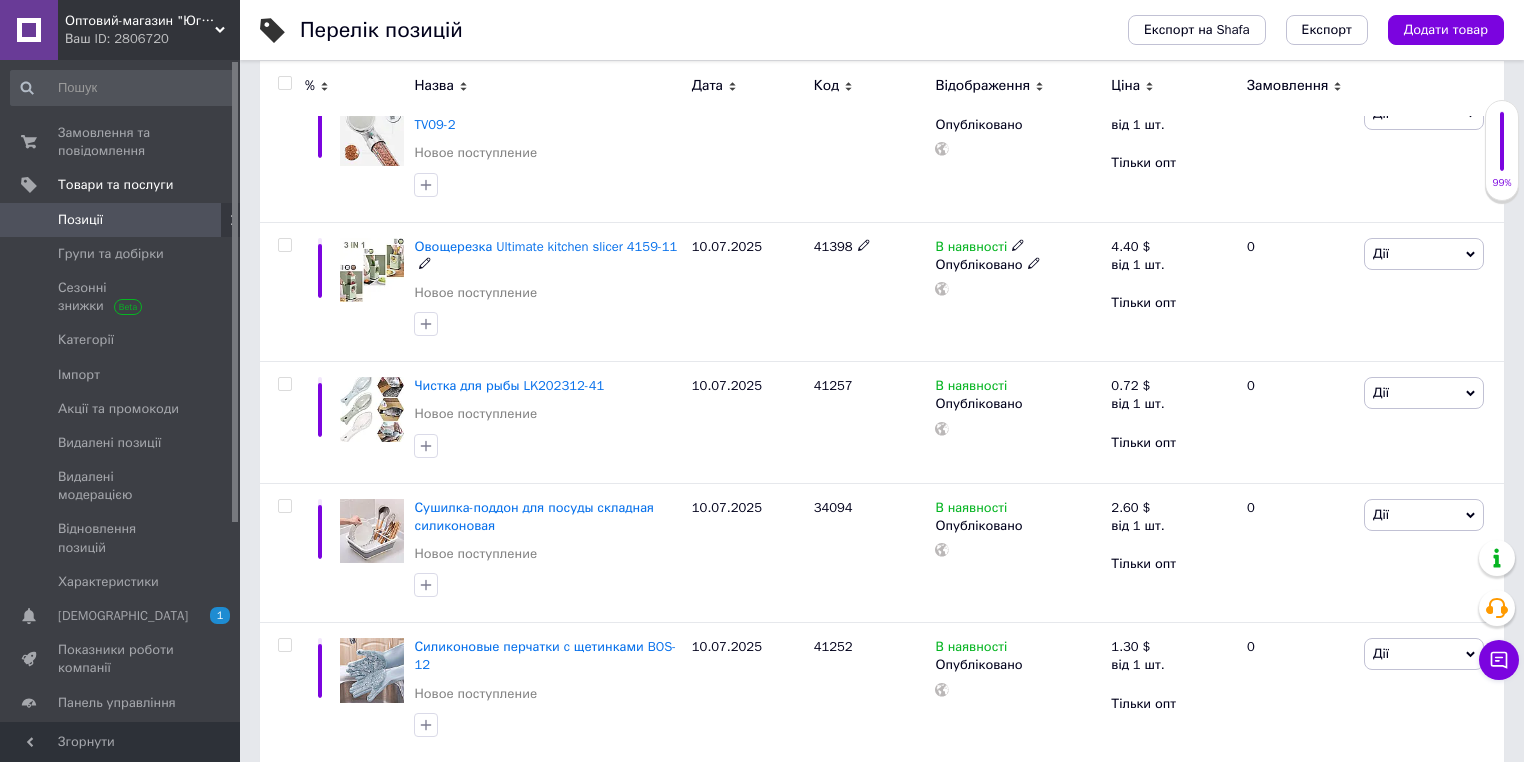 scroll, scrollTop: 0, scrollLeft: 0, axis: both 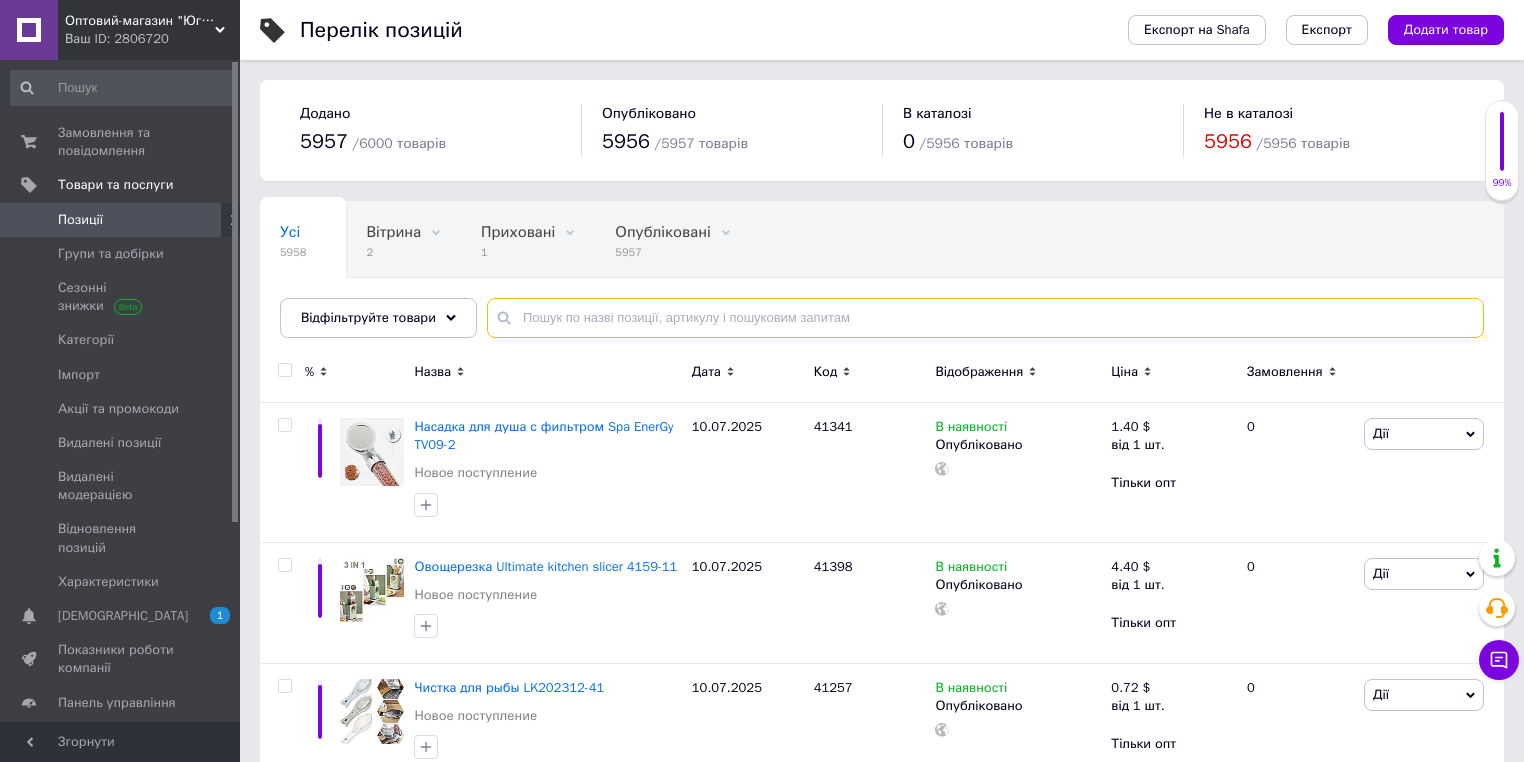 click at bounding box center (985, 318) 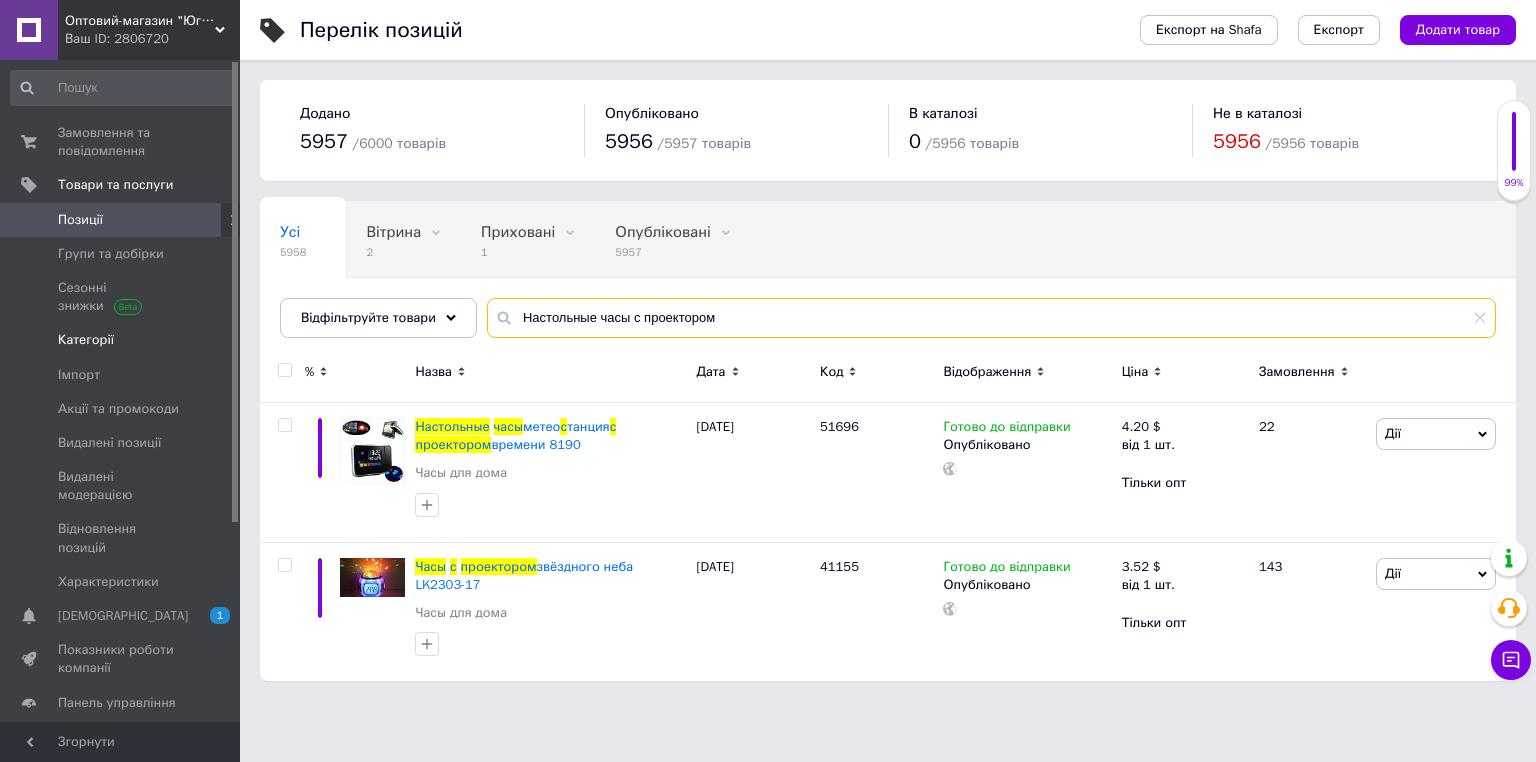 drag, startPoint x: 590, startPoint y: 317, endPoint x: 196, endPoint y: 337, distance: 394.5073 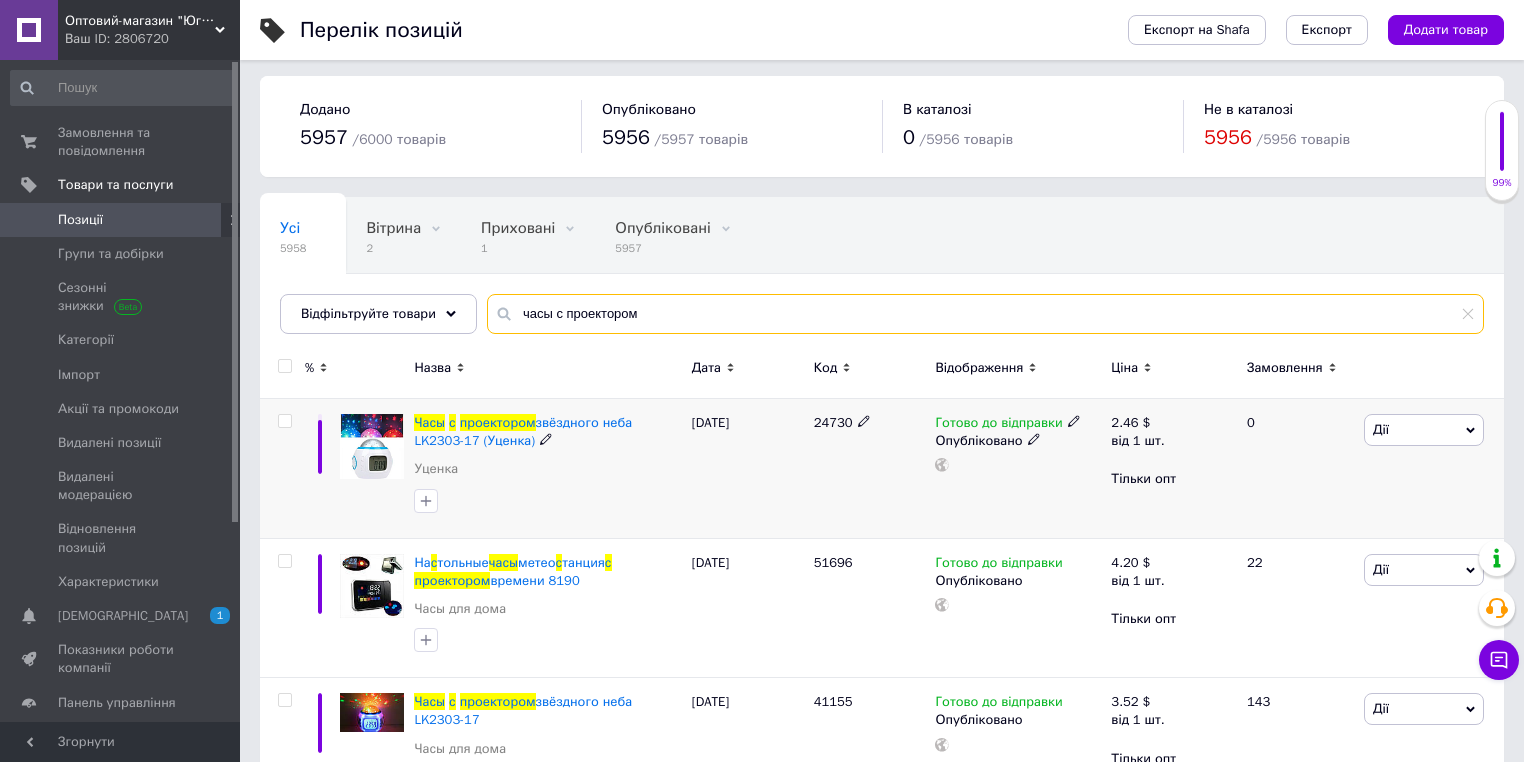 scroll, scrollTop: 76, scrollLeft: 0, axis: vertical 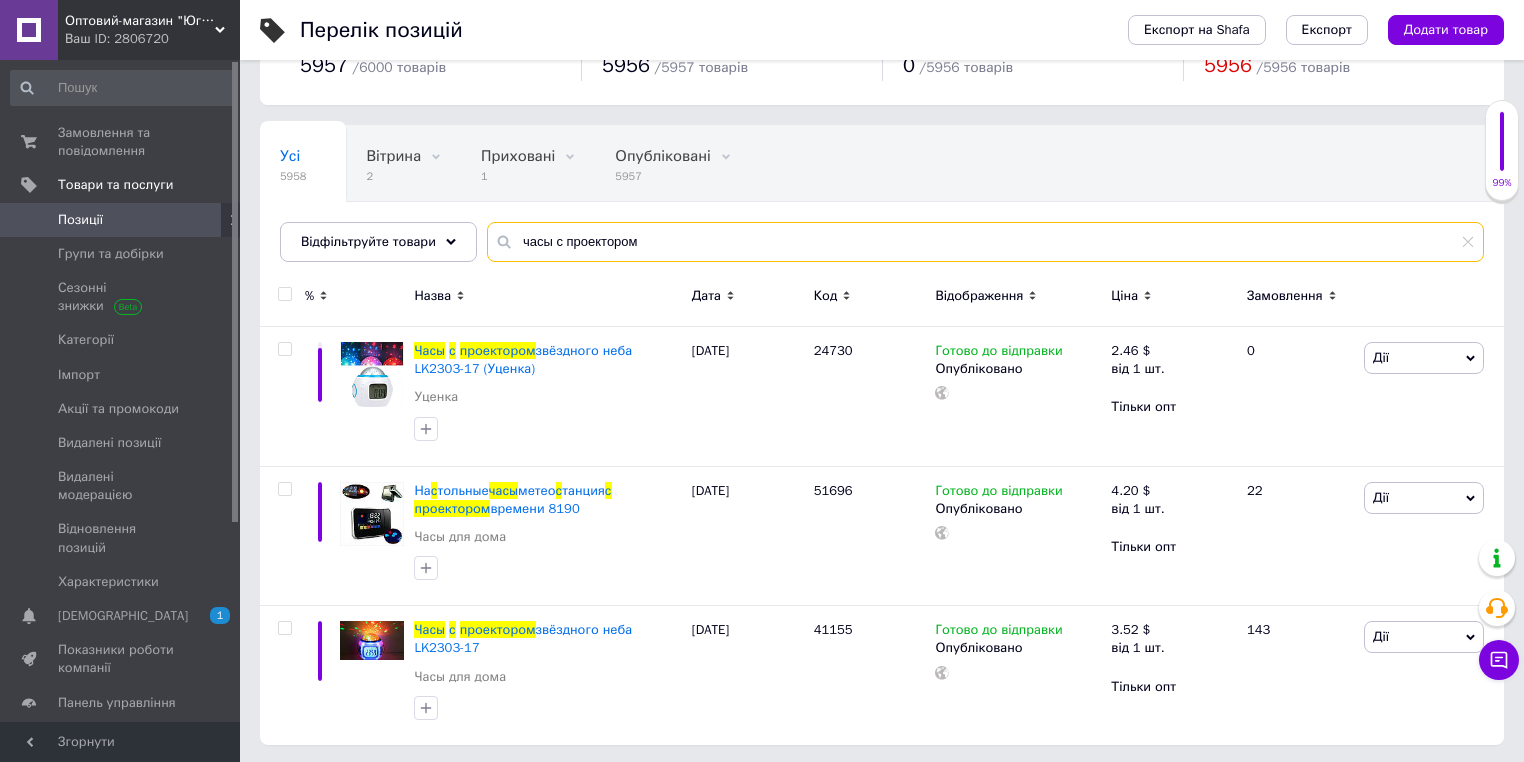 type on "часы с проектором" 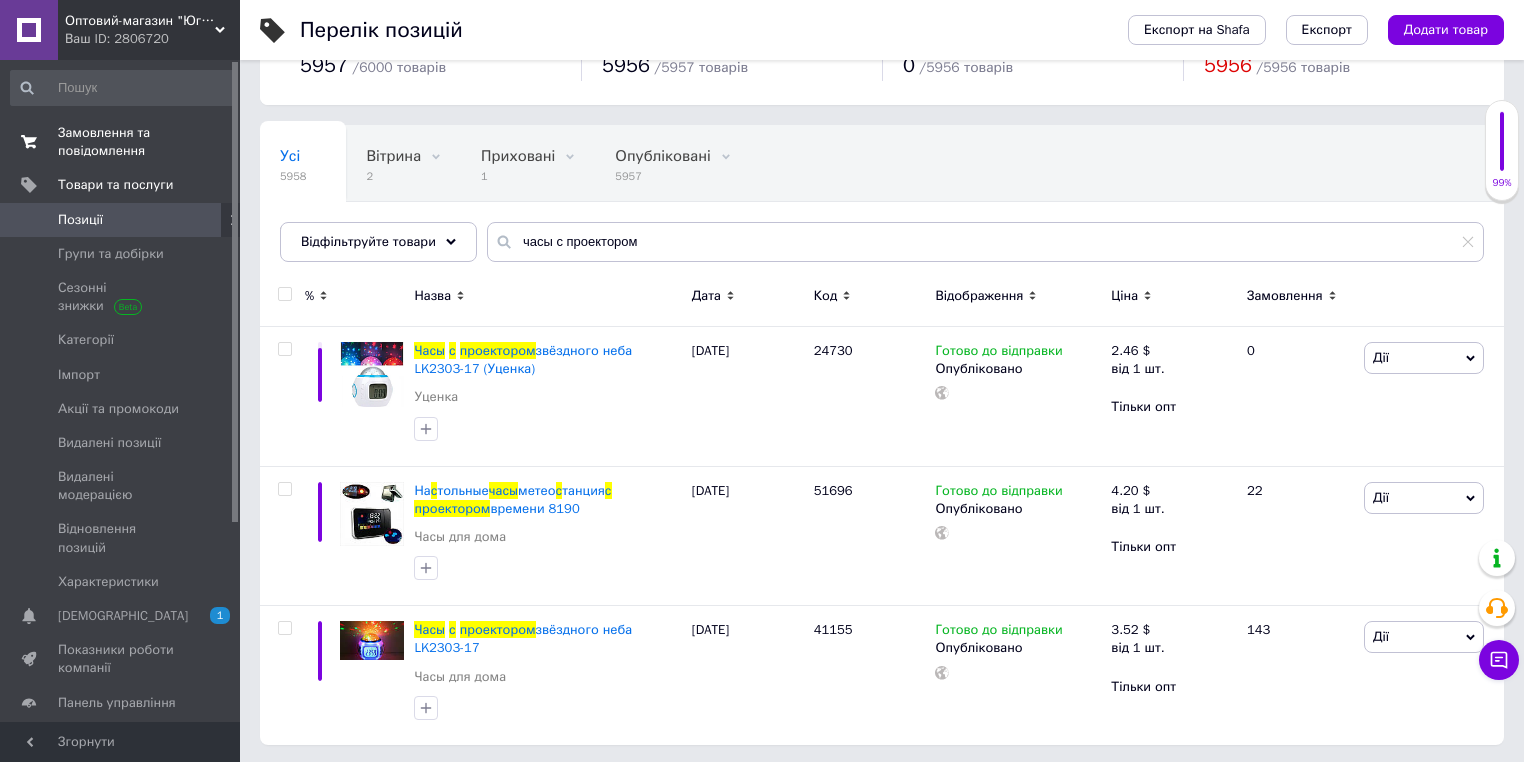 click on "Замовлення та повідомлення" at bounding box center (121, 142) 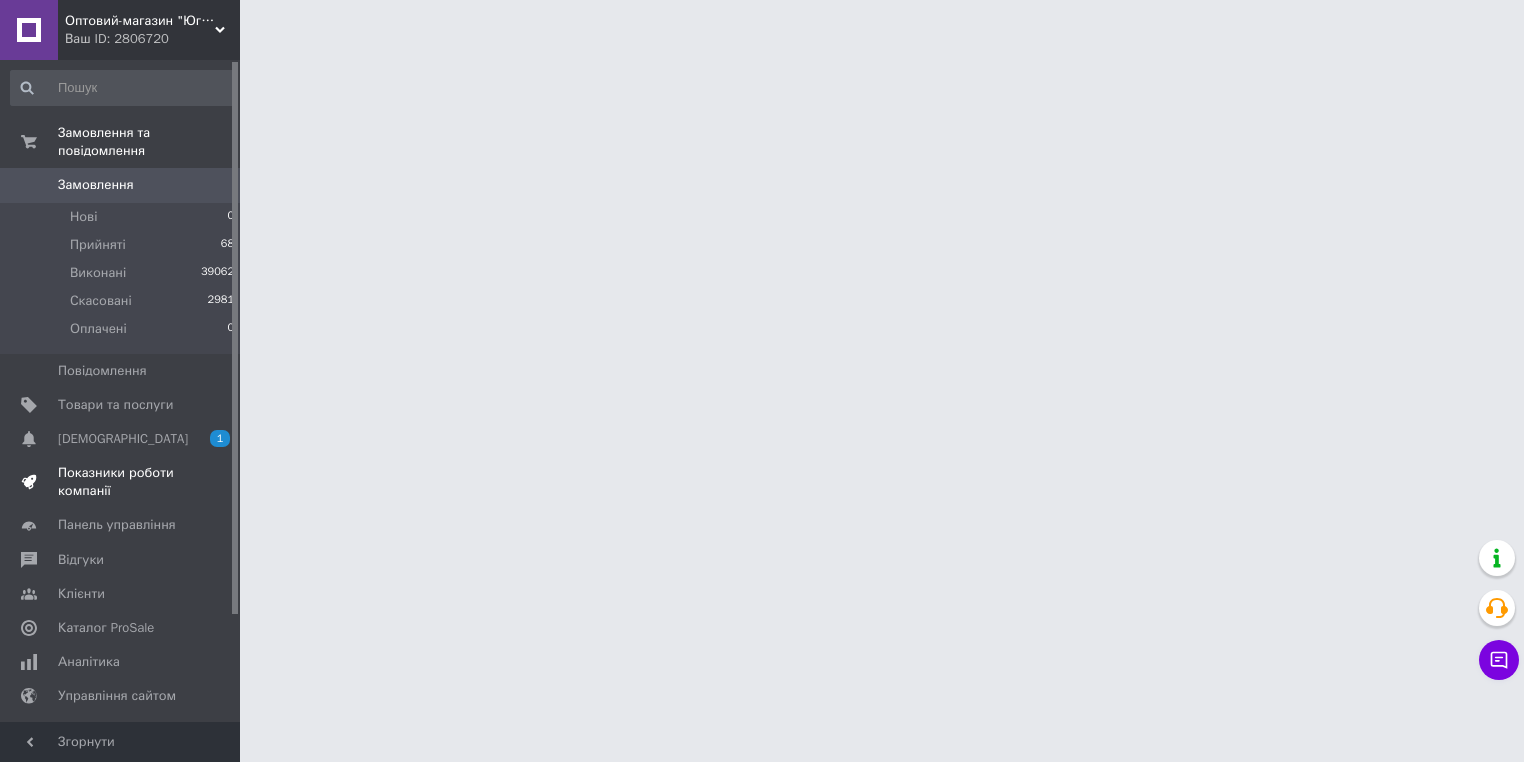 scroll, scrollTop: 0, scrollLeft: 0, axis: both 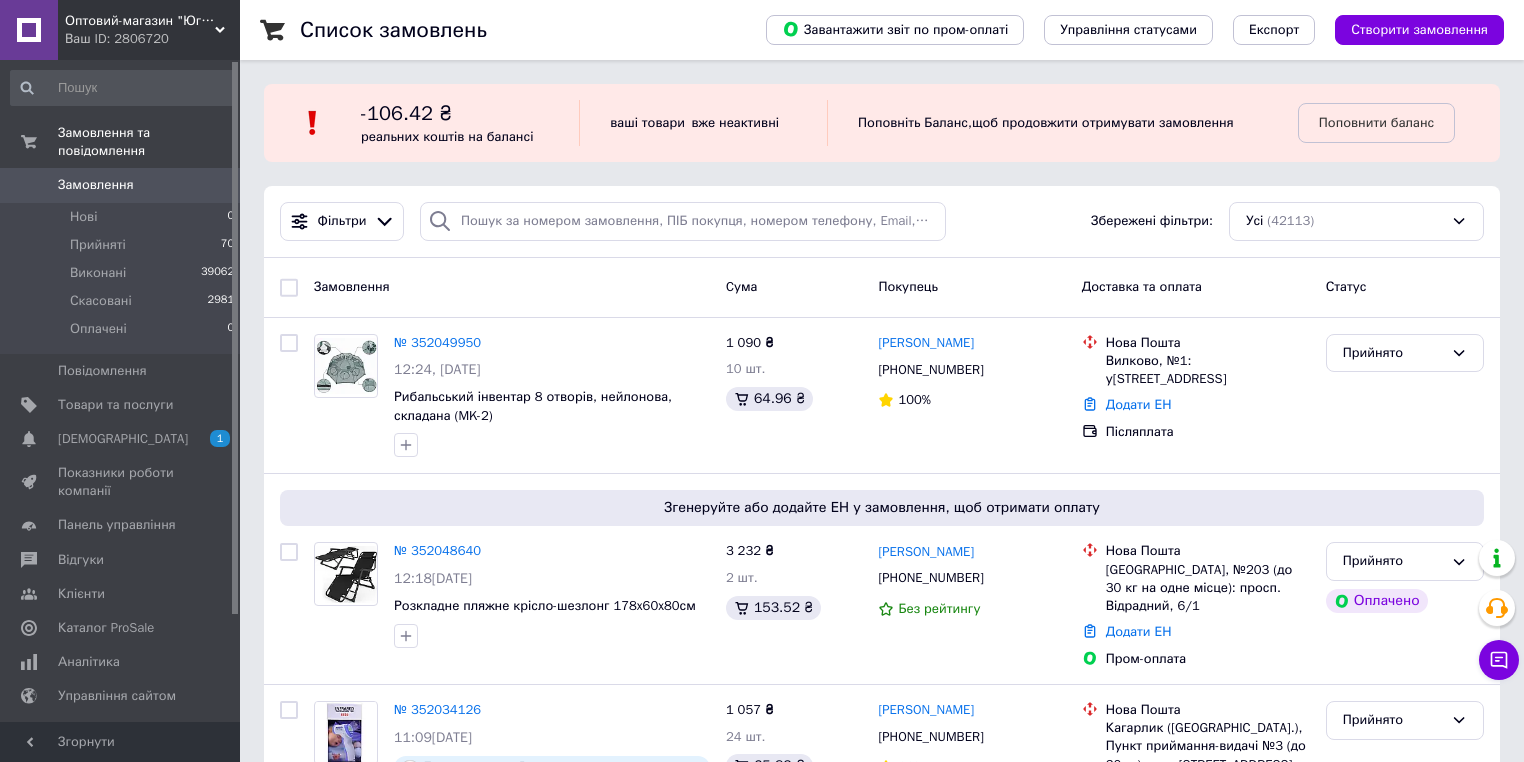 click on "Список замовлень" at bounding box center [513, 30] 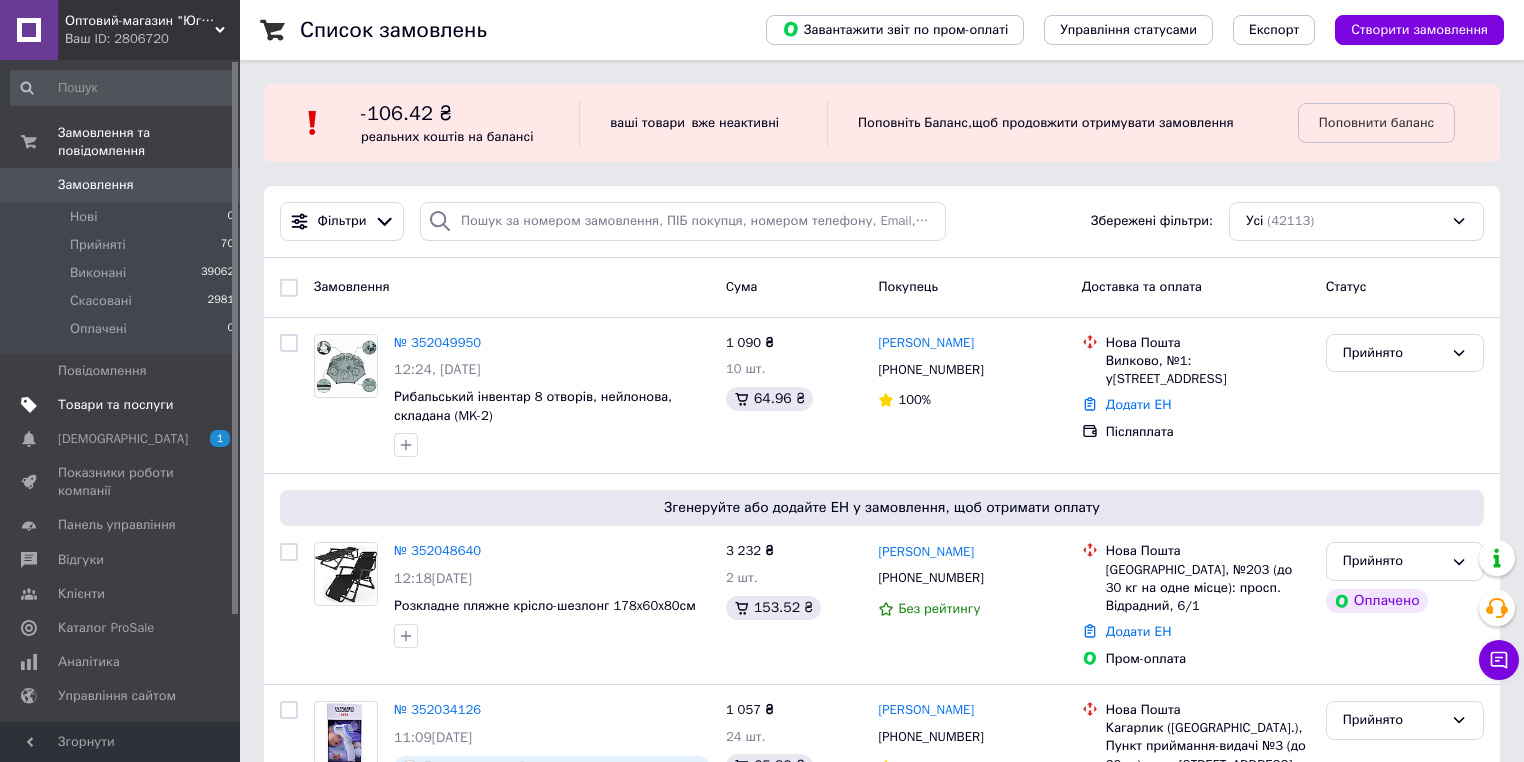 click on "Товари та послуги" at bounding box center (115, 405) 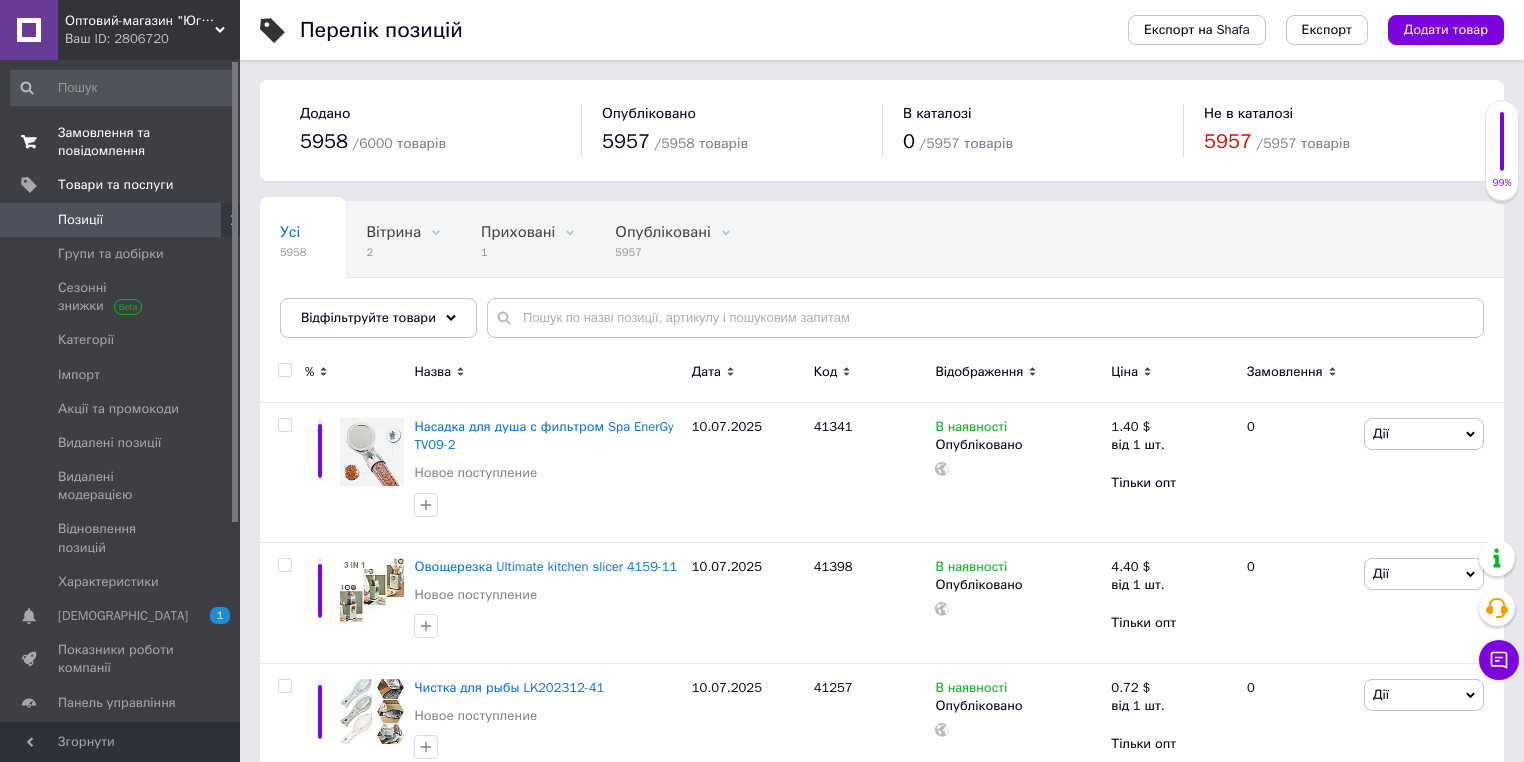 click on "Замовлення та повідомлення" at bounding box center (121, 142) 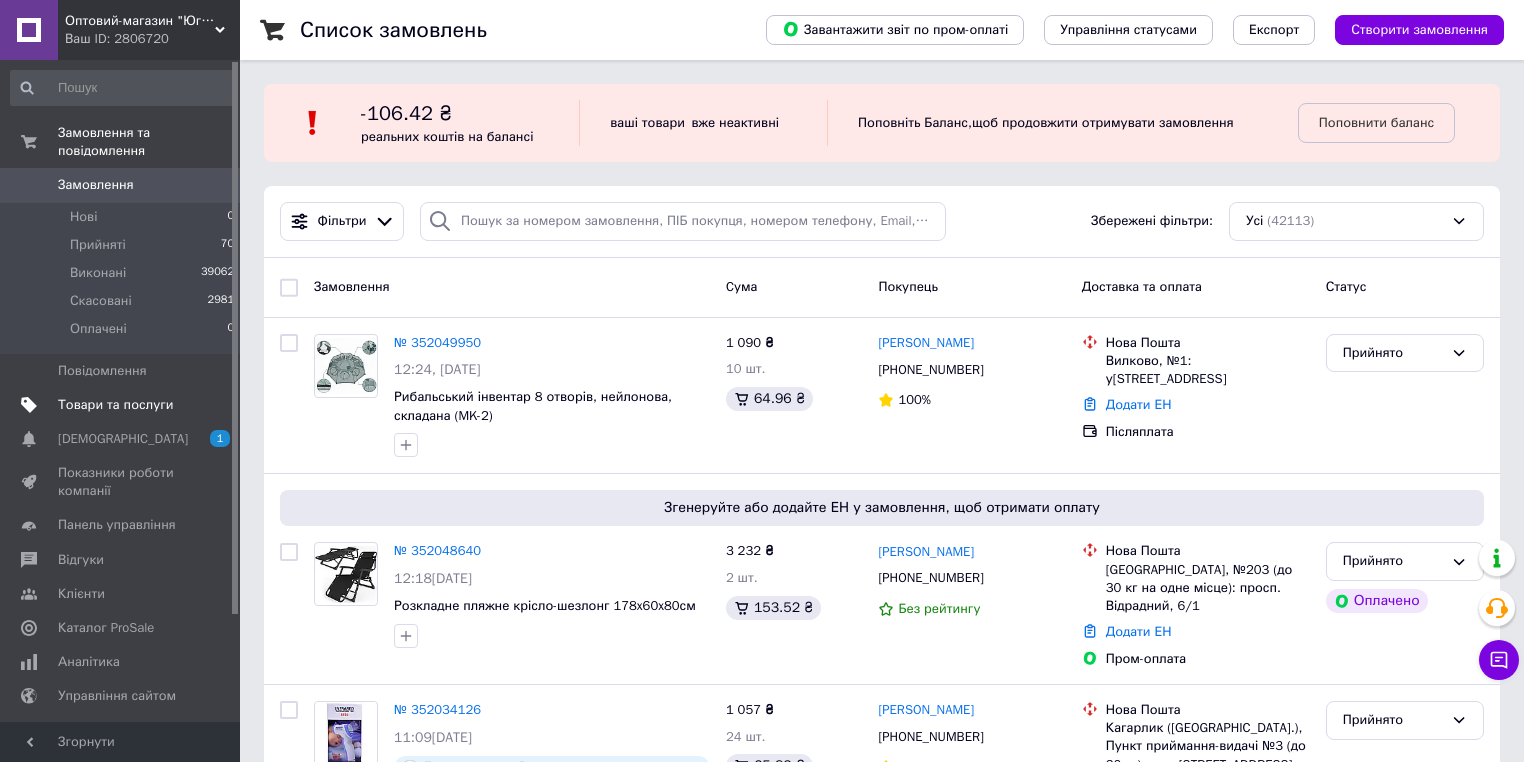 click on "Товари та послуги" at bounding box center [115, 405] 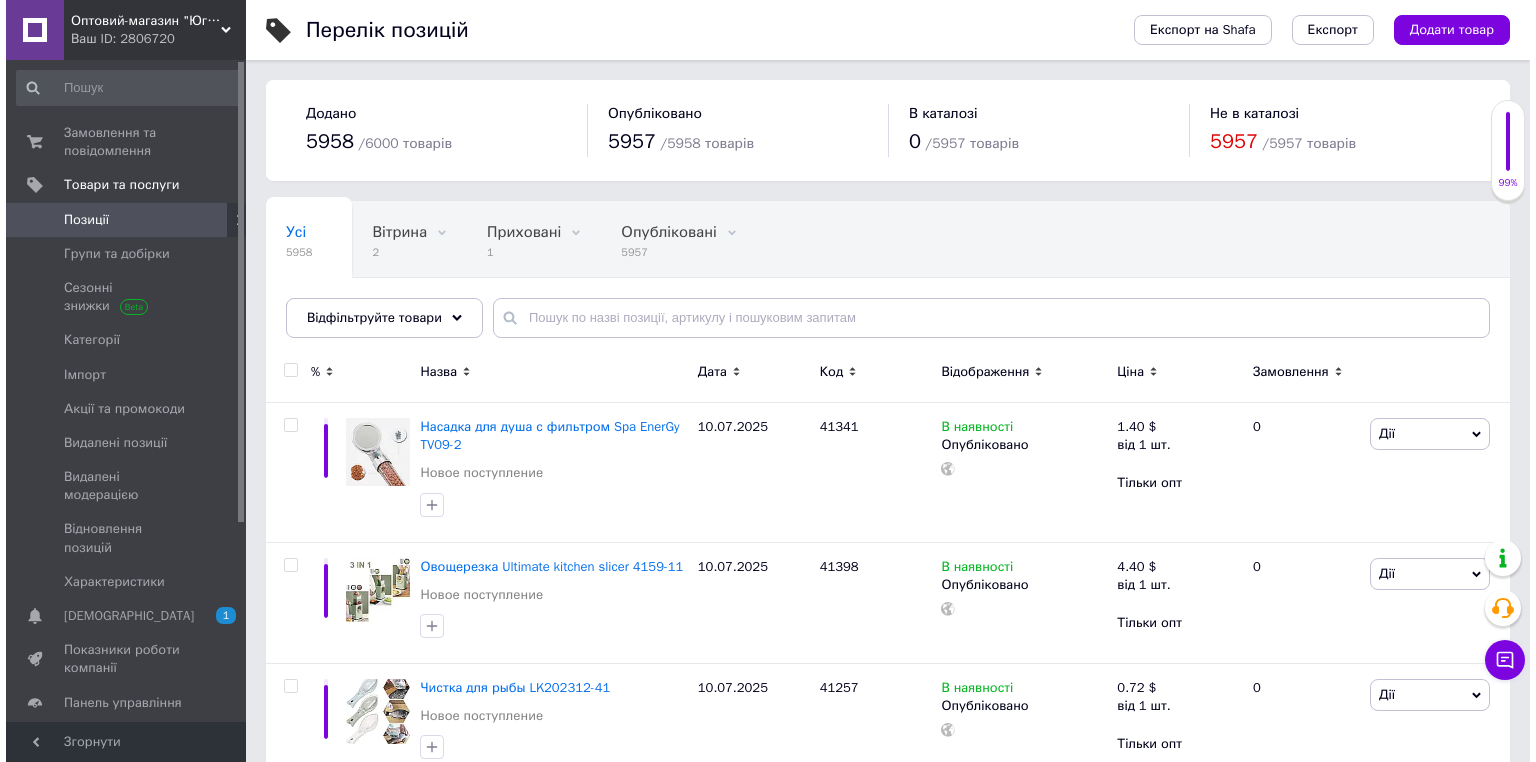 scroll, scrollTop: 0, scrollLeft: 0, axis: both 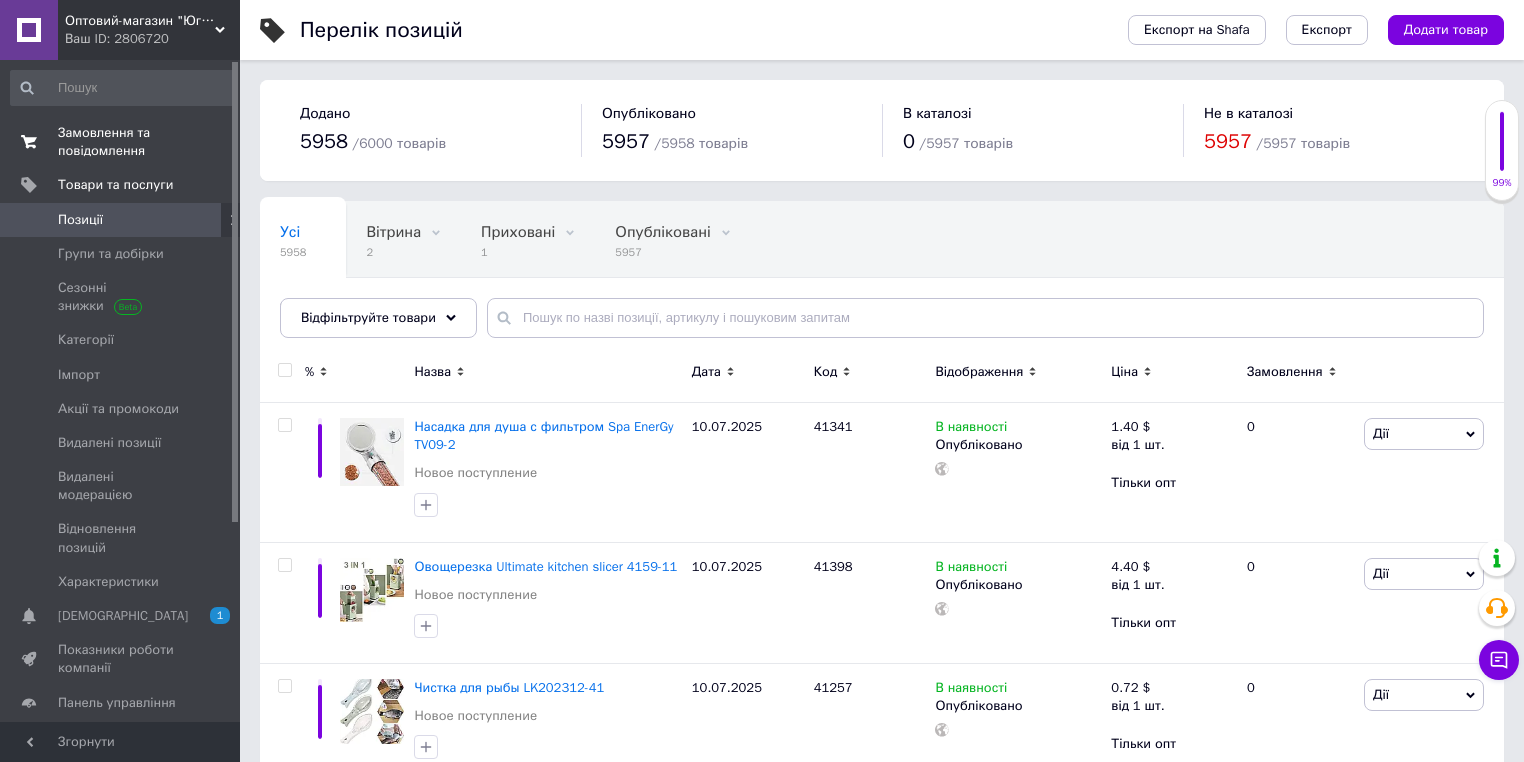 click on "Замовлення та повідомлення" at bounding box center (121, 142) 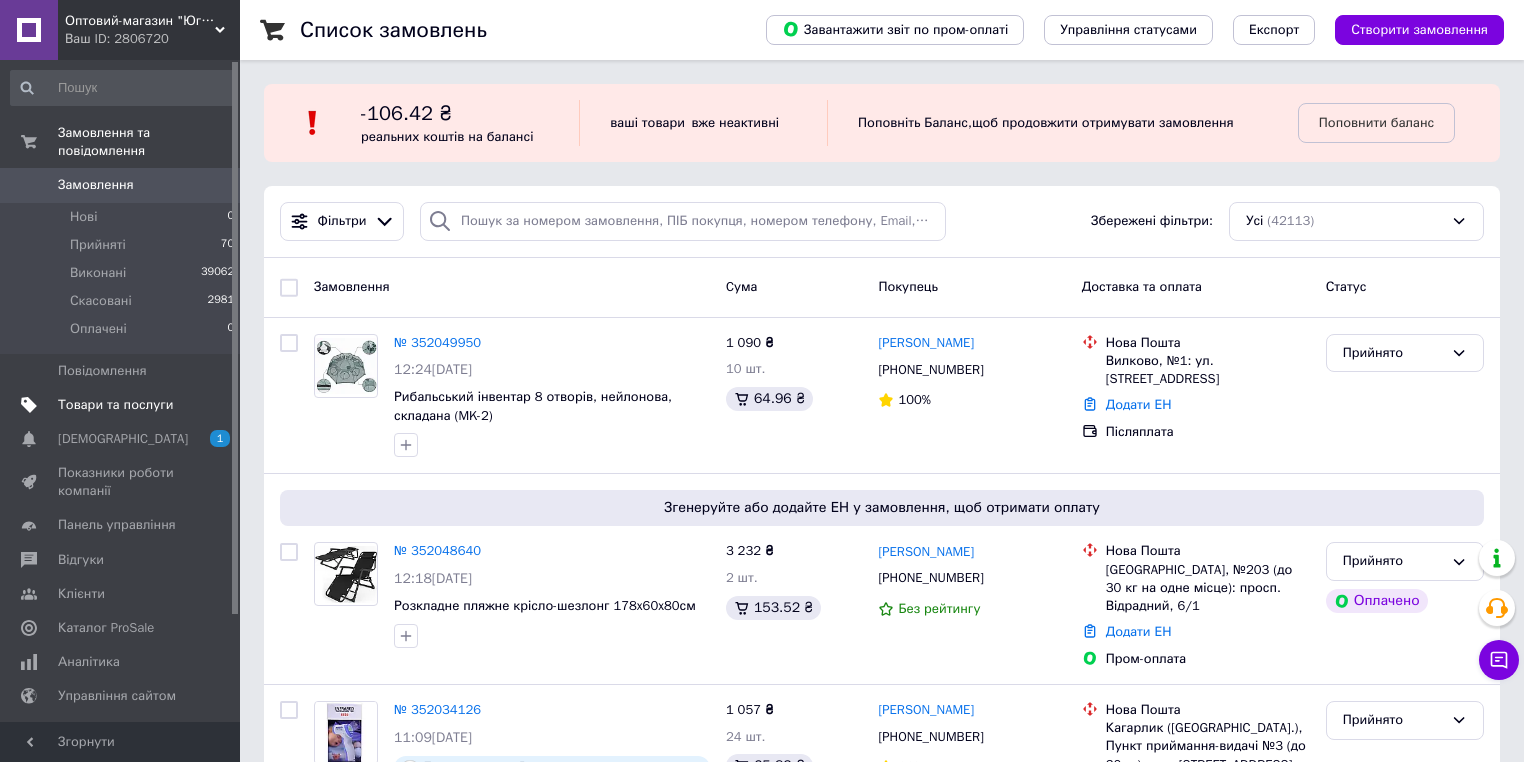 click on "Товари та послуги" at bounding box center [115, 405] 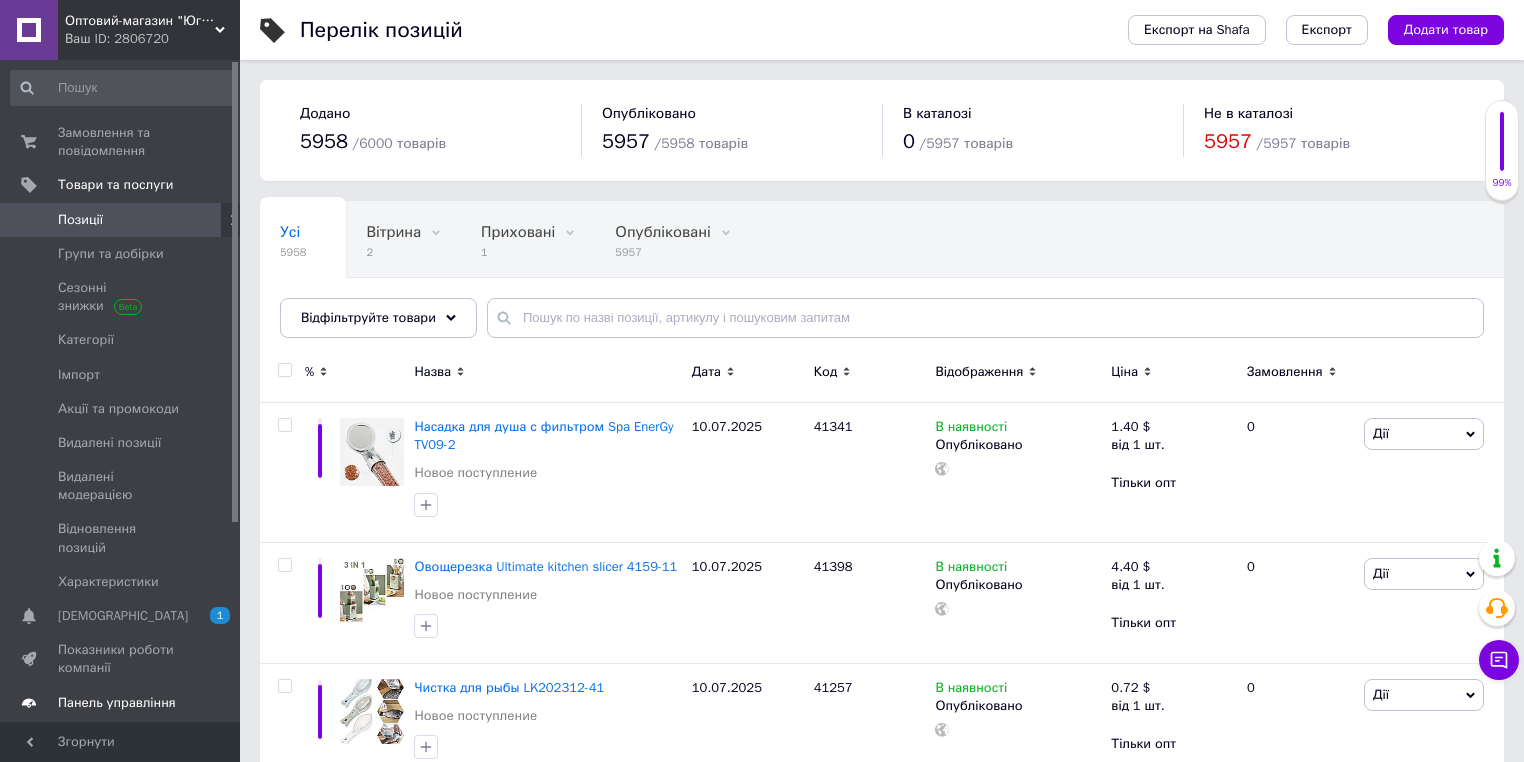 click on "Перелік позицій" at bounding box center (694, 30) 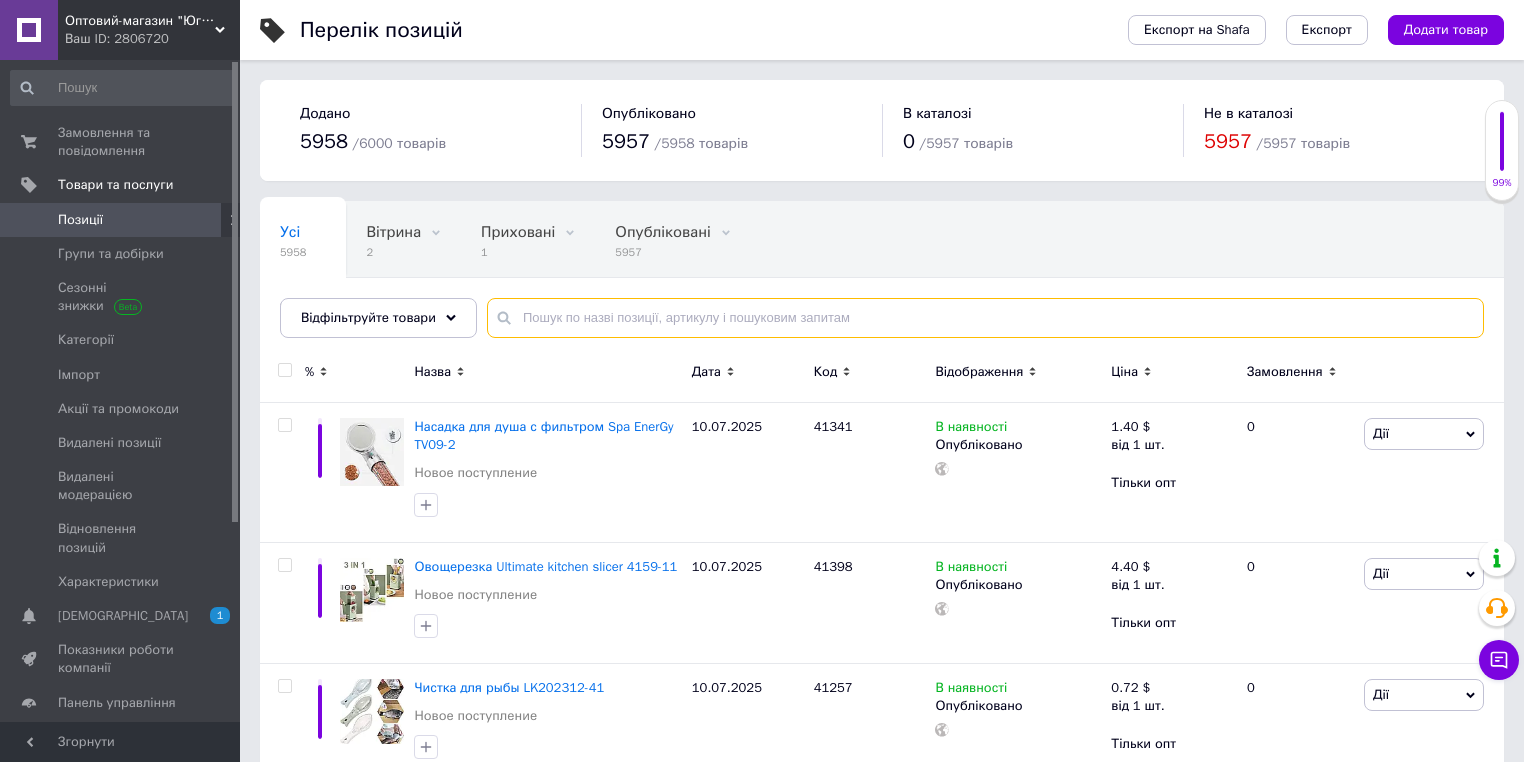 click at bounding box center [985, 318] 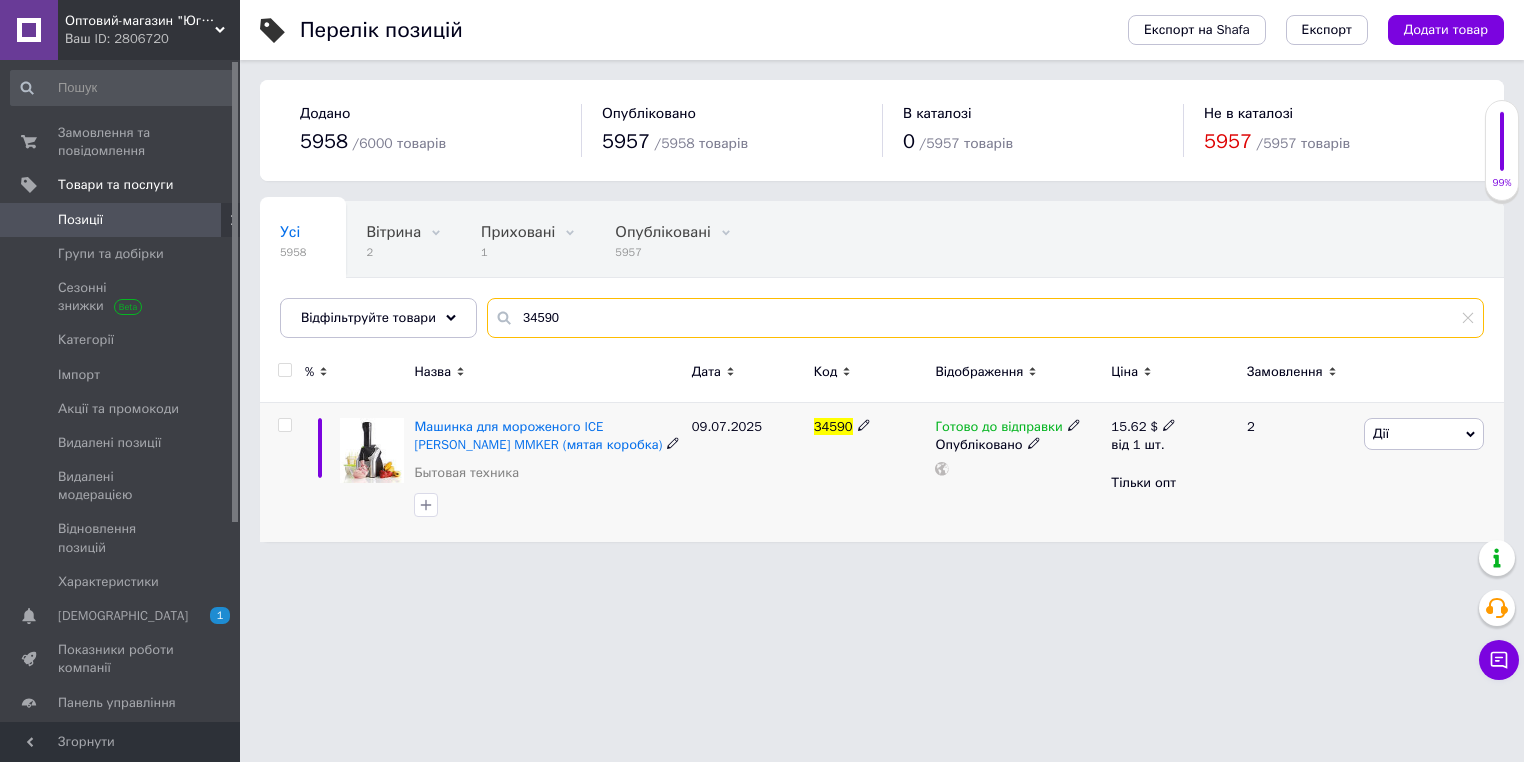 type on "34590" 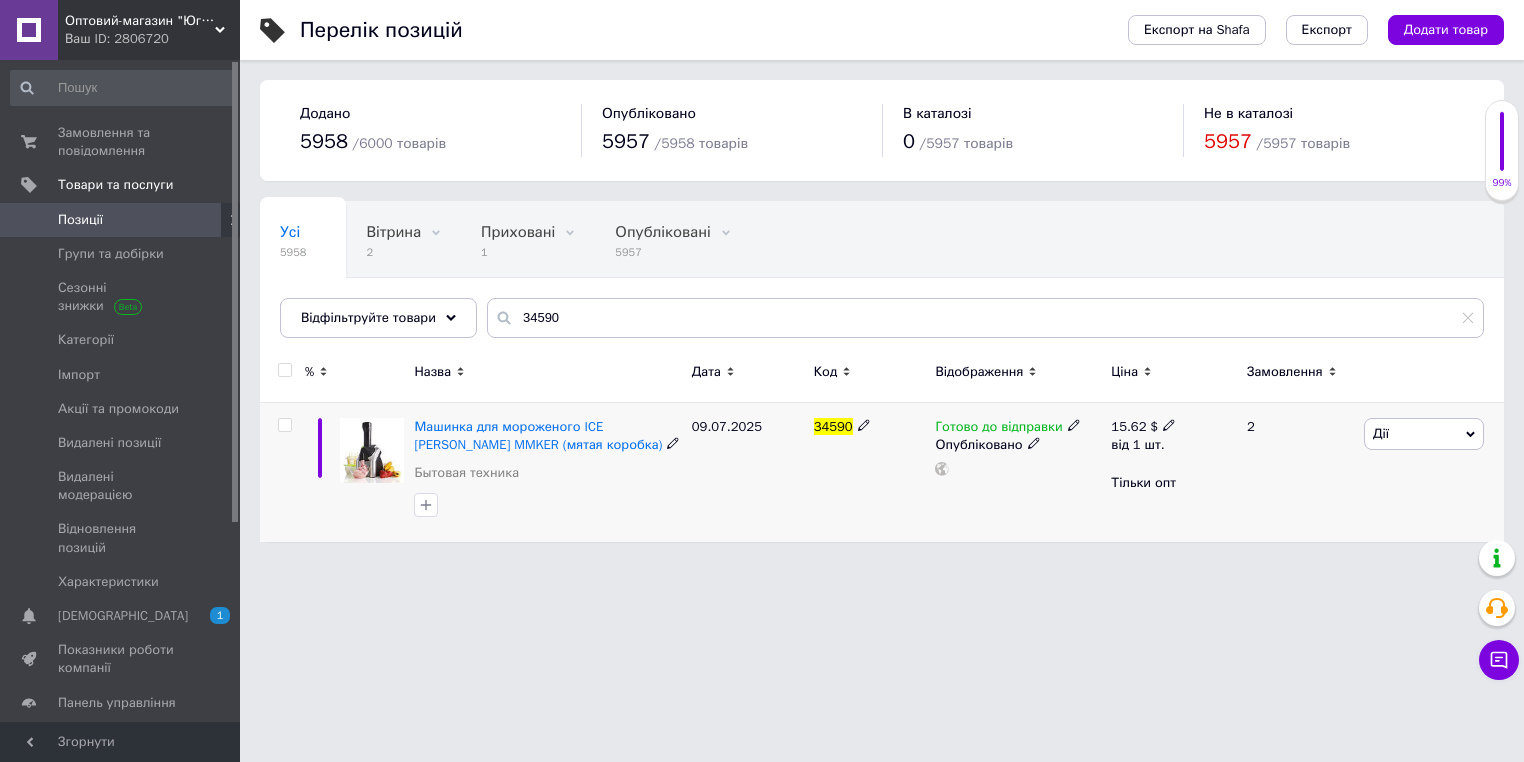 click 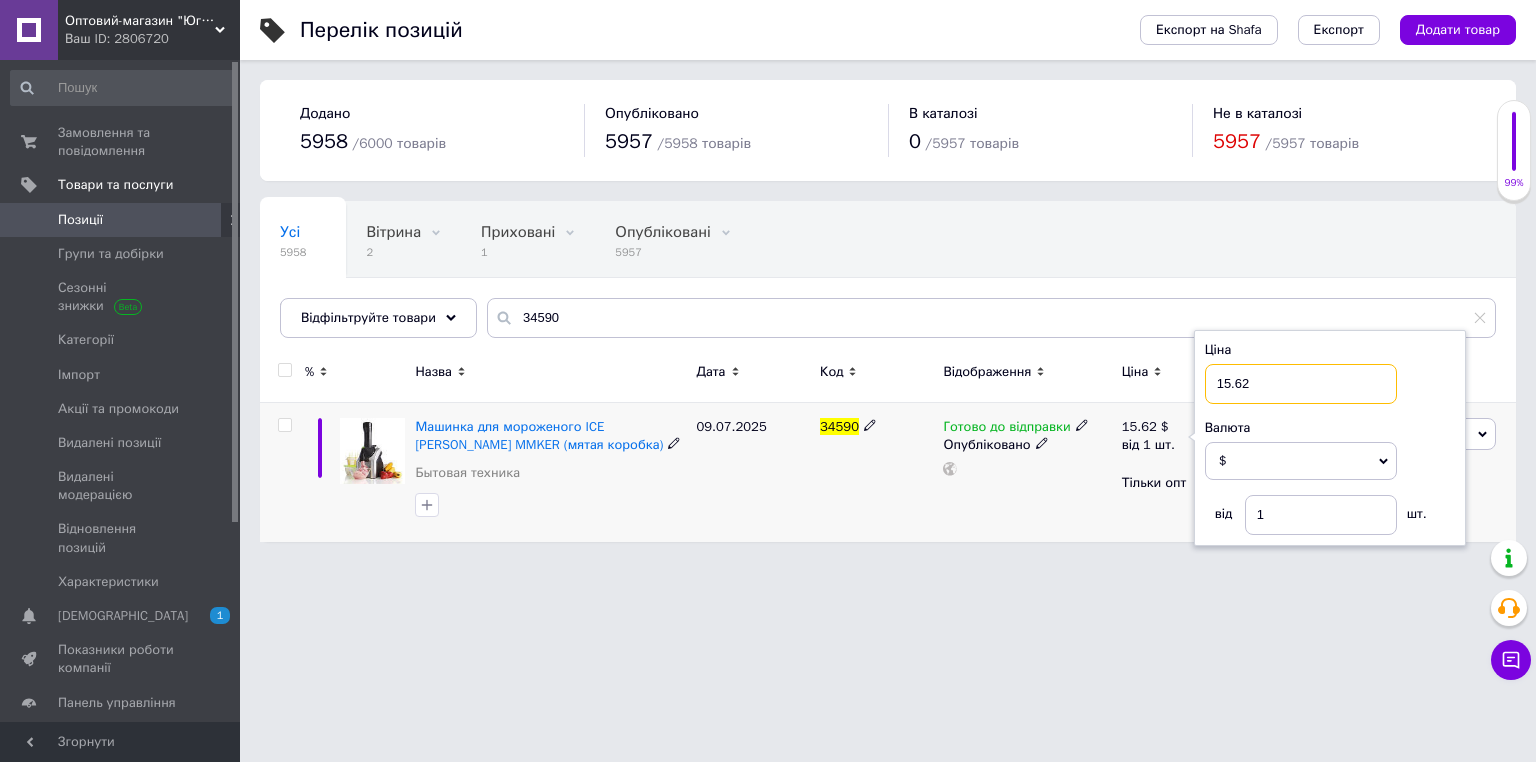 click on "15.62" at bounding box center (1301, 384) 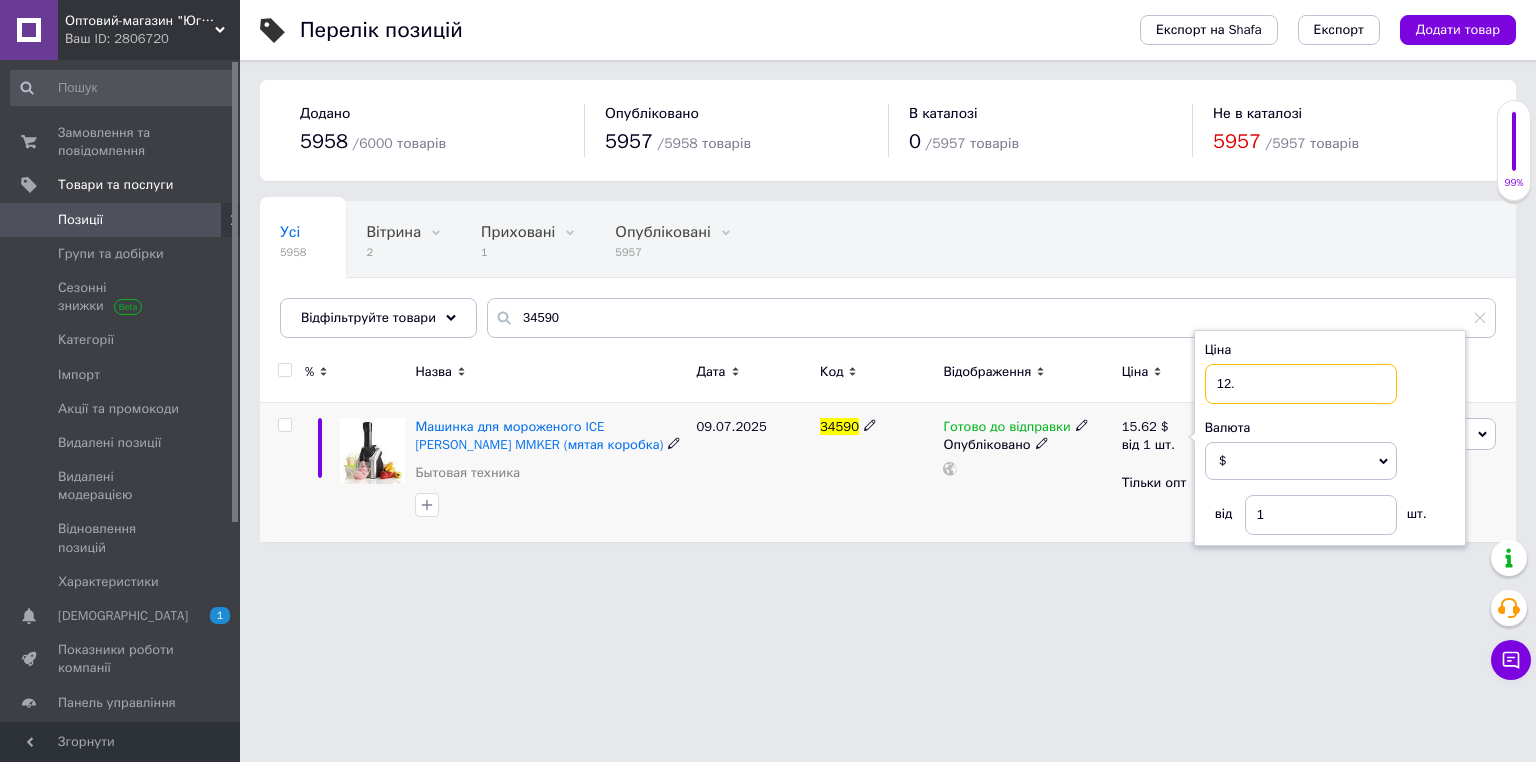 type on "12.1" 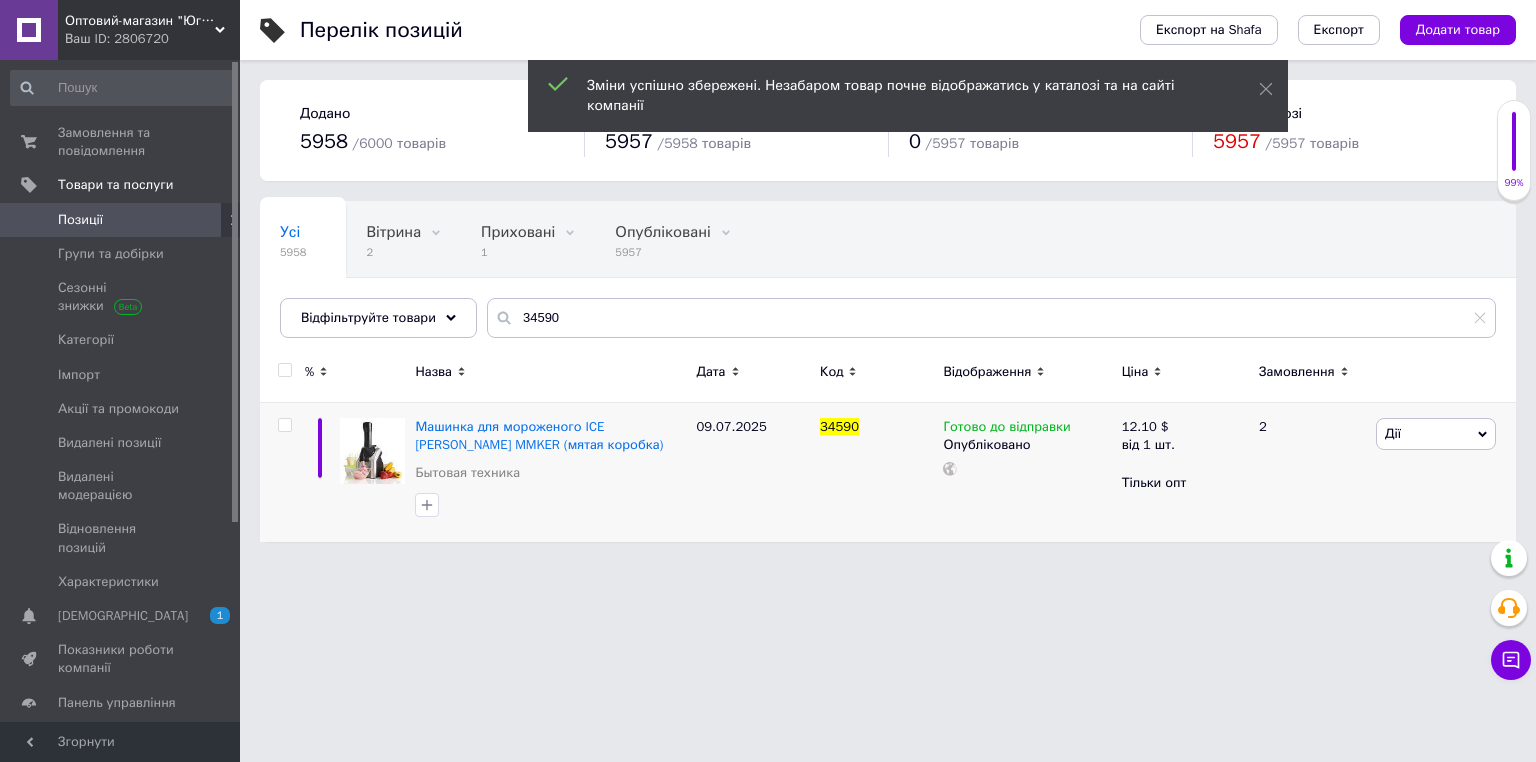 click on "Оптовий-магазин "Юг-Опт" Ваш ID: 2806720 Сайт Оптовий-магазин "Юг-Опт" Кабінет покупця Перевірити стан системи Сторінка на порталі Интернет-магазин  "Спектрик" Інтернет-магазин mj-line Довідка Вийти Замовлення та повідомлення 0 0 Товари та послуги Позиції Групи та добірки Сезонні знижки Категорії Імпорт Акції та промокоди Видалені позиції Видалені модерацією Відновлення позицій Характеристики Сповіщення 1 0 Показники роботи компанії Панель управління Відгуки Клієнти Каталог ProSale Аналітика Управління сайтом   /" at bounding box center (768, 281) 